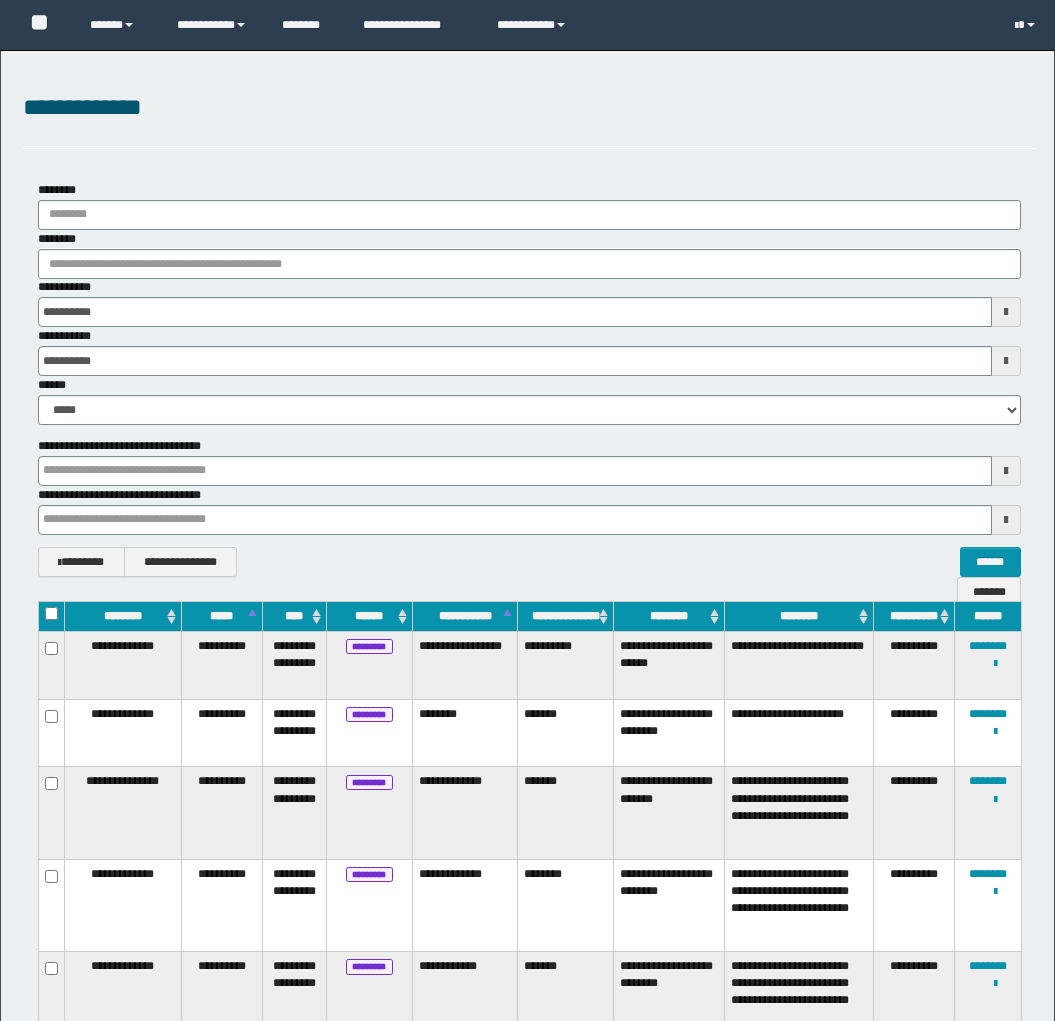 scroll, scrollTop: 0, scrollLeft: 0, axis: both 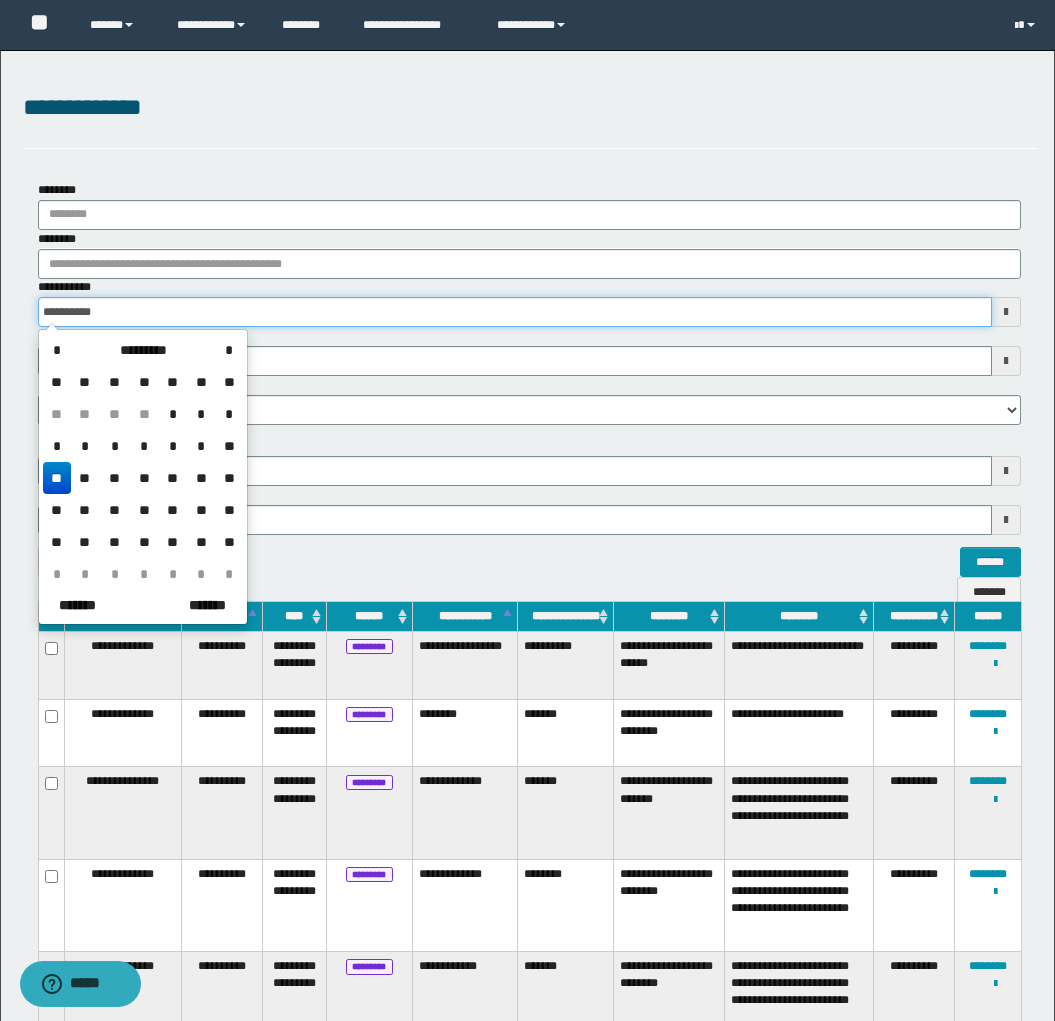 click on "**********" at bounding box center [515, 312] 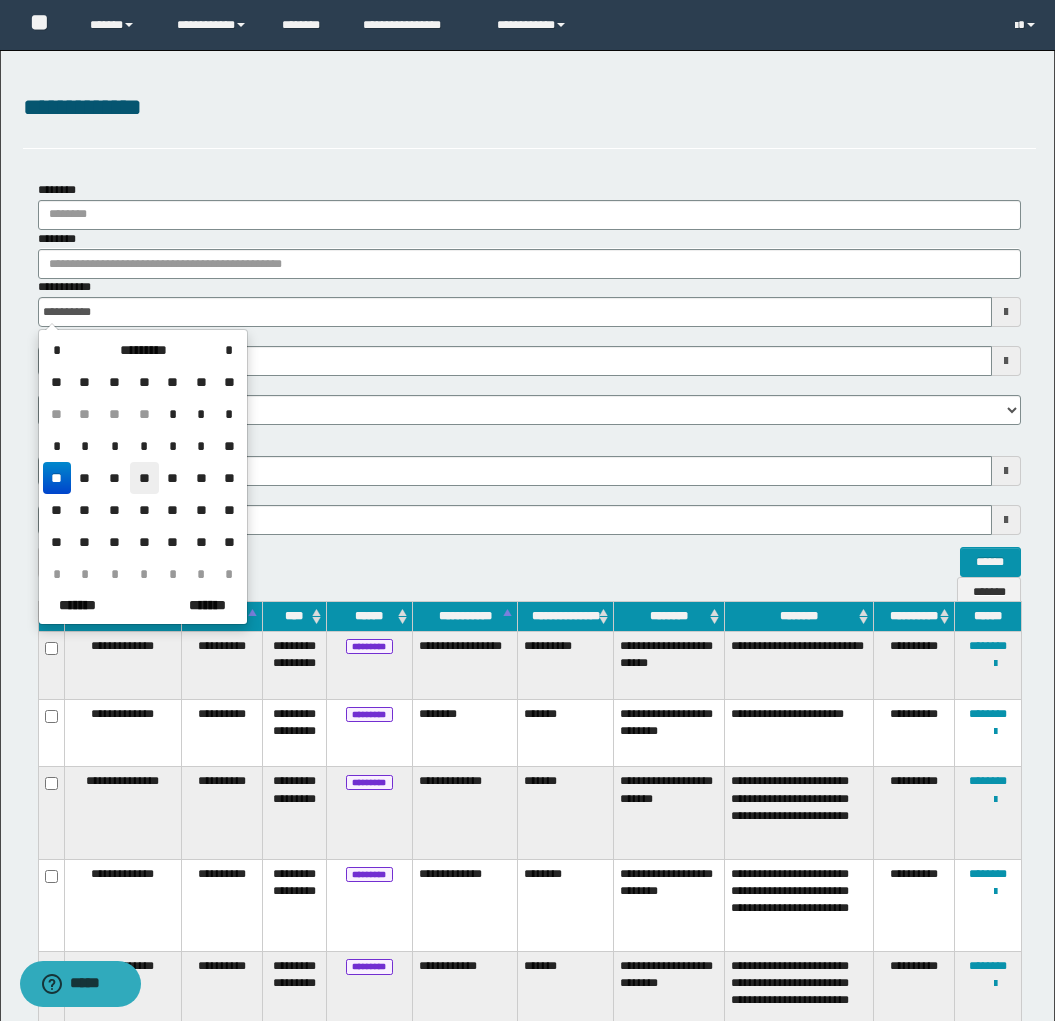 click on "**" at bounding box center (144, 478) 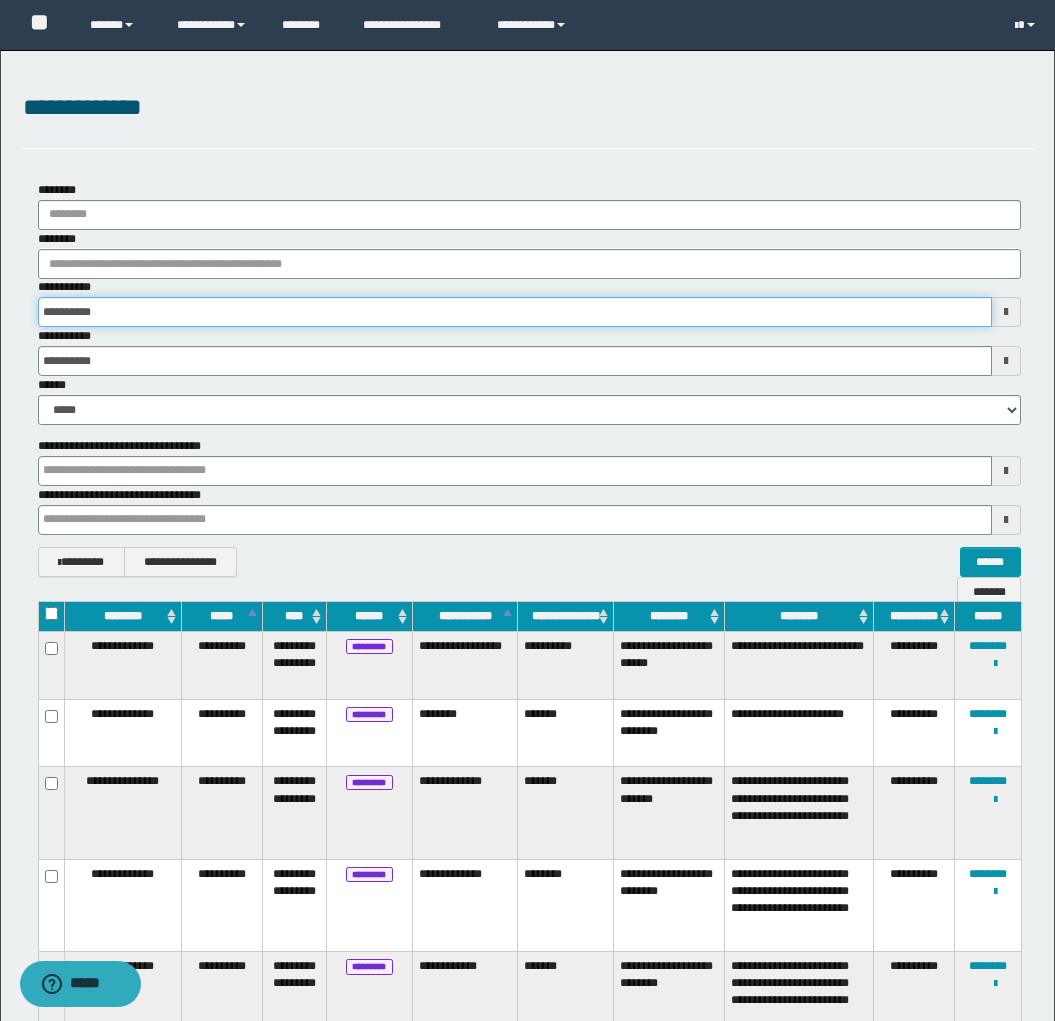 click on "**********" at bounding box center (515, 312) 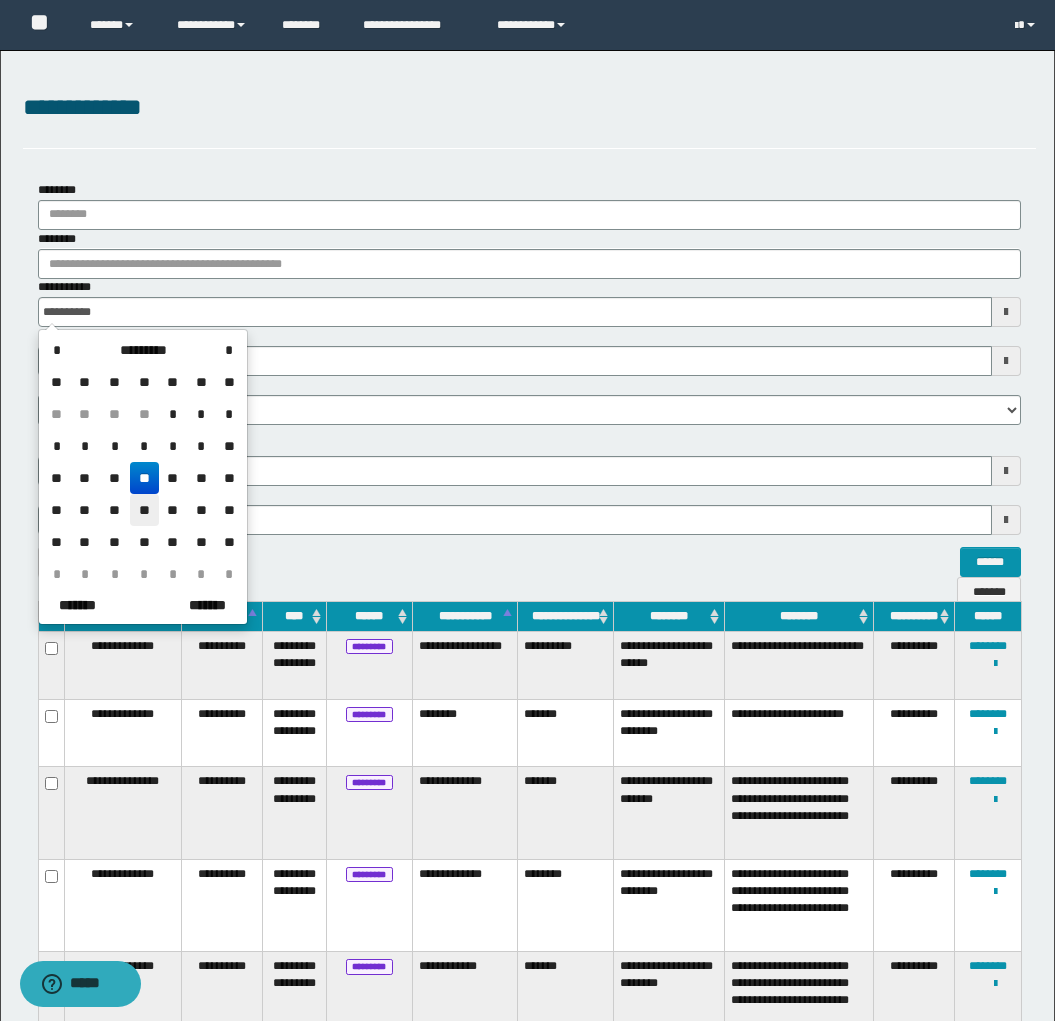 click on "**" at bounding box center (144, 510) 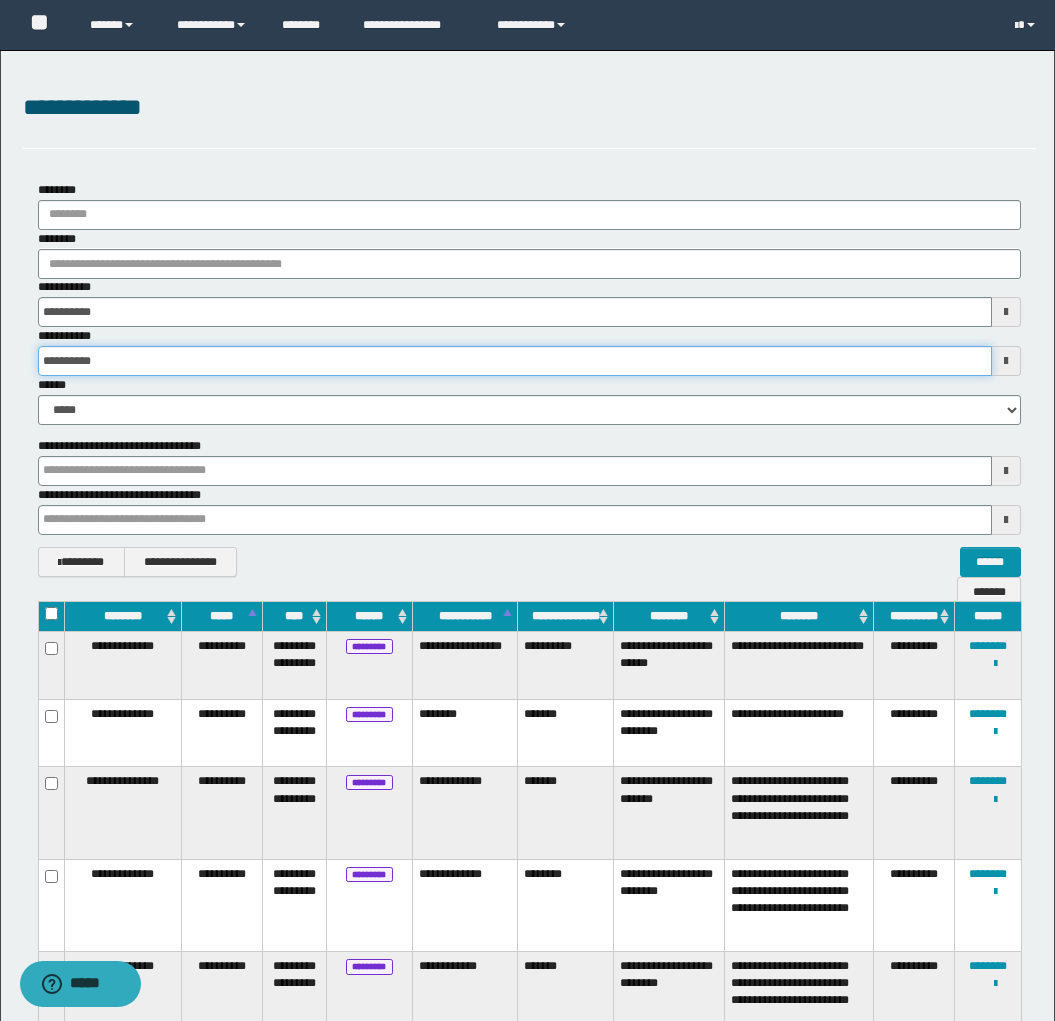 click on "**********" at bounding box center (515, 361) 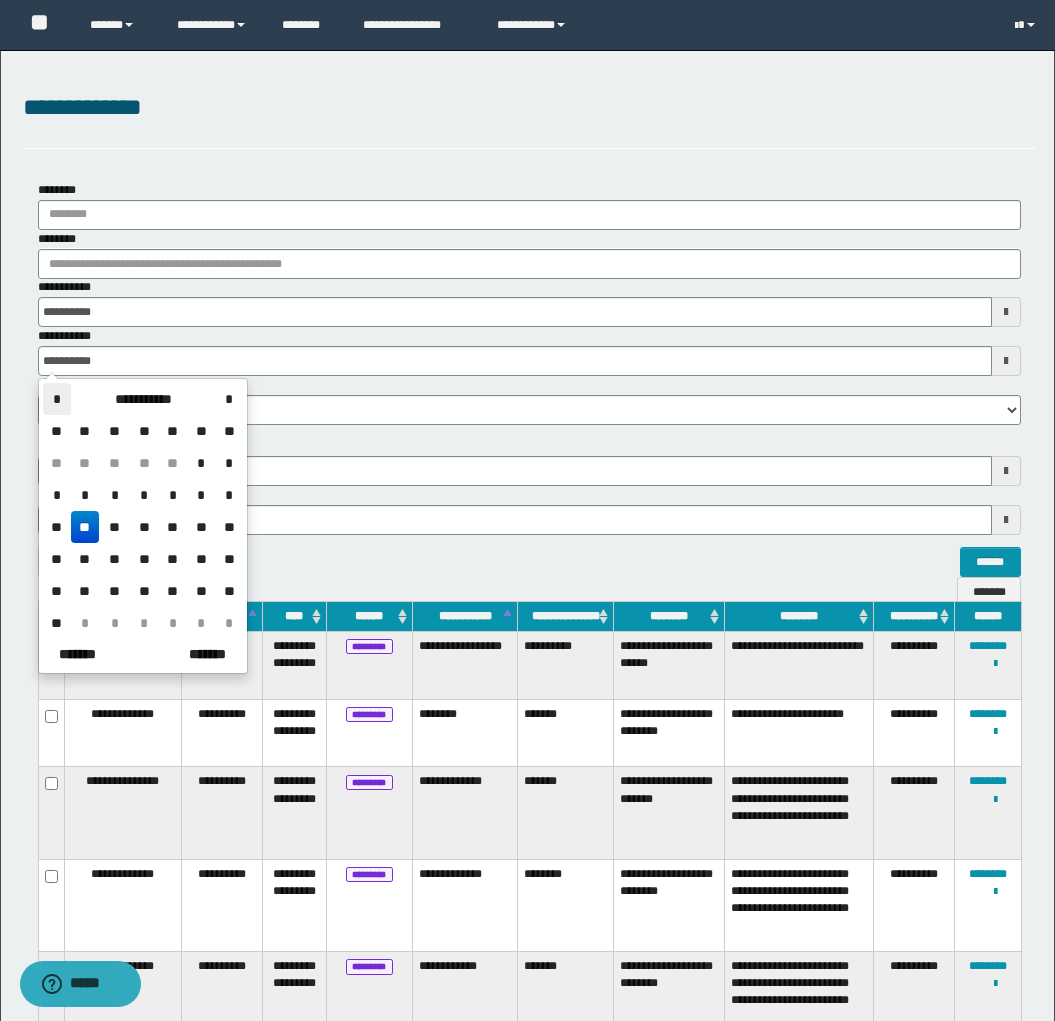click on "*" at bounding box center (57, 399) 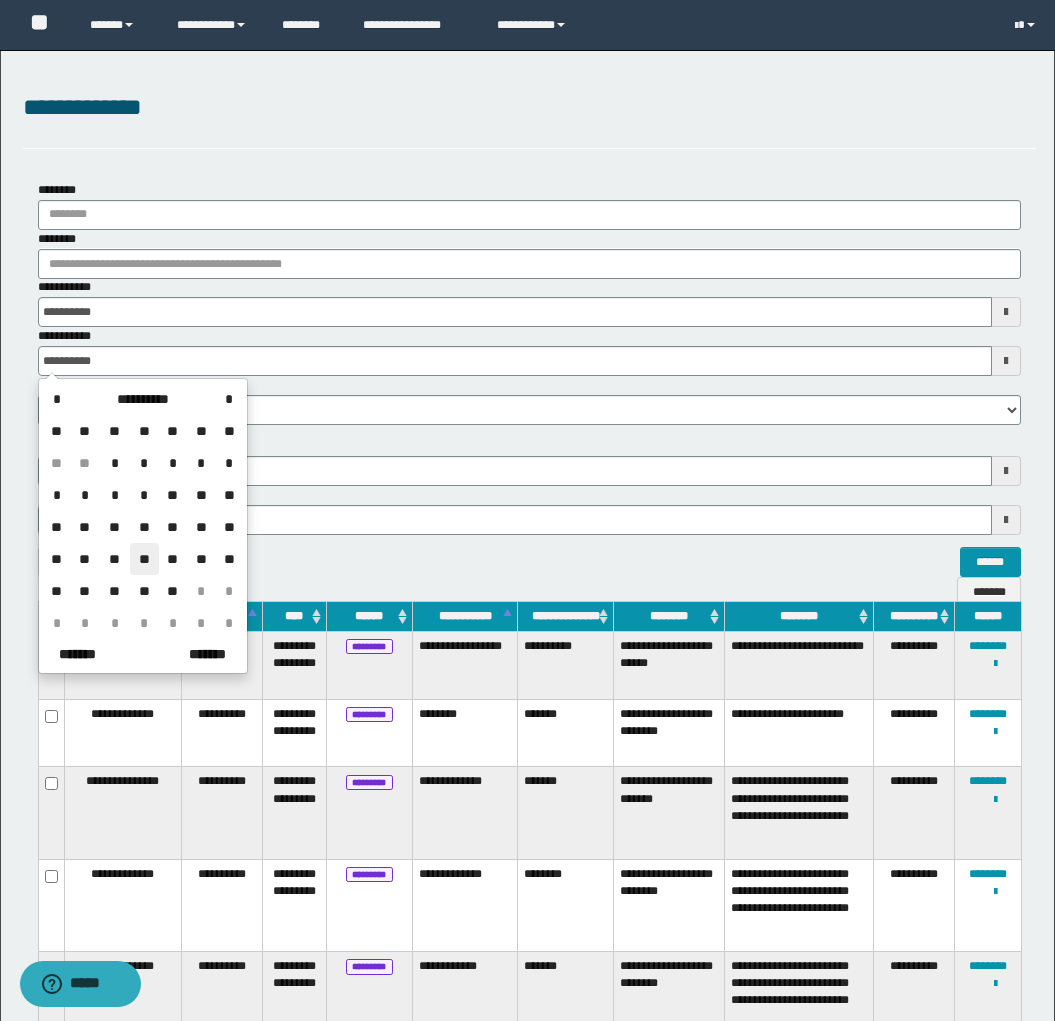 click on "**" at bounding box center (144, 559) 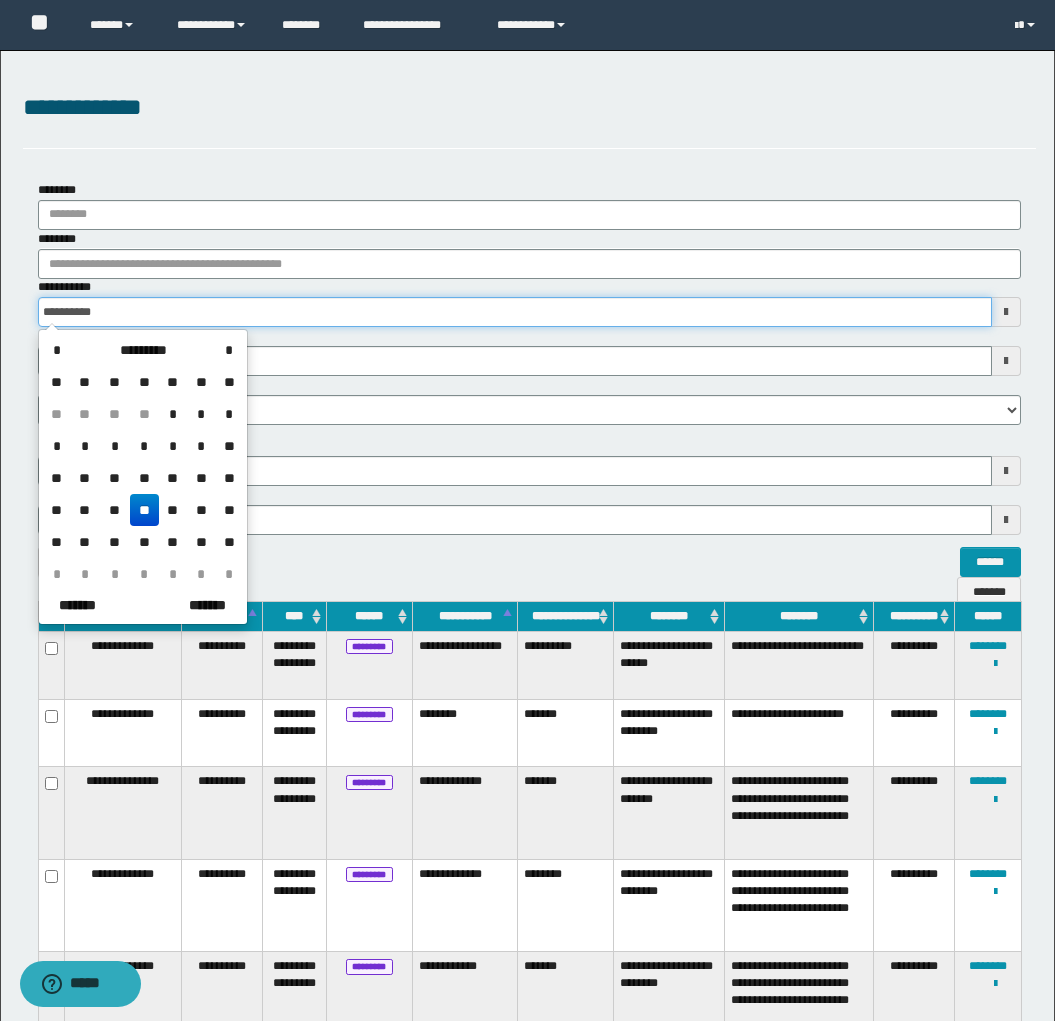 click on "**********" at bounding box center [515, 312] 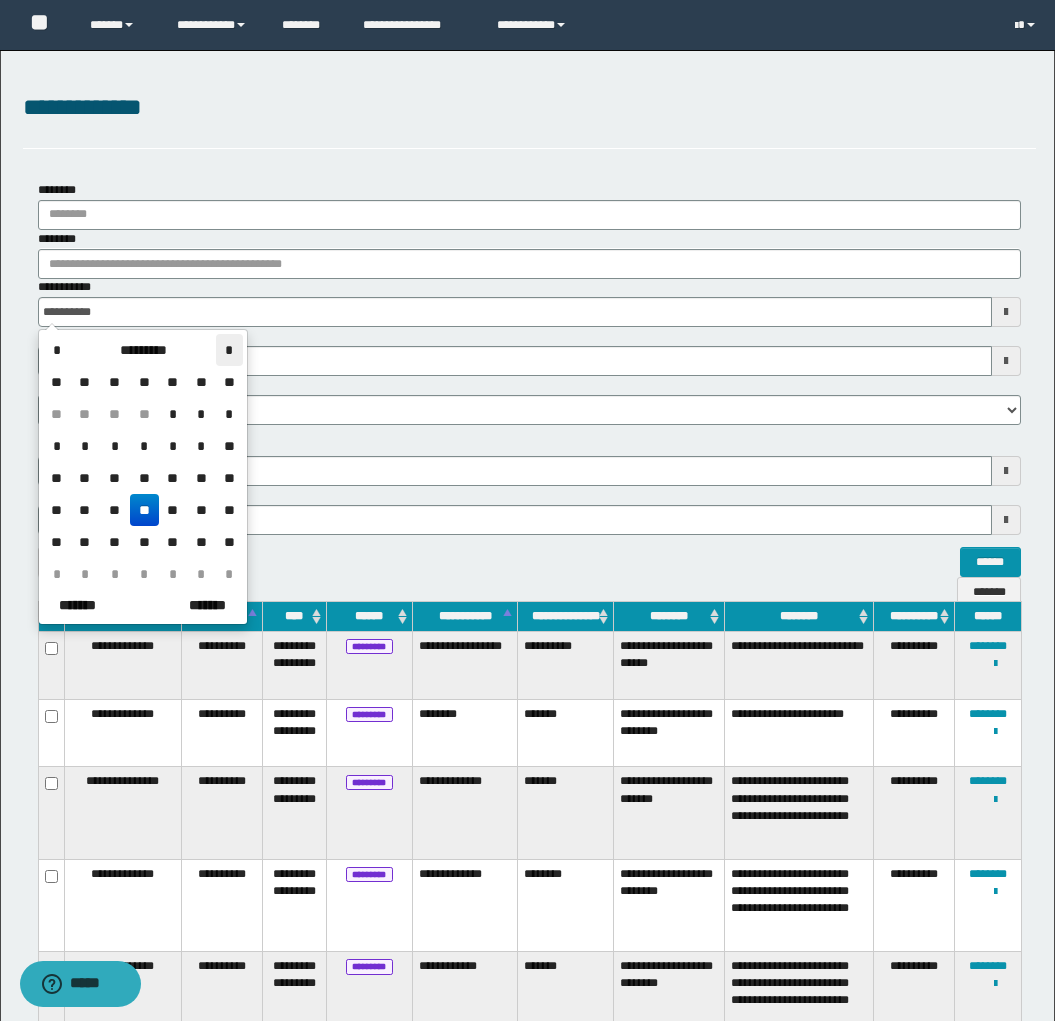 click on "*" at bounding box center [229, 350] 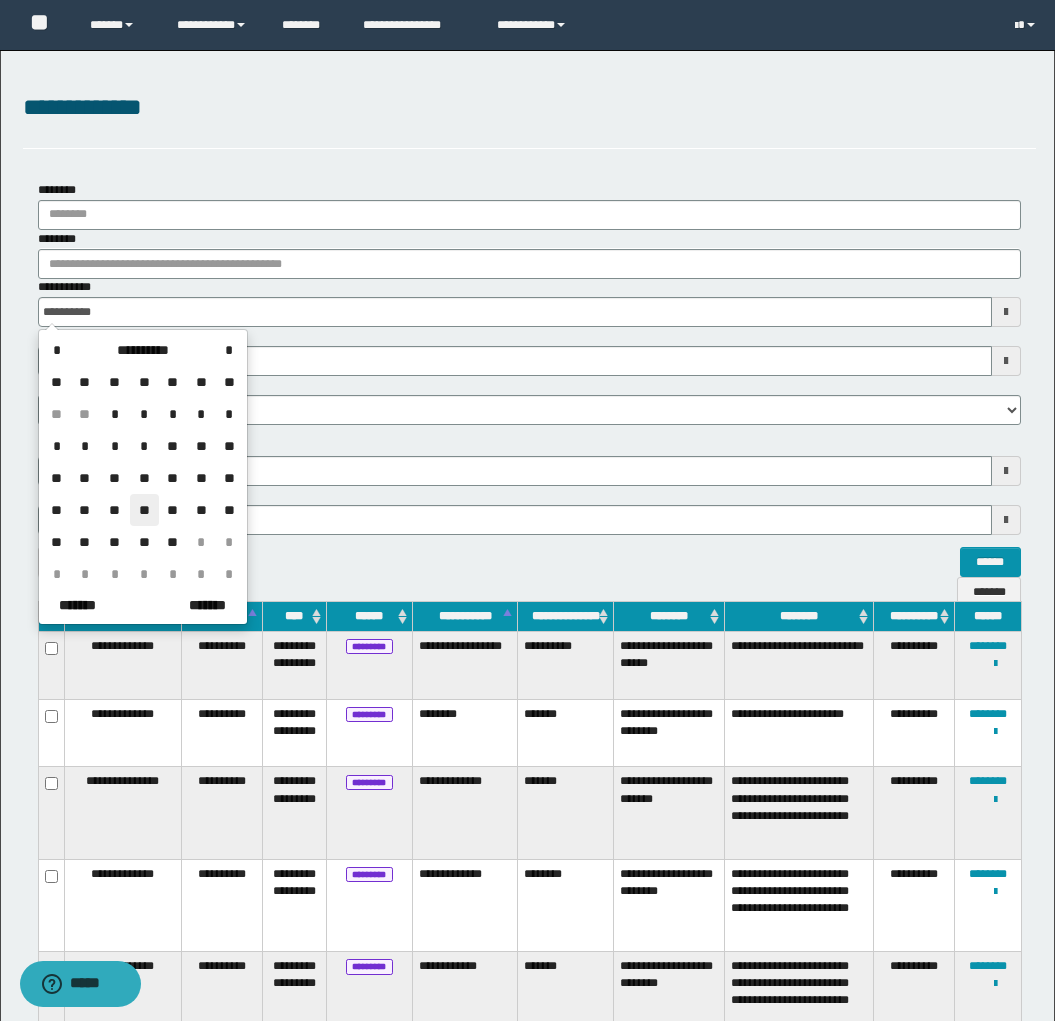 click on "**" at bounding box center (144, 510) 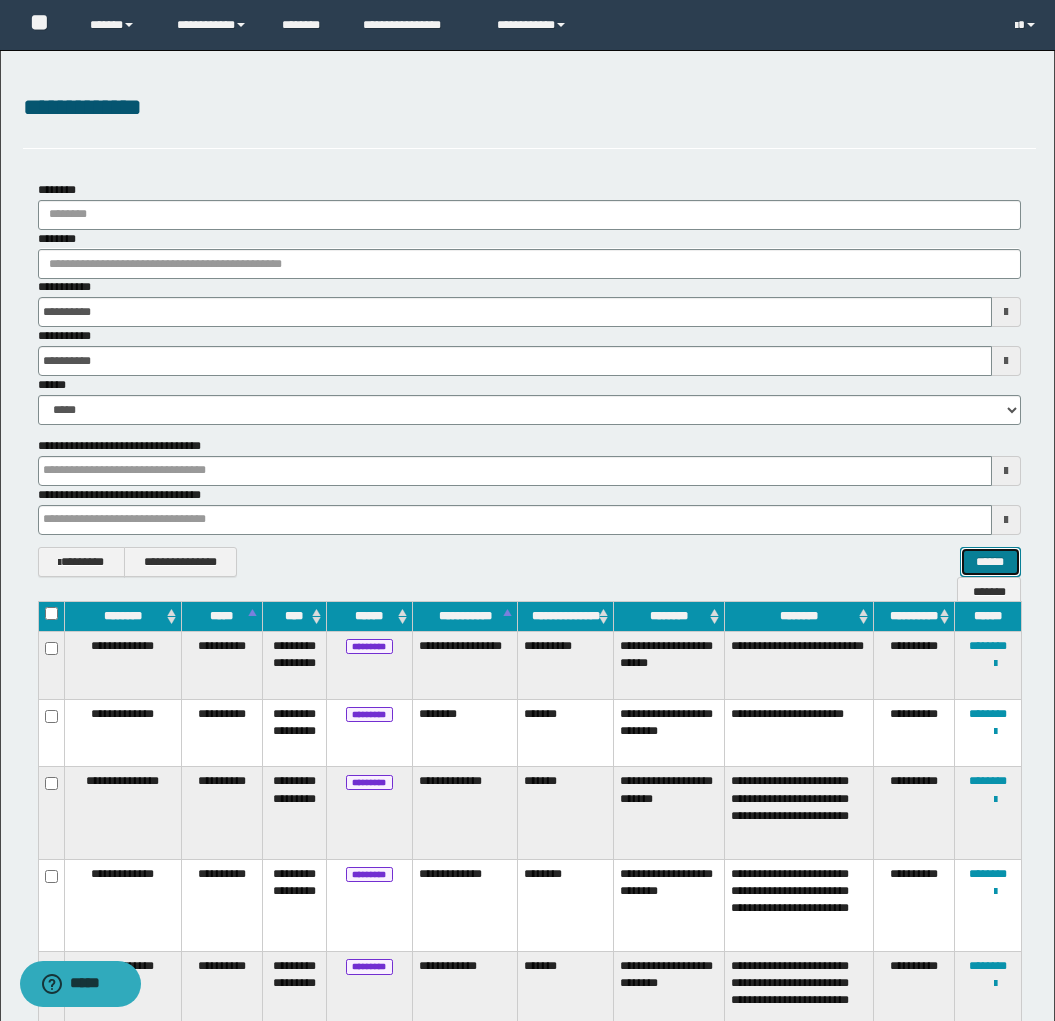 click on "******" at bounding box center [990, 562] 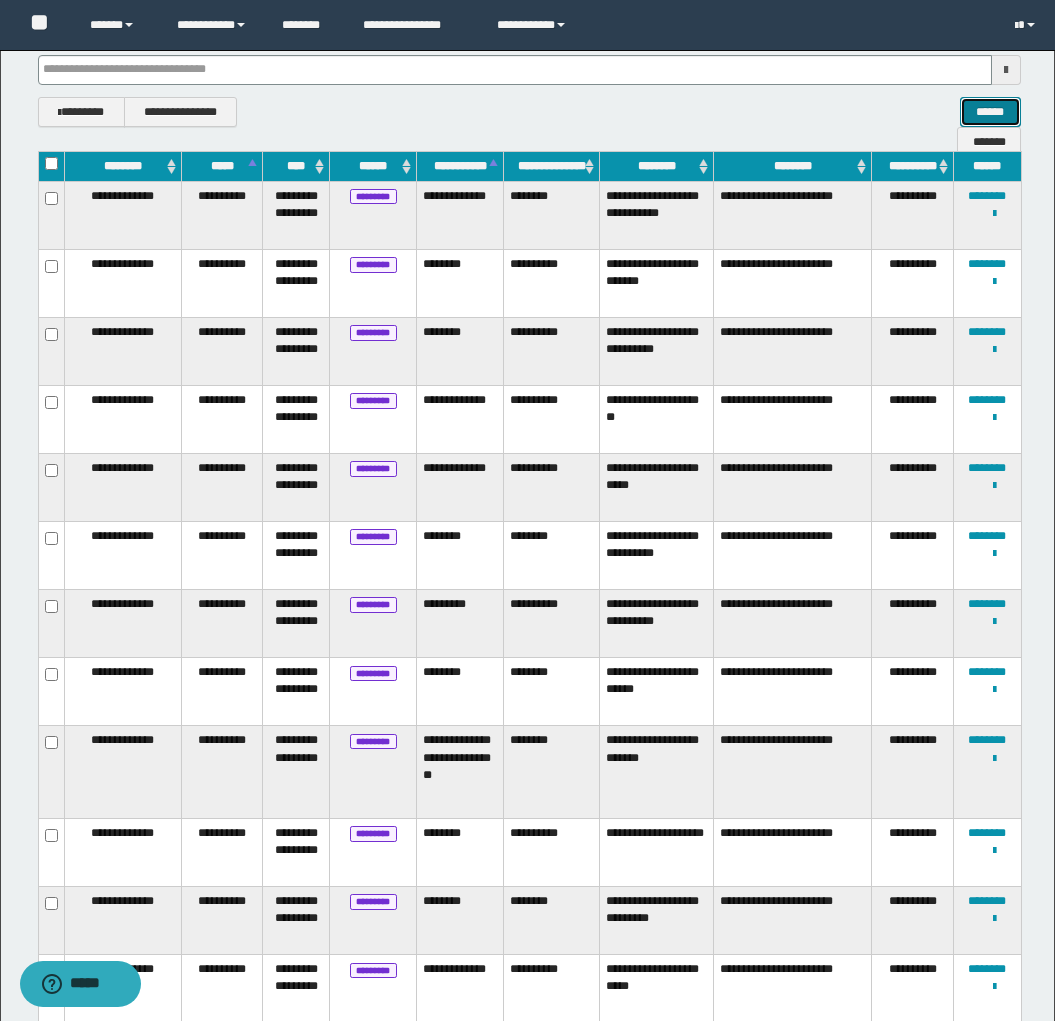 scroll, scrollTop: 431, scrollLeft: 0, axis: vertical 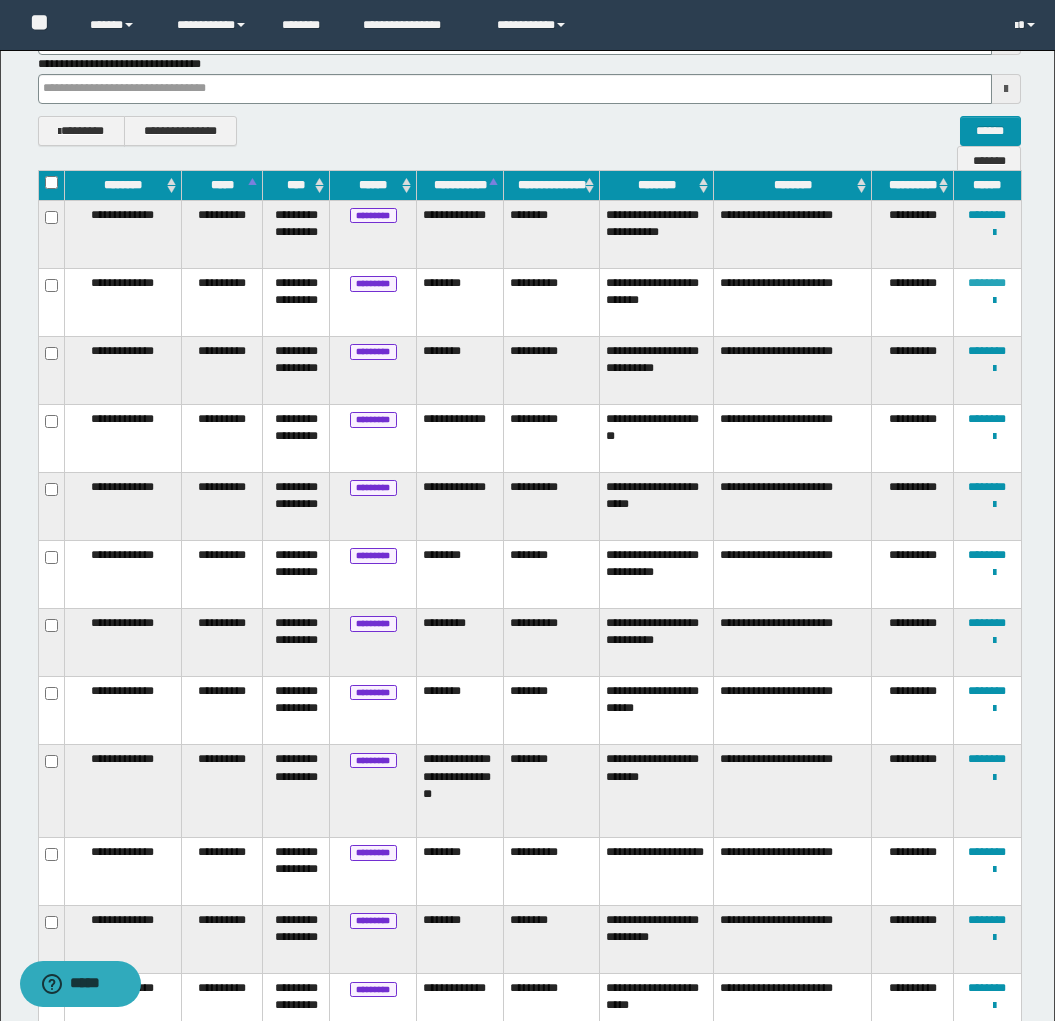 click on "********" at bounding box center [987, 283] 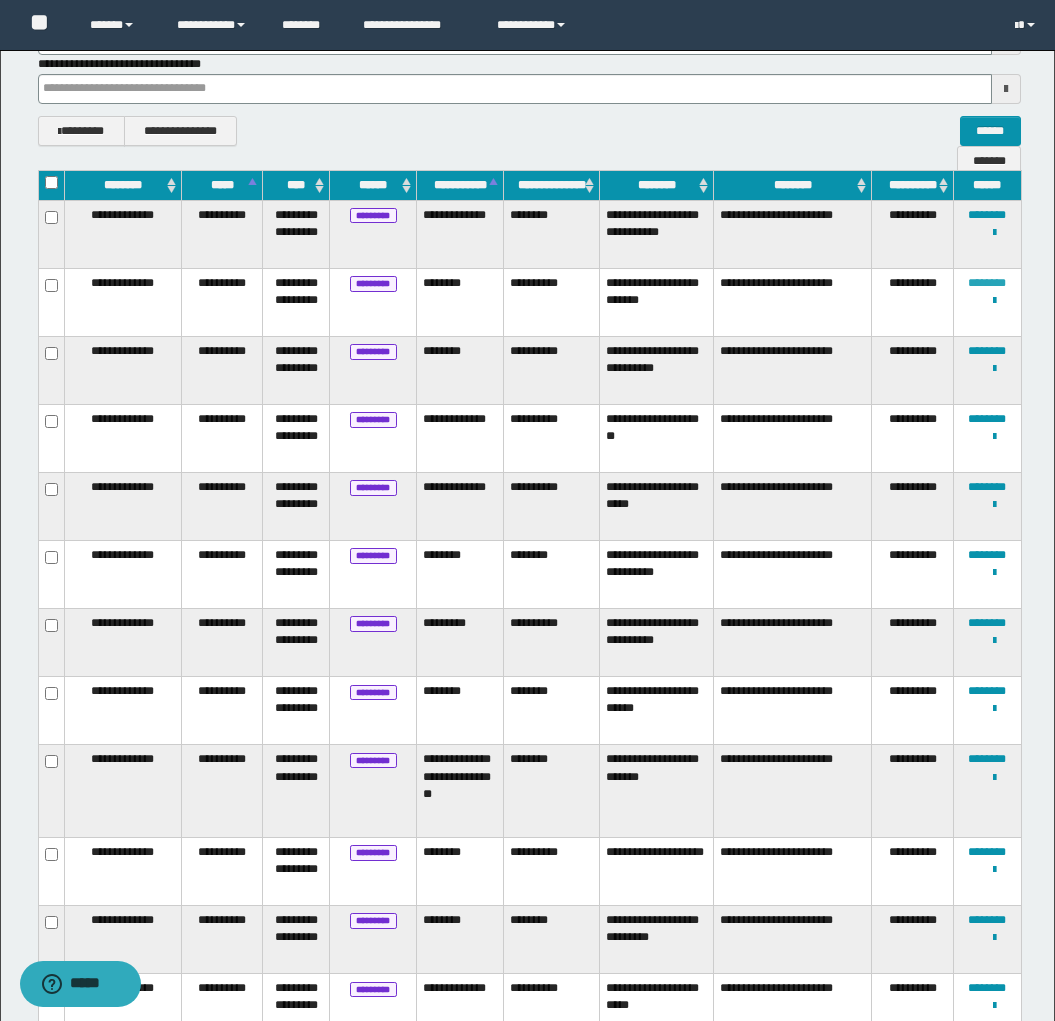 click on "********" at bounding box center (987, 283) 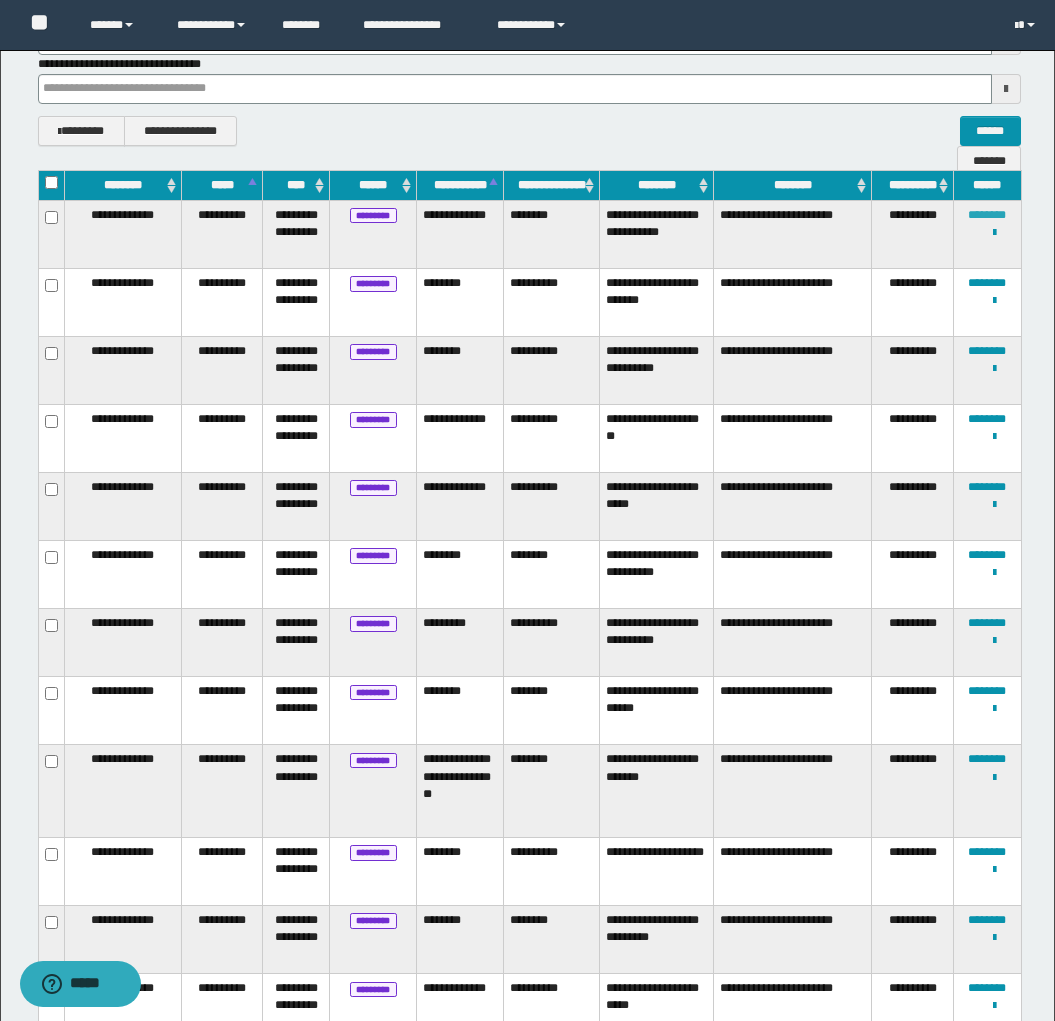 click on "********" at bounding box center [987, 215] 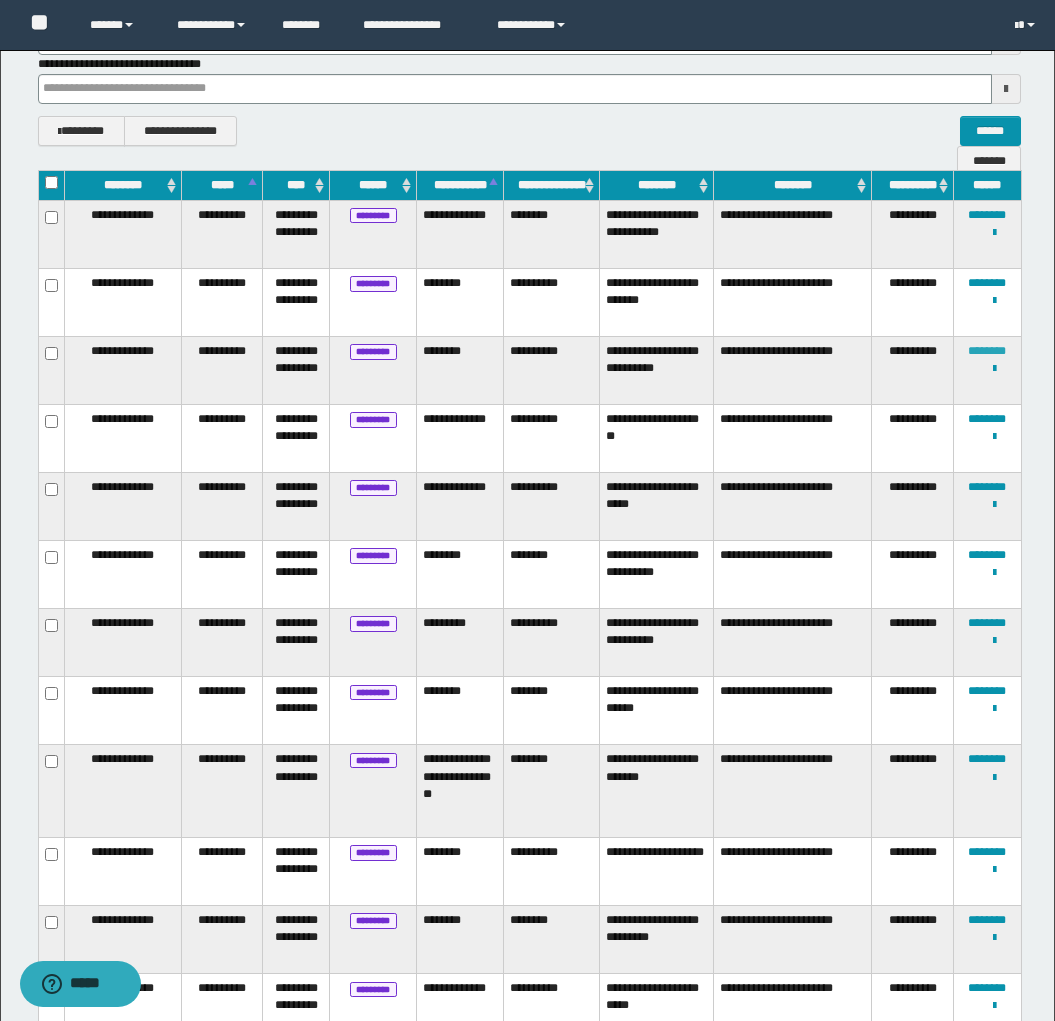 click on "********" at bounding box center (987, 351) 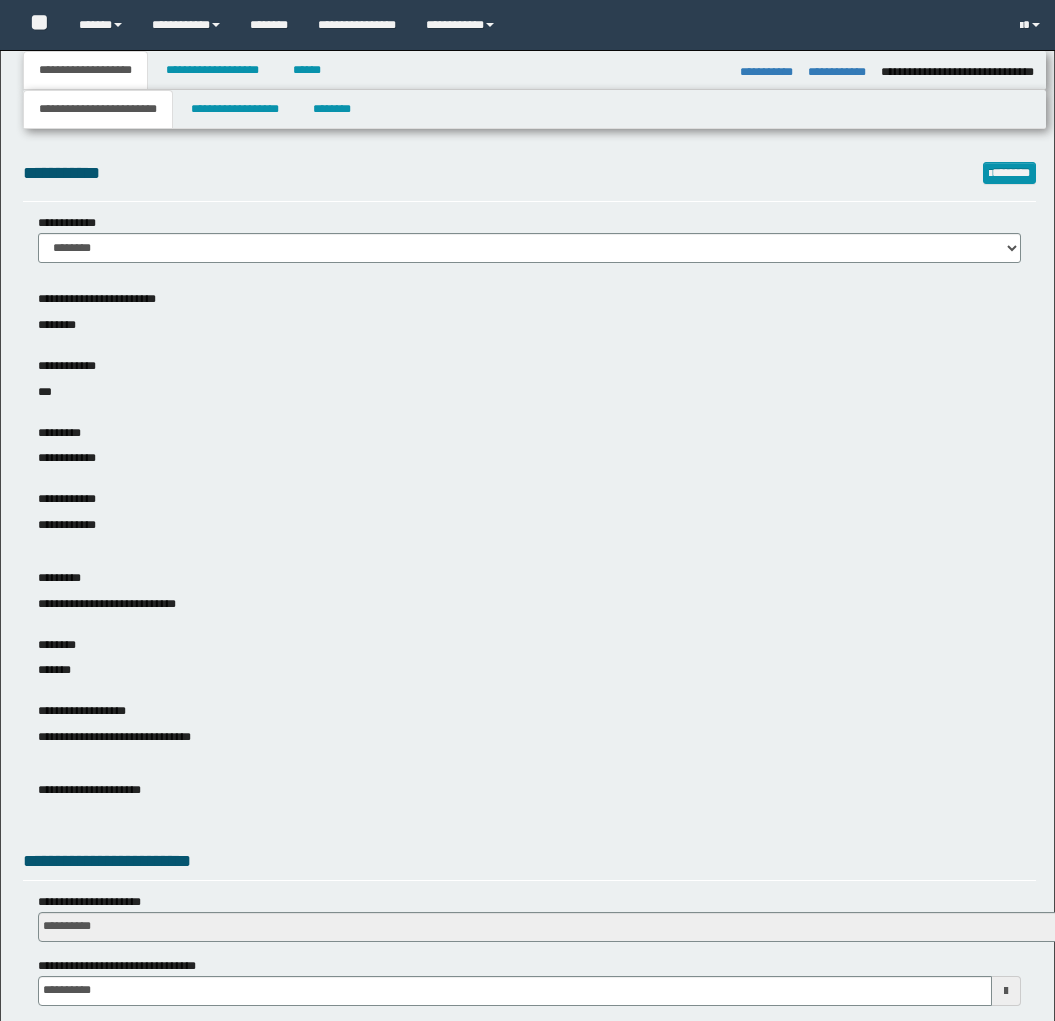 select on "*" 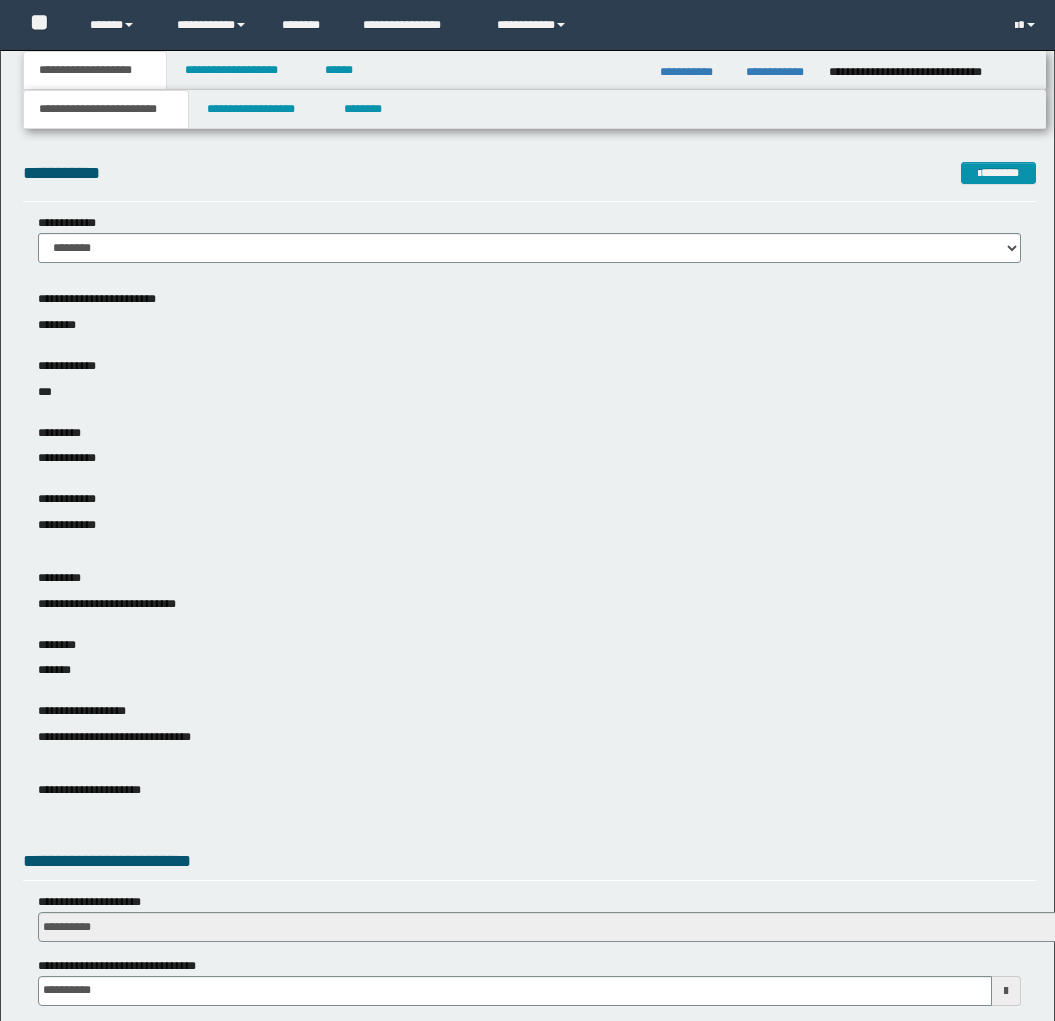 scroll, scrollTop: 0, scrollLeft: 0, axis: both 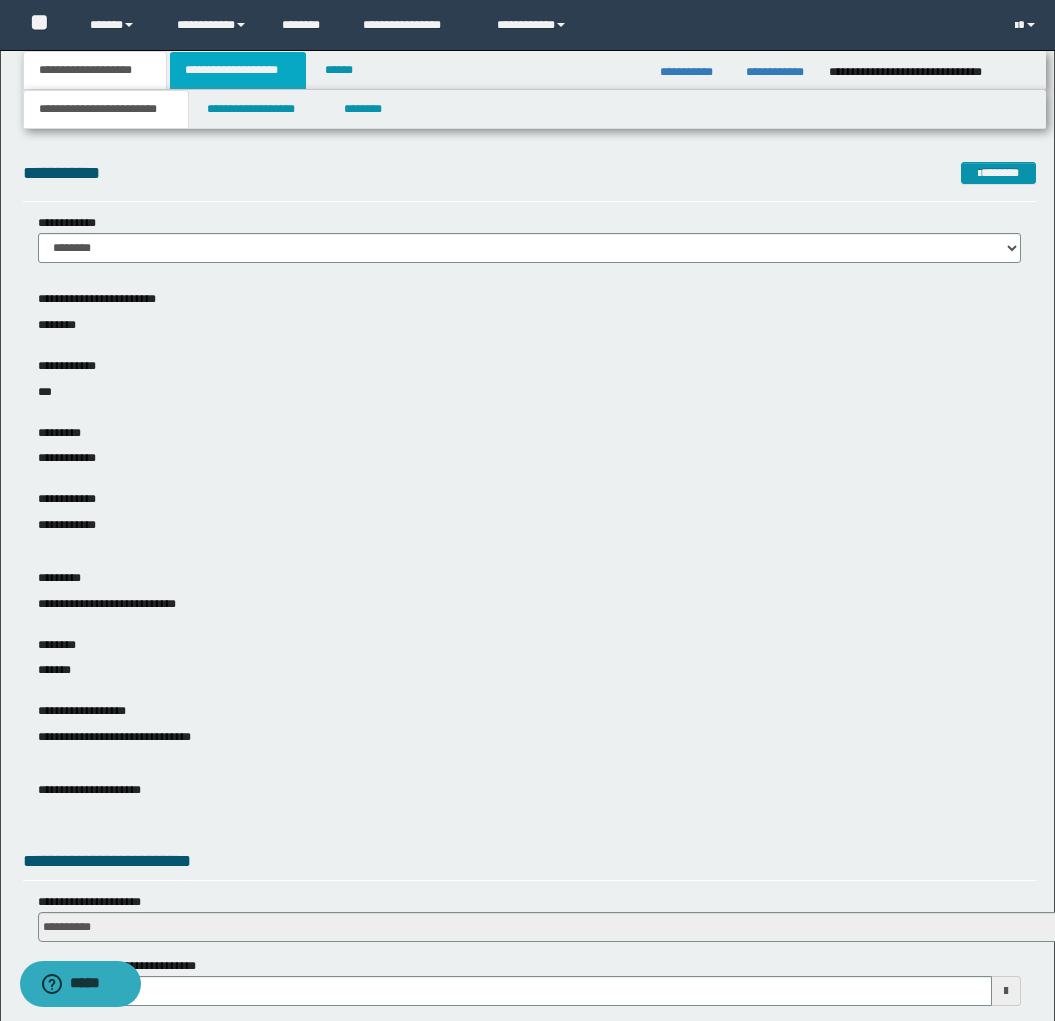 click on "**********" at bounding box center [238, 70] 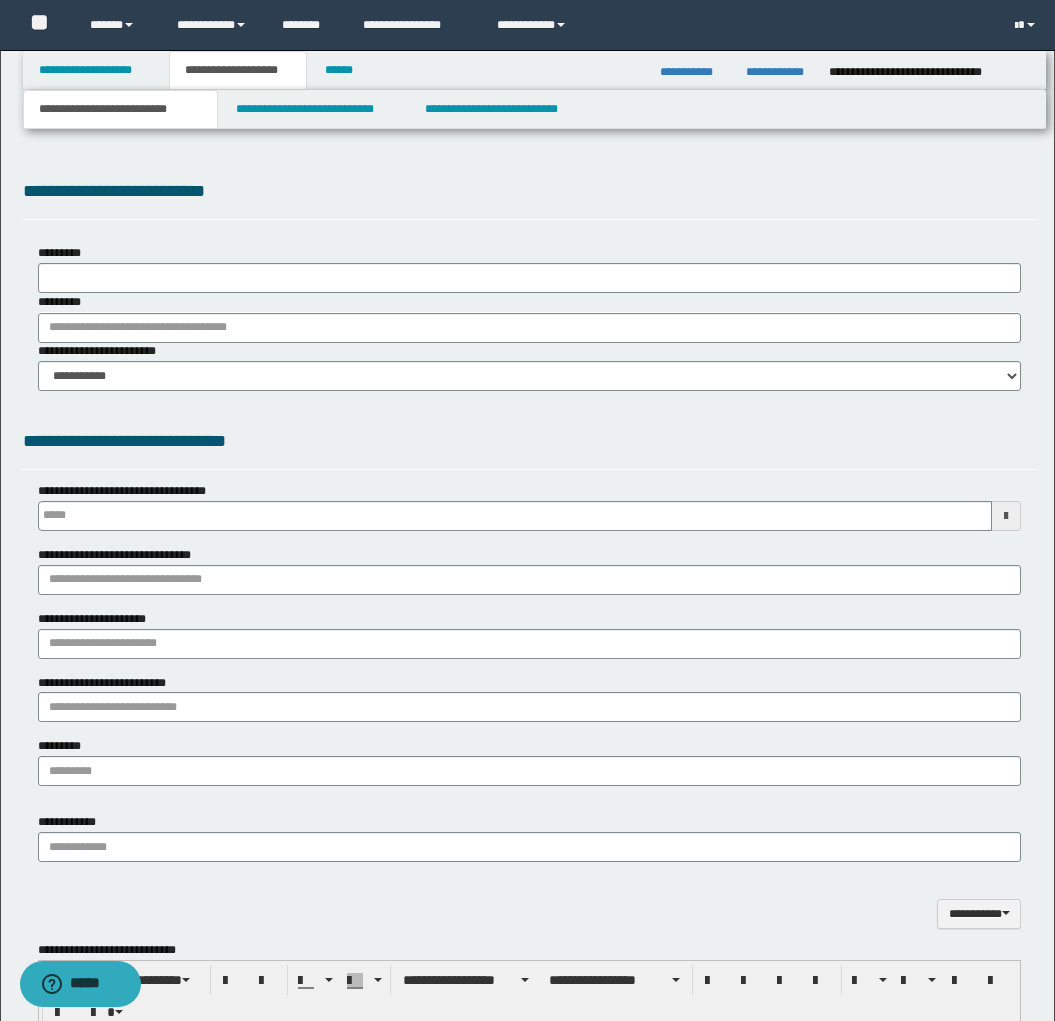 scroll, scrollTop: 0, scrollLeft: 0, axis: both 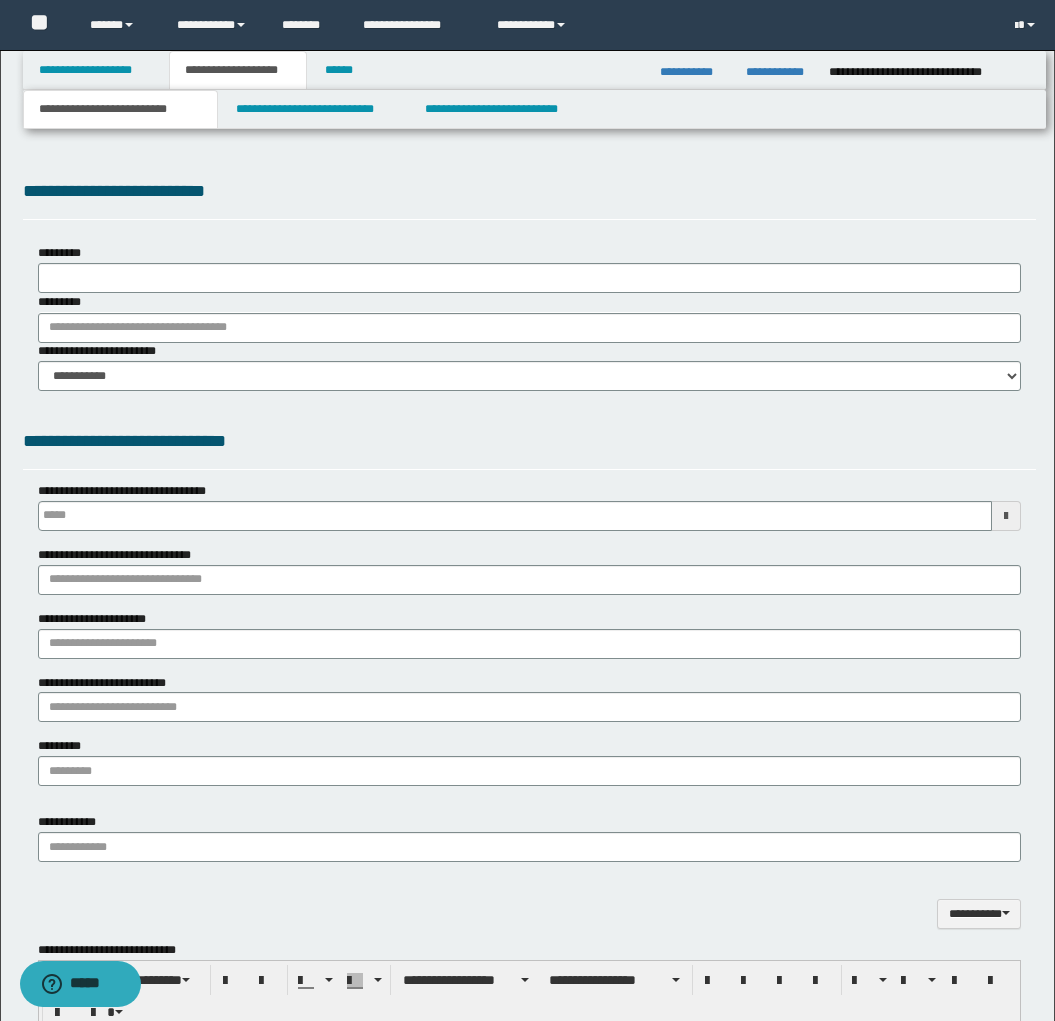 type 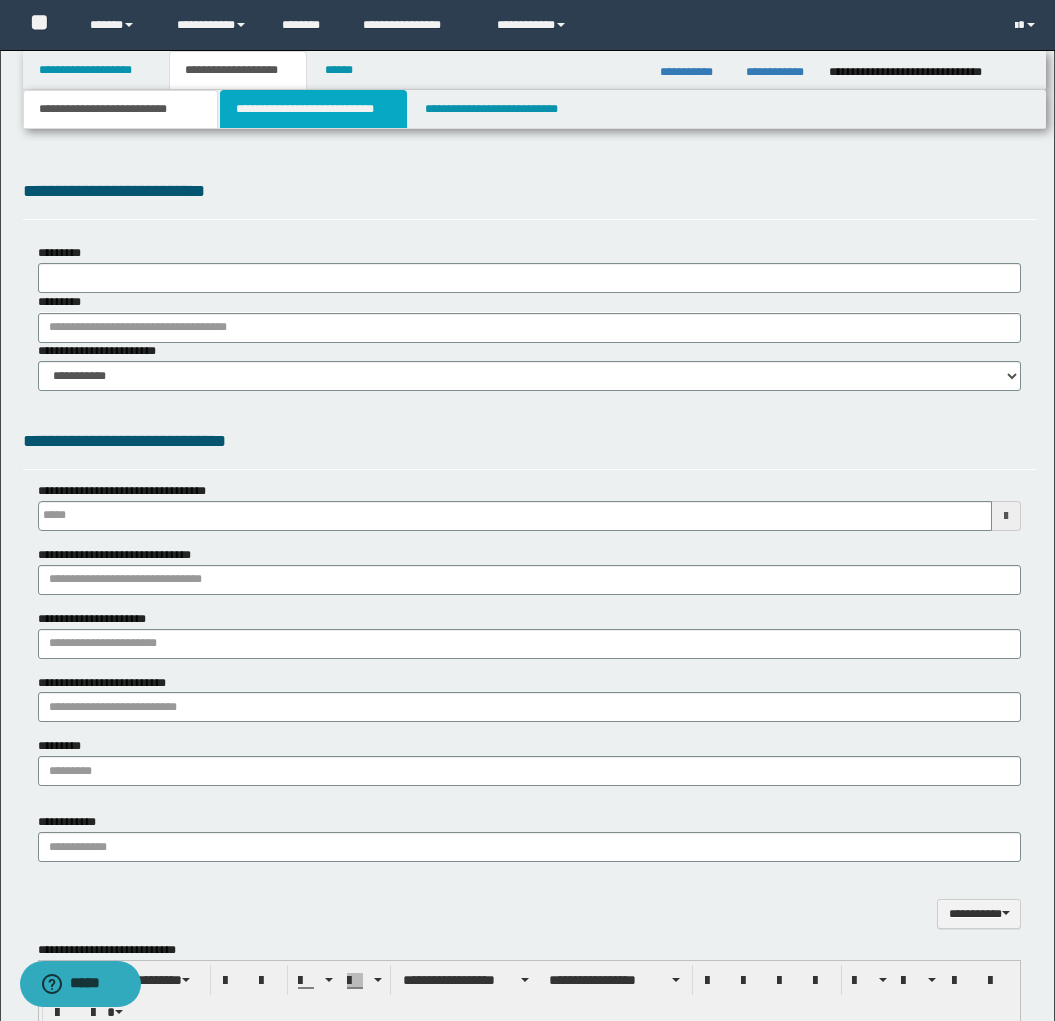 click on "**********" at bounding box center [314, 109] 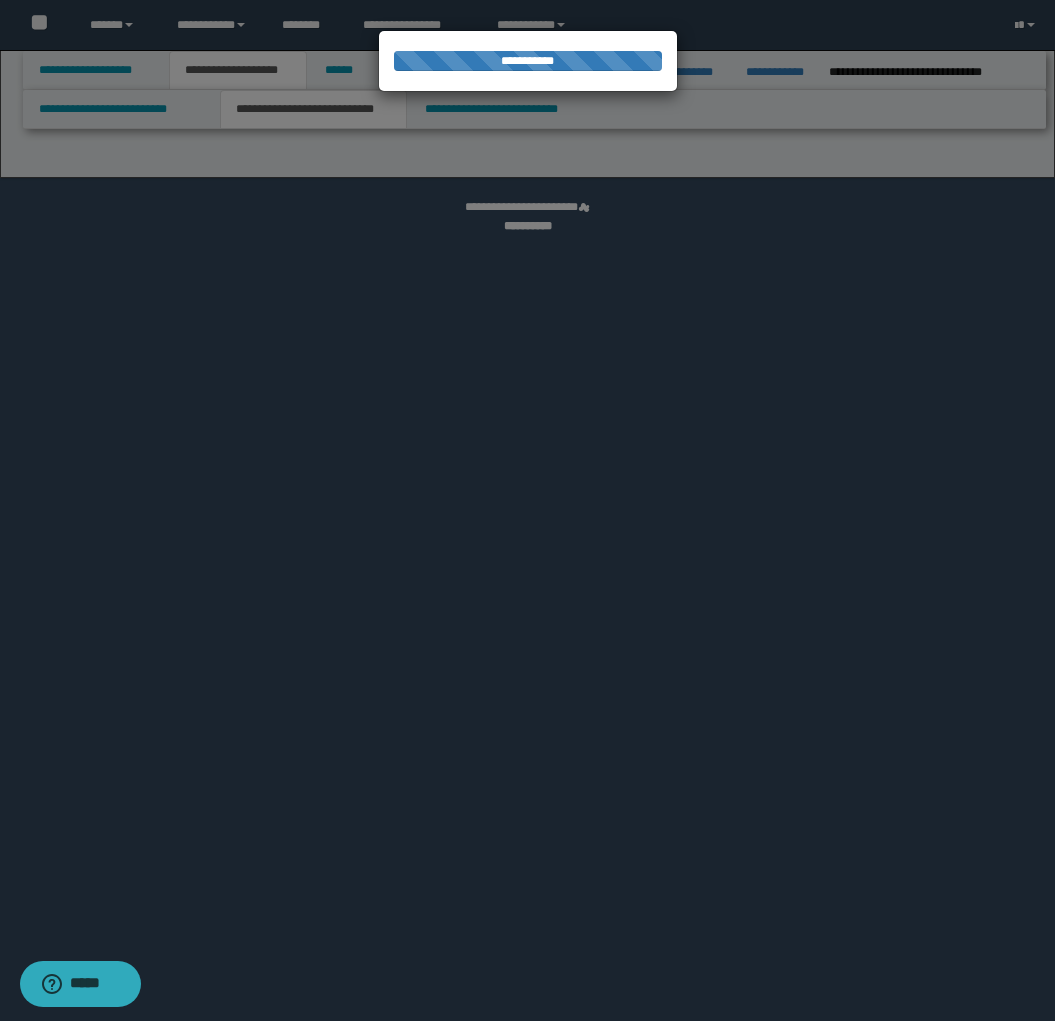 select on "*" 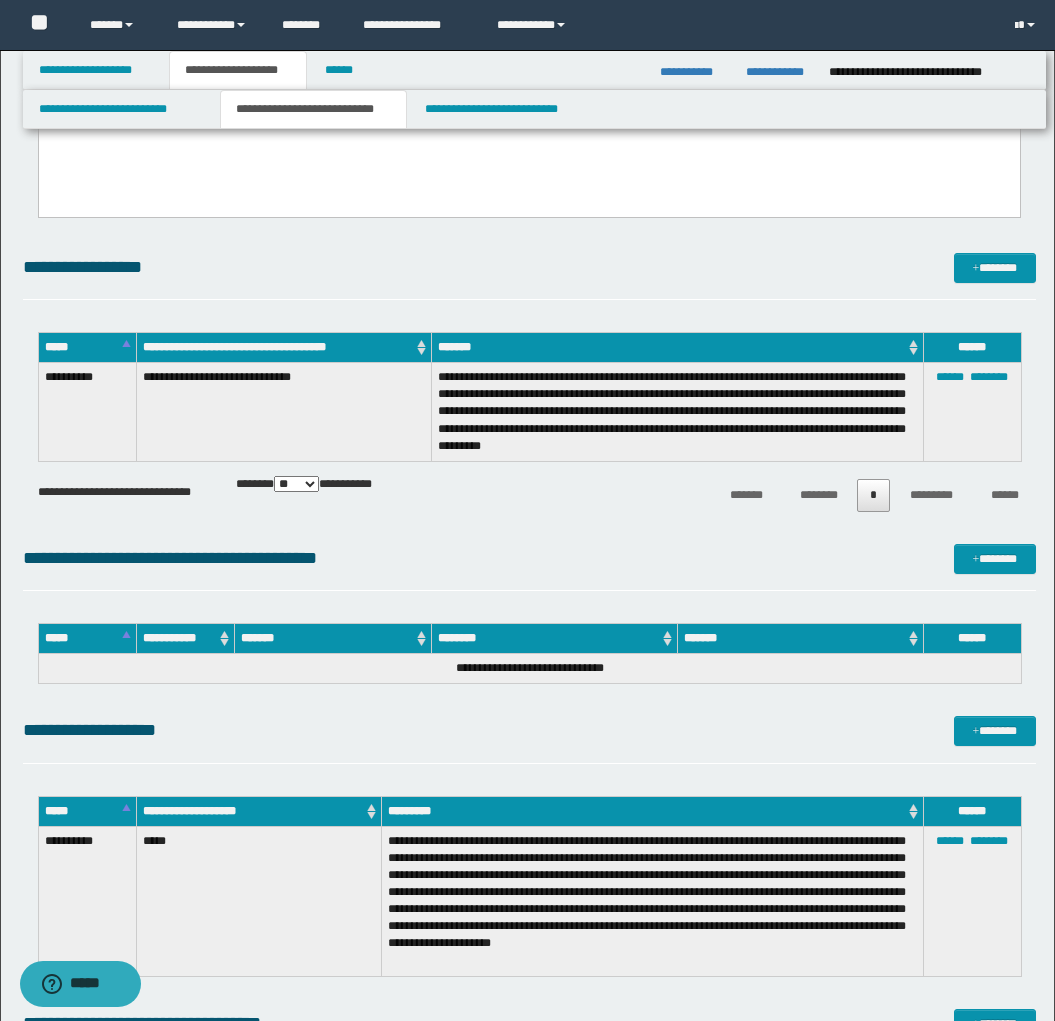 scroll, scrollTop: 1917, scrollLeft: 0, axis: vertical 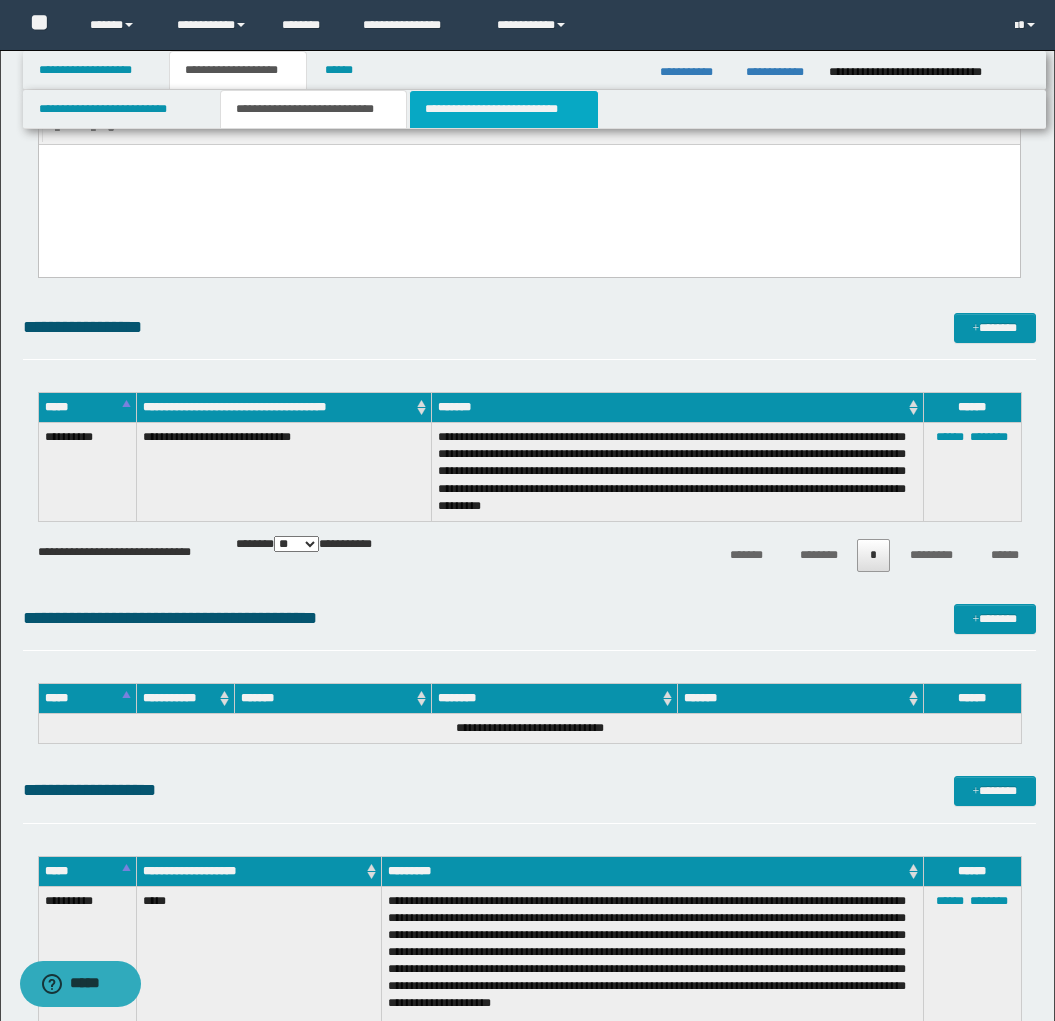 click on "**********" at bounding box center (504, 109) 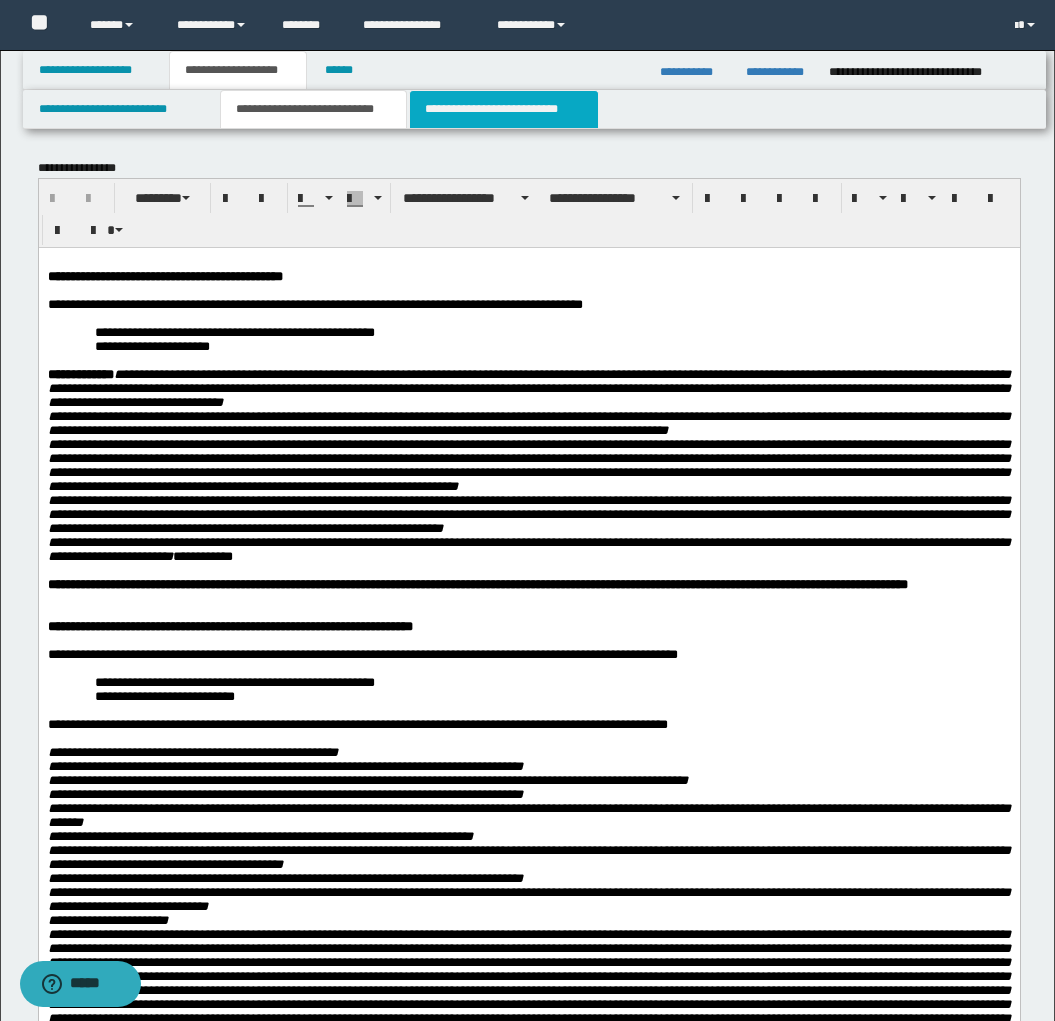 click on "**********" at bounding box center (504, 109) 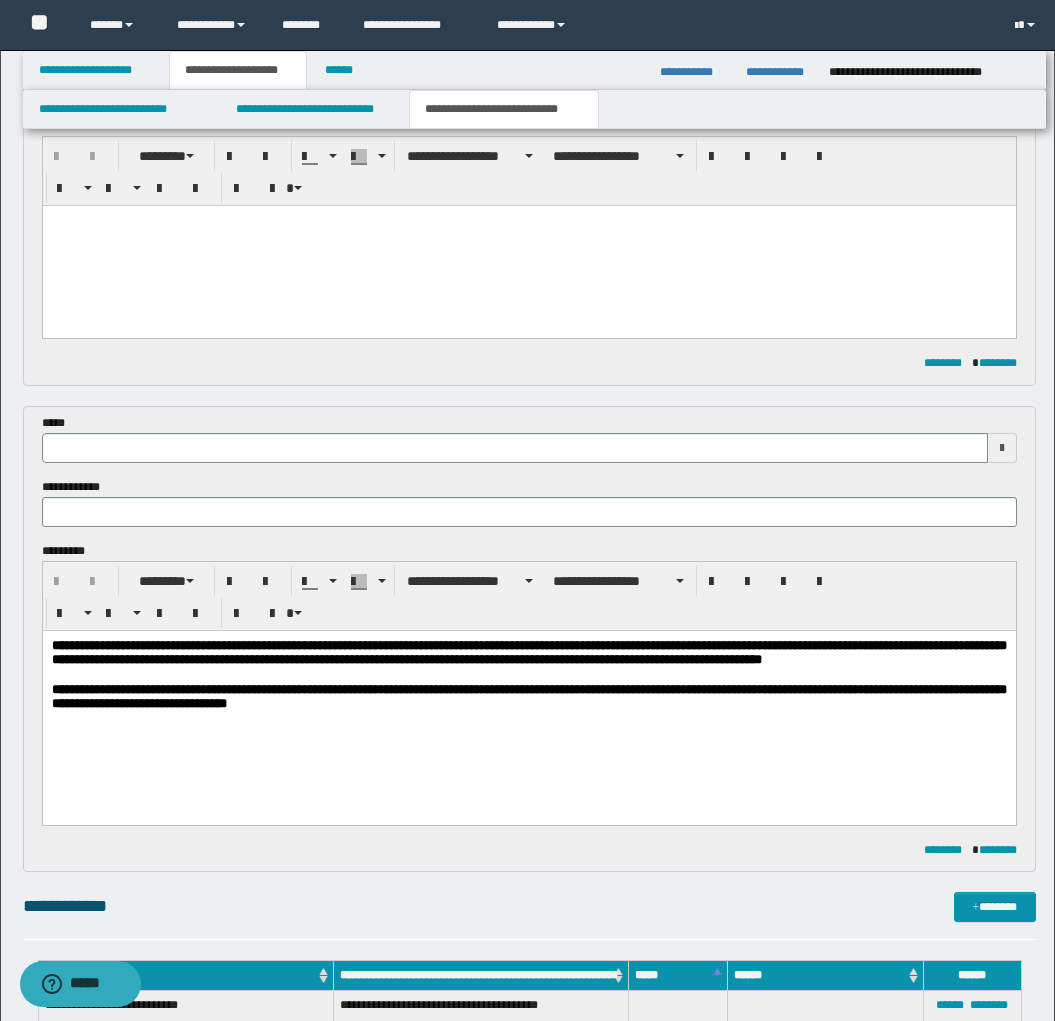 scroll, scrollTop: 248, scrollLeft: 0, axis: vertical 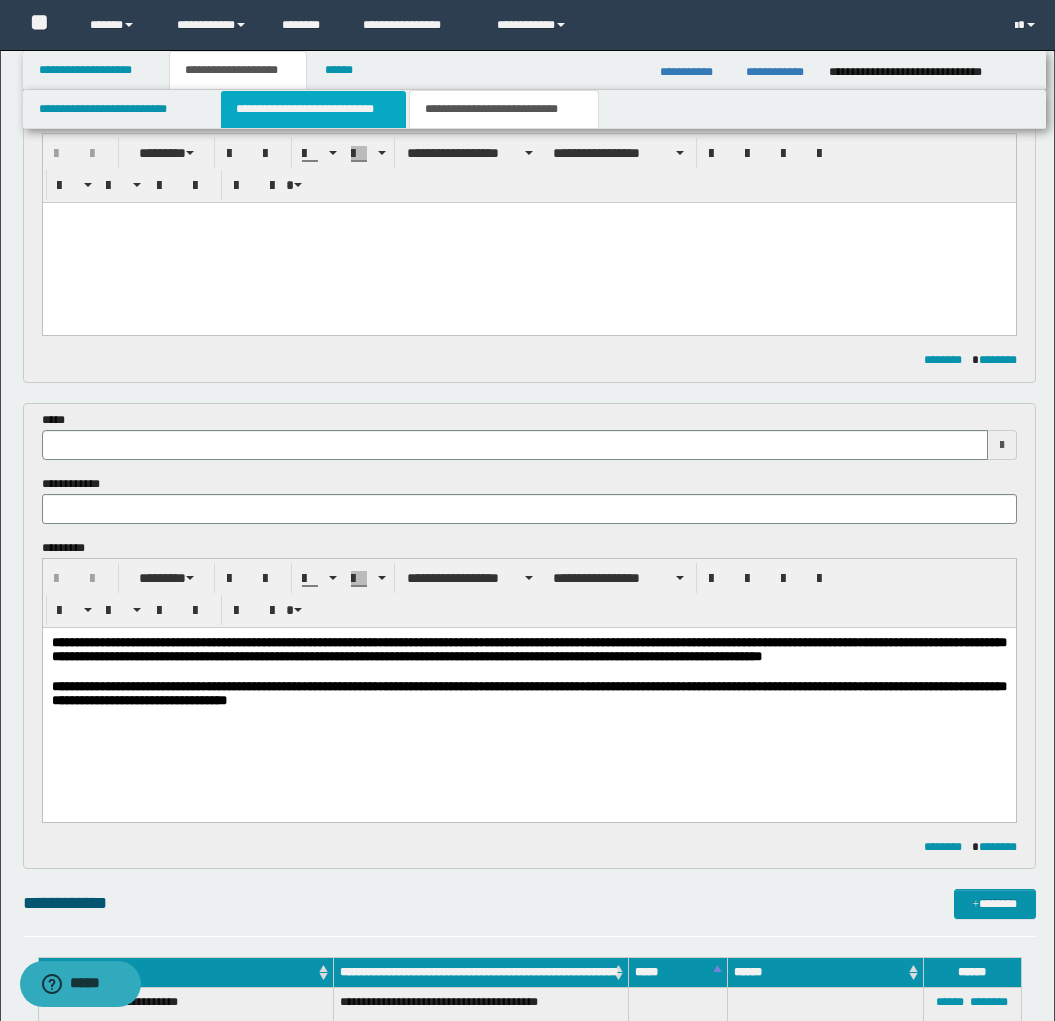 click on "**********" at bounding box center [314, 109] 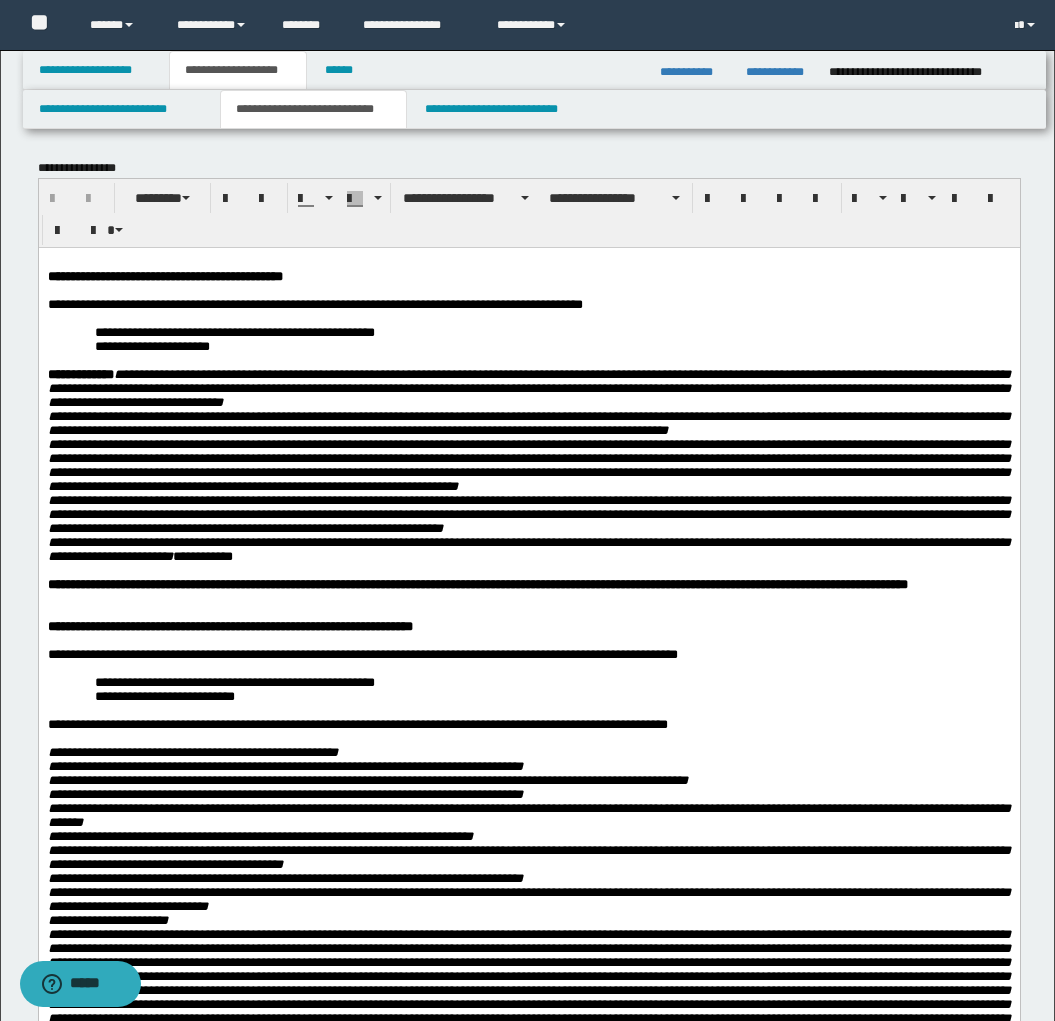 scroll, scrollTop: 39, scrollLeft: 0, axis: vertical 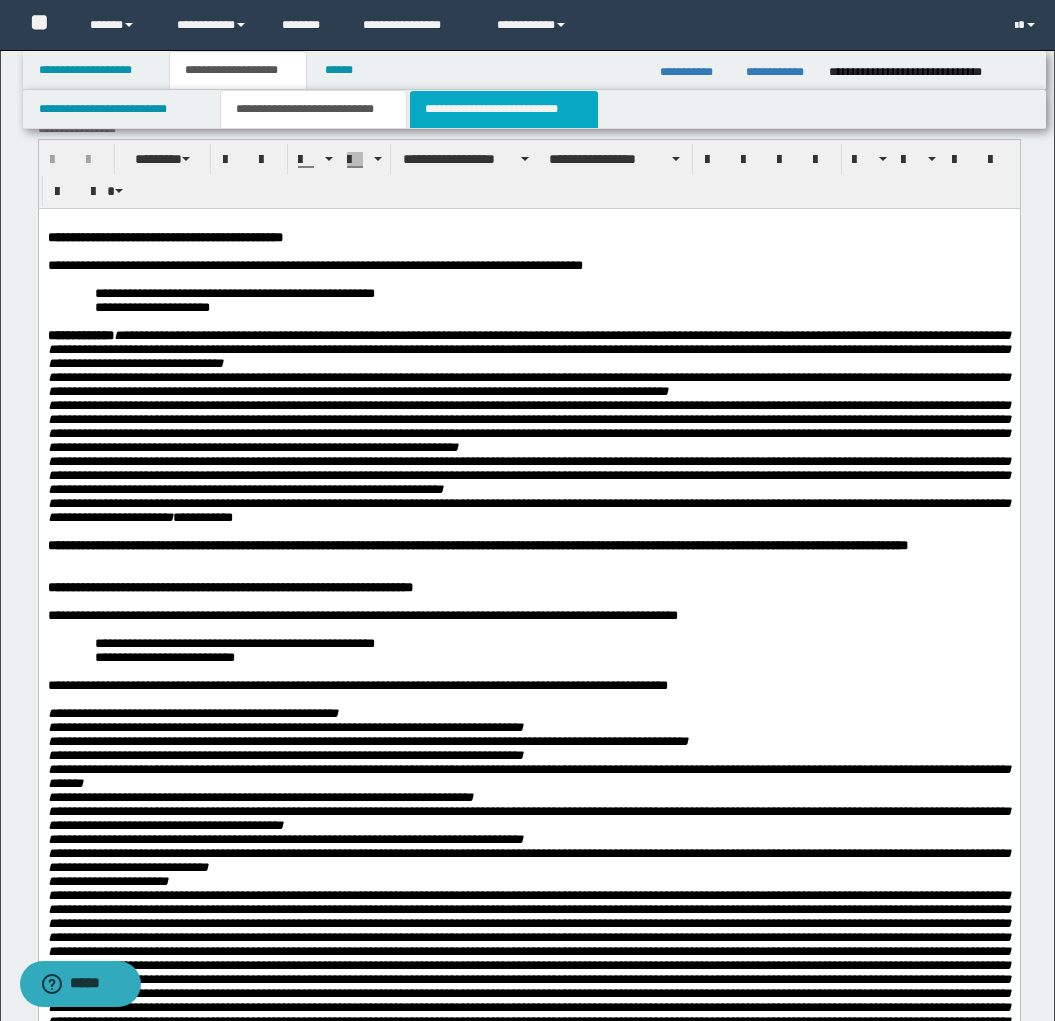 click on "**********" at bounding box center (504, 109) 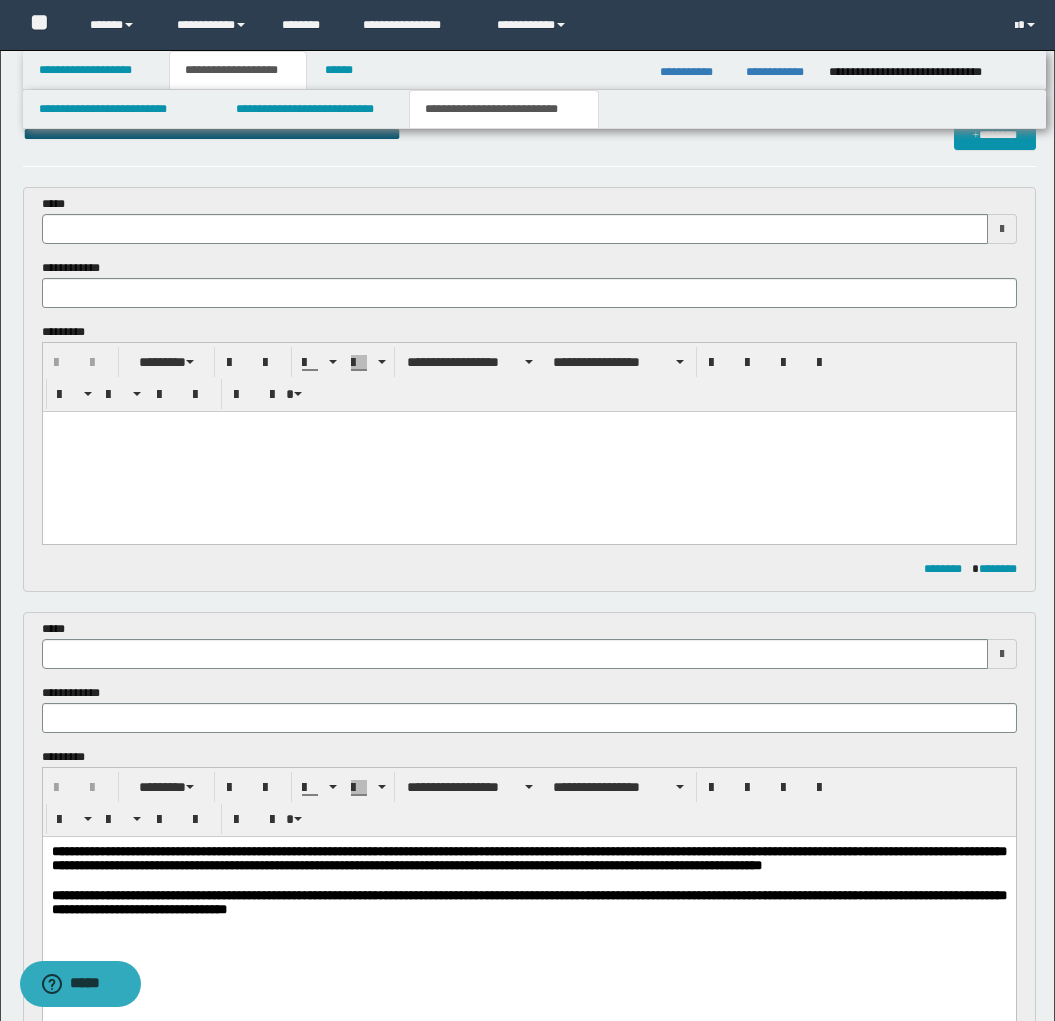 type 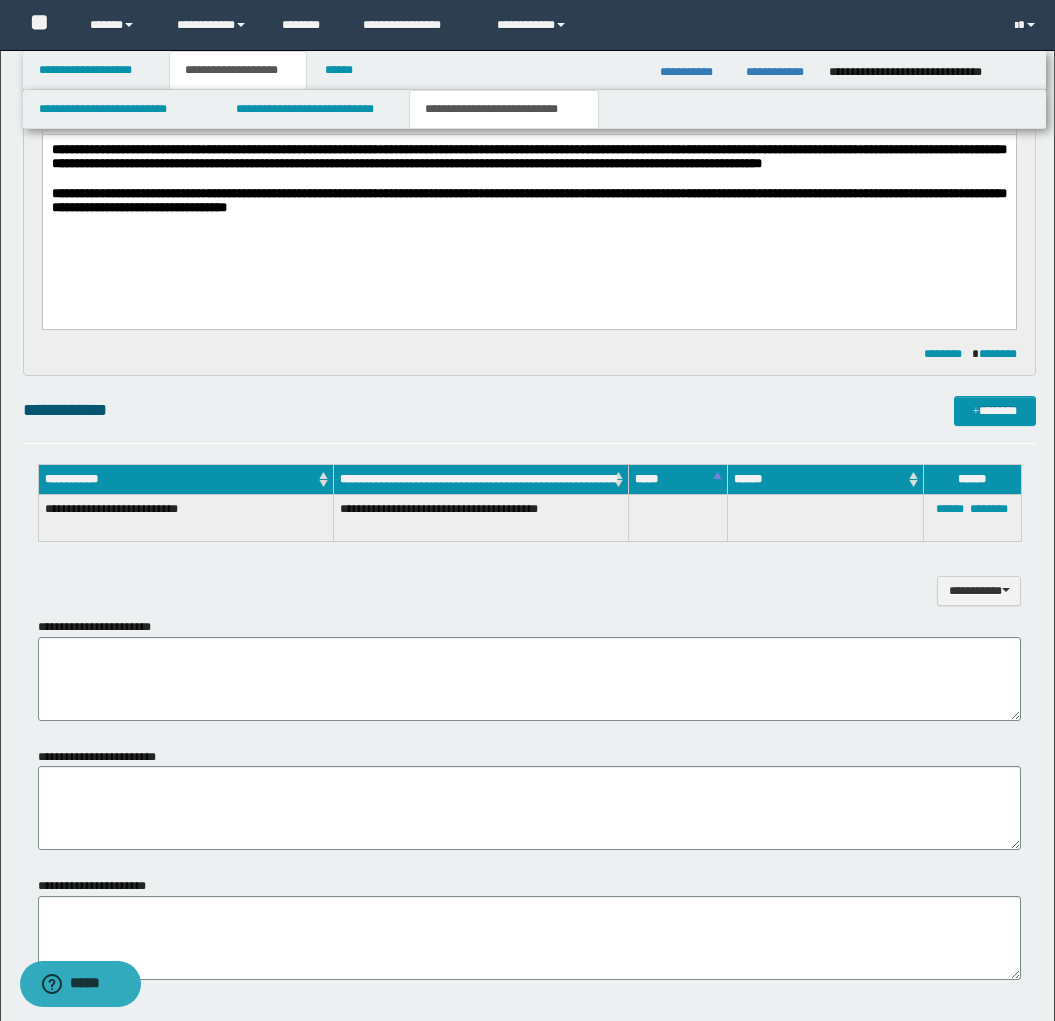 scroll, scrollTop: 688, scrollLeft: 0, axis: vertical 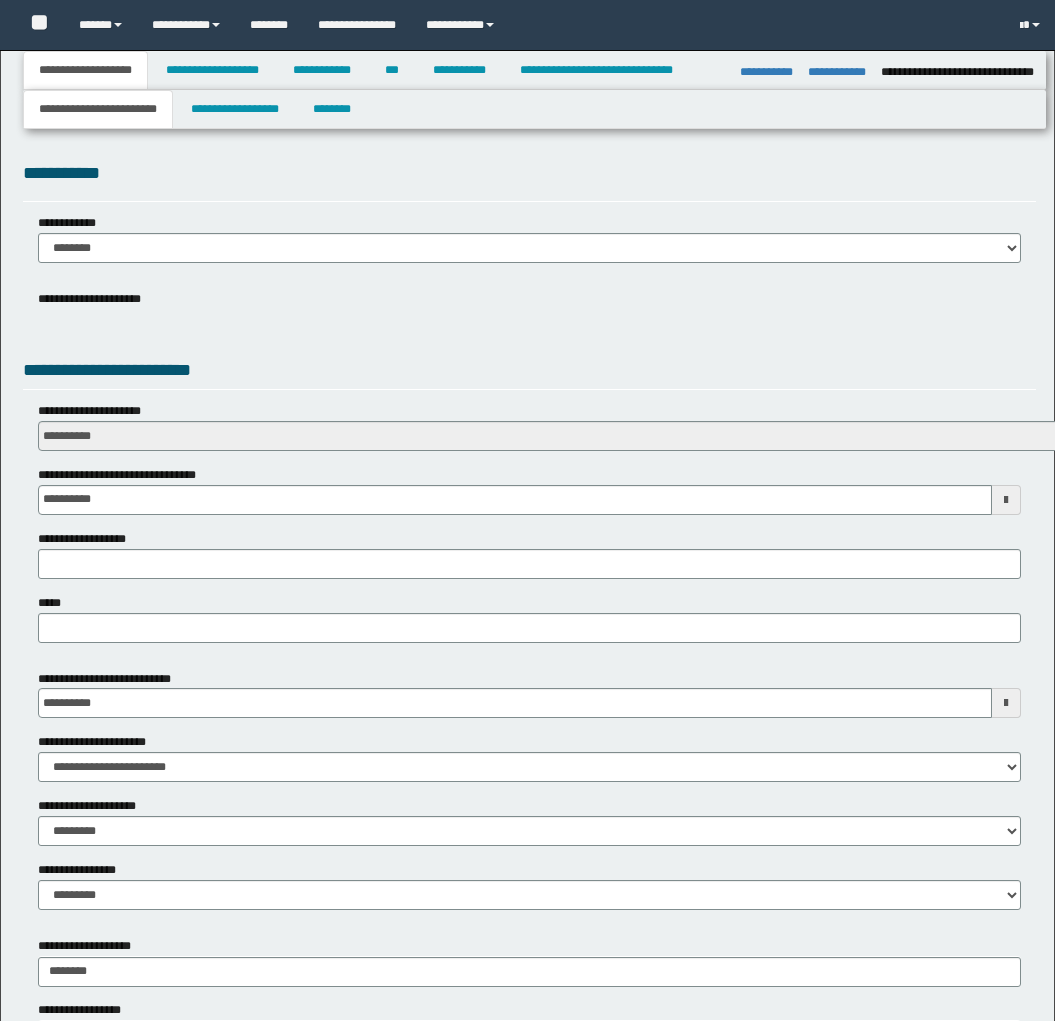 select on "*" 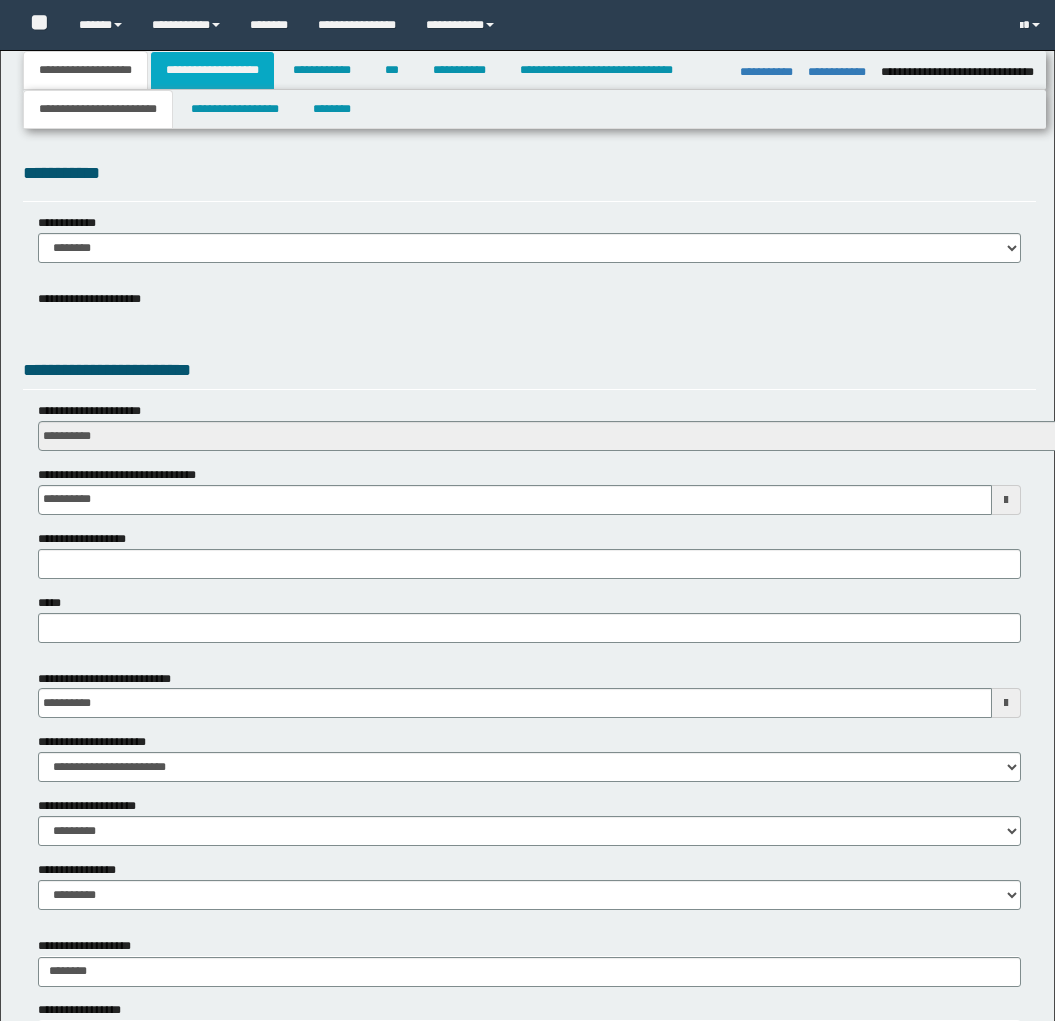 scroll, scrollTop: 0, scrollLeft: 0, axis: both 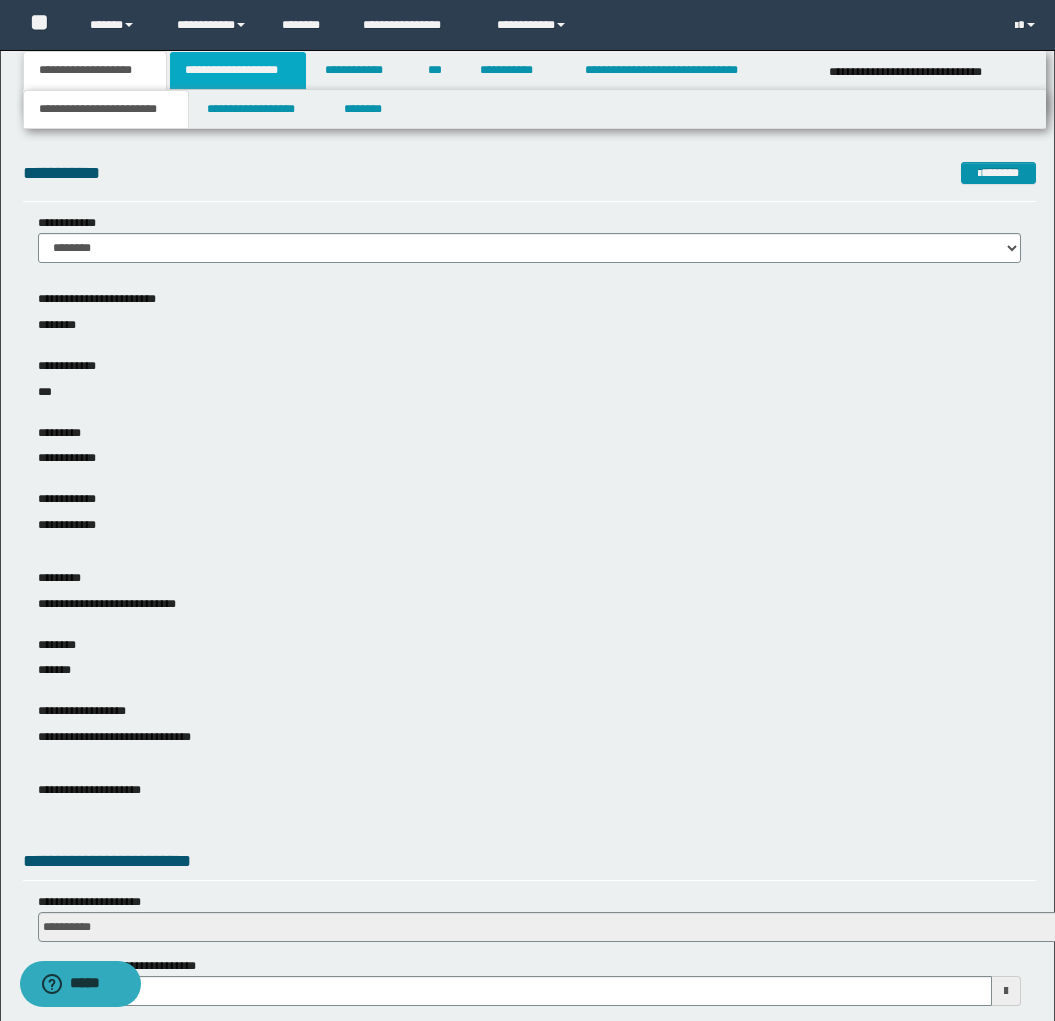 click on "**********" at bounding box center (238, 70) 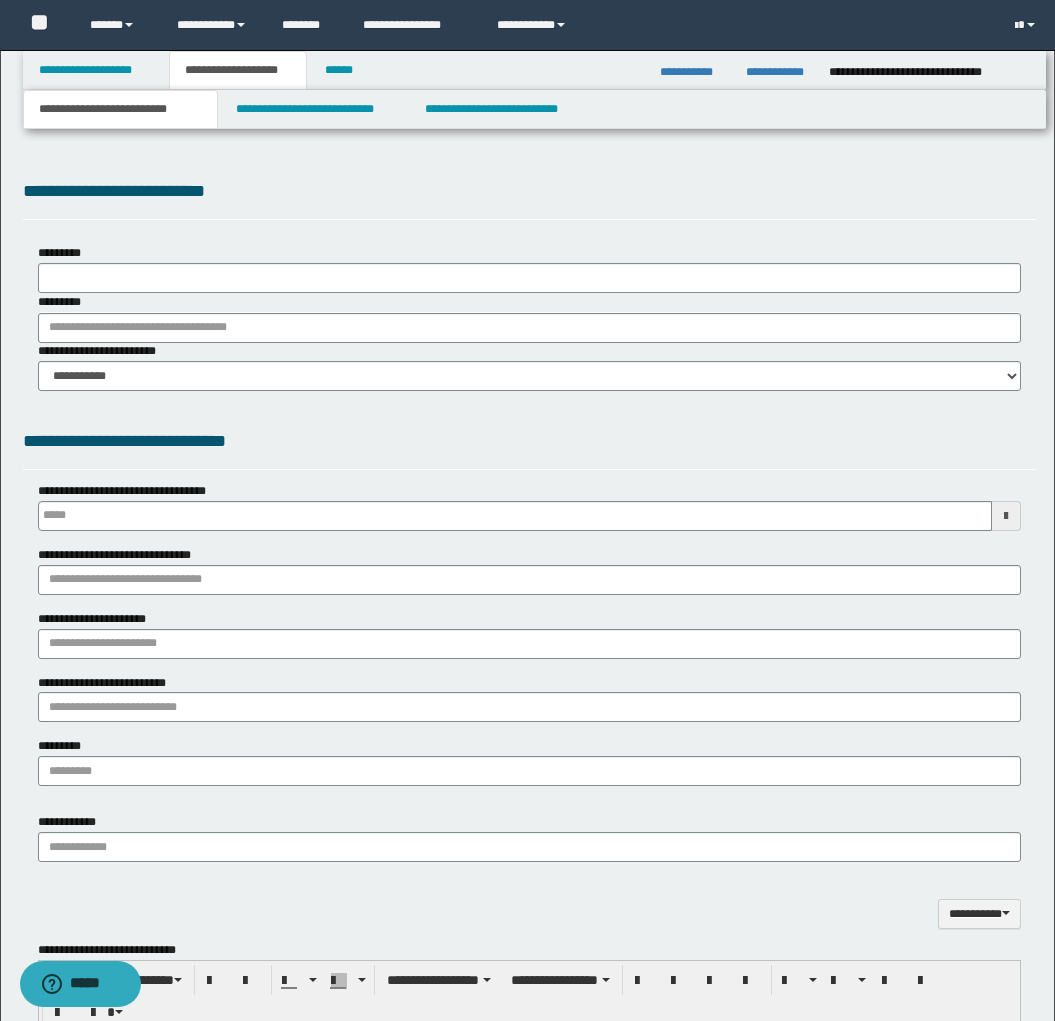 type 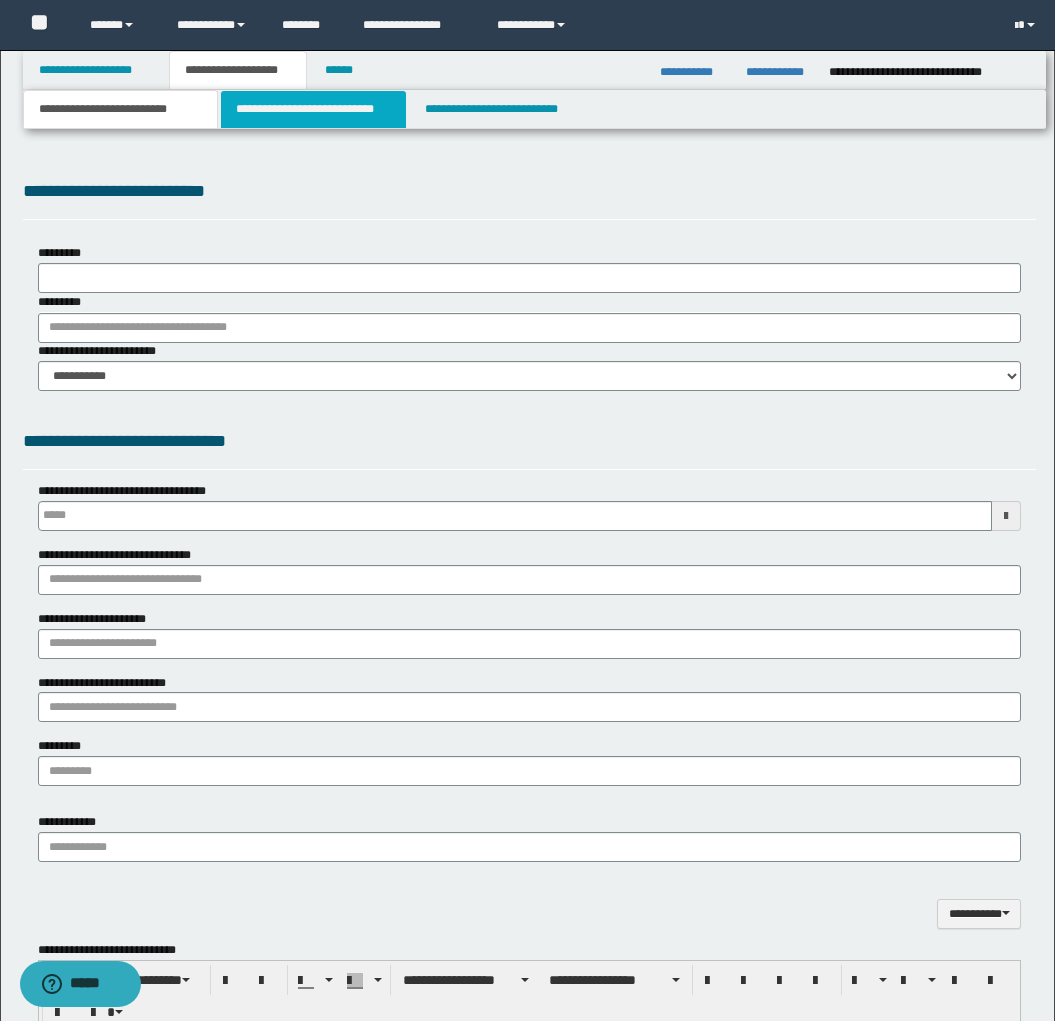 scroll, scrollTop: 0, scrollLeft: 0, axis: both 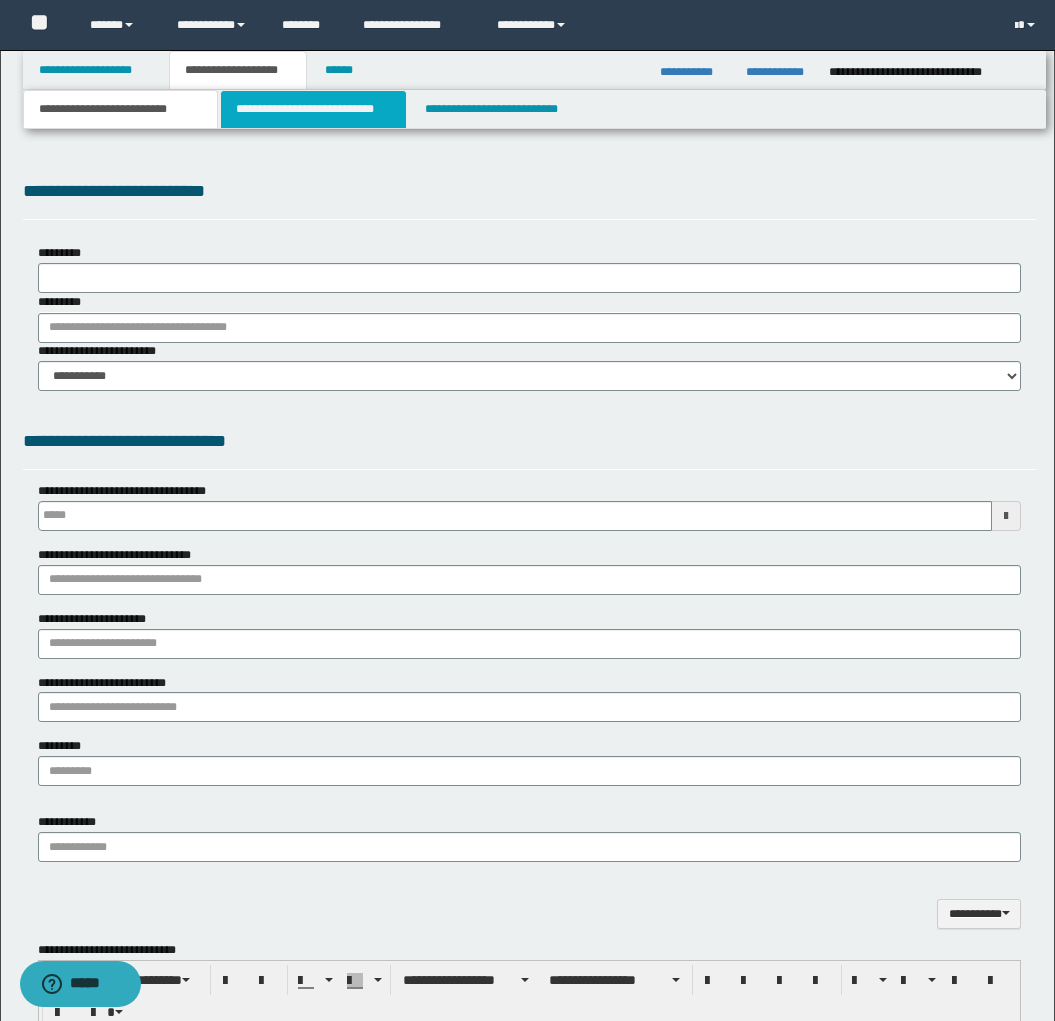 type on "********" 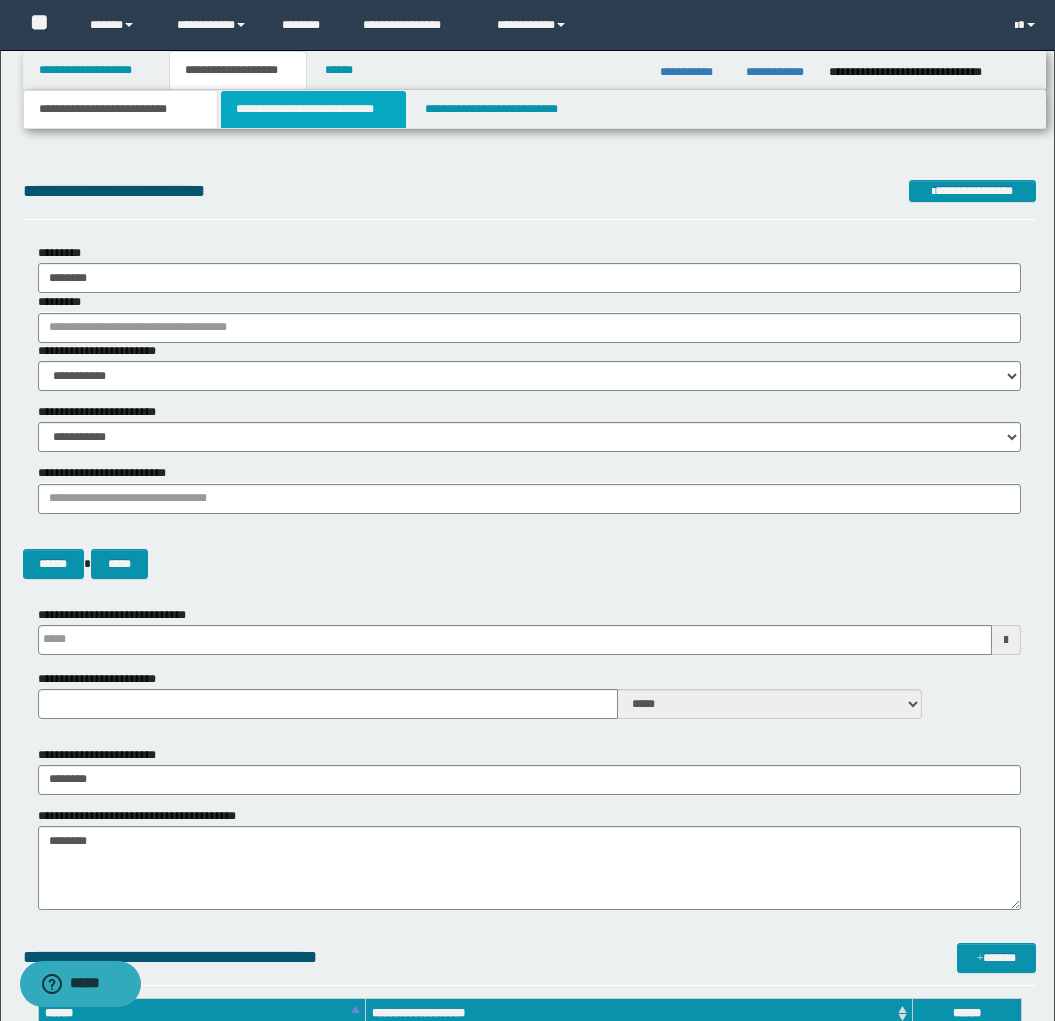 click on "**********" at bounding box center (314, 109) 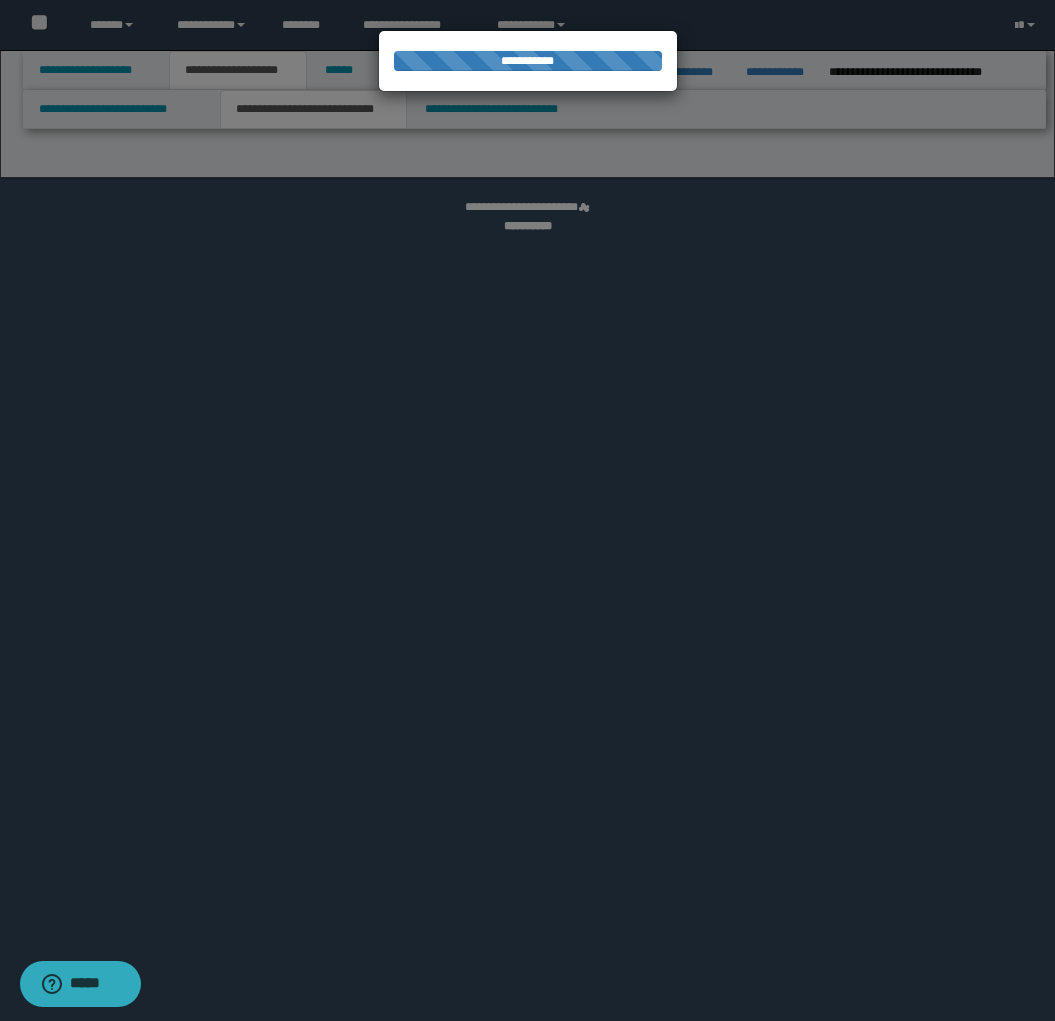 select on "*" 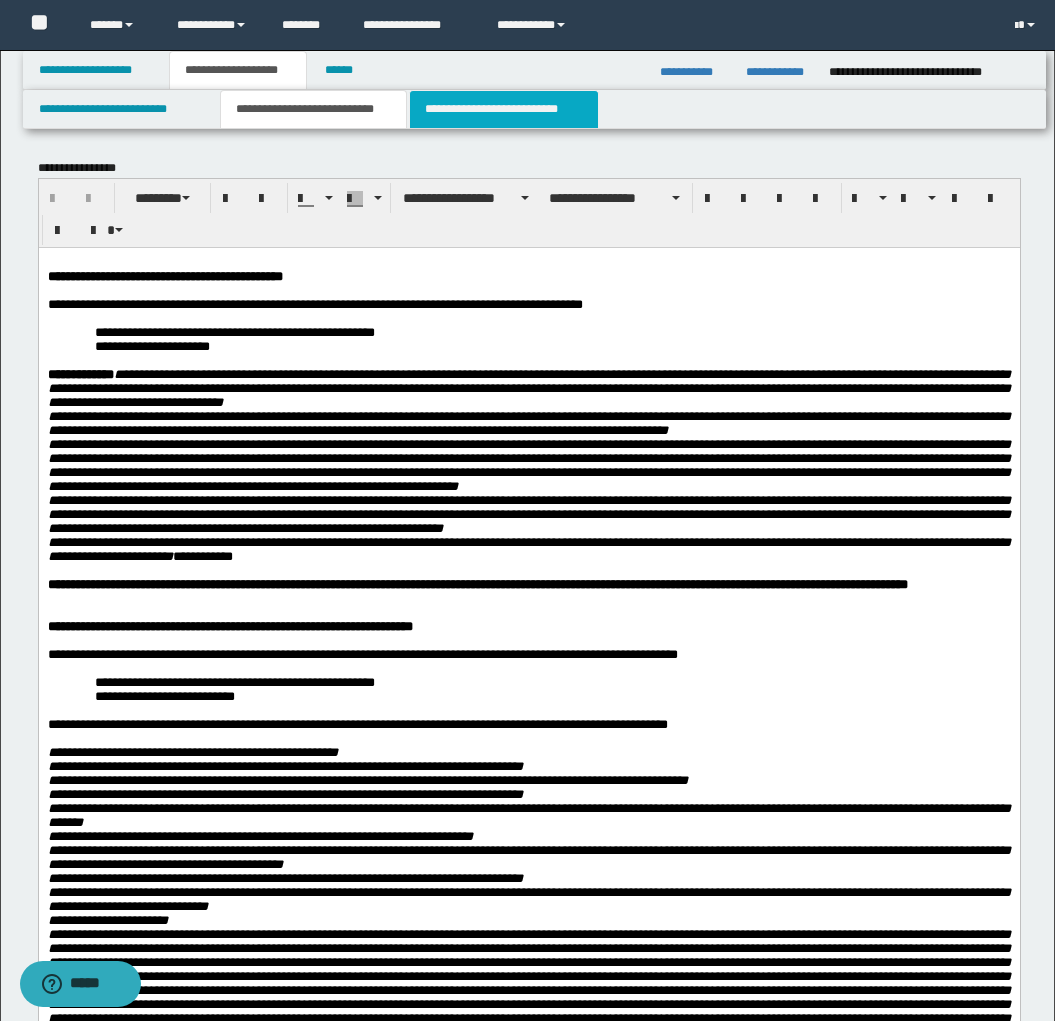 scroll, scrollTop: 0, scrollLeft: 0, axis: both 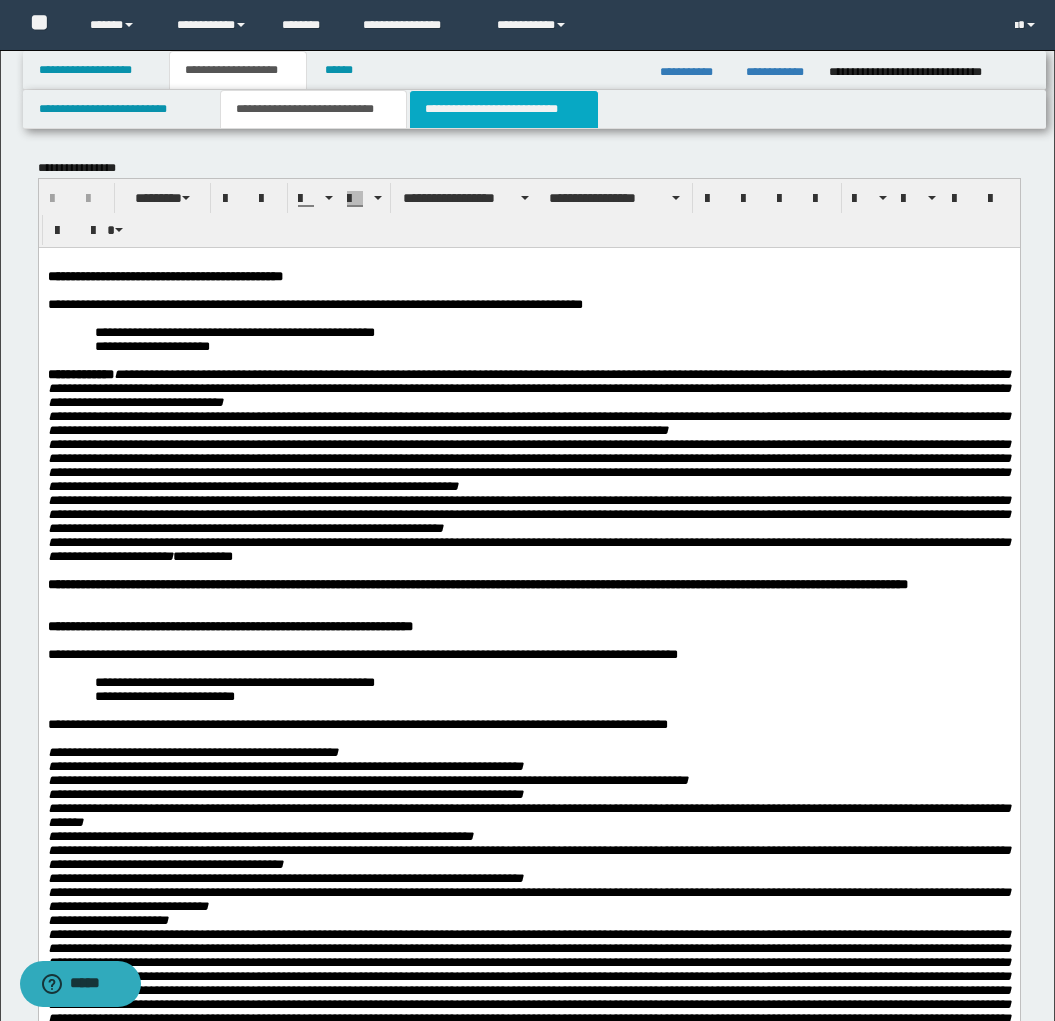 click on "**********" at bounding box center [504, 109] 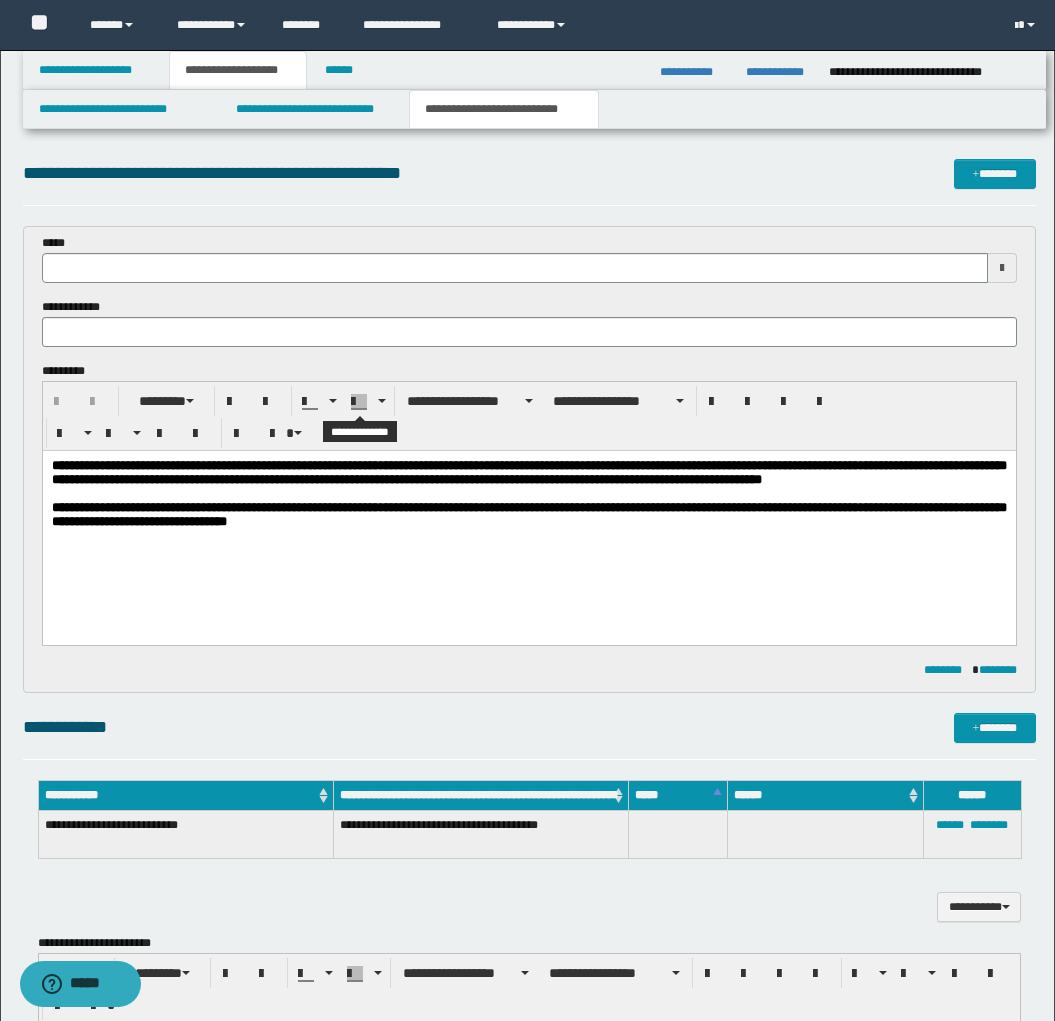 scroll, scrollTop: 0, scrollLeft: 0, axis: both 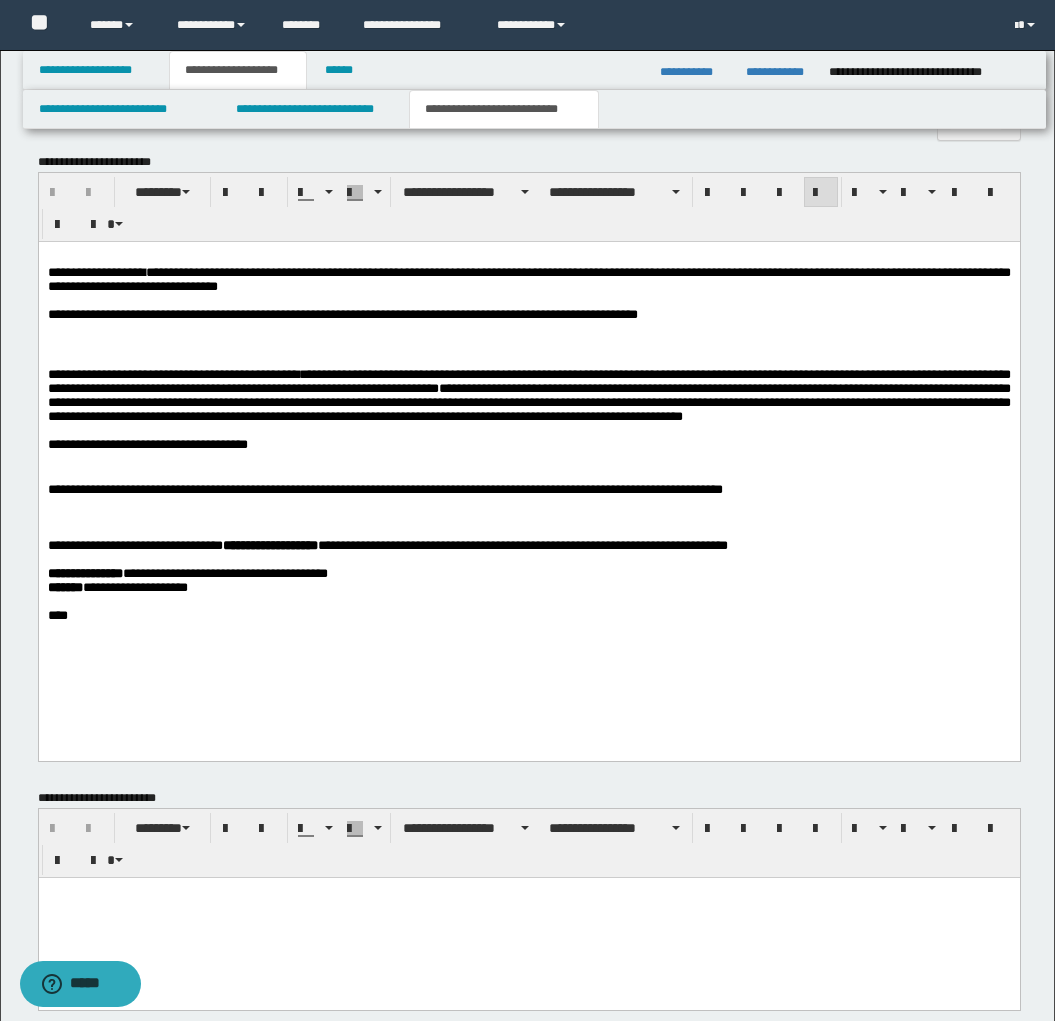 click at bounding box center (529, 476) 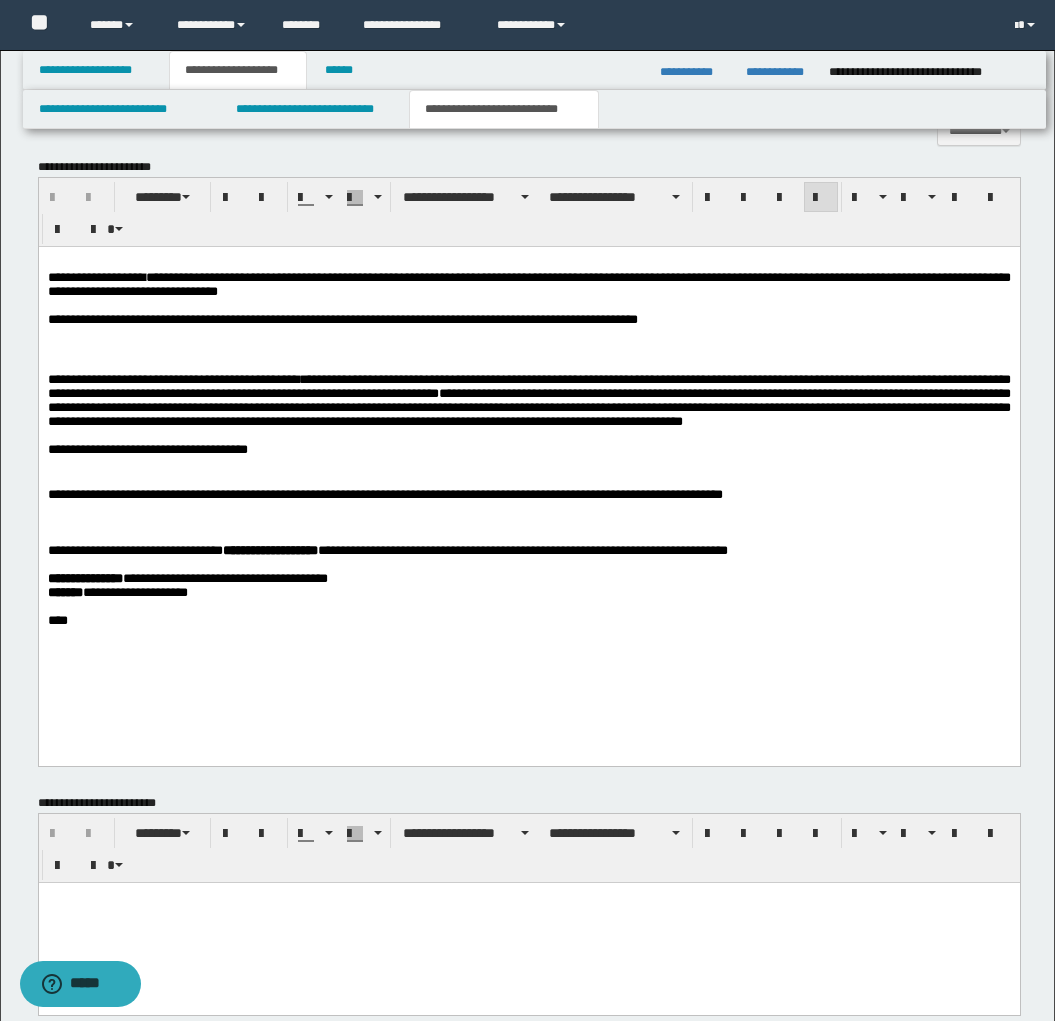 scroll, scrollTop: 774, scrollLeft: 0, axis: vertical 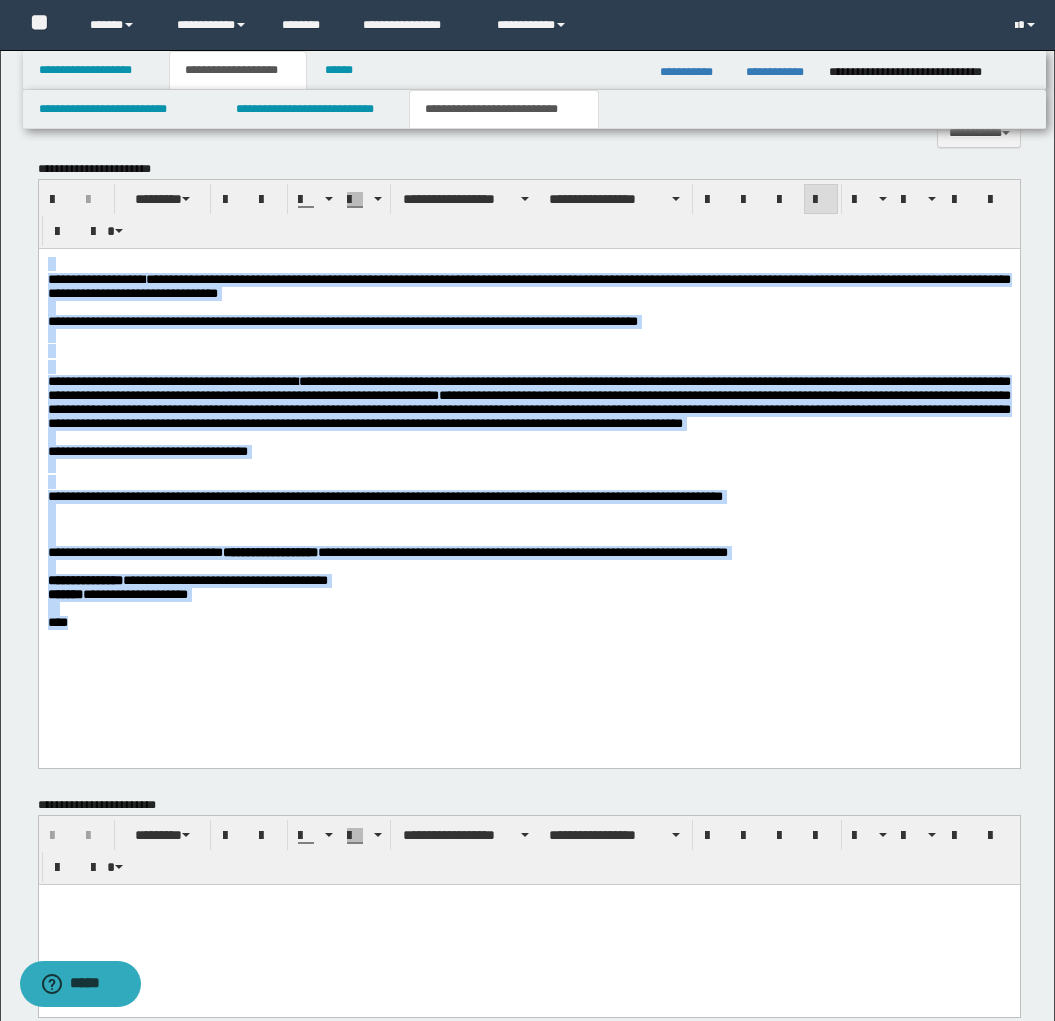 paste 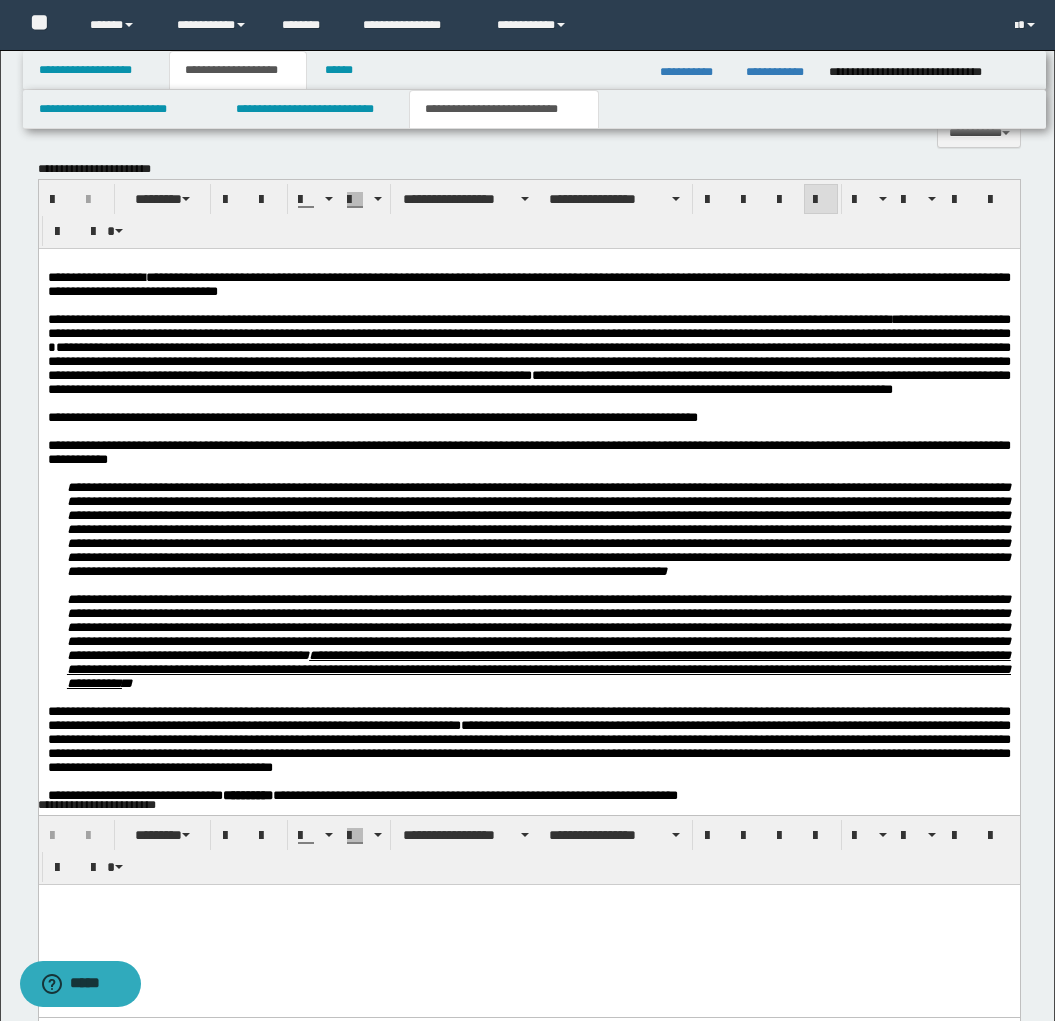 type 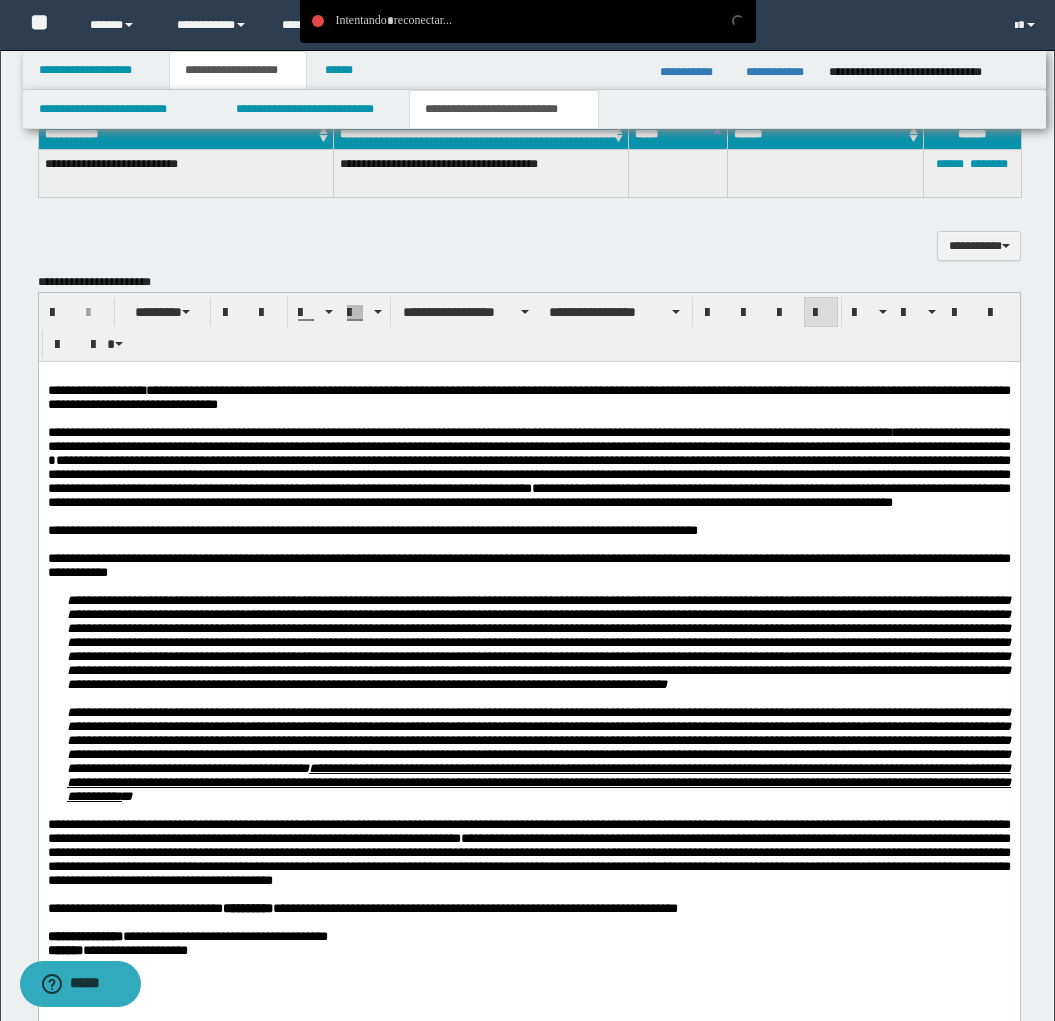 scroll, scrollTop: 418, scrollLeft: 0, axis: vertical 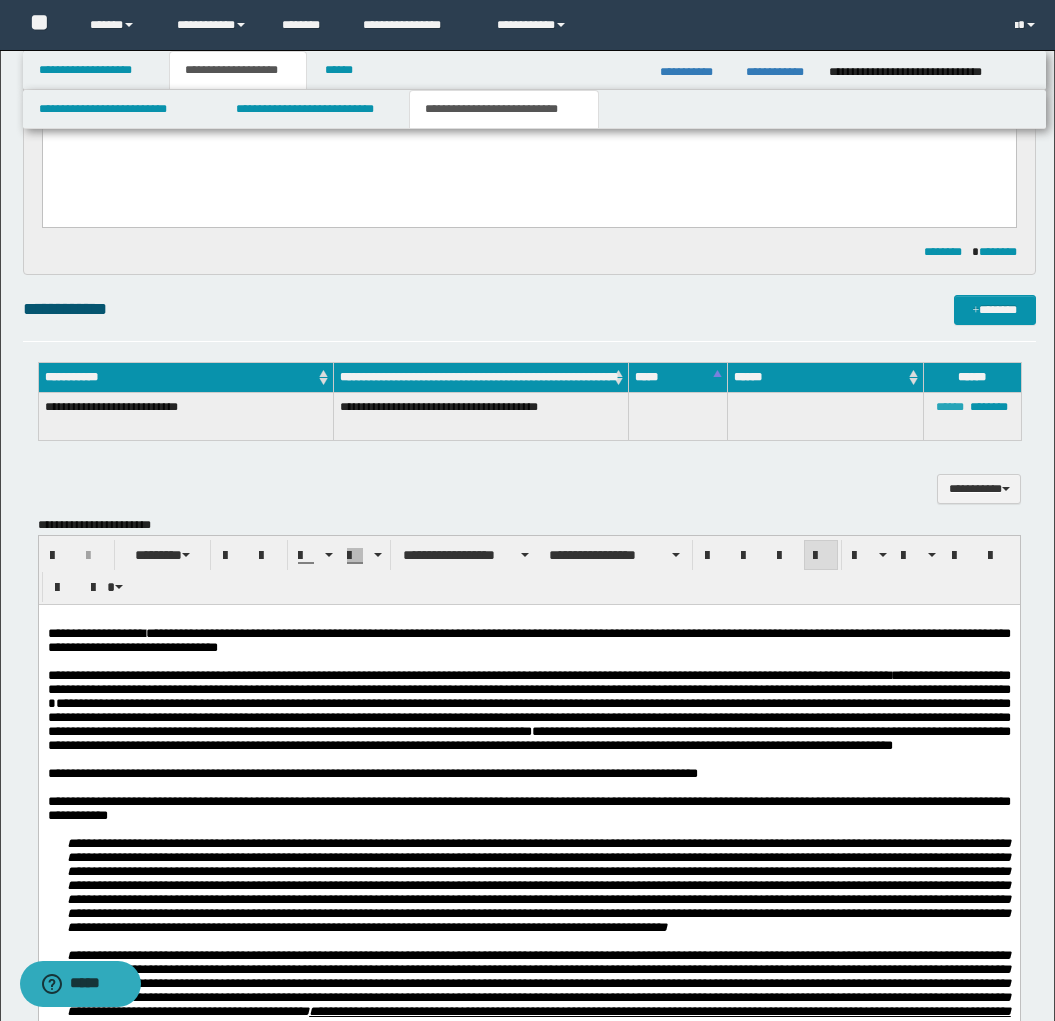 click on "******" at bounding box center [950, 407] 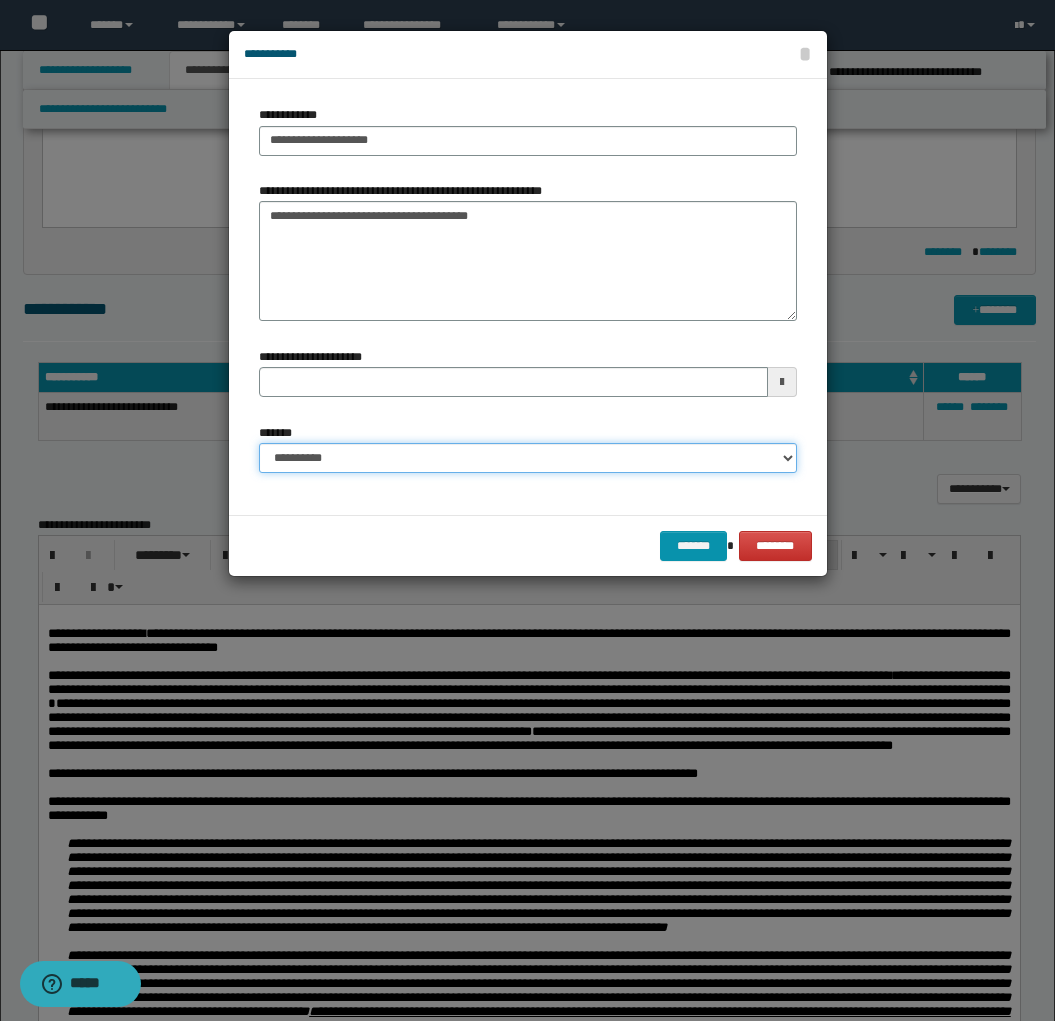 click on "**********" at bounding box center (528, 458) 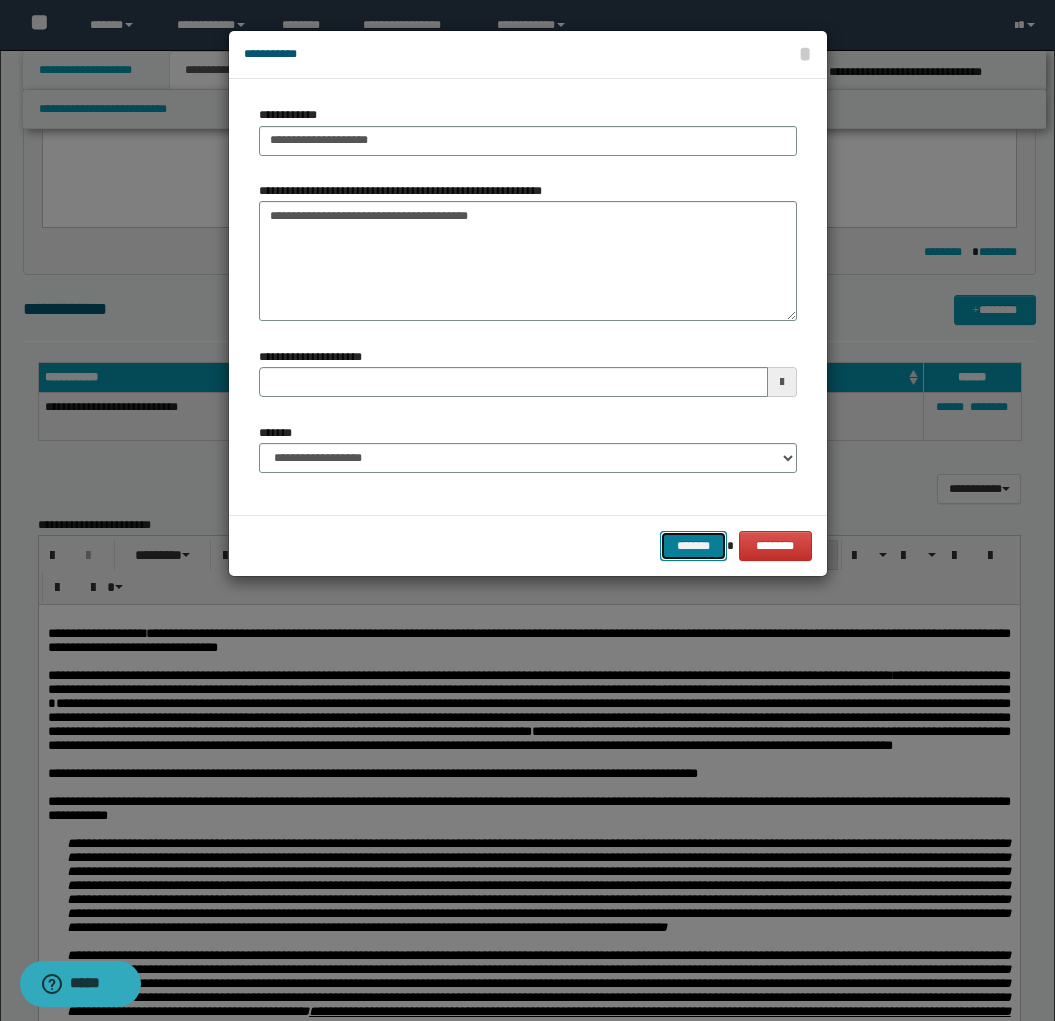 click on "*******" at bounding box center (694, 546) 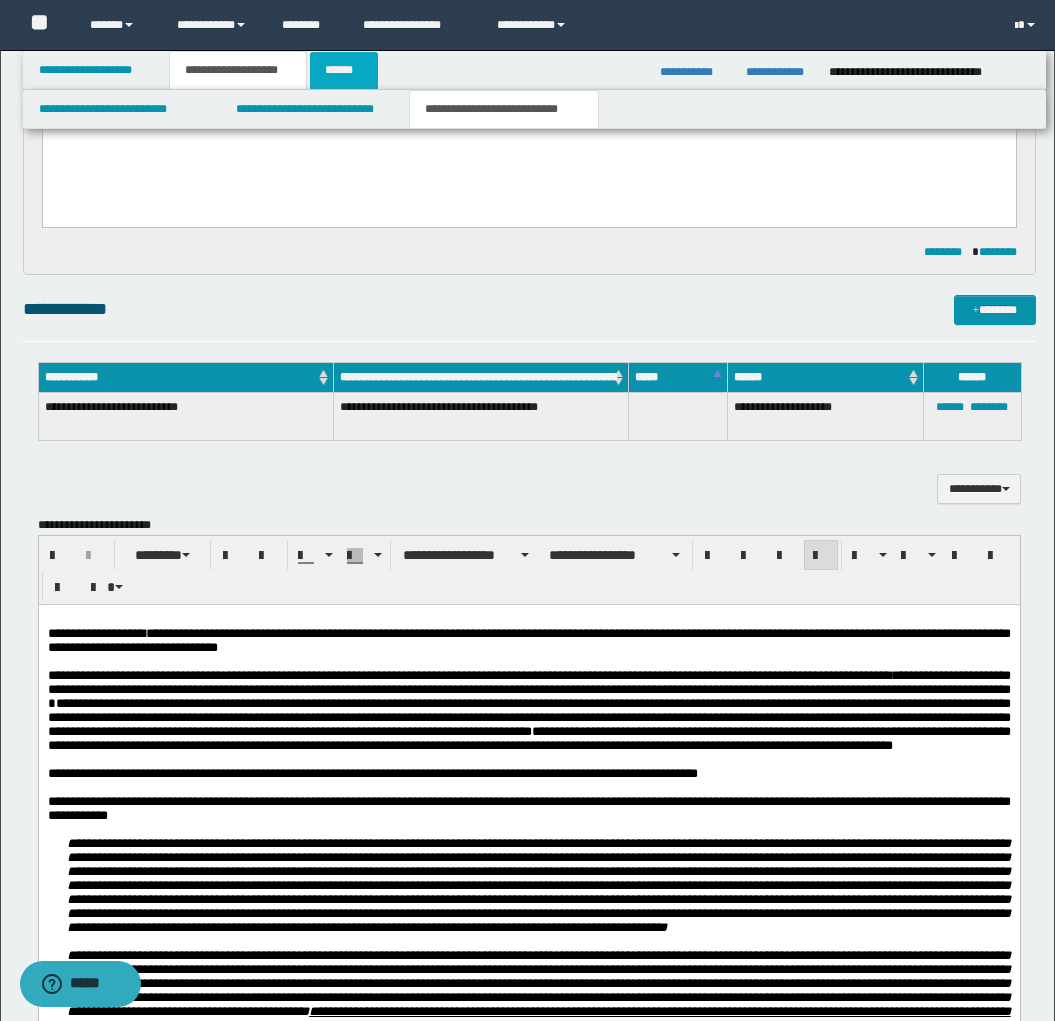 click on "******" at bounding box center (344, 70) 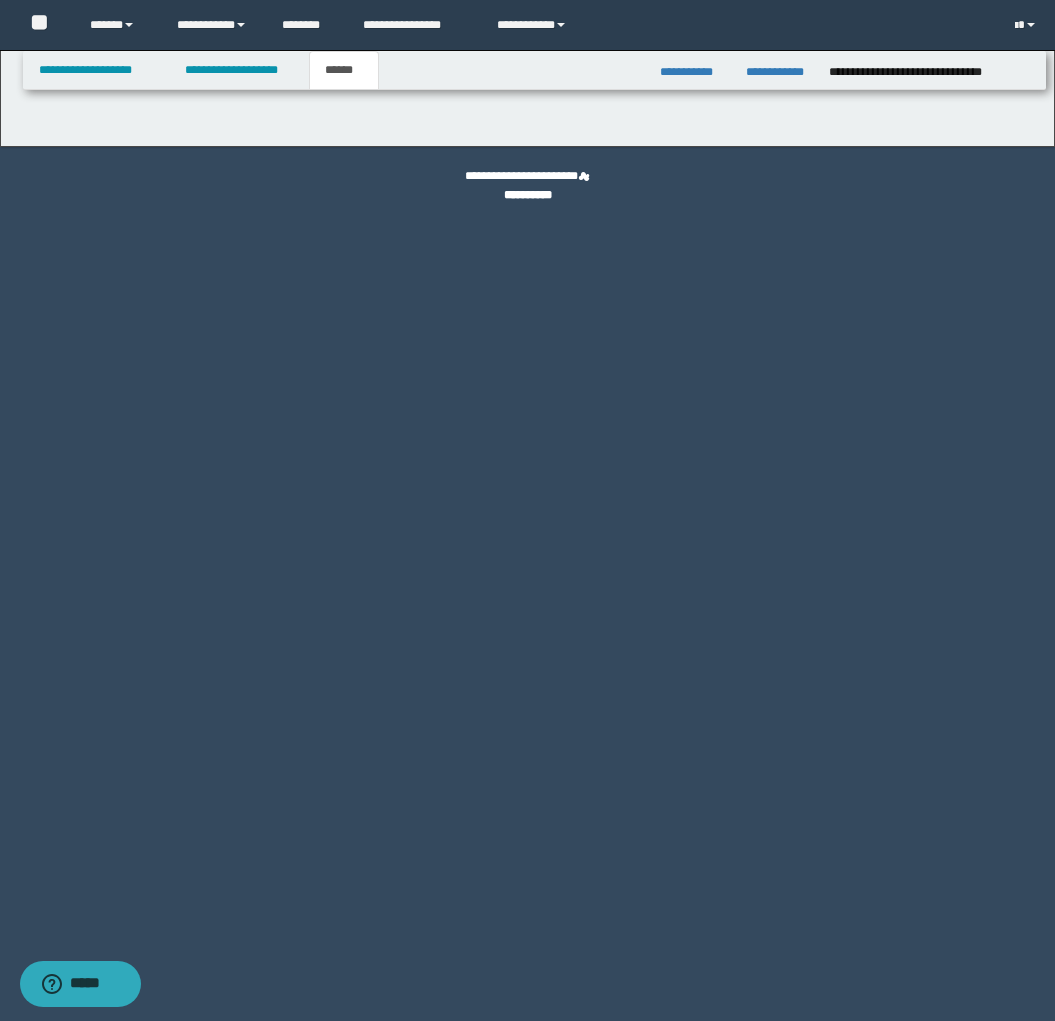 scroll, scrollTop: 0, scrollLeft: 0, axis: both 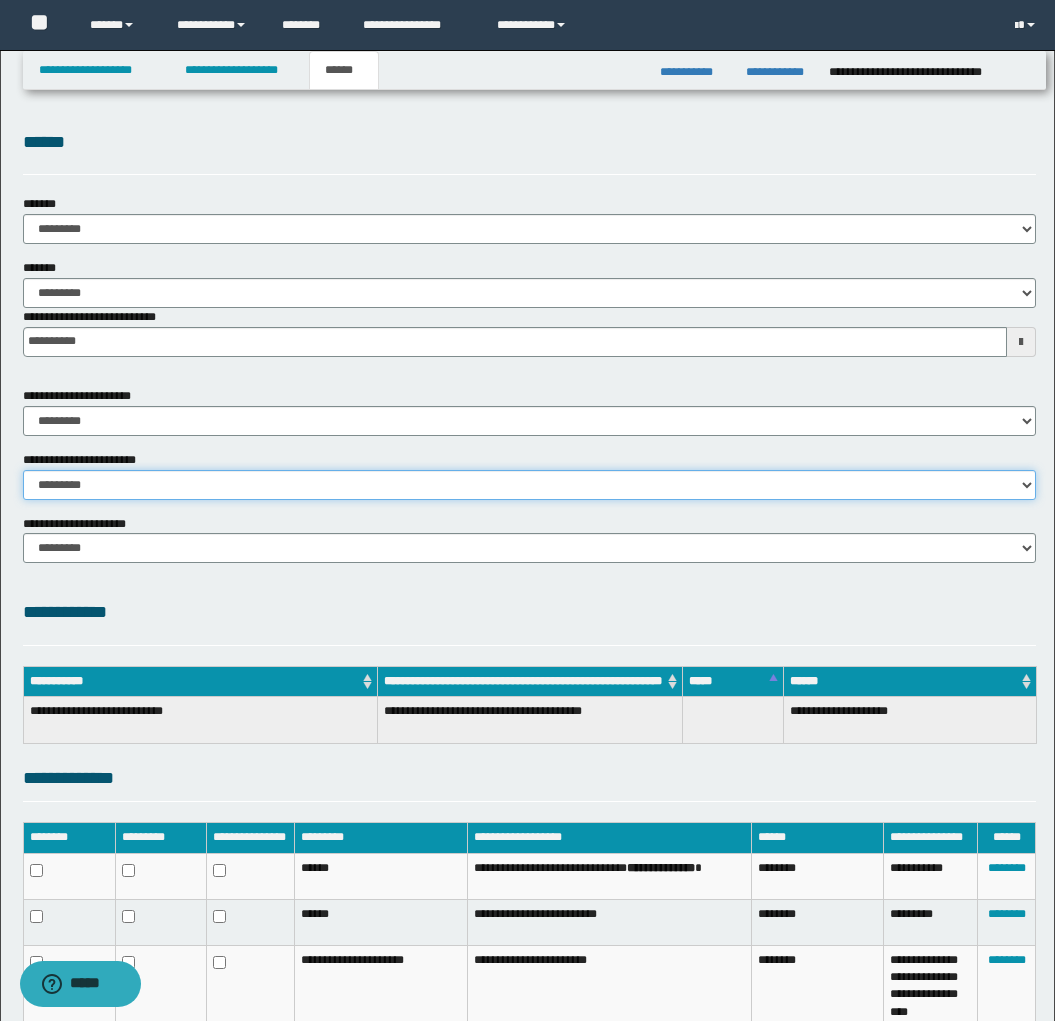 click on "*********
*********
*********" at bounding box center [529, 485] 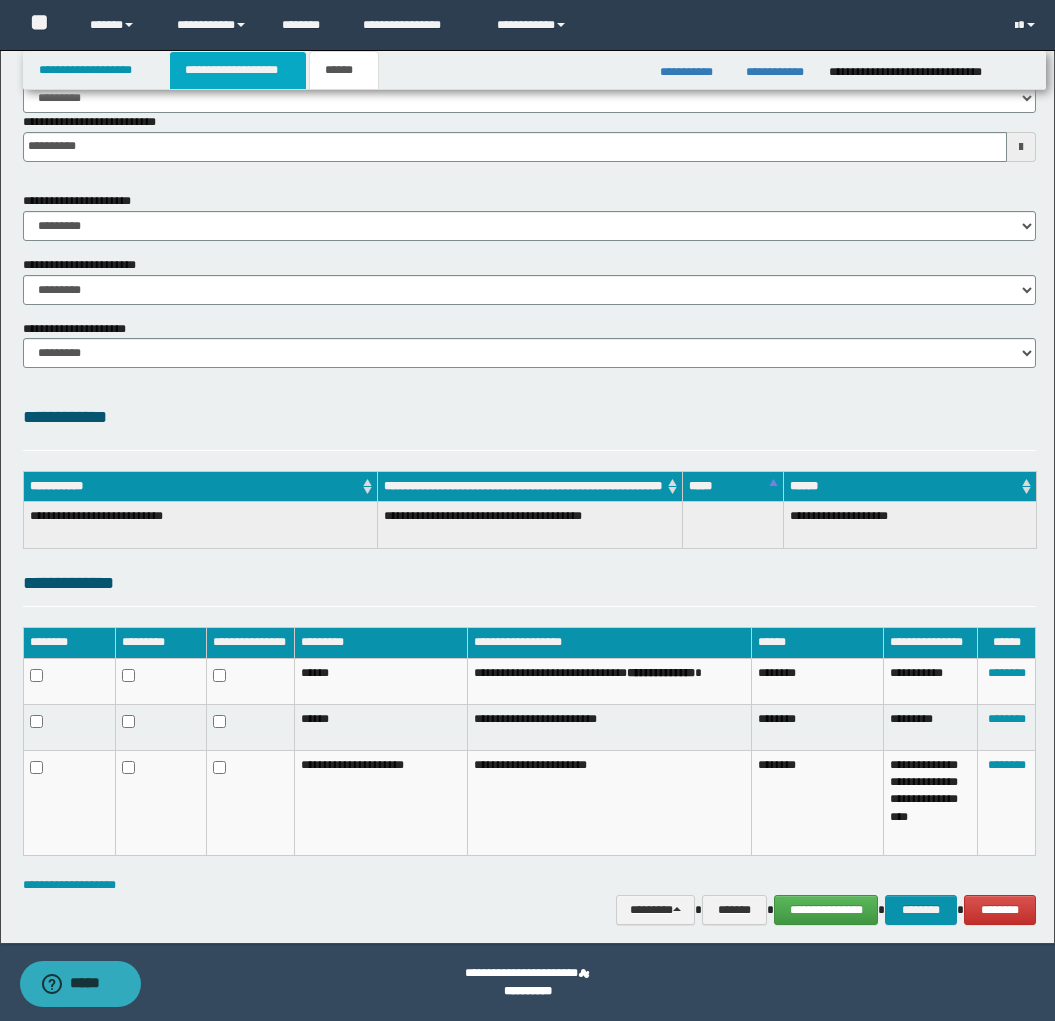 click on "**********" at bounding box center [238, 70] 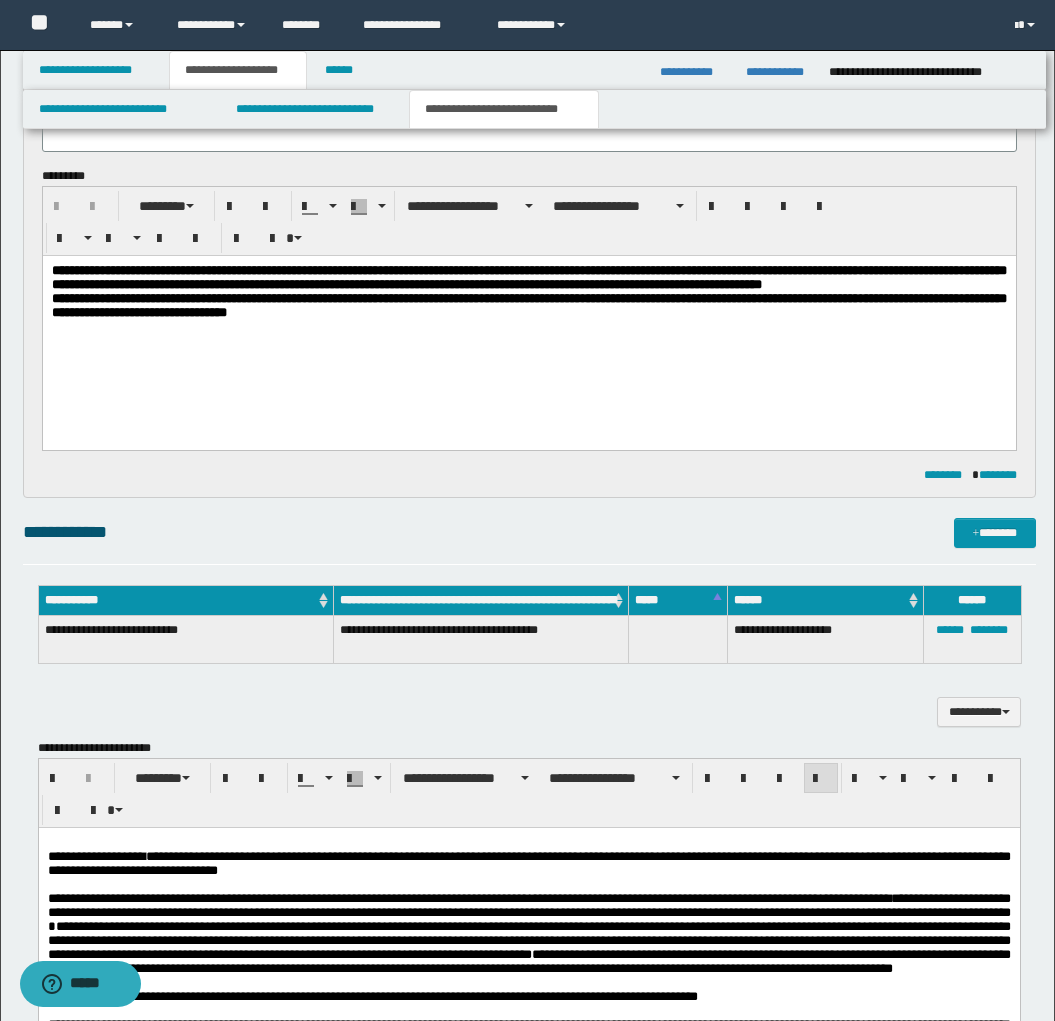 scroll, scrollTop: 226, scrollLeft: 0, axis: vertical 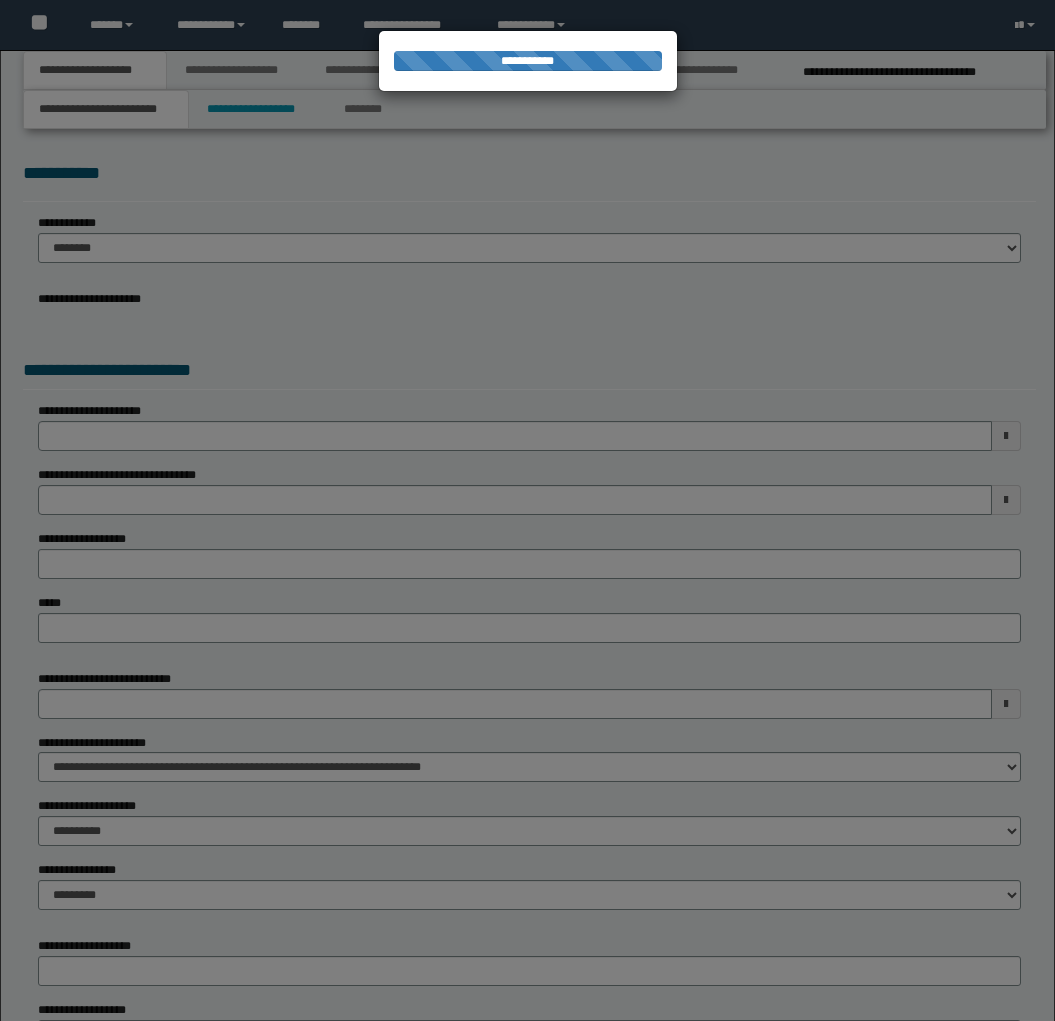 select on "**" 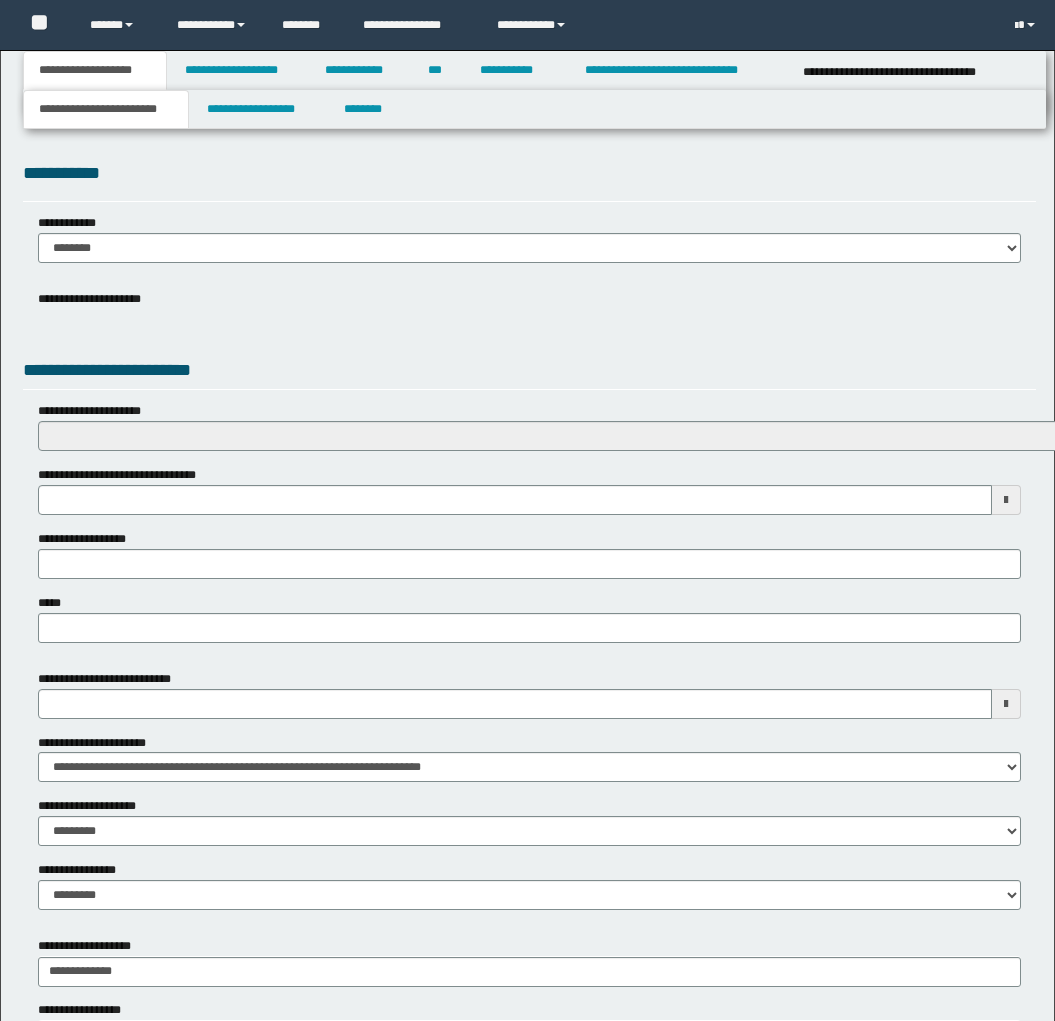 scroll, scrollTop: 0, scrollLeft: 0, axis: both 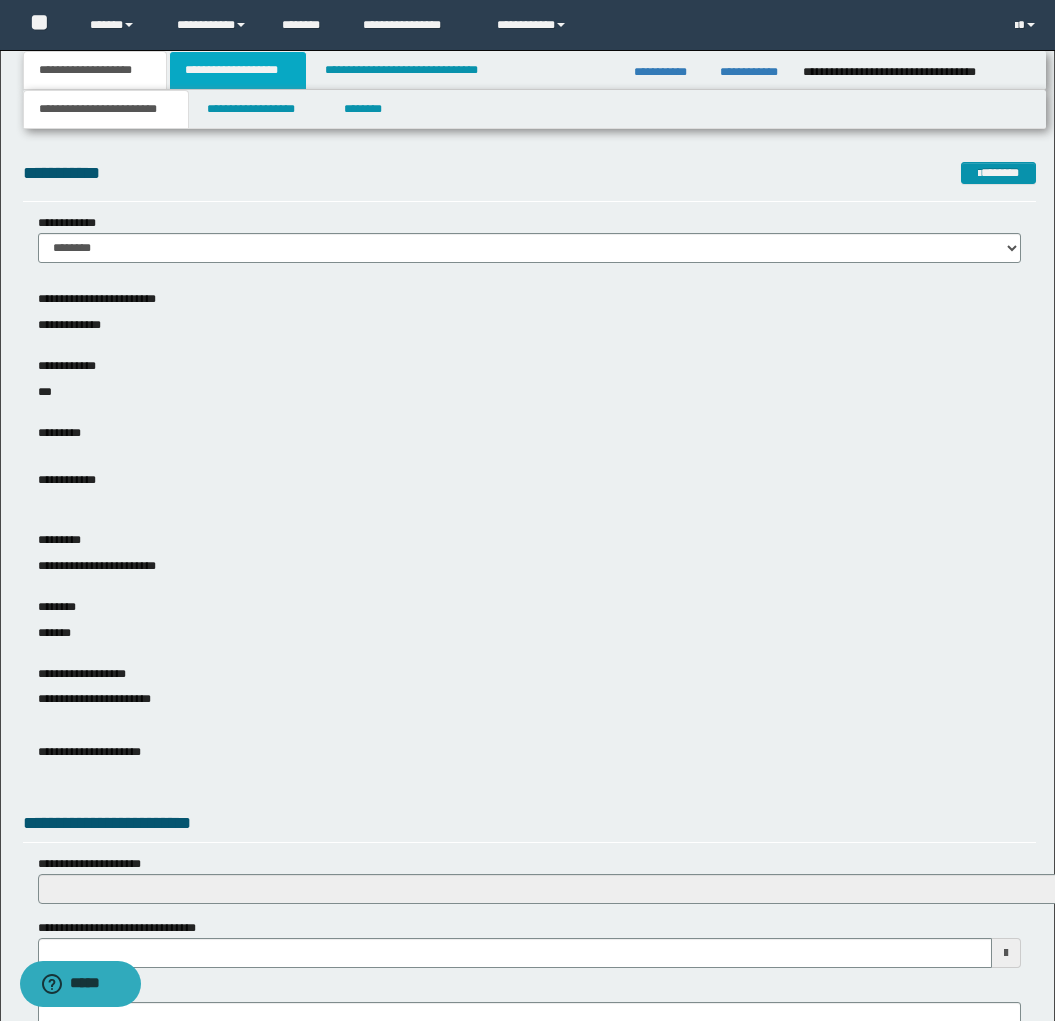 click on "**********" at bounding box center [238, 70] 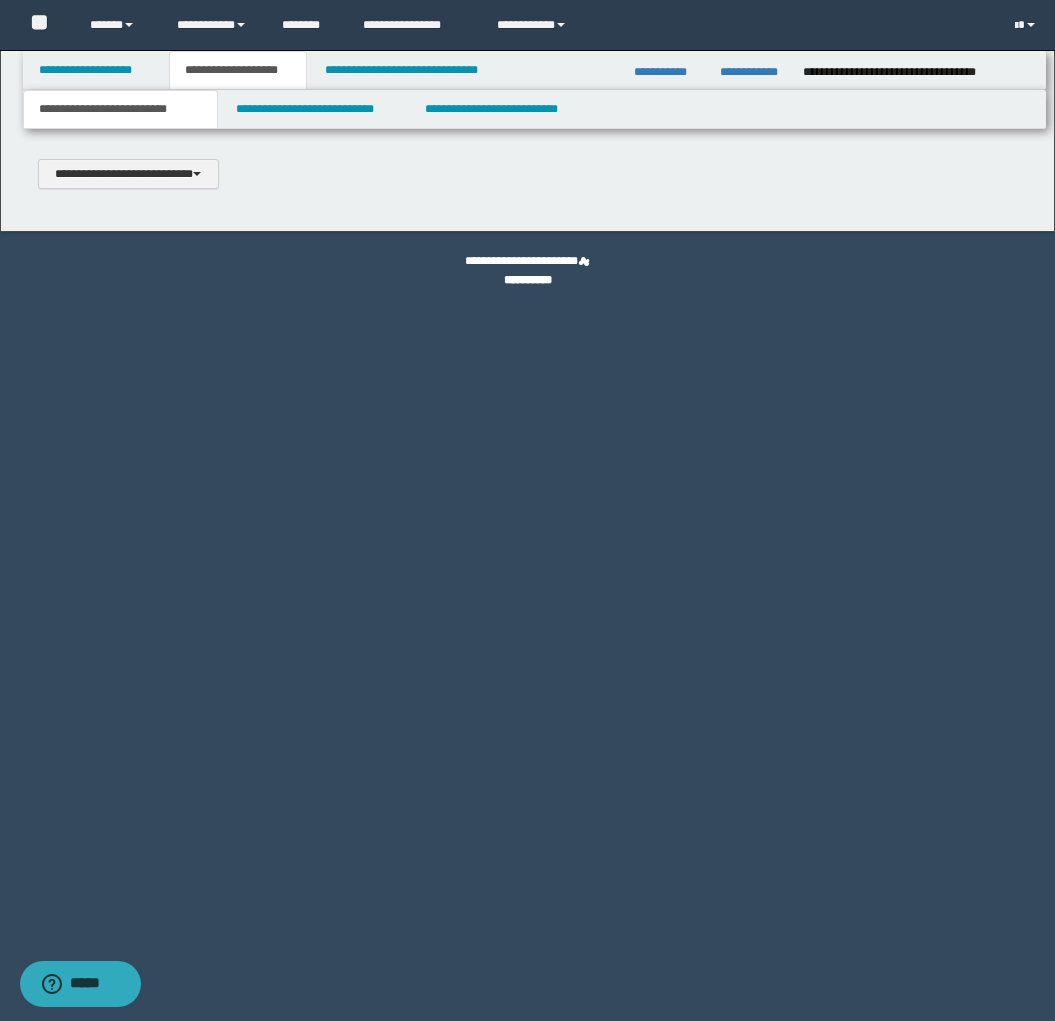 type 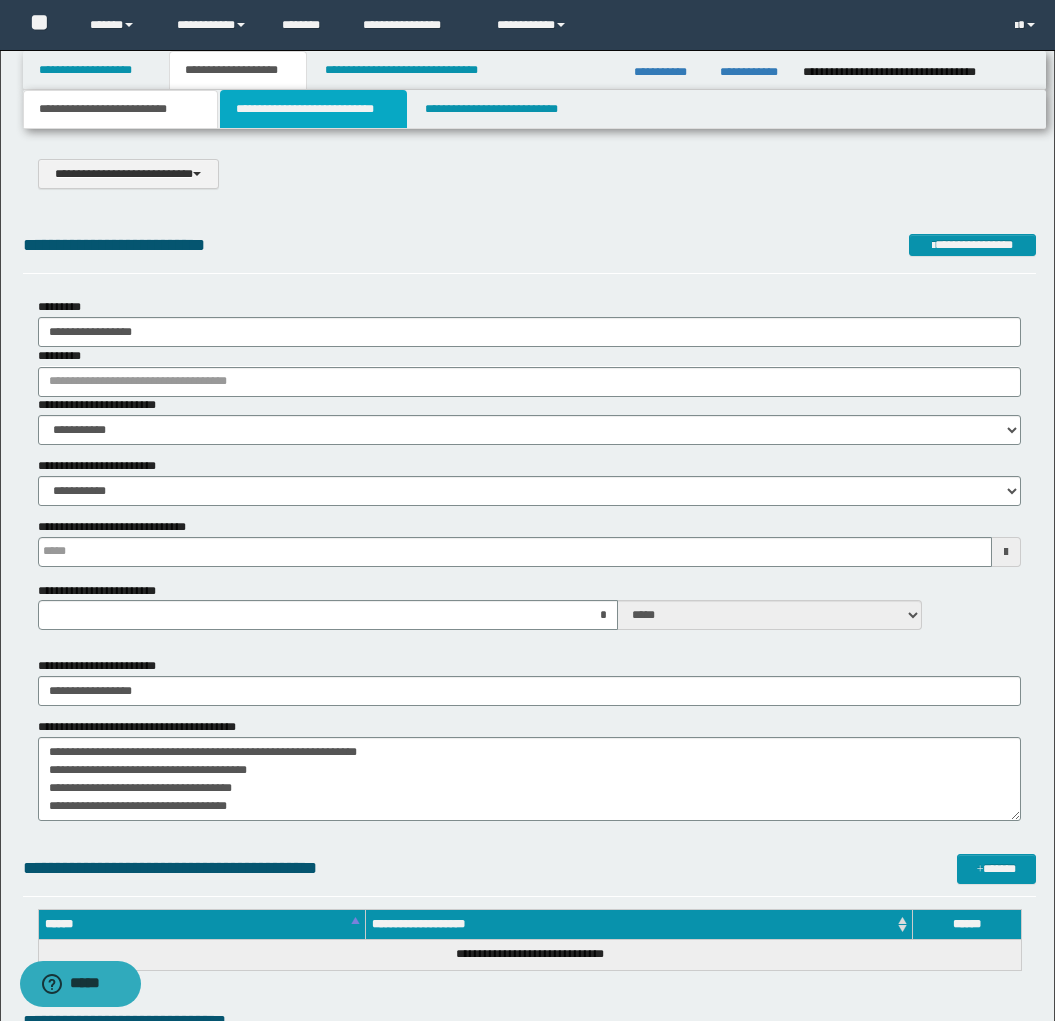 click on "**********" at bounding box center (314, 109) 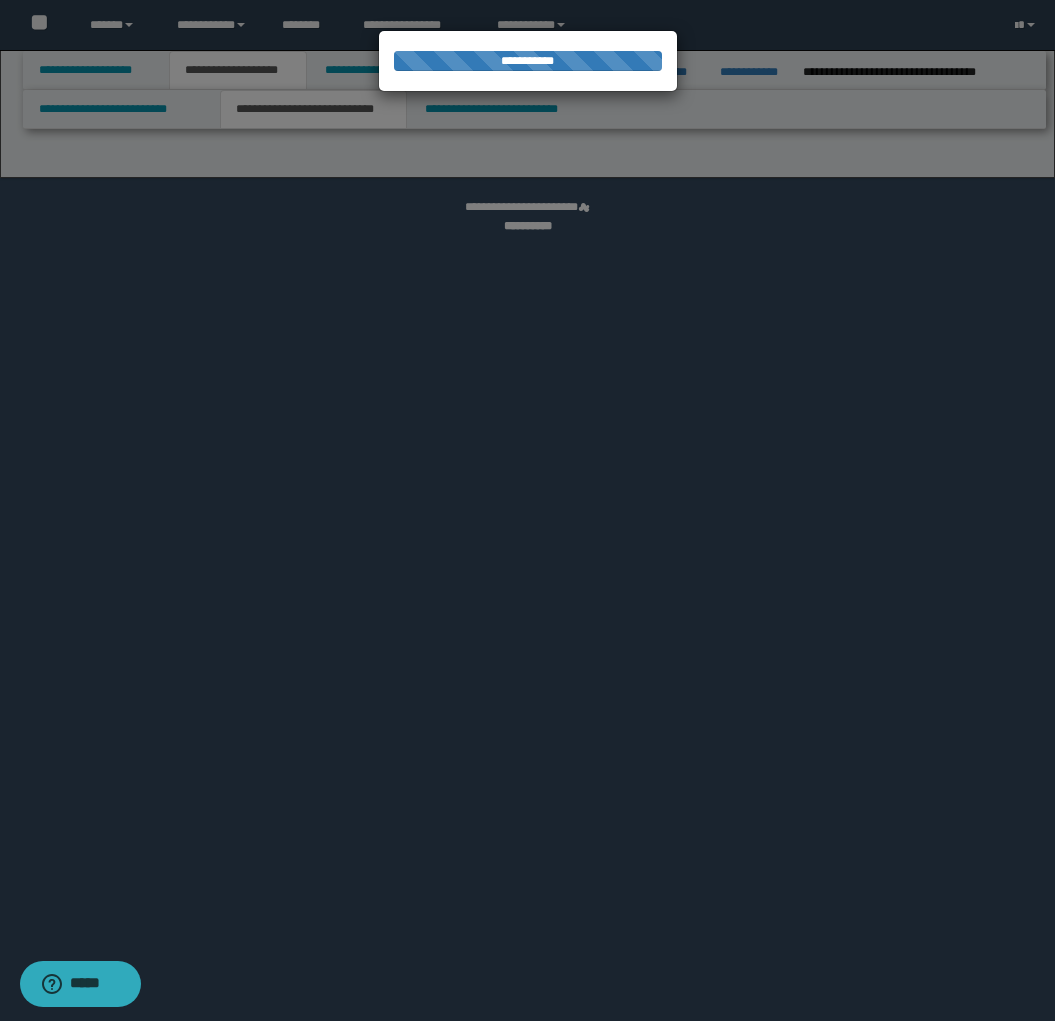select on "*" 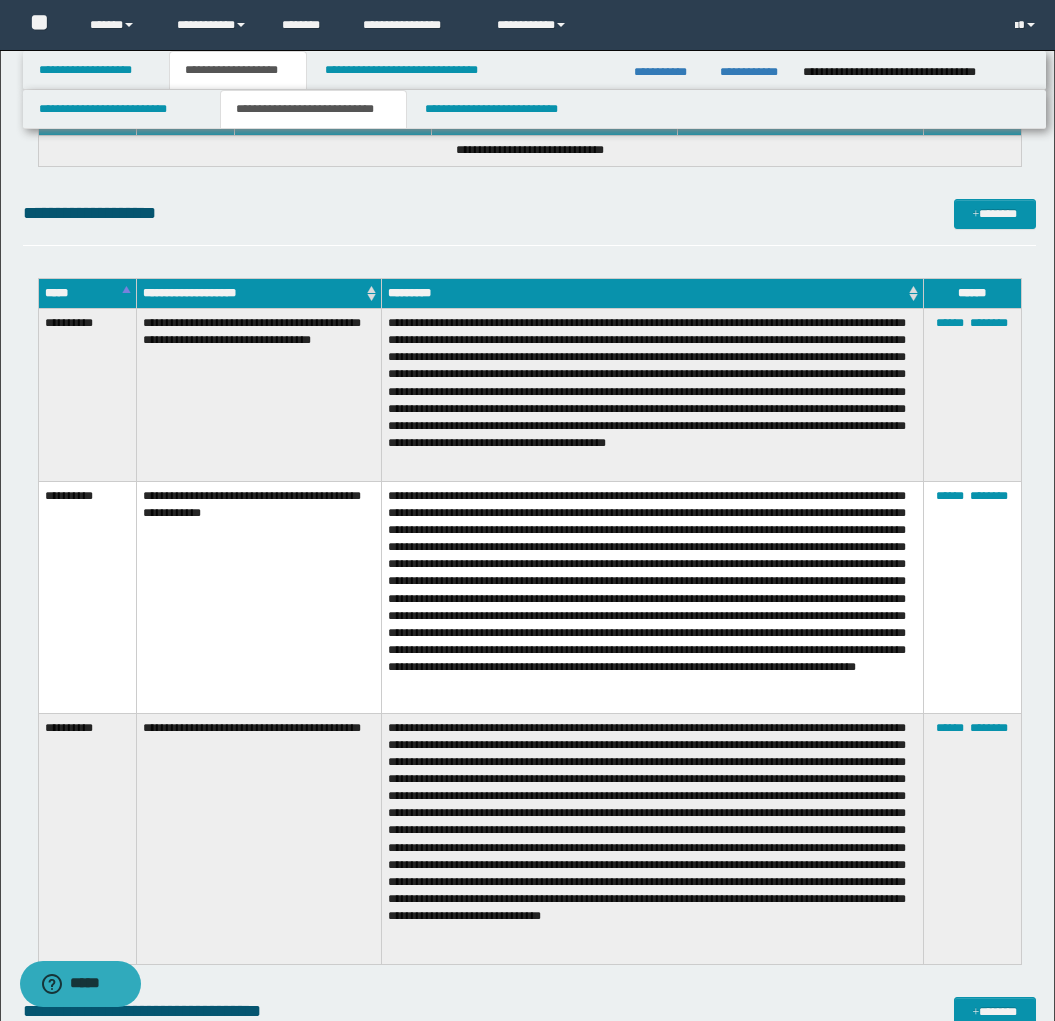 scroll, scrollTop: 7036, scrollLeft: 0, axis: vertical 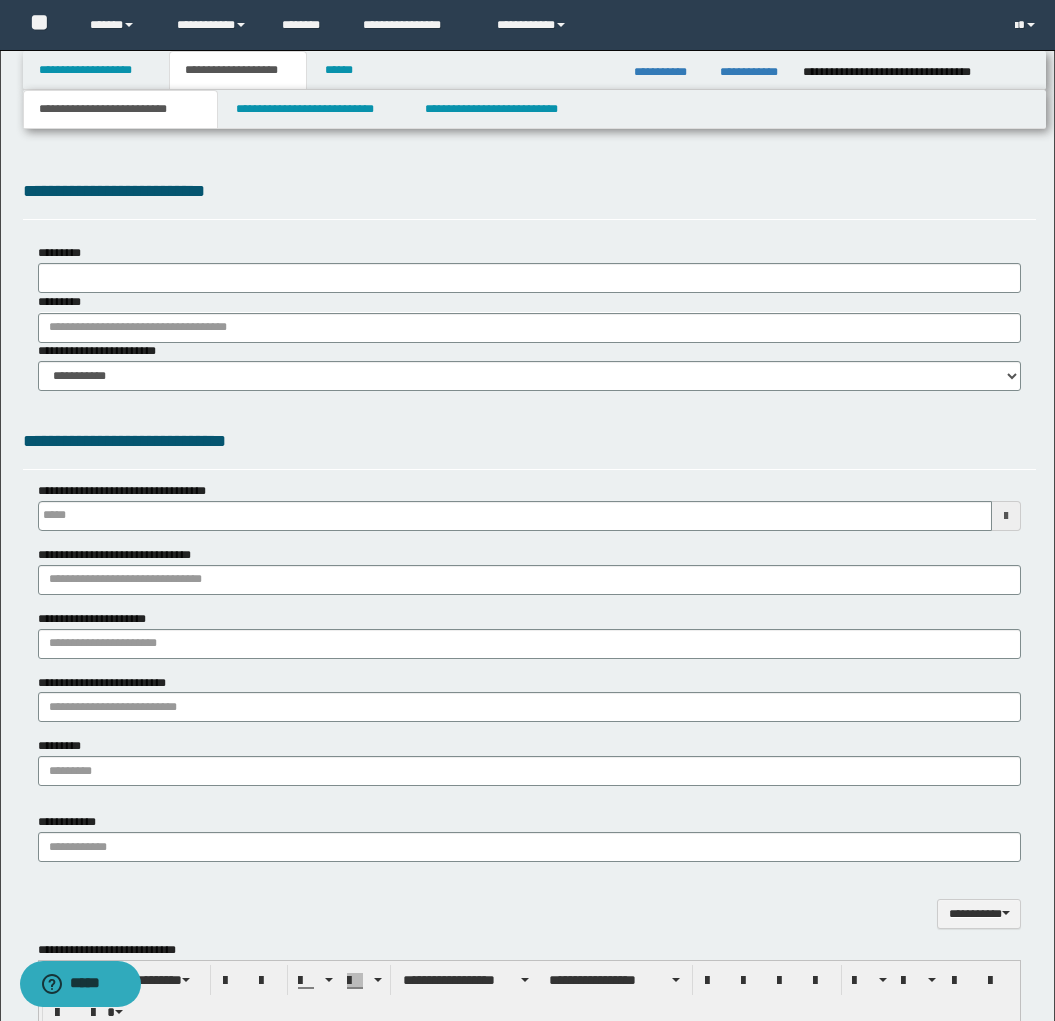 type 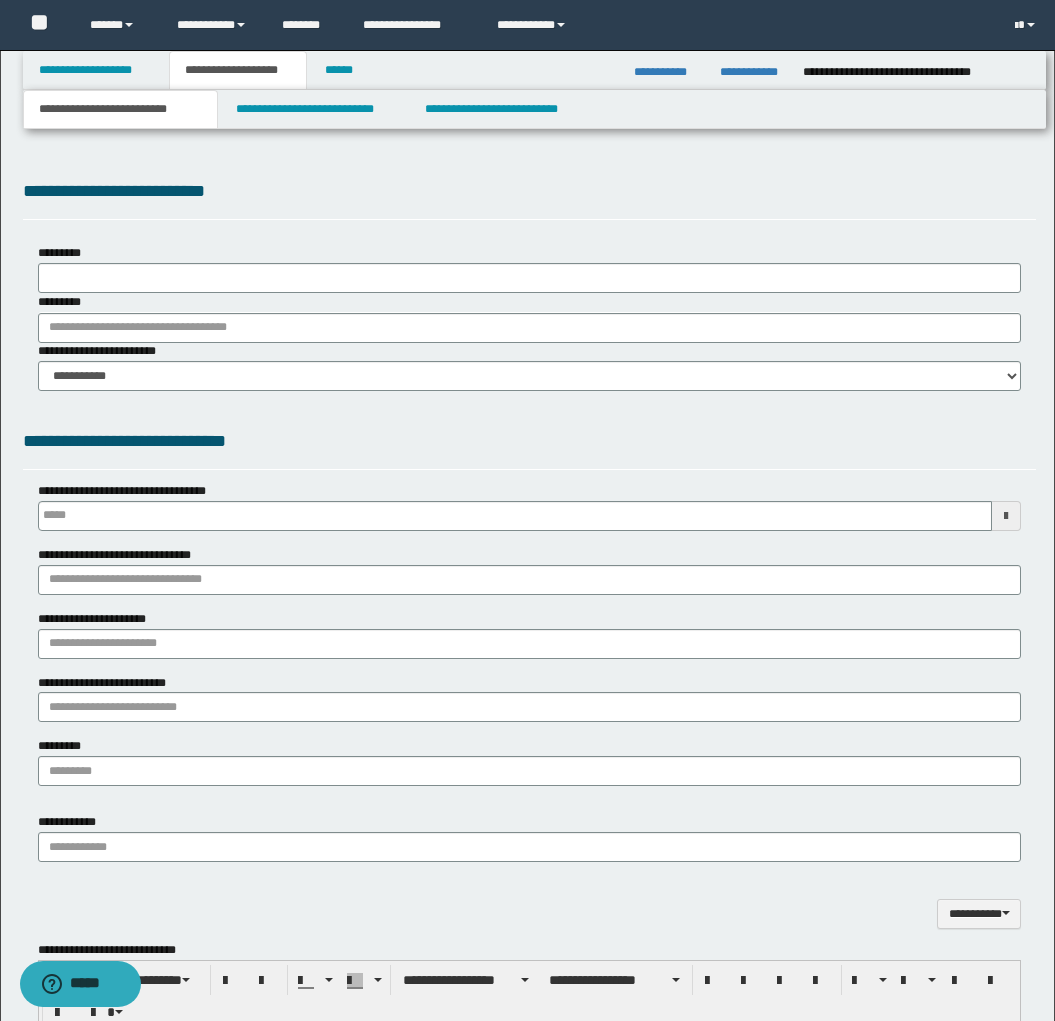 scroll, scrollTop: 0, scrollLeft: 0, axis: both 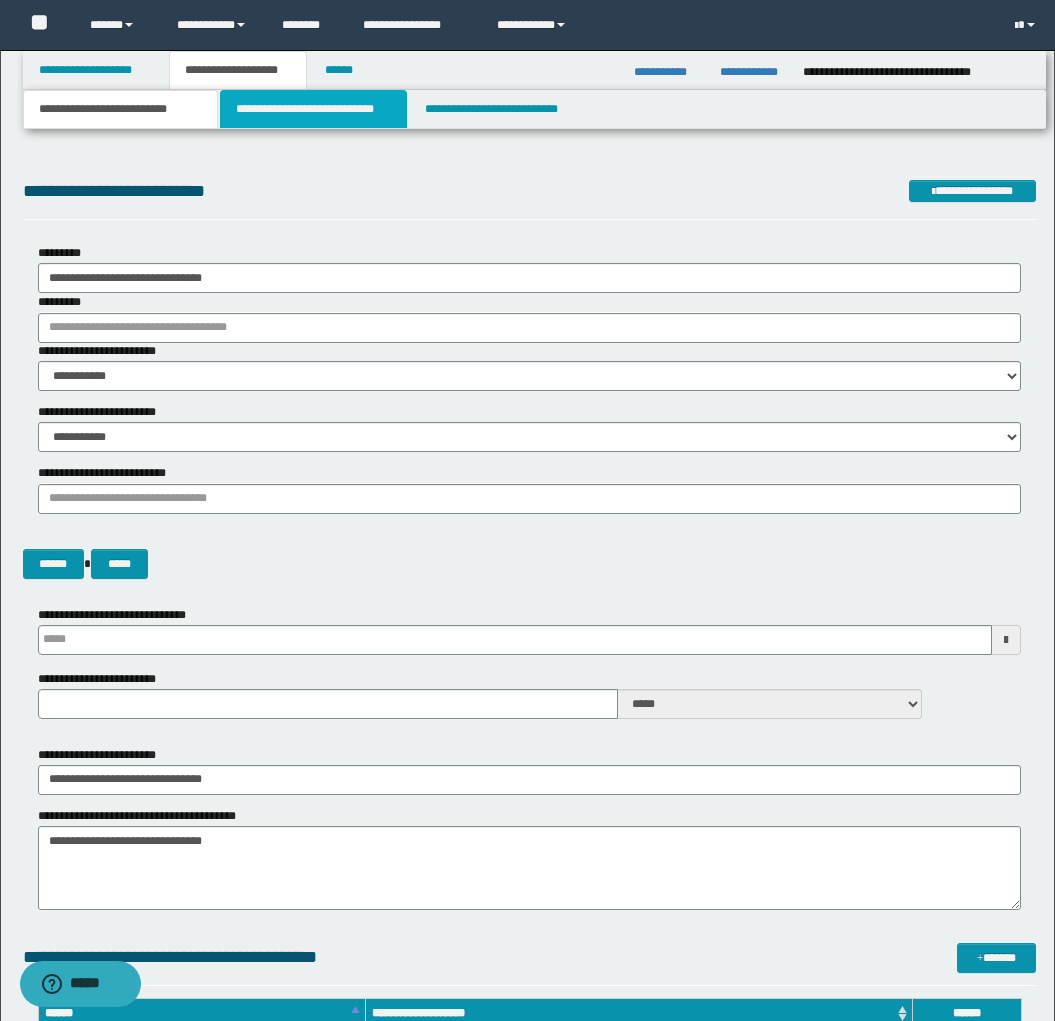 click on "**********" at bounding box center (314, 109) 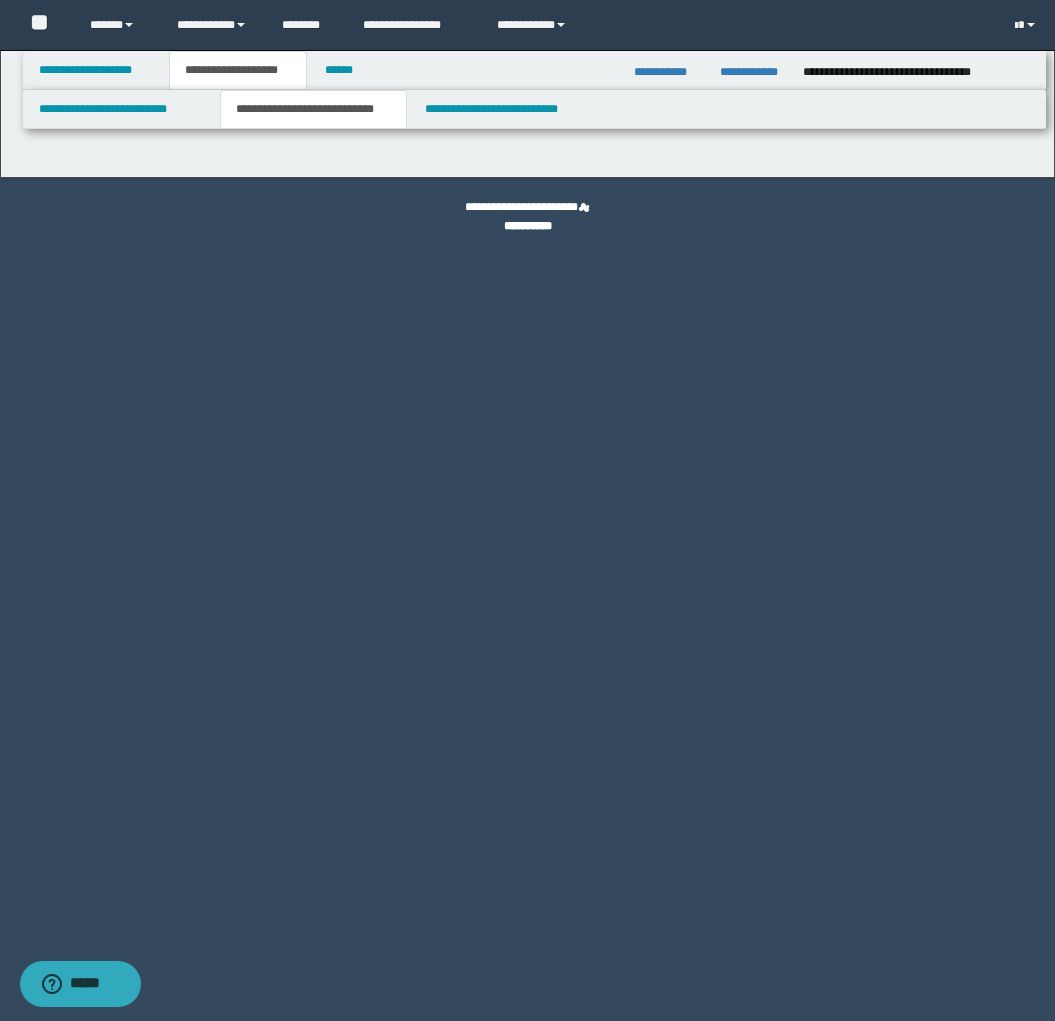 select on "*" 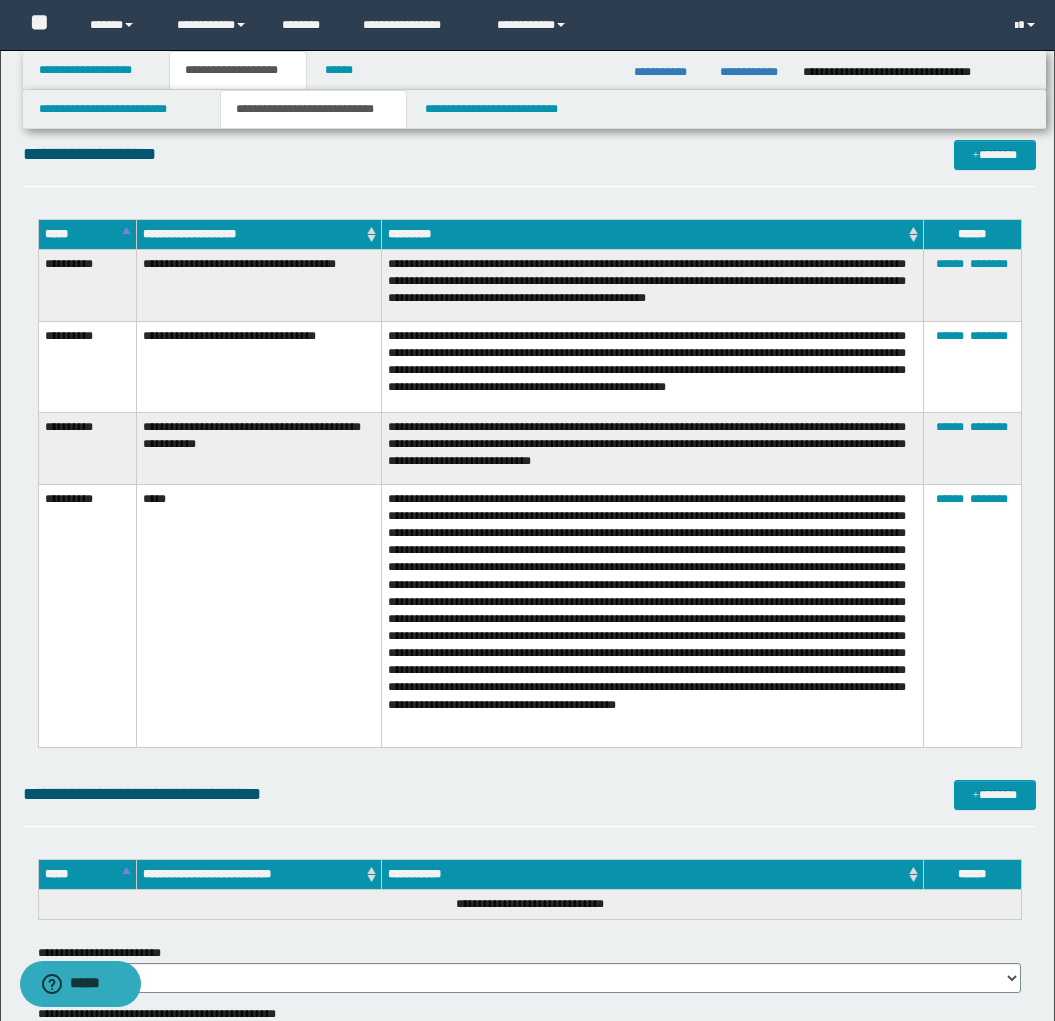 scroll, scrollTop: 3347, scrollLeft: 0, axis: vertical 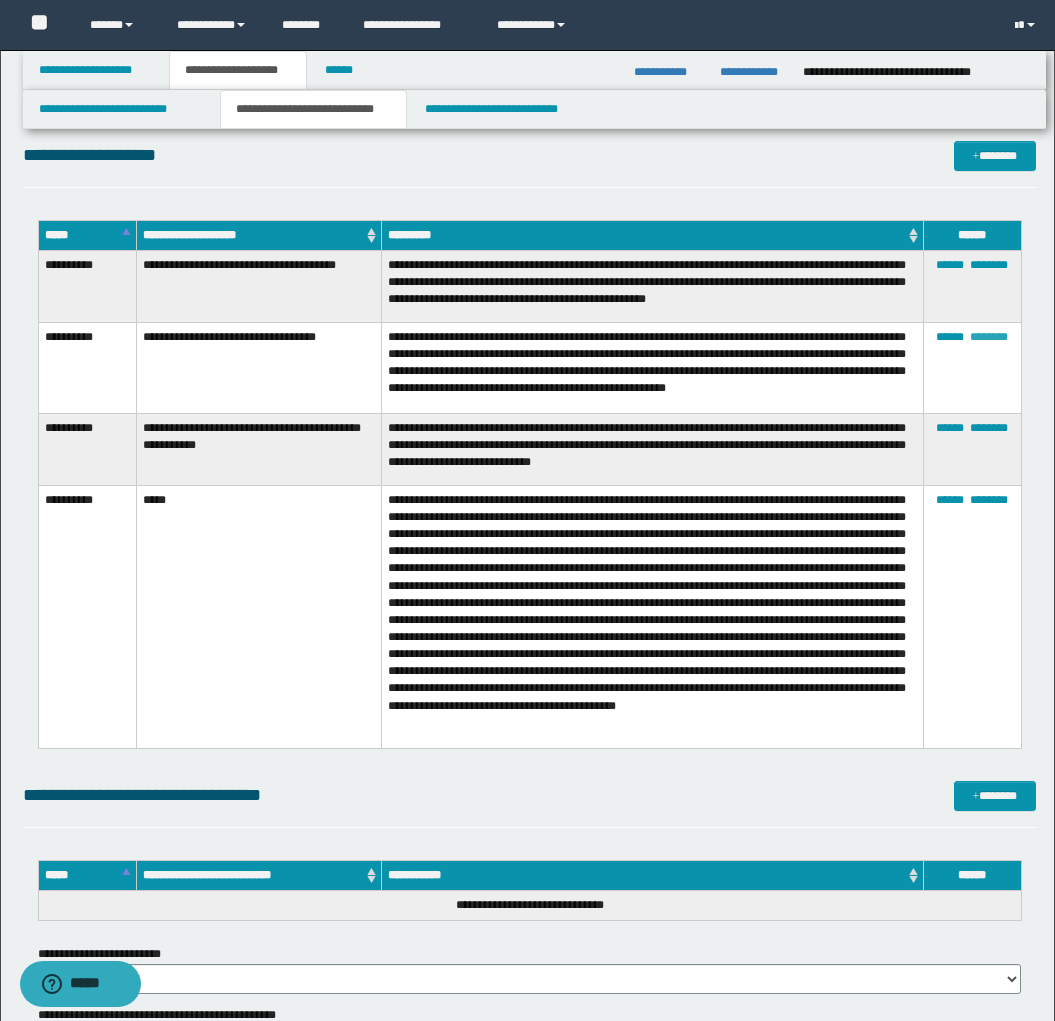 click on "********" at bounding box center [989, 337] 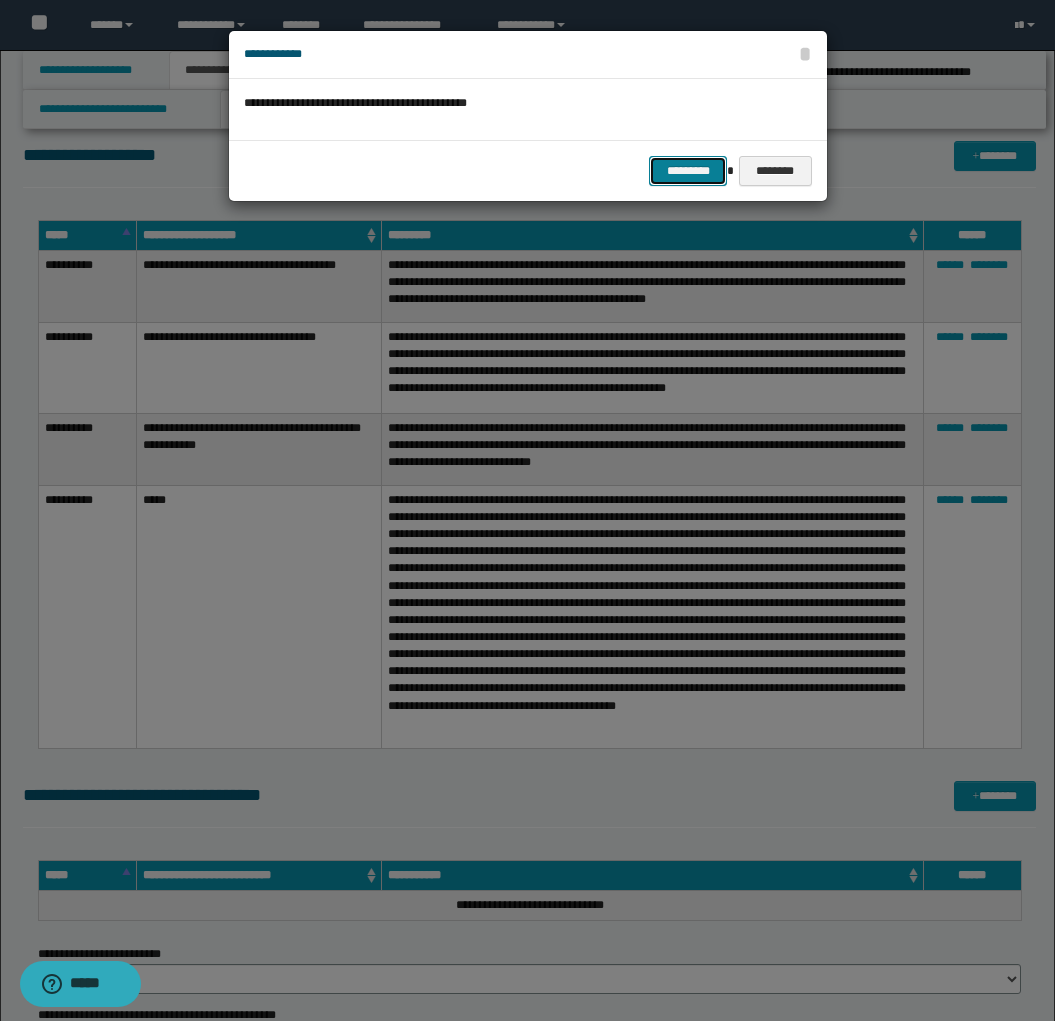 click on "*********" at bounding box center [688, 171] 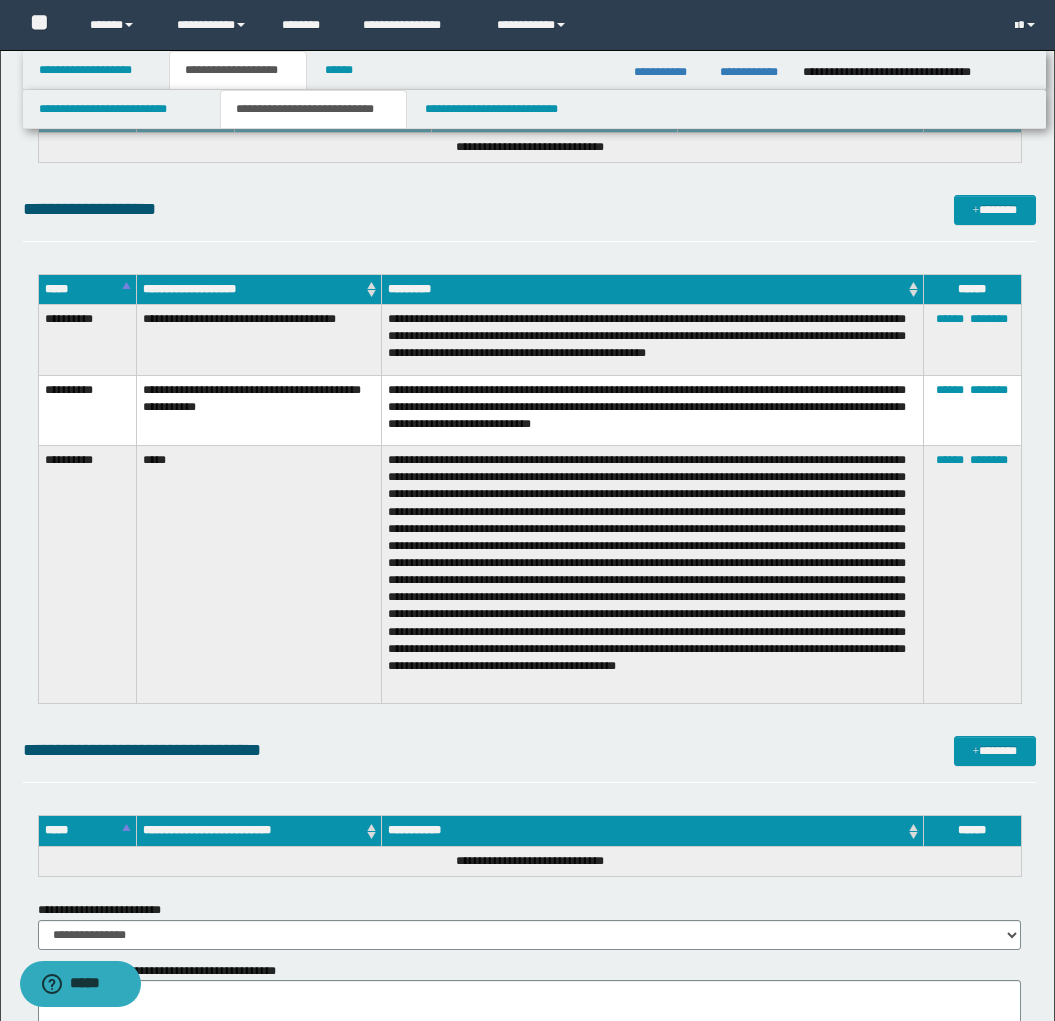 scroll, scrollTop: 3294, scrollLeft: 0, axis: vertical 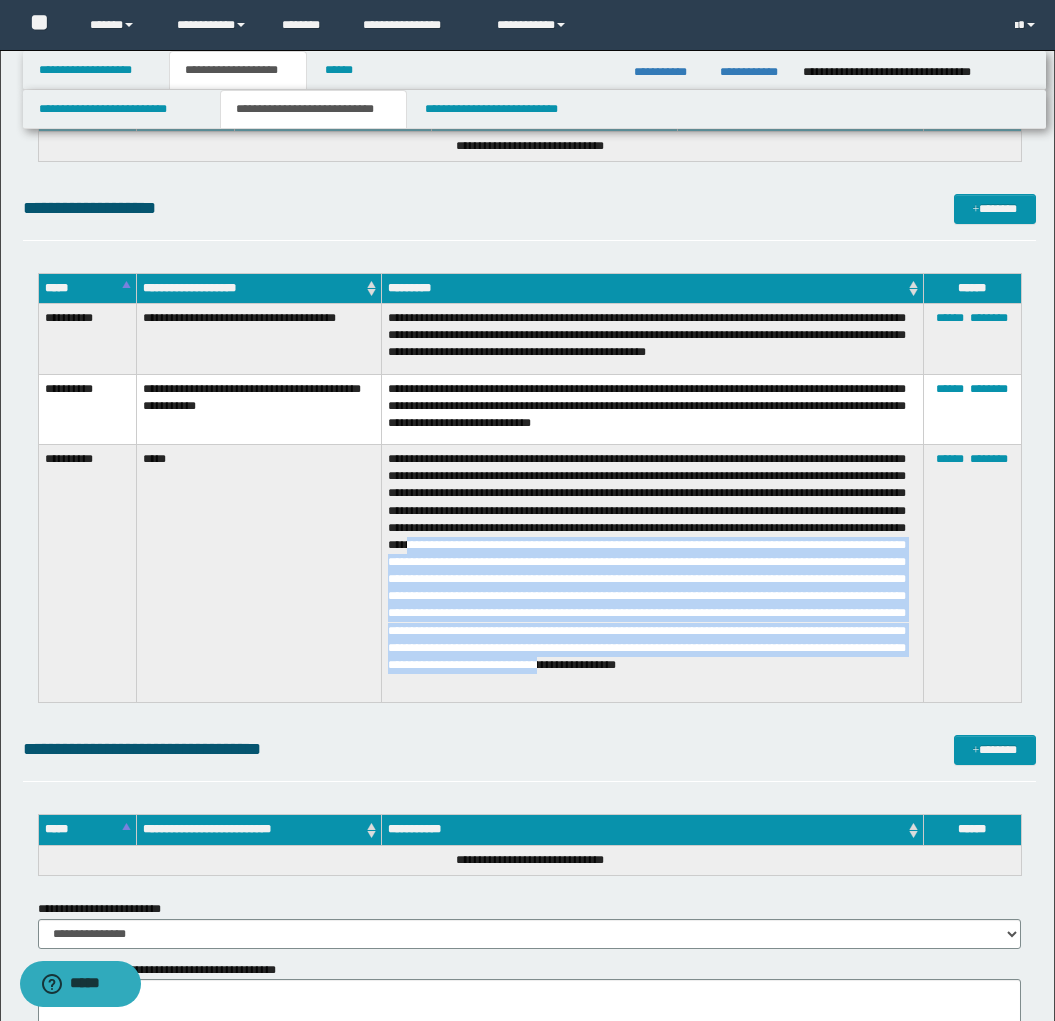 drag, startPoint x: 394, startPoint y: 549, endPoint x: 592, endPoint y: 682, distance: 238.52254 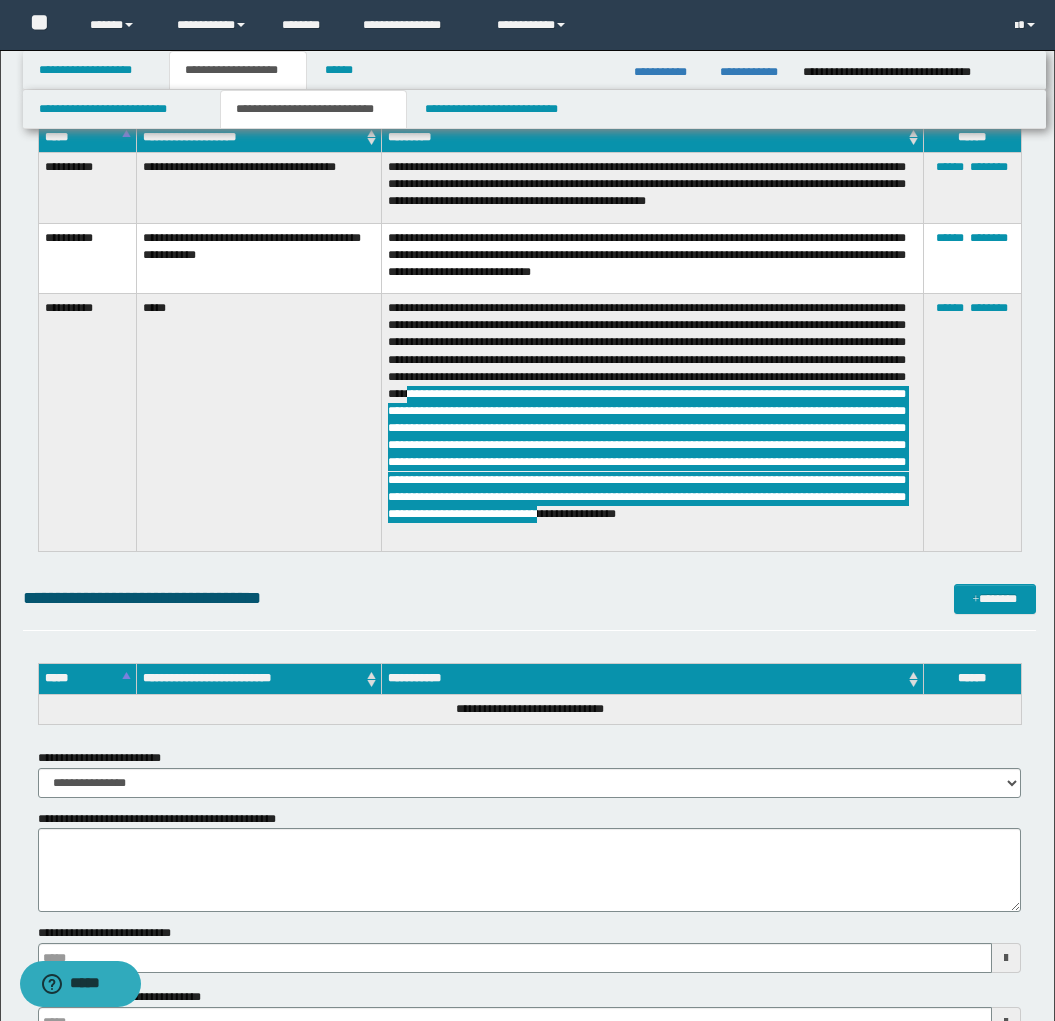 scroll, scrollTop: 3648, scrollLeft: 0, axis: vertical 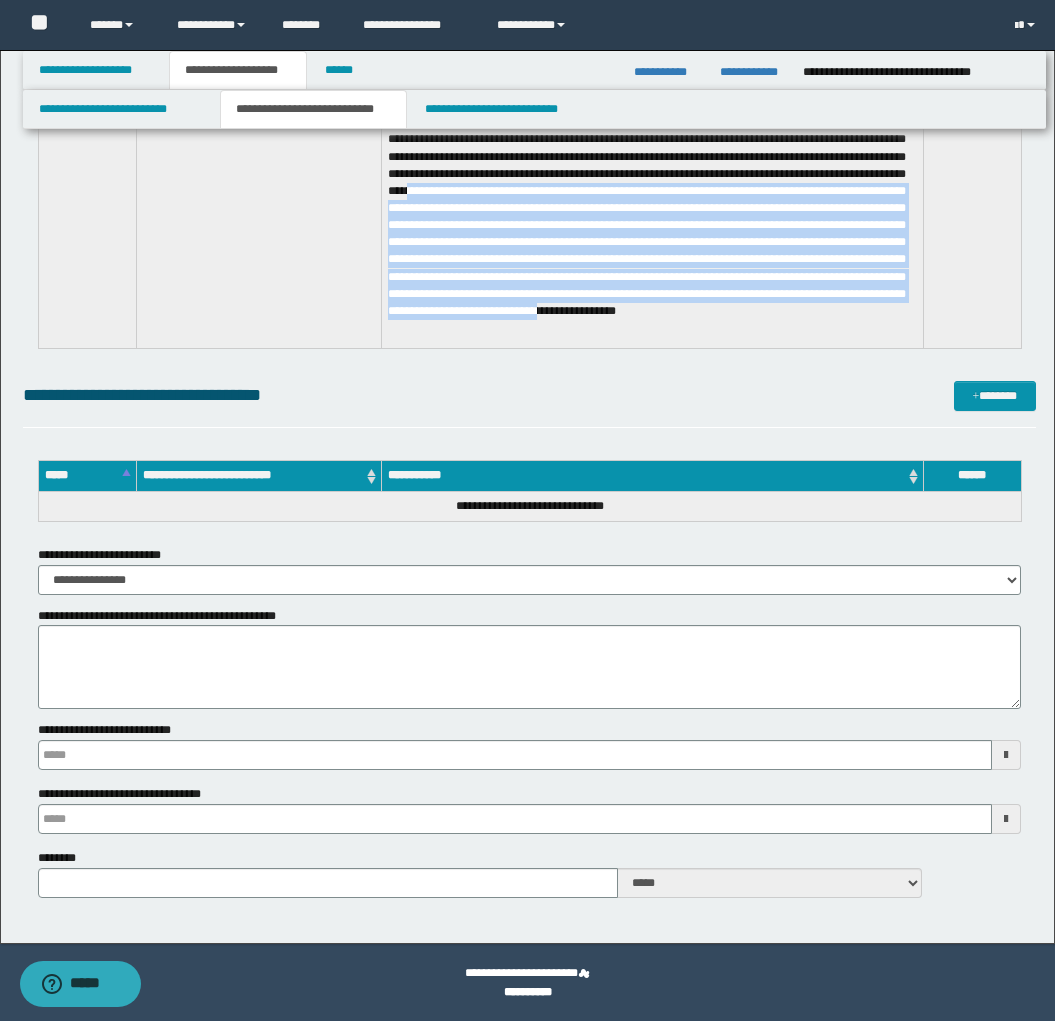 click on "**********" at bounding box center [314, 109] 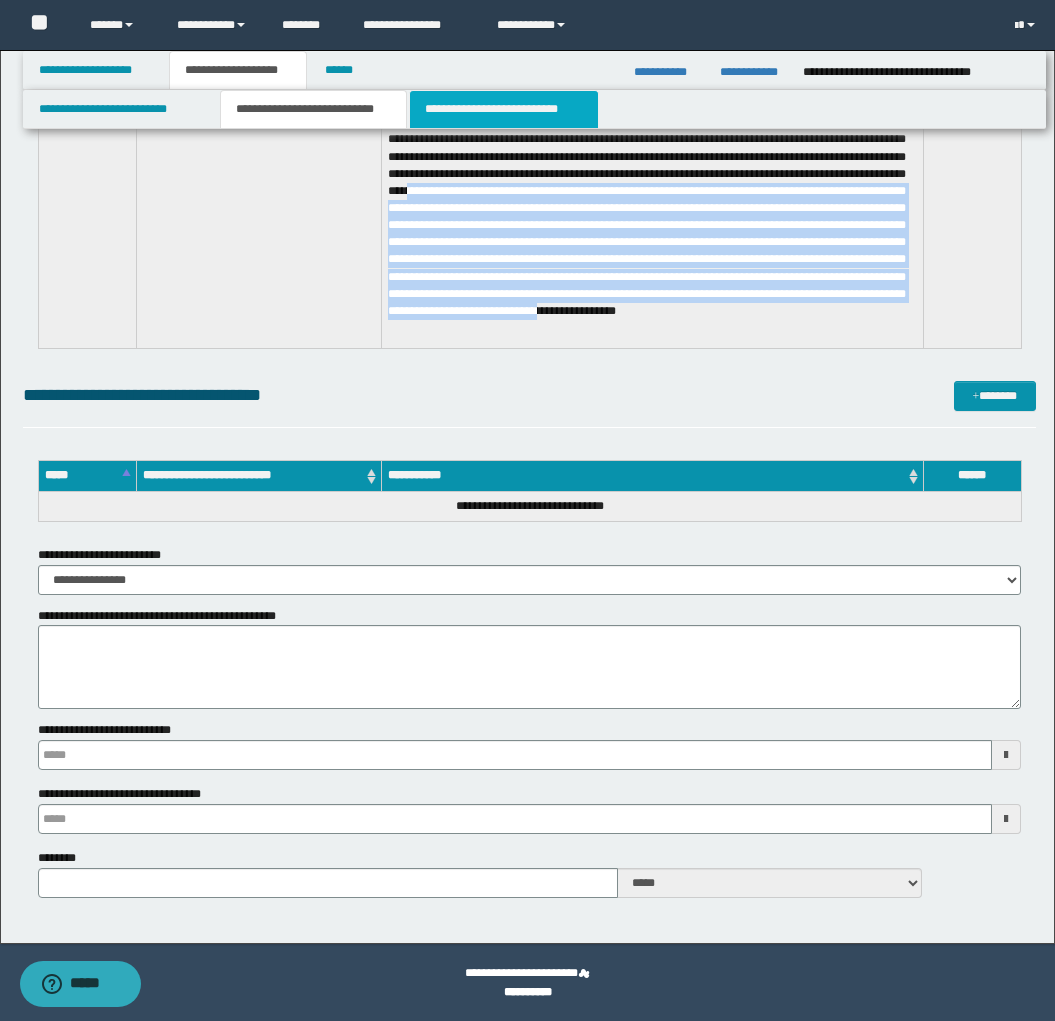 click on "**********" at bounding box center (504, 109) 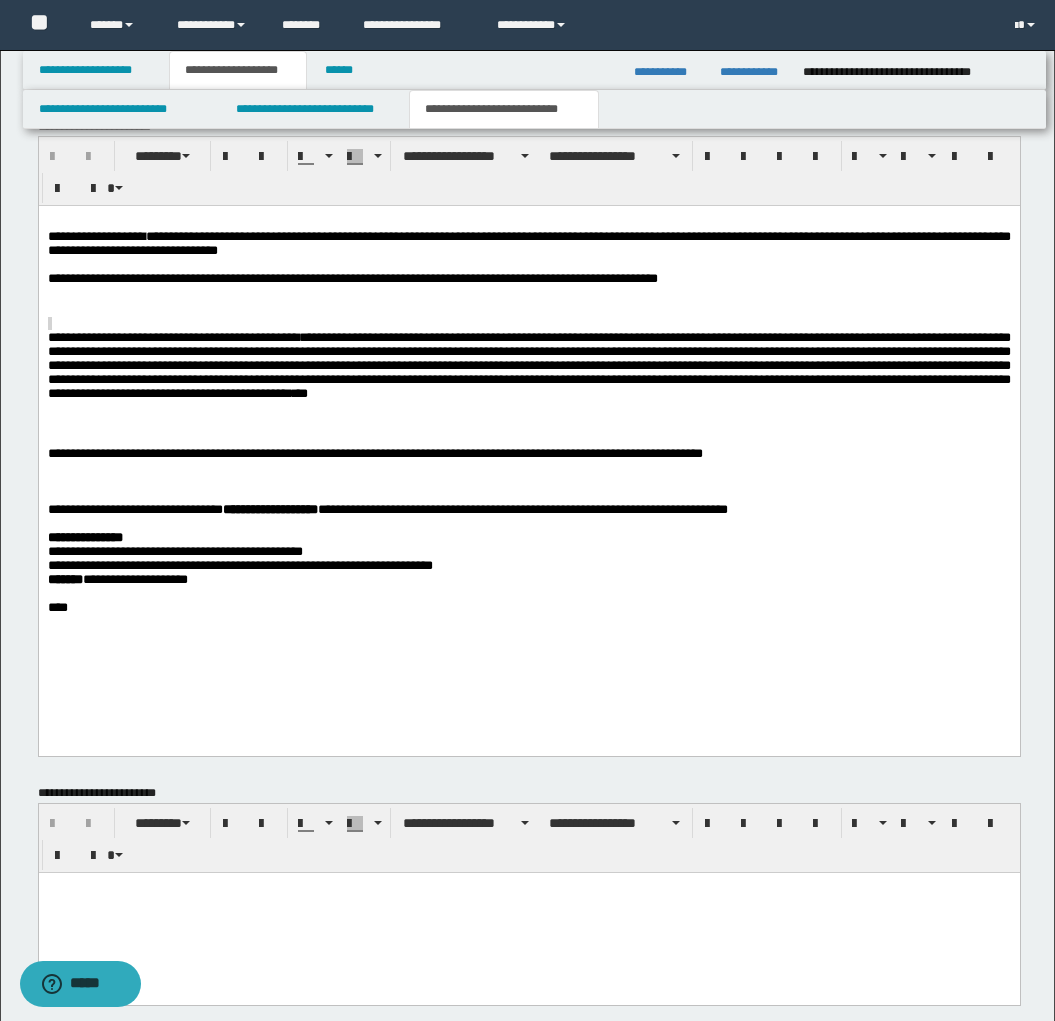 scroll, scrollTop: 887, scrollLeft: 0, axis: vertical 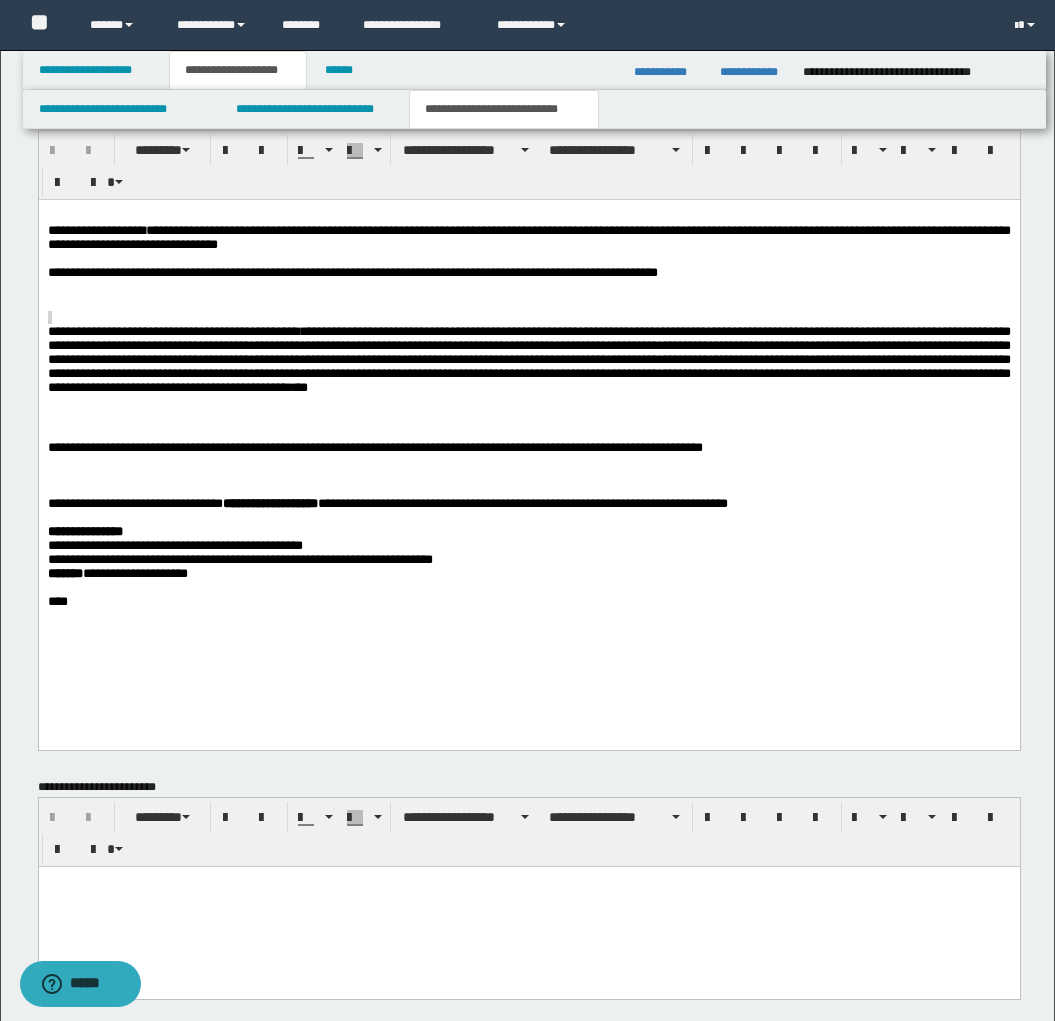 click at bounding box center (529, 418) 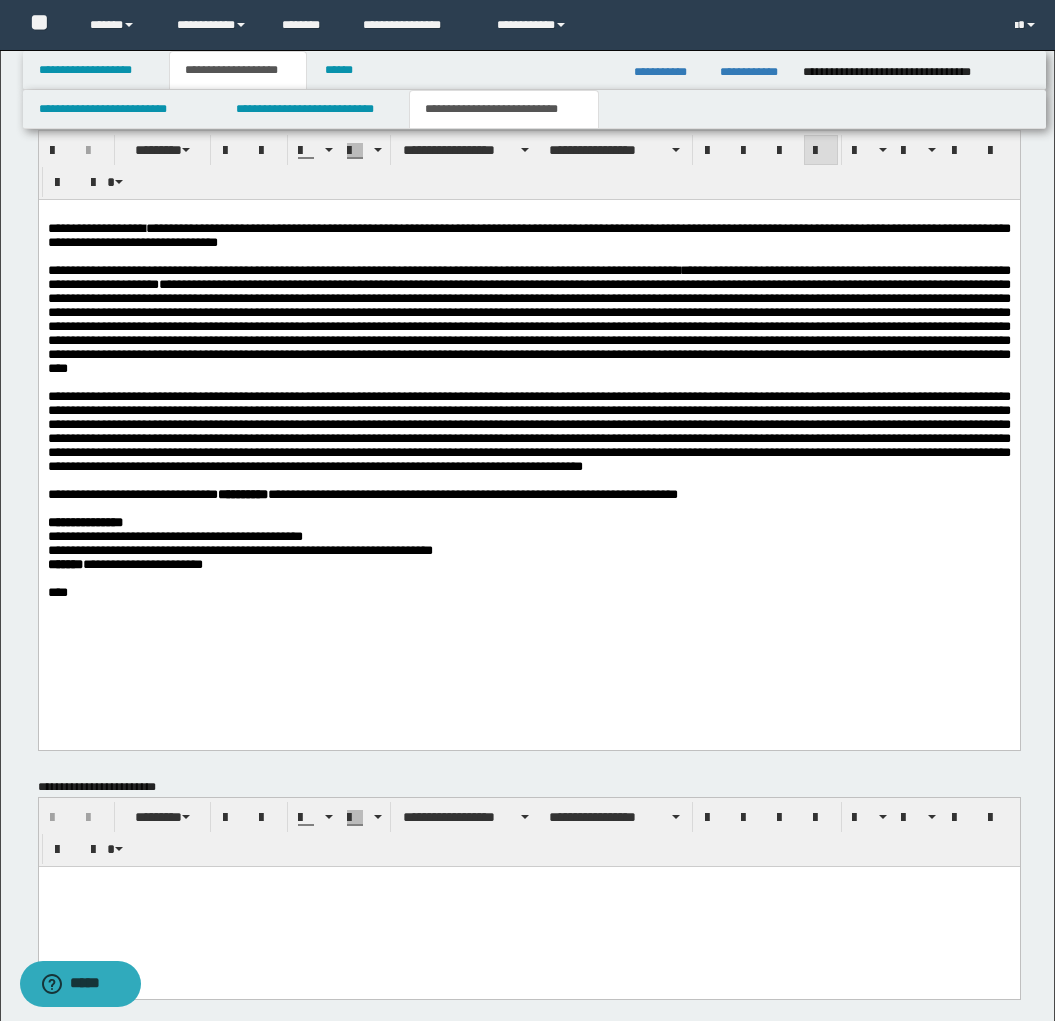 type 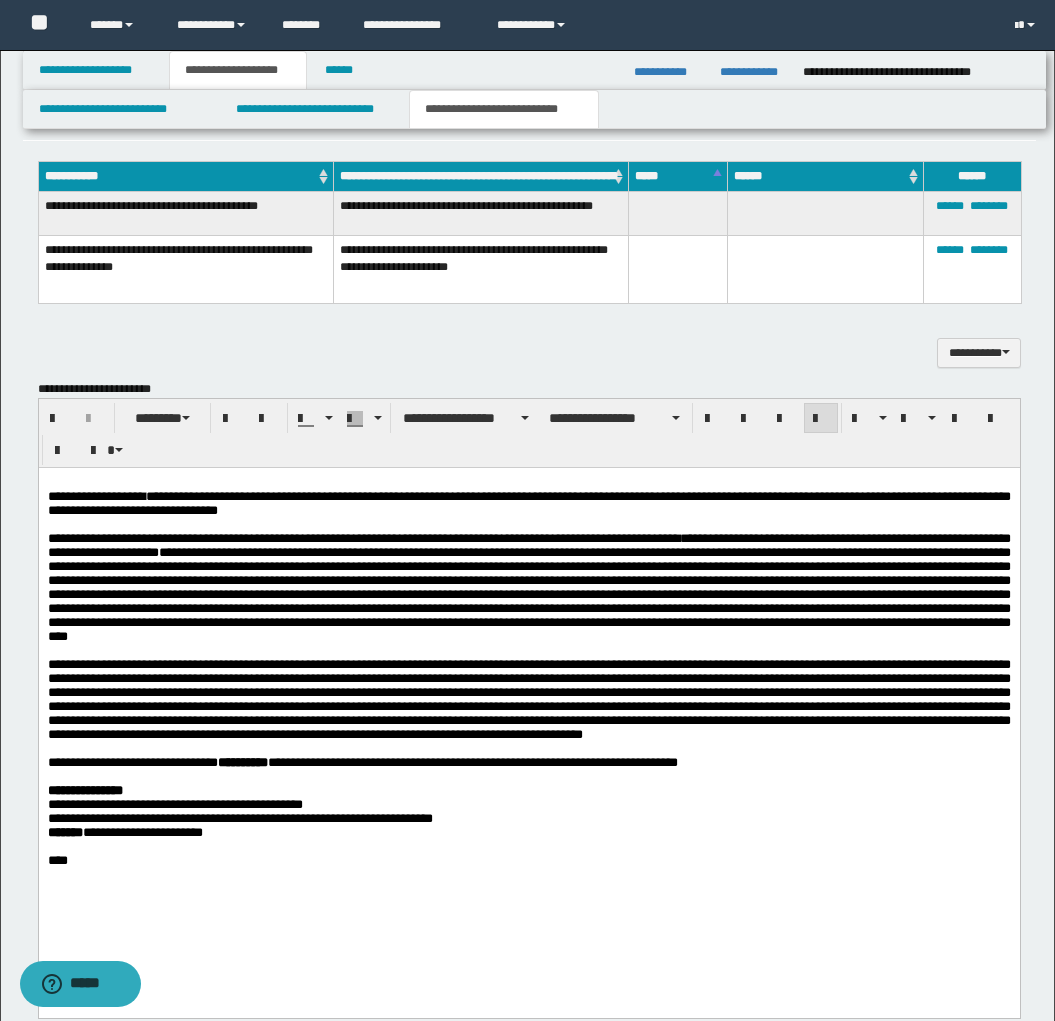 scroll, scrollTop: 607, scrollLeft: 0, axis: vertical 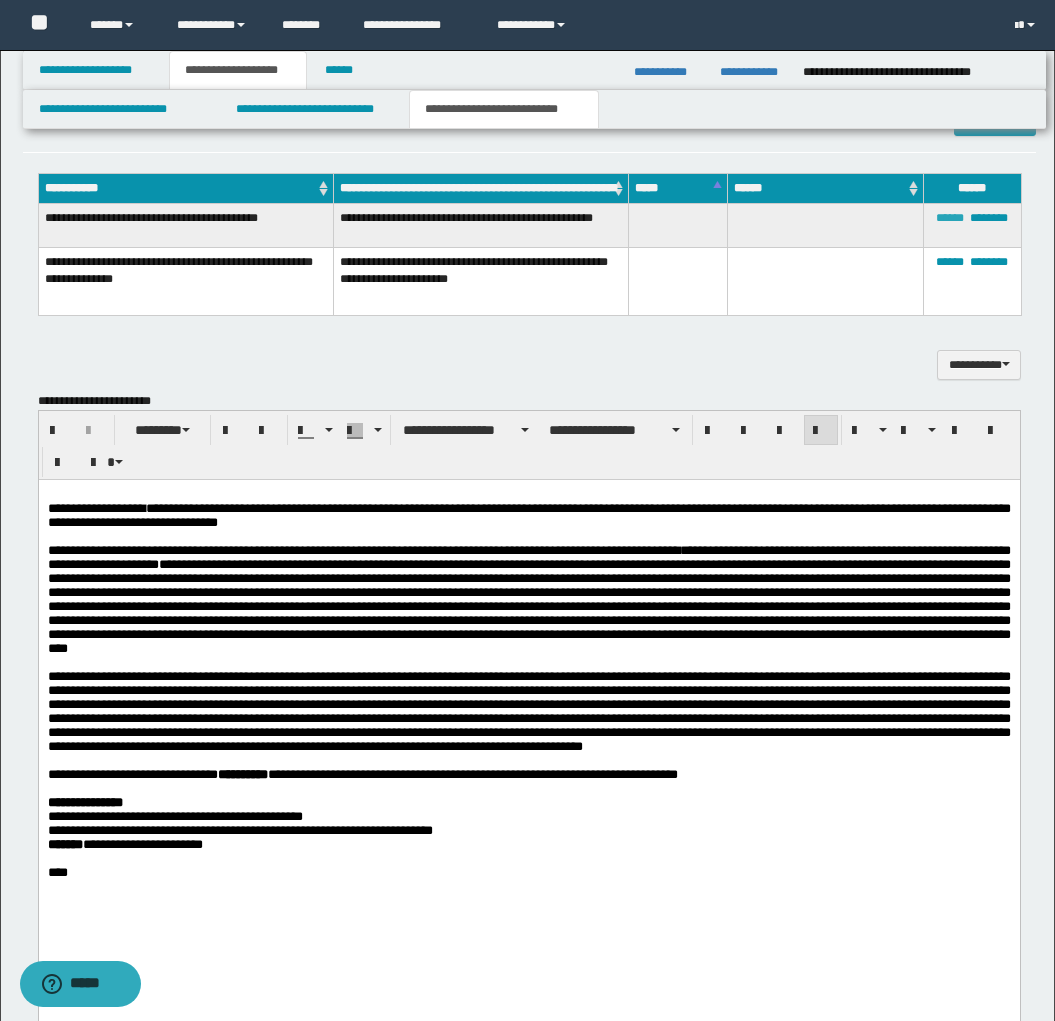 click on "******" at bounding box center (950, 218) 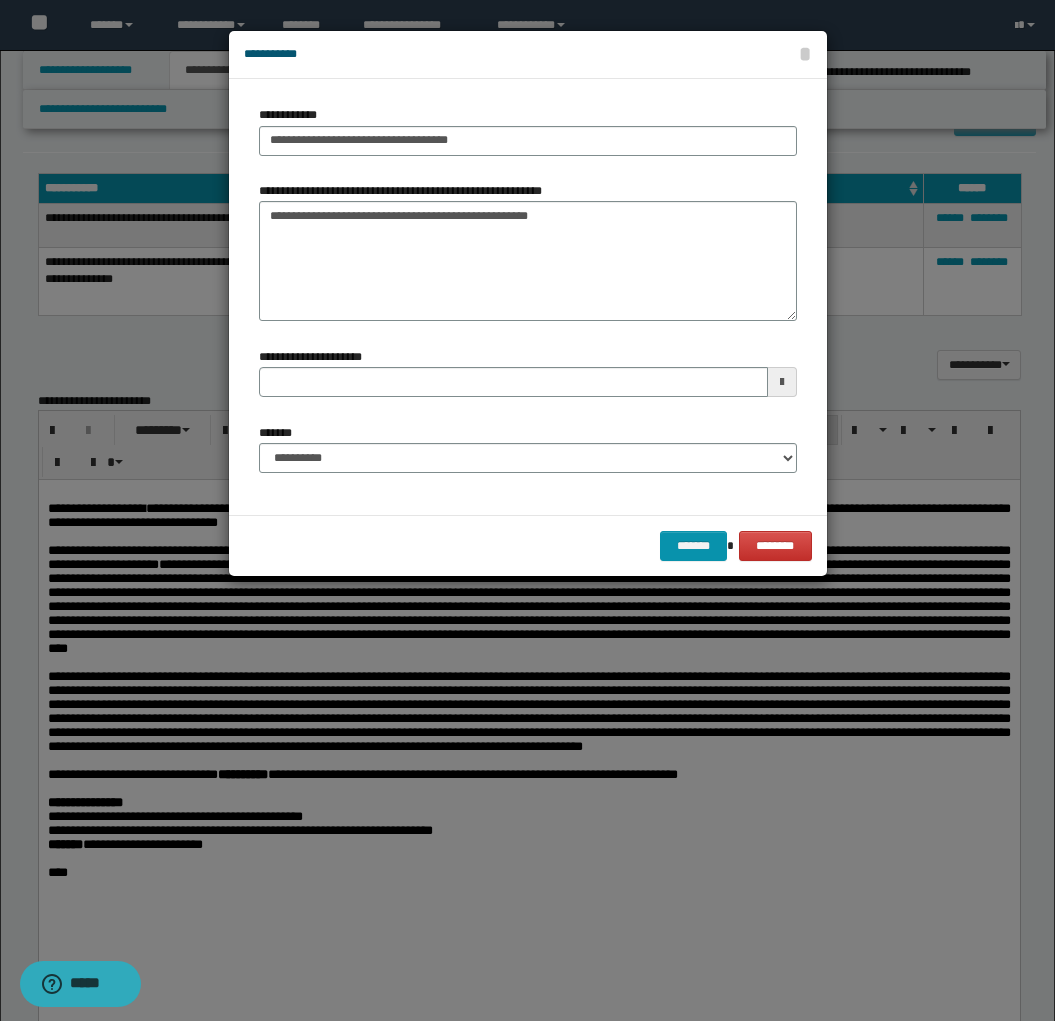type 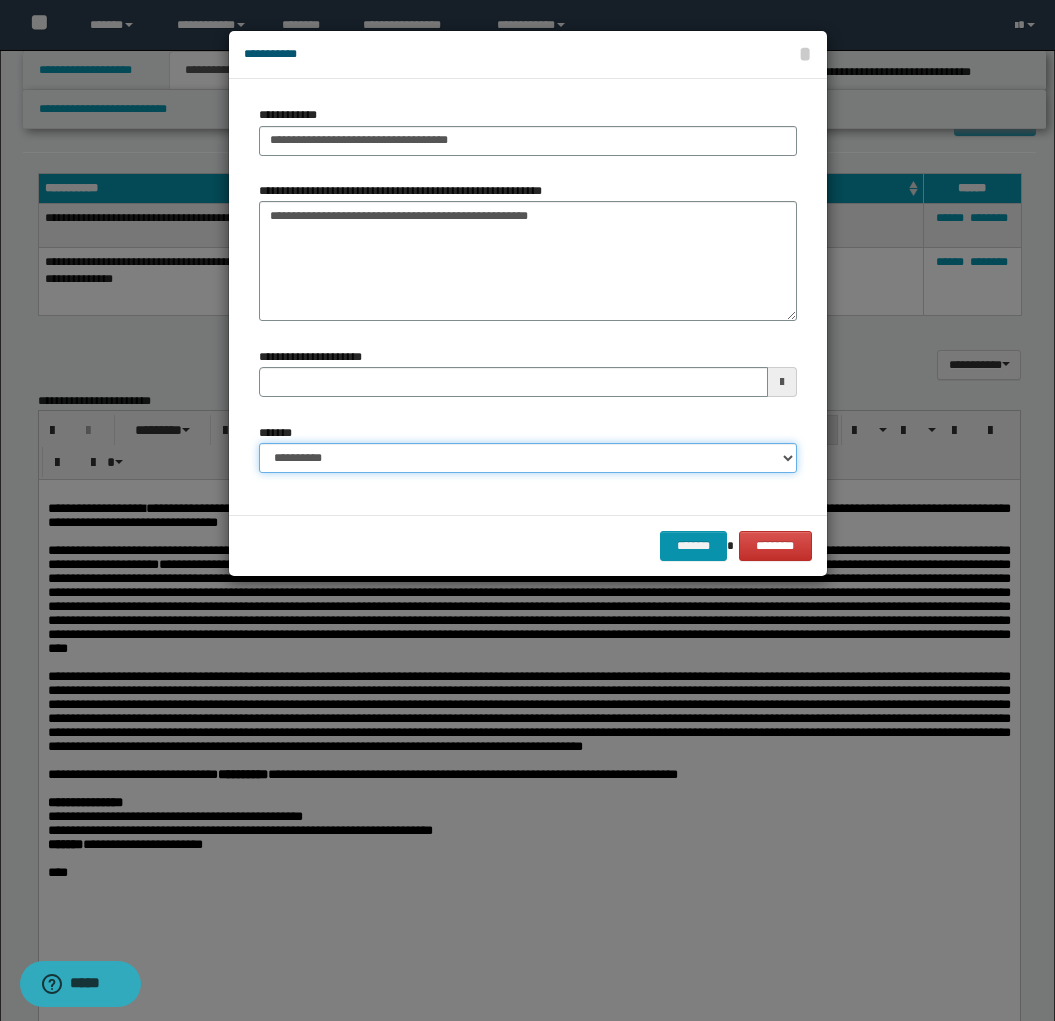 click on "**********" at bounding box center (528, 458) 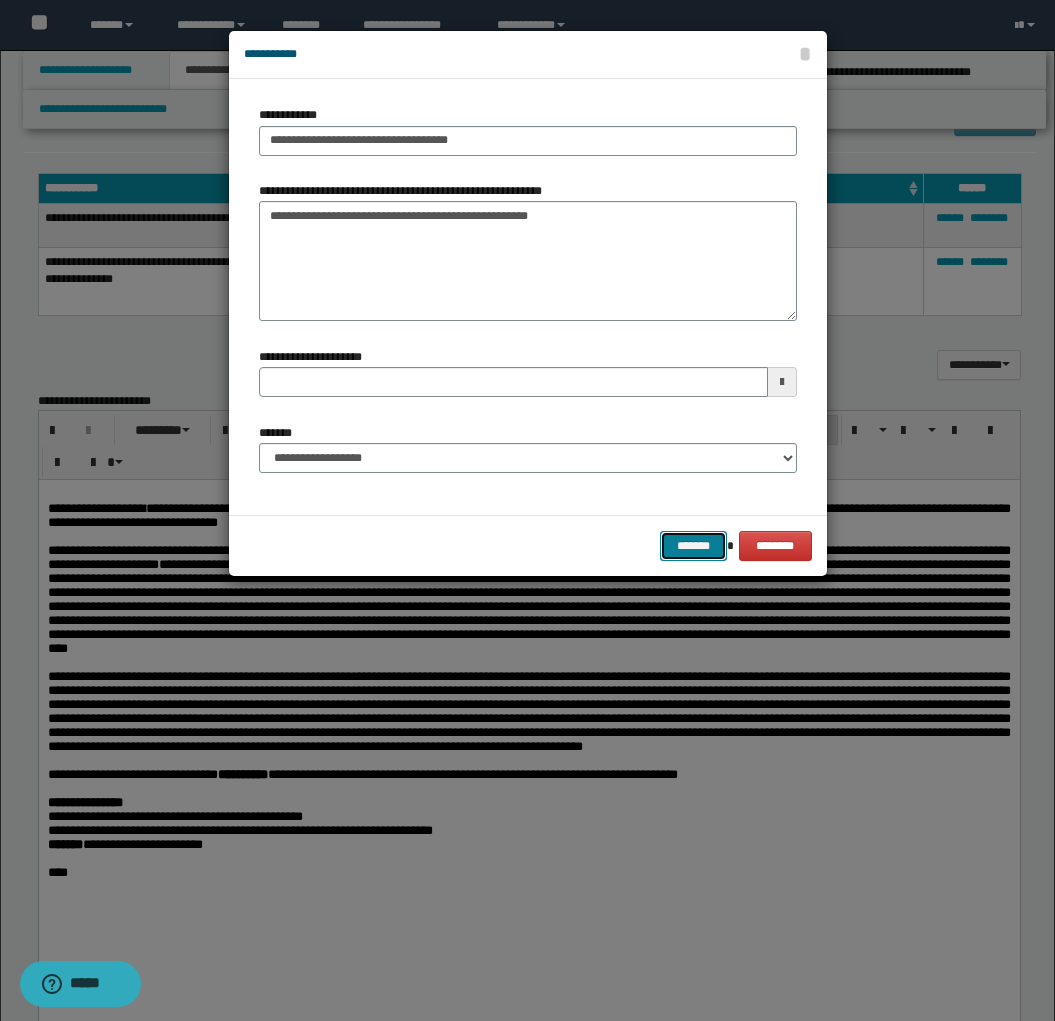 click on "*******" at bounding box center [694, 546] 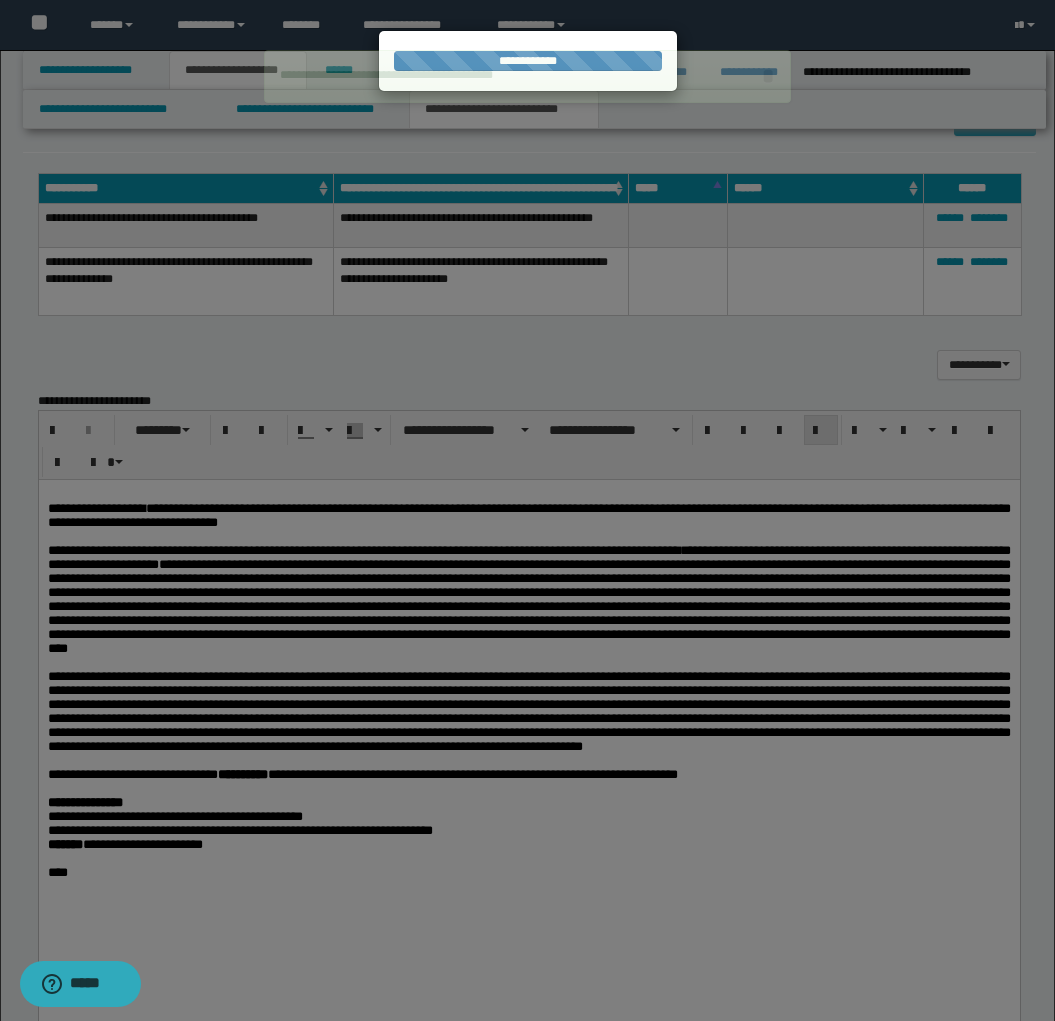 type 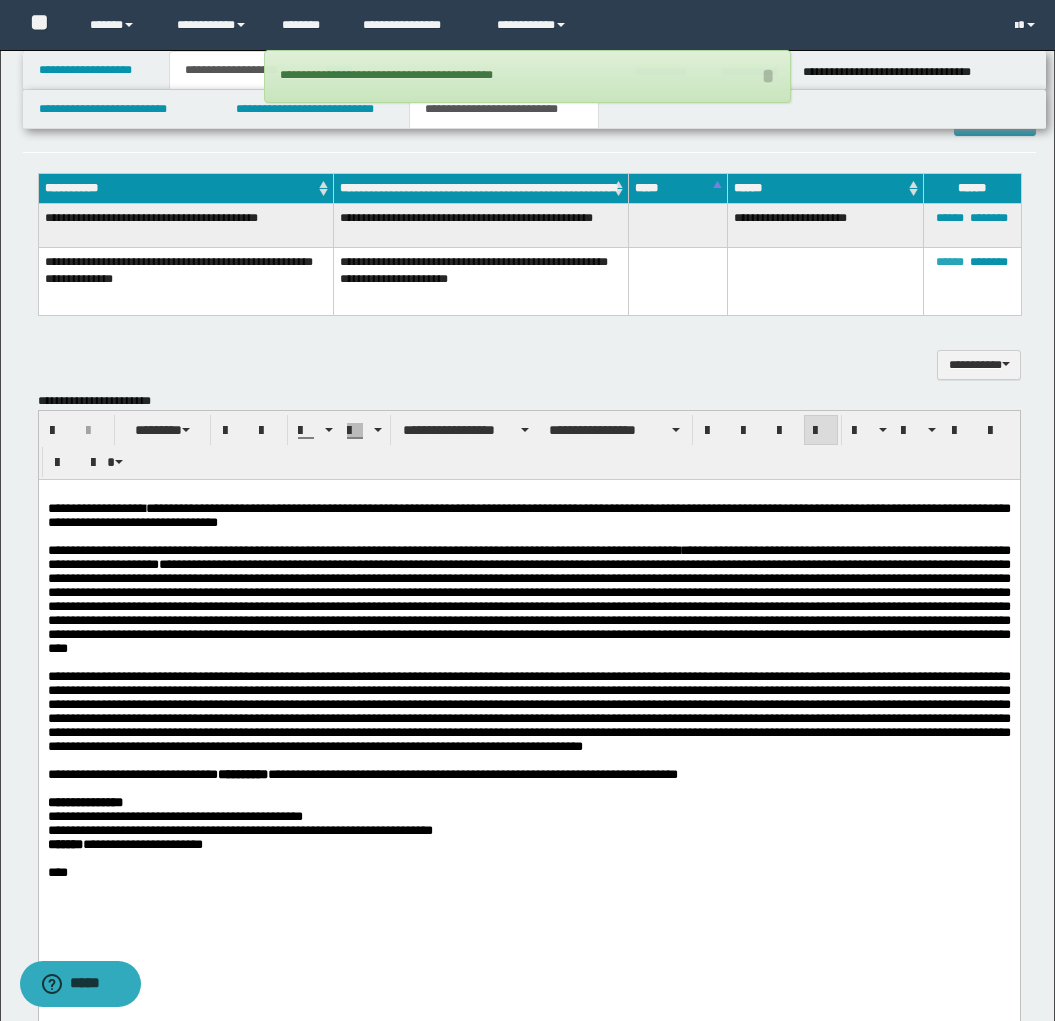 click on "******" at bounding box center (950, 262) 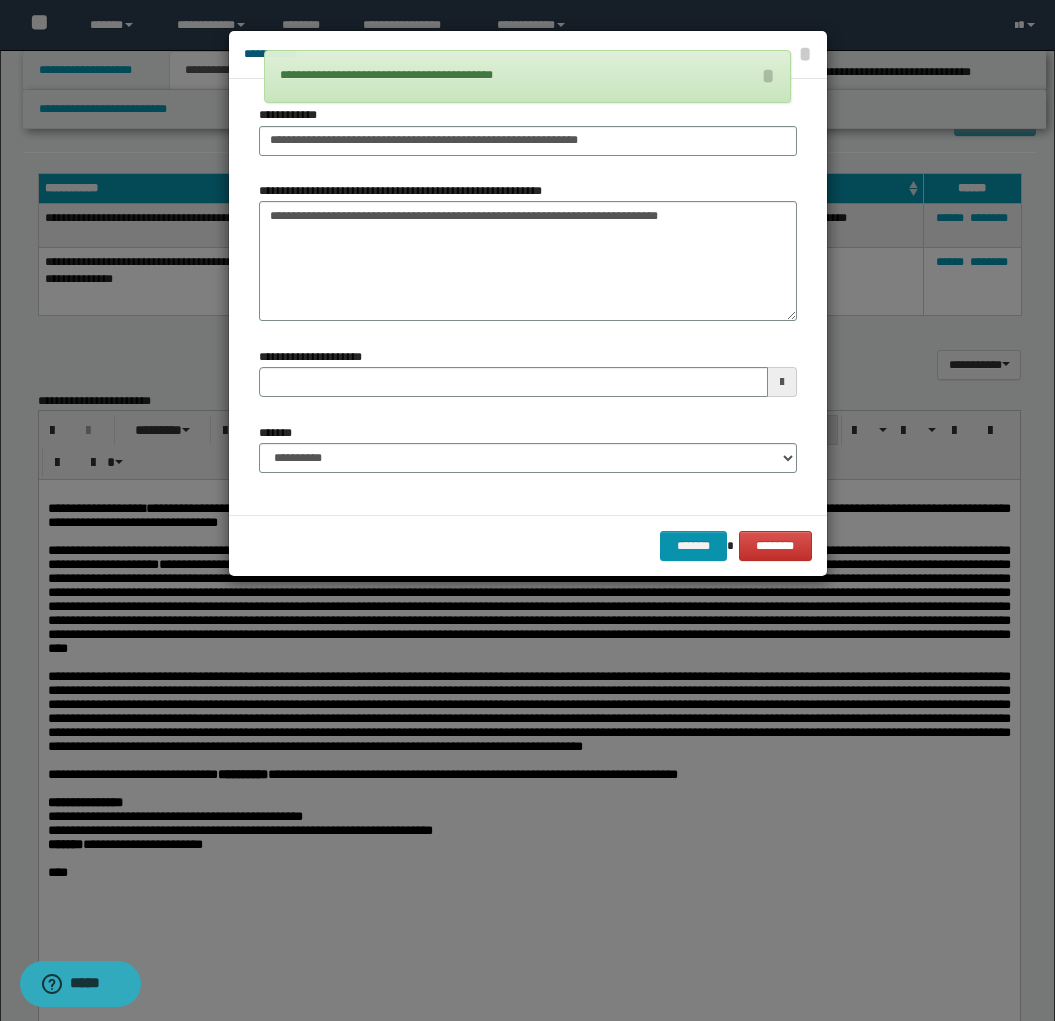 type 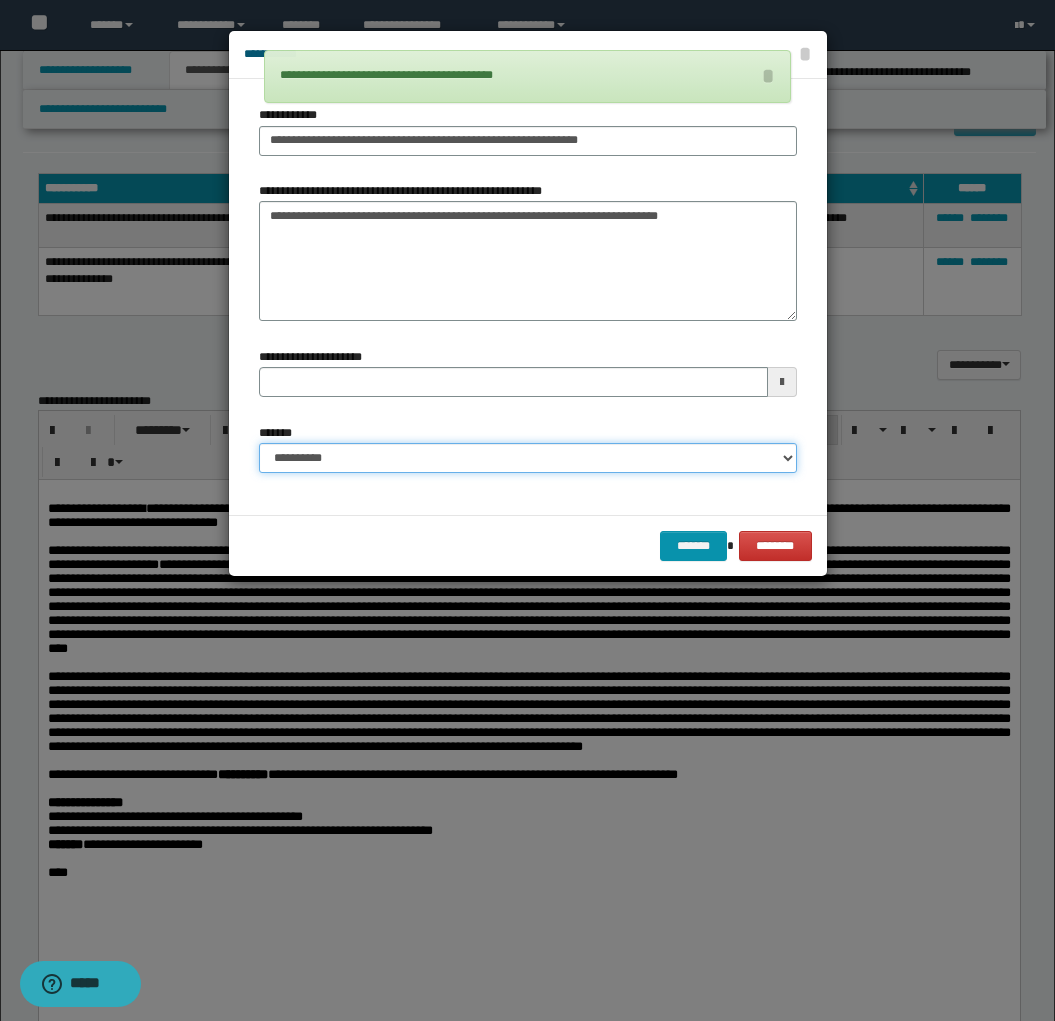 click on "**********" at bounding box center (528, 458) 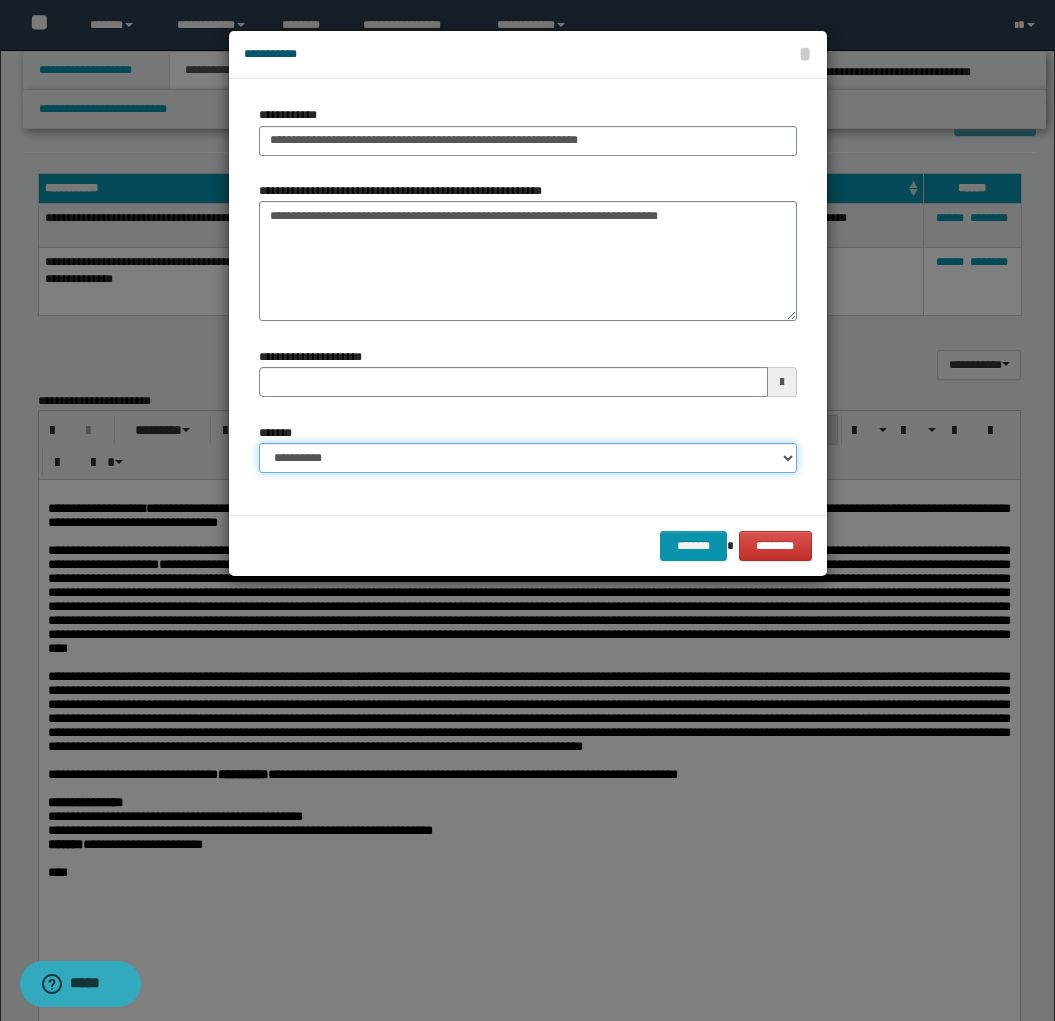 select on "*" 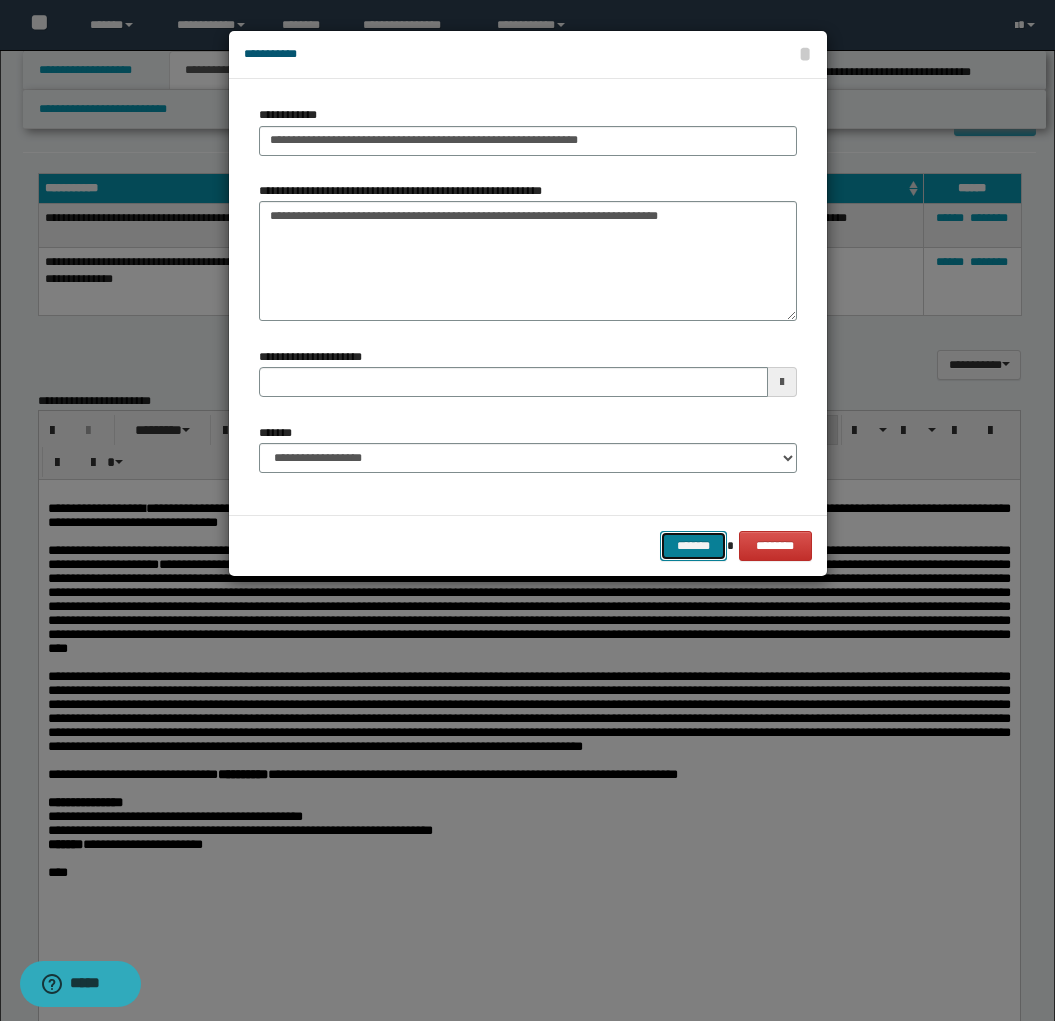 click on "*******" at bounding box center (694, 546) 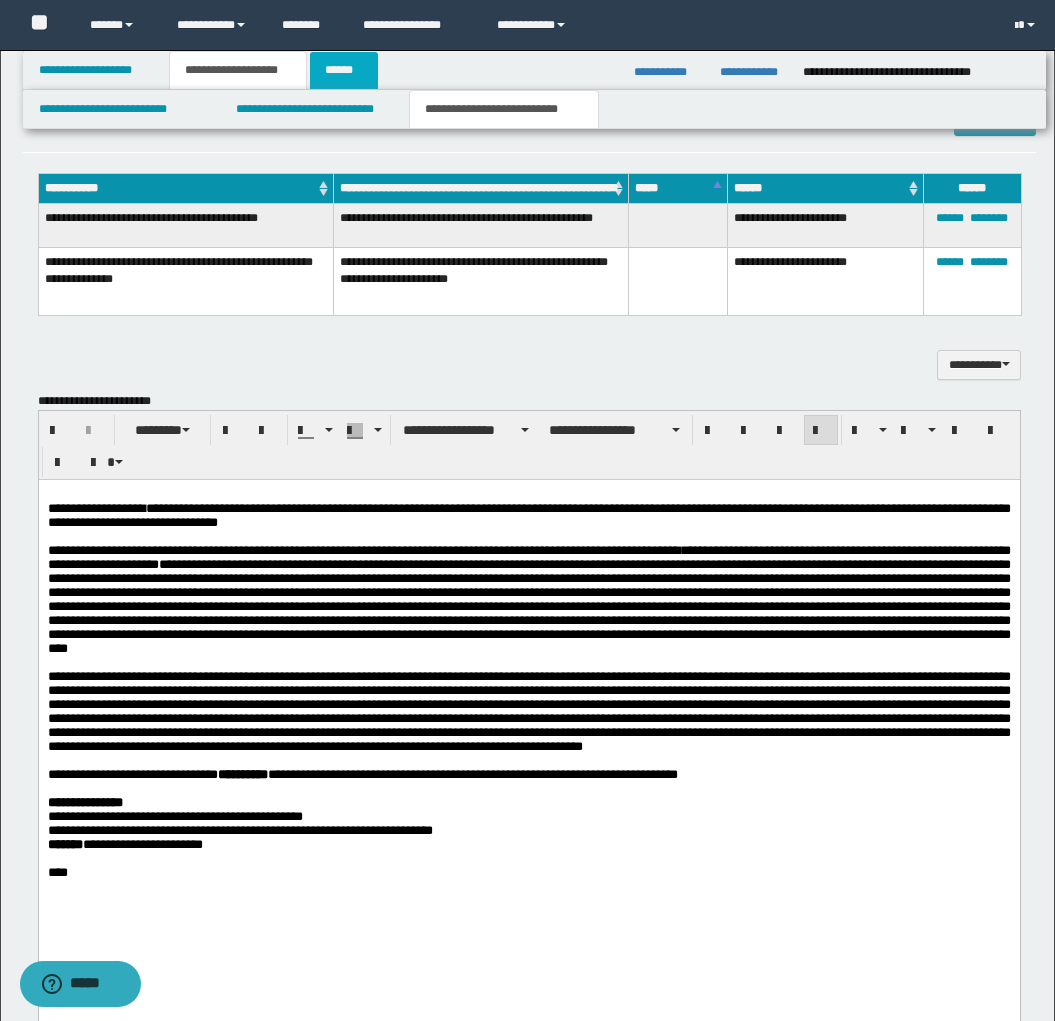 click on "******" at bounding box center [344, 70] 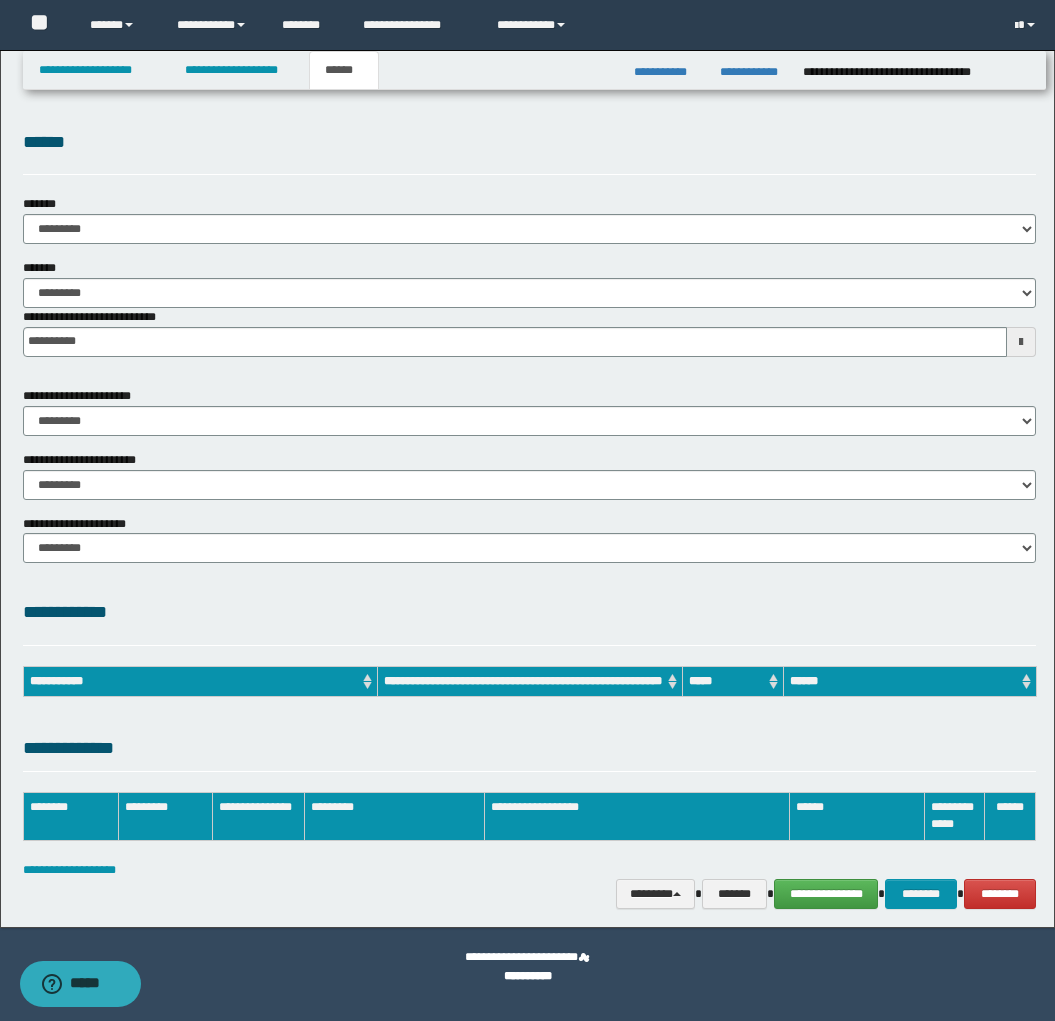 scroll, scrollTop: 0, scrollLeft: 0, axis: both 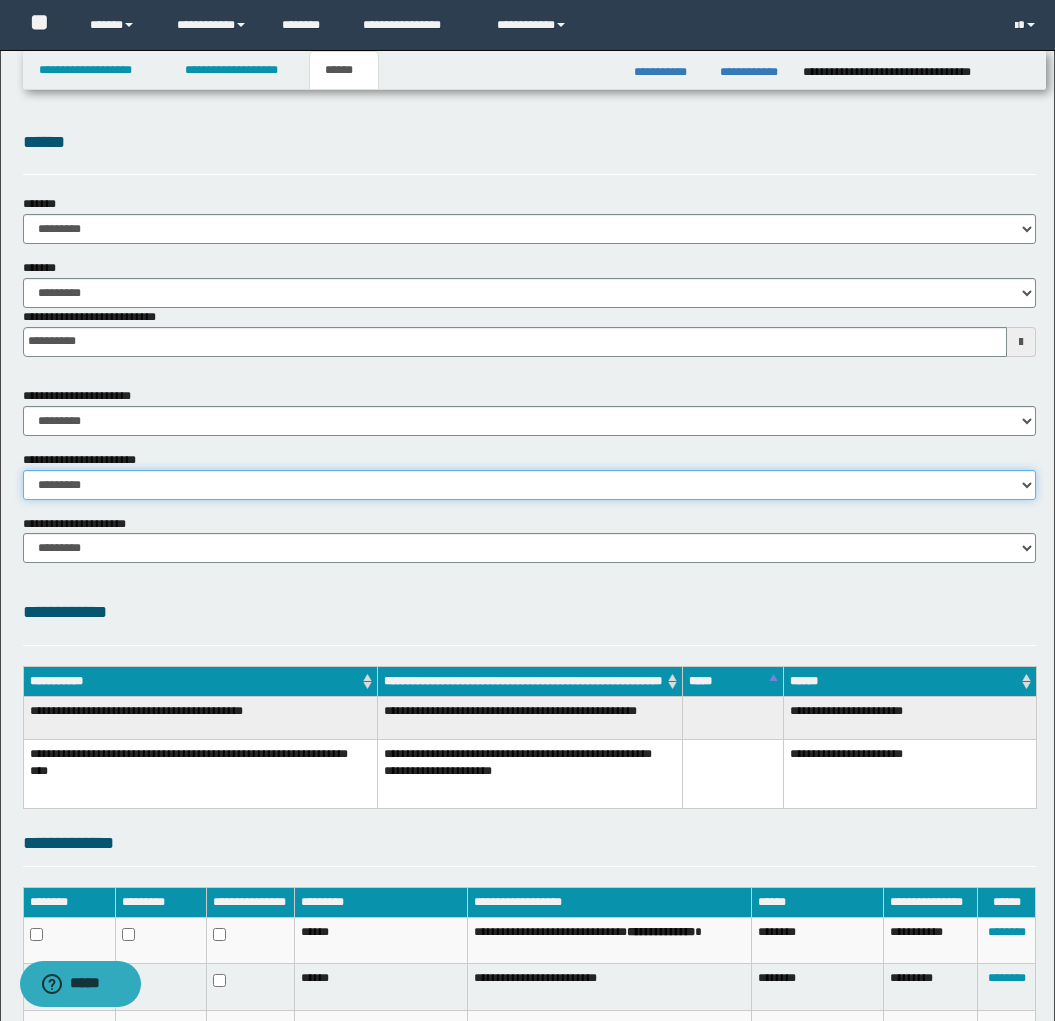 click on "*********
*********
*********" at bounding box center (529, 485) 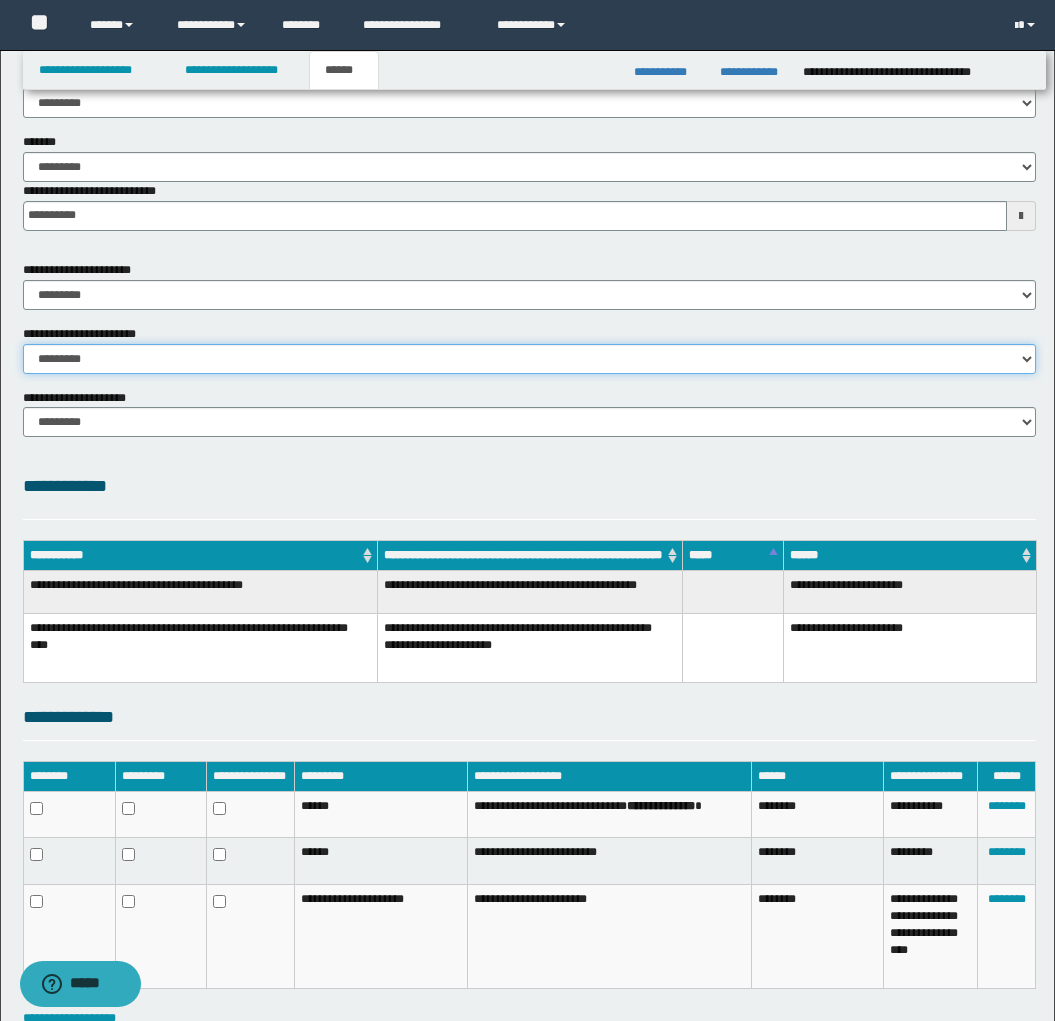 scroll, scrollTop: 260, scrollLeft: 0, axis: vertical 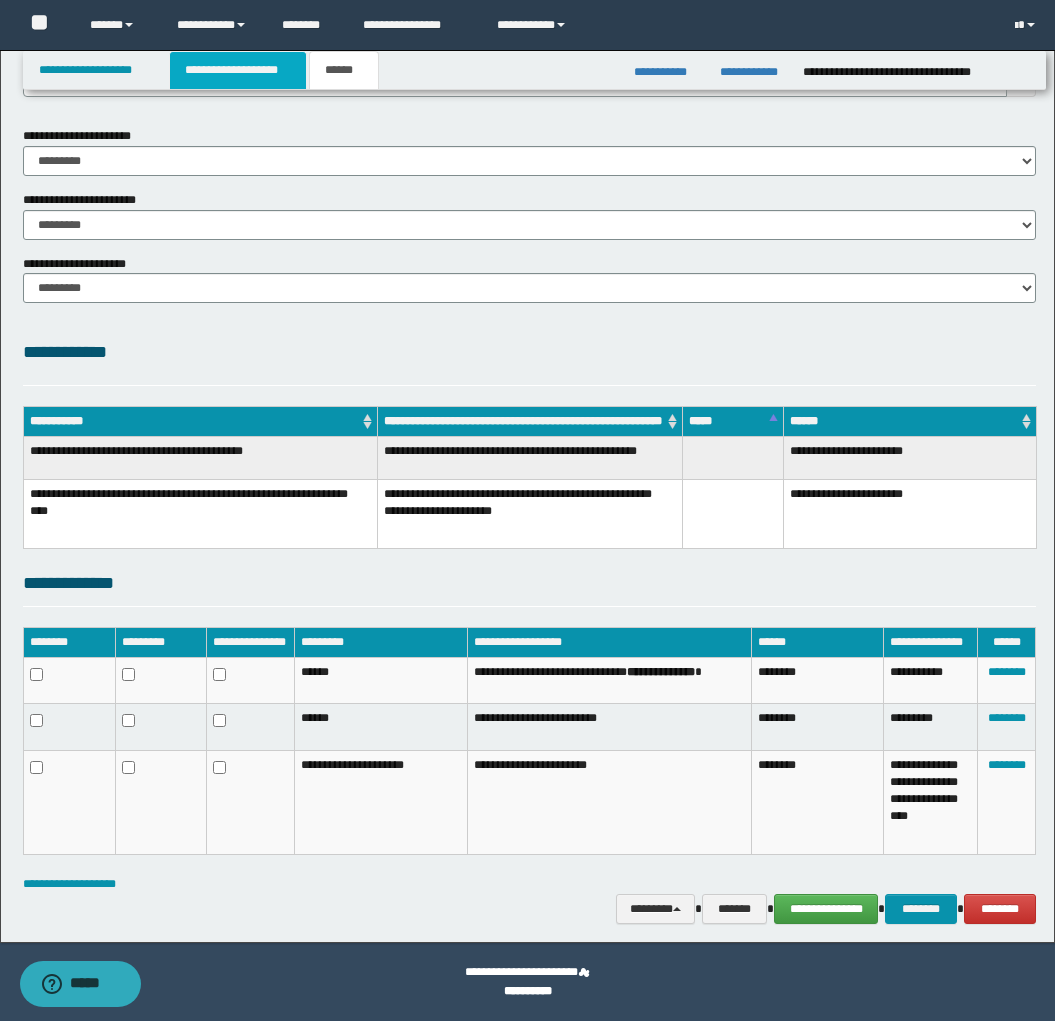 click on "**********" at bounding box center (238, 70) 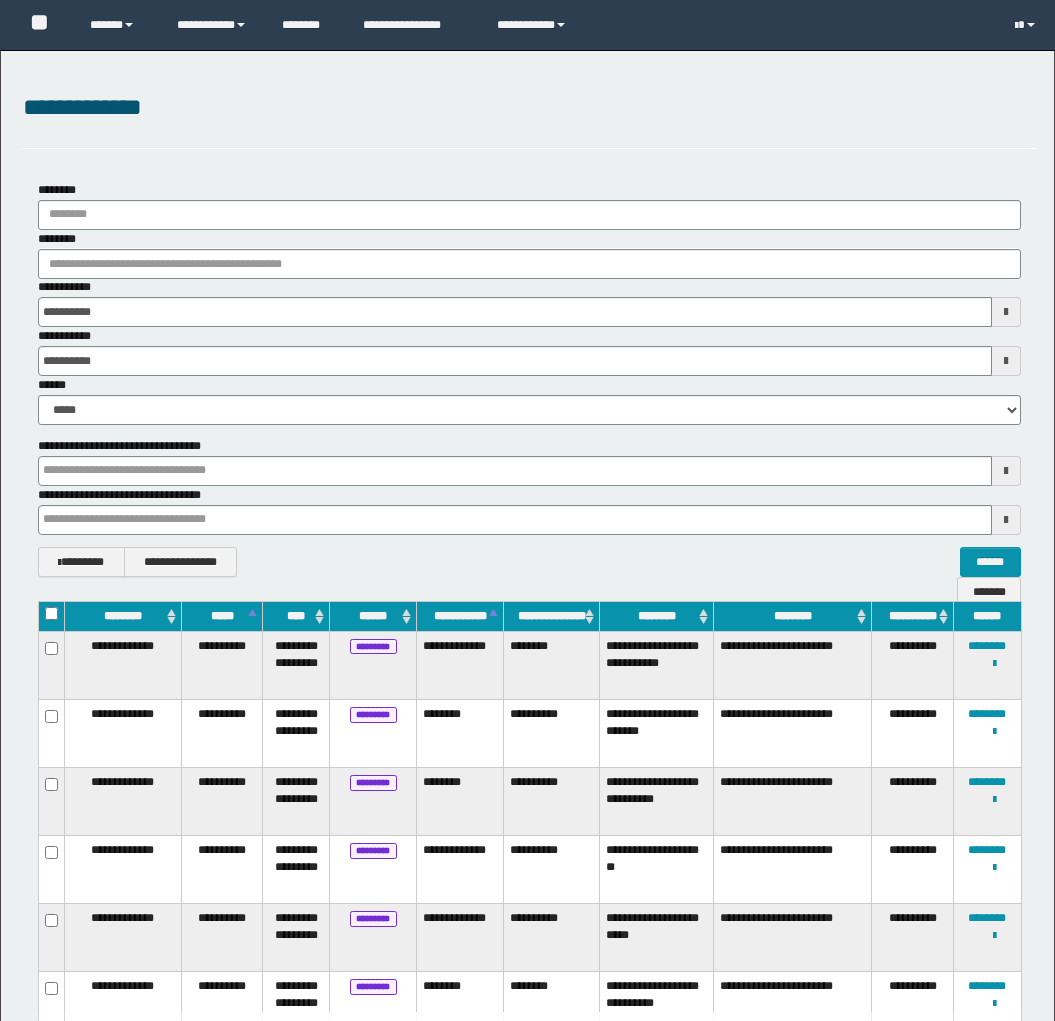 scroll, scrollTop: 431, scrollLeft: 0, axis: vertical 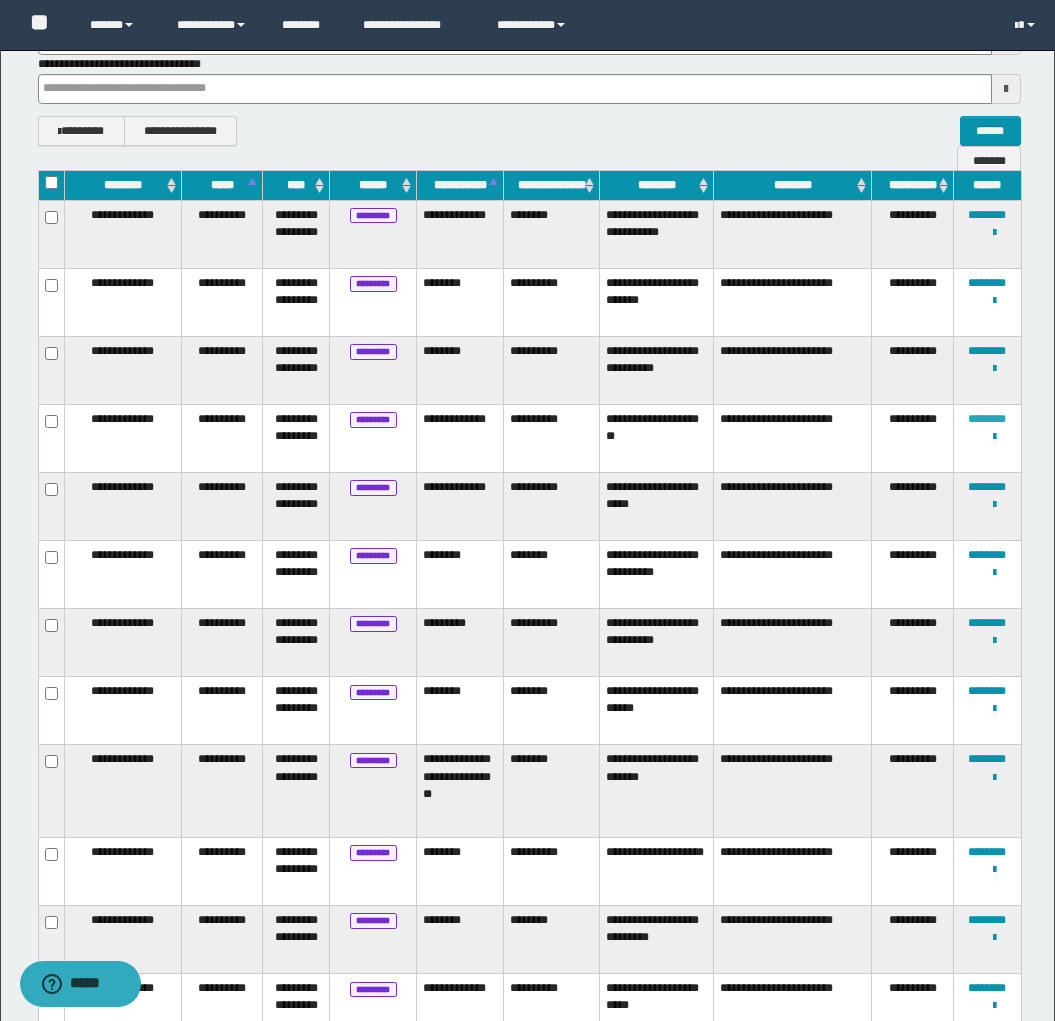 click on "********" at bounding box center (987, 419) 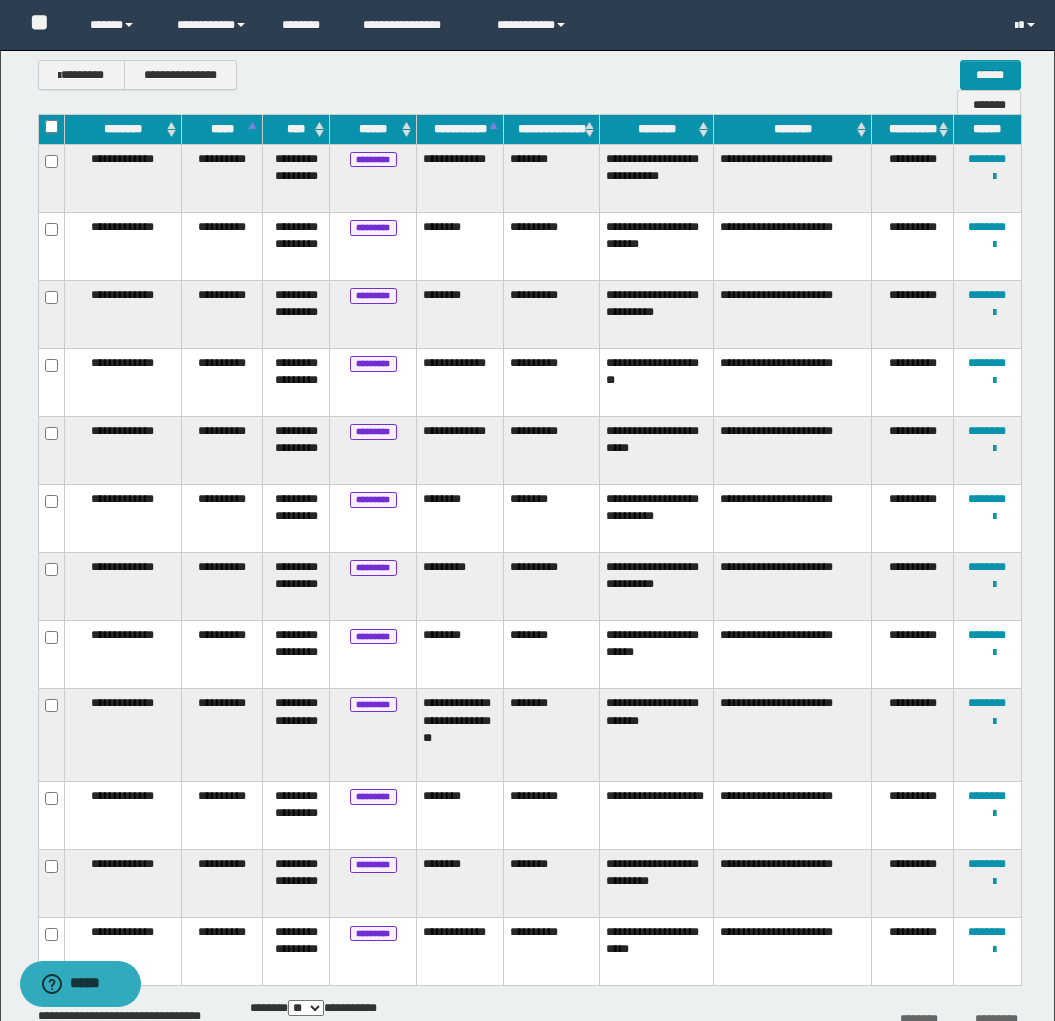 scroll, scrollTop: 489, scrollLeft: 0, axis: vertical 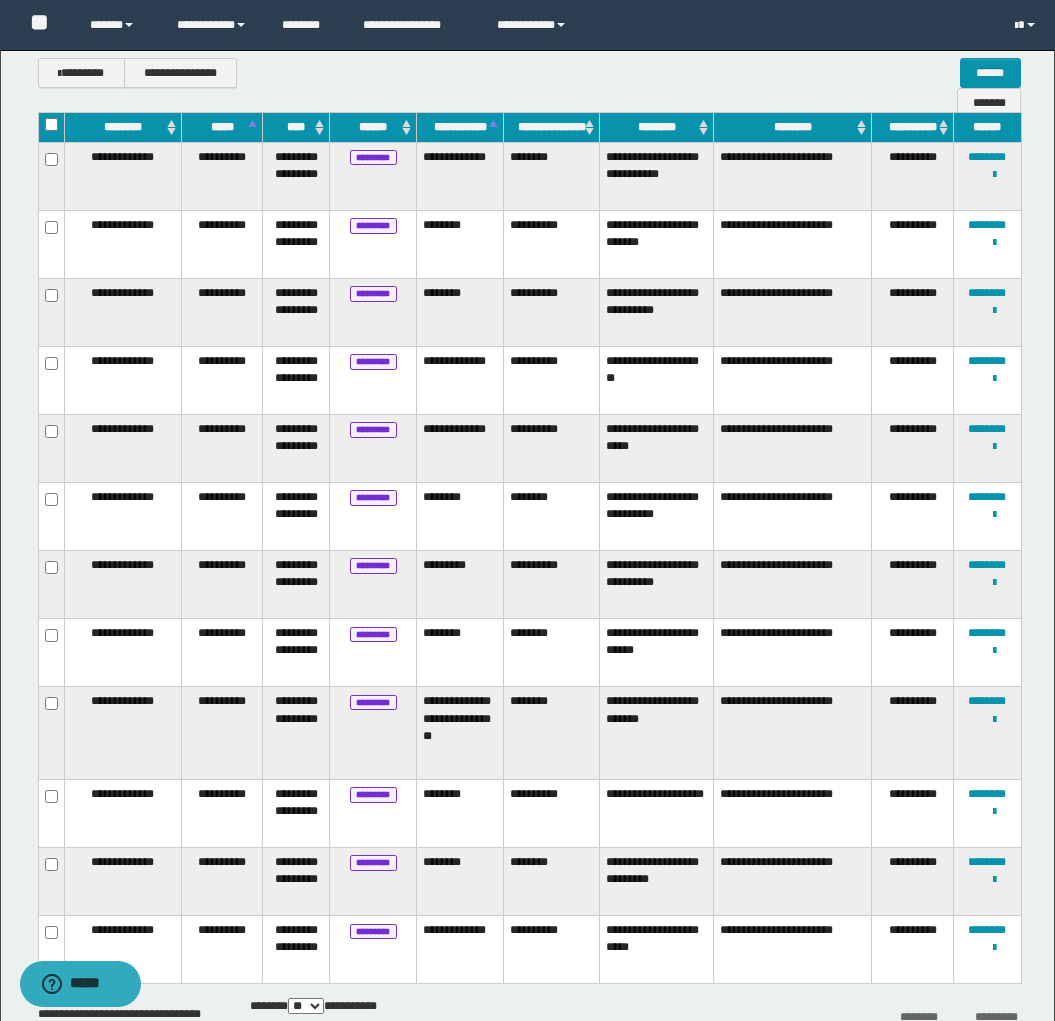 click on "**********" at bounding box center [552, 381] 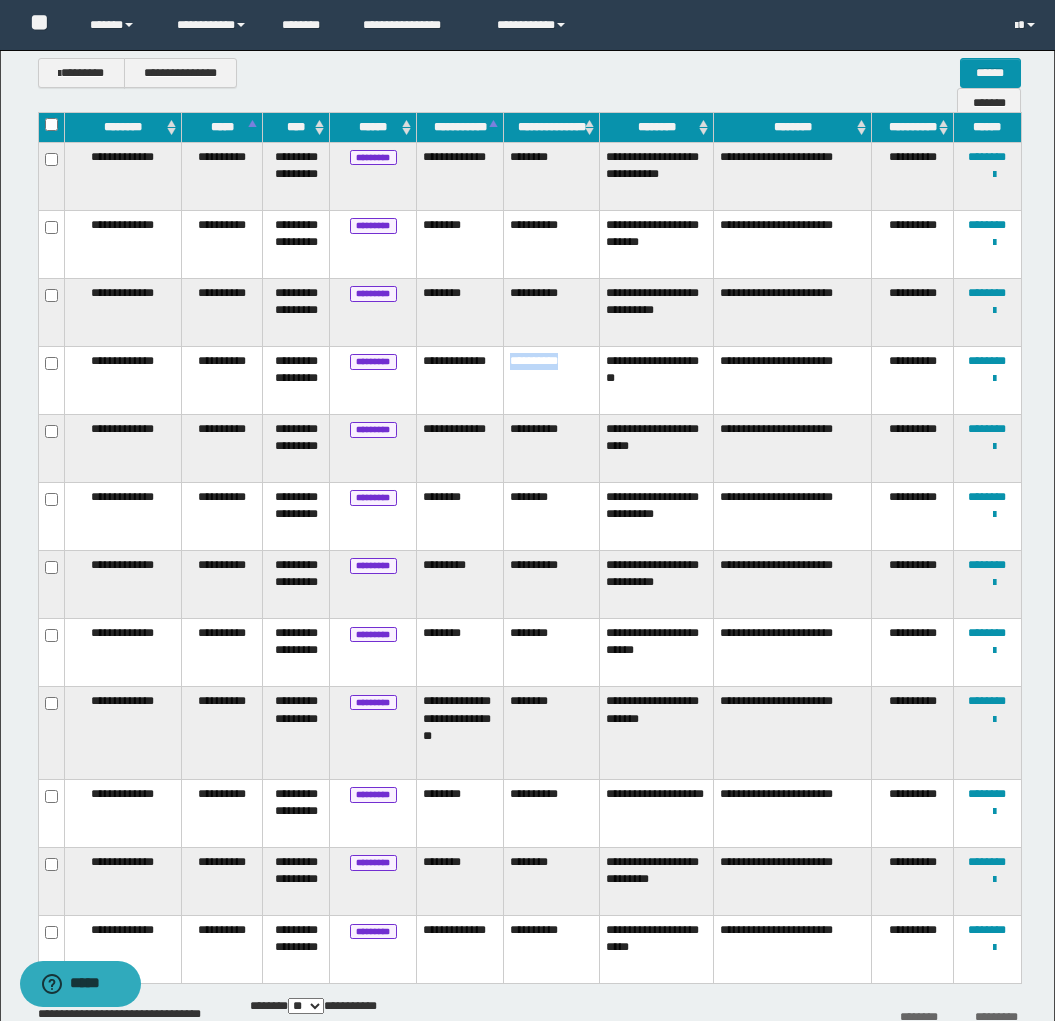 click on "**********" at bounding box center (552, 381) 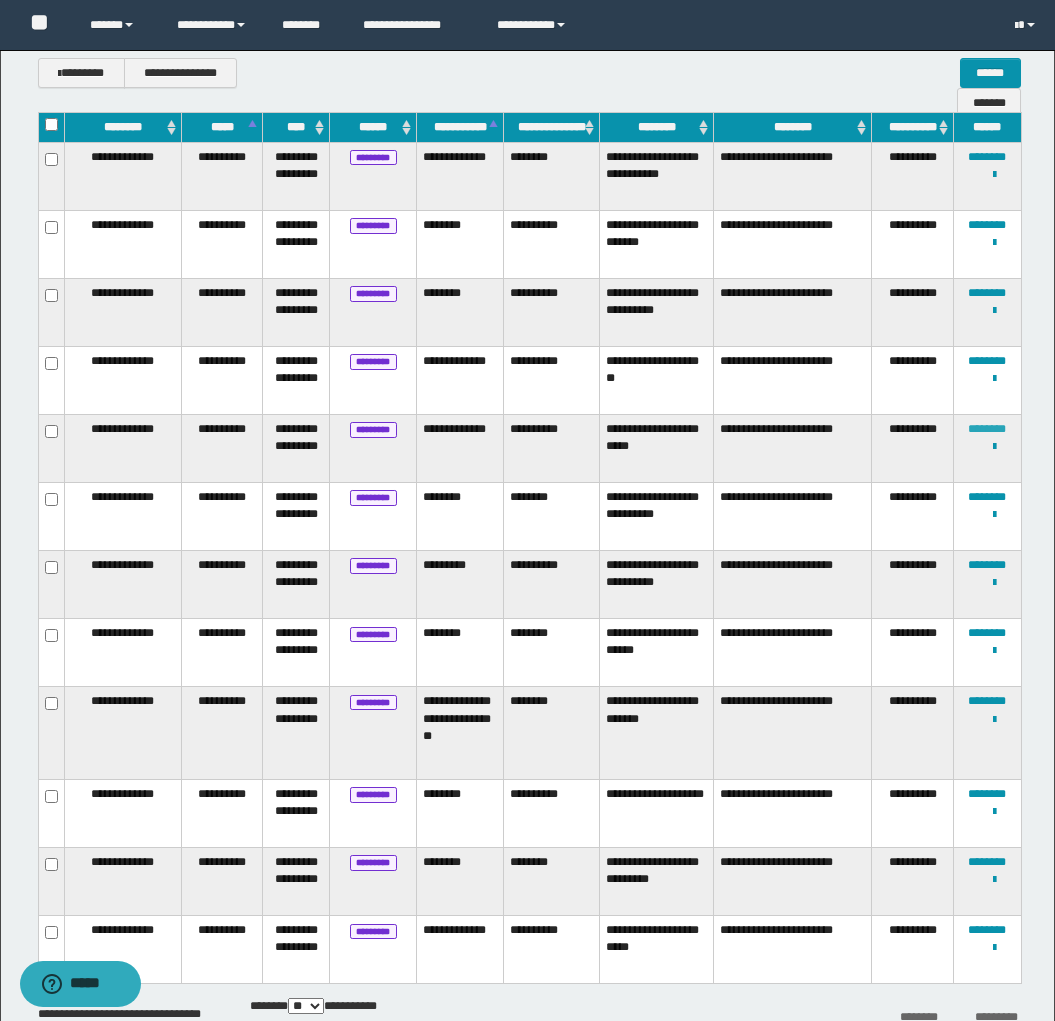 click on "********" at bounding box center (987, 429) 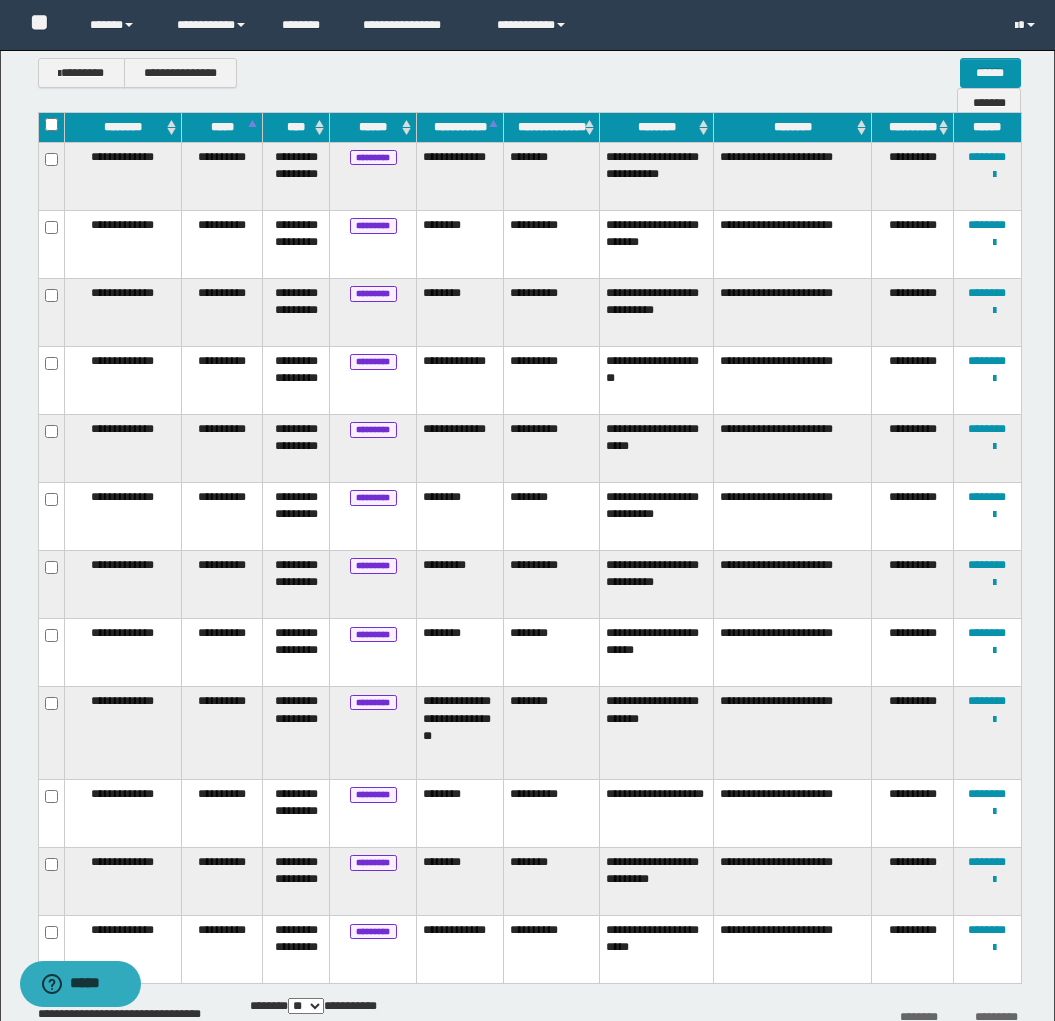 click on "**********" at bounding box center (552, 449) 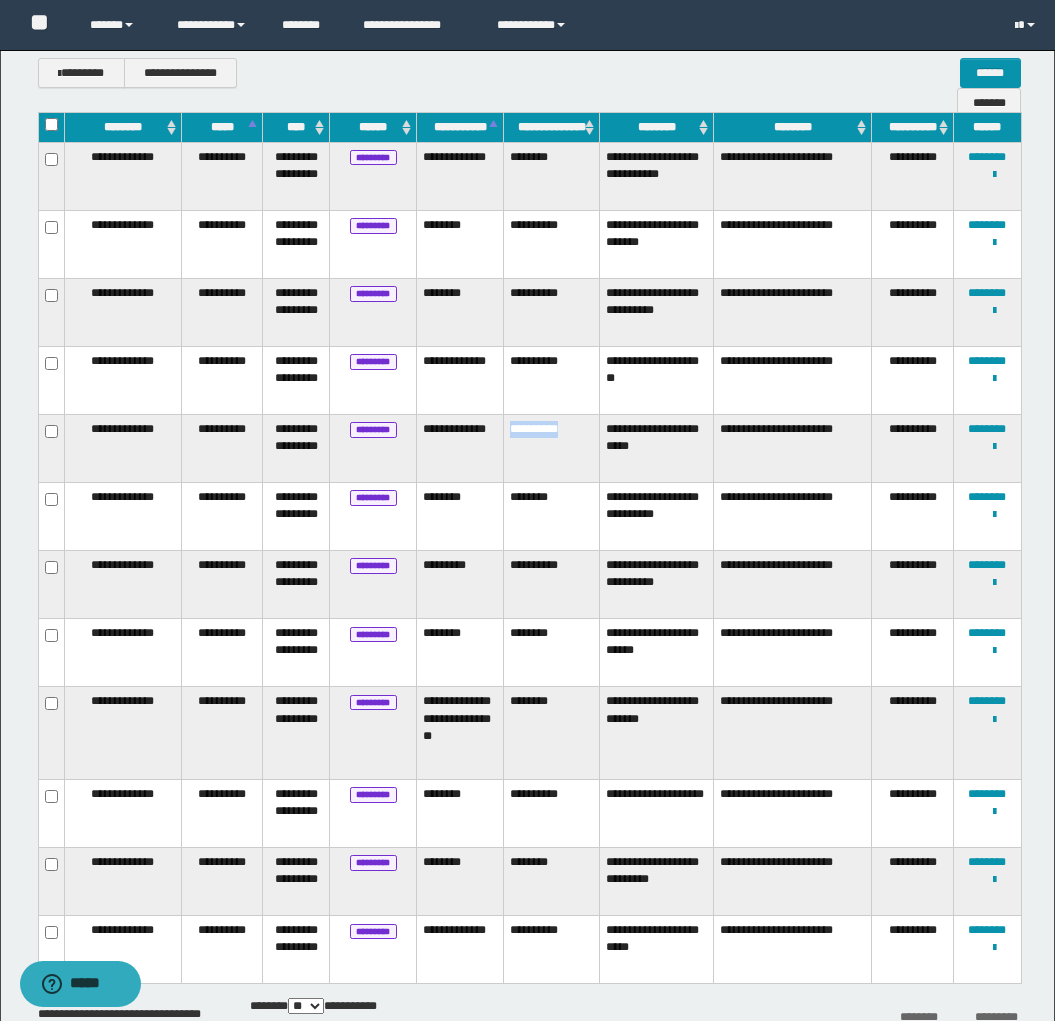 click on "**********" at bounding box center (552, 449) 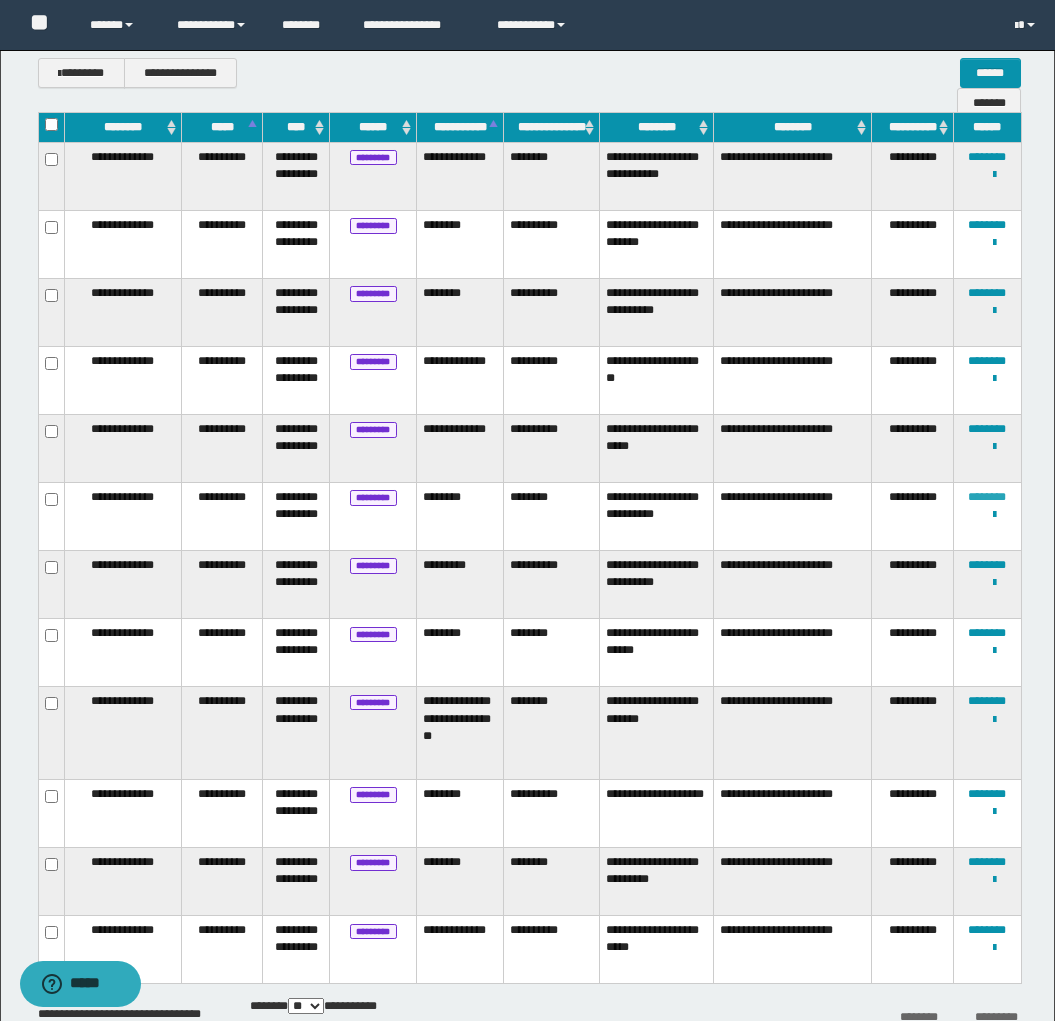 click on "********" at bounding box center (987, 497) 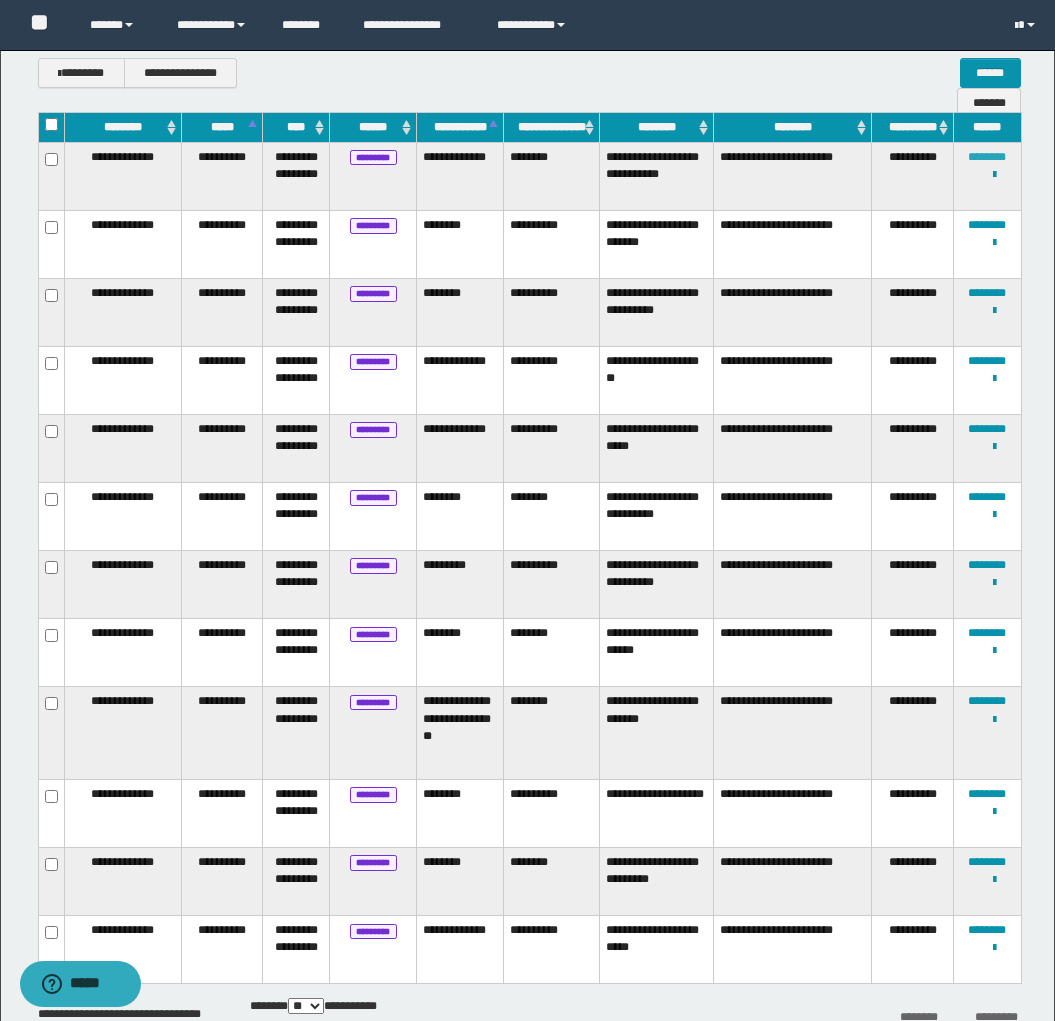 click on "********" at bounding box center (987, 157) 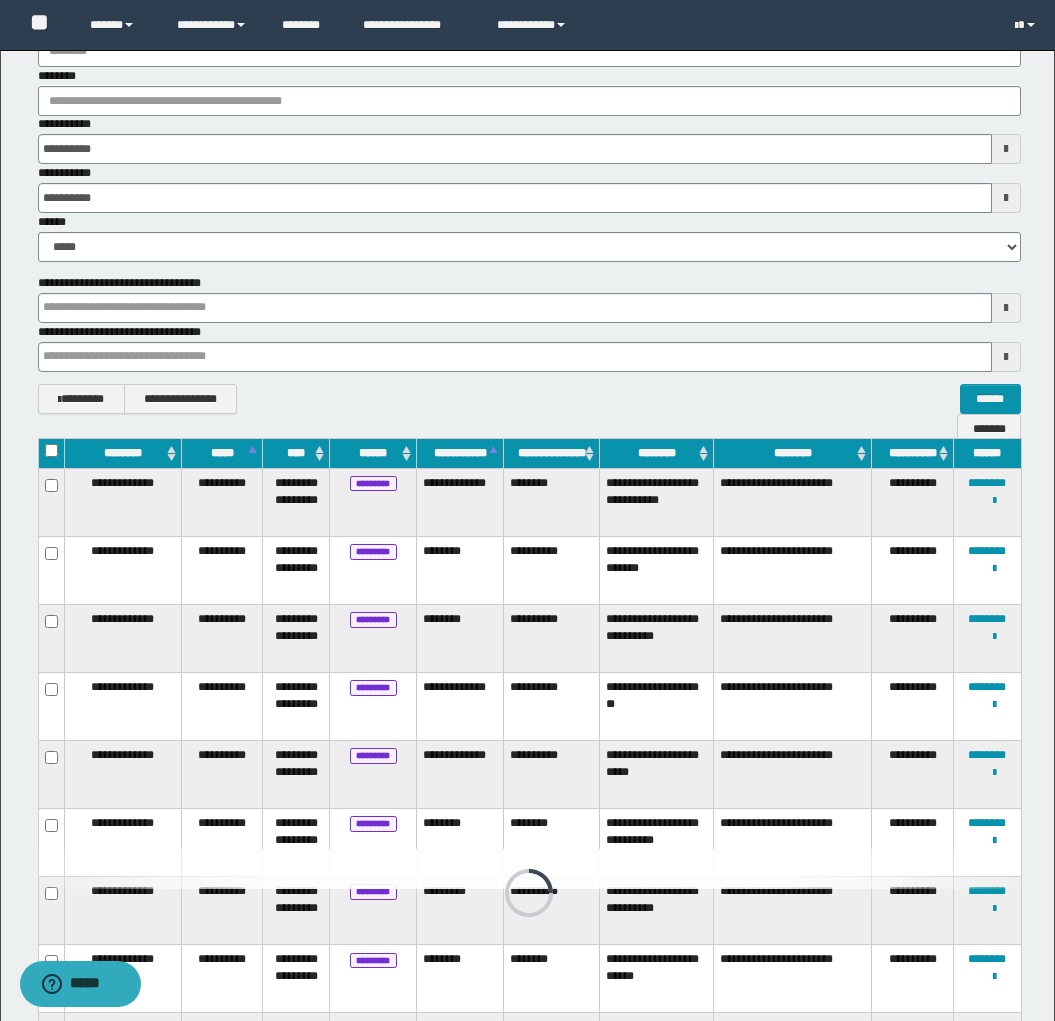 scroll, scrollTop: 0, scrollLeft: 0, axis: both 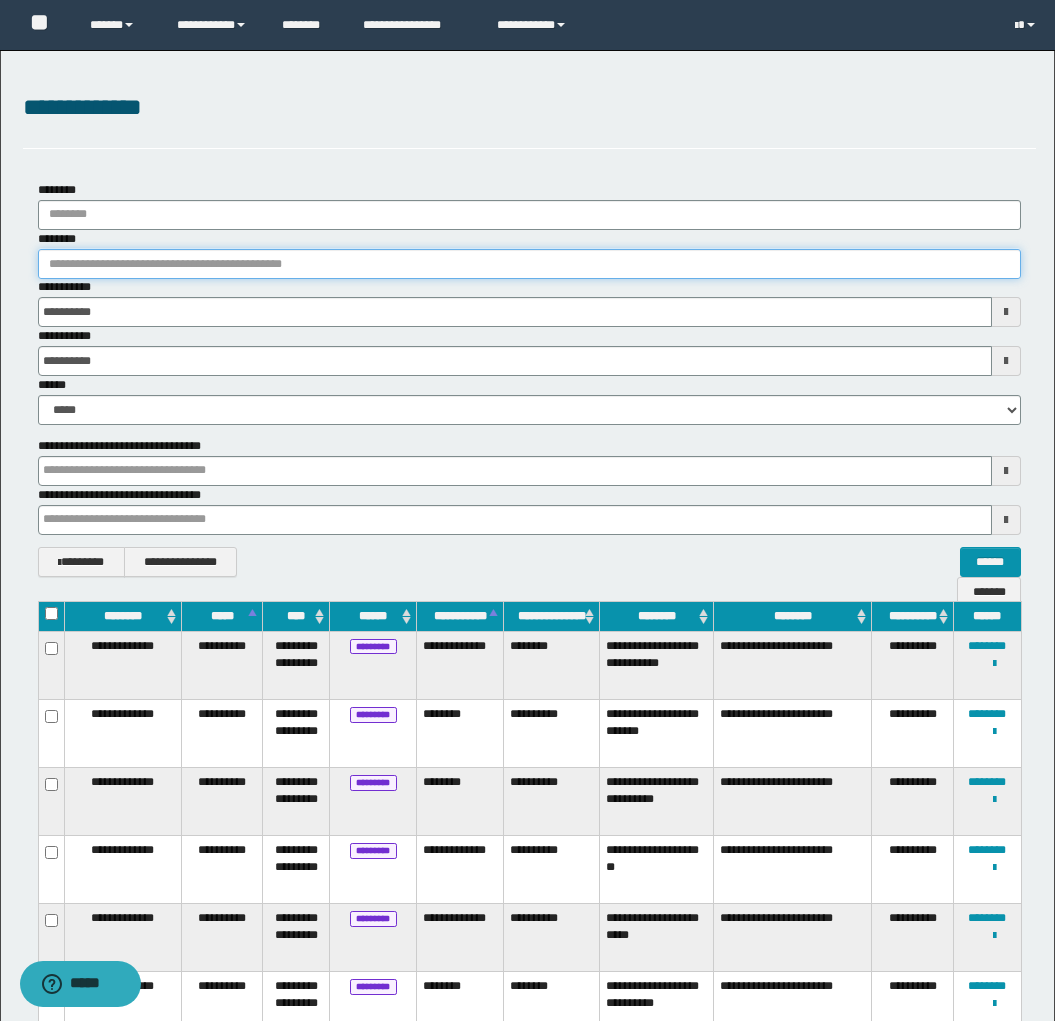 click on "********" at bounding box center [529, 264] 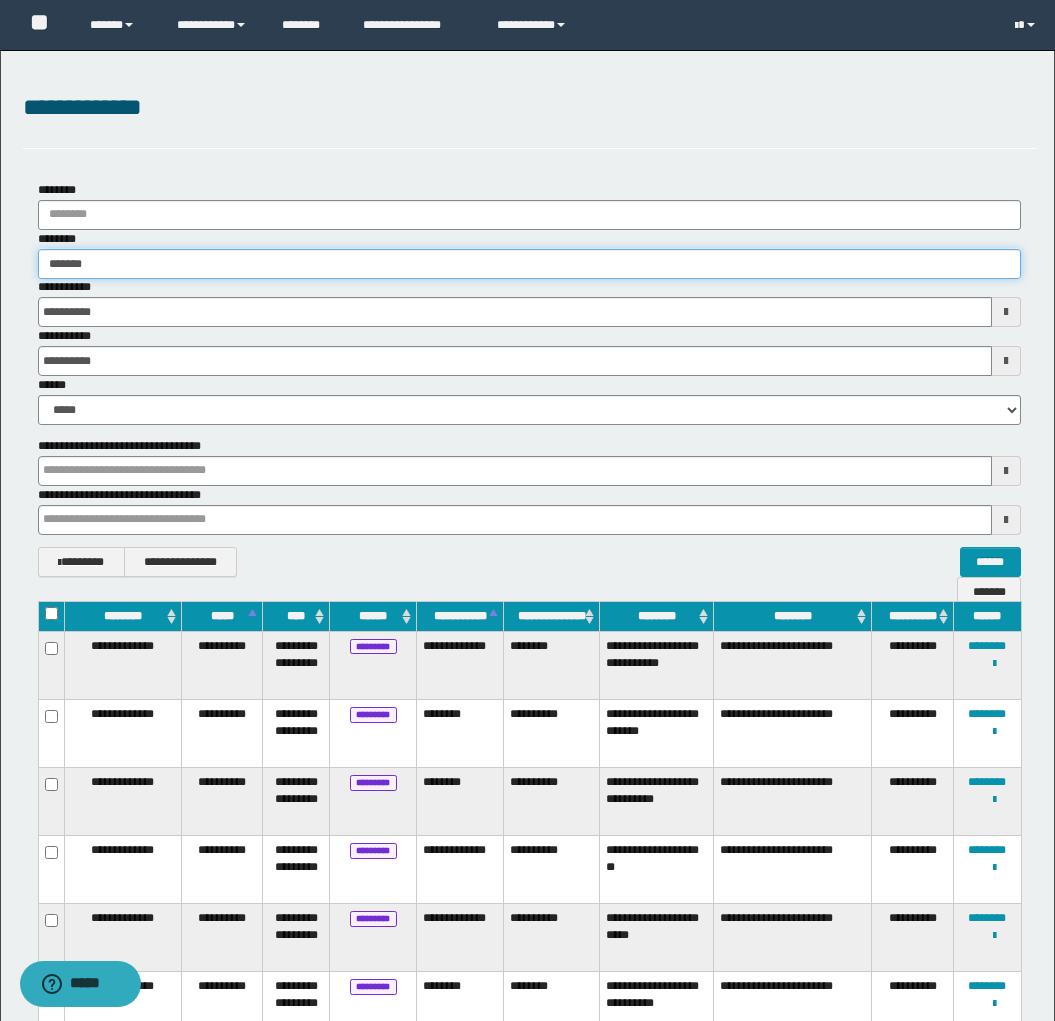 type on "********" 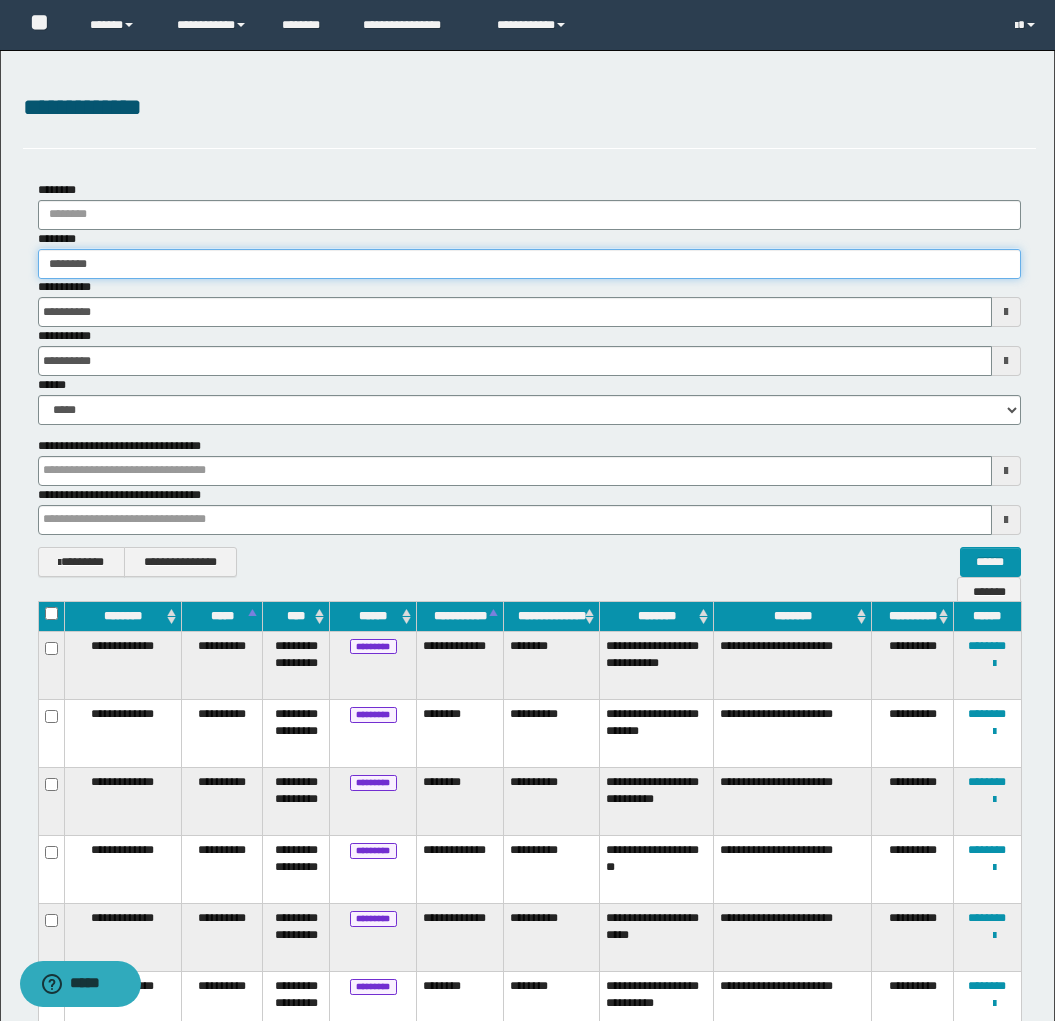 click on "********" at bounding box center [529, 264] 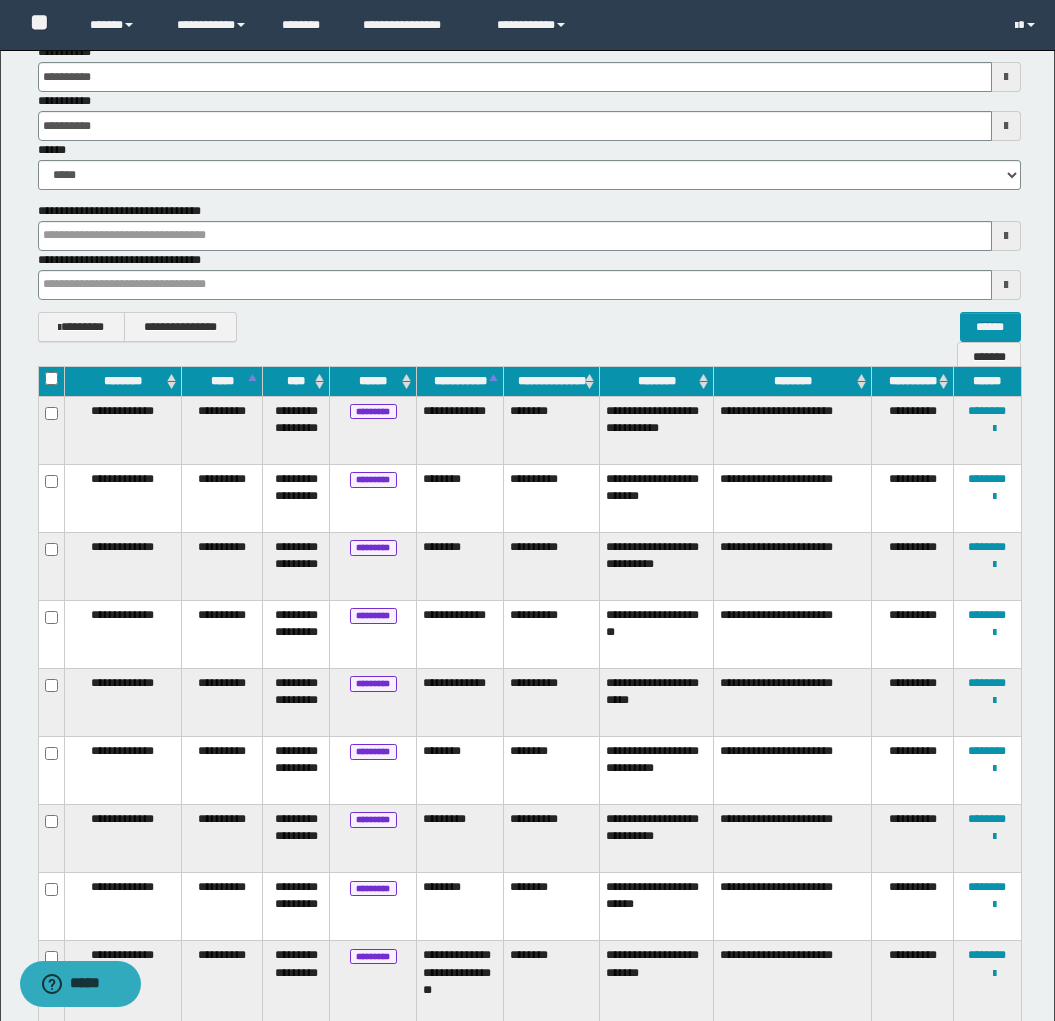 scroll, scrollTop: 255, scrollLeft: 0, axis: vertical 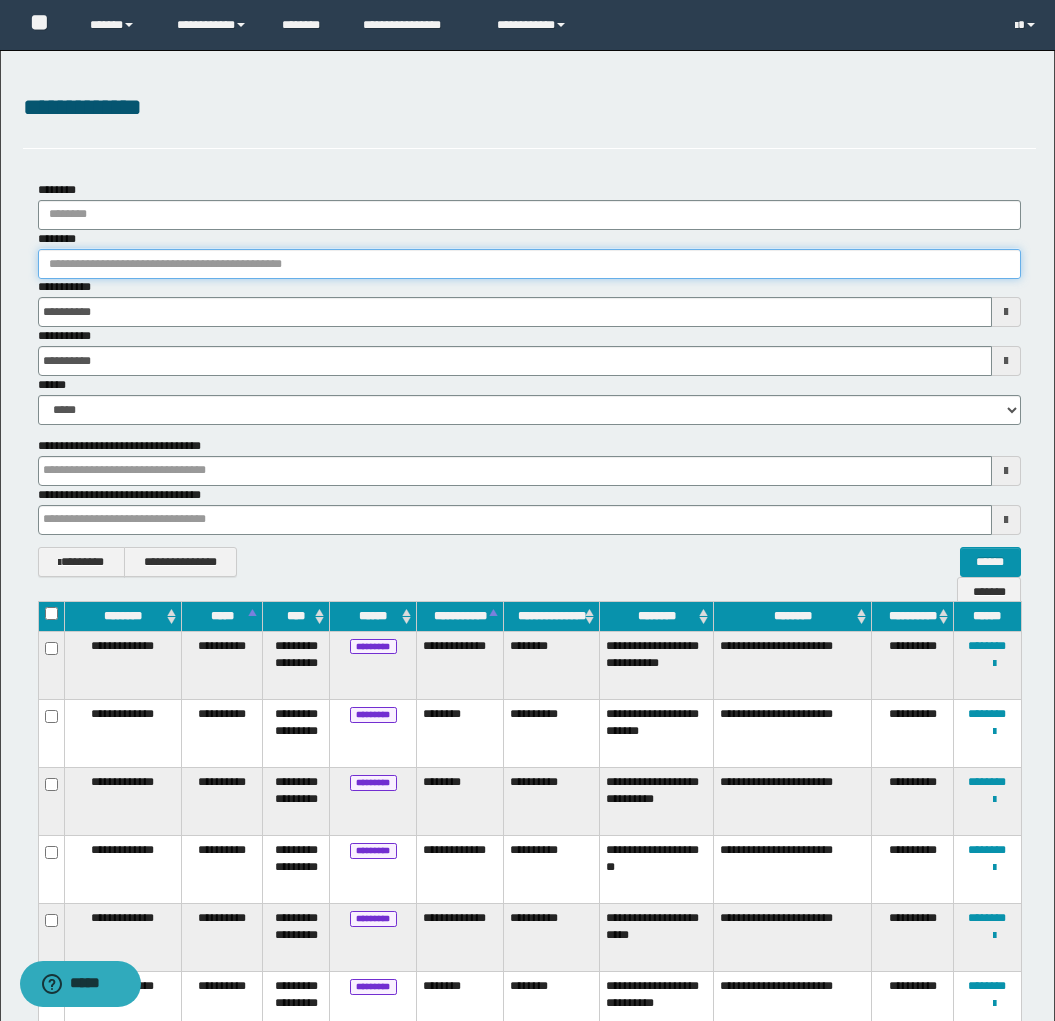 click on "********" at bounding box center [529, 264] 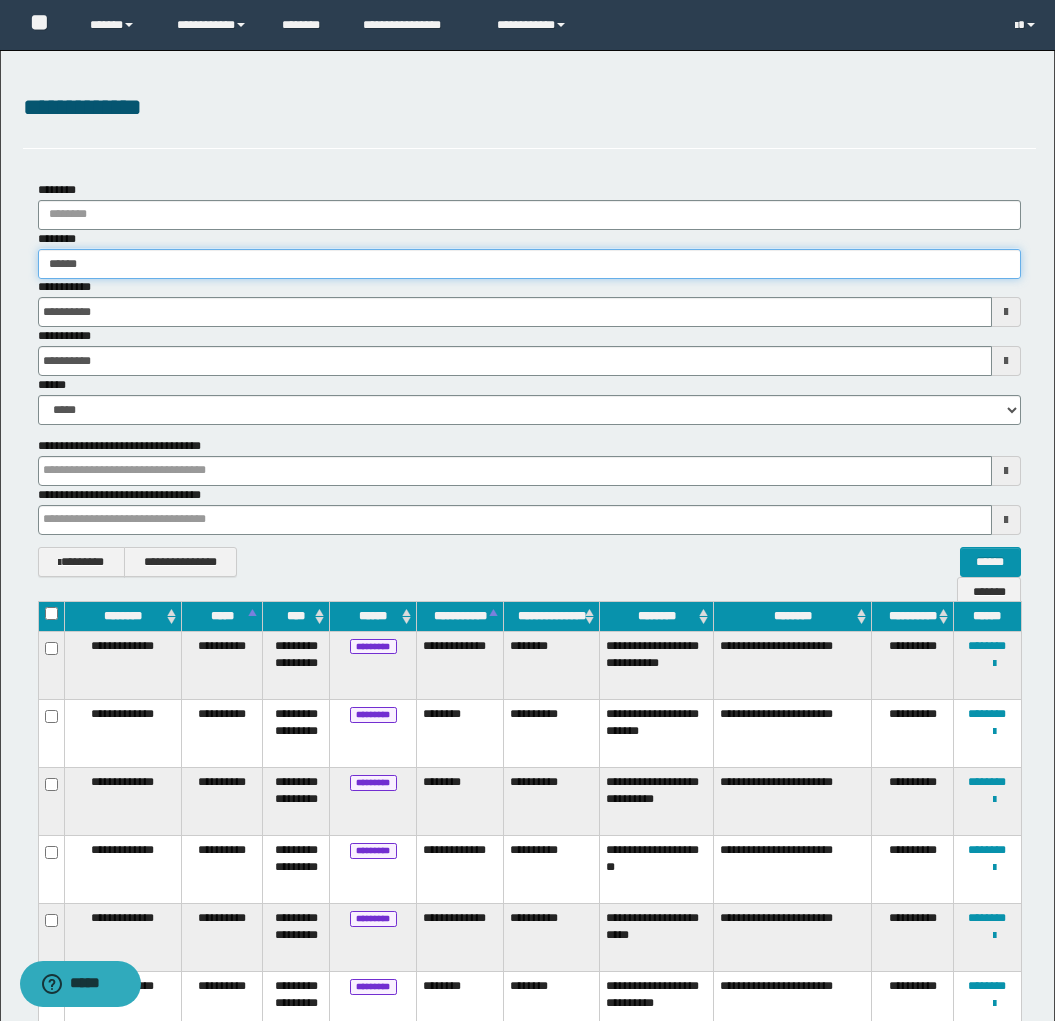 type on "*******" 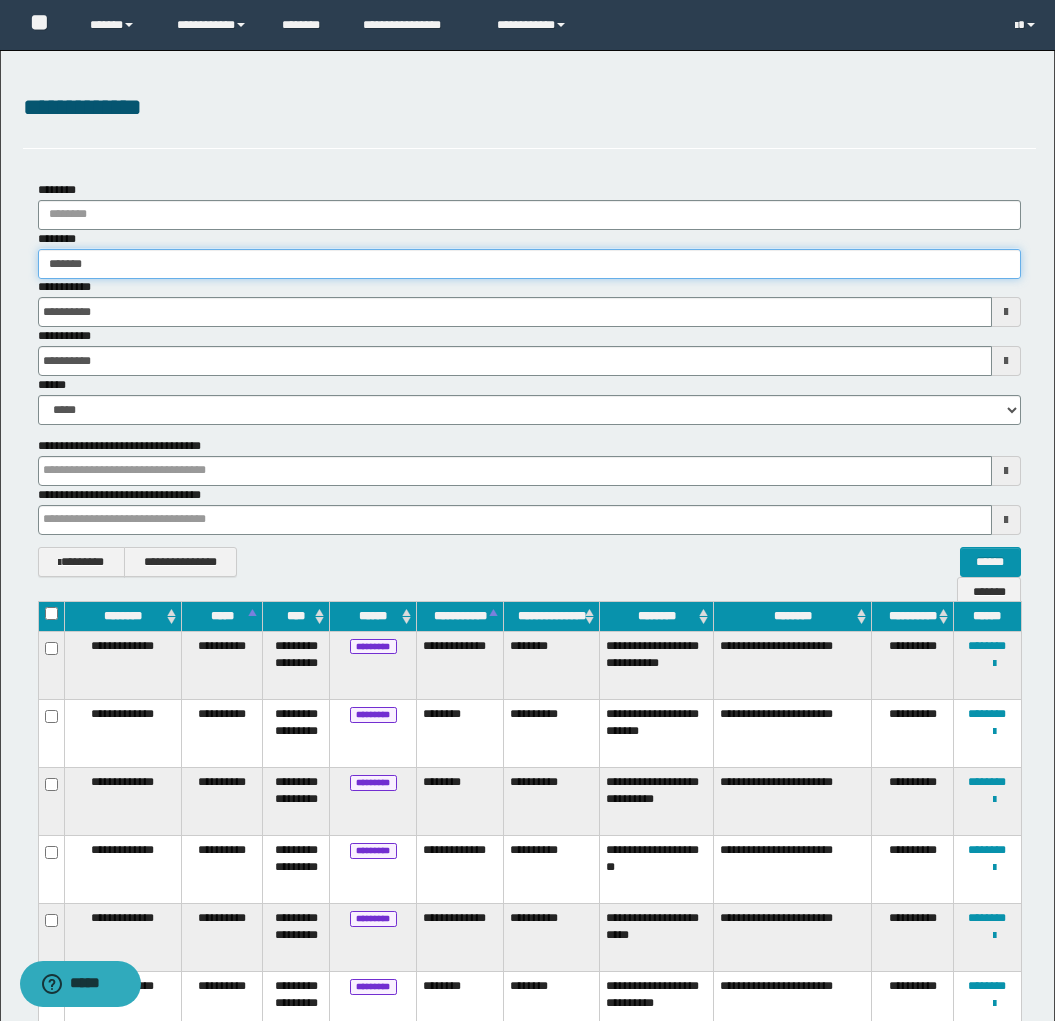 type on "*******" 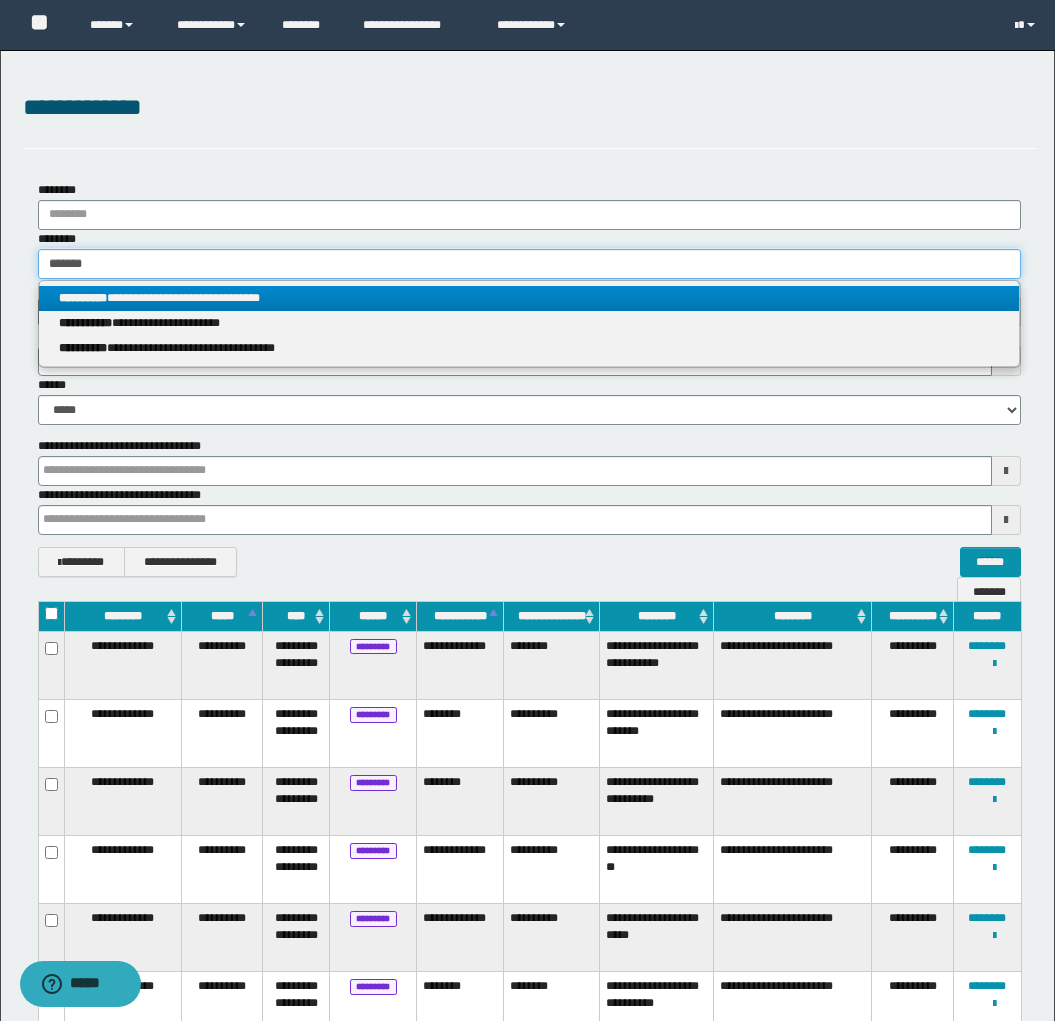type on "*******" 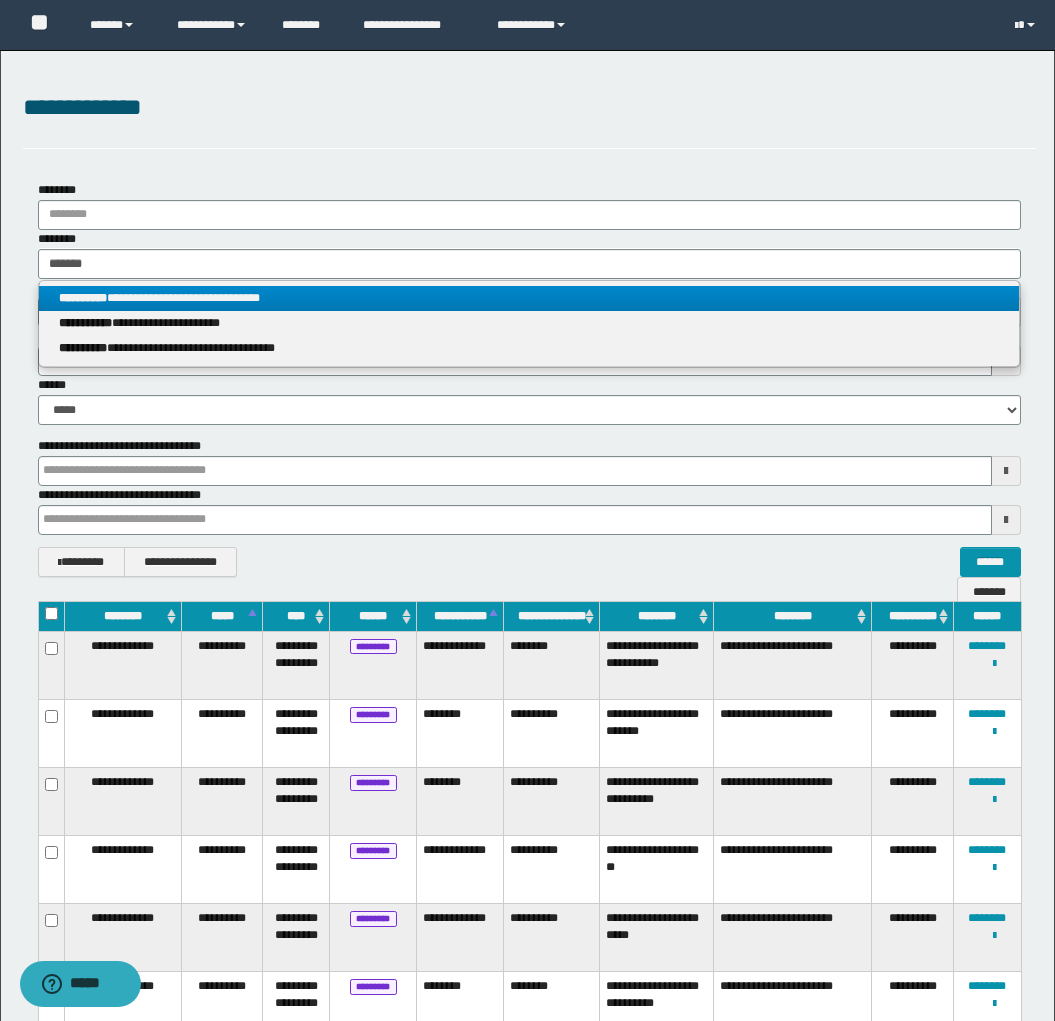 click on "**********" at bounding box center (529, 298) 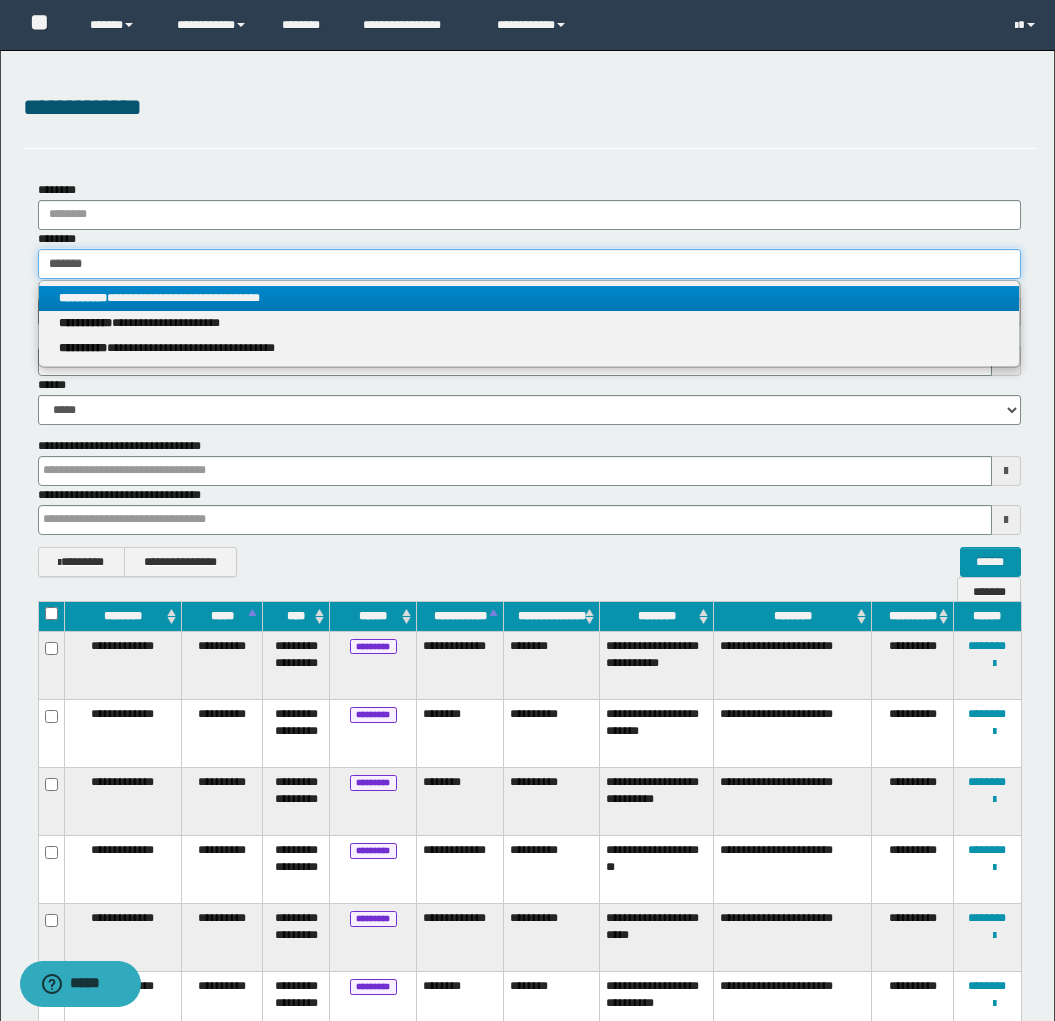 type 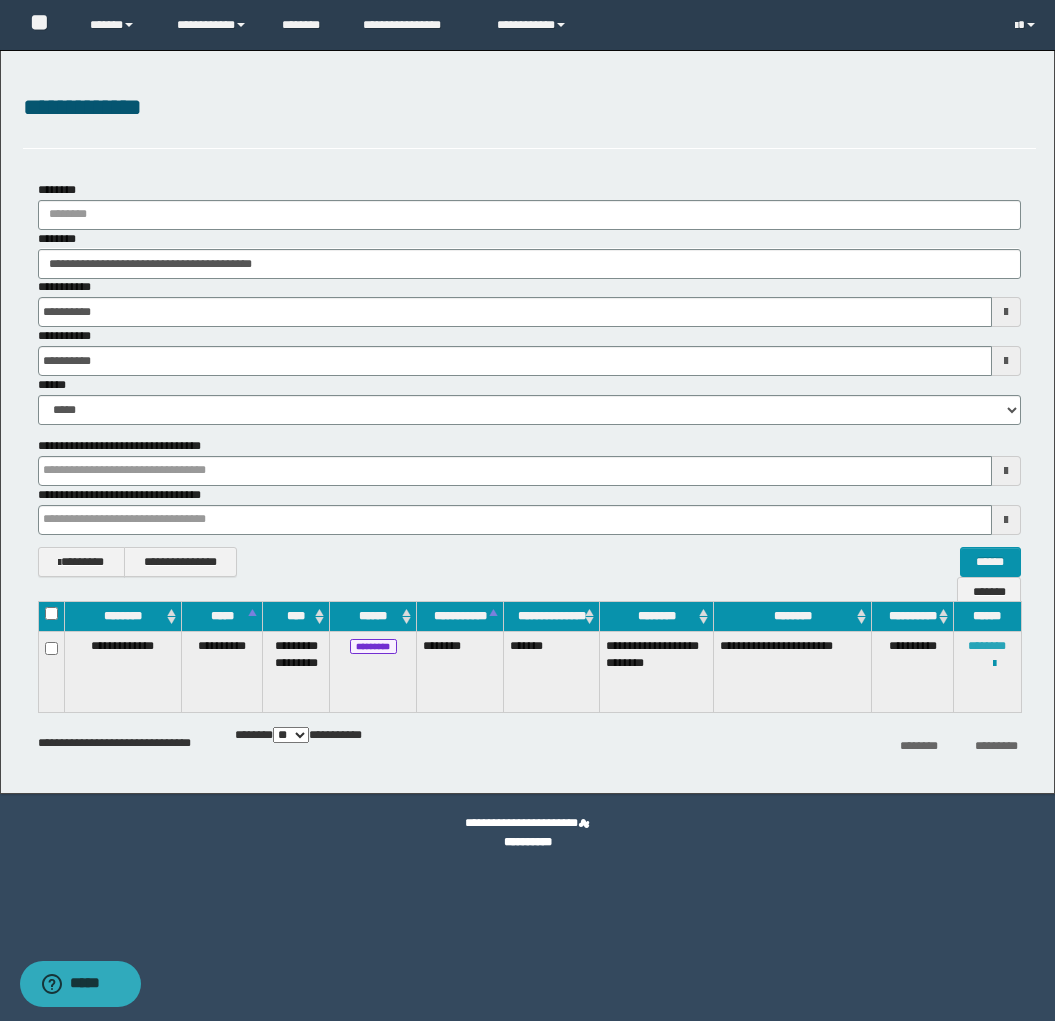 click on "********" at bounding box center (987, 646) 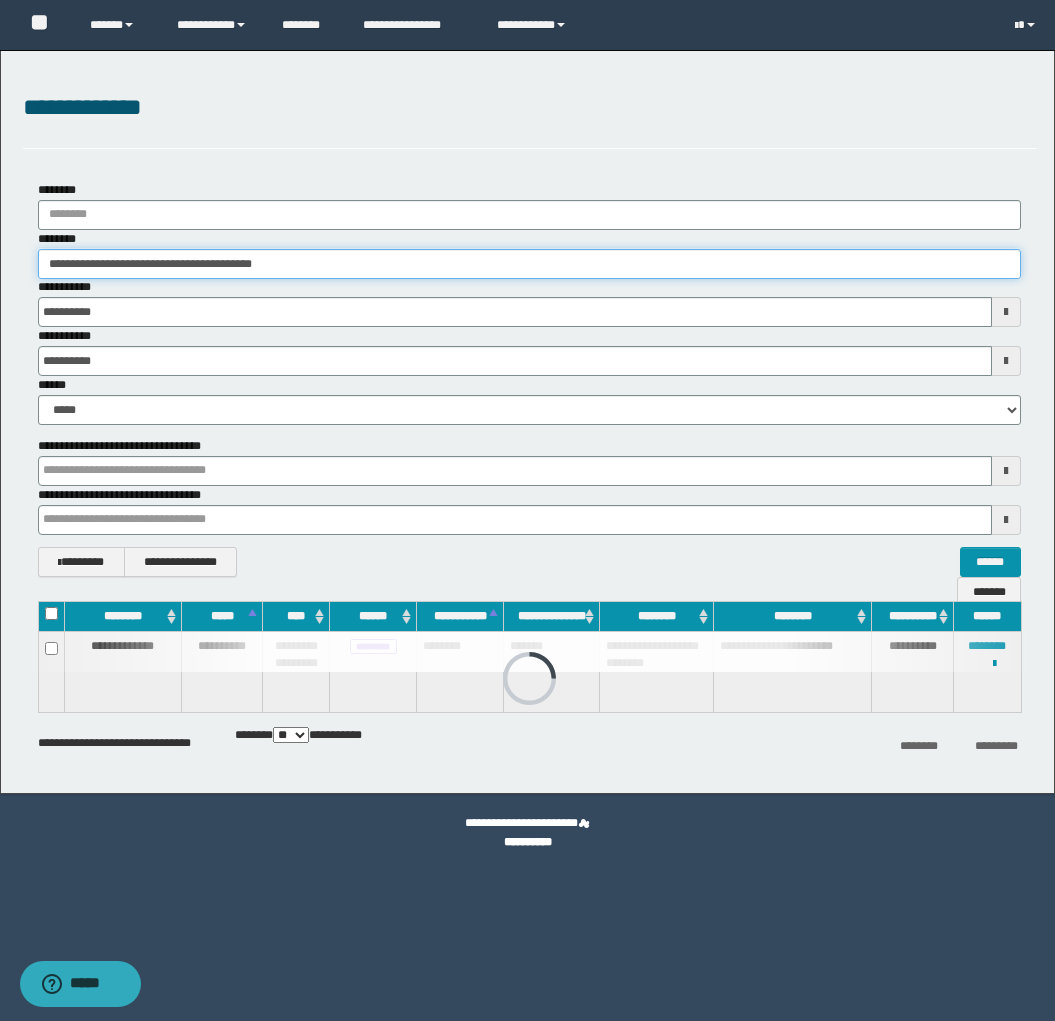 click on "**********" at bounding box center [529, 264] 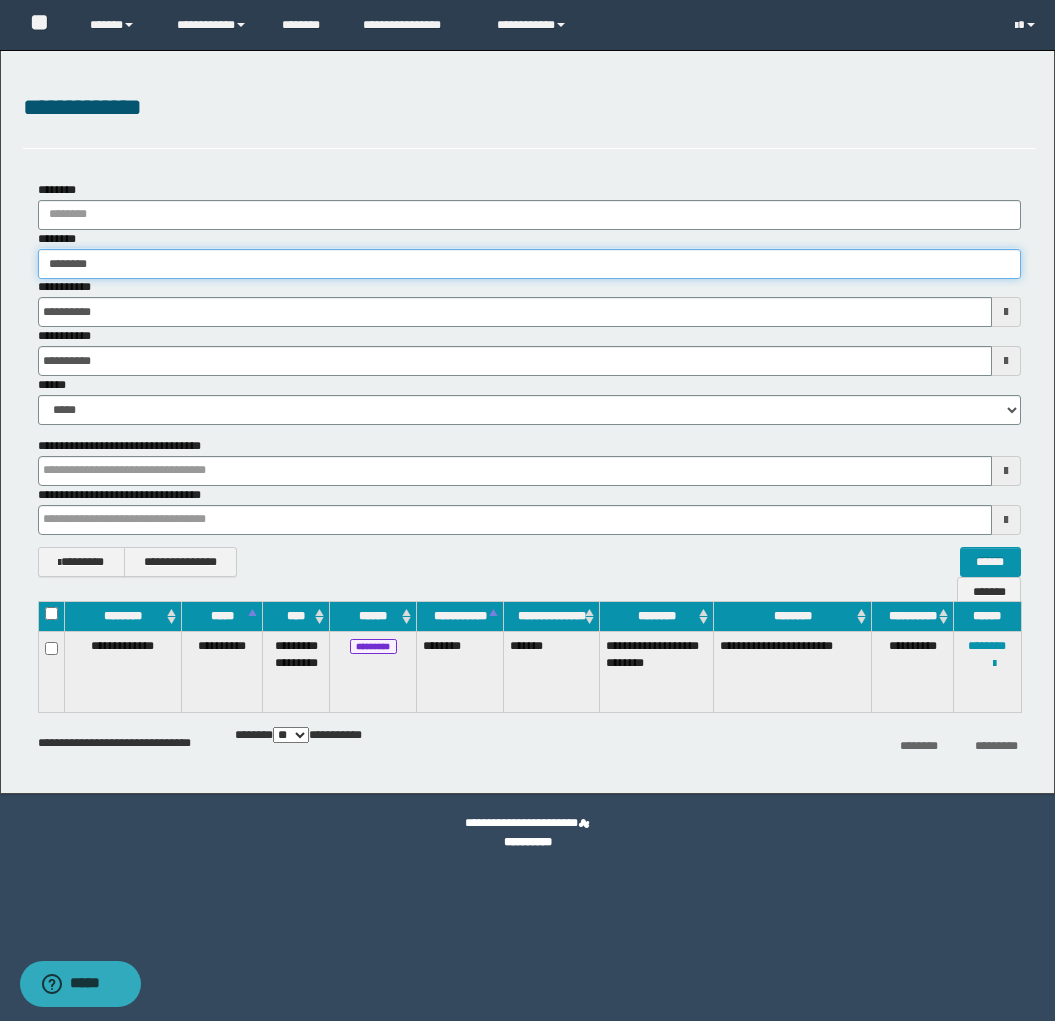 type on "*********" 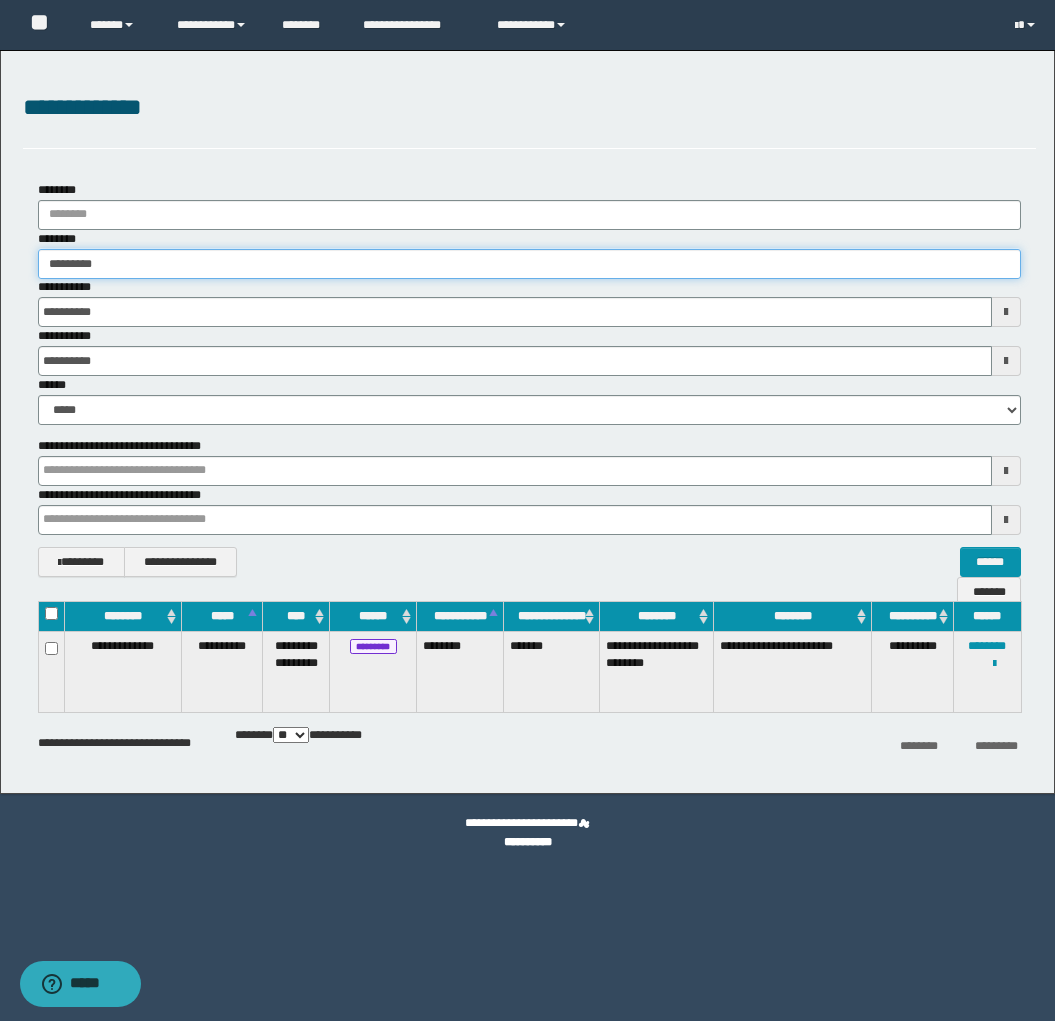 type on "*********" 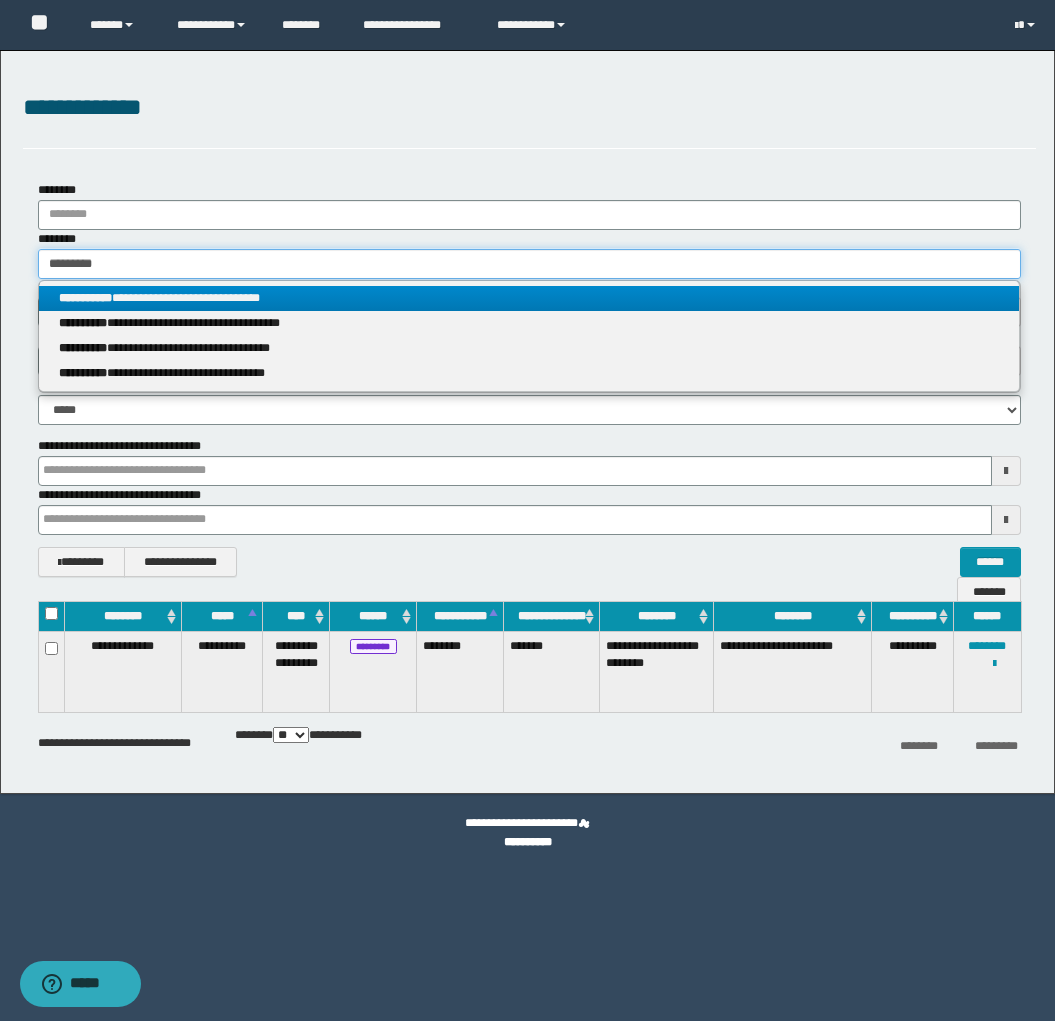 type on "*********" 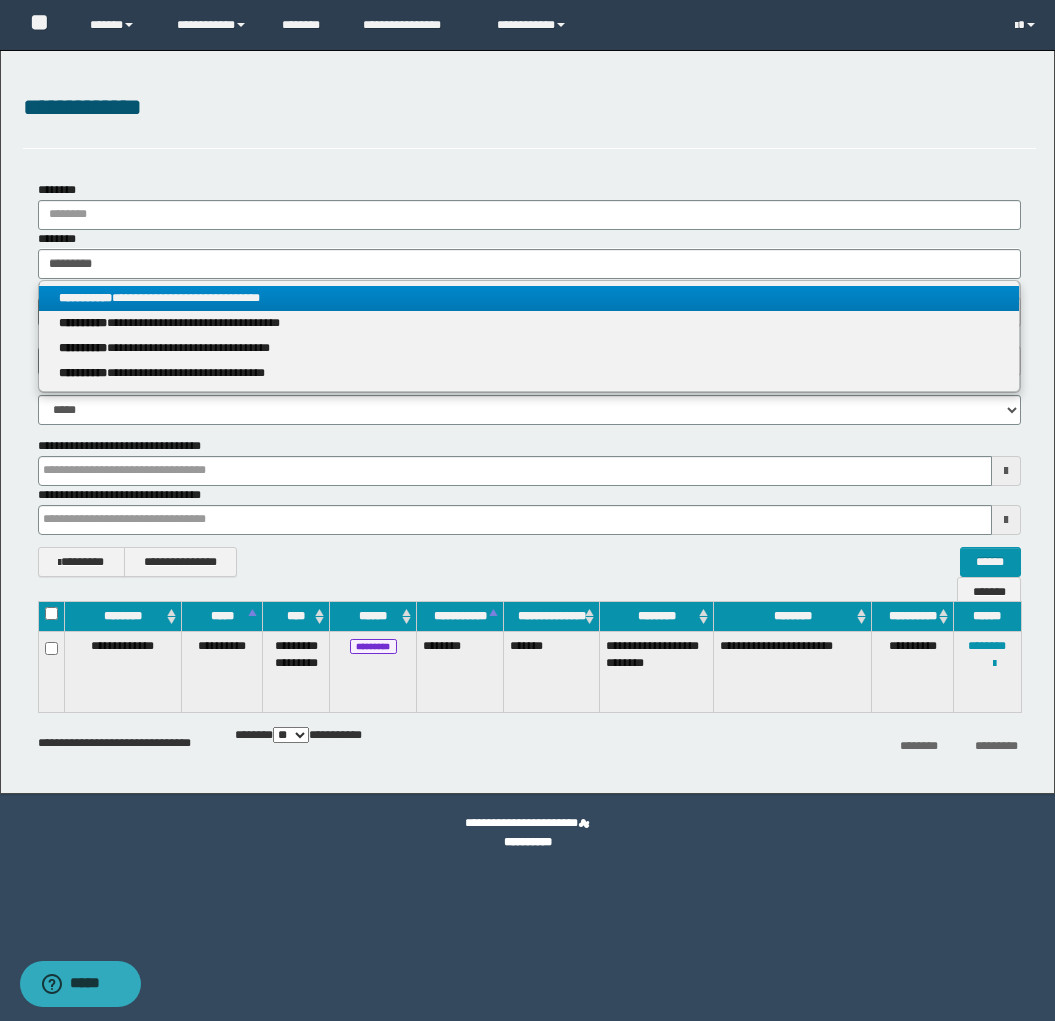 click on "**********" at bounding box center (529, 298) 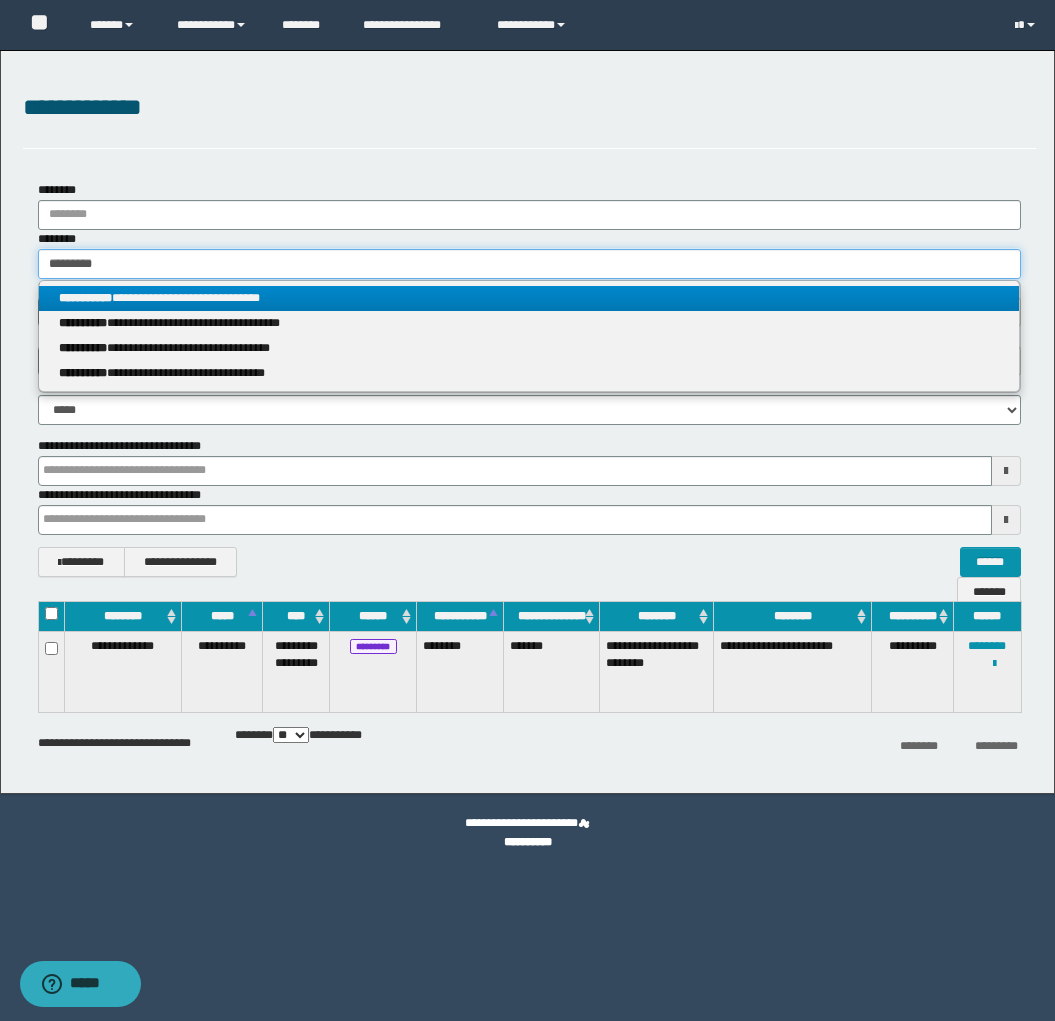type 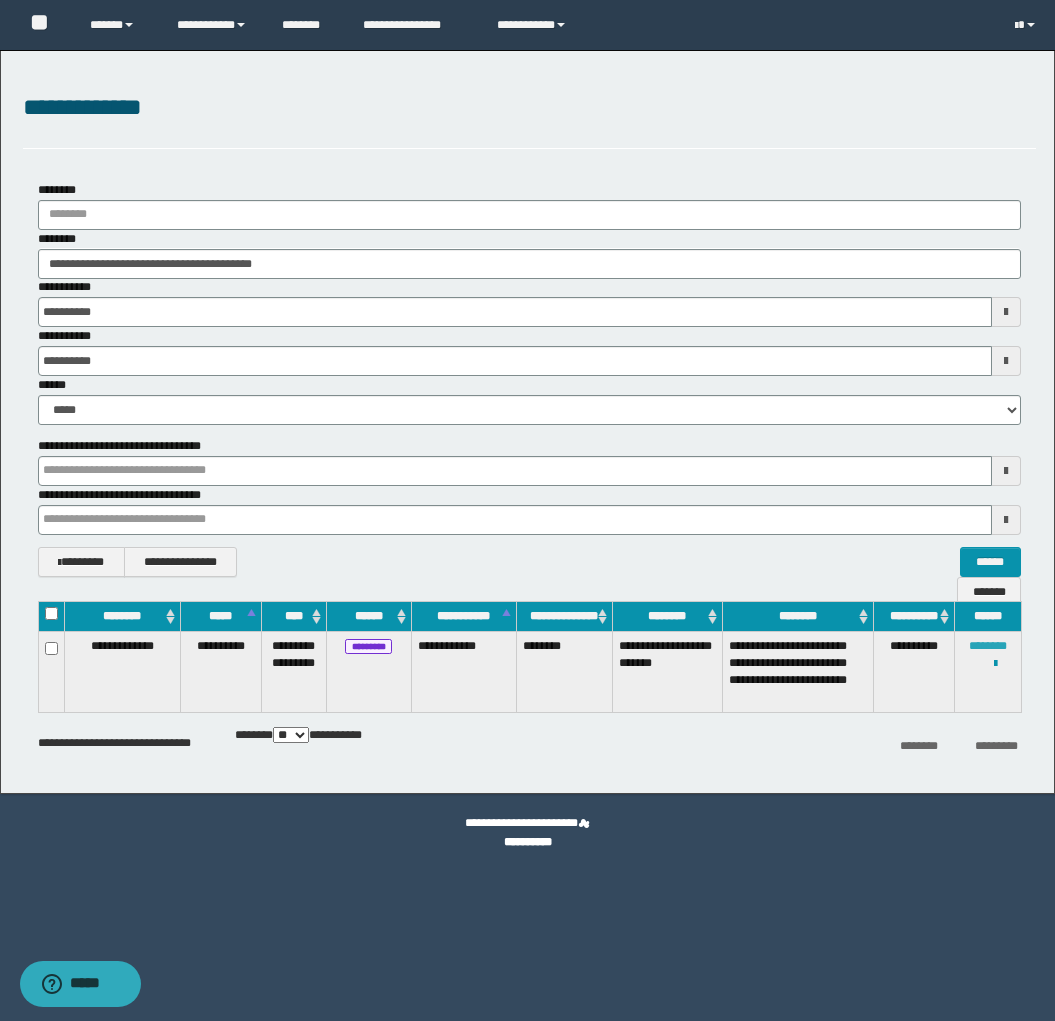 click on "********" at bounding box center (988, 646) 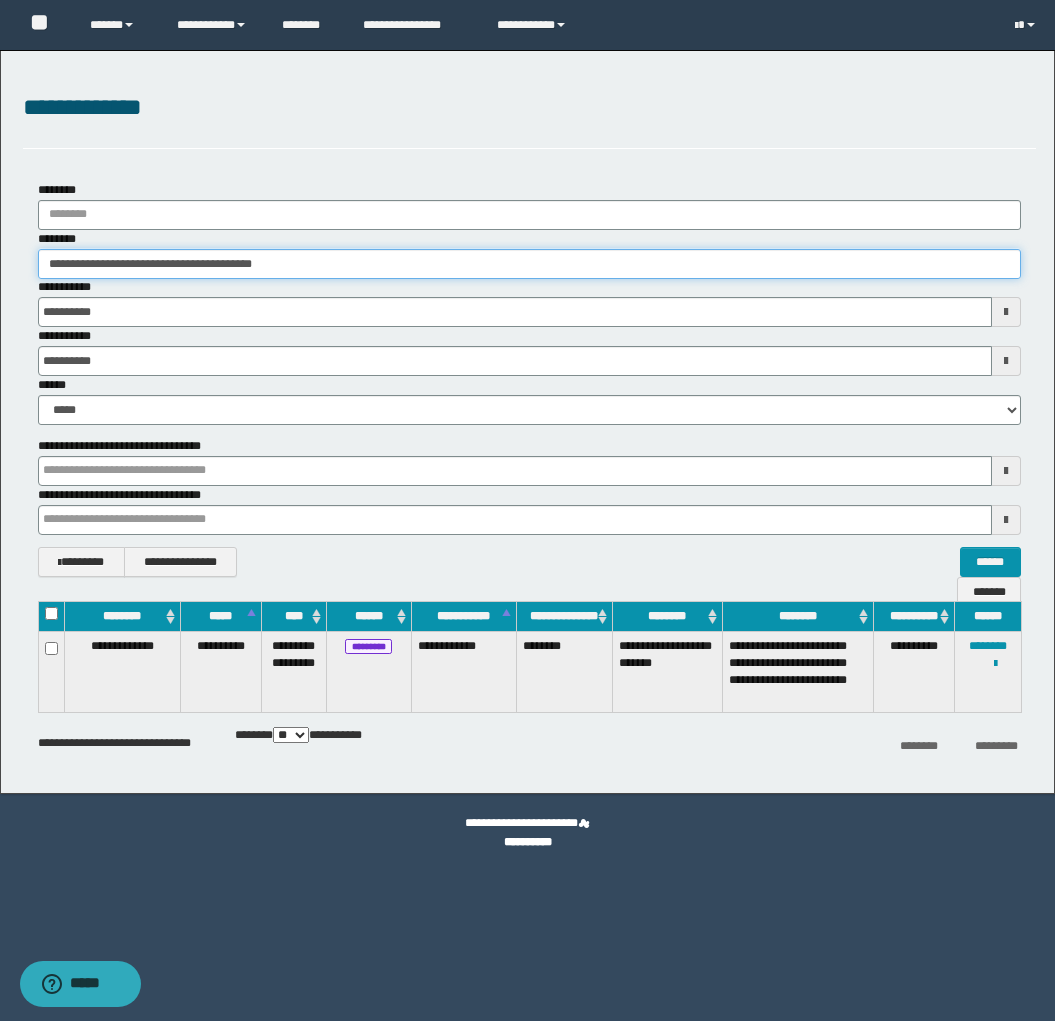 click on "**********" at bounding box center (529, 264) 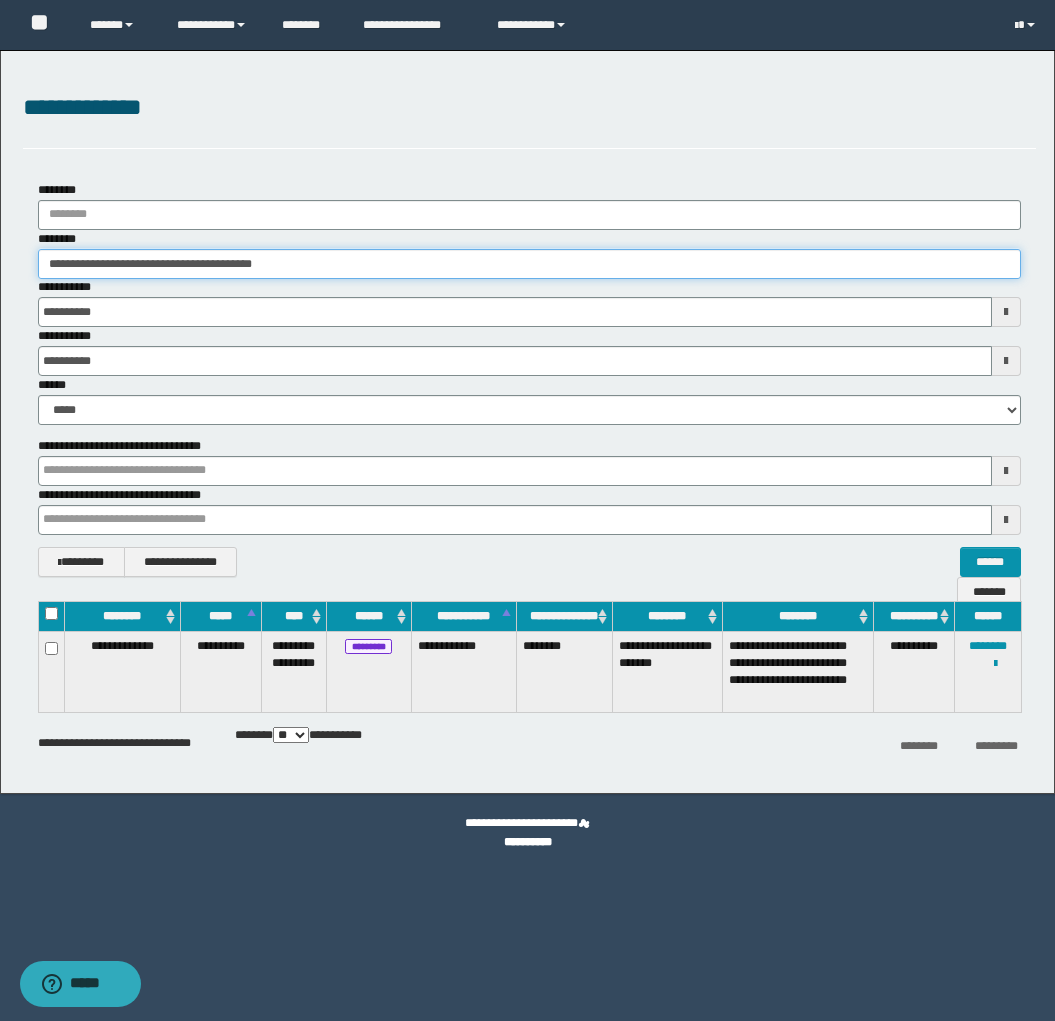 click on "**********" at bounding box center (529, 264) 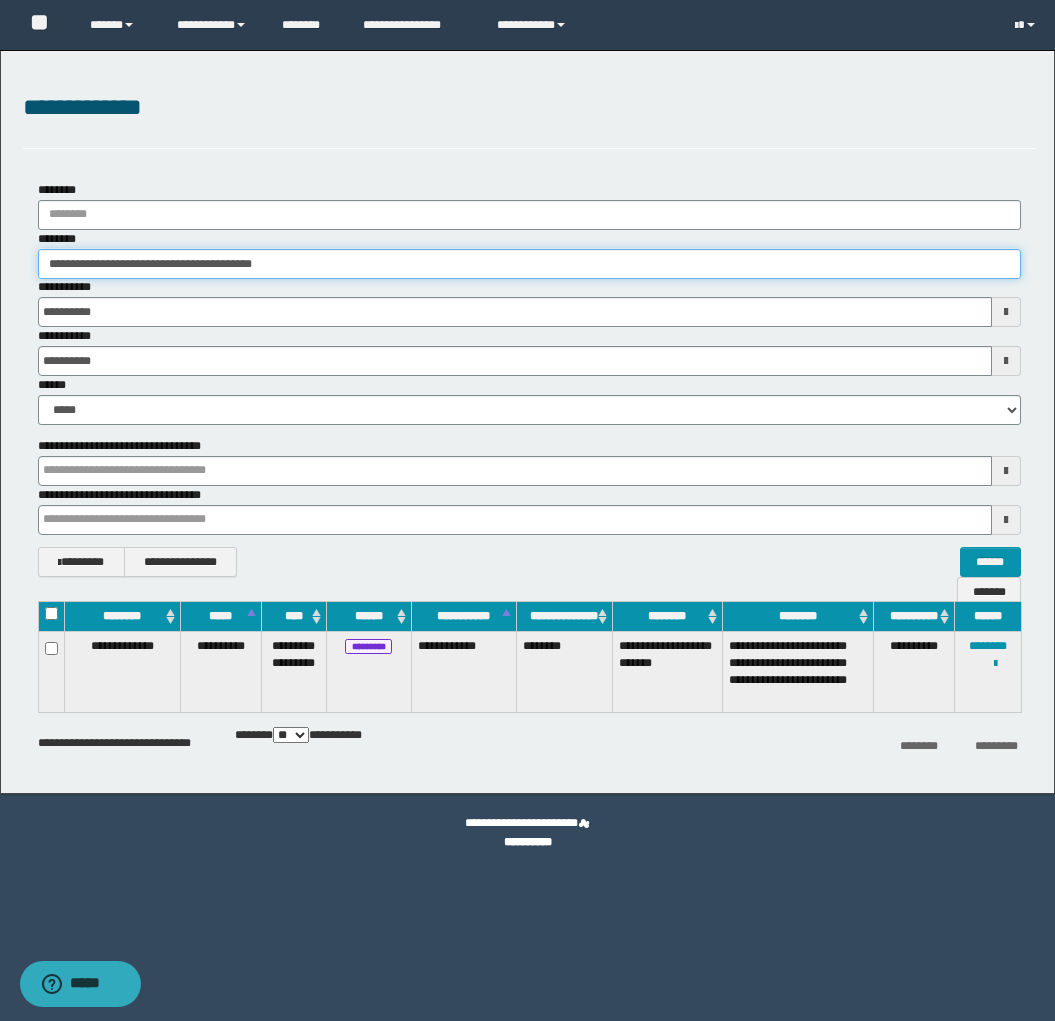 click on "**********" at bounding box center [529, 264] 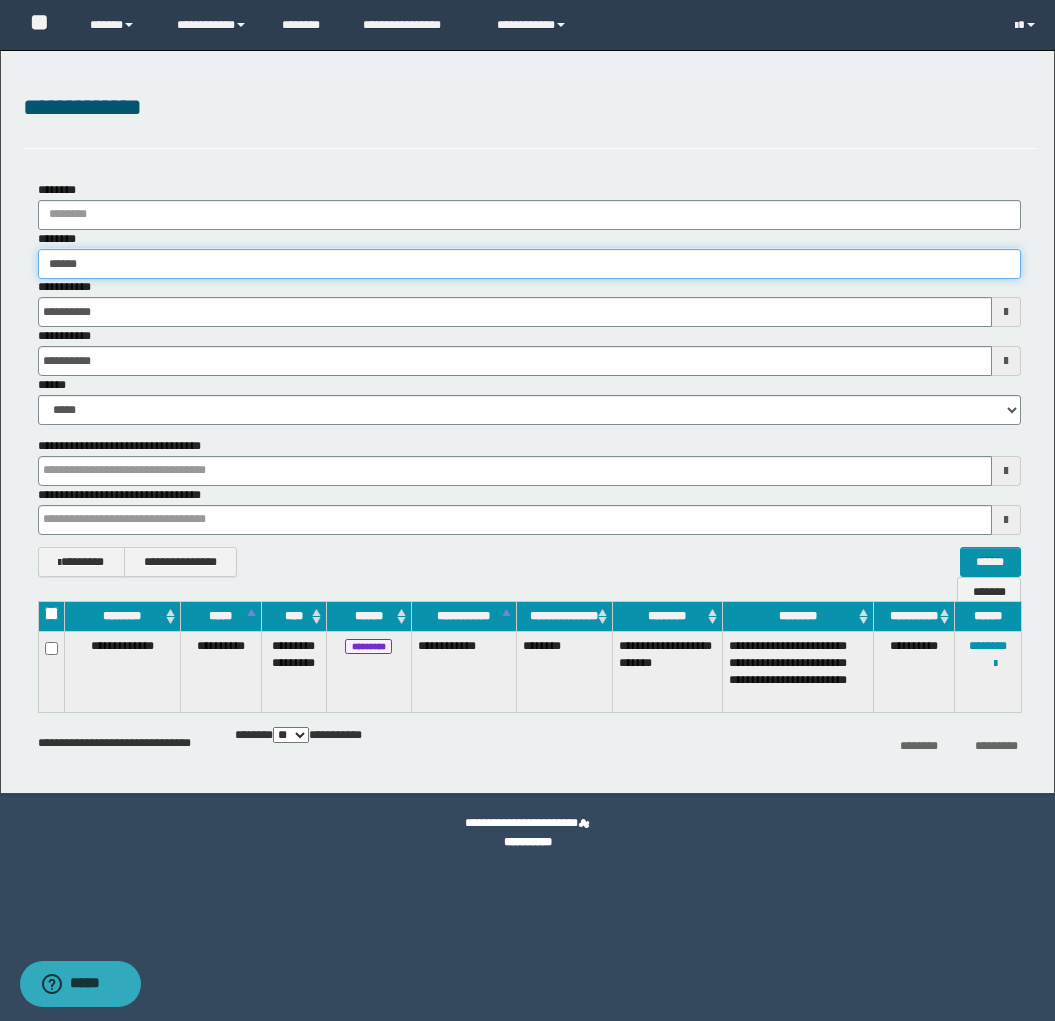 type on "*******" 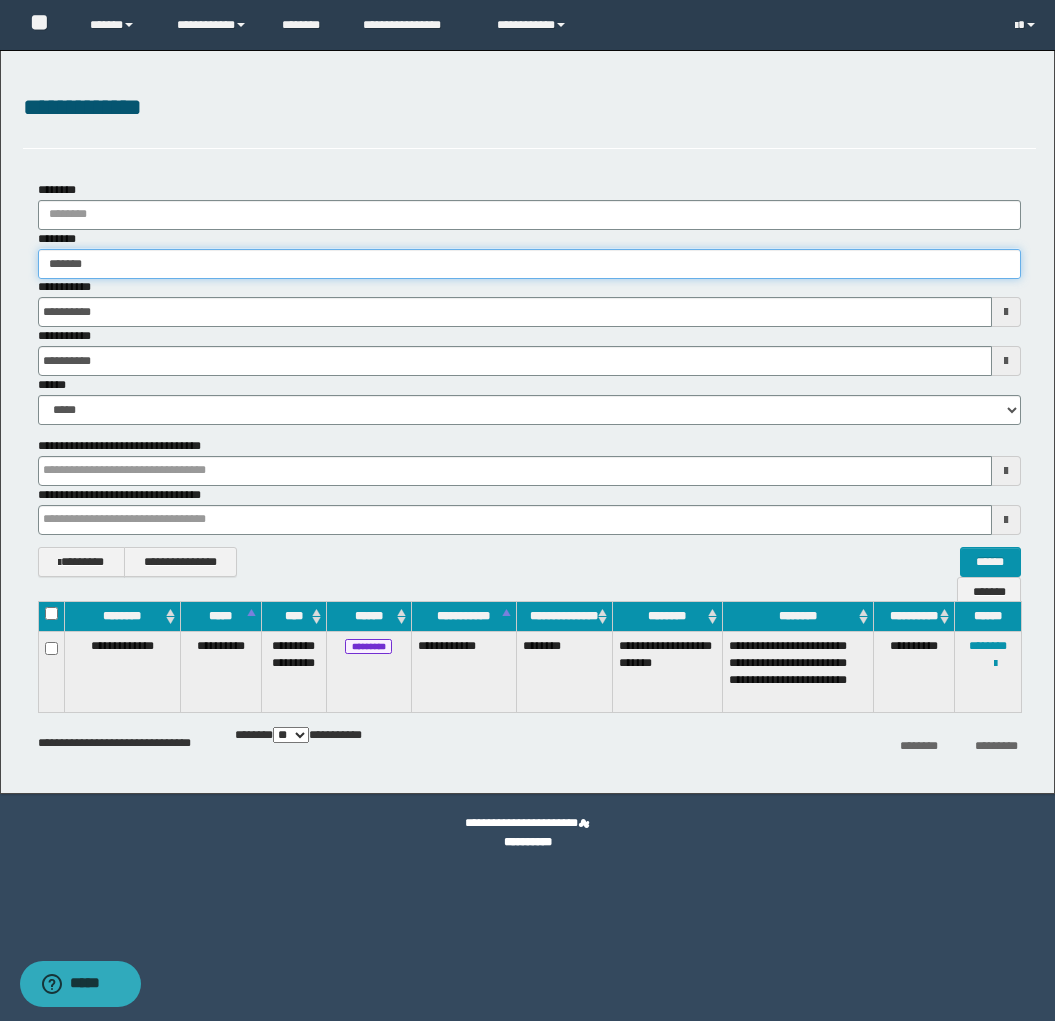 type on "*******" 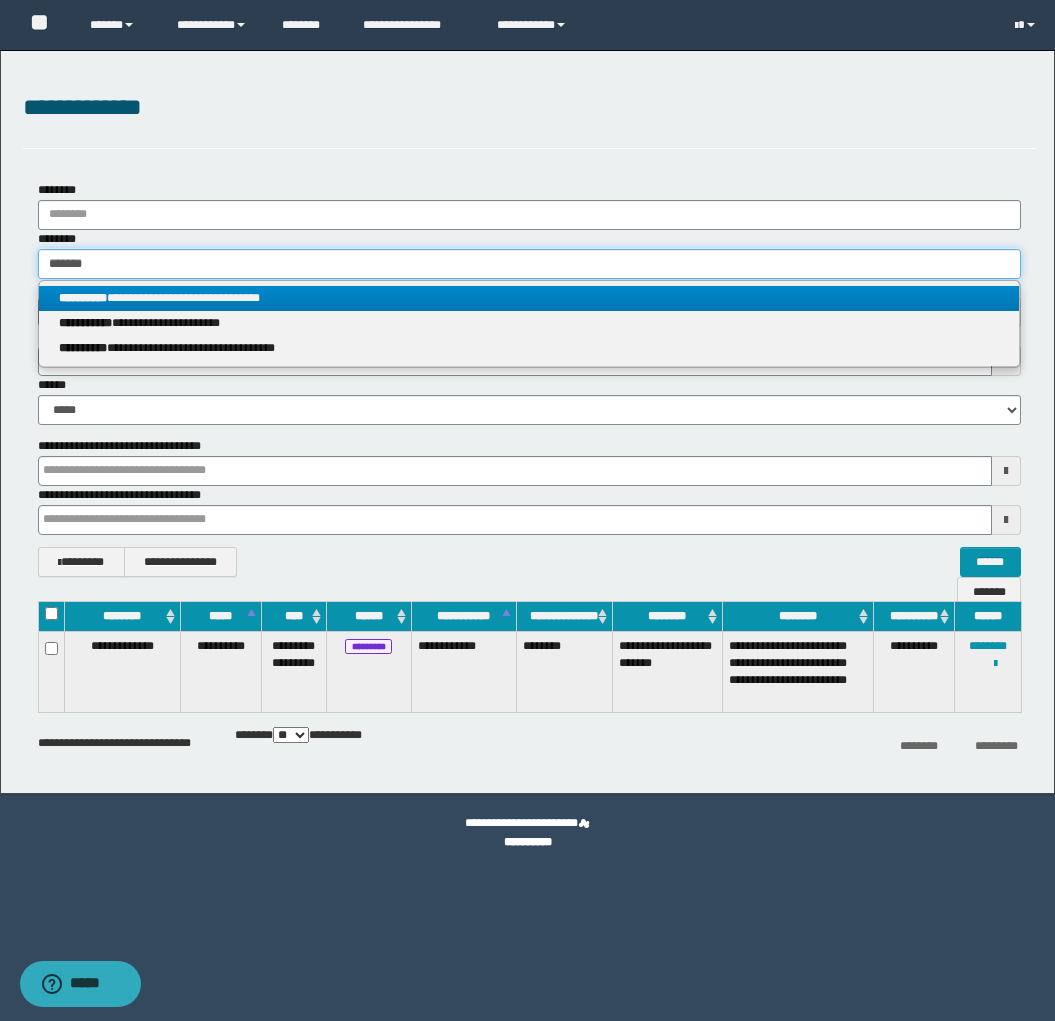 type on "*******" 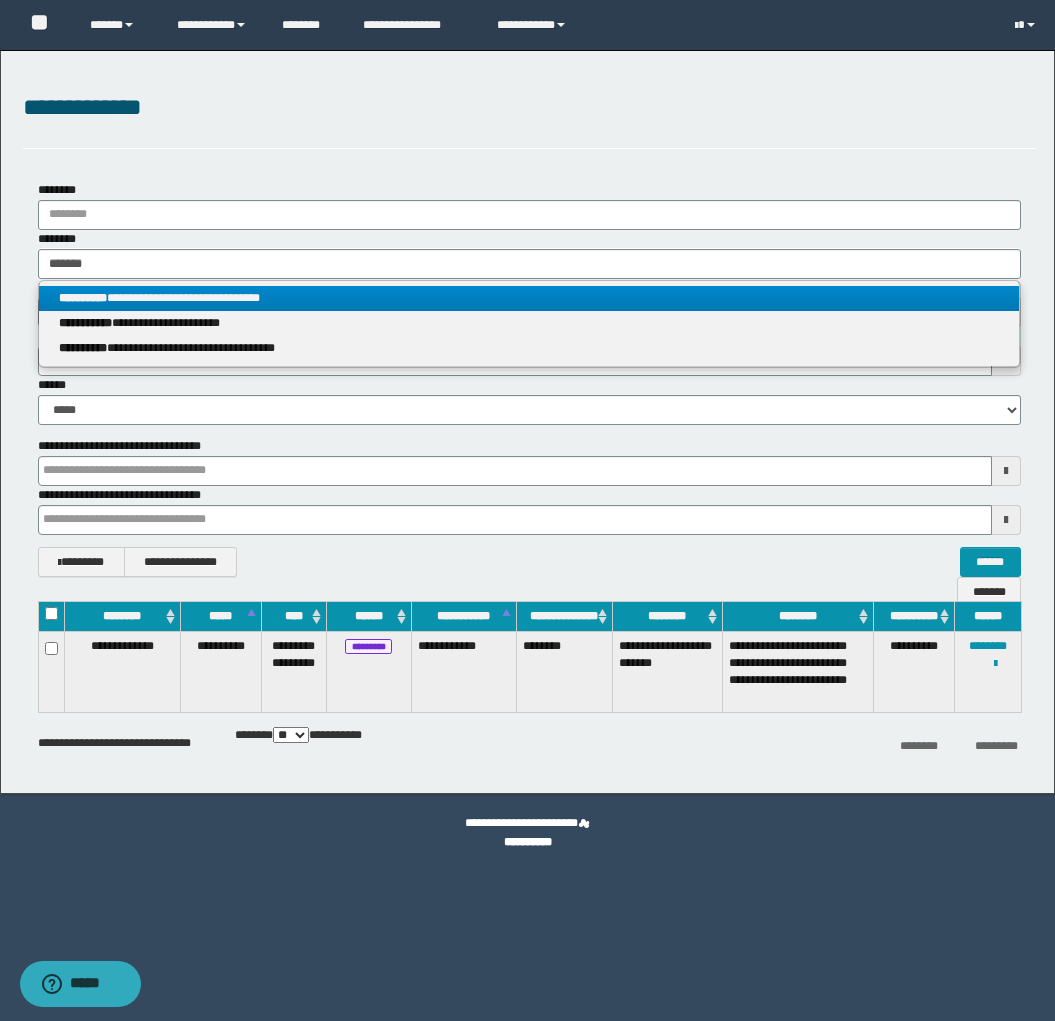 click on "**********" at bounding box center (529, 298) 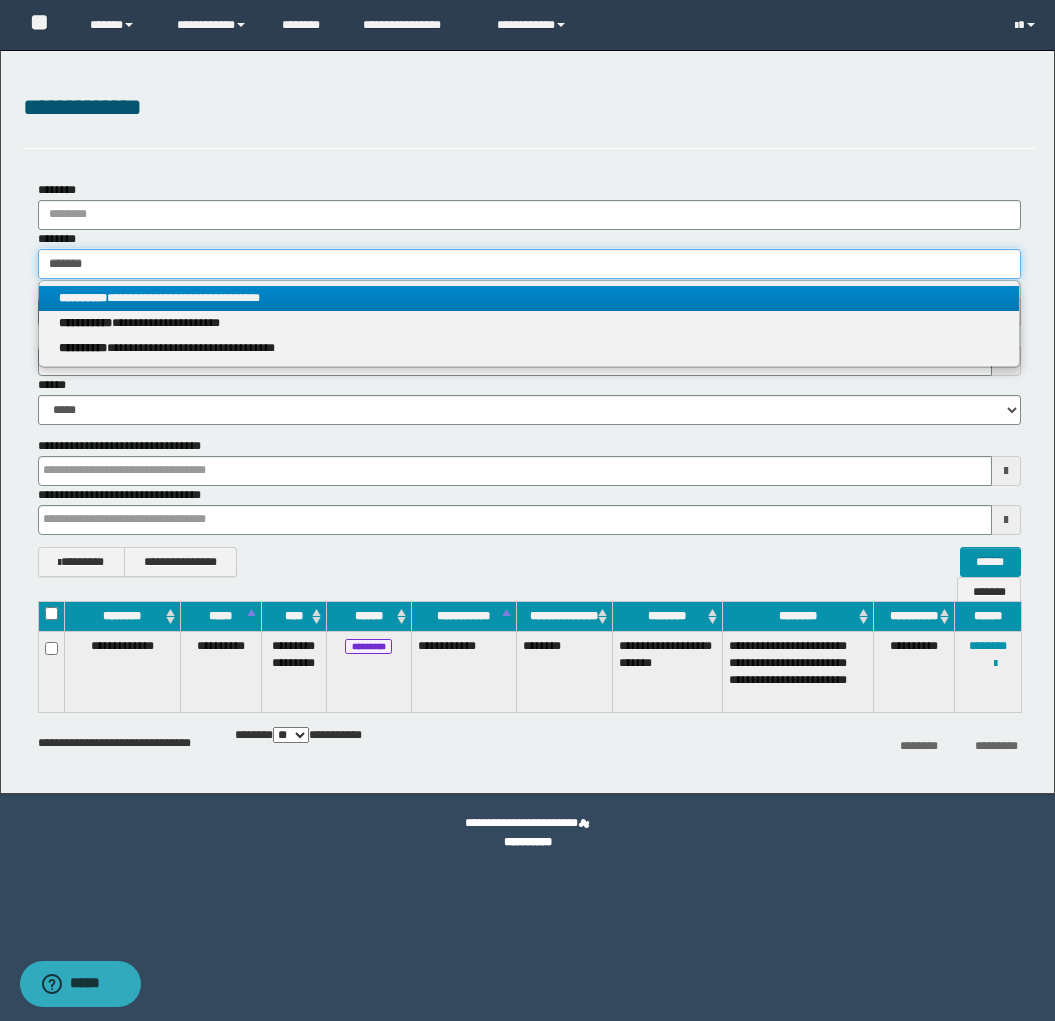 type 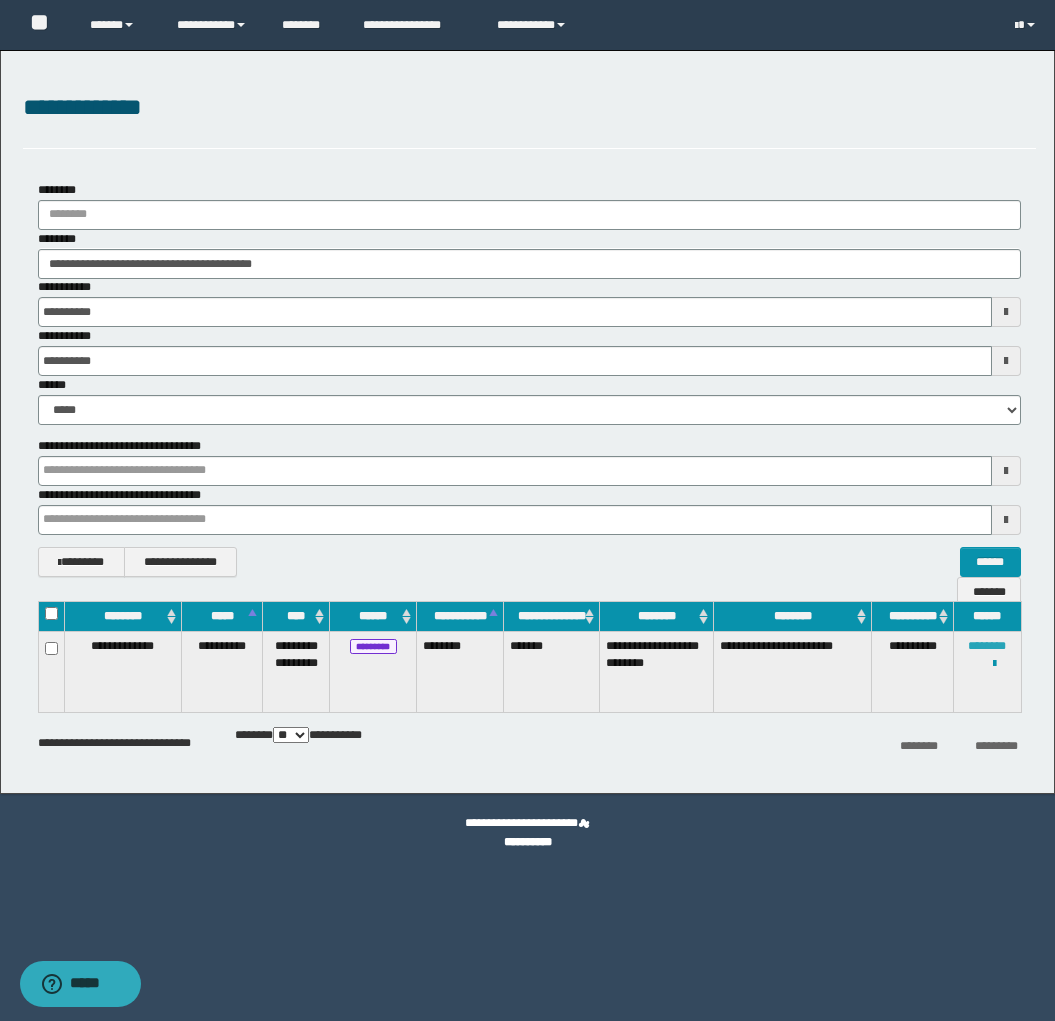 click on "********" at bounding box center (987, 646) 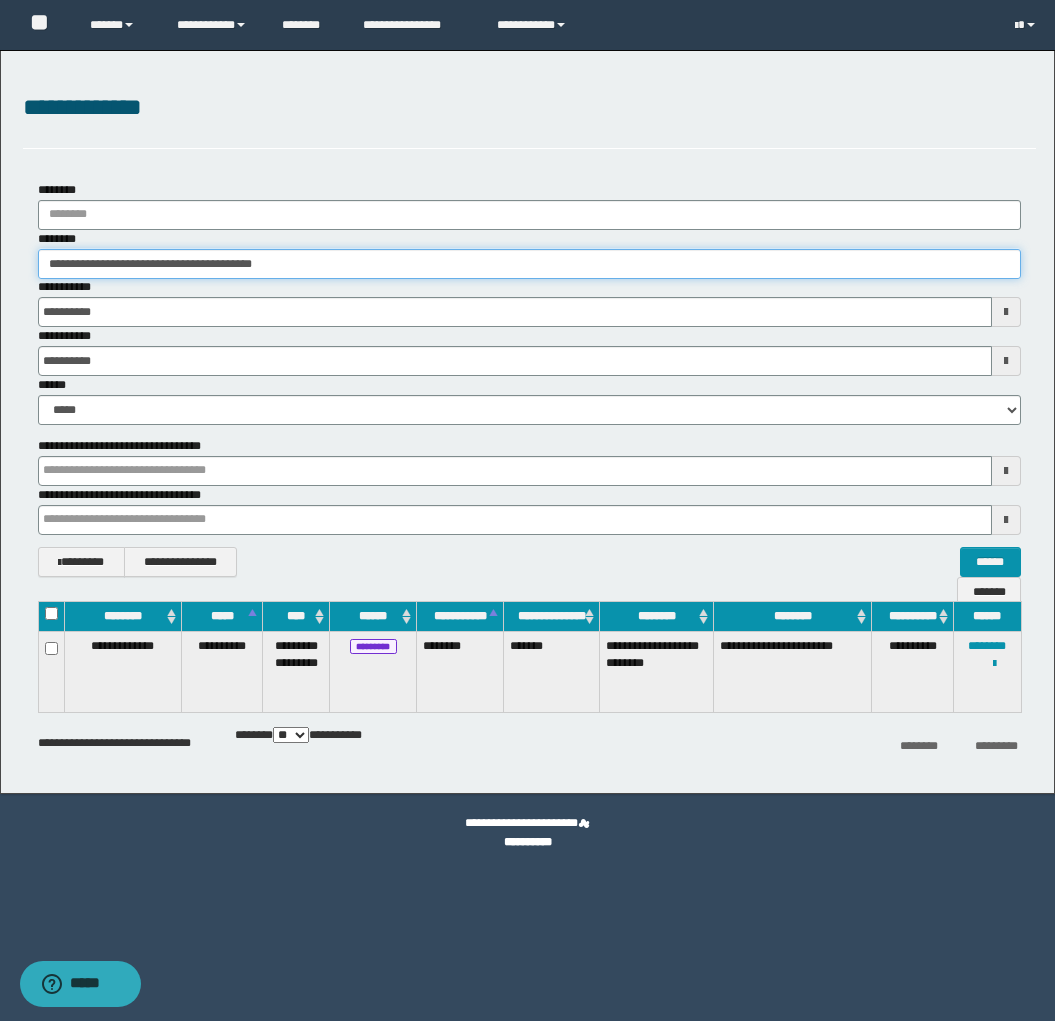 click on "**********" at bounding box center [529, 264] 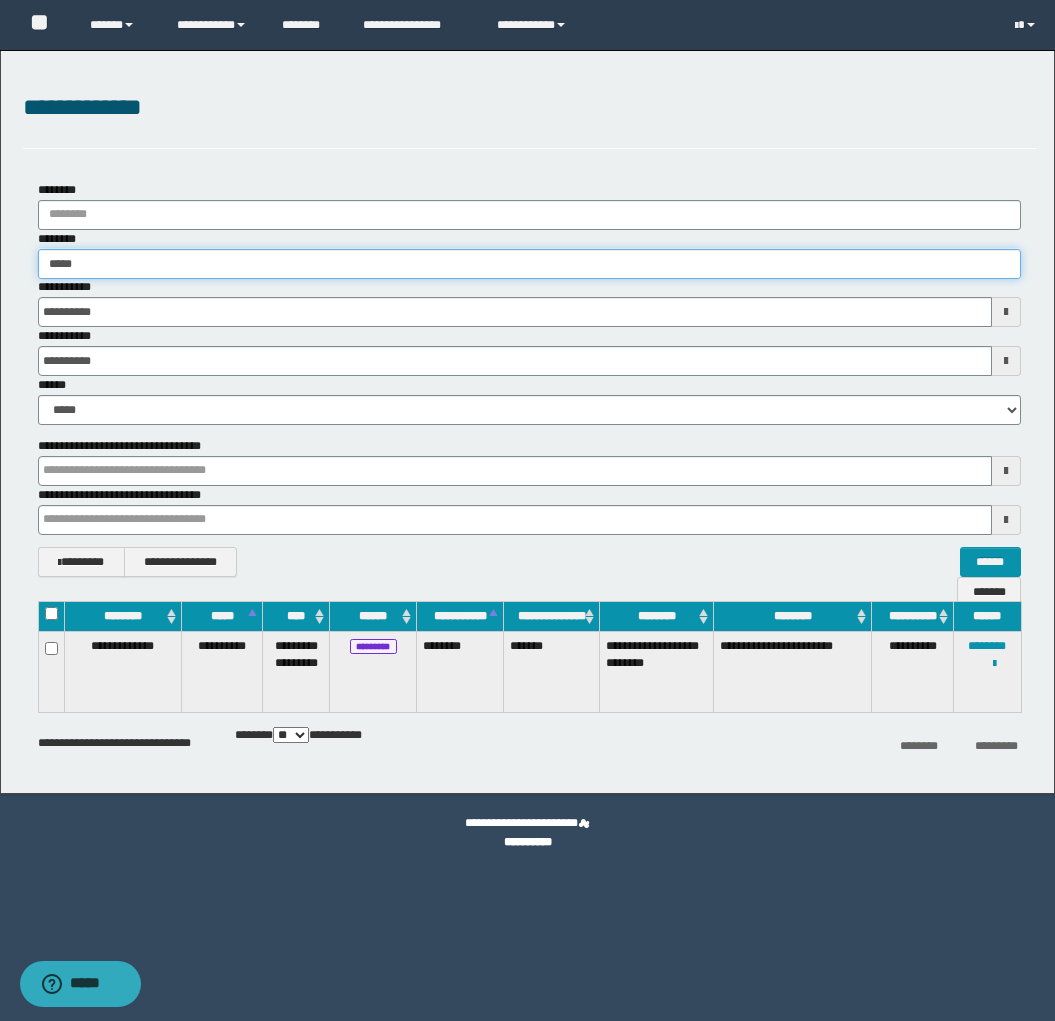 type on "******" 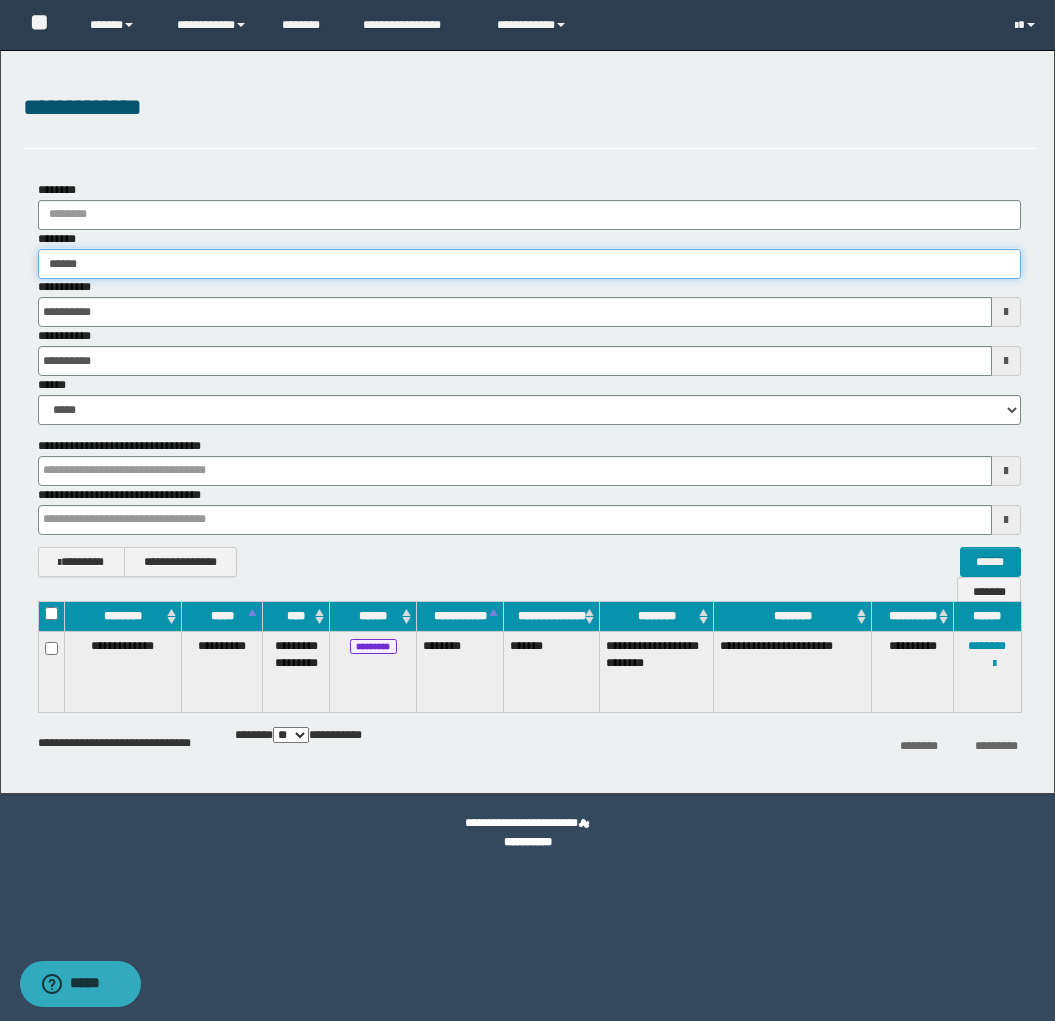 type on "******" 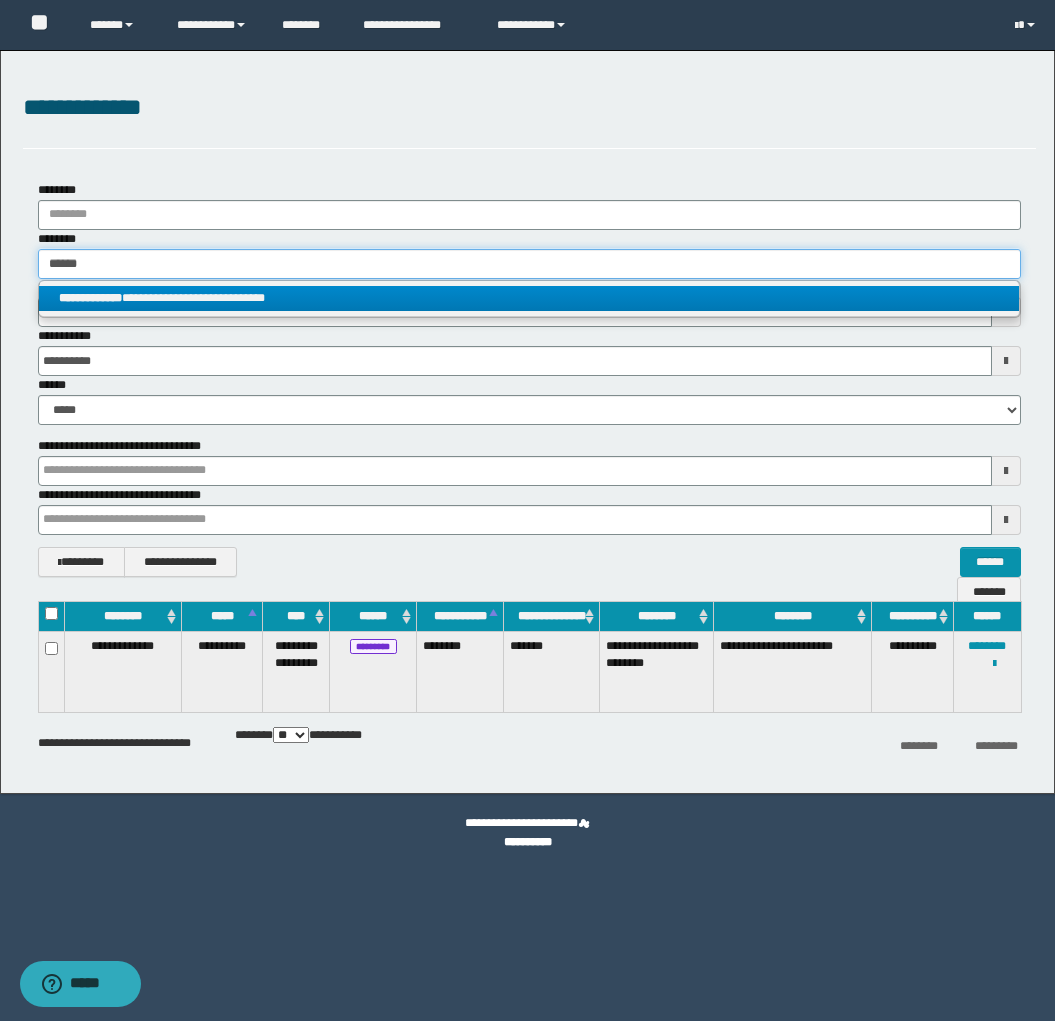 type on "******" 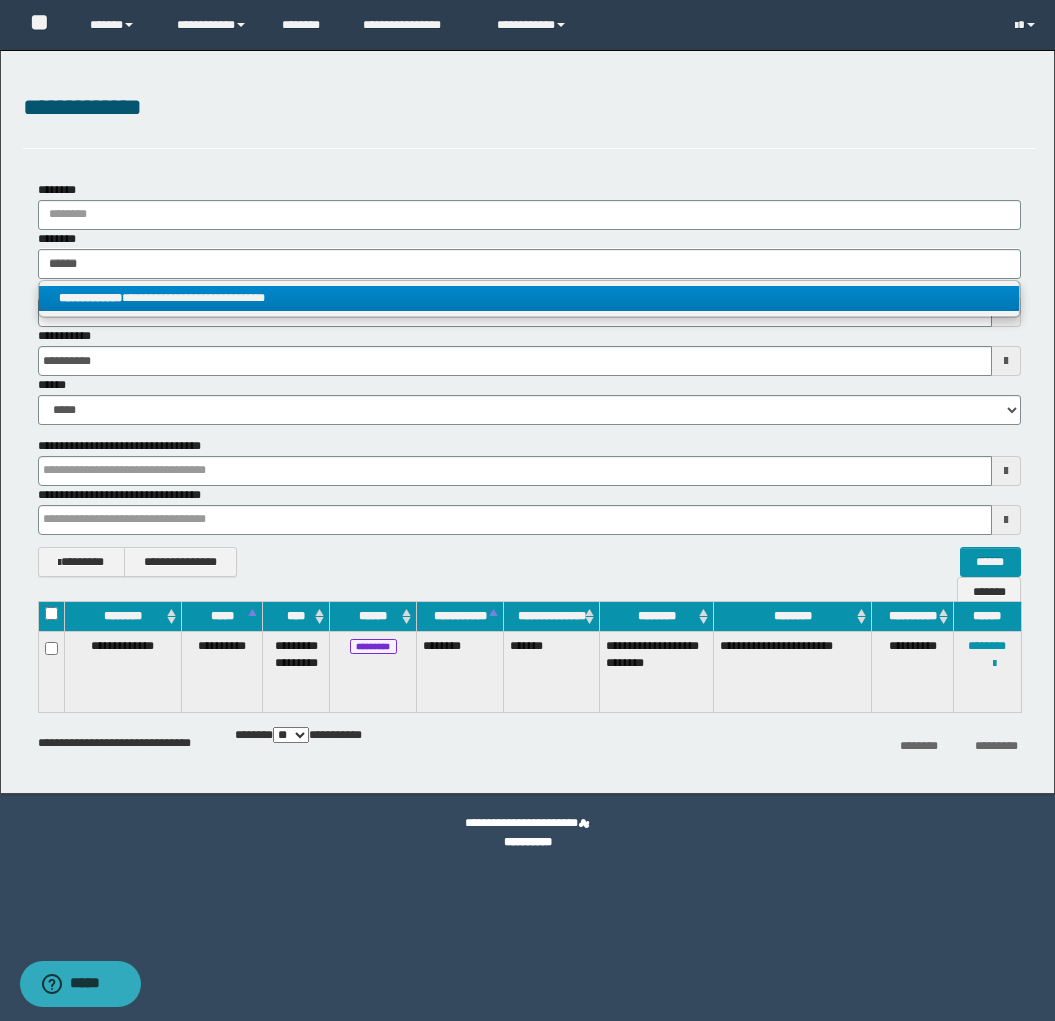 click on "**********" at bounding box center [529, 298] 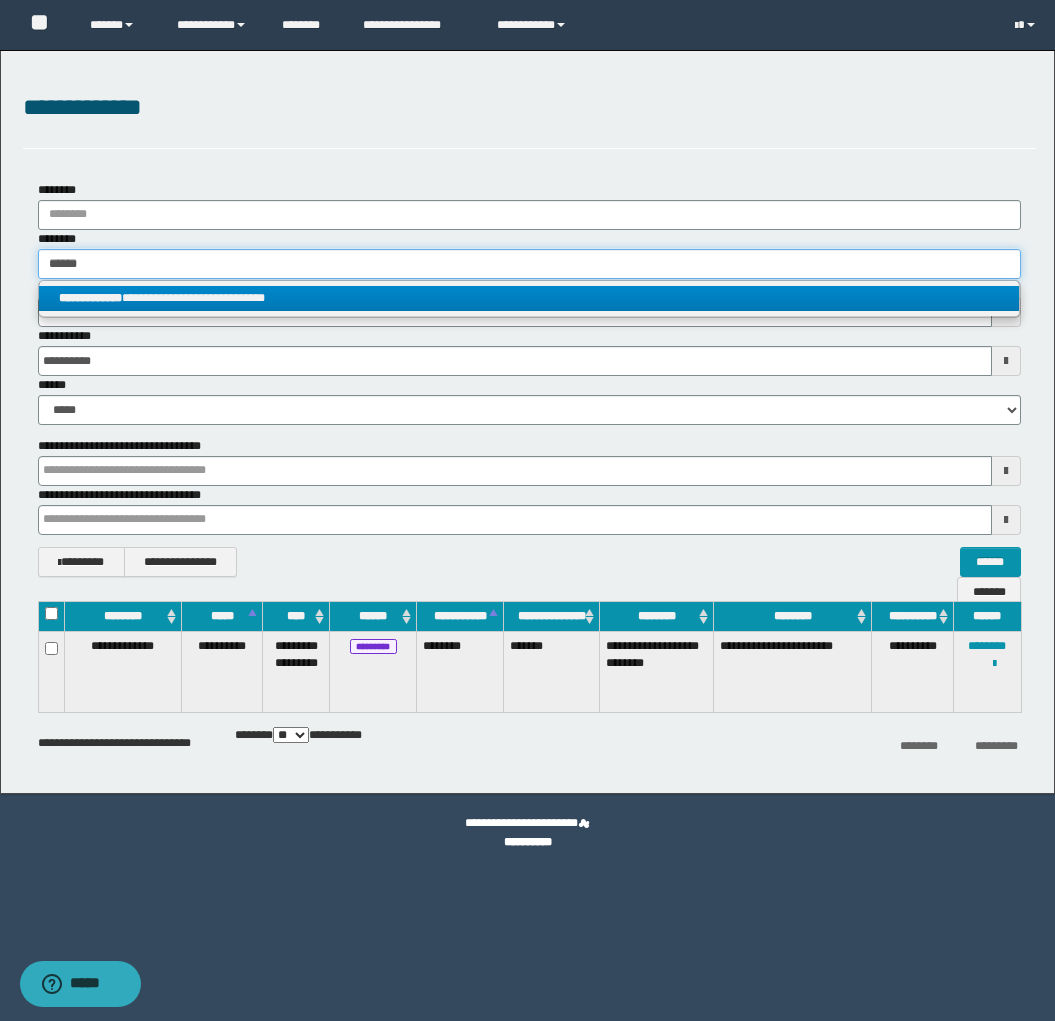 type 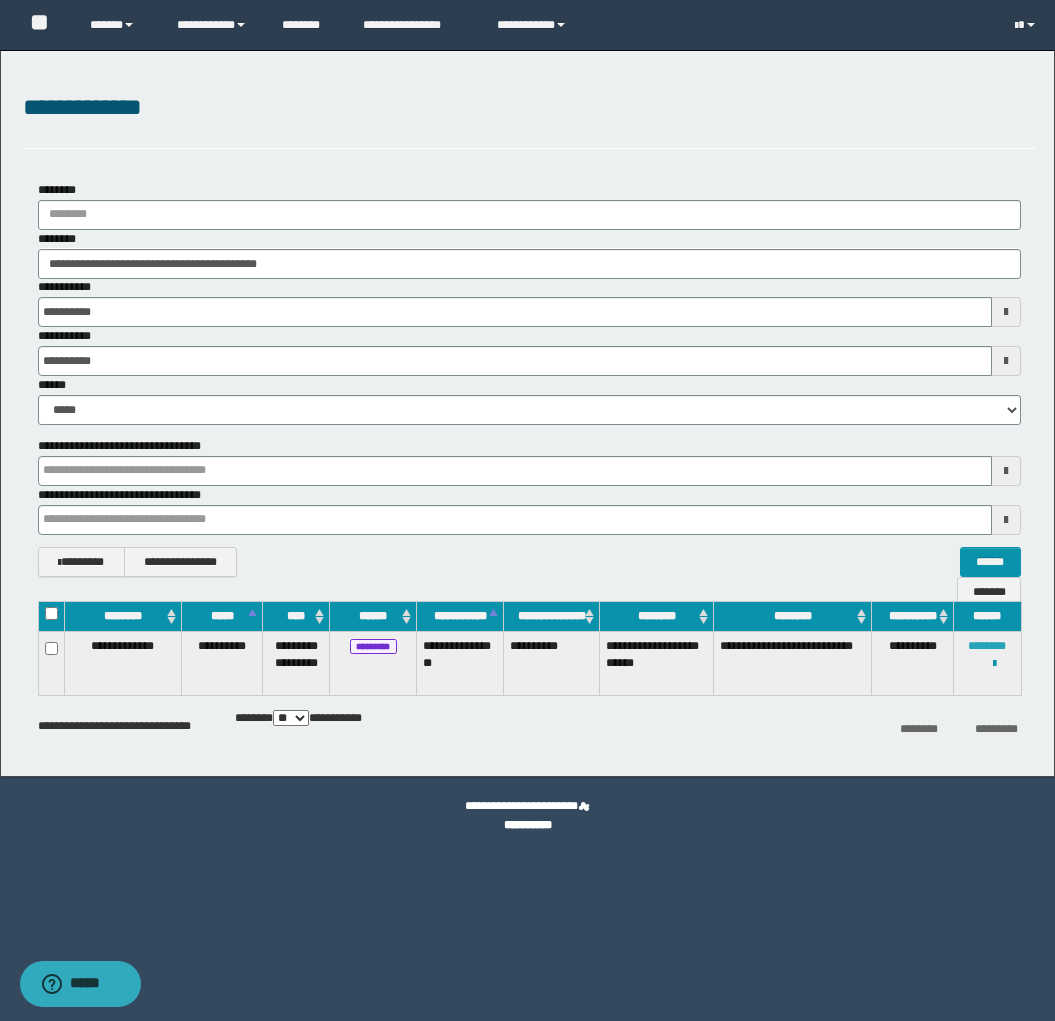 click on "********" at bounding box center [987, 646] 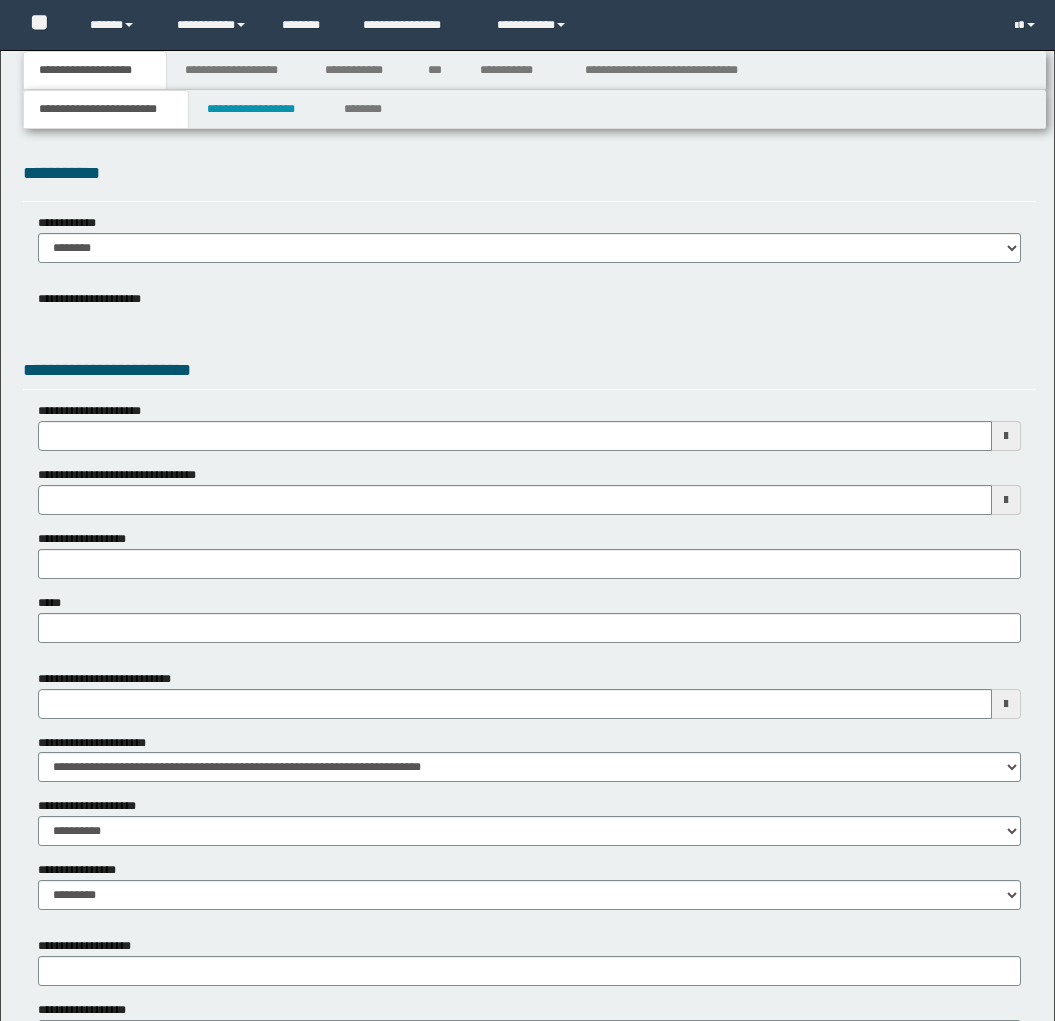 scroll, scrollTop: 0, scrollLeft: 0, axis: both 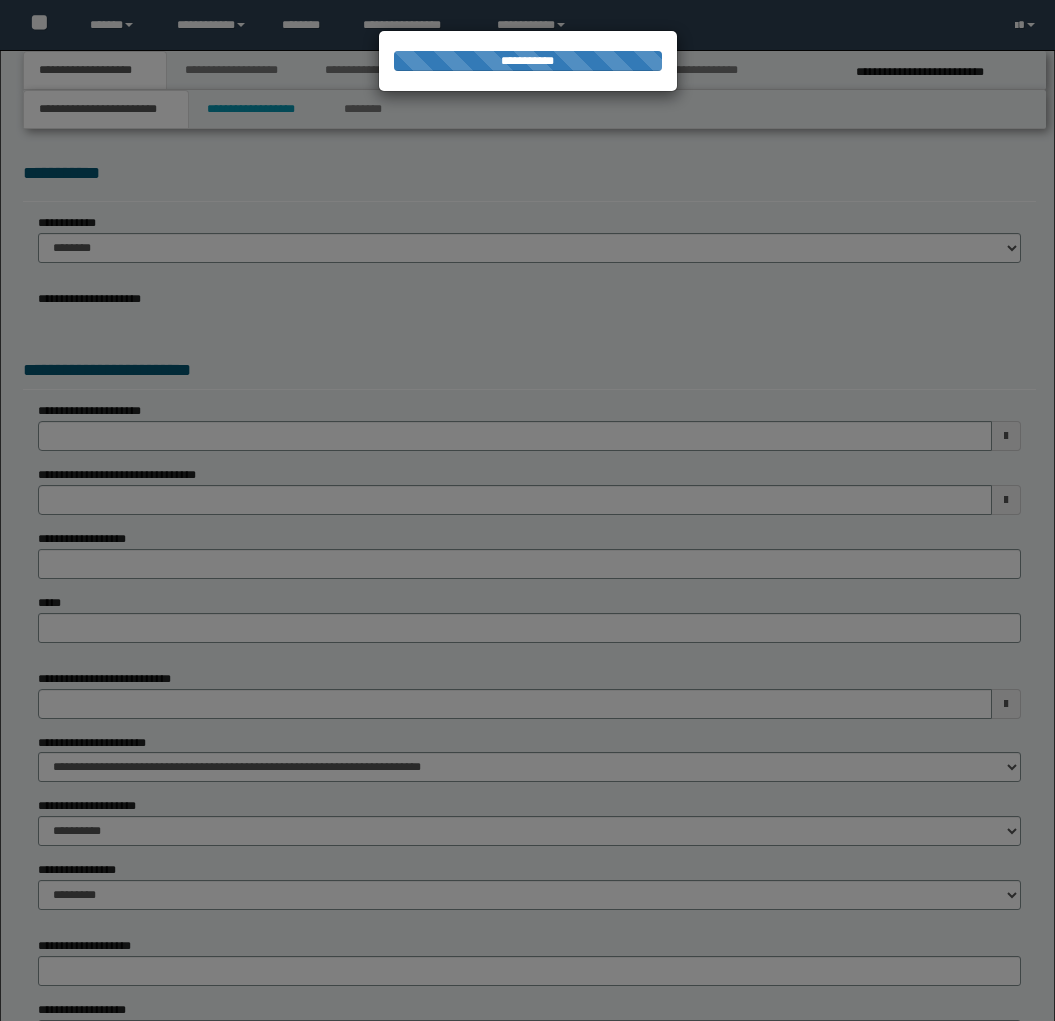 select on "*" 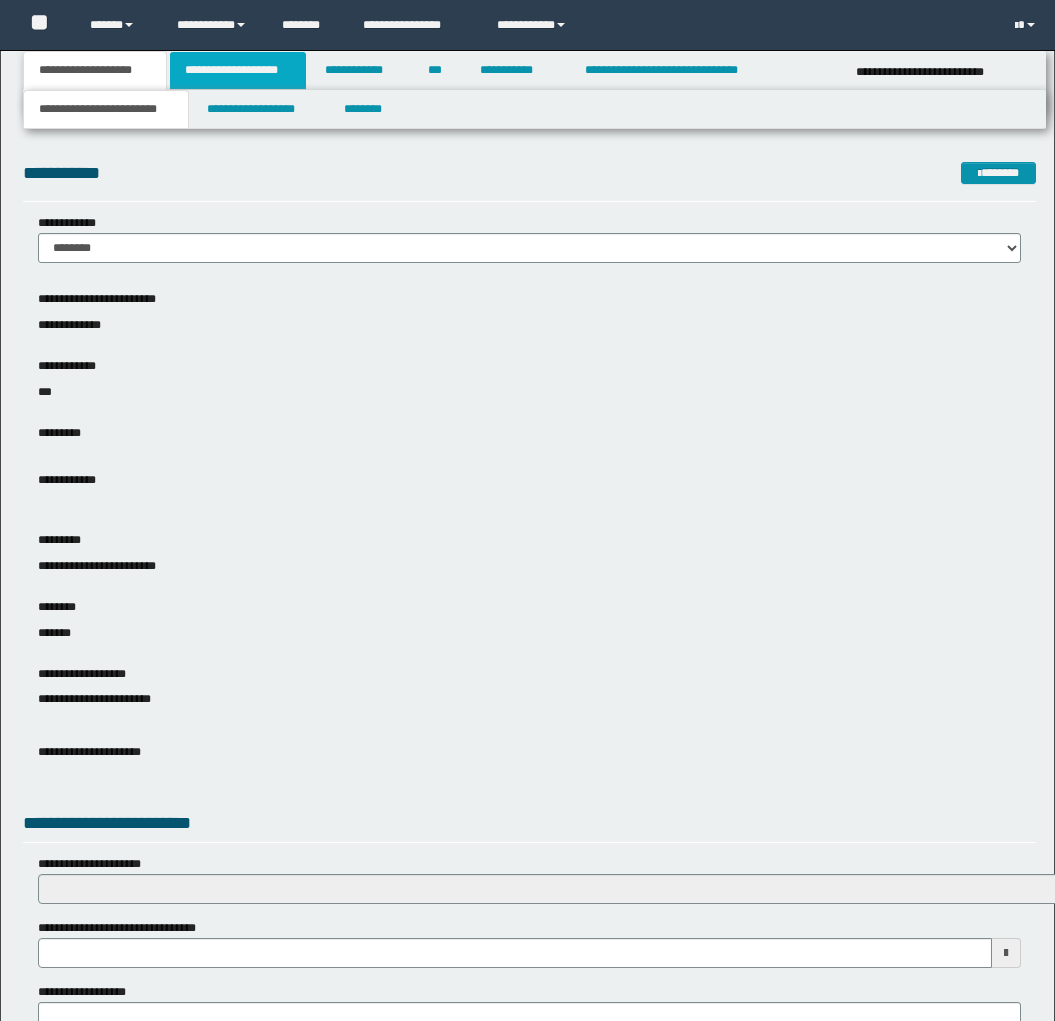scroll, scrollTop: 0, scrollLeft: 0, axis: both 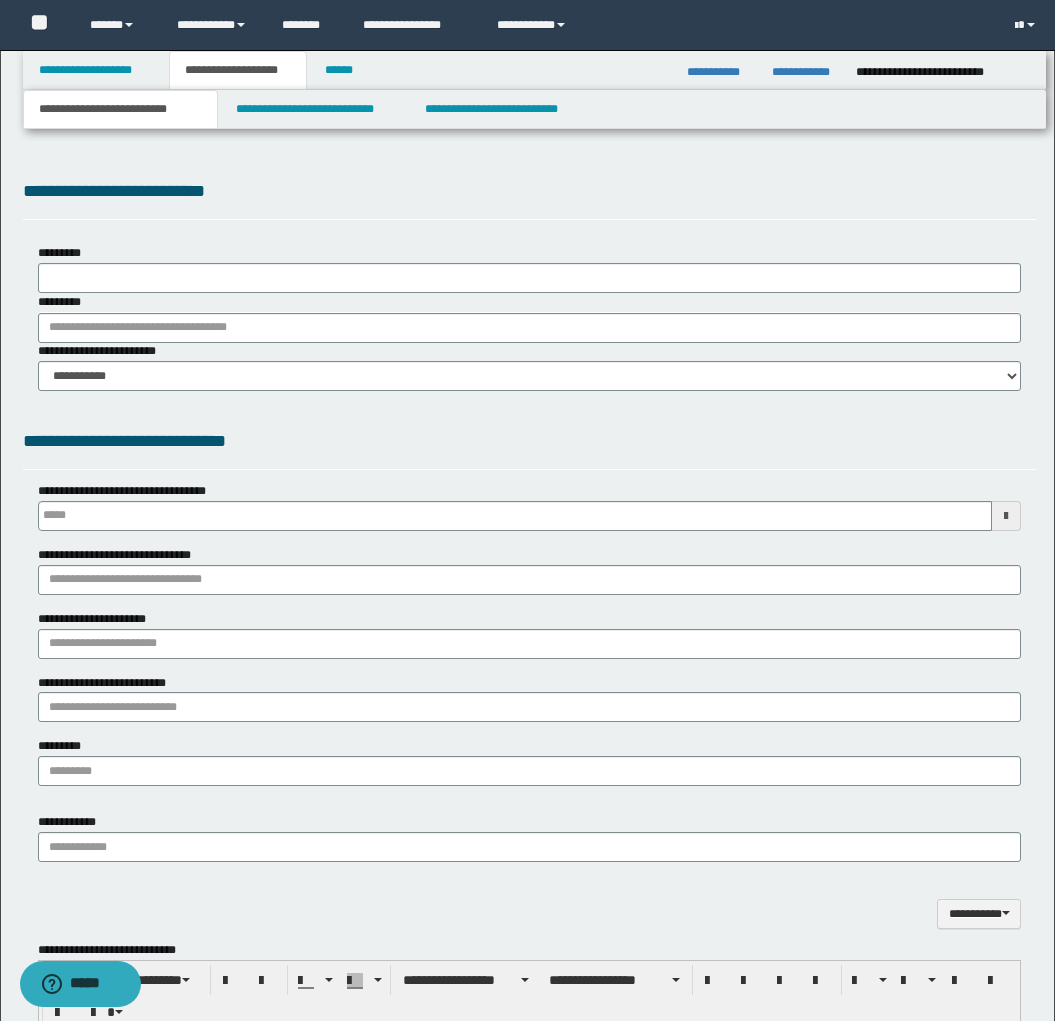 type on "**********" 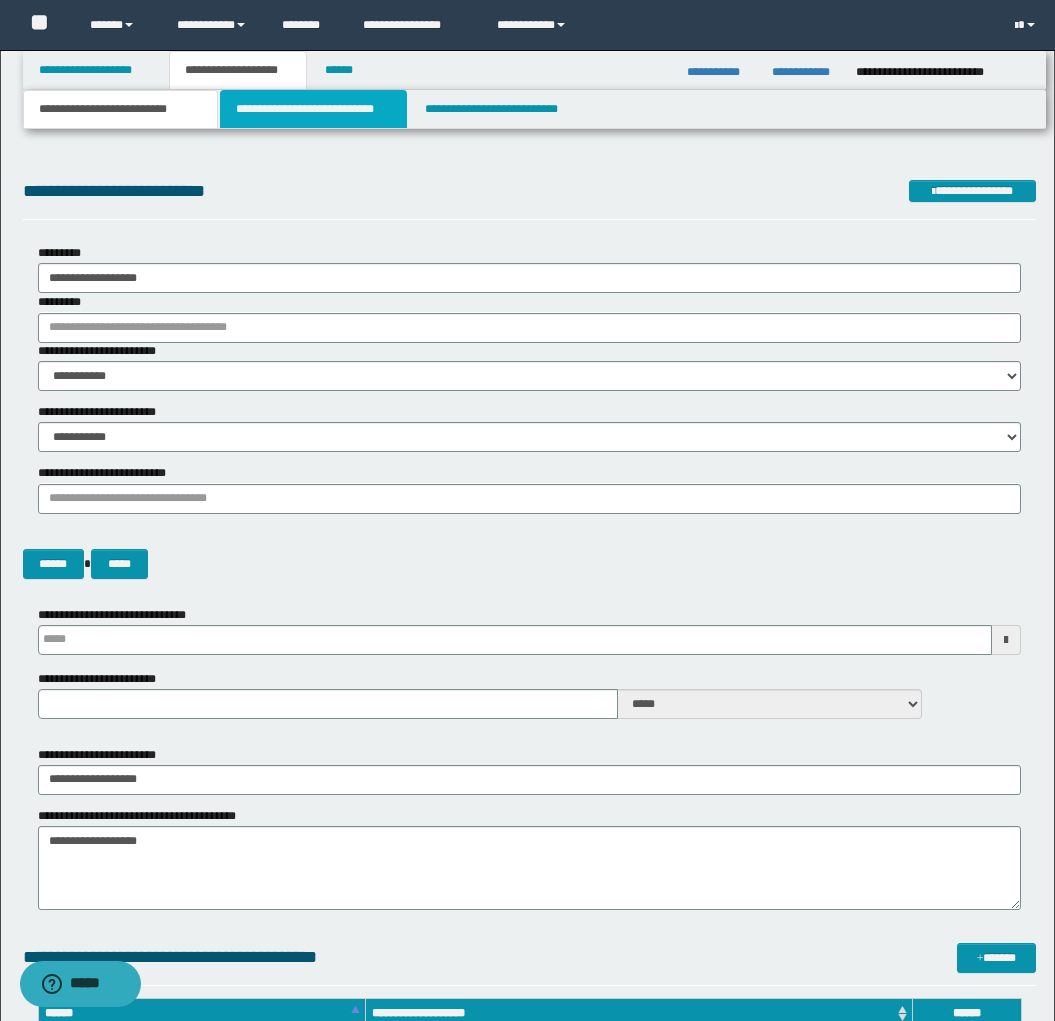 click on "**********" at bounding box center (314, 109) 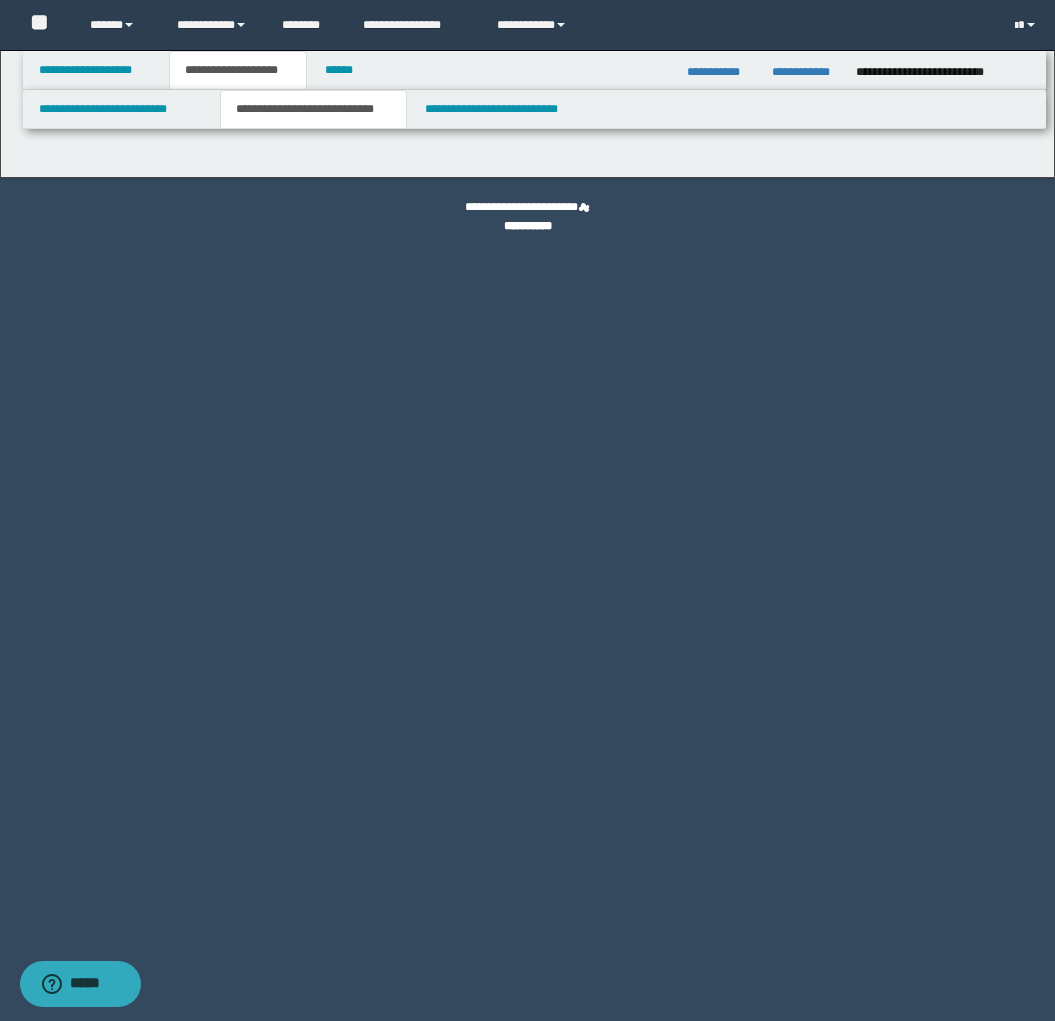 select on "*" 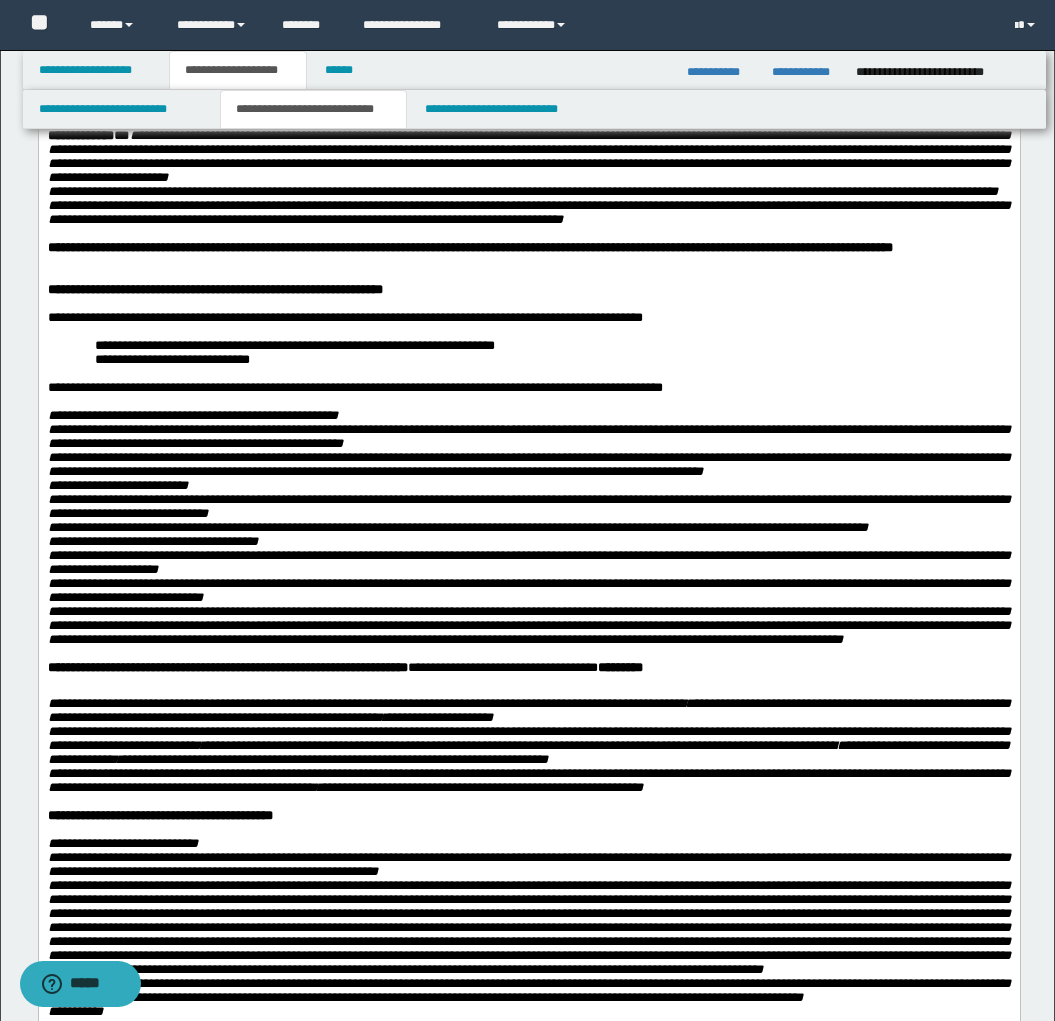 scroll, scrollTop: 242, scrollLeft: 0, axis: vertical 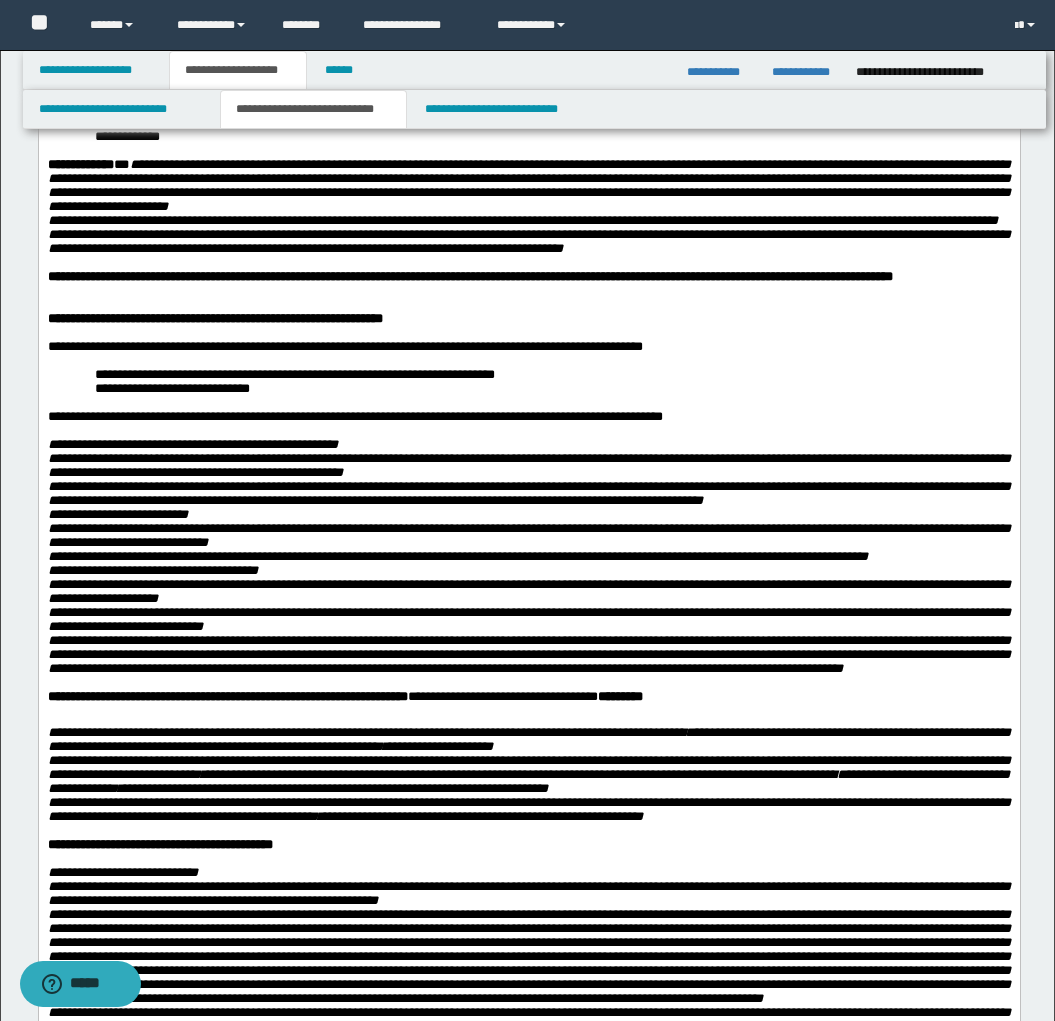 click at bounding box center (528, 304) 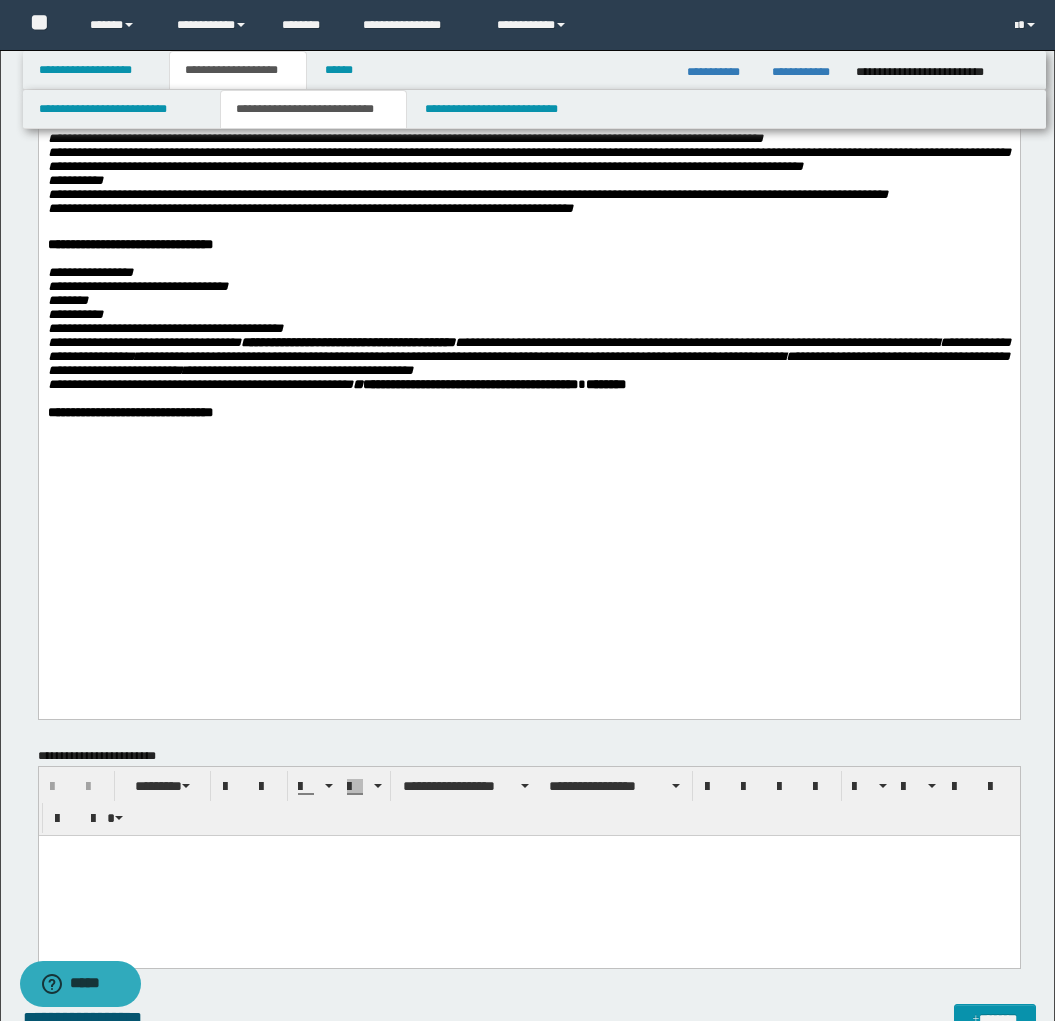 scroll, scrollTop: 880, scrollLeft: 0, axis: vertical 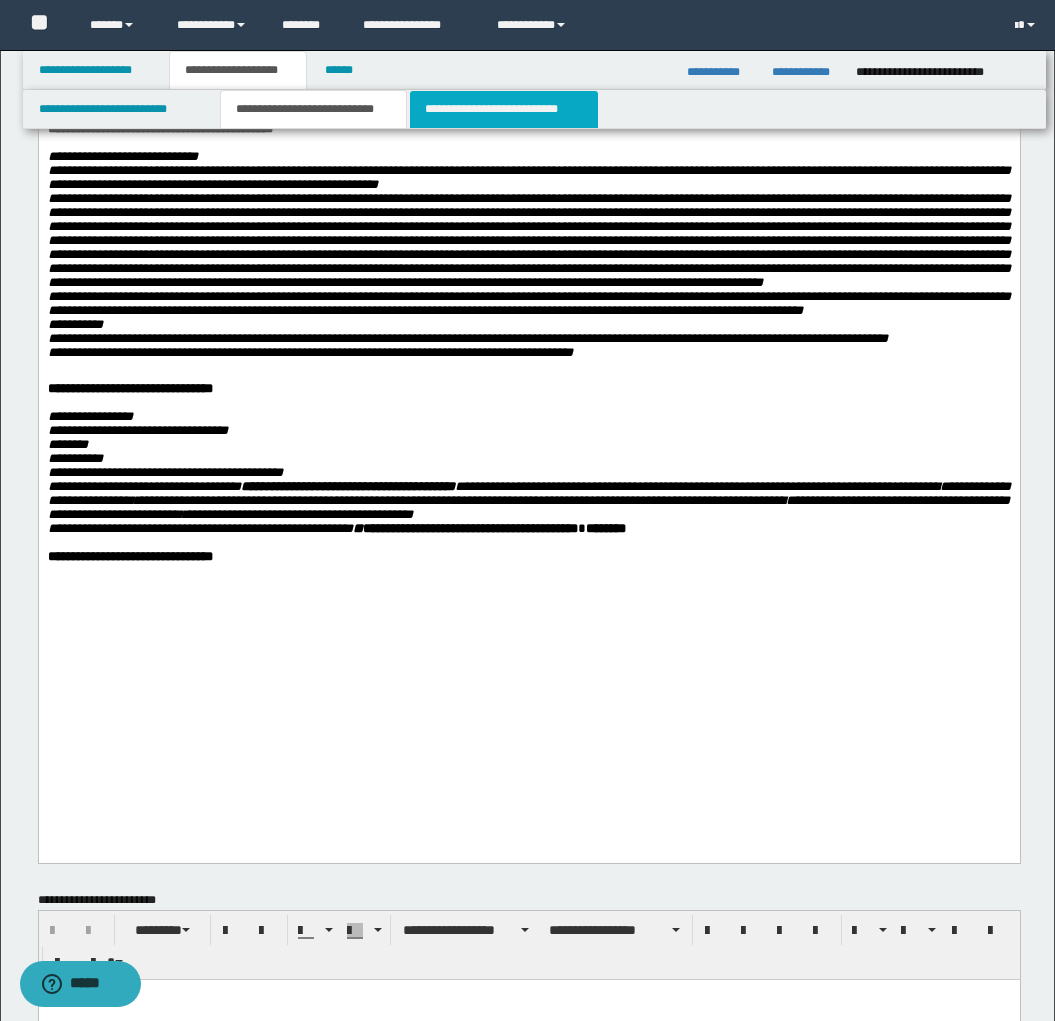 click on "**********" at bounding box center [504, 109] 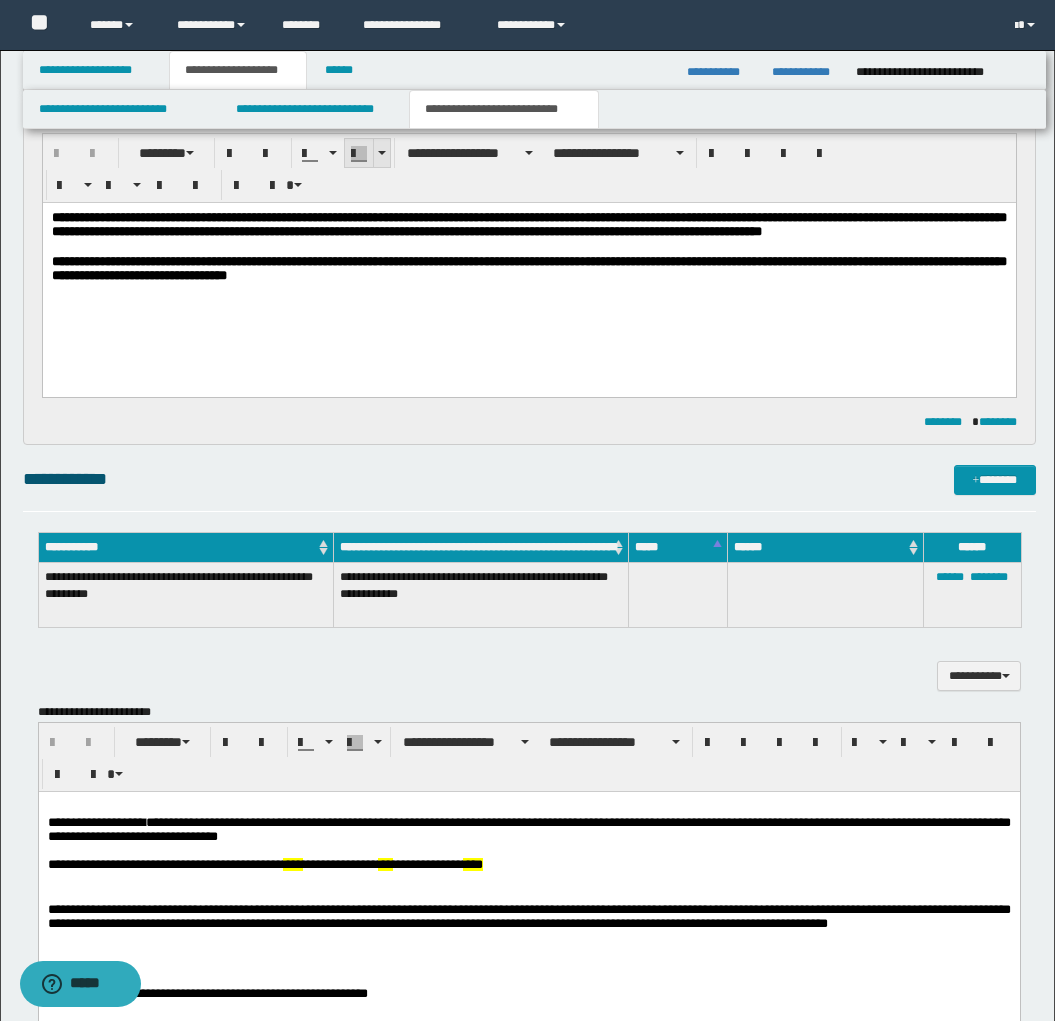 scroll, scrollTop: 239, scrollLeft: 0, axis: vertical 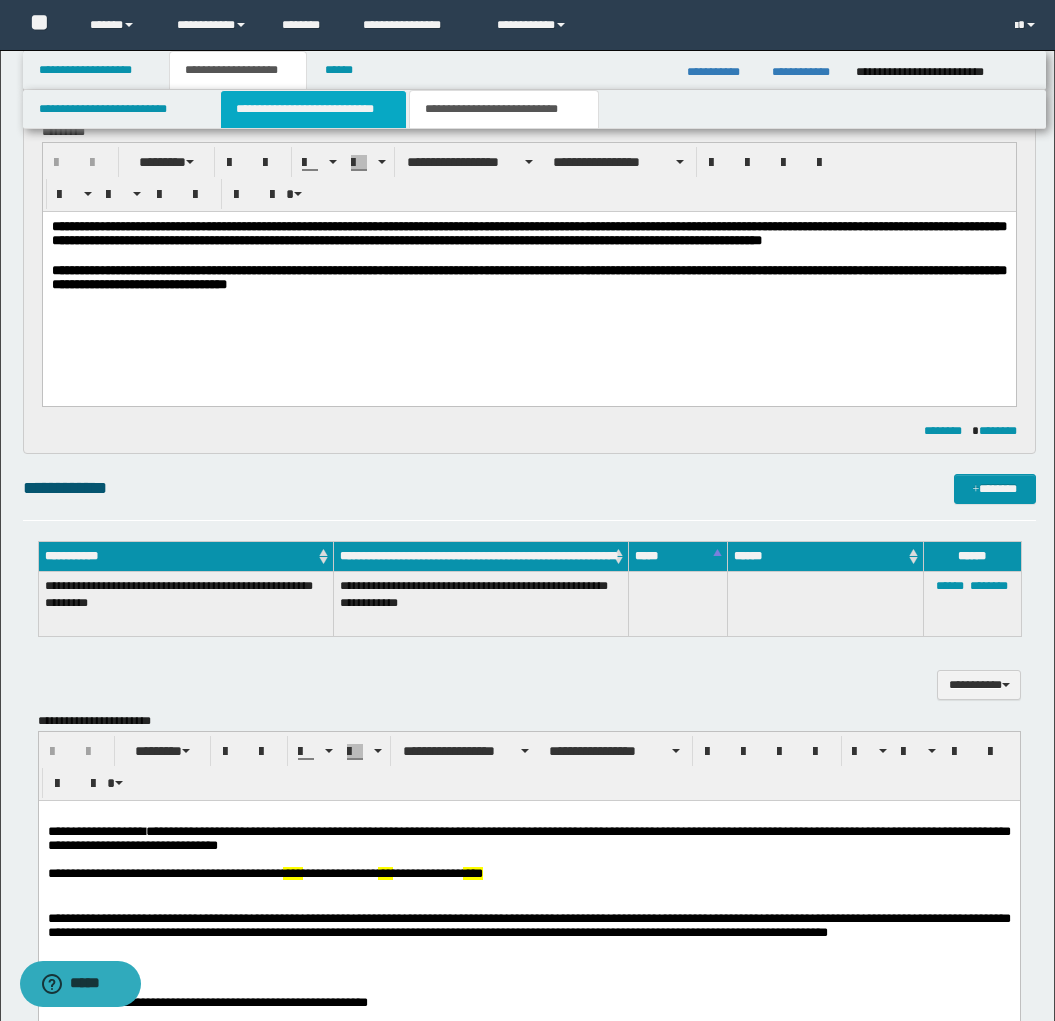 click on "**********" at bounding box center [314, 109] 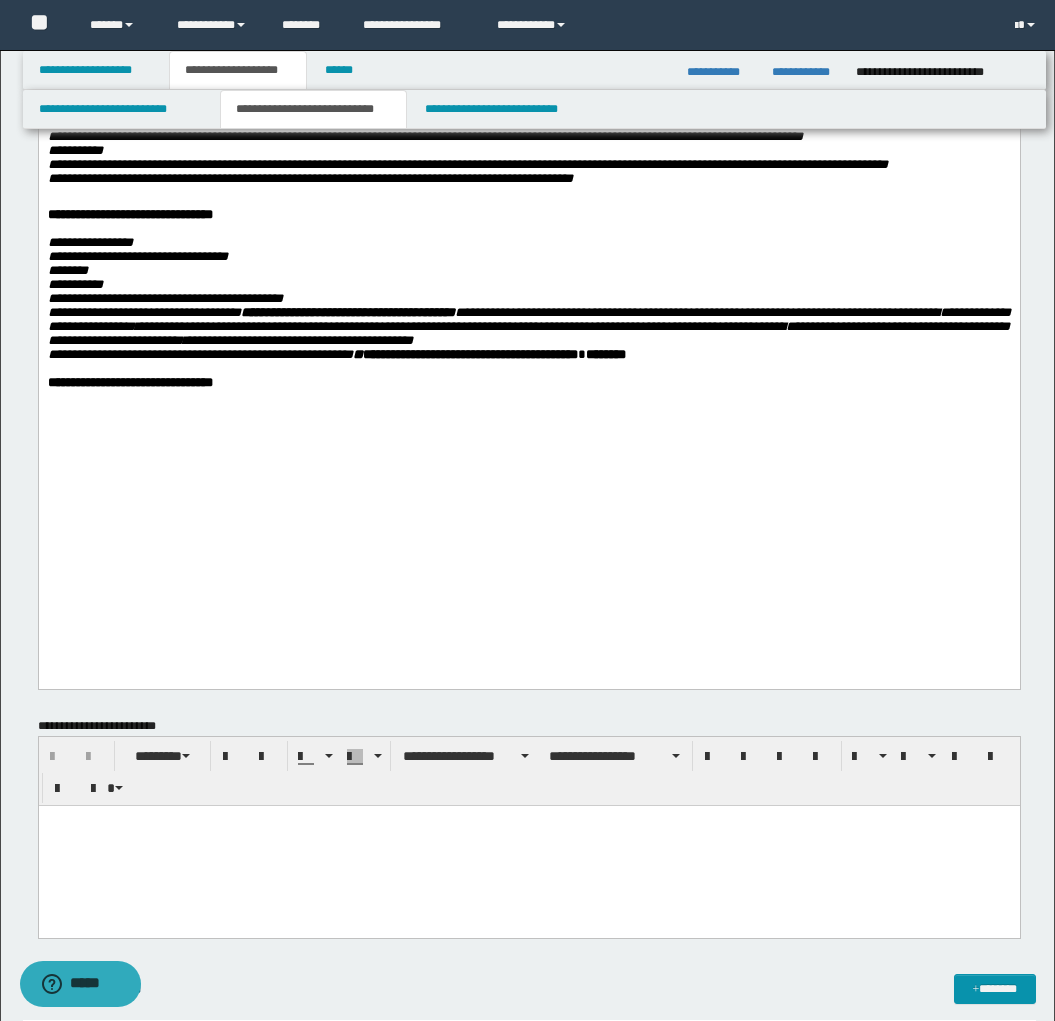 scroll, scrollTop: 1061, scrollLeft: 0, axis: vertical 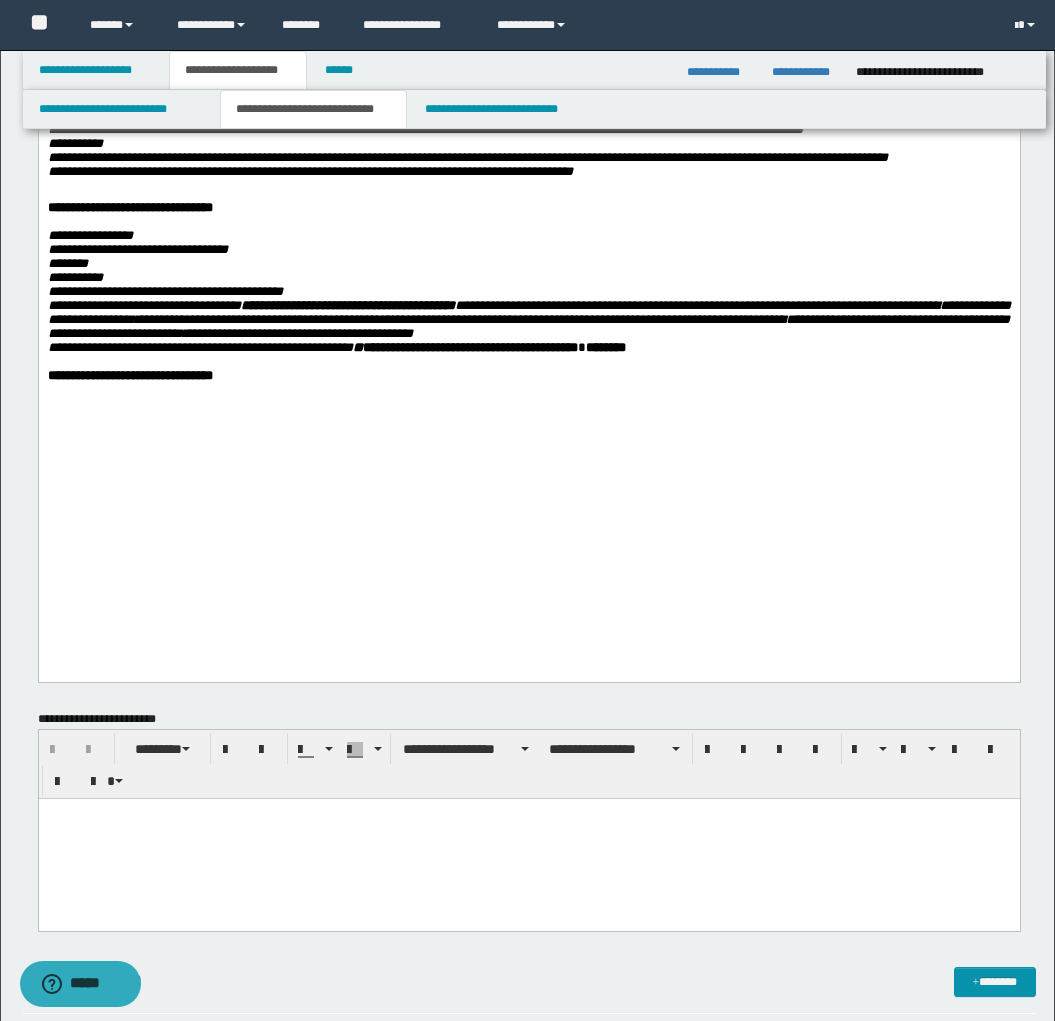 click at bounding box center (528, 362) 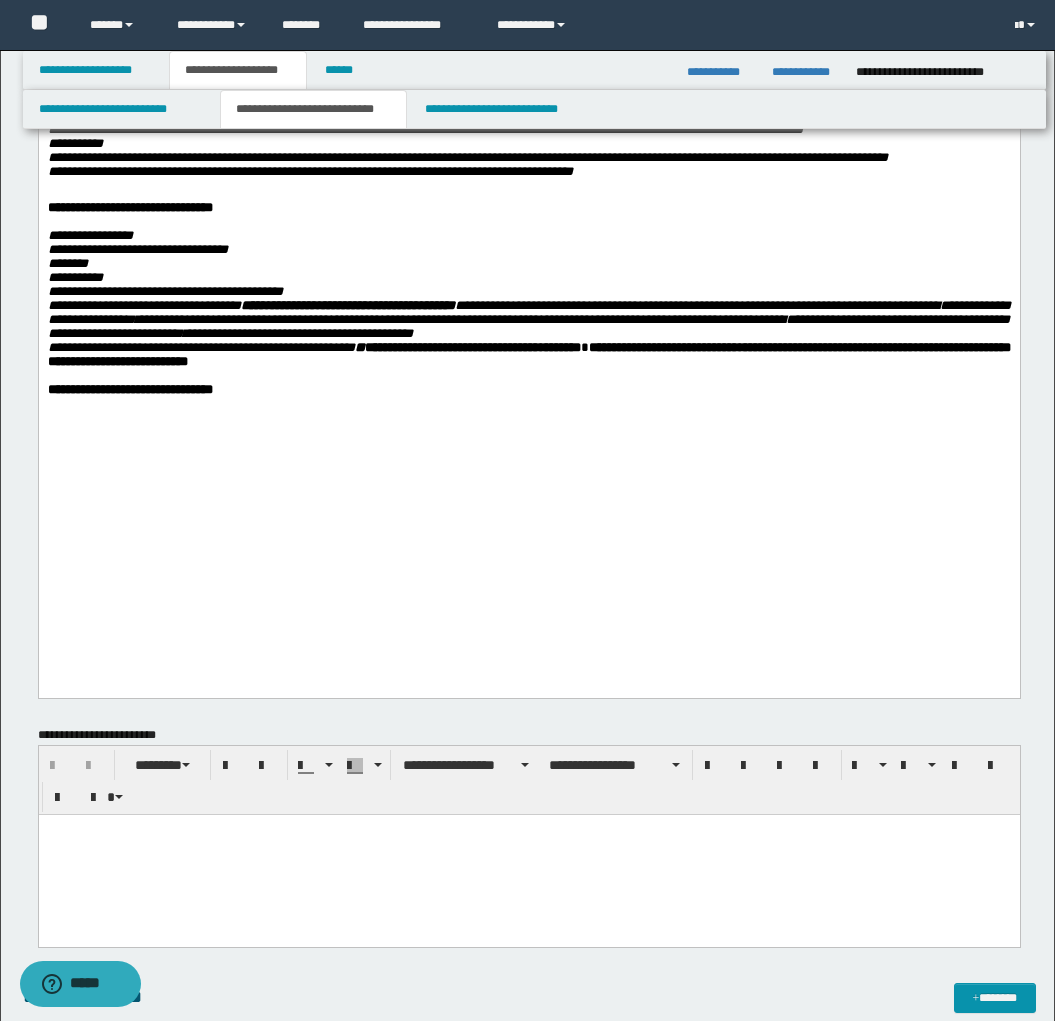click on "**********" at bounding box center [528, 354] 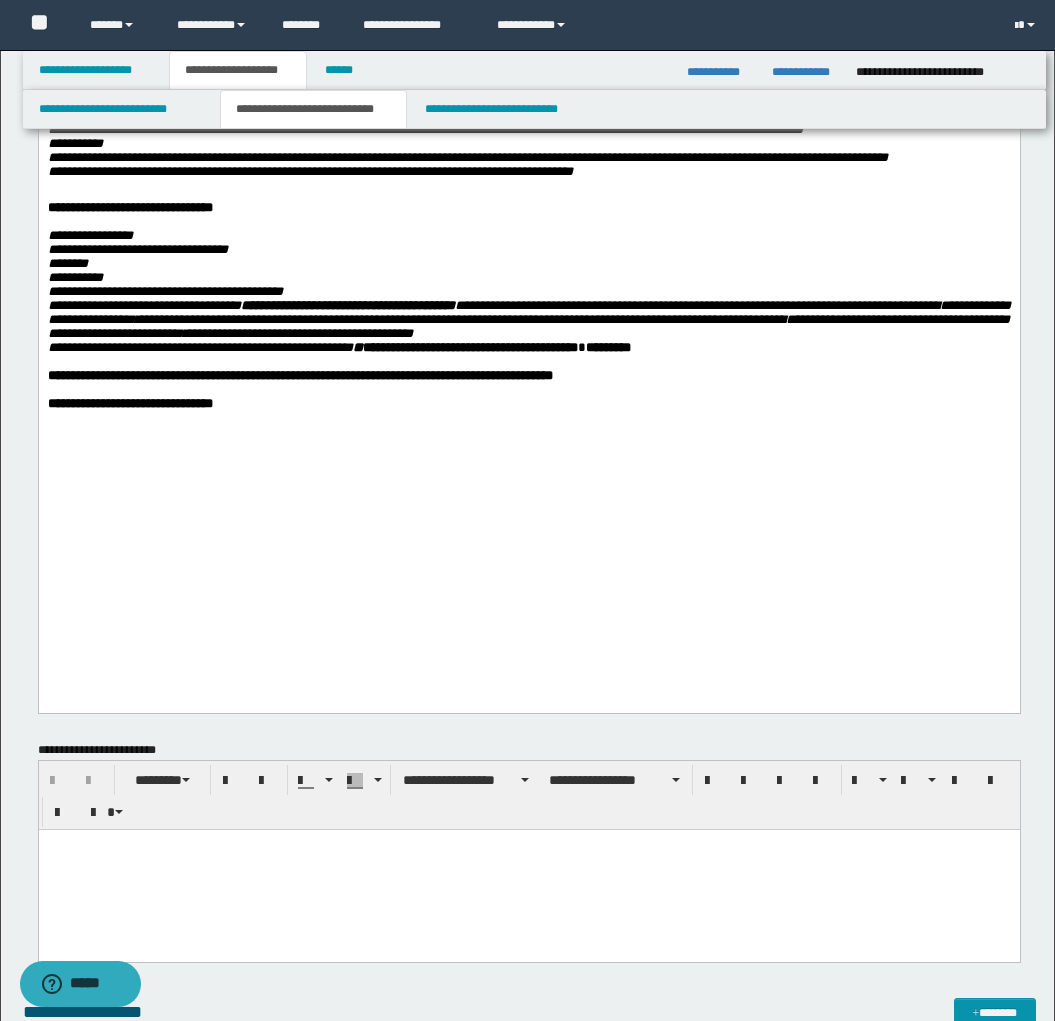click on "**********" at bounding box center [528, 376] 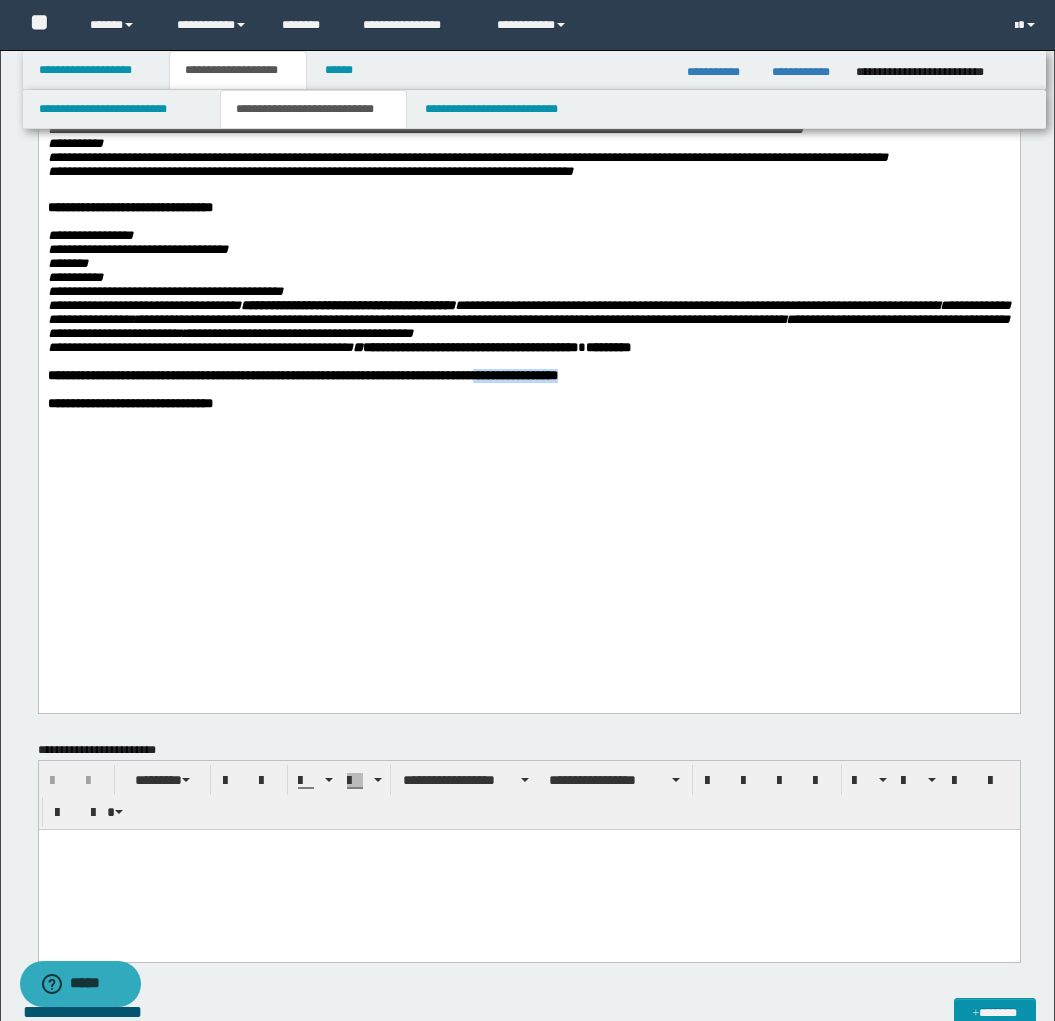 drag, startPoint x: 527, startPoint y: 564, endPoint x: 628, endPoint y: 562, distance: 101.0198 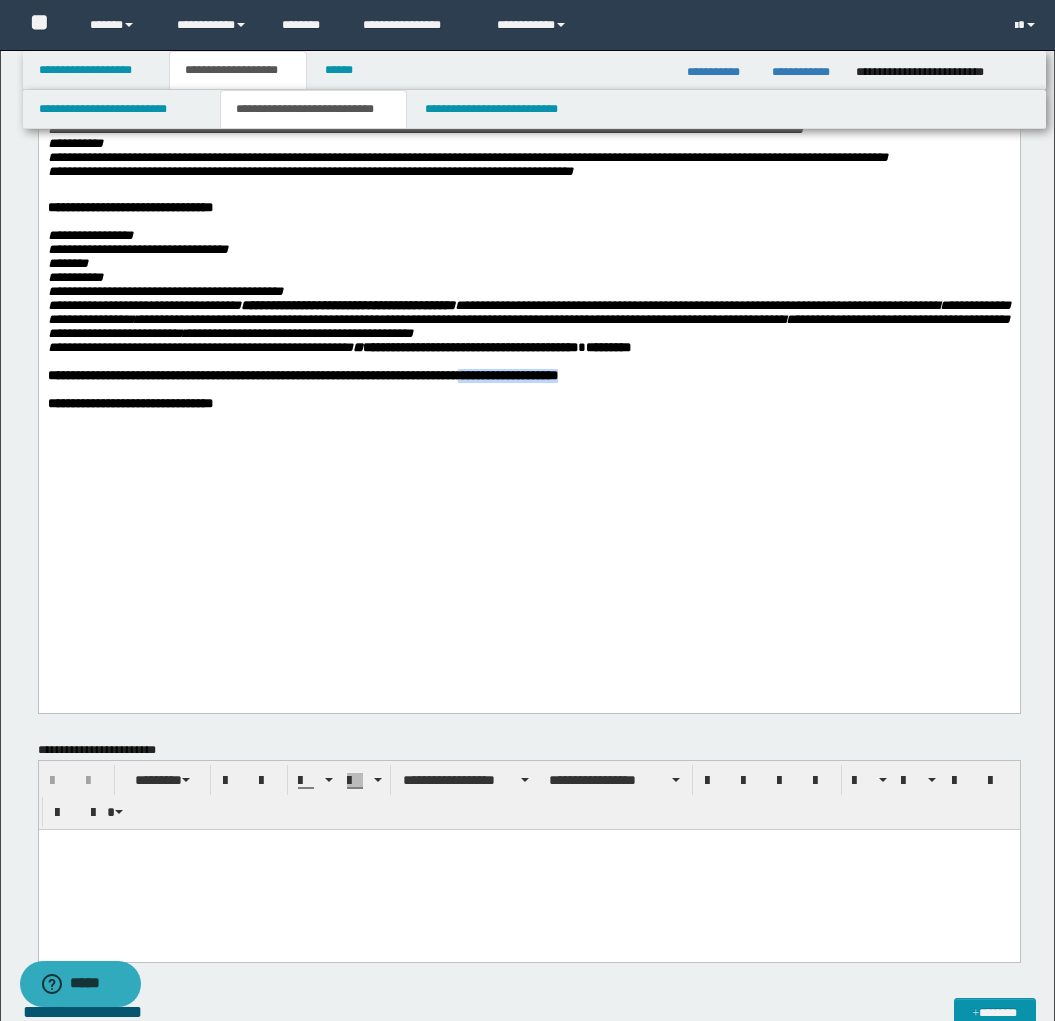 drag, startPoint x: 514, startPoint y: 566, endPoint x: 640, endPoint y: 561, distance: 126.09917 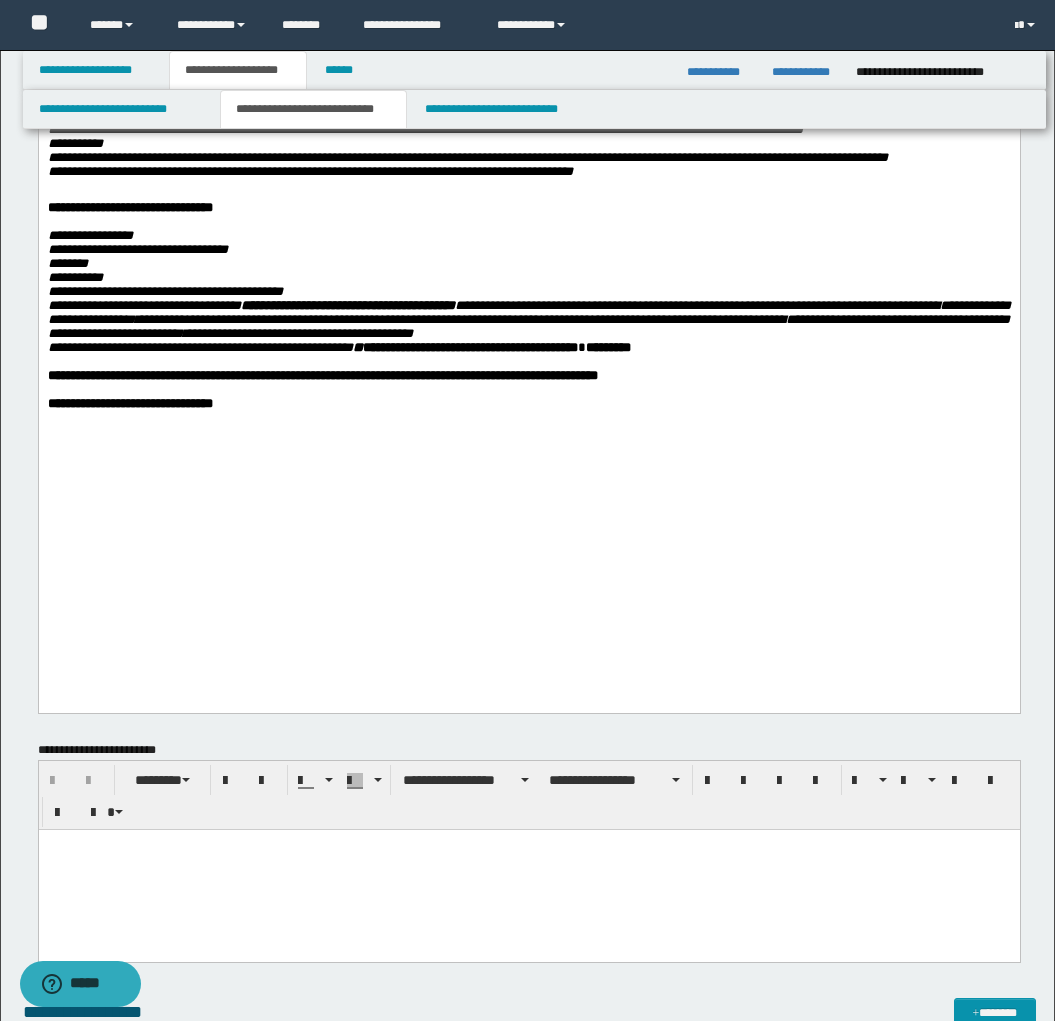 click at bounding box center (528, 390) 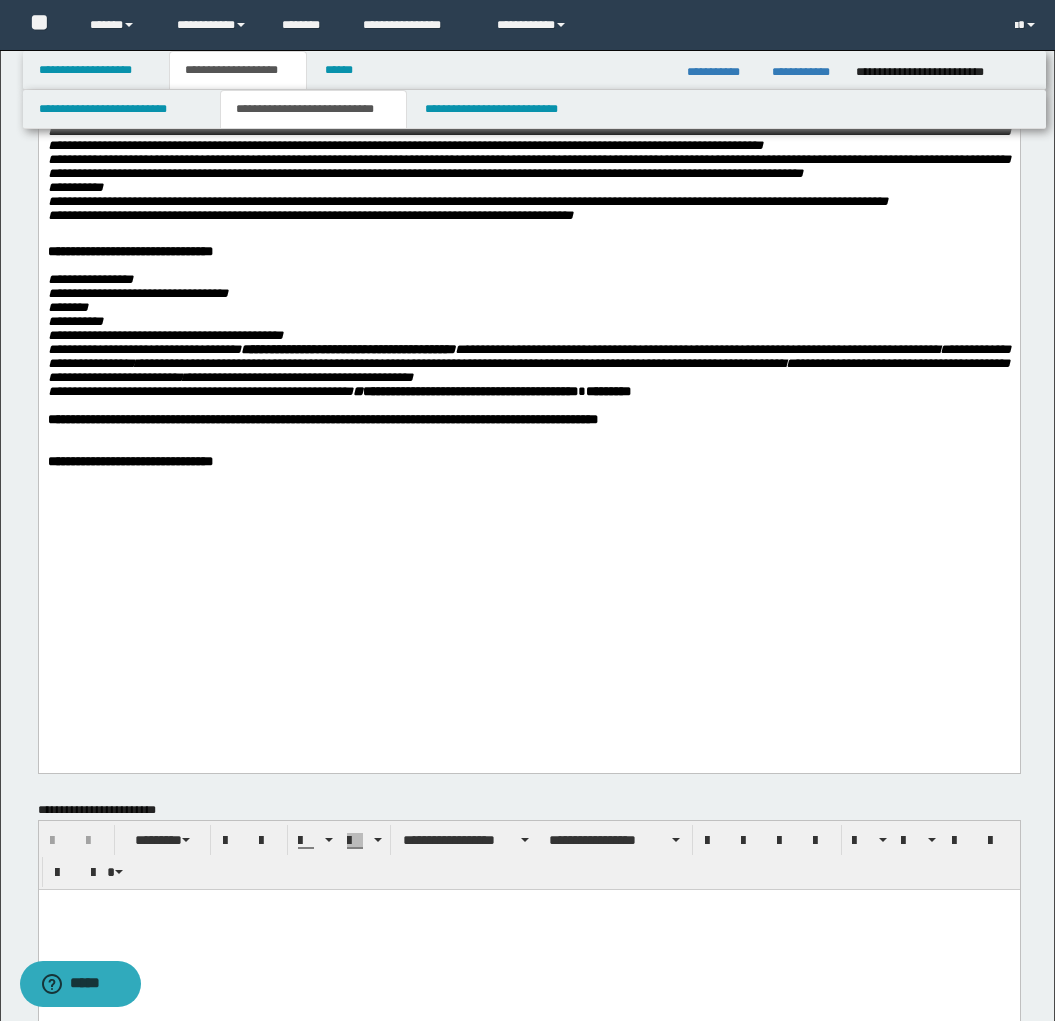 scroll, scrollTop: 1005, scrollLeft: 0, axis: vertical 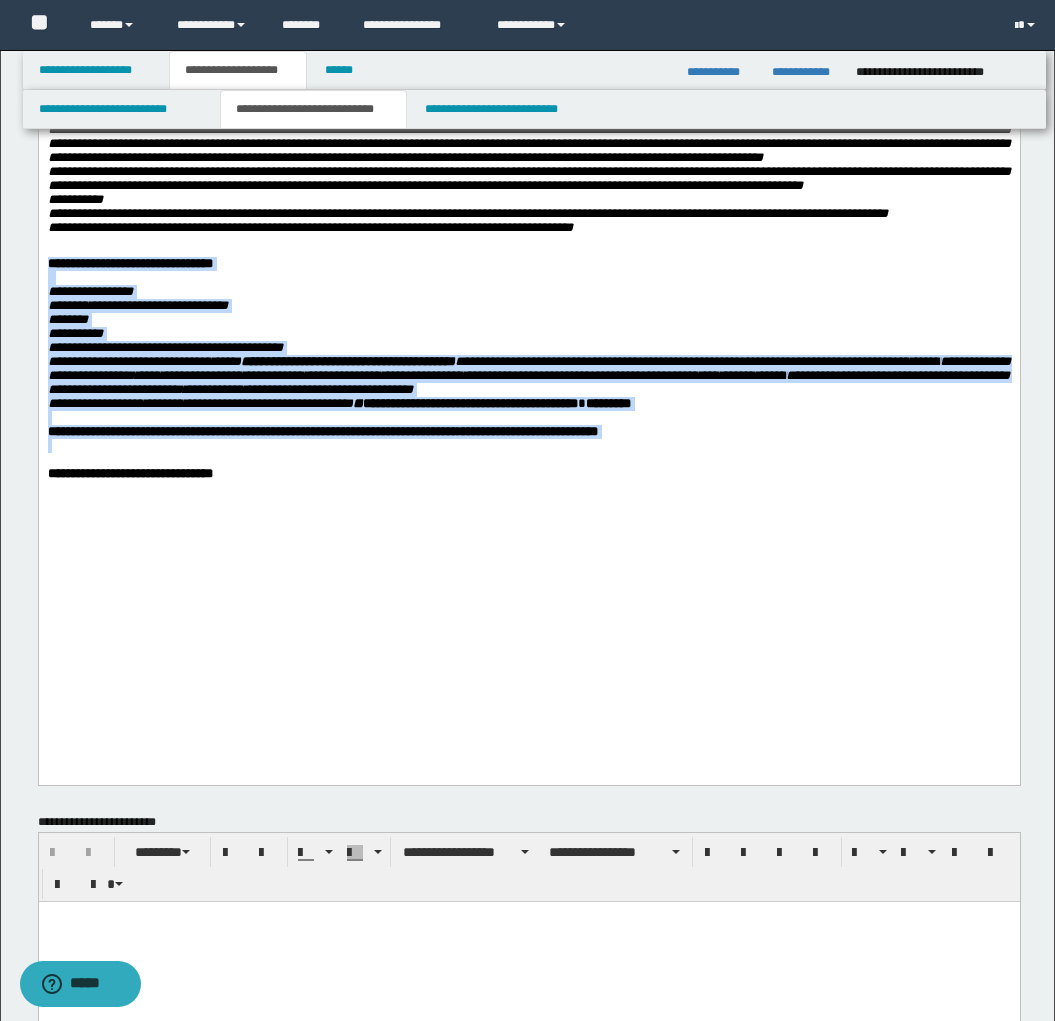 drag, startPoint x: 48, startPoint y: 436, endPoint x: 787, endPoint y: 631, distance: 764.29443 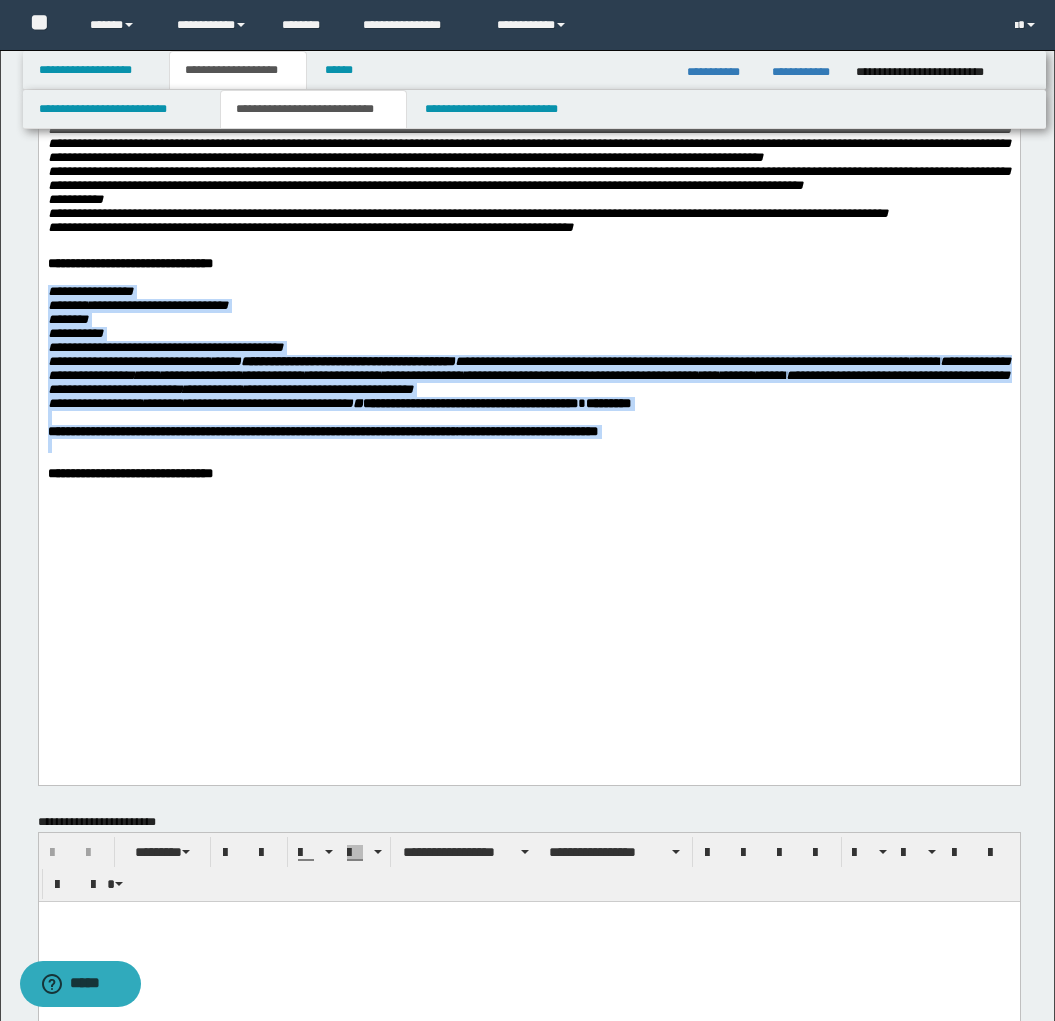 drag, startPoint x: 46, startPoint y: 459, endPoint x: 802, endPoint y: 649, distance: 779.51013 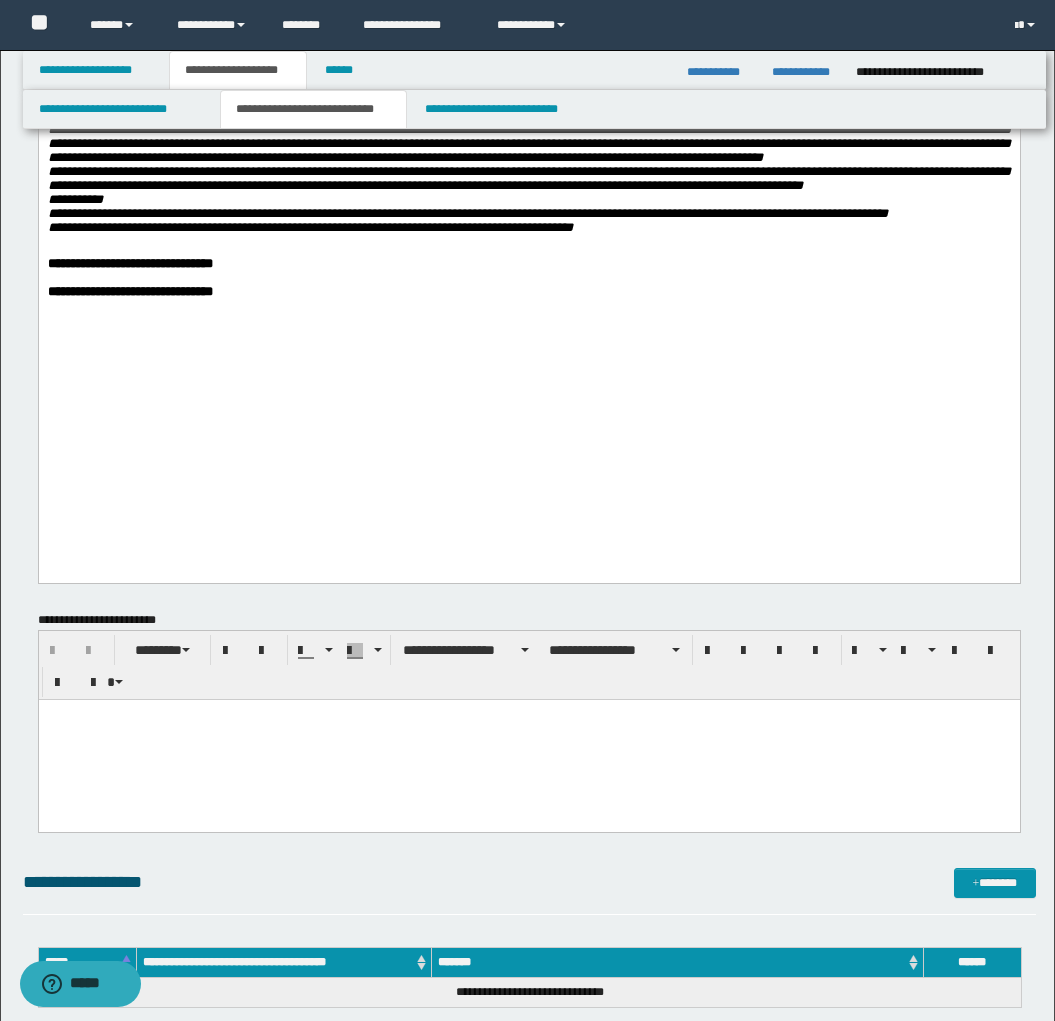 click on "**********" at bounding box center [129, 263] 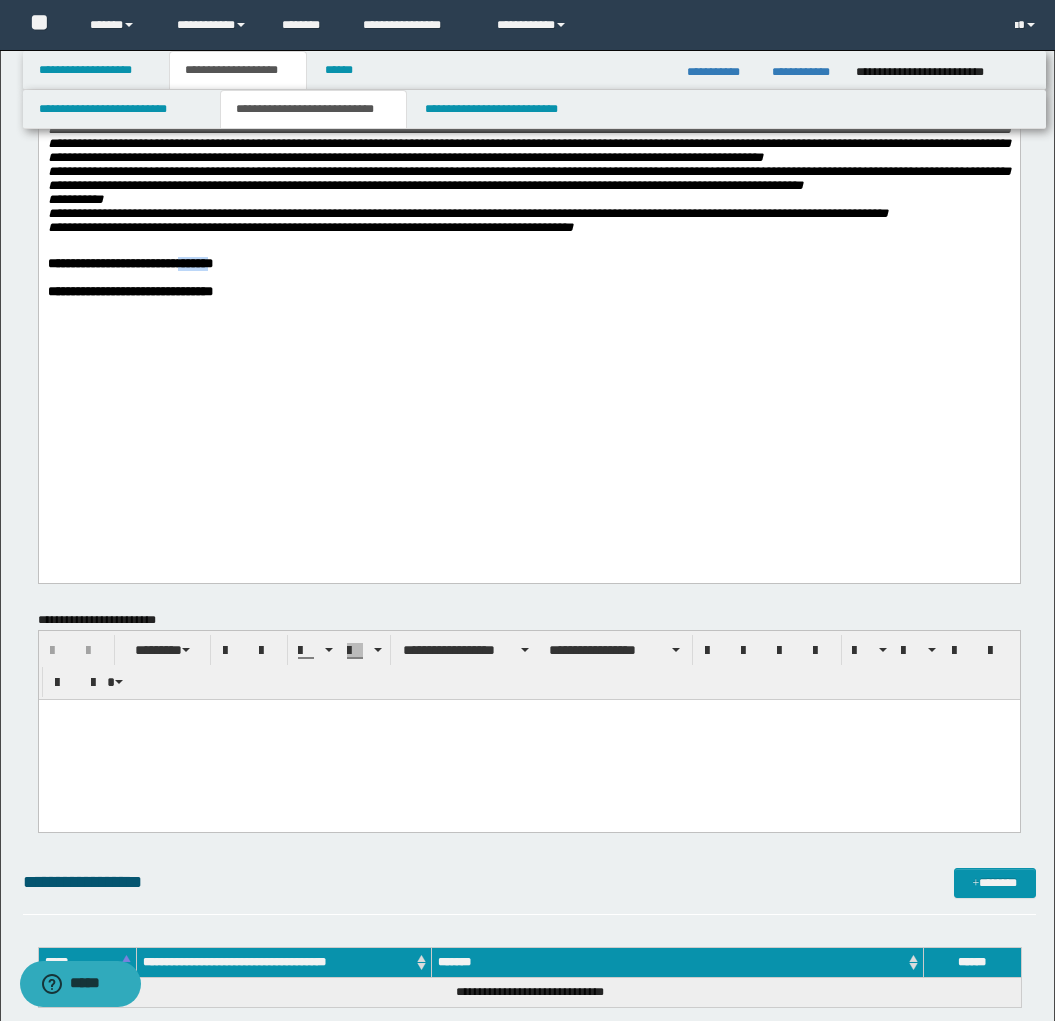 click on "**********" at bounding box center [129, 263] 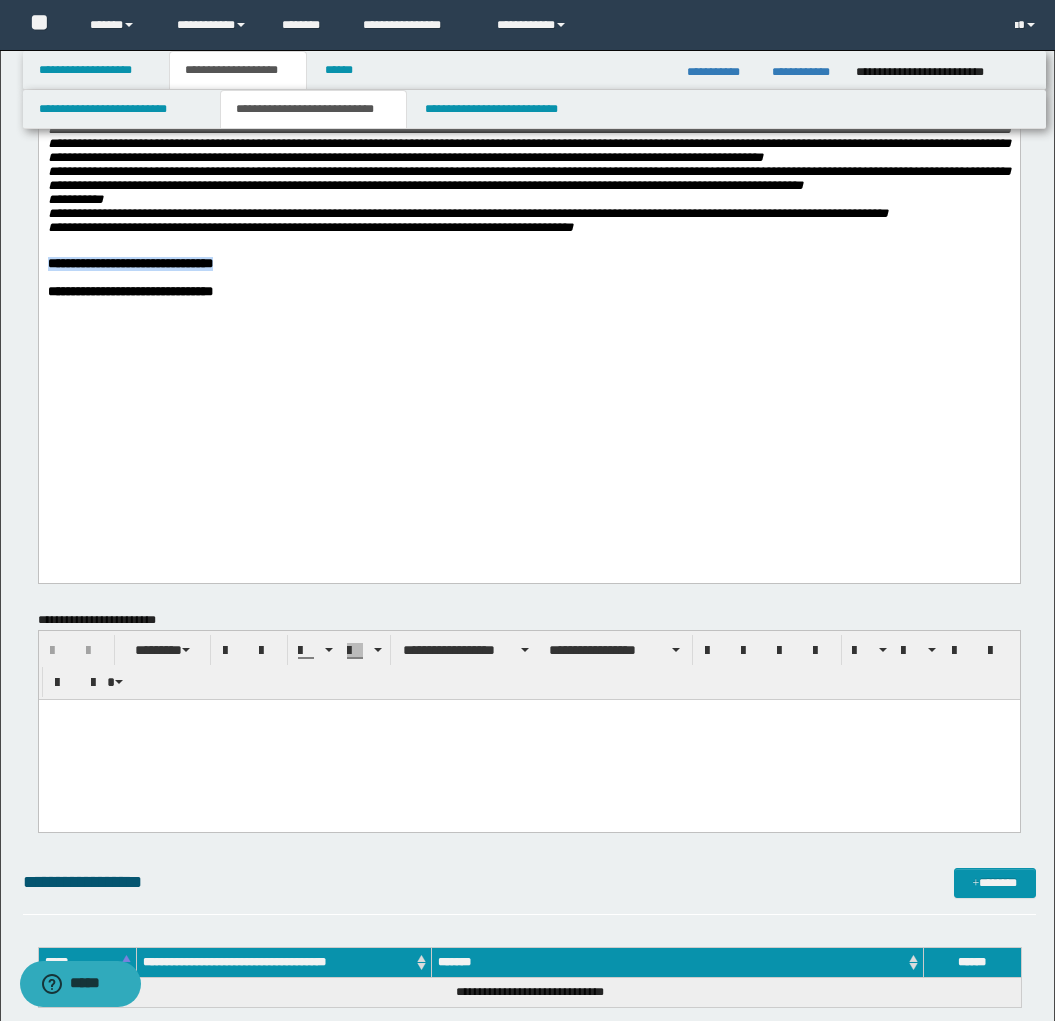 click on "**********" at bounding box center (129, 263) 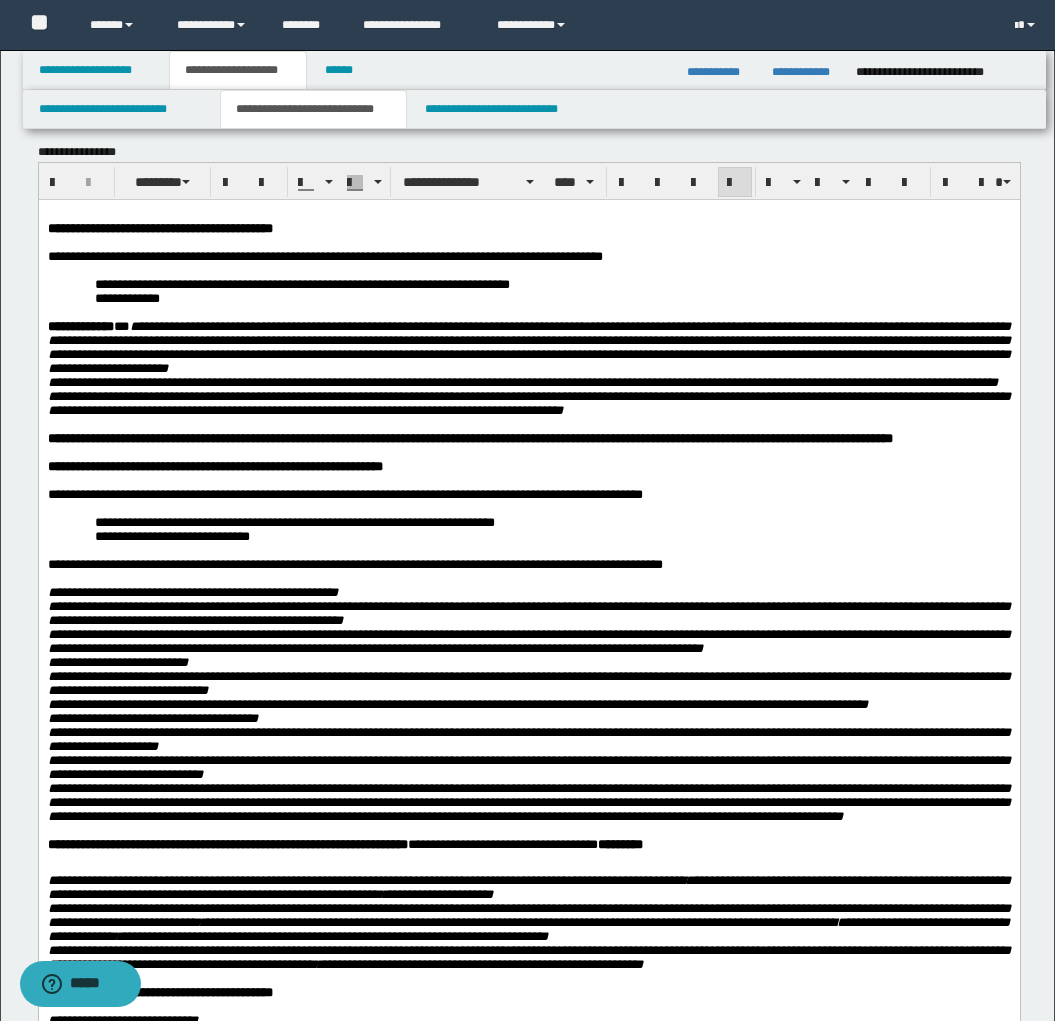 scroll, scrollTop: 0, scrollLeft: 0, axis: both 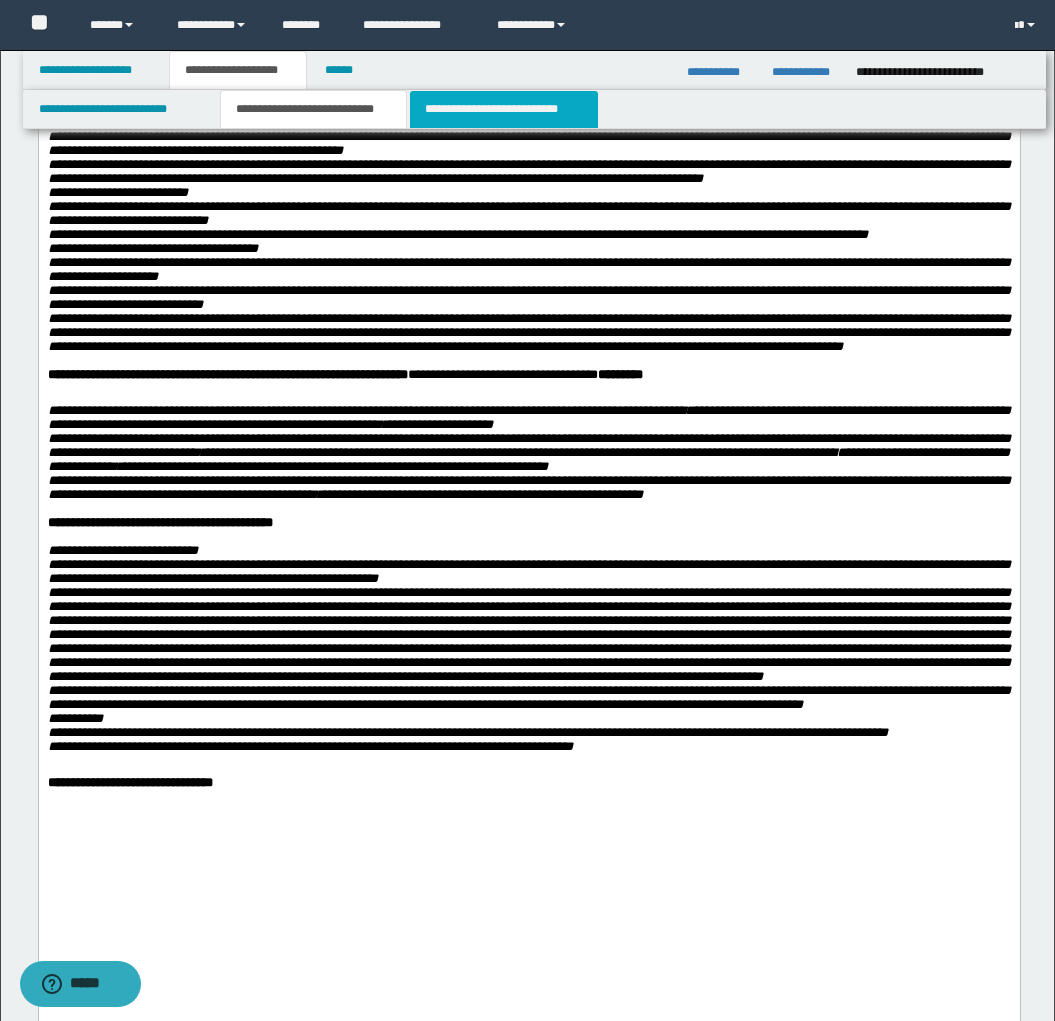 click on "**********" at bounding box center [504, 109] 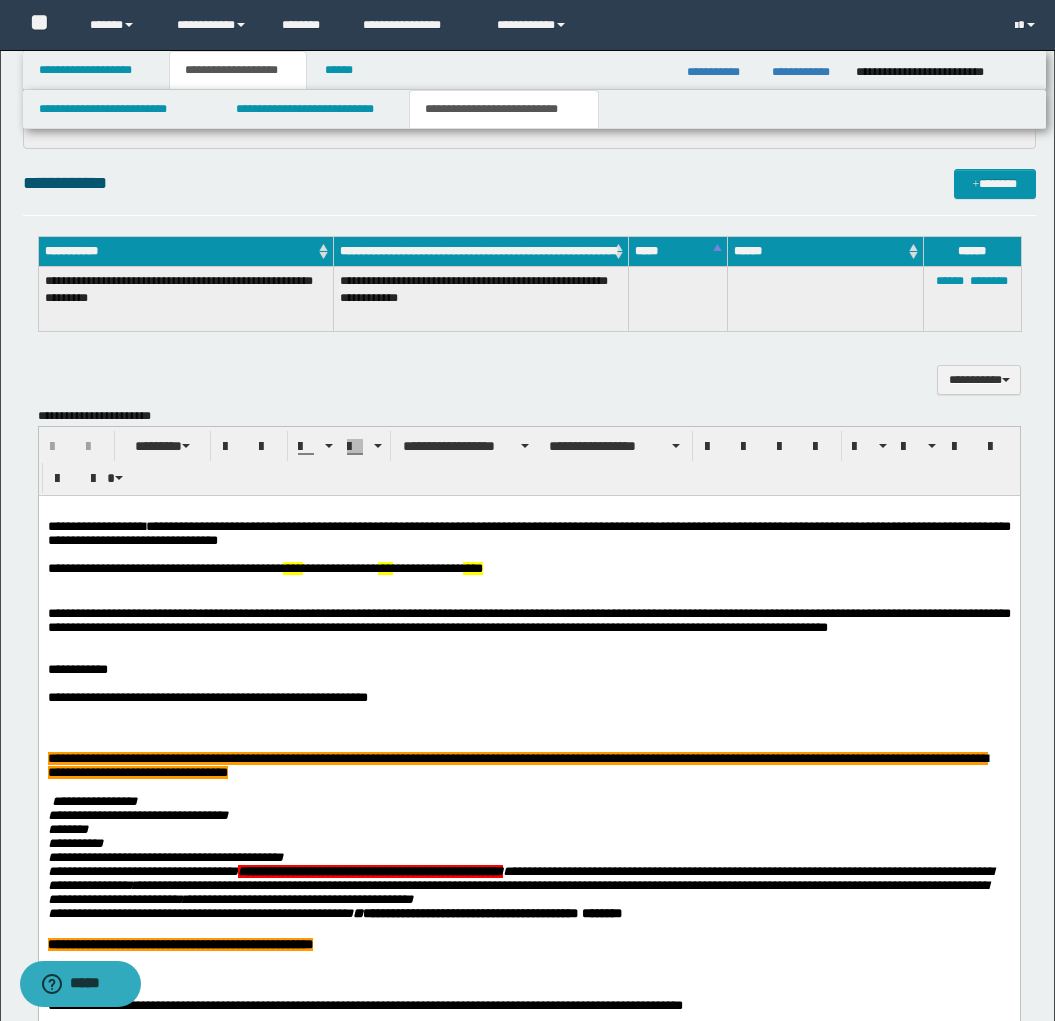 scroll, scrollTop: 634, scrollLeft: 0, axis: vertical 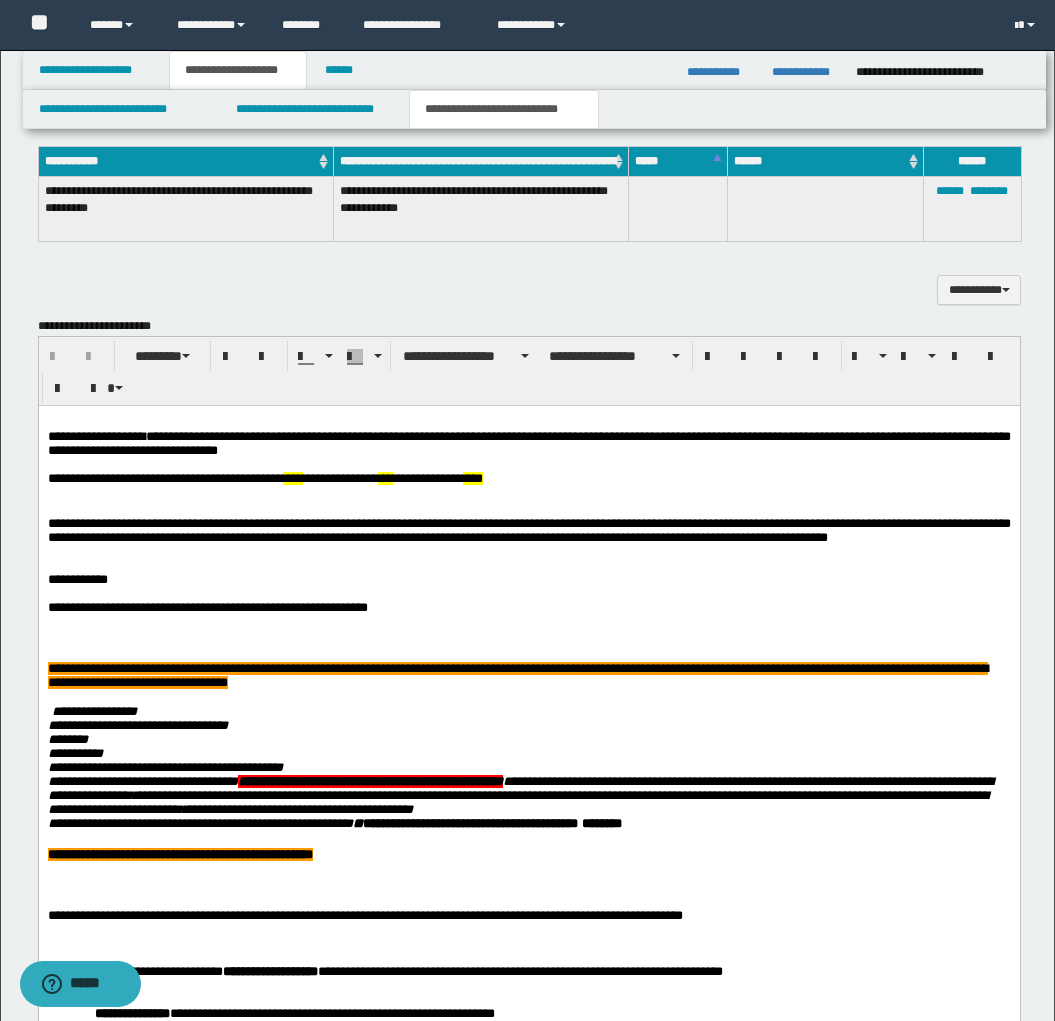 drag, startPoint x: 262, startPoint y: 612, endPoint x: 262, endPoint y: 643, distance: 31 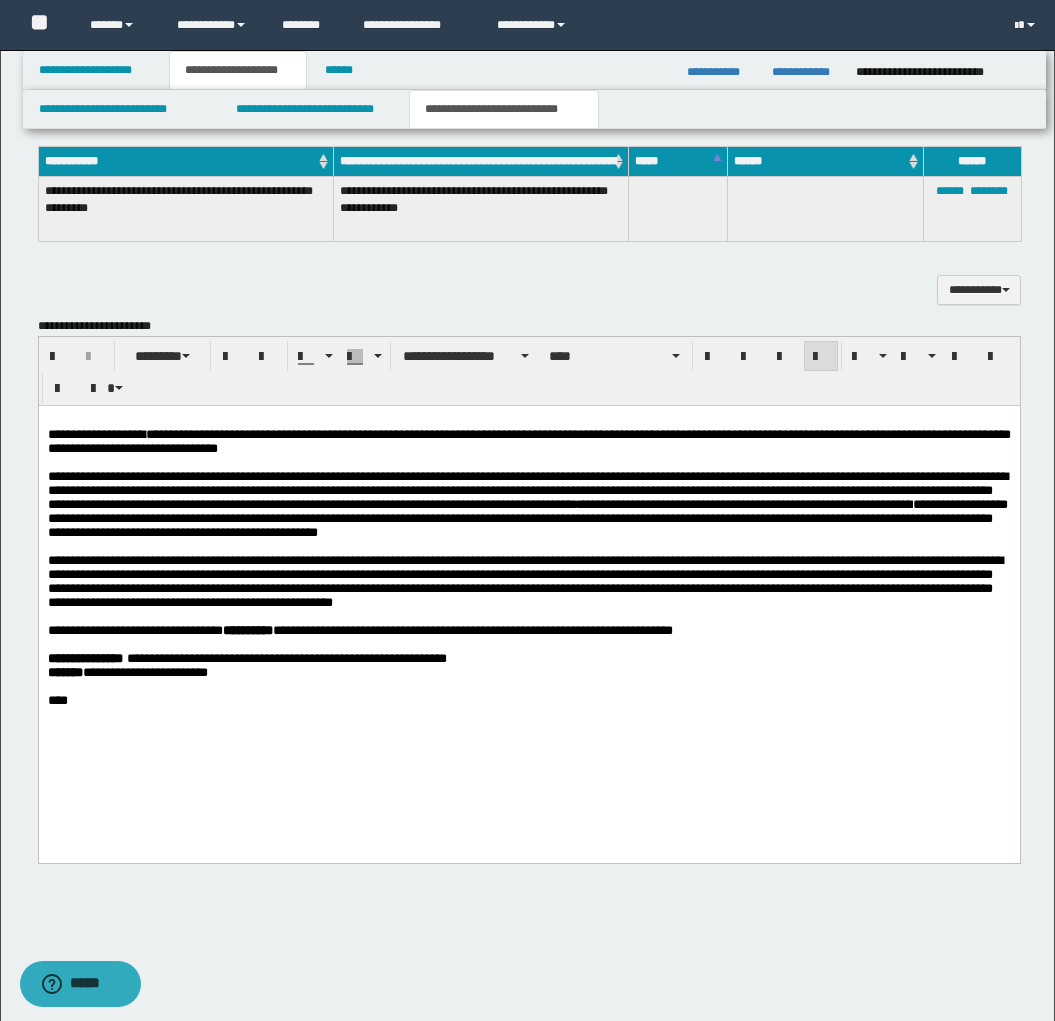 type 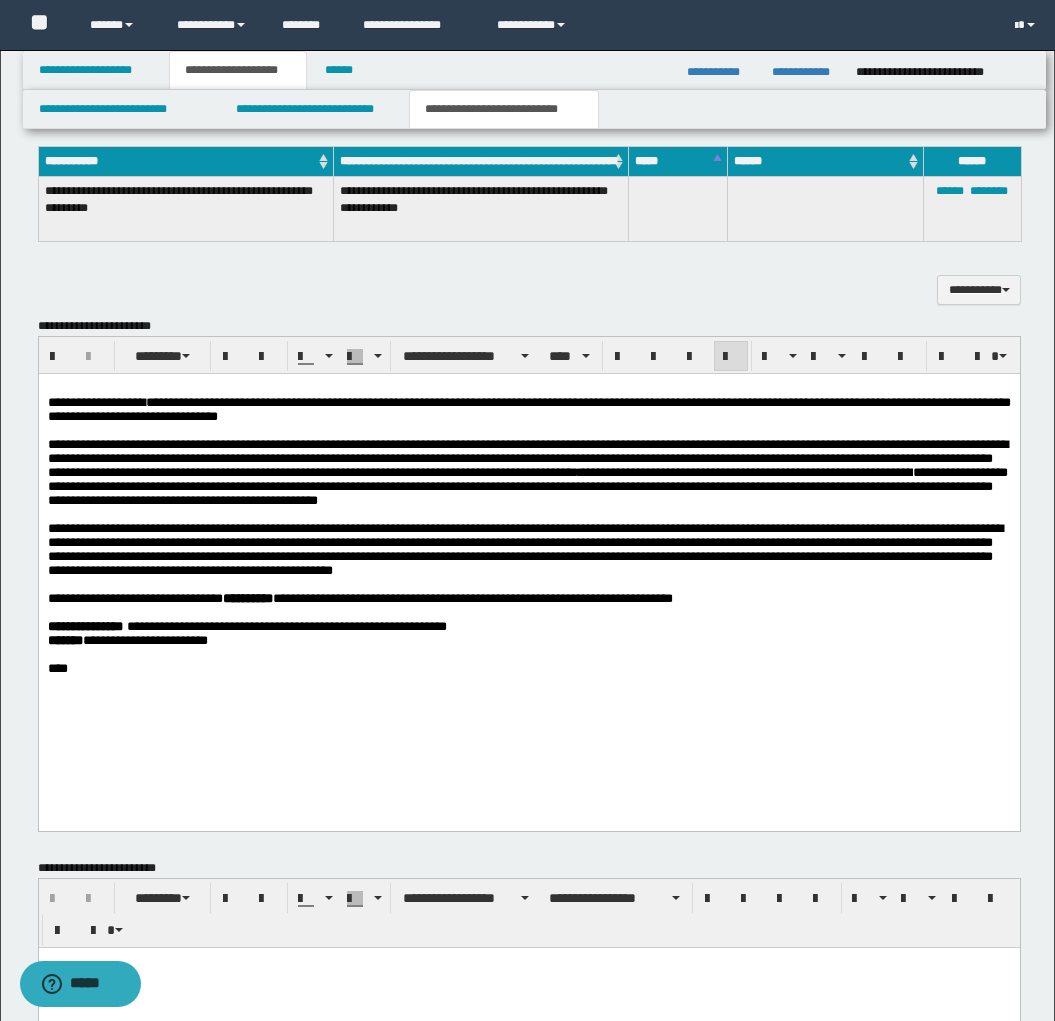 scroll, scrollTop: 638, scrollLeft: 0, axis: vertical 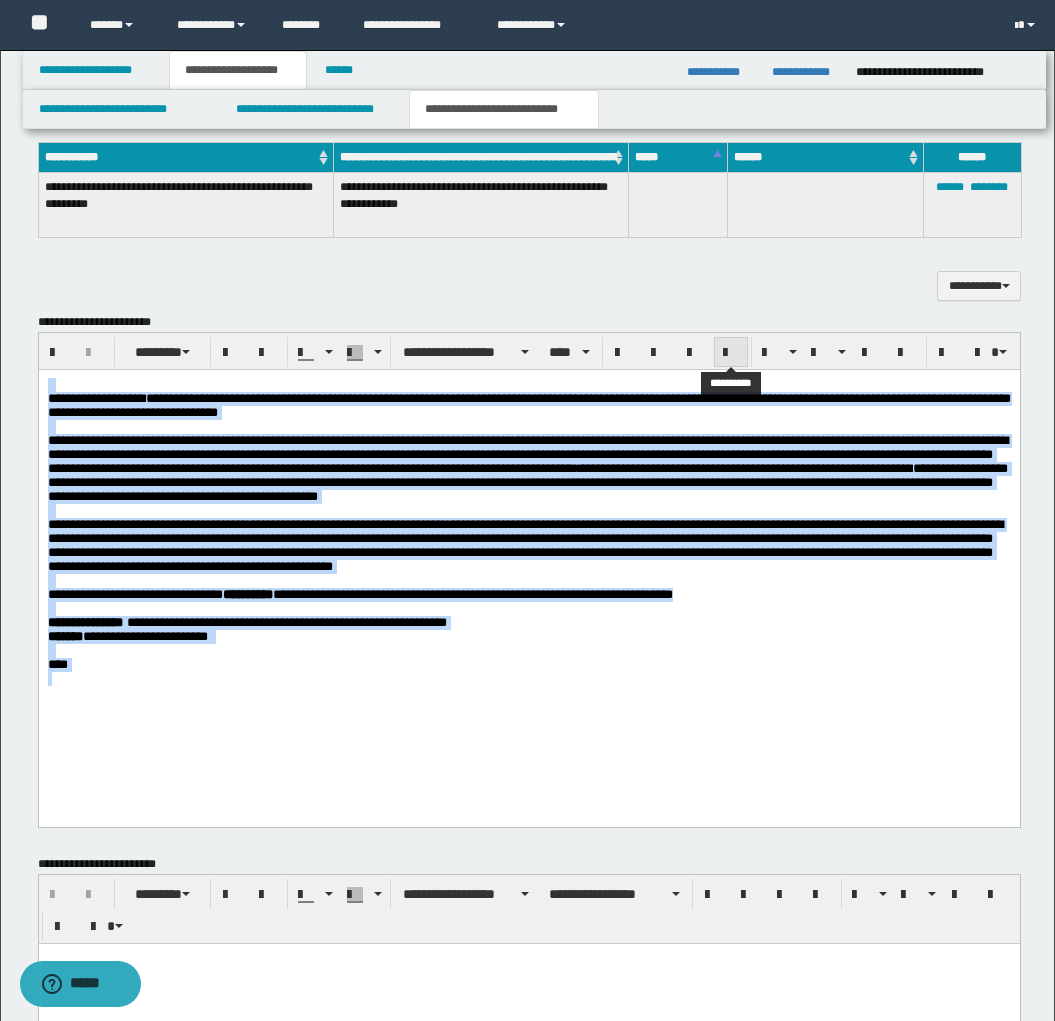 click at bounding box center [731, 353] 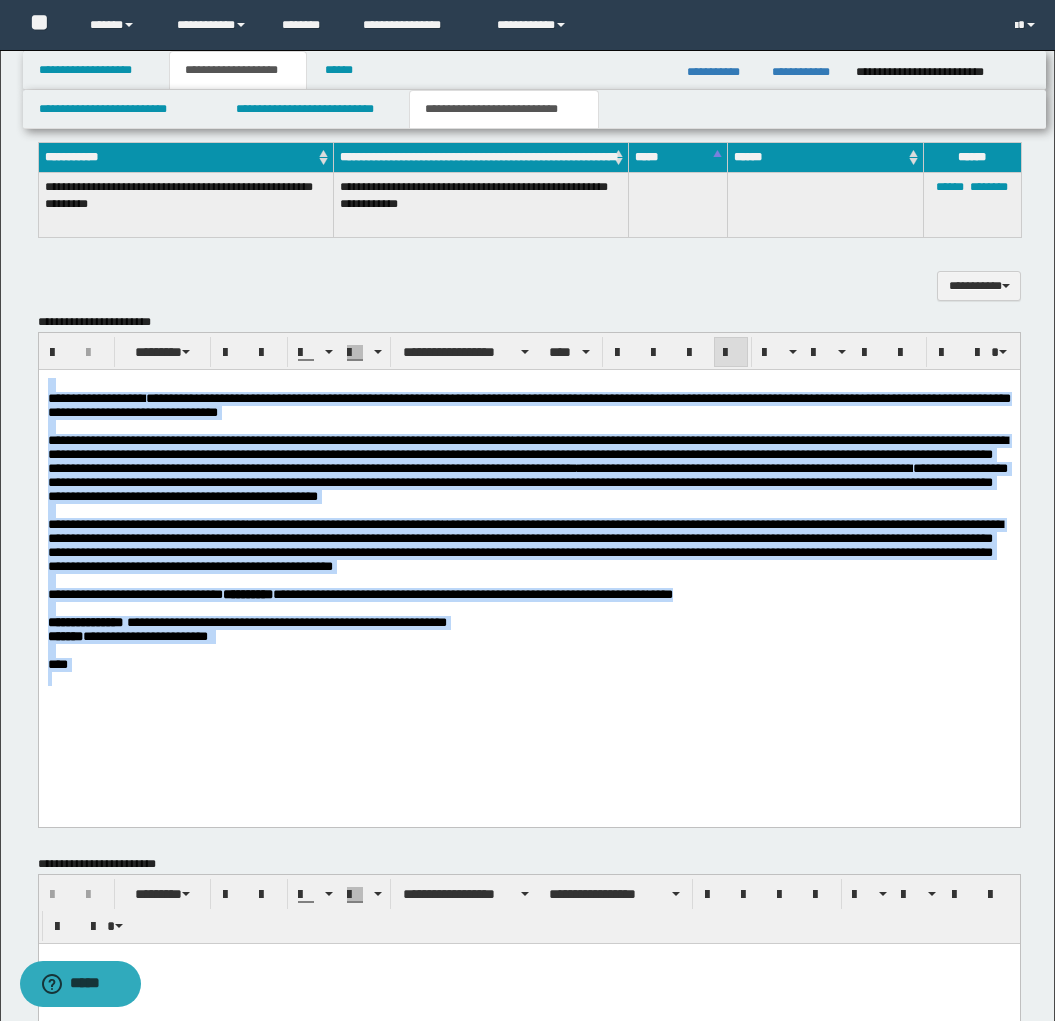 click at bounding box center (731, 353) 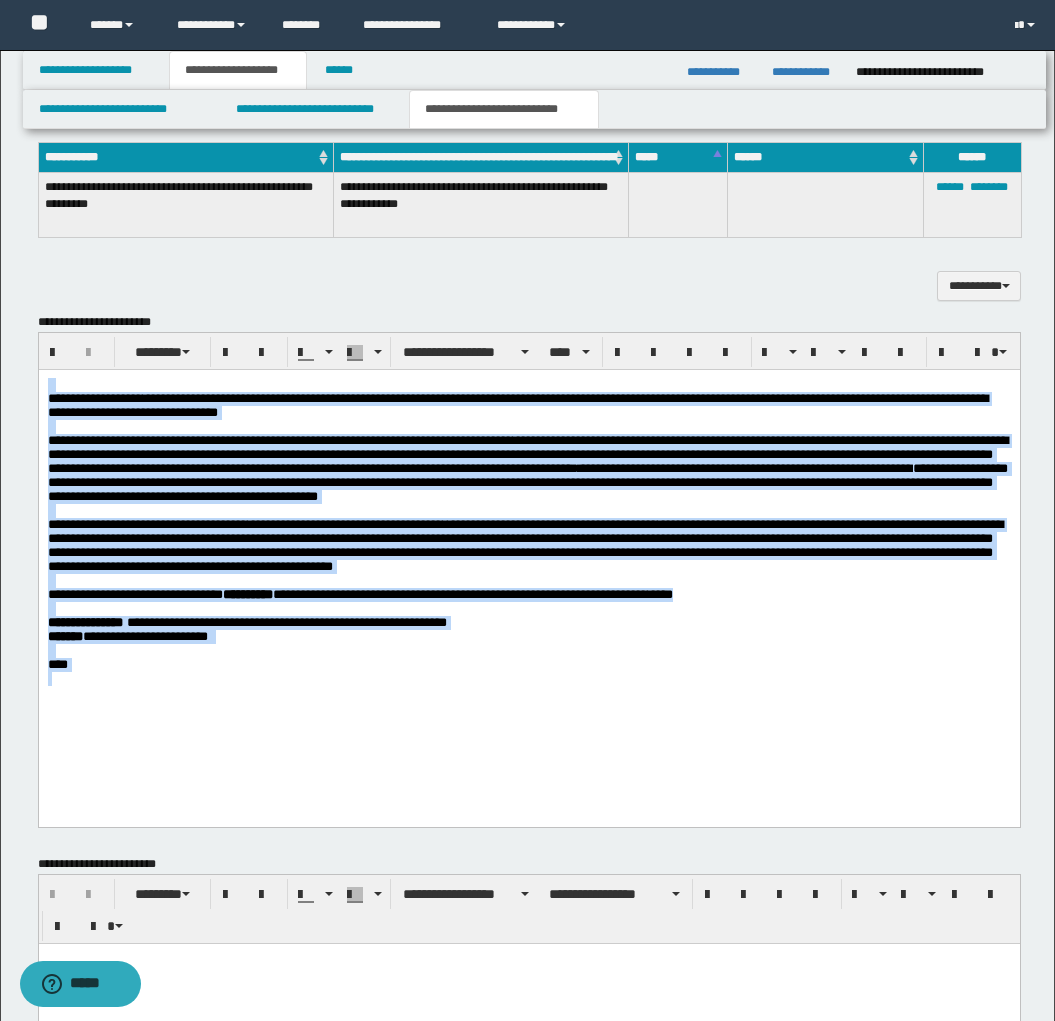 click at bounding box center [528, 511] 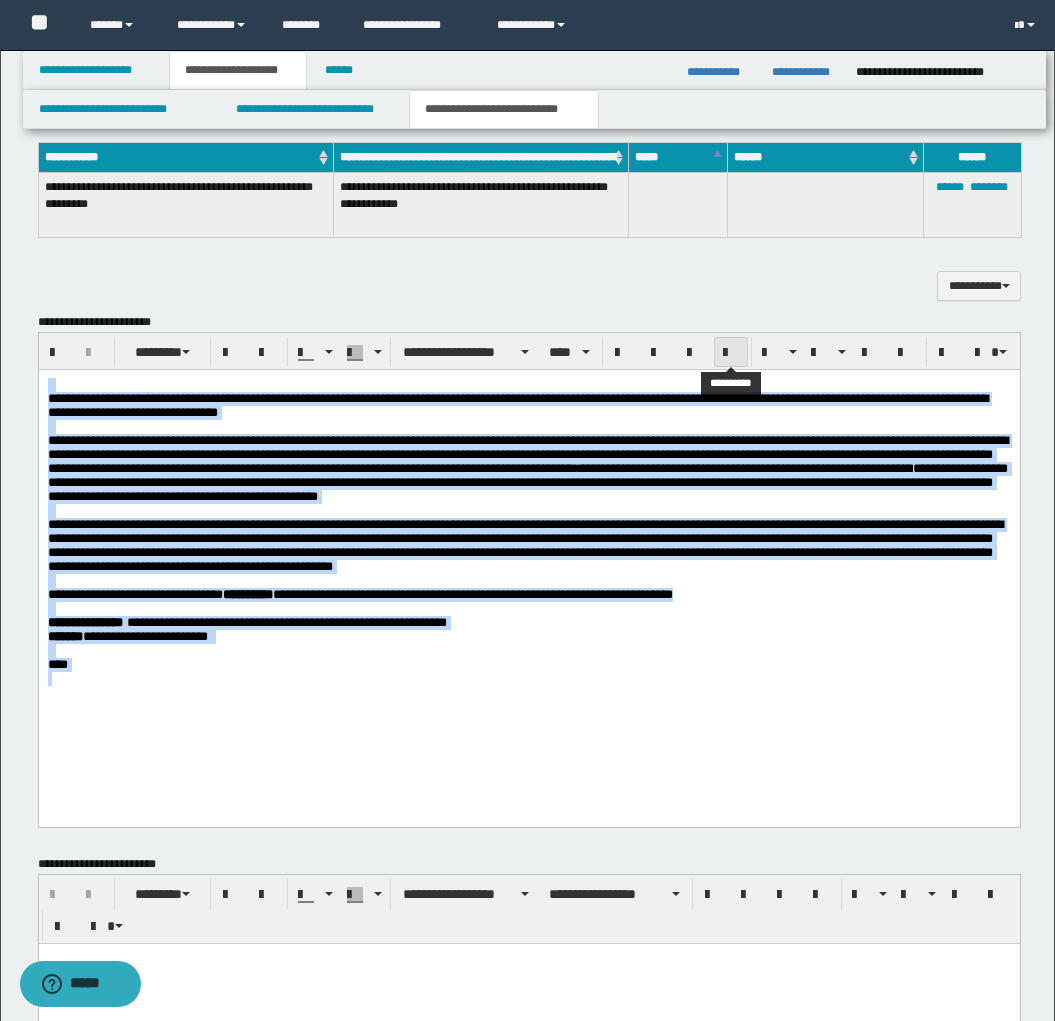 click at bounding box center (731, 353) 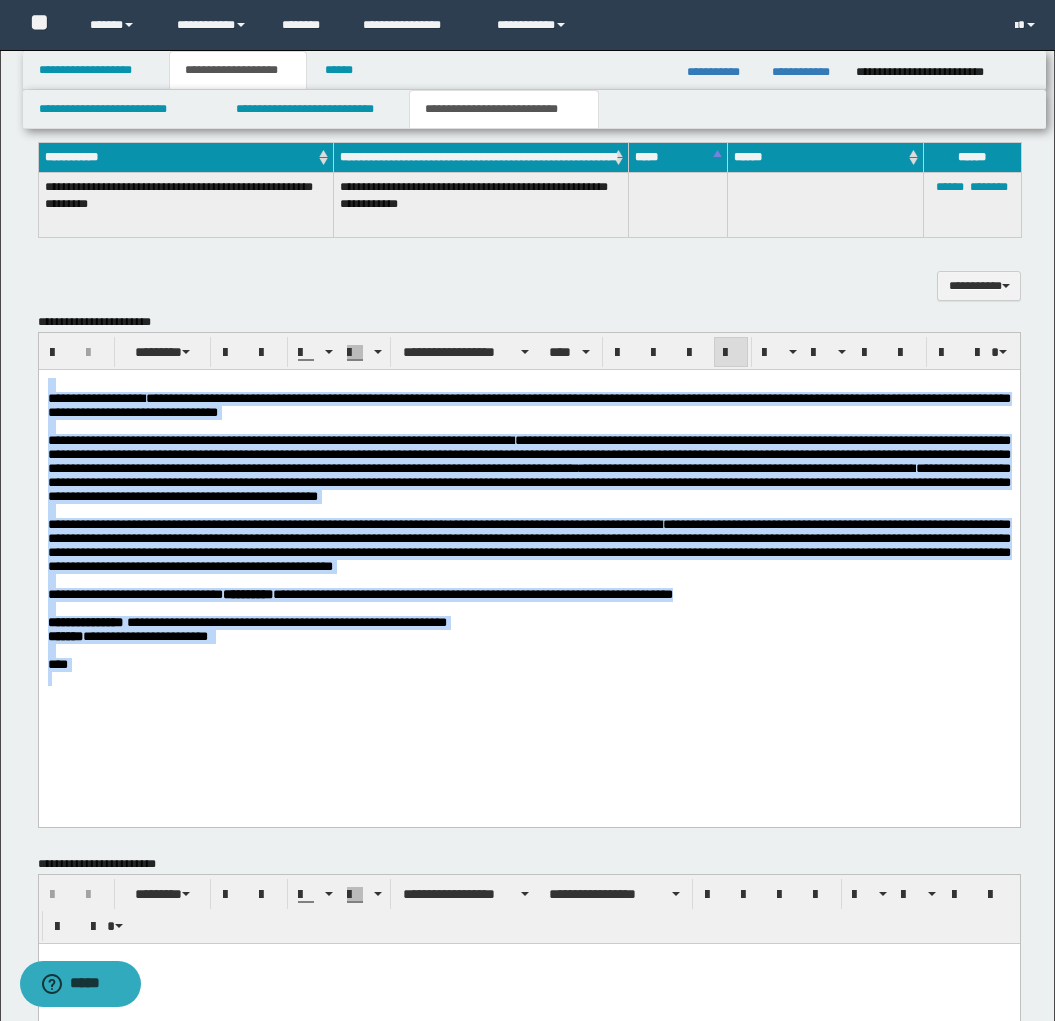 click on "**********" at bounding box center [528, 454] 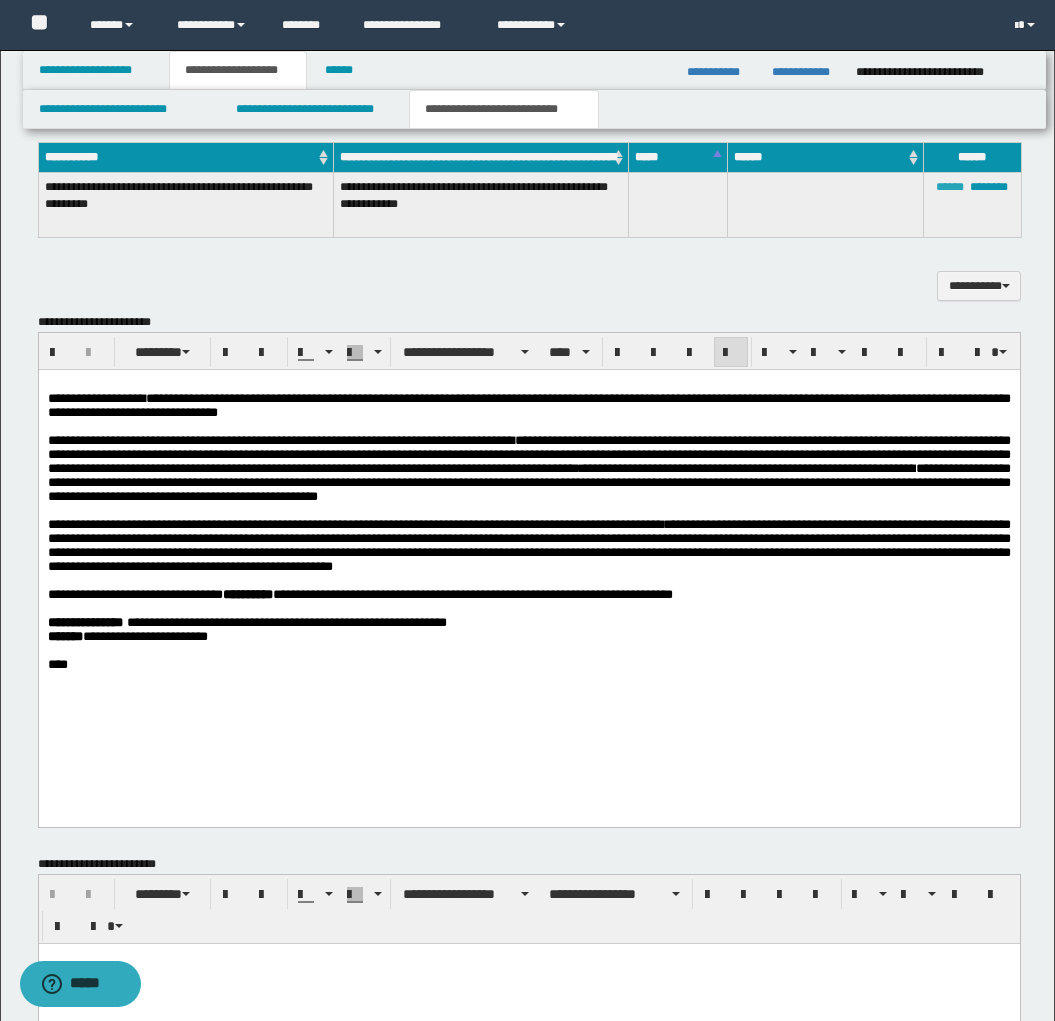 click on "******" at bounding box center [950, 187] 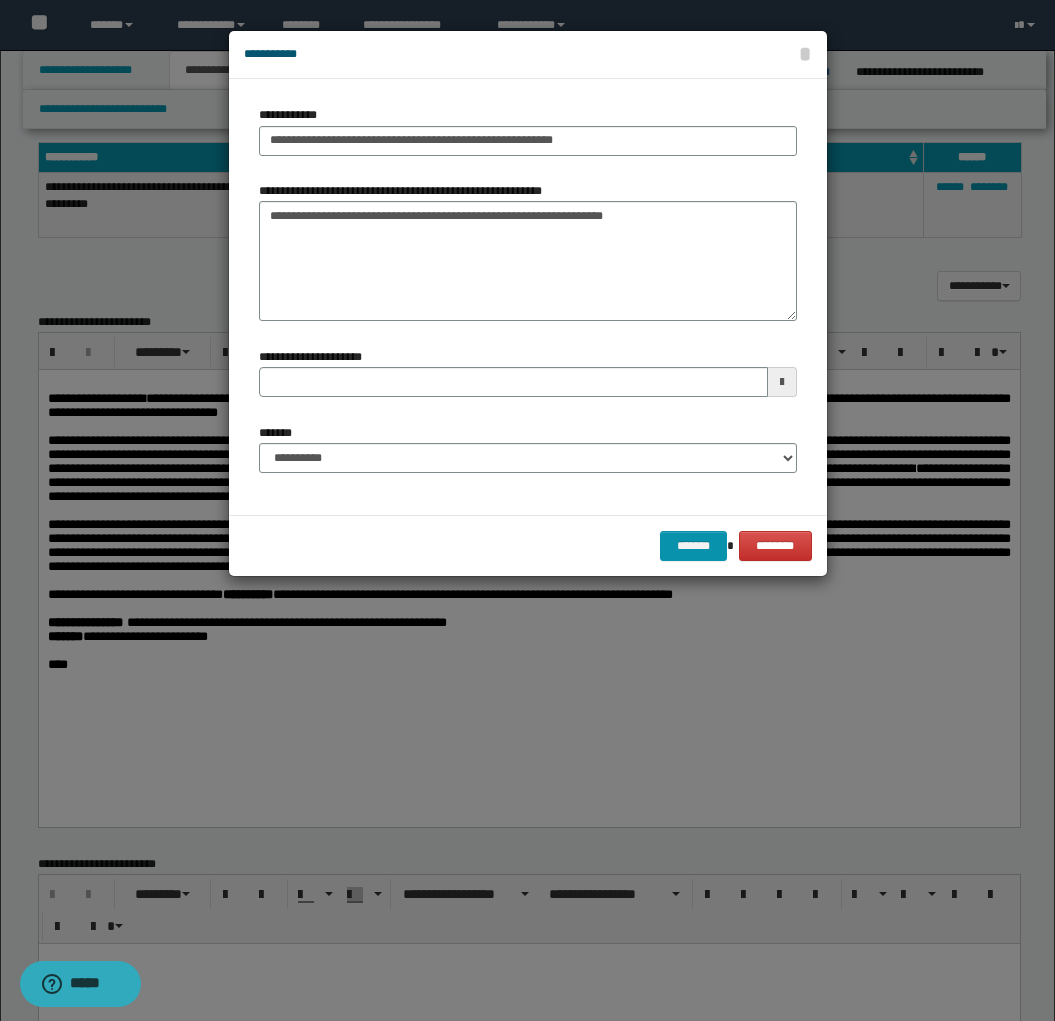 type 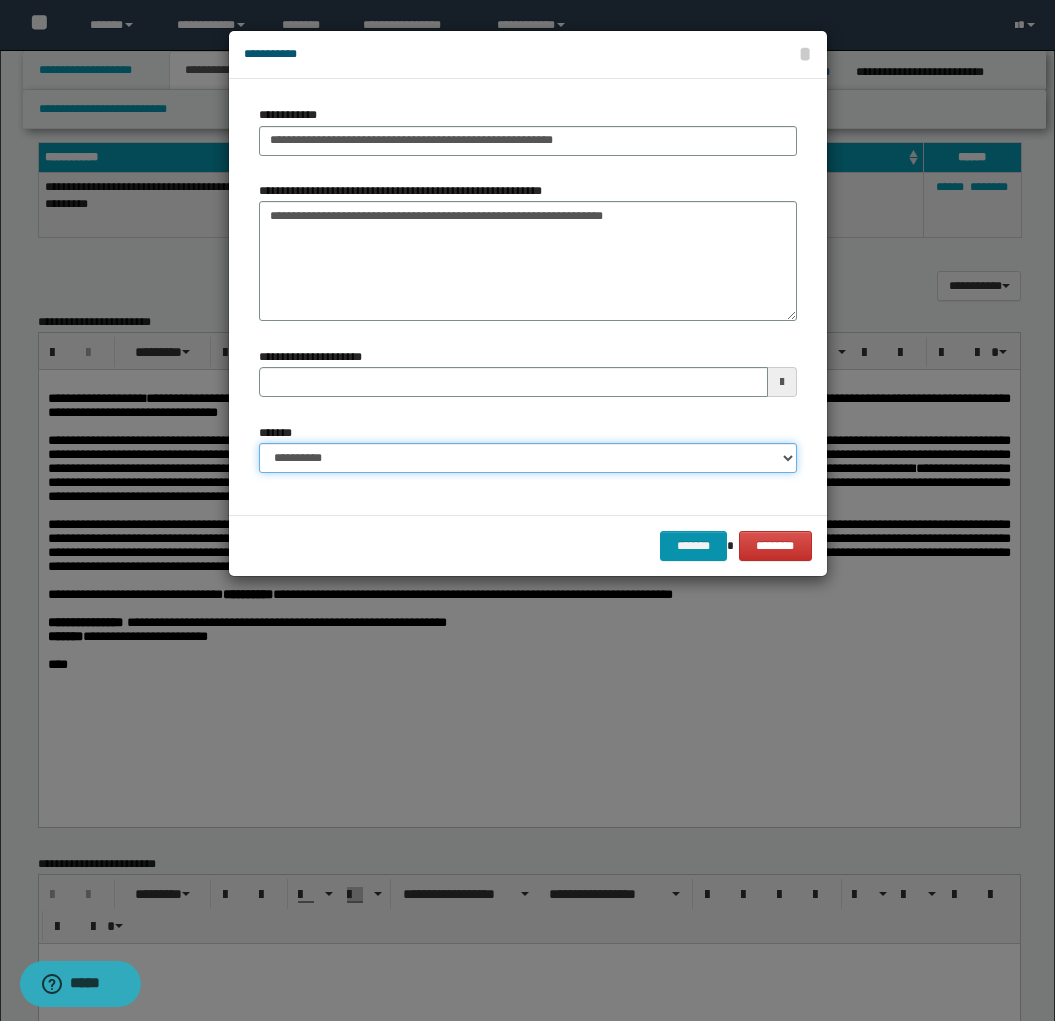 click on "**********" at bounding box center (528, 458) 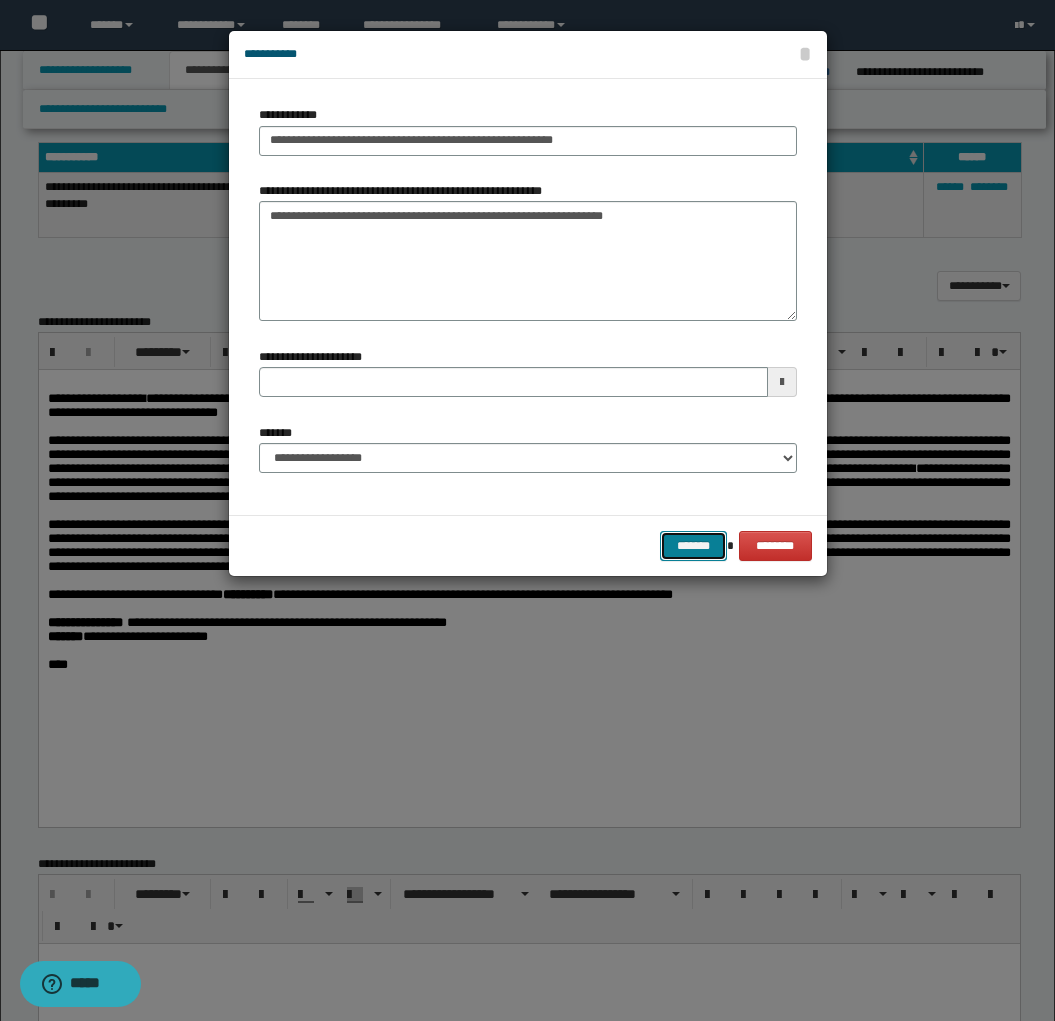 click on "*******" at bounding box center (694, 546) 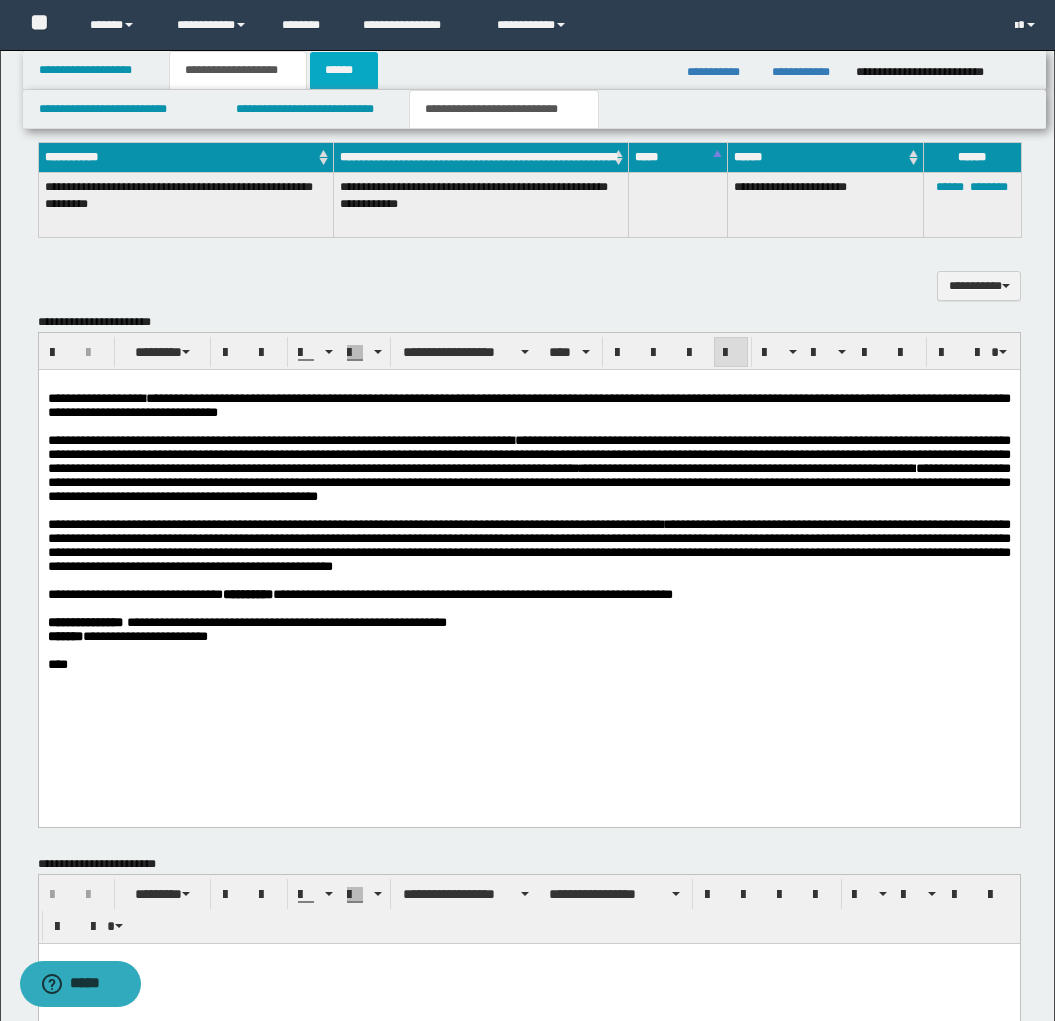 click on "******" at bounding box center [344, 70] 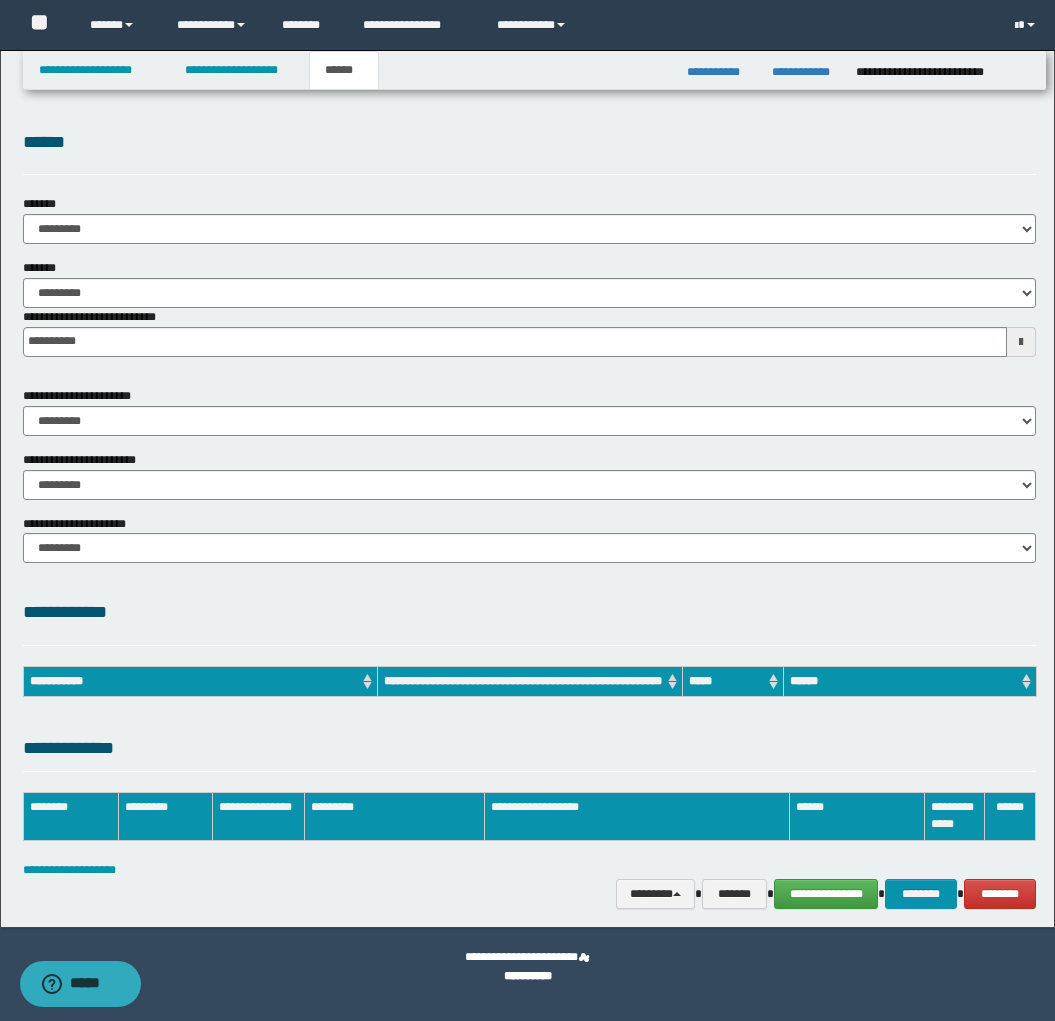 scroll, scrollTop: 0, scrollLeft: 0, axis: both 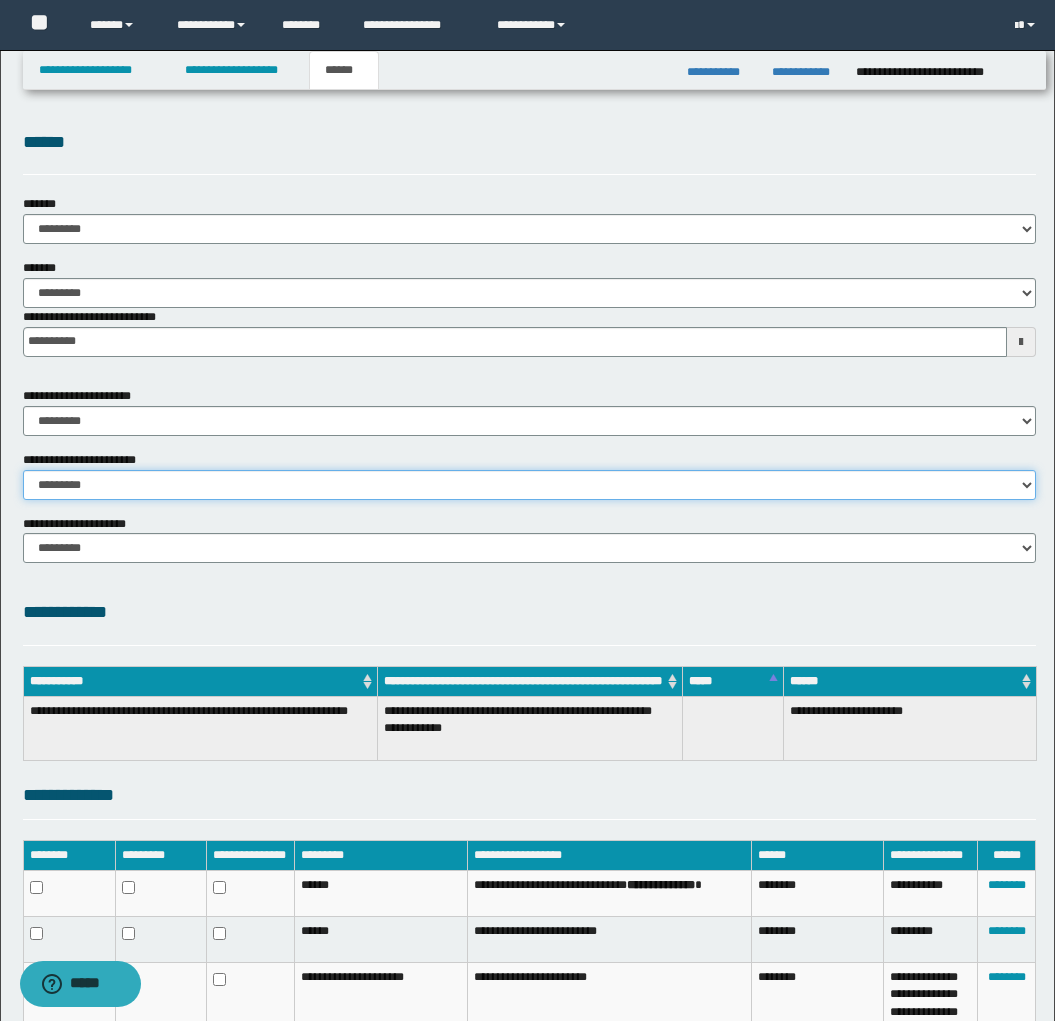 click on "*********
*********
*********" at bounding box center [529, 485] 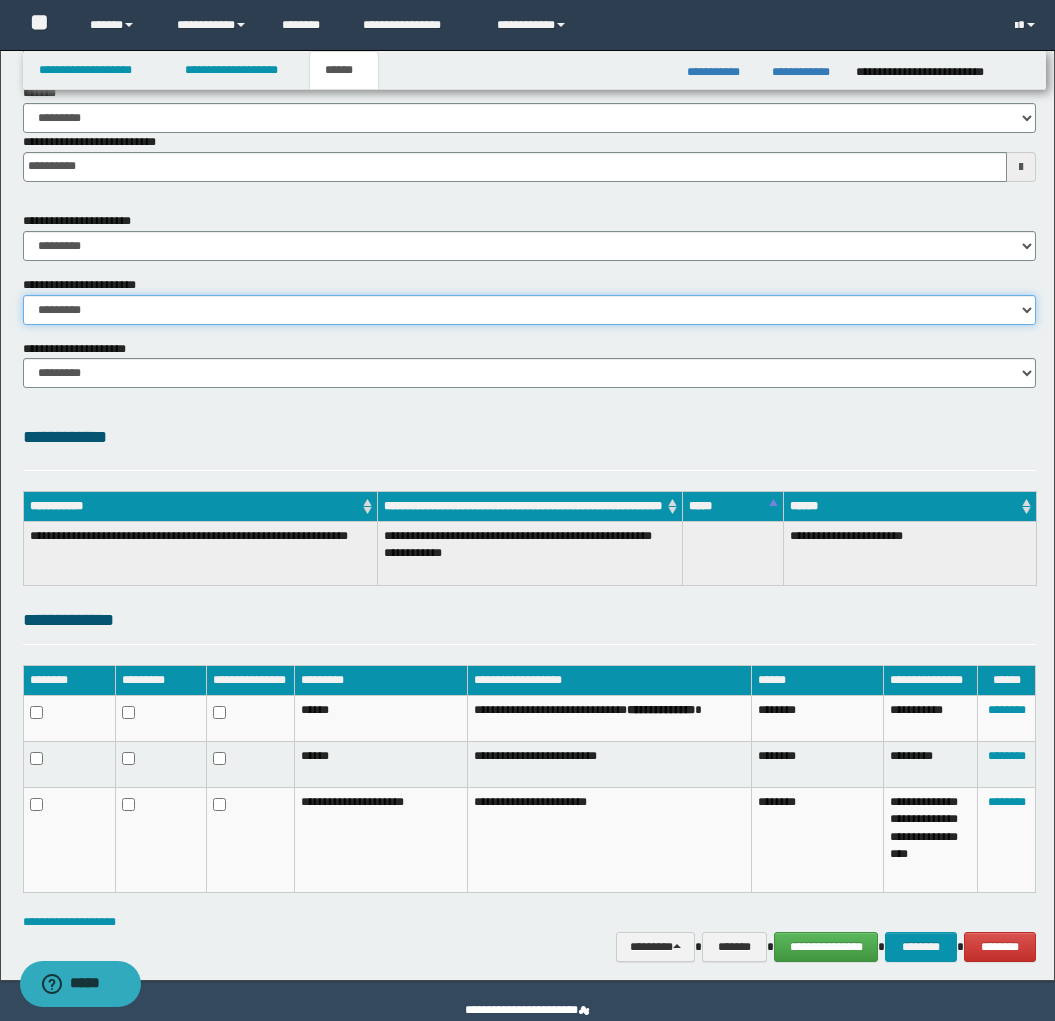 scroll, scrollTop: 212, scrollLeft: 0, axis: vertical 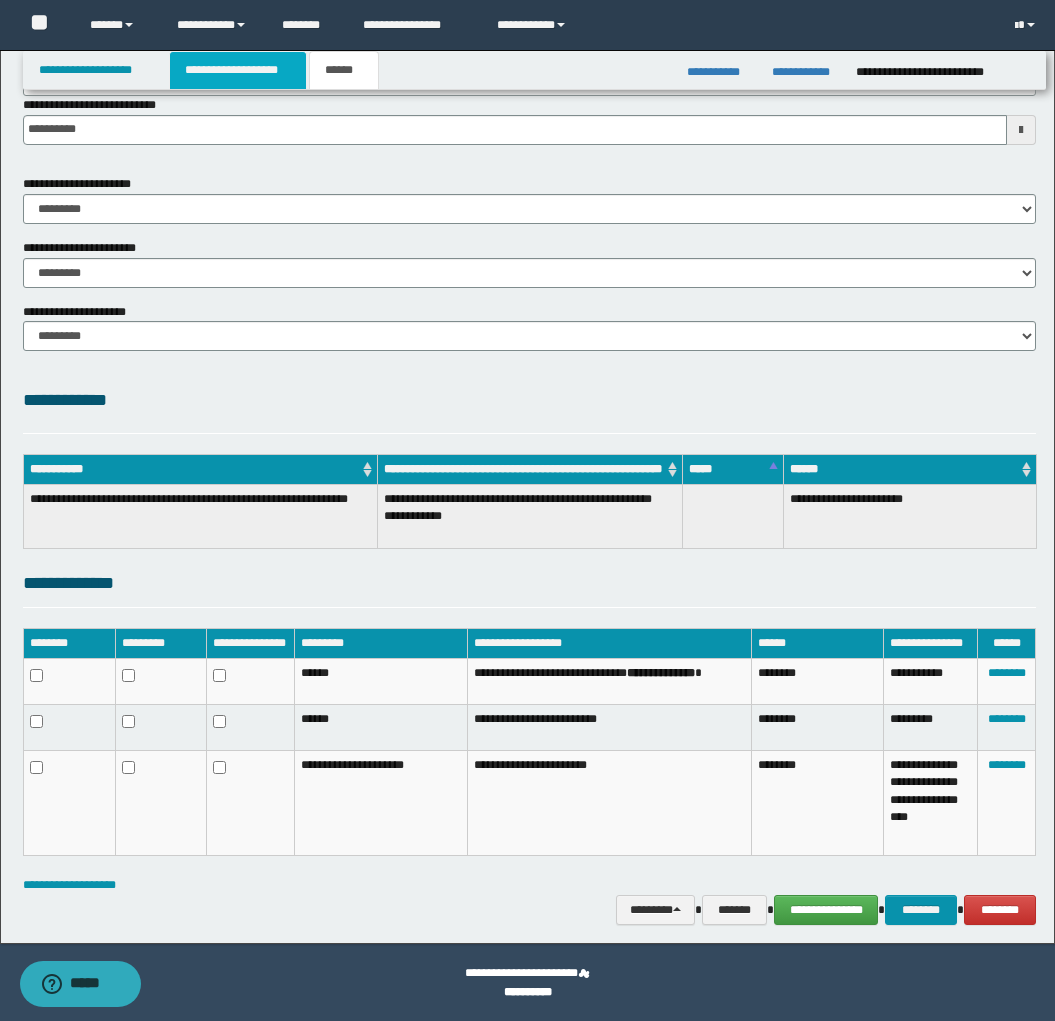 click on "**********" at bounding box center [238, 70] 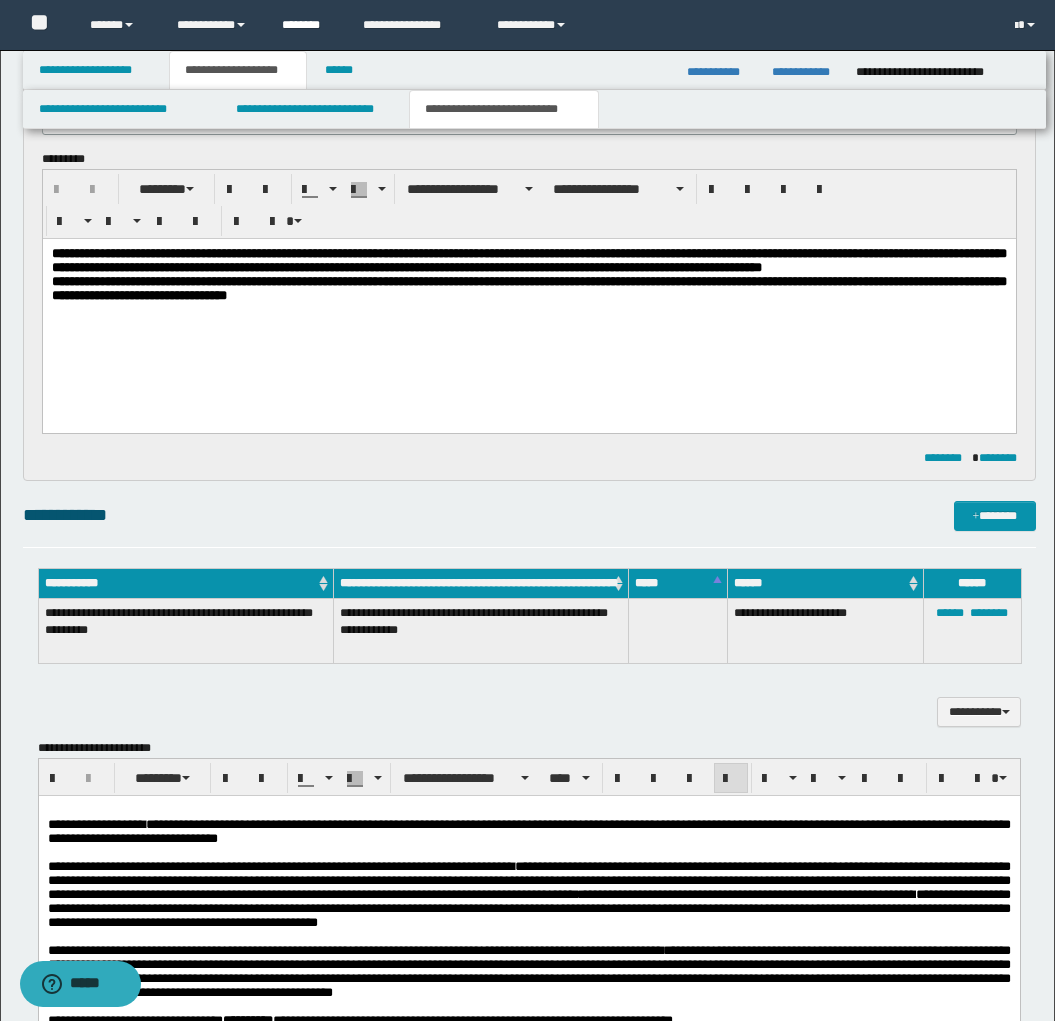 scroll, scrollTop: 243, scrollLeft: 0, axis: vertical 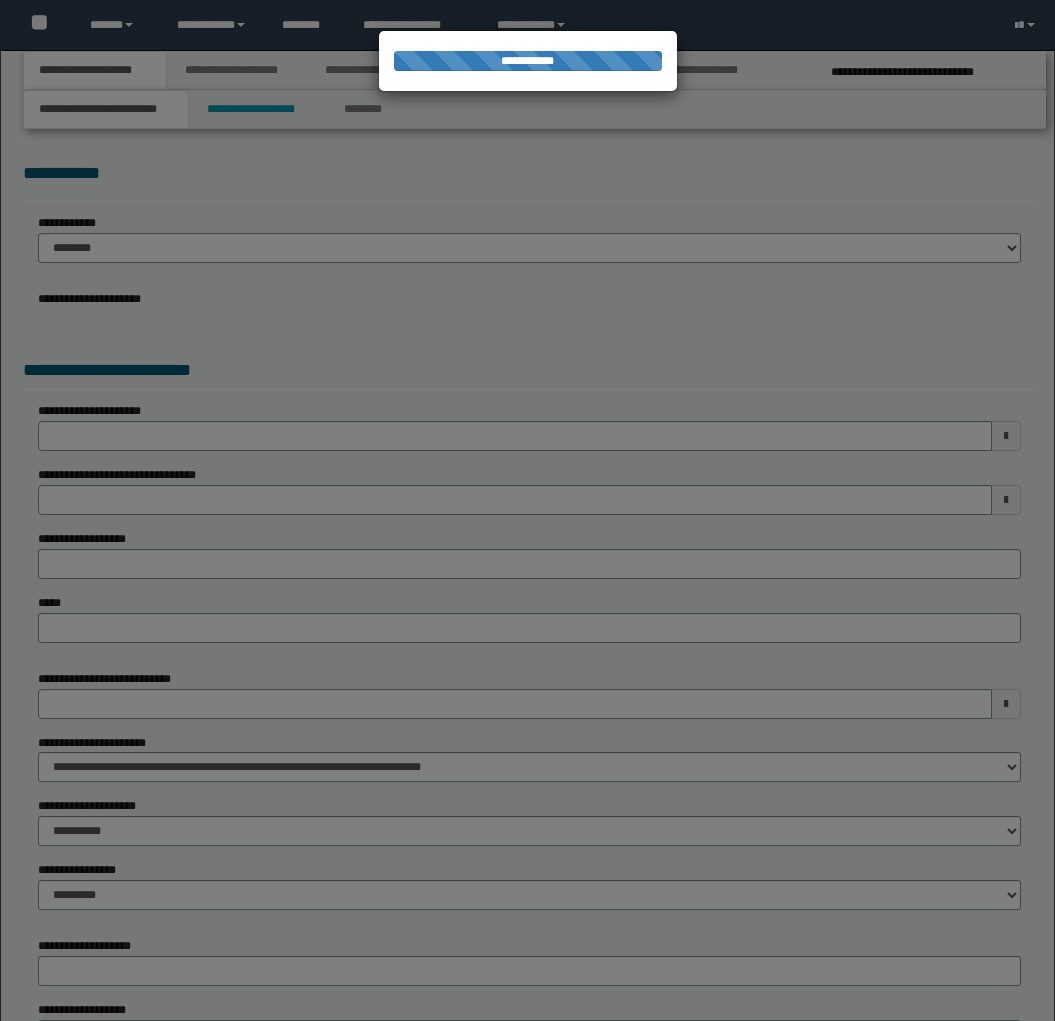 select on "*" 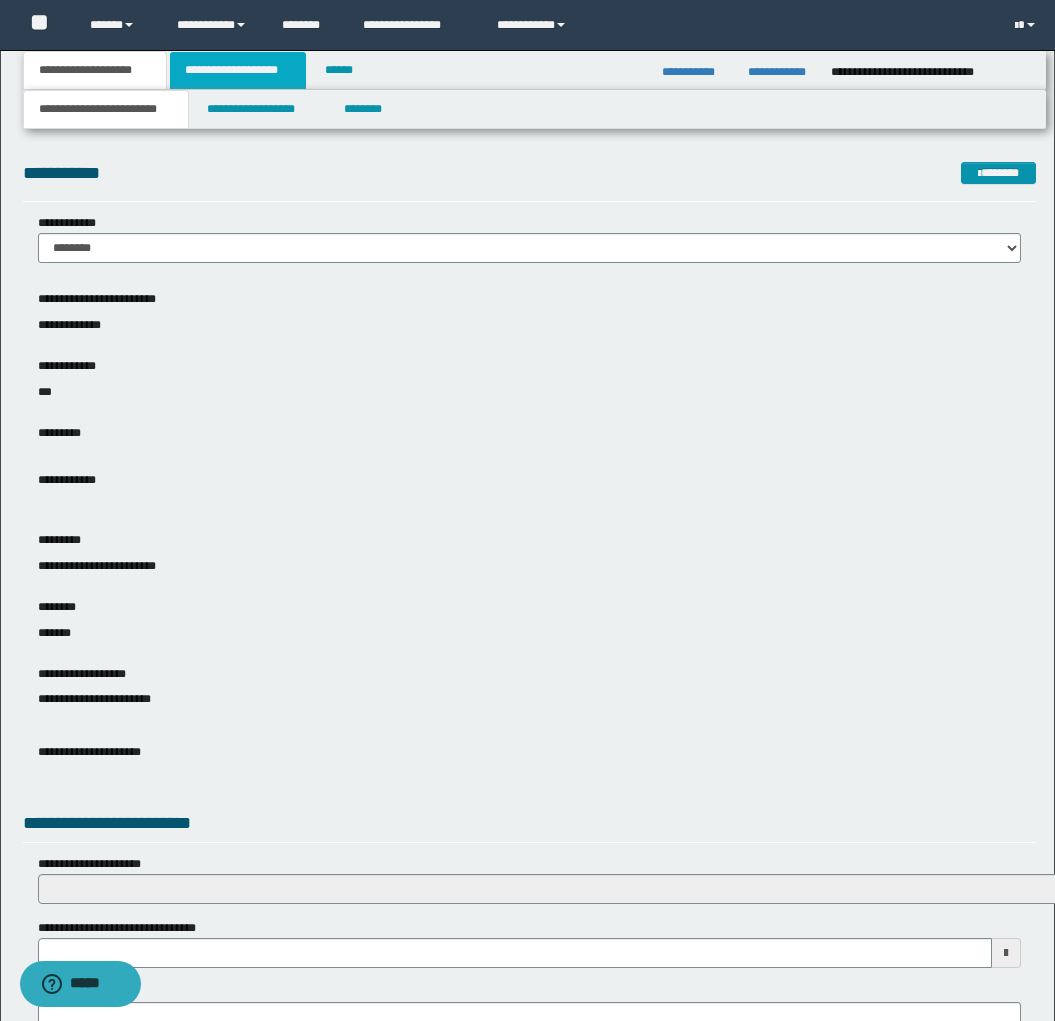 drag, startPoint x: 214, startPoint y: 71, endPoint x: 221, endPoint y: 83, distance: 13.892444 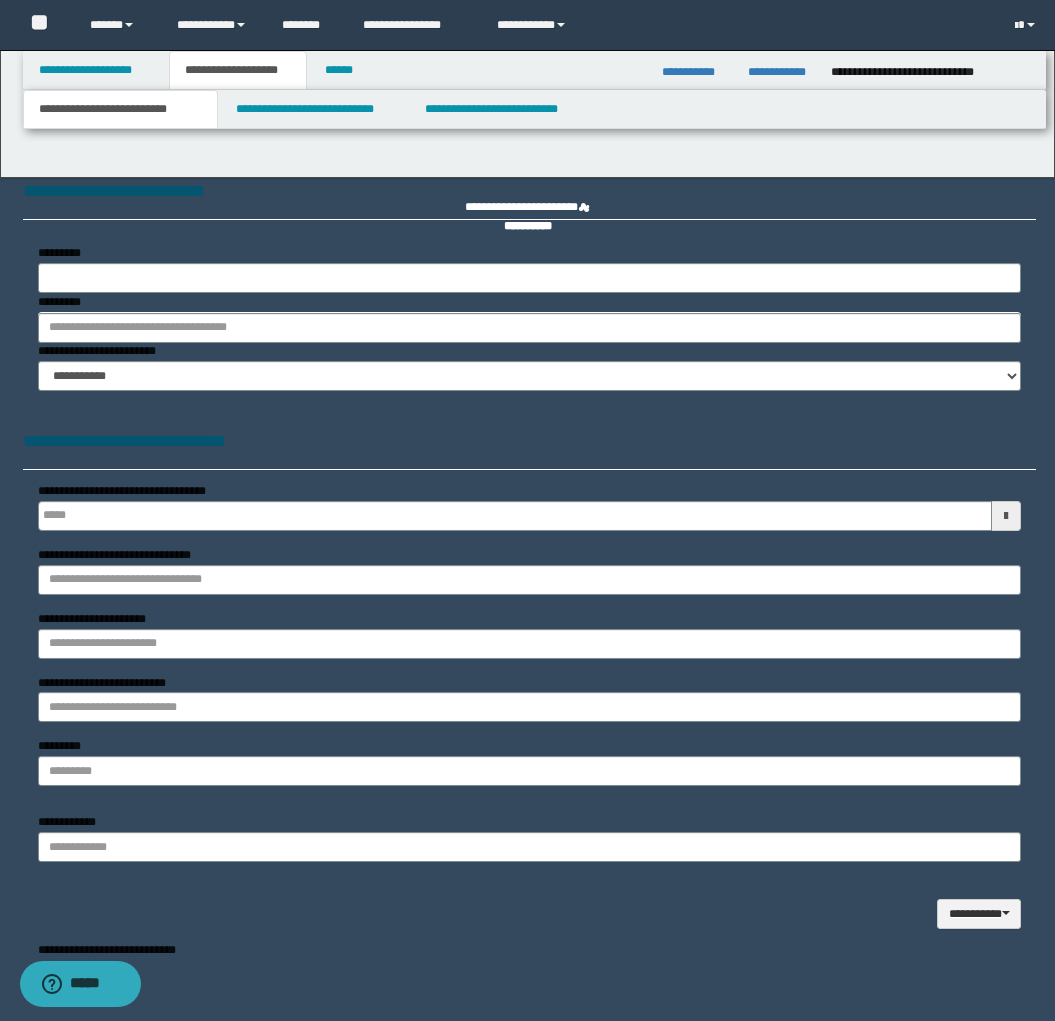 type 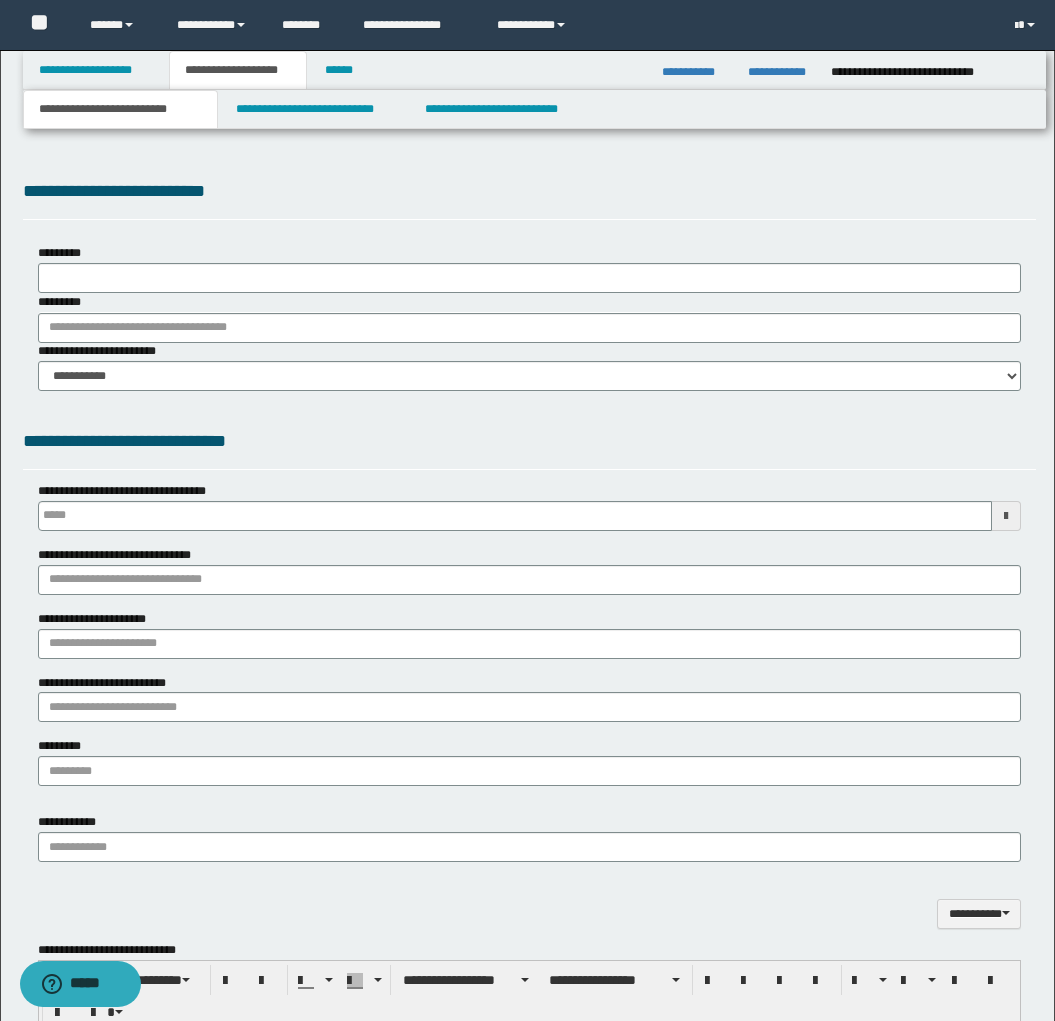 scroll, scrollTop: 0, scrollLeft: 0, axis: both 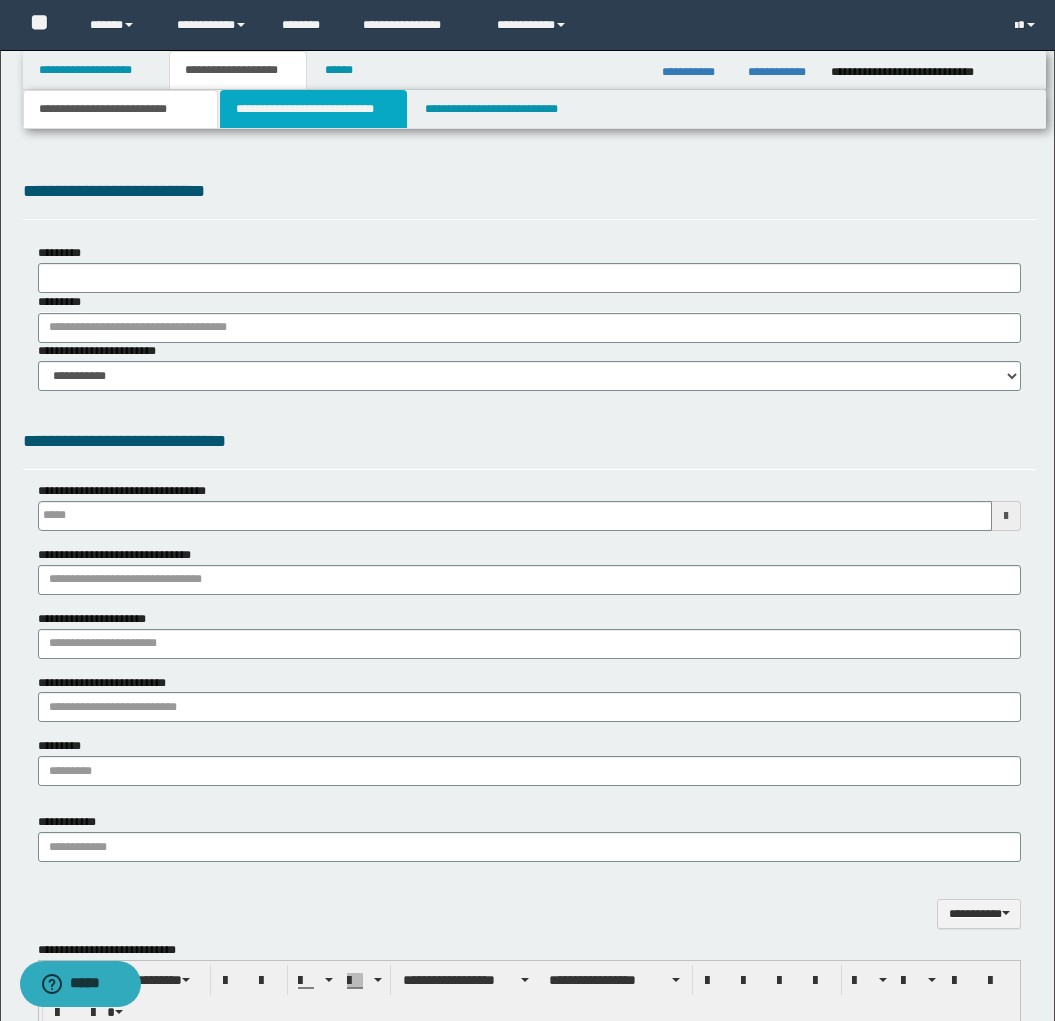 type on "**********" 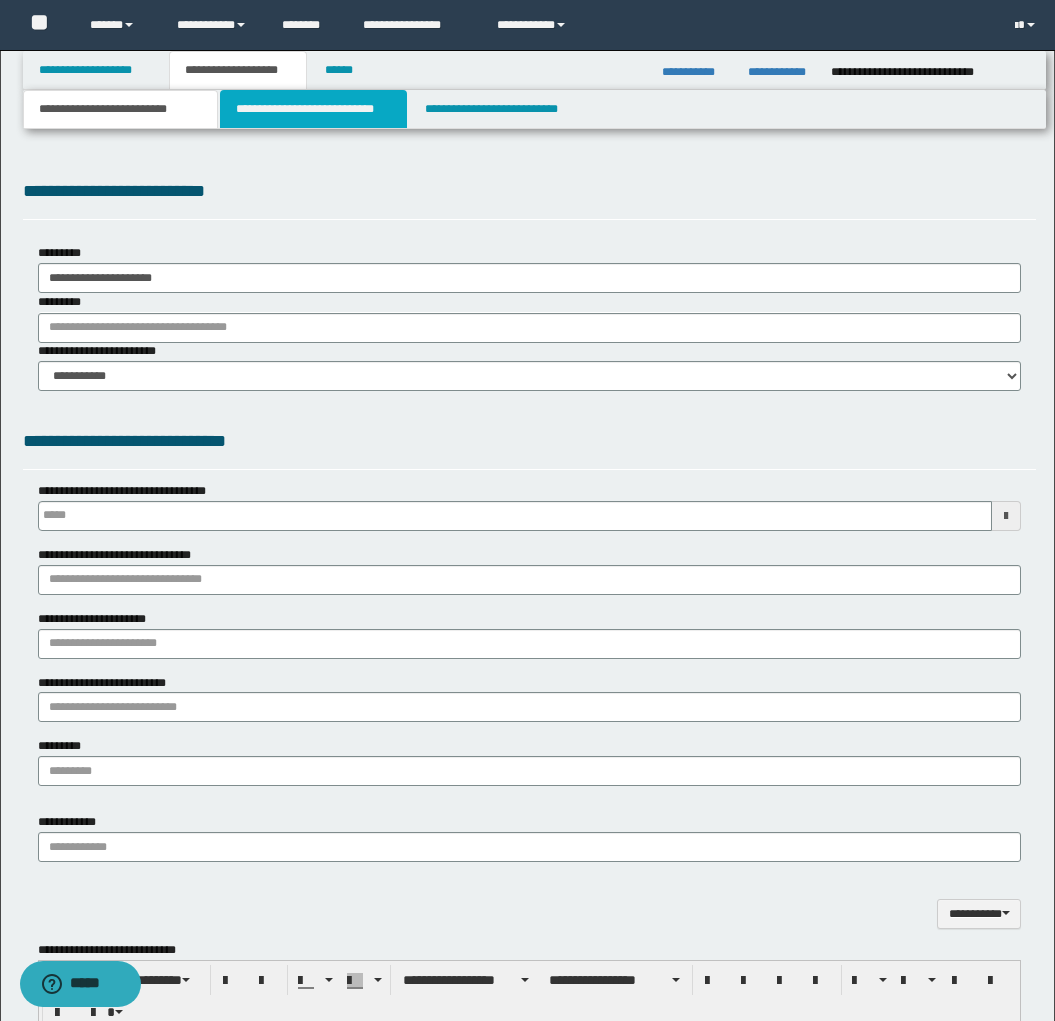 type on "**********" 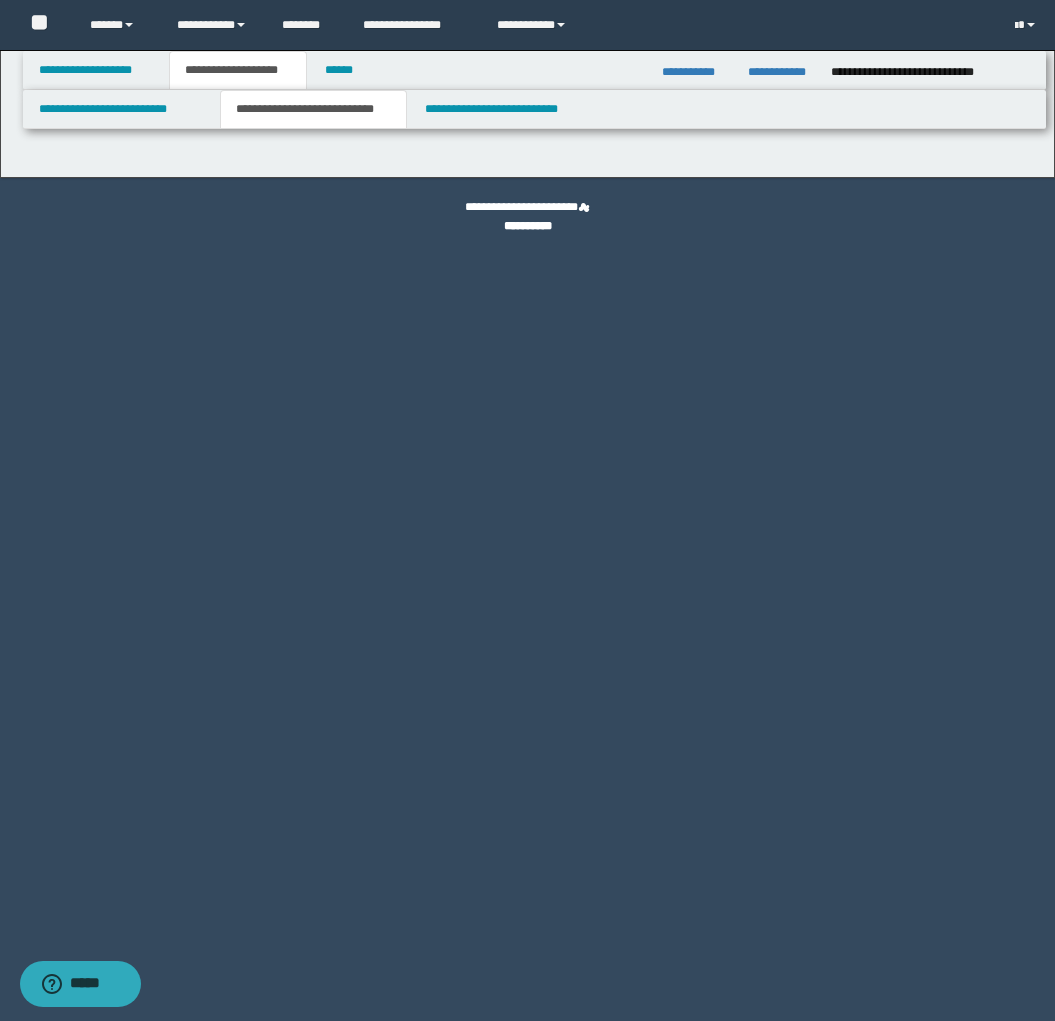 select on "*" 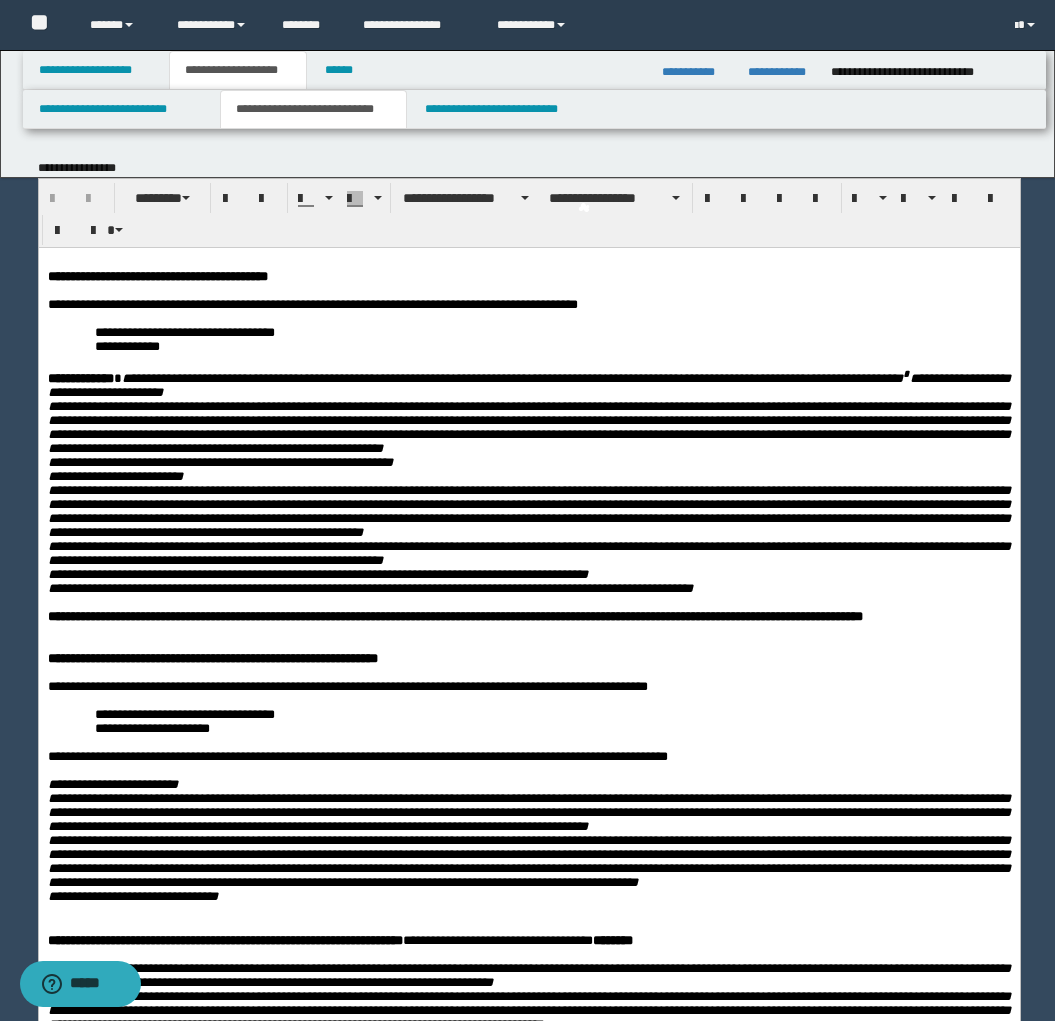 scroll, scrollTop: 0, scrollLeft: 0, axis: both 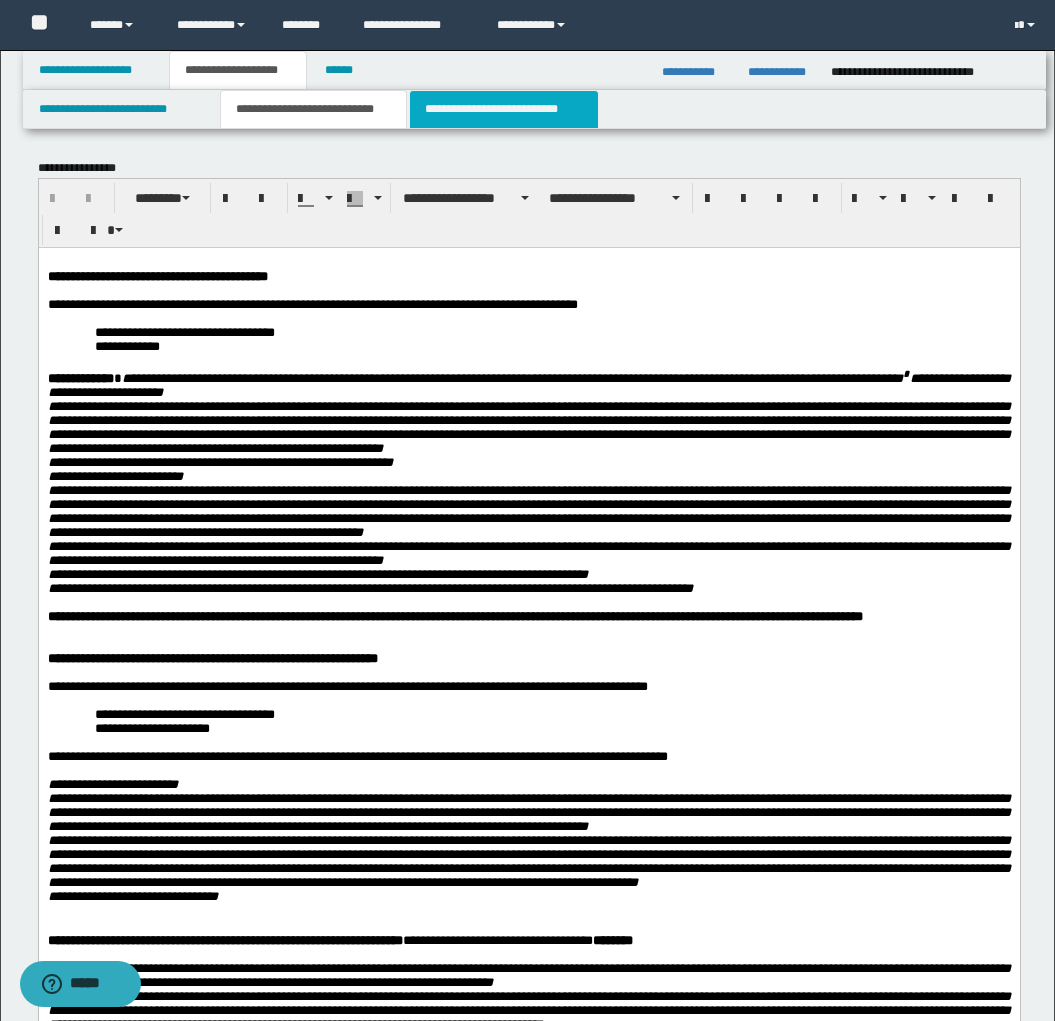 click on "**********" at bounding box center (504, 109) 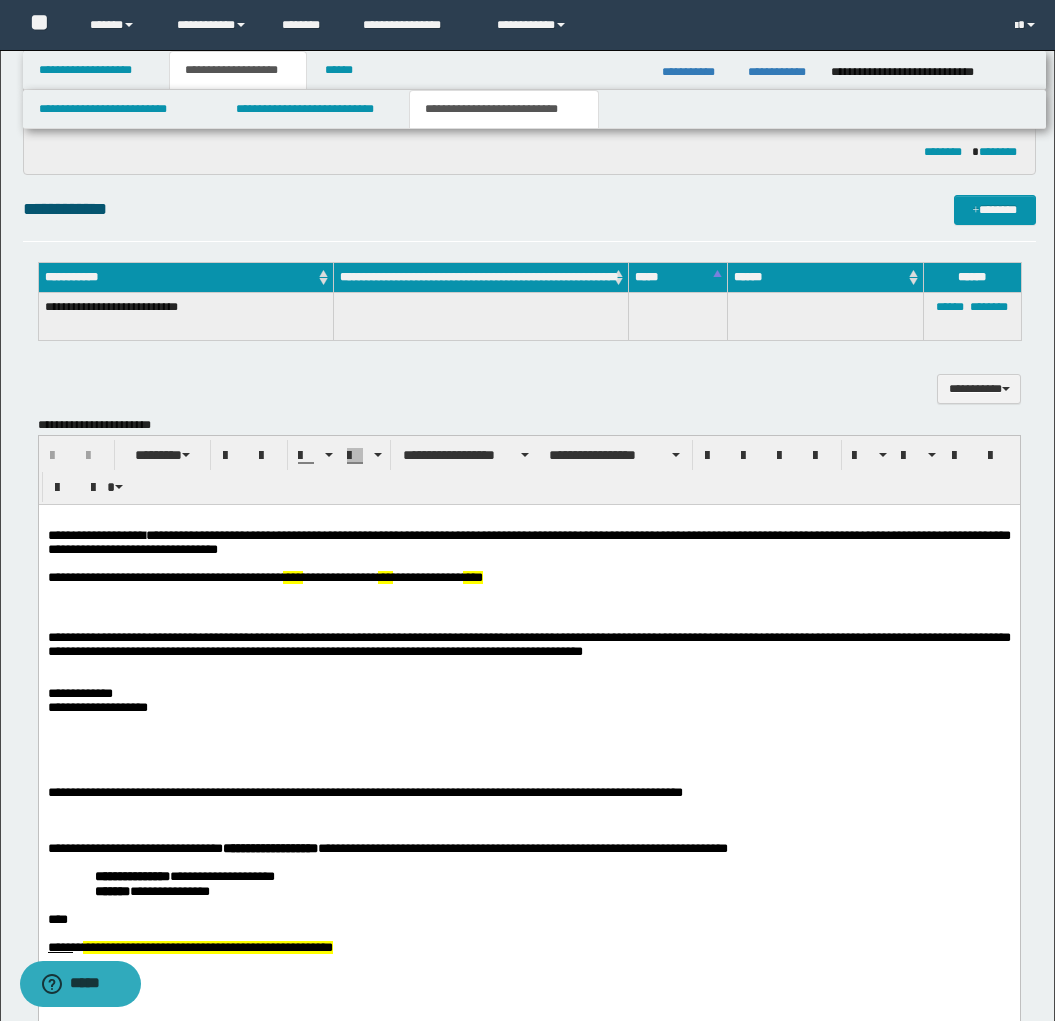 scroll, scrollTop: 571, scrollLeft: 0, axis: vertical 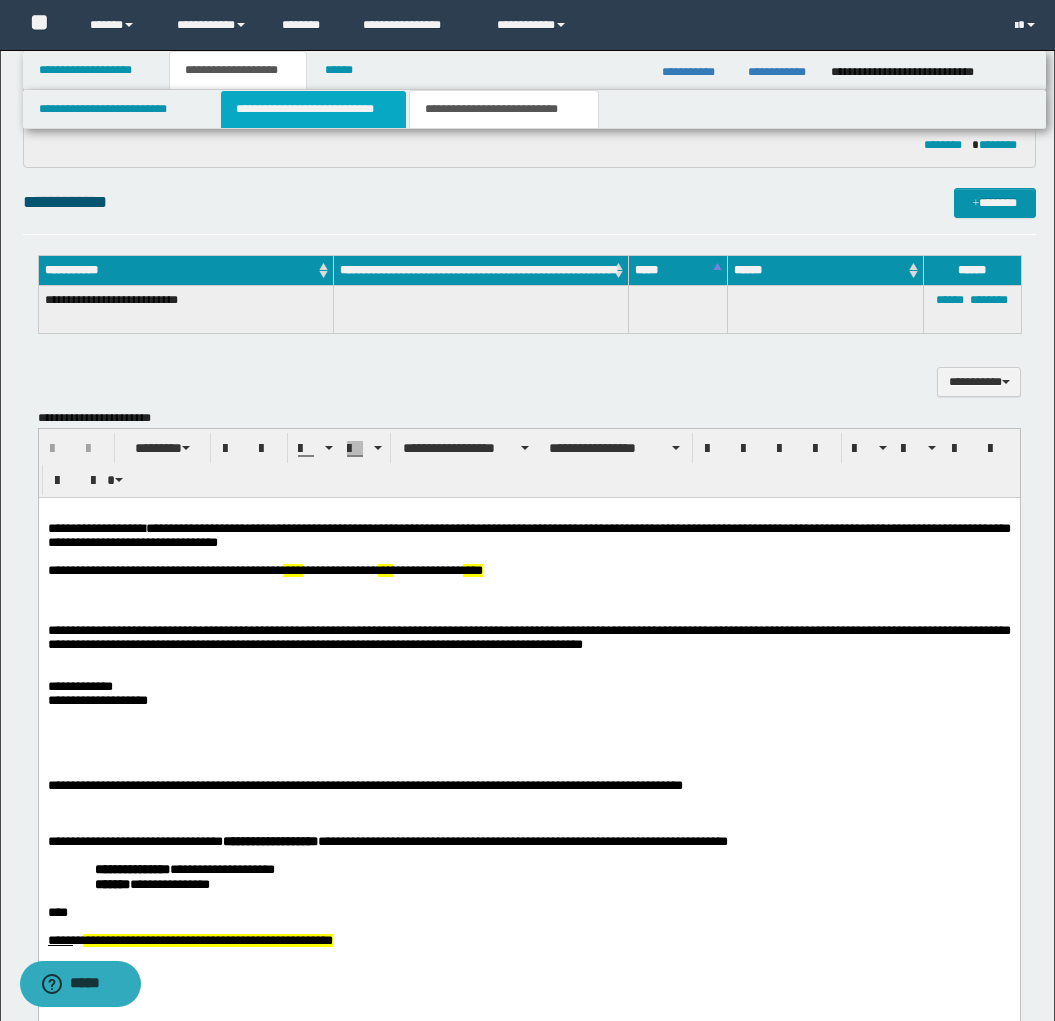 click on "**********" at bounding box center (314, 109) 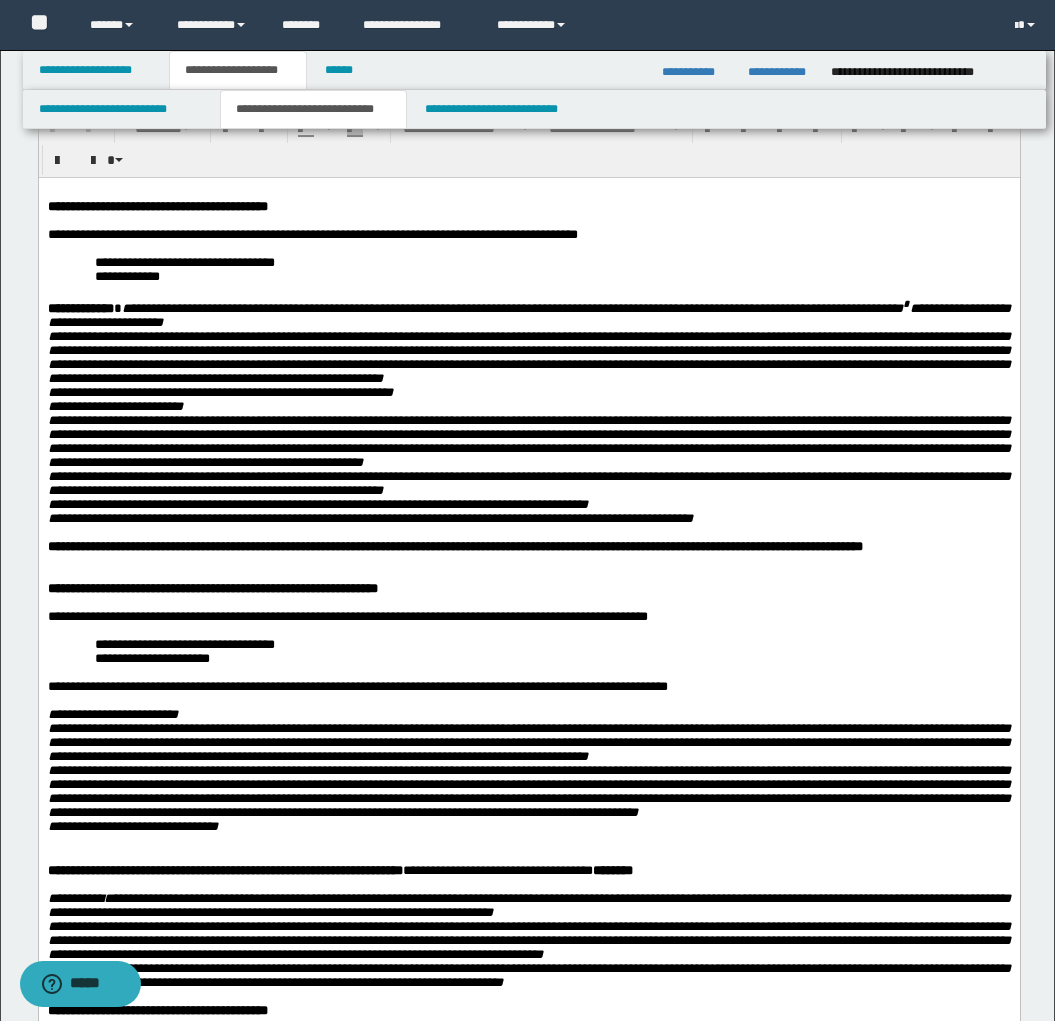 scroll, scrollTop: 0, scrollLeft: 0, axis: both 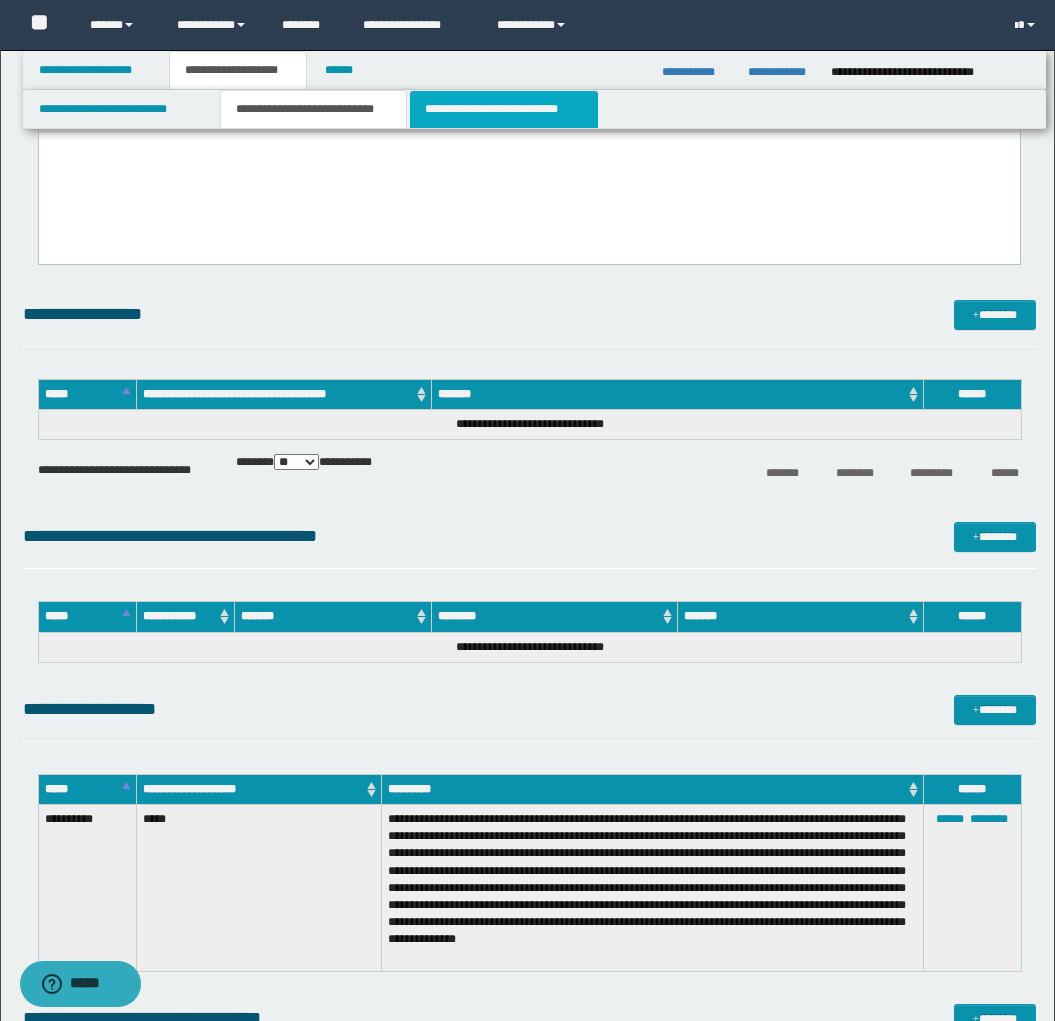 click on "**********" at bounding box center [504, 109] 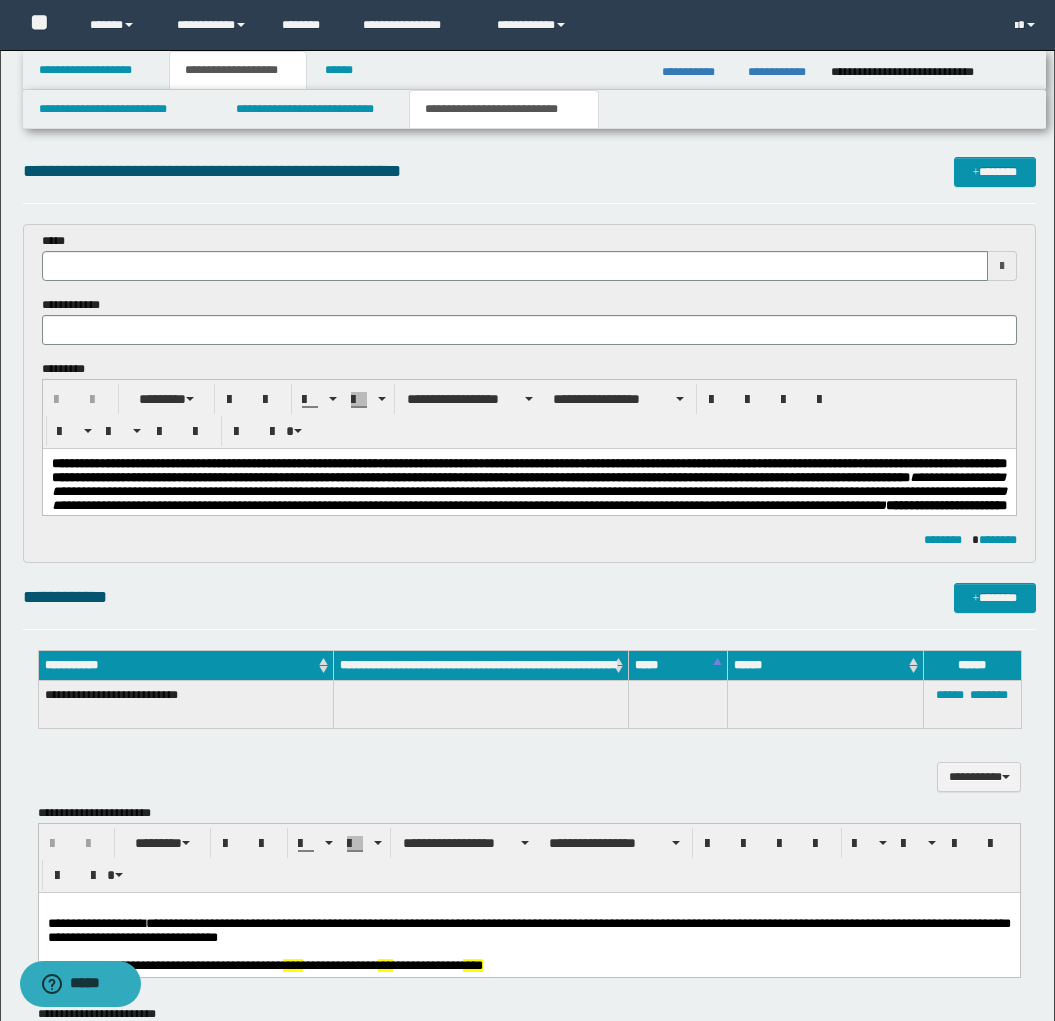 scroll, scrollTop: 0, scrollLeft: 0, axis: both 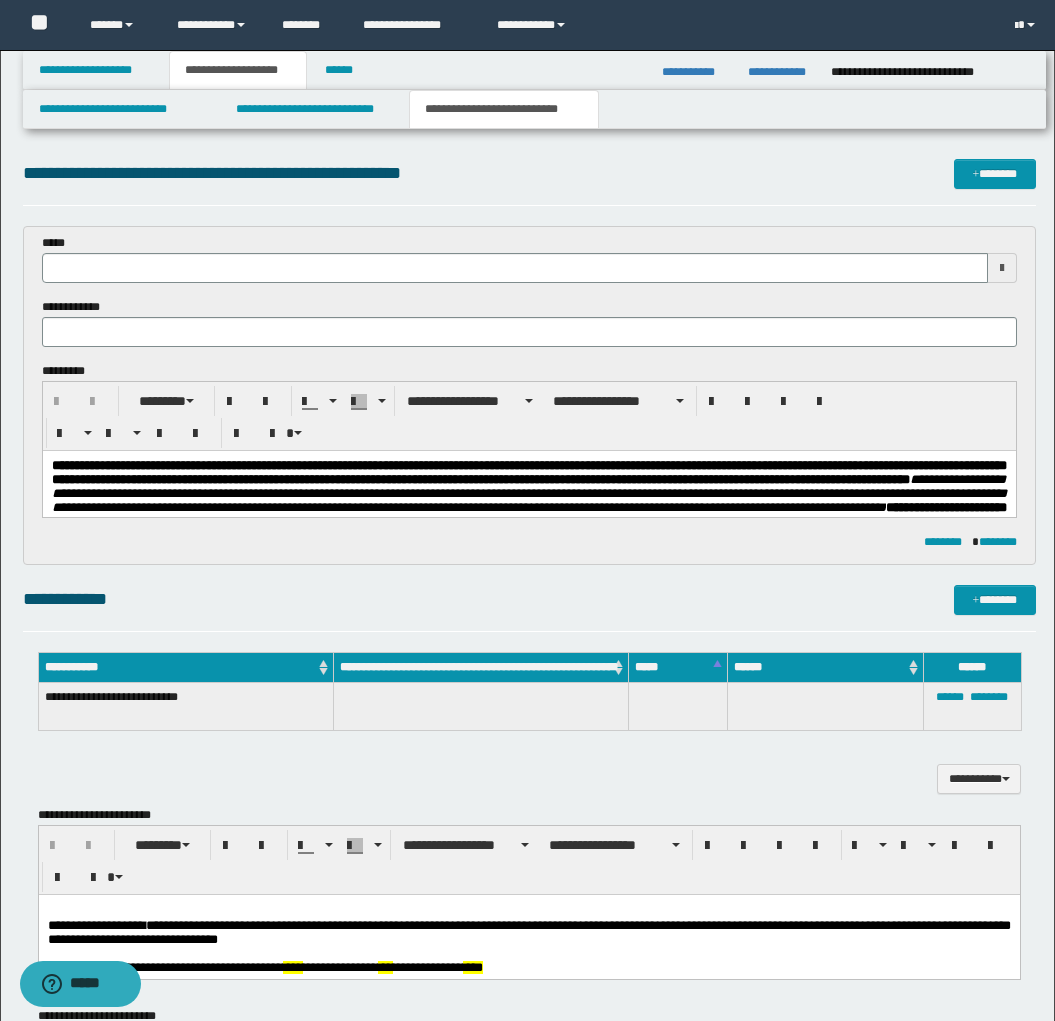 click on "**********" at bounding box center (528, 472) 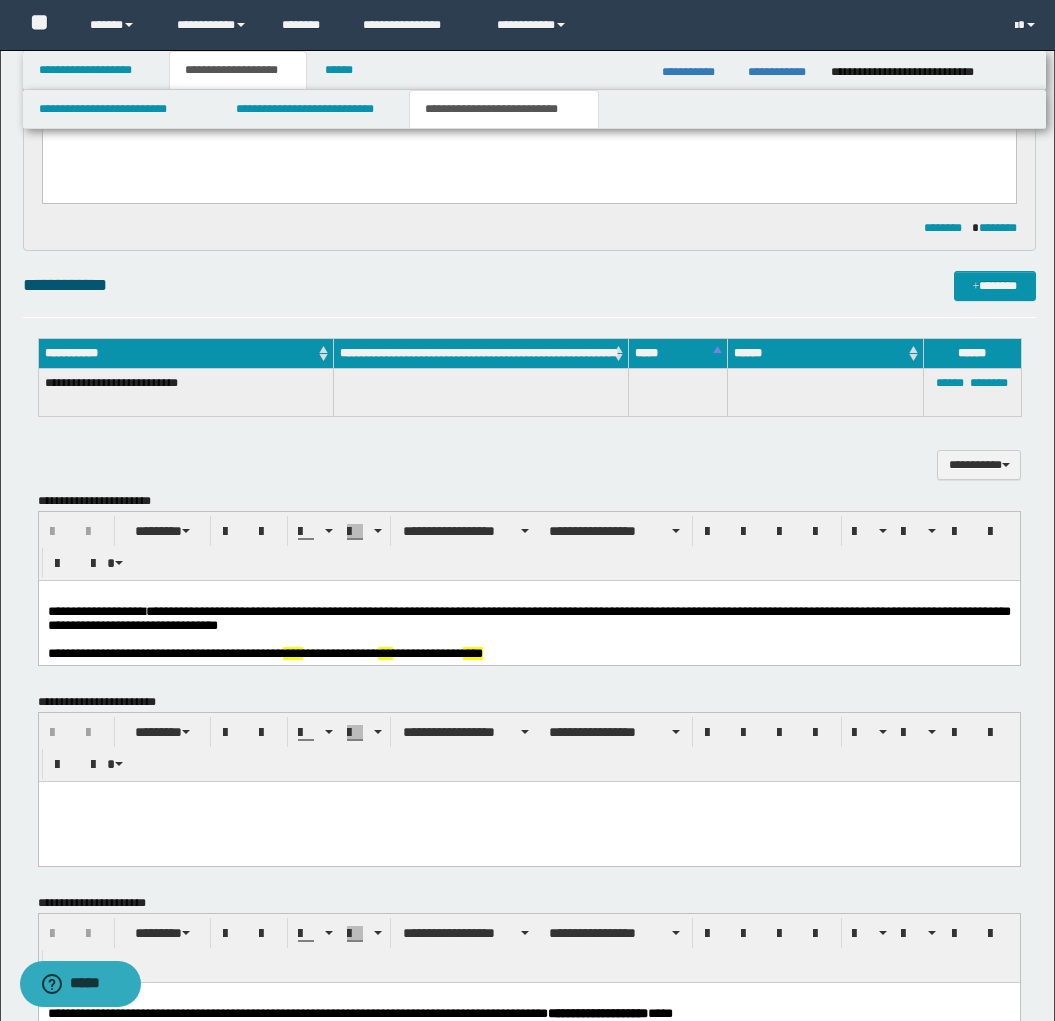 scroll, scrollTop: 658, scrollLeft: 0, axis: vertical 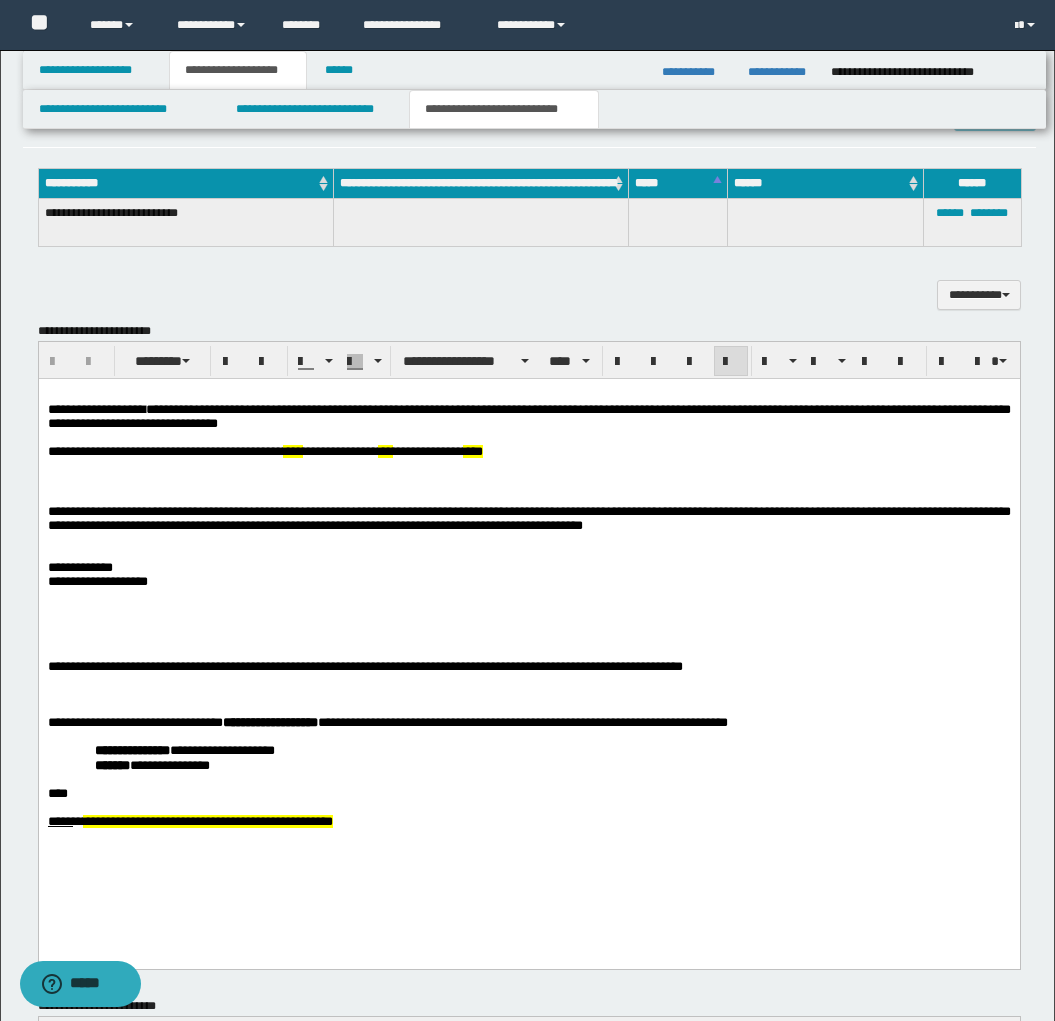 click on "**********" at bounding box center [528, 633] 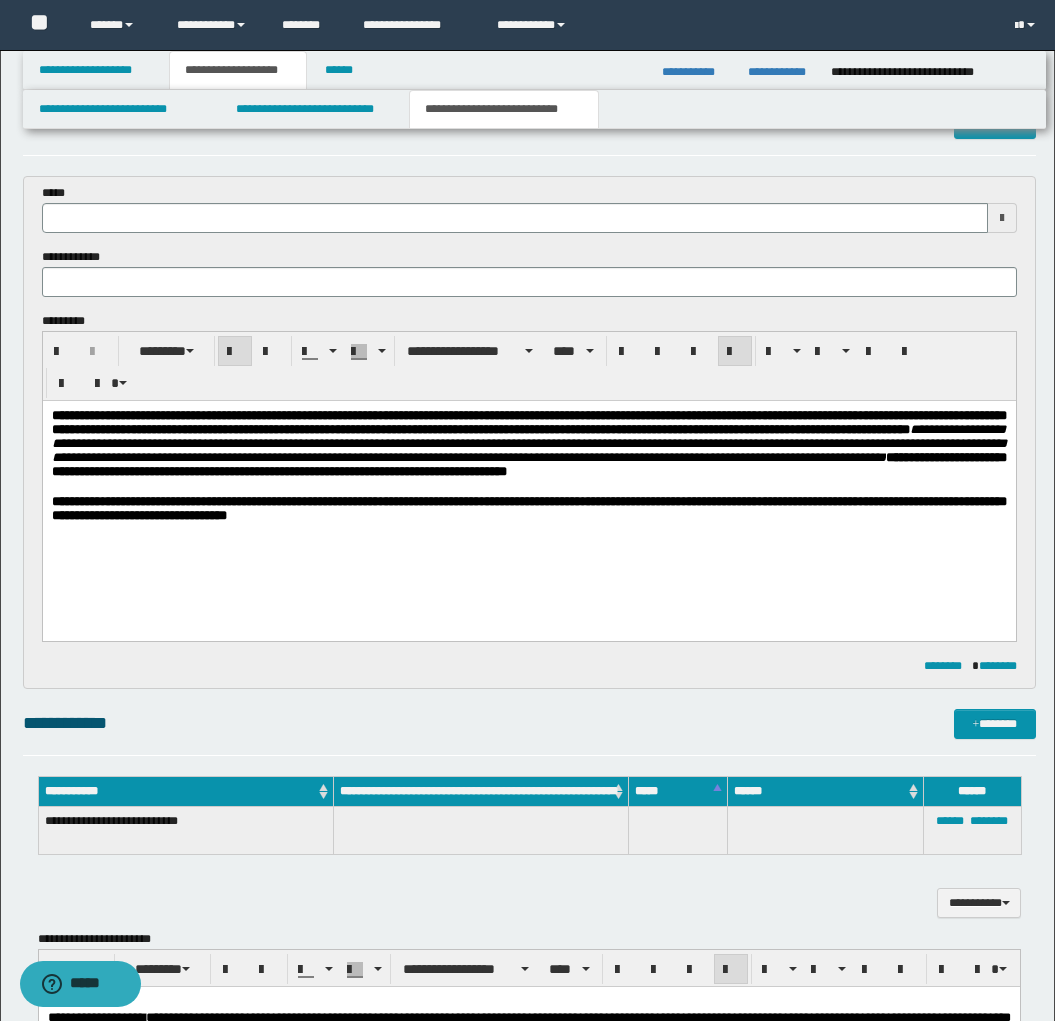 scroll, scrollTop: 0, scrollLeft: 0, axis: both 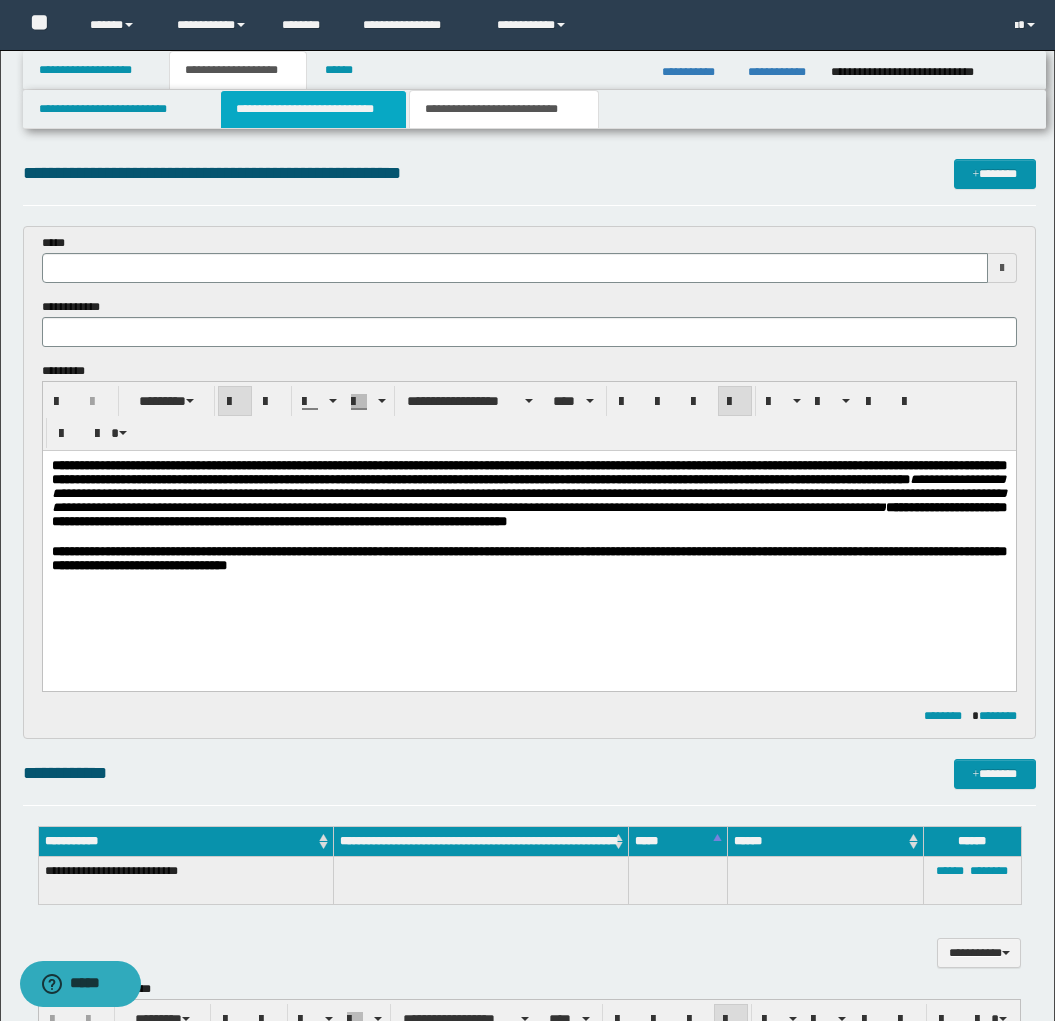 click on "**********" at bounding box center (314, 109) 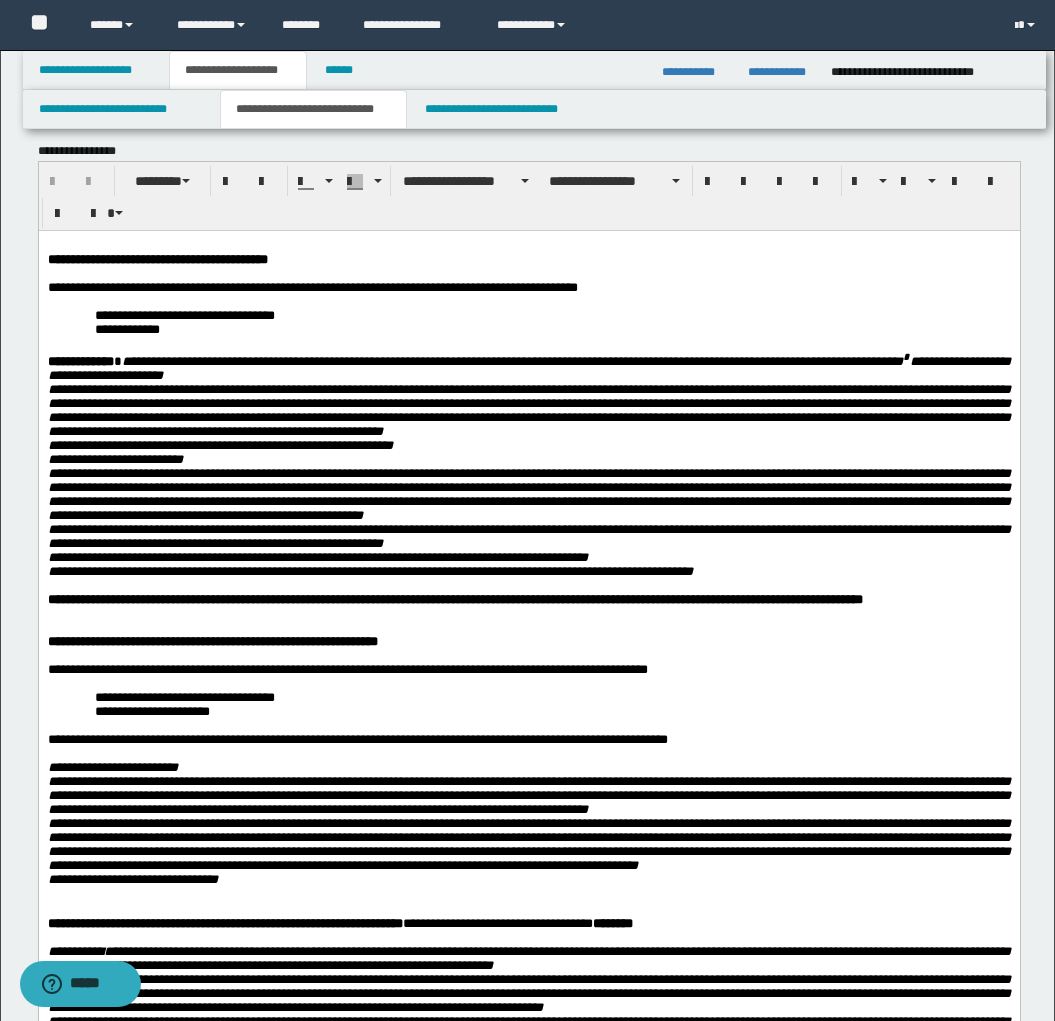 scroll, scrollTop: 0, scrollLeft: 0, axis: both 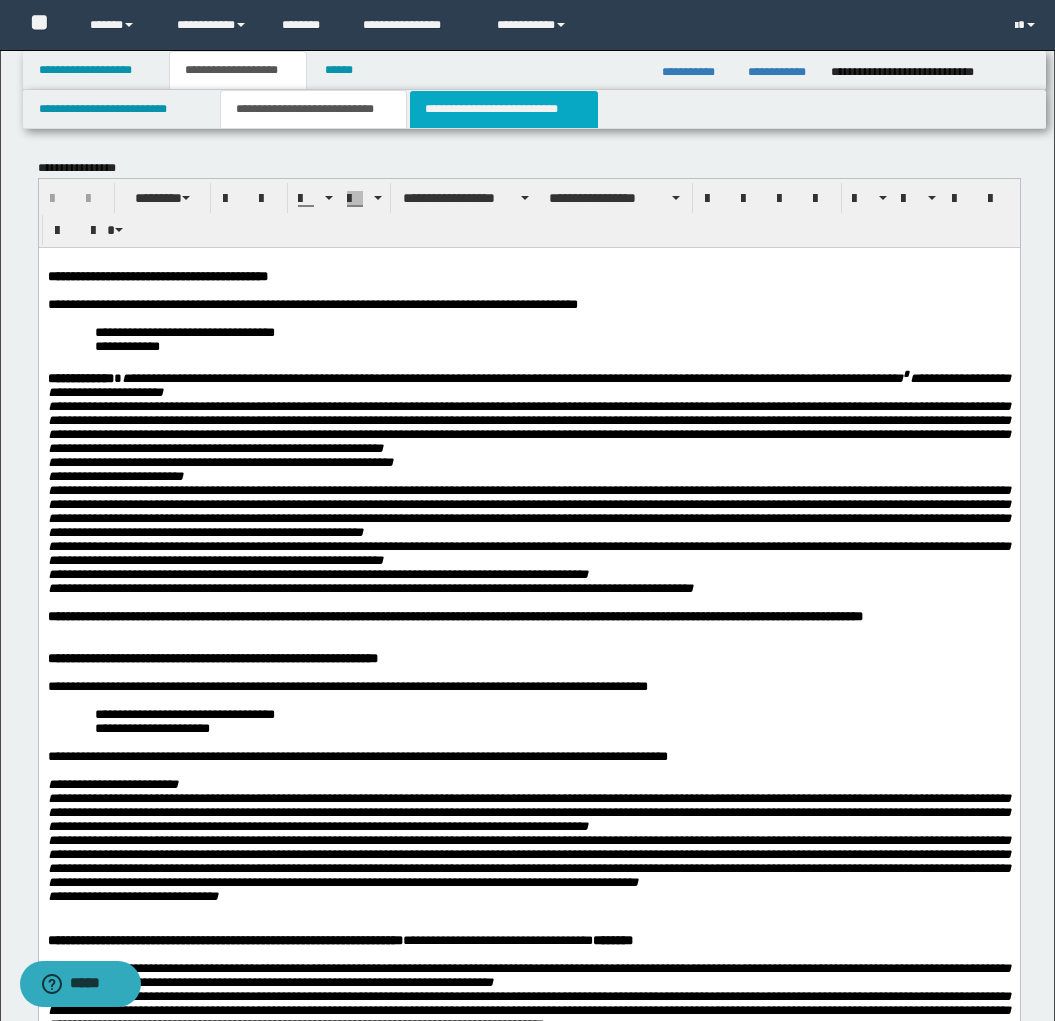 click on "**********" at bounding box center (504, 109) 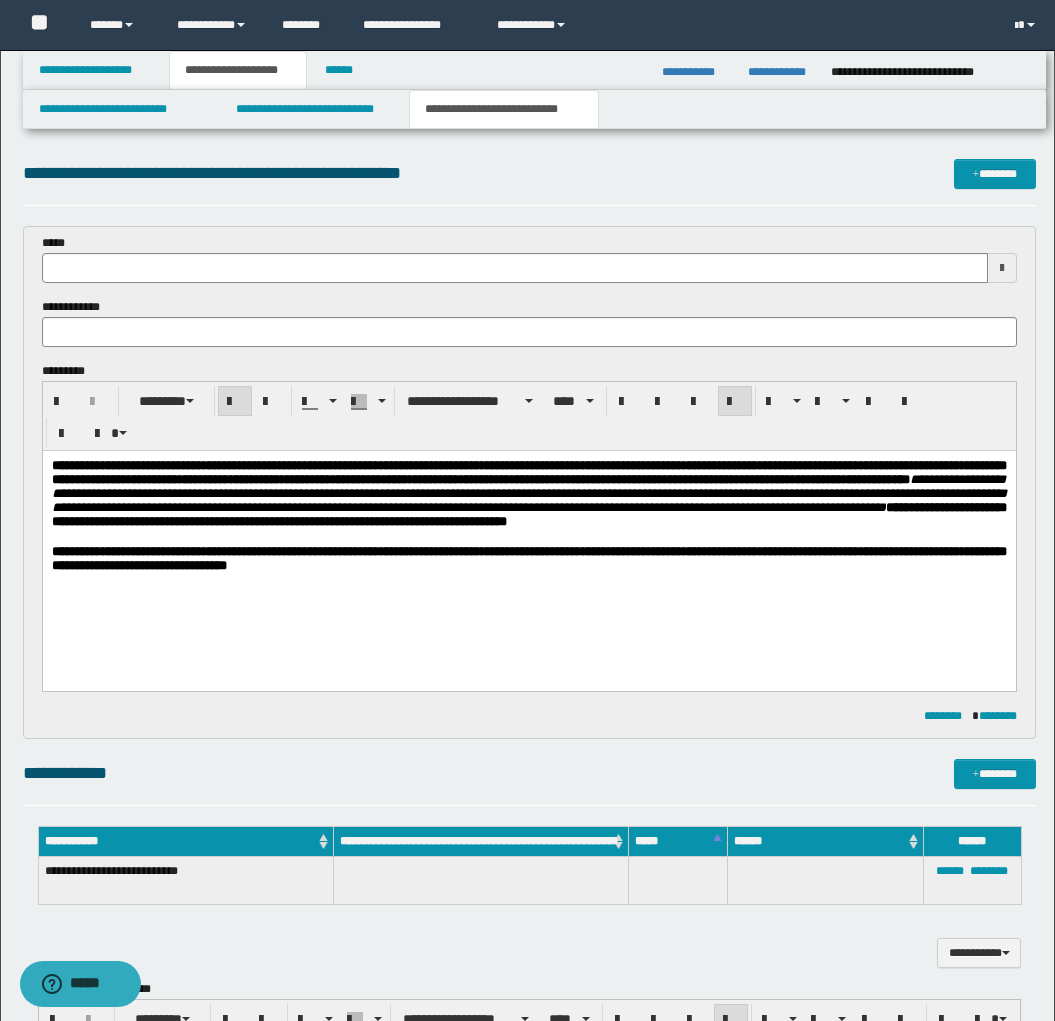 type 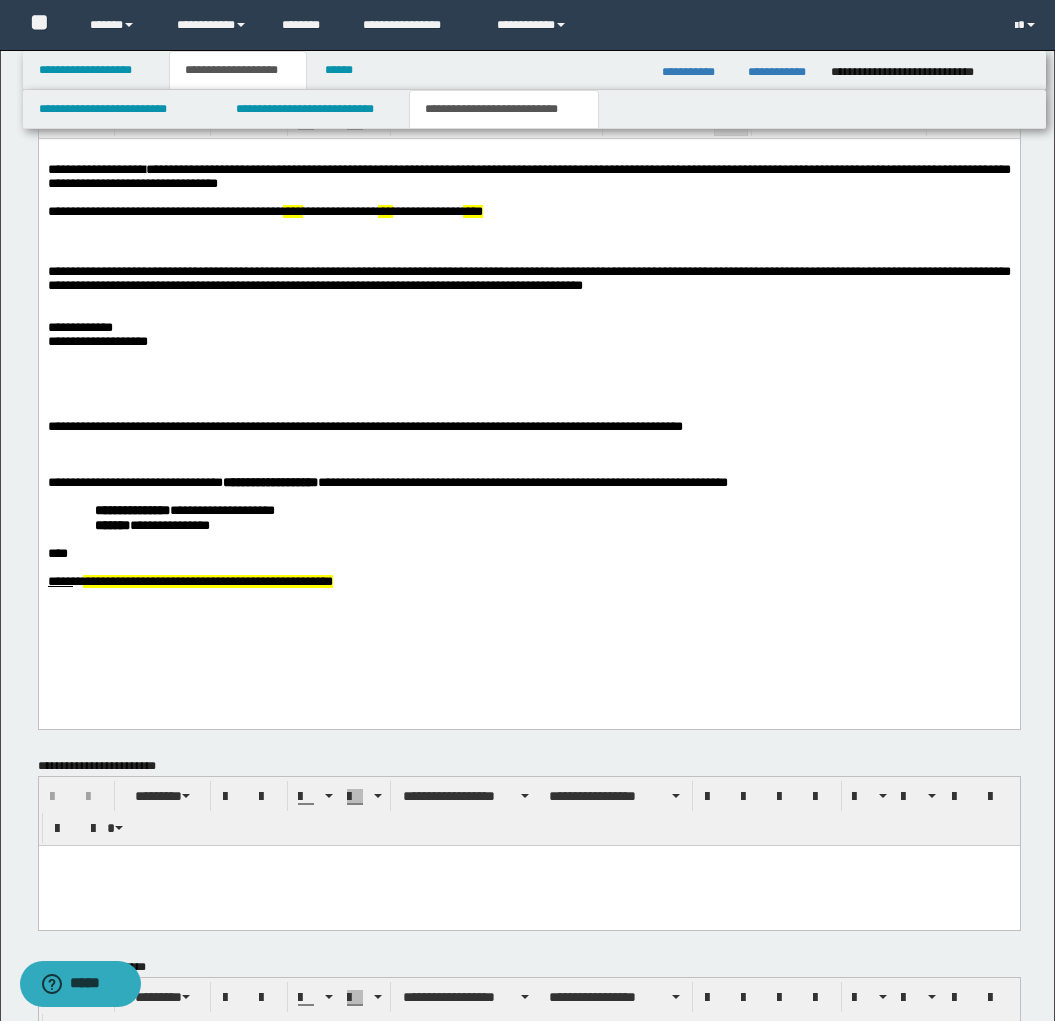 scroll, scrollTop: 881, scrollLeft: 0, axis: vertical 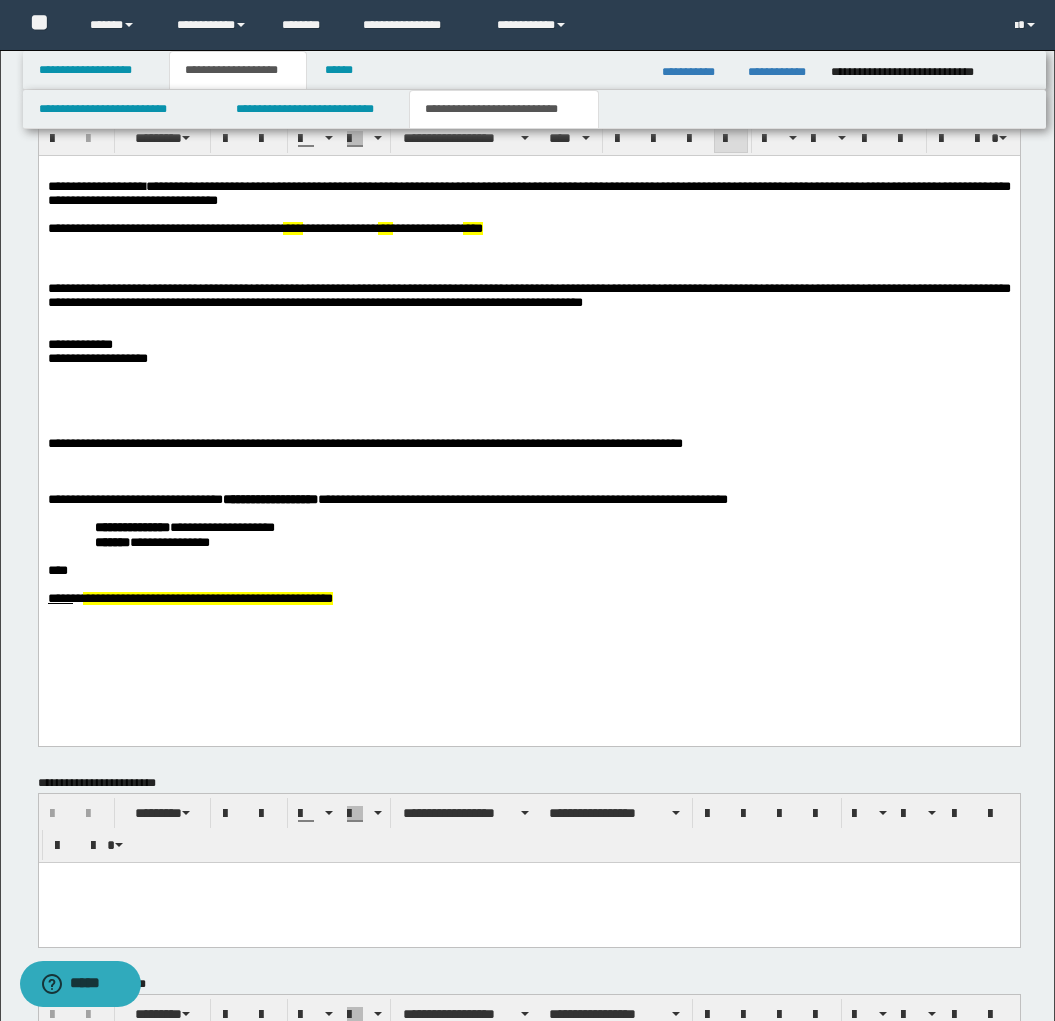 drag, startPoint x: 233, startPoint y: 399, endPoint x: 233, endPoint y: 367, distance: 32 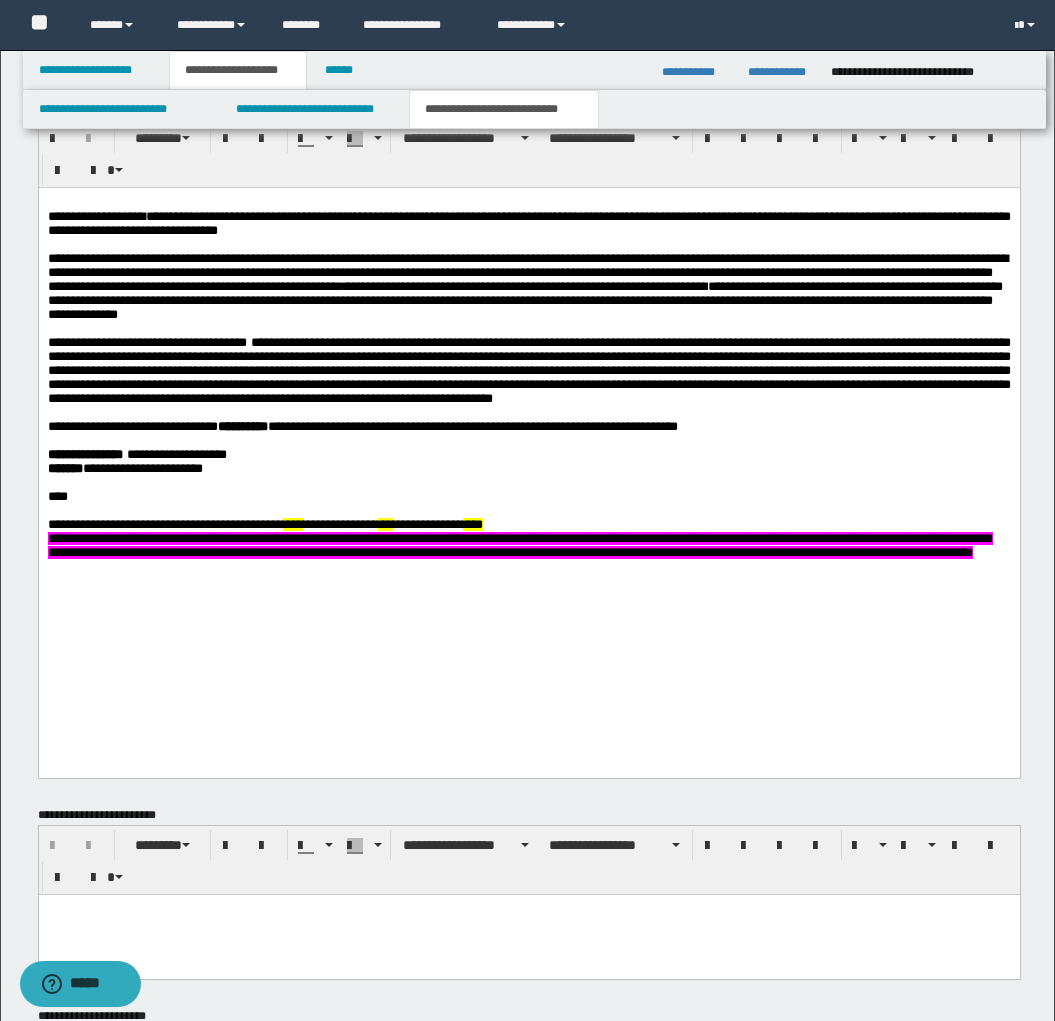 type 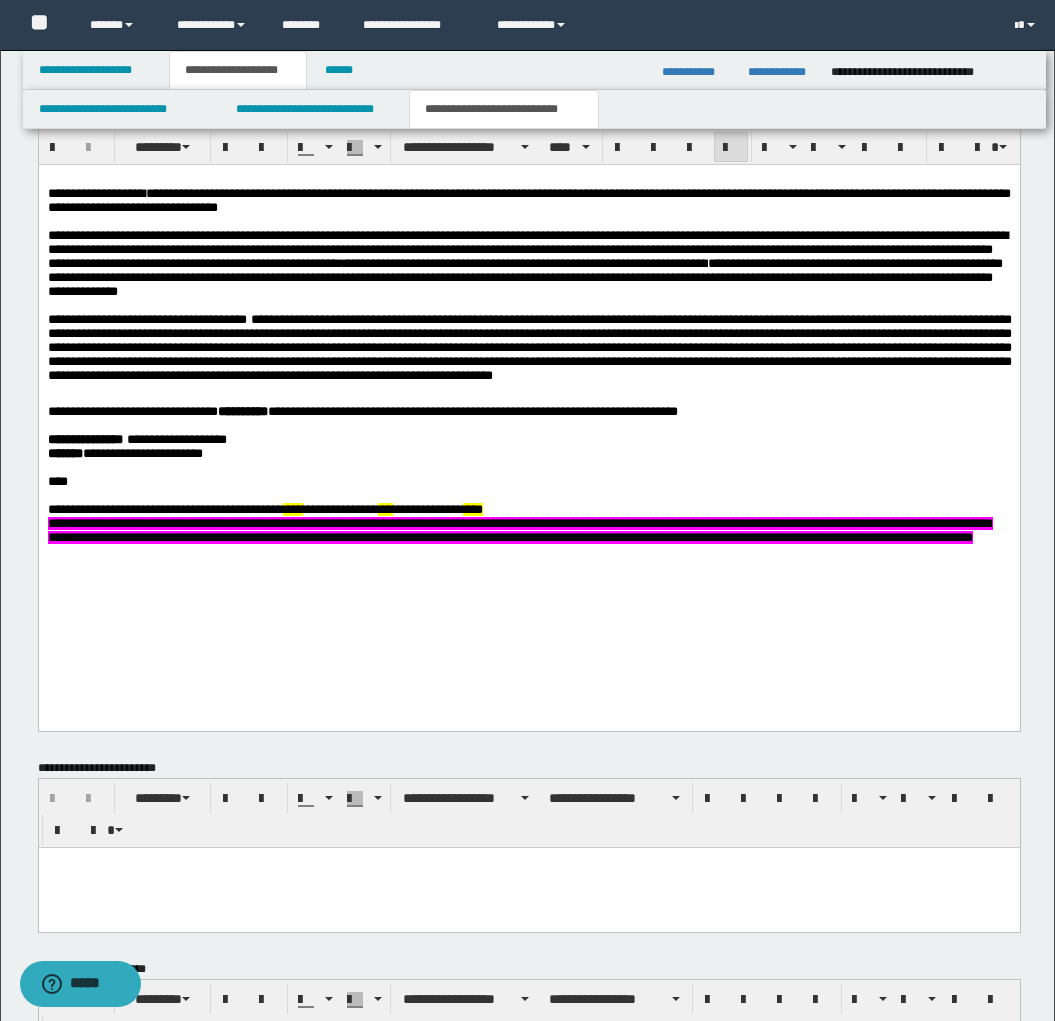 scroll, scrollTop: 865, scrollLeft: 0, axis: vertical 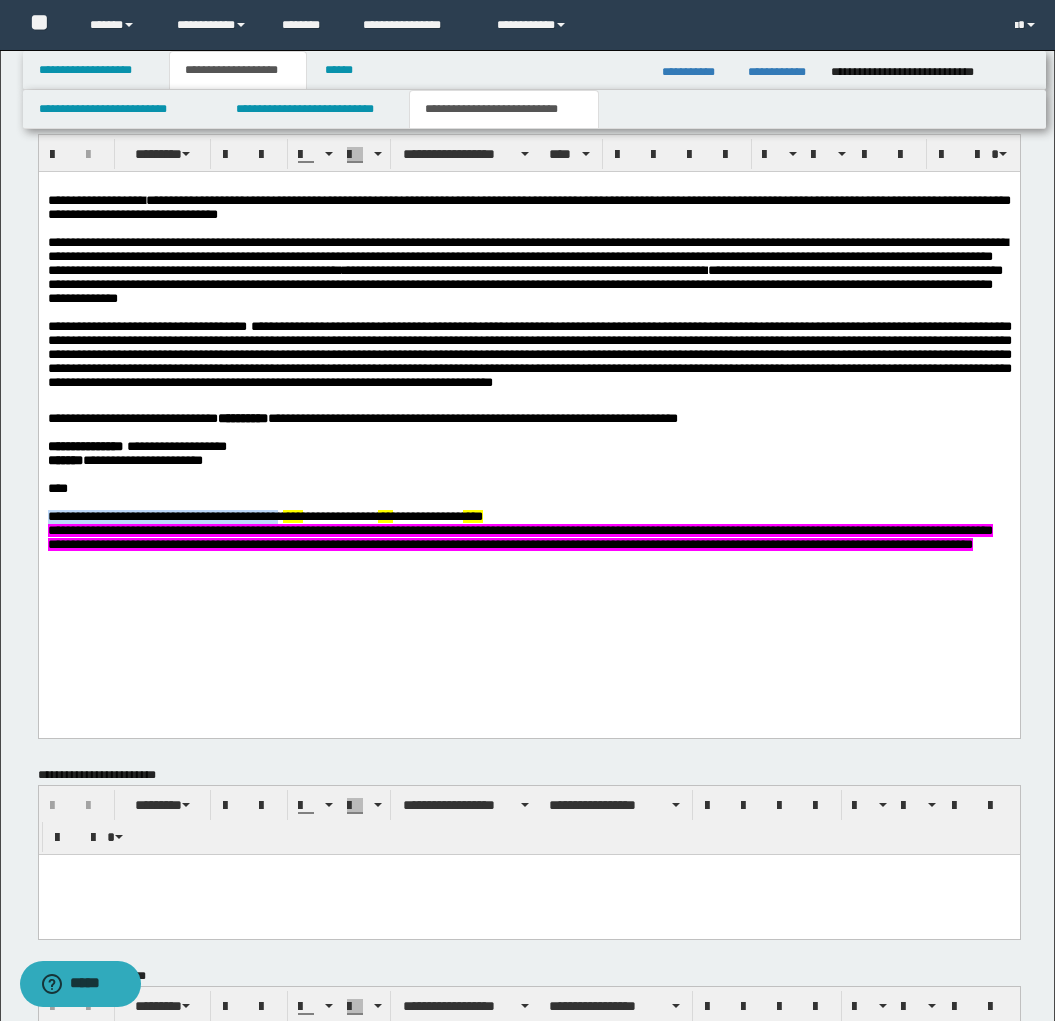 drag, startPoint x: 46, startPoint y: 540, endPoint x: 297, endPoint y: 542, distance: 251.00797 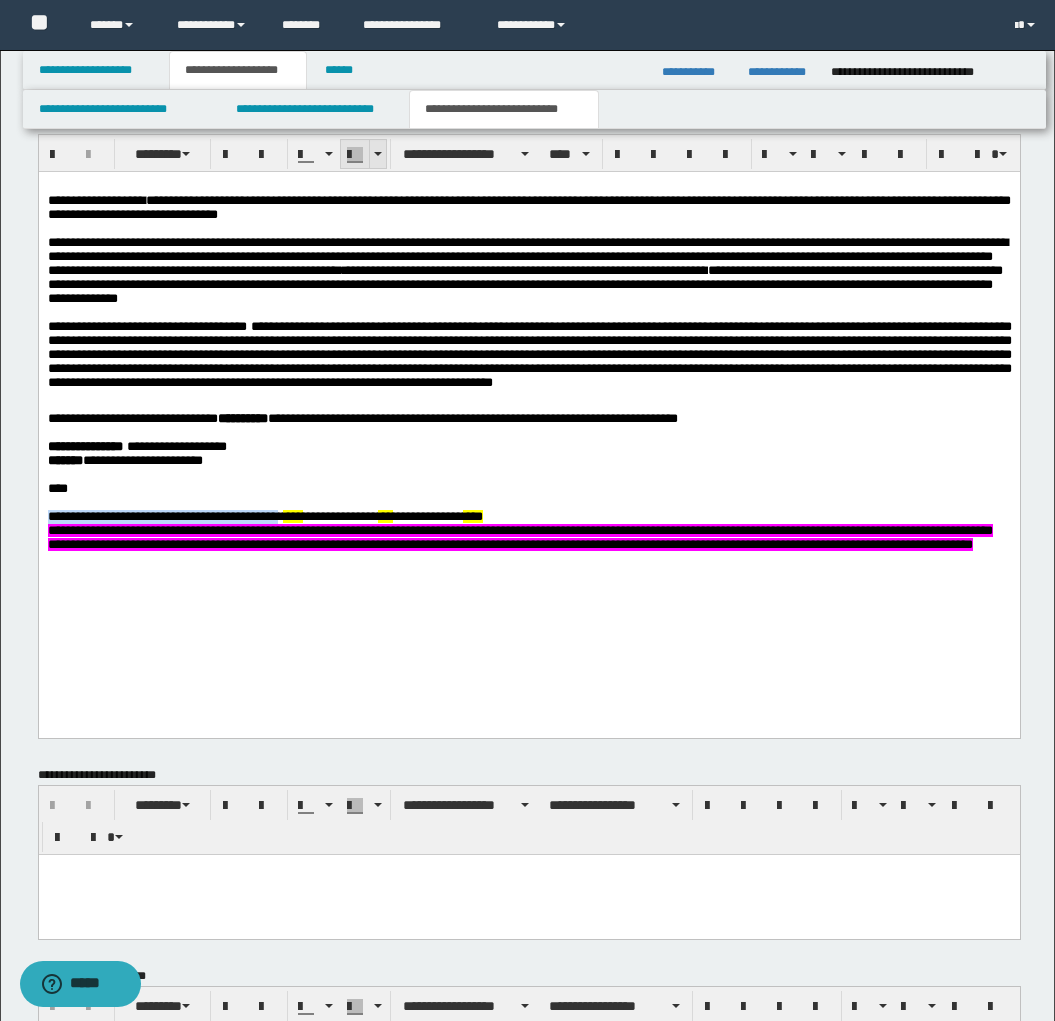 drag, startPoint x: 376, startPoint y: 153, endPoint x: 369, endPoint y: 168, distance: 16.552946 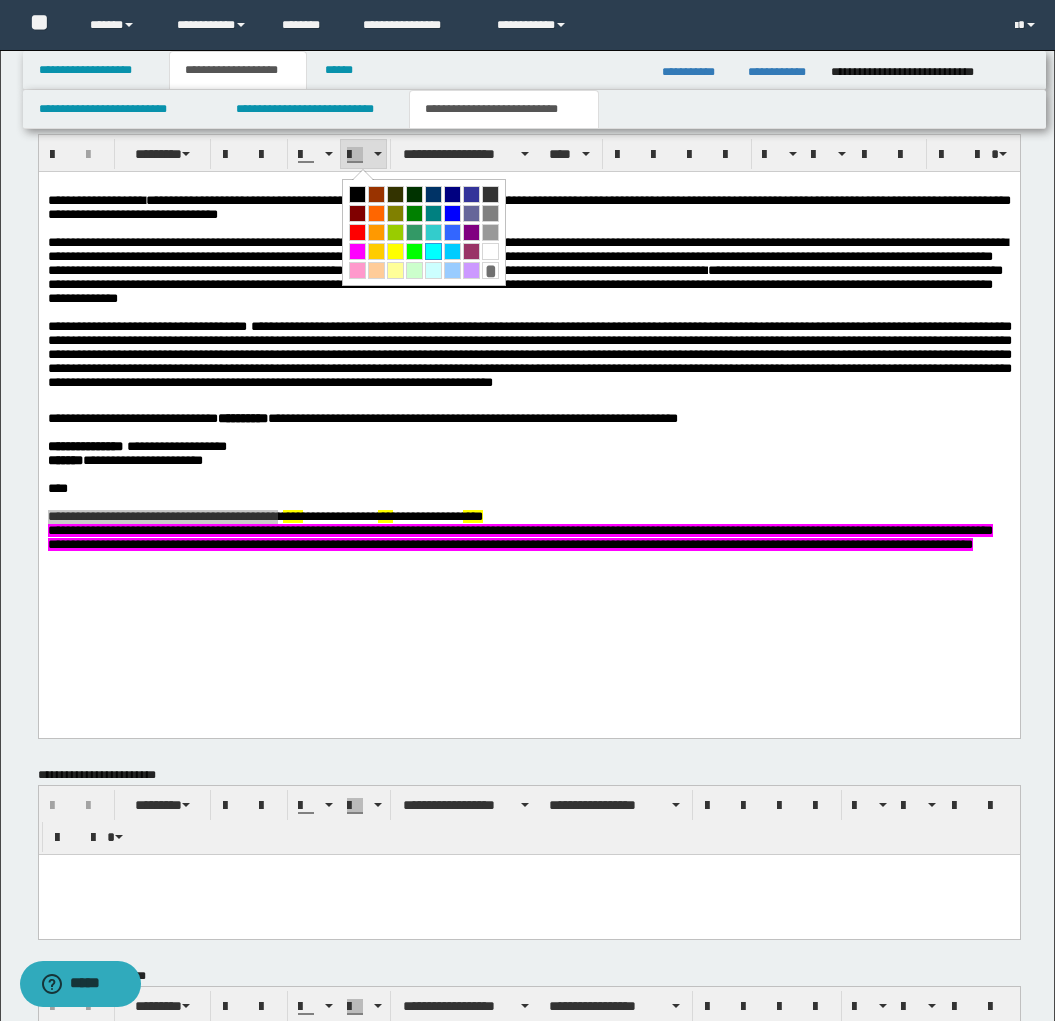 click at bounding box center (433, 251) 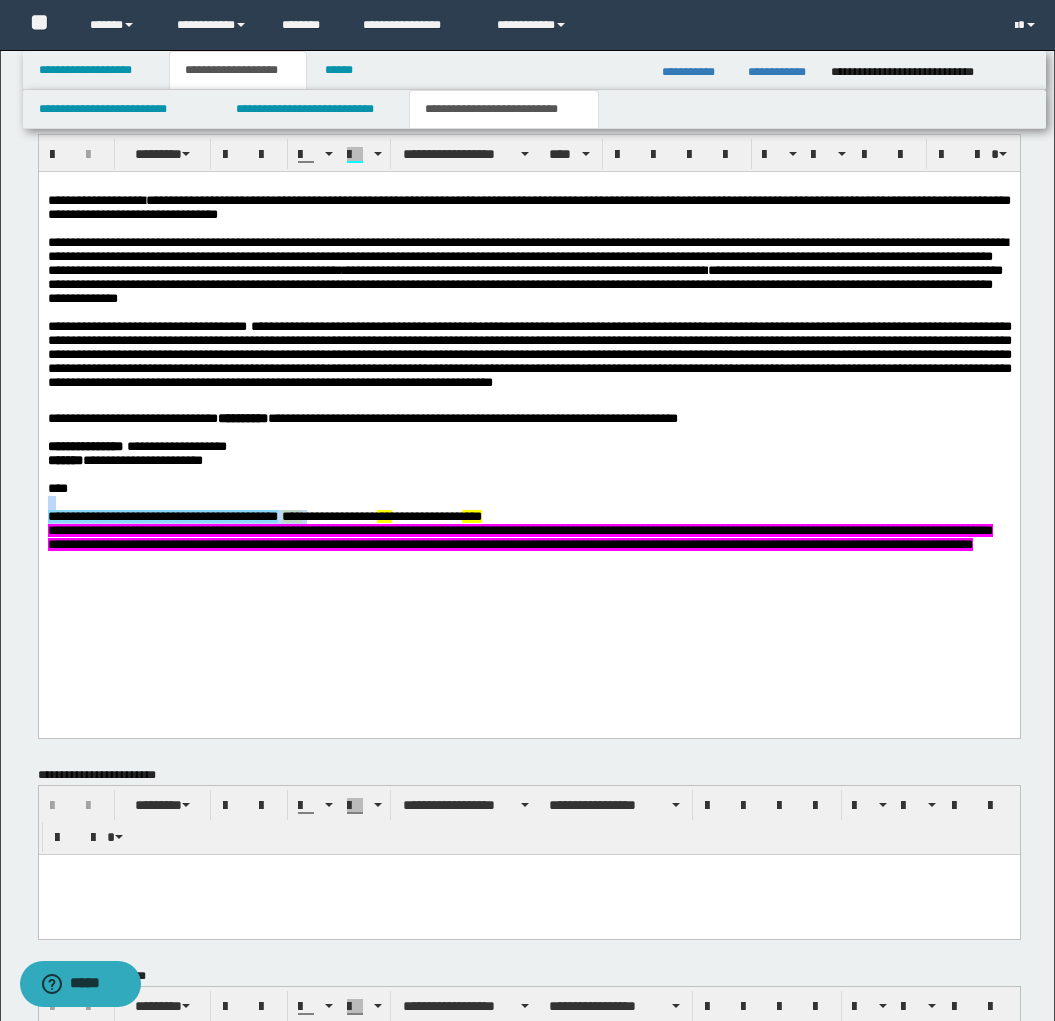 drag, startPoint x: 346, startPoint y: 546, endPoint x: 416, endPoint y: 517, distance: 75.76939 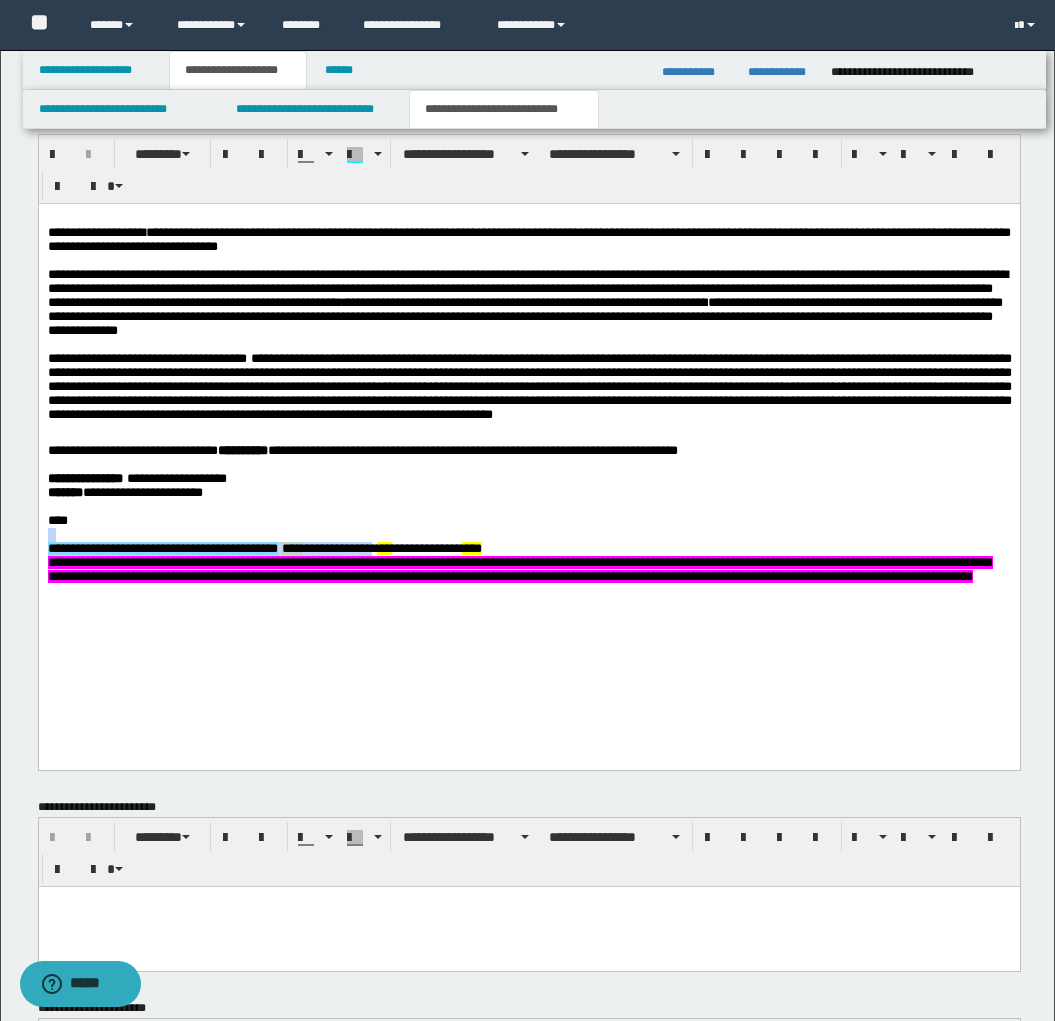 drag, startPoint x: 418, startPoint y: 574, endPoint x: 341, endPoint y: 544, distance: 82.637764 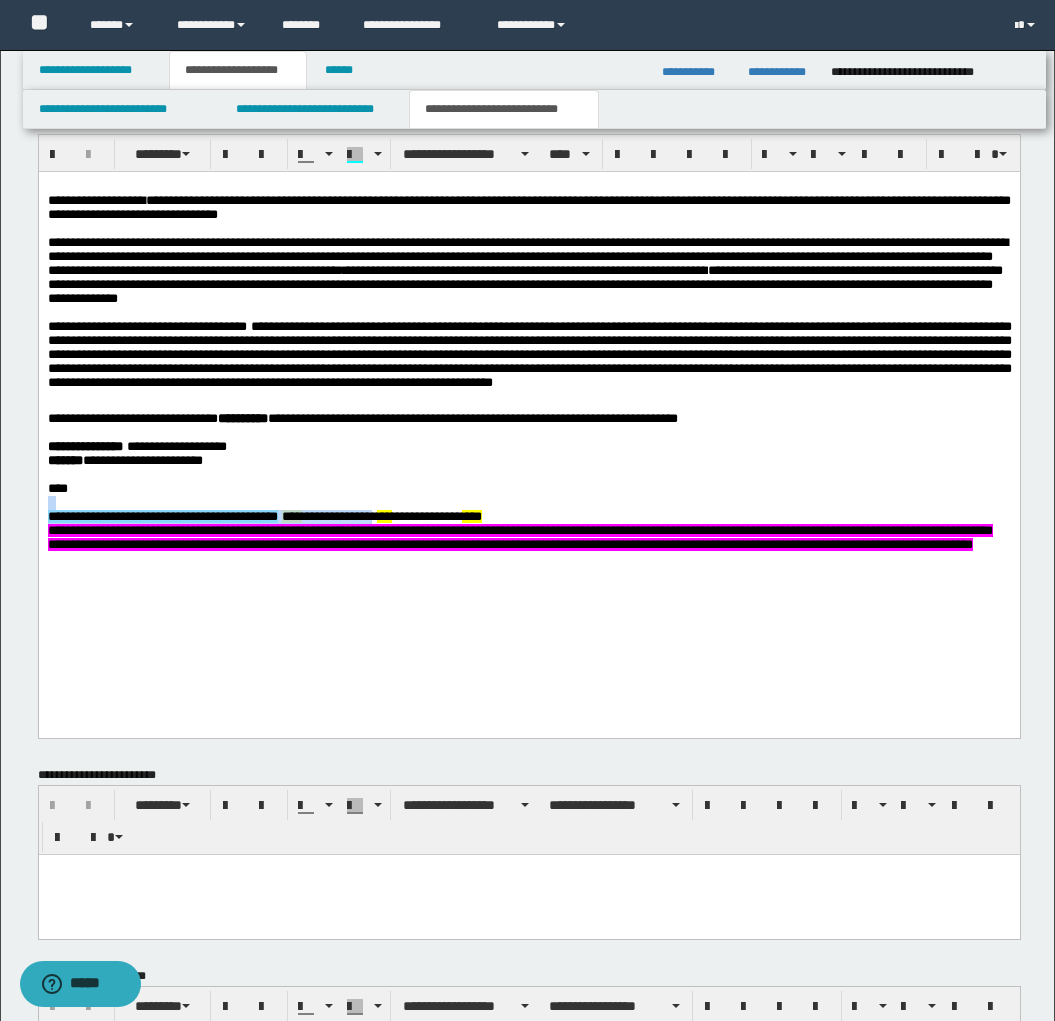click on "****" at bounding box center [528, 489] 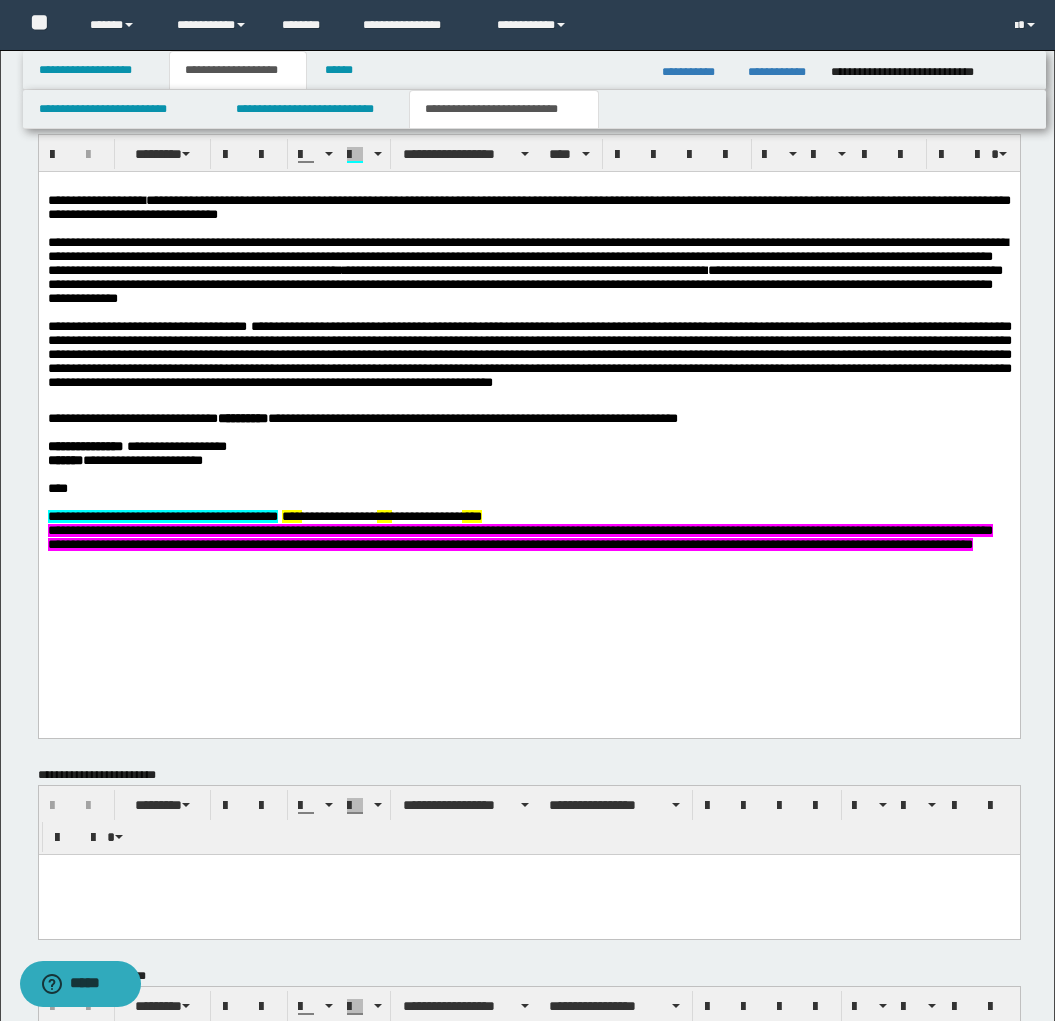 click on "**********" at bounding box center [528, 405] 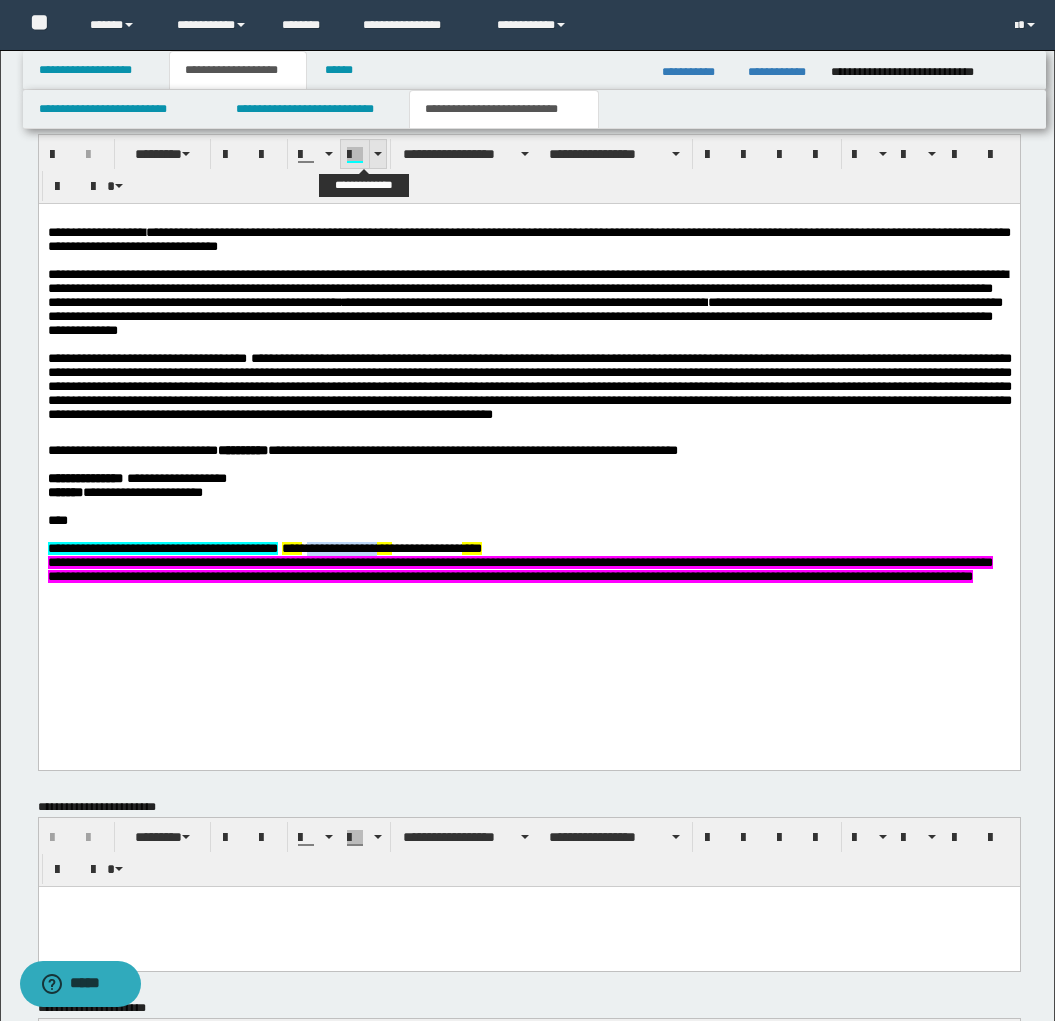 click at bounding box center (355, 162) 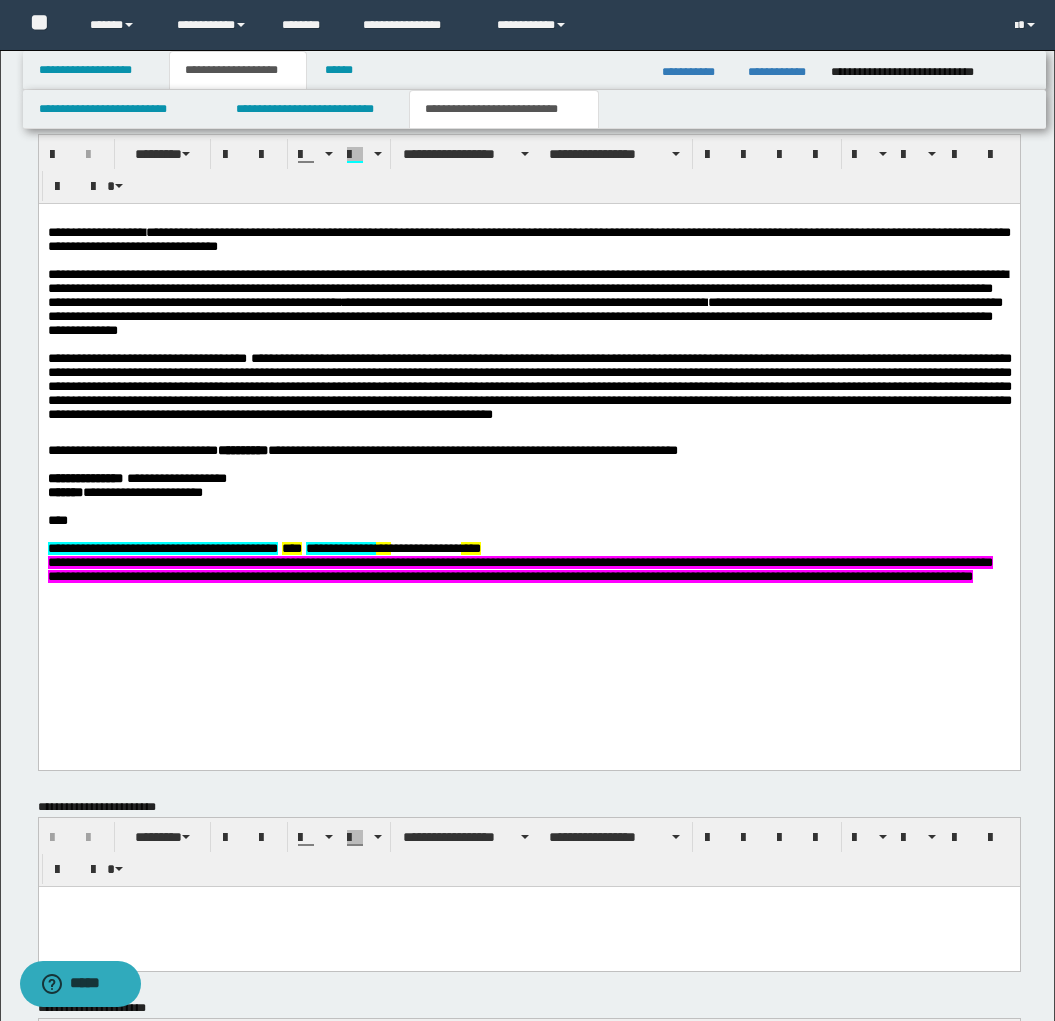 click on "**********" at bounding box center (390, 548) 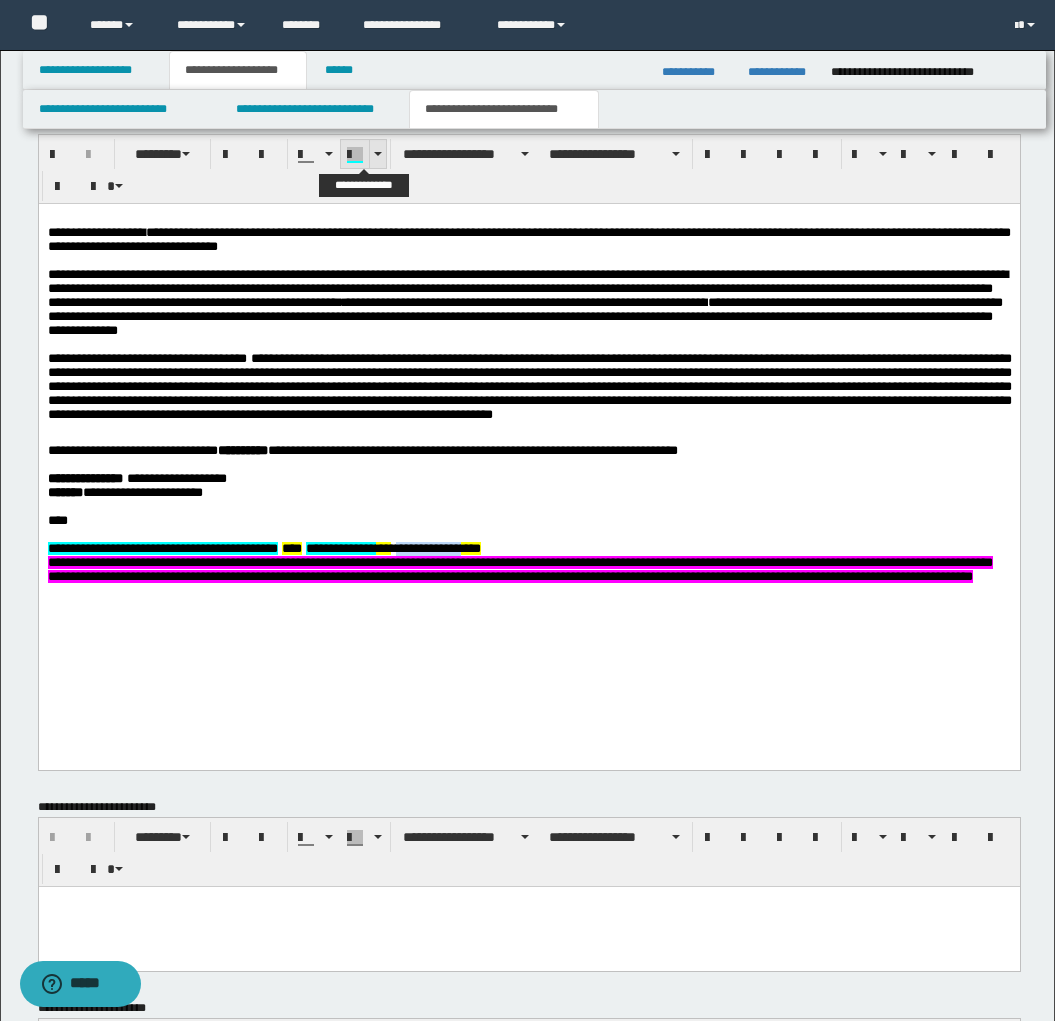 click at bounding box center (355, 155) 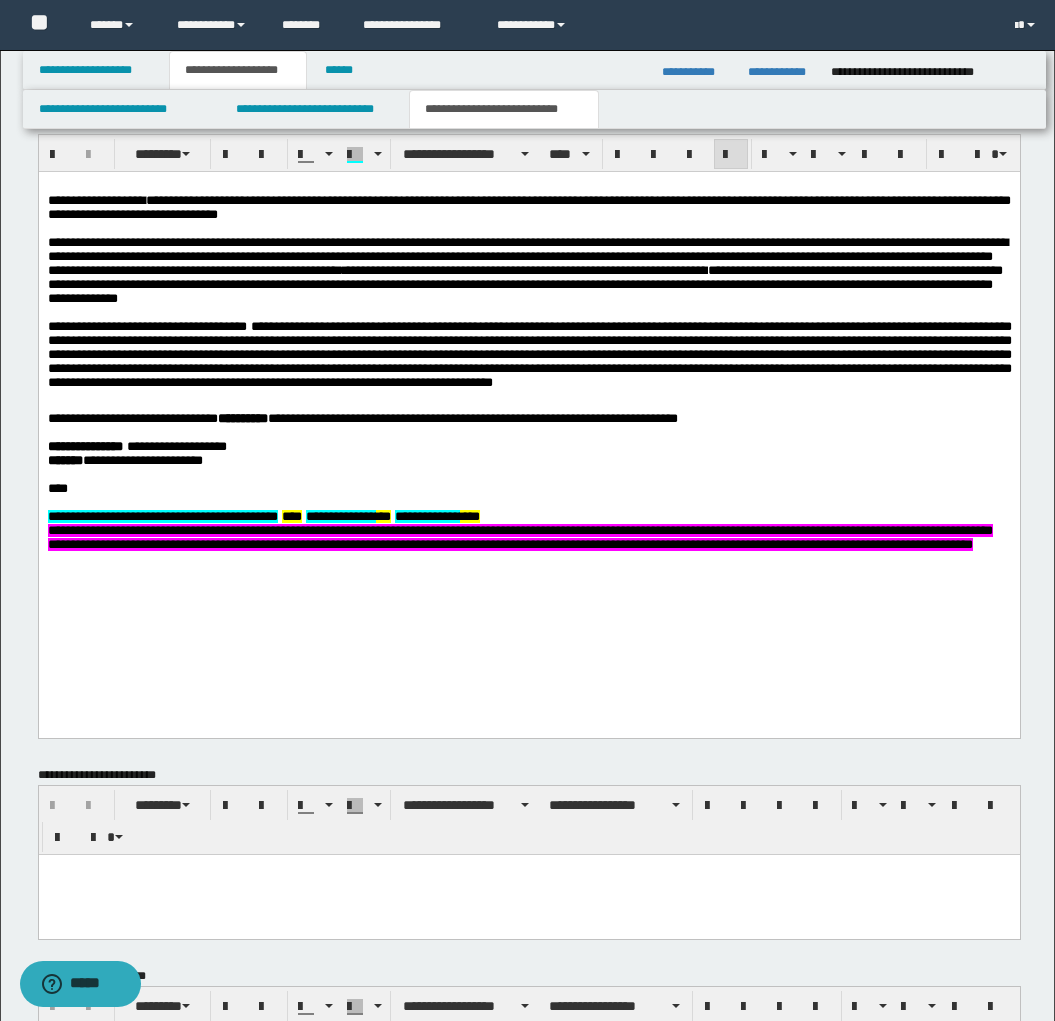 click on "**********" at bounding box center [528, 405] 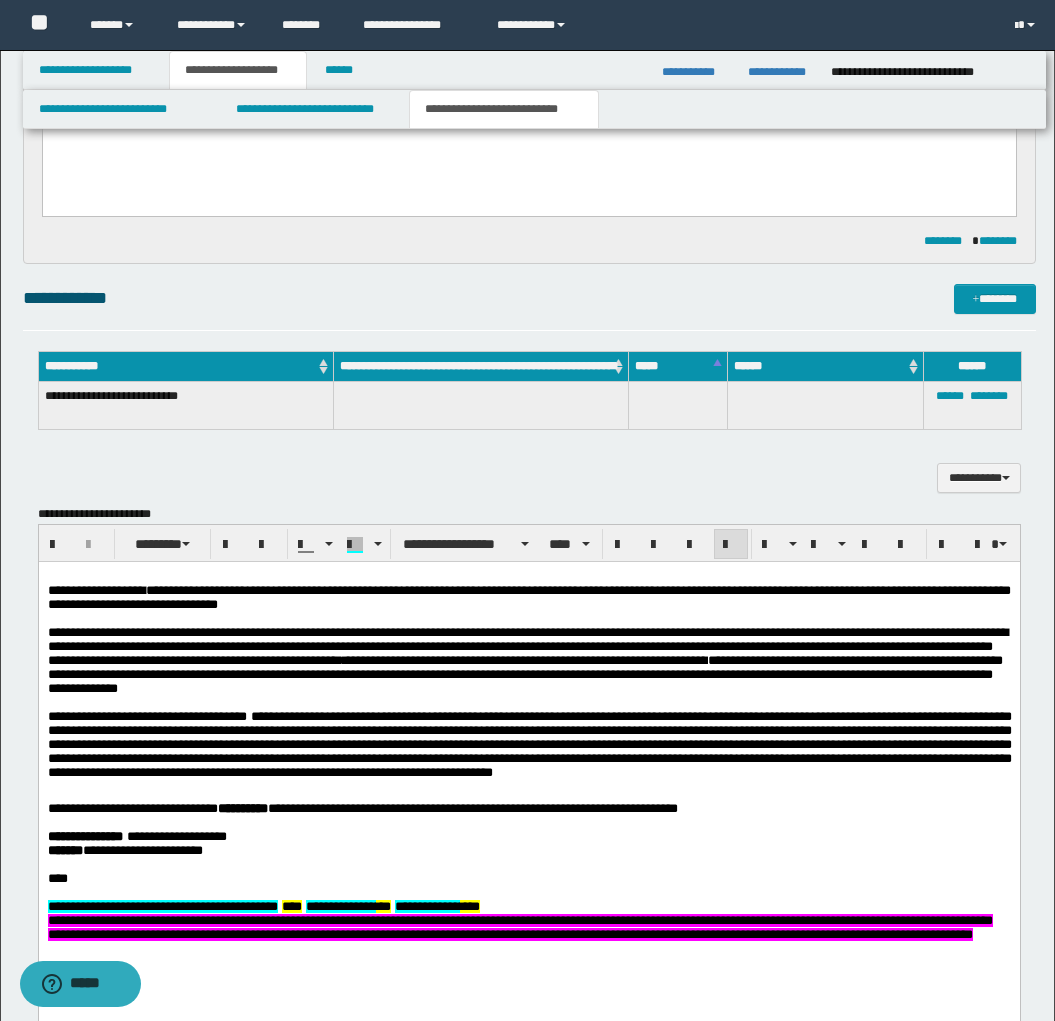 scroll, scrollTop: 472, scrollLeft: 0, axis: vertical 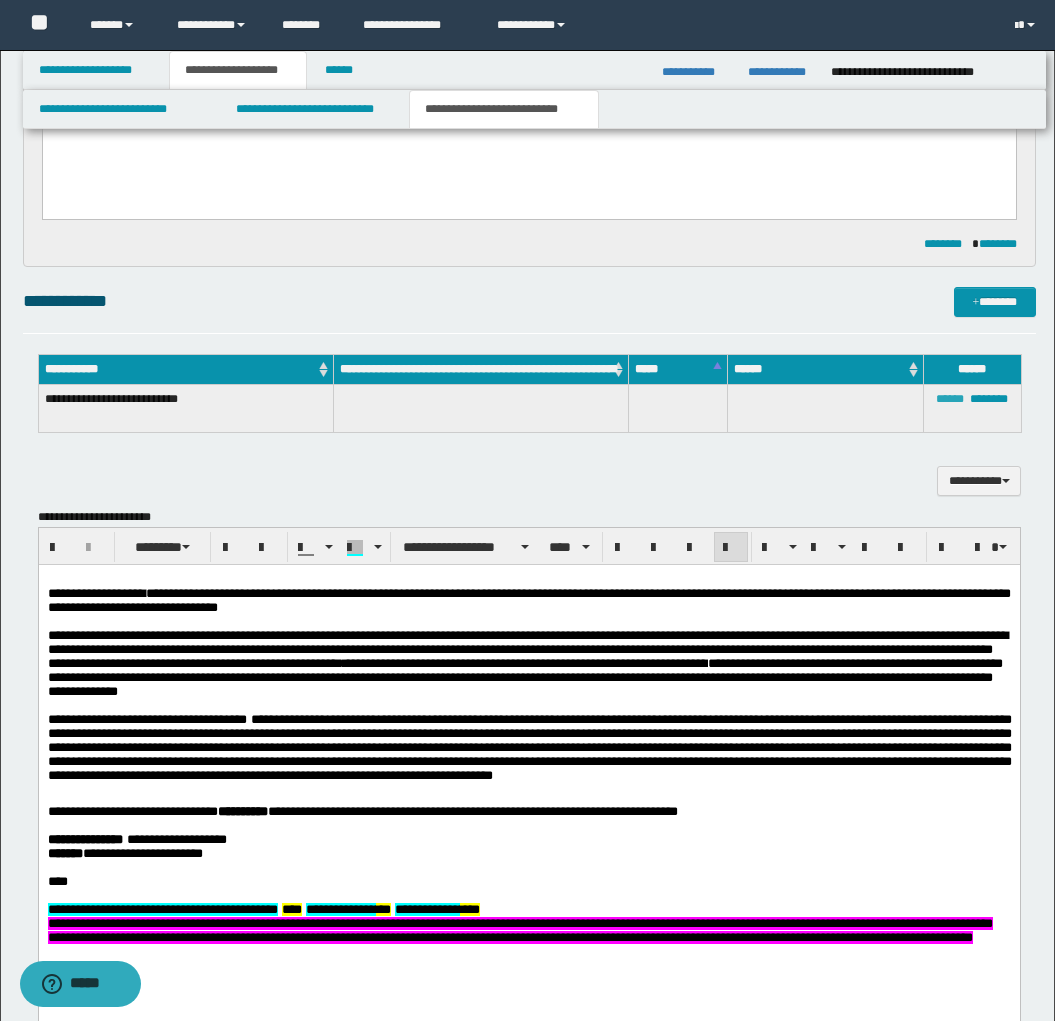 click on "******" at bounding box center [950, 399] 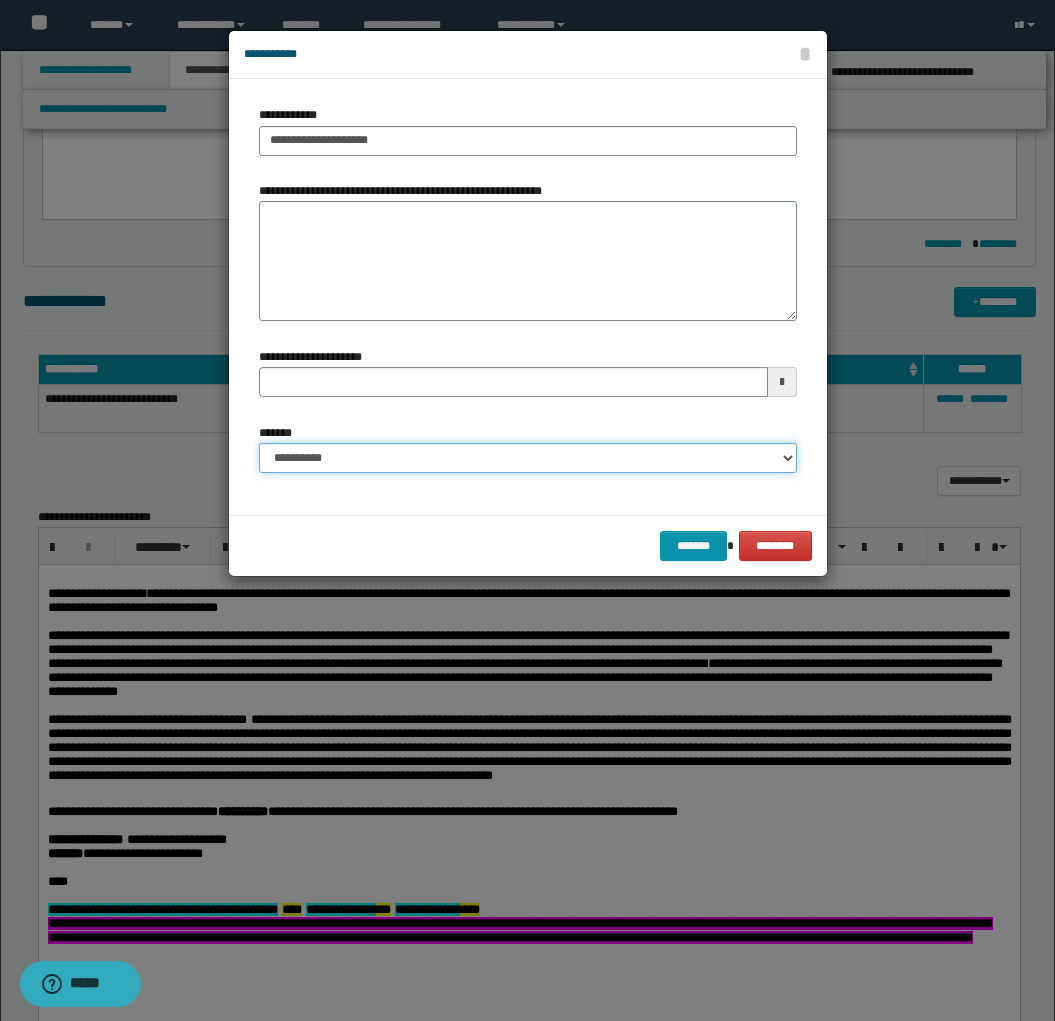 click on "**********" at bounding box center [528, 458] 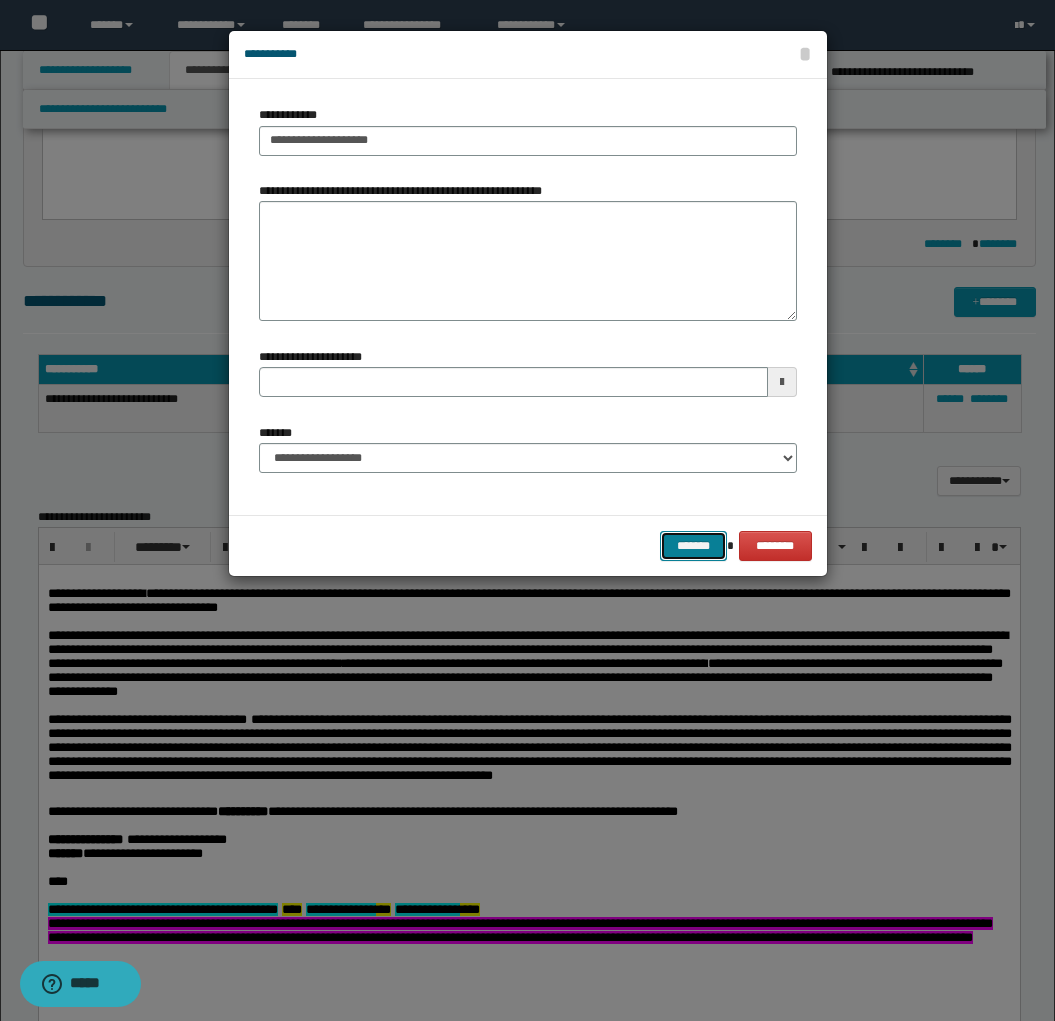 click on "*******" at bounding box center (694, 546) 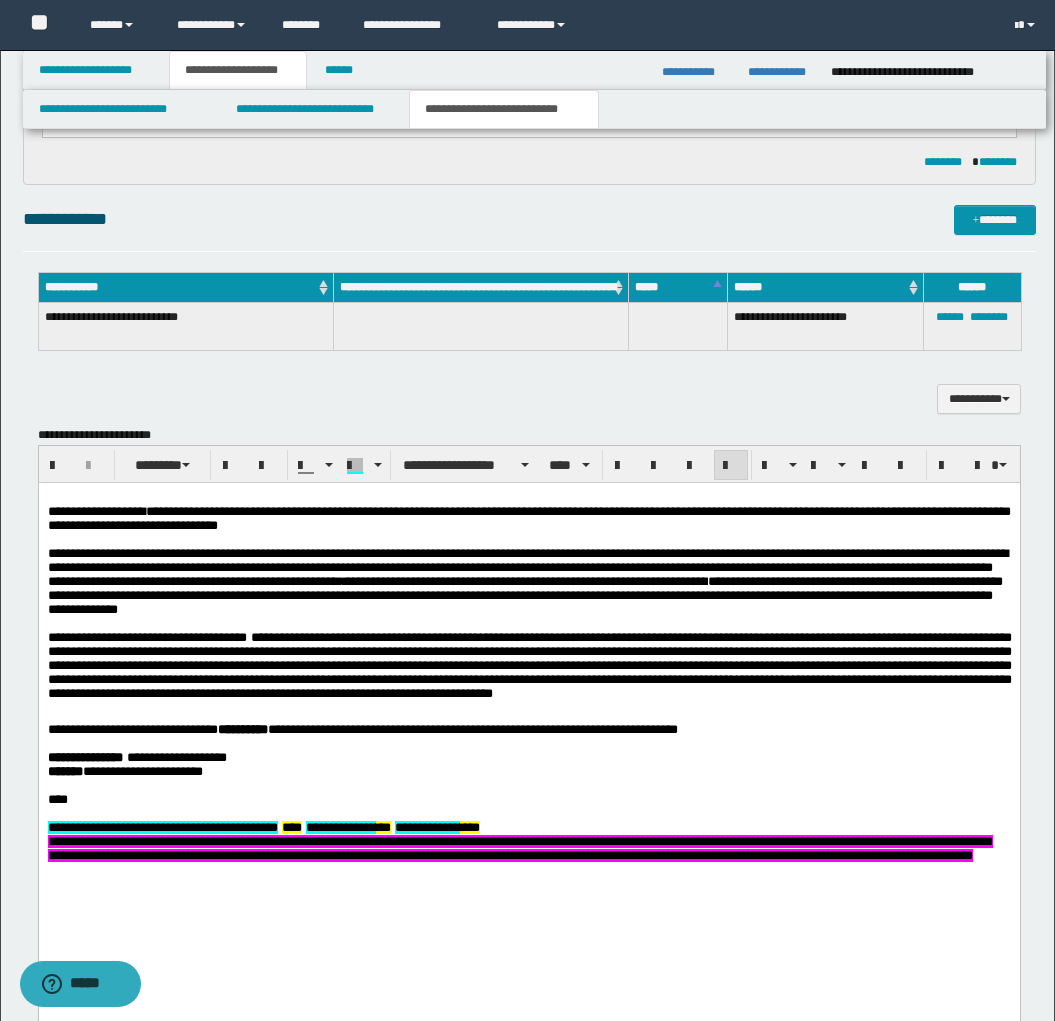 scroll, scrollTop: 556, scrollLeft: 0, axis: vertical 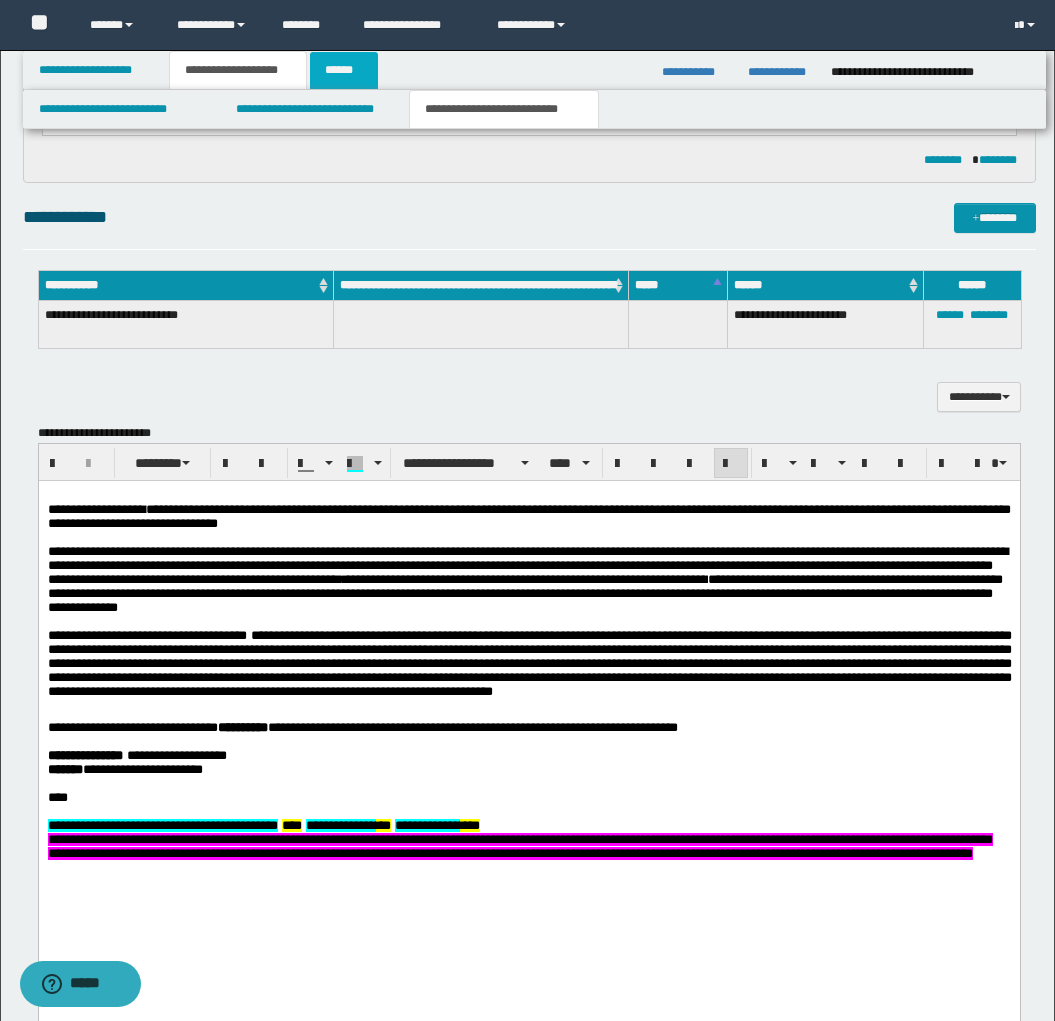 click on "******" at bounding box center (344, 70) 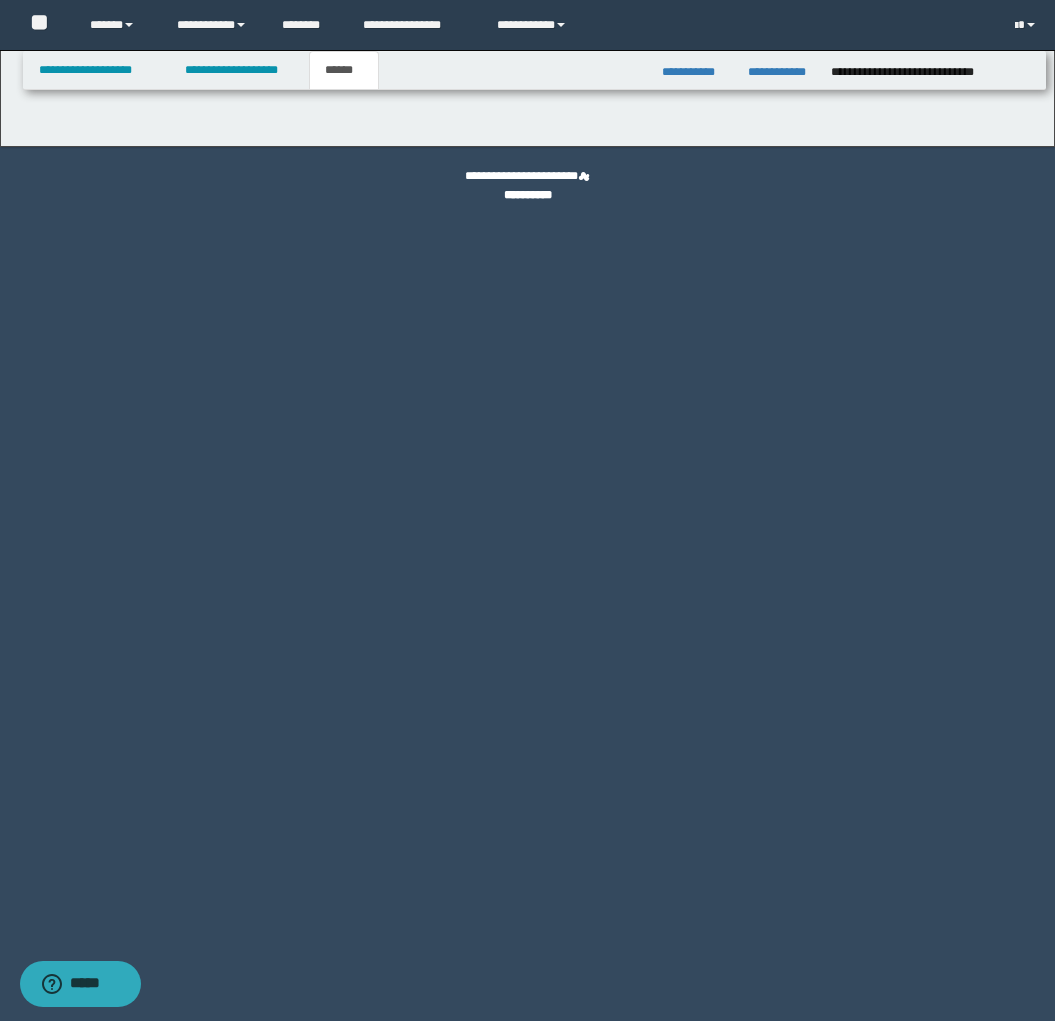 scroll, scrollTop: 0, scrollLeft: 0, axis: both 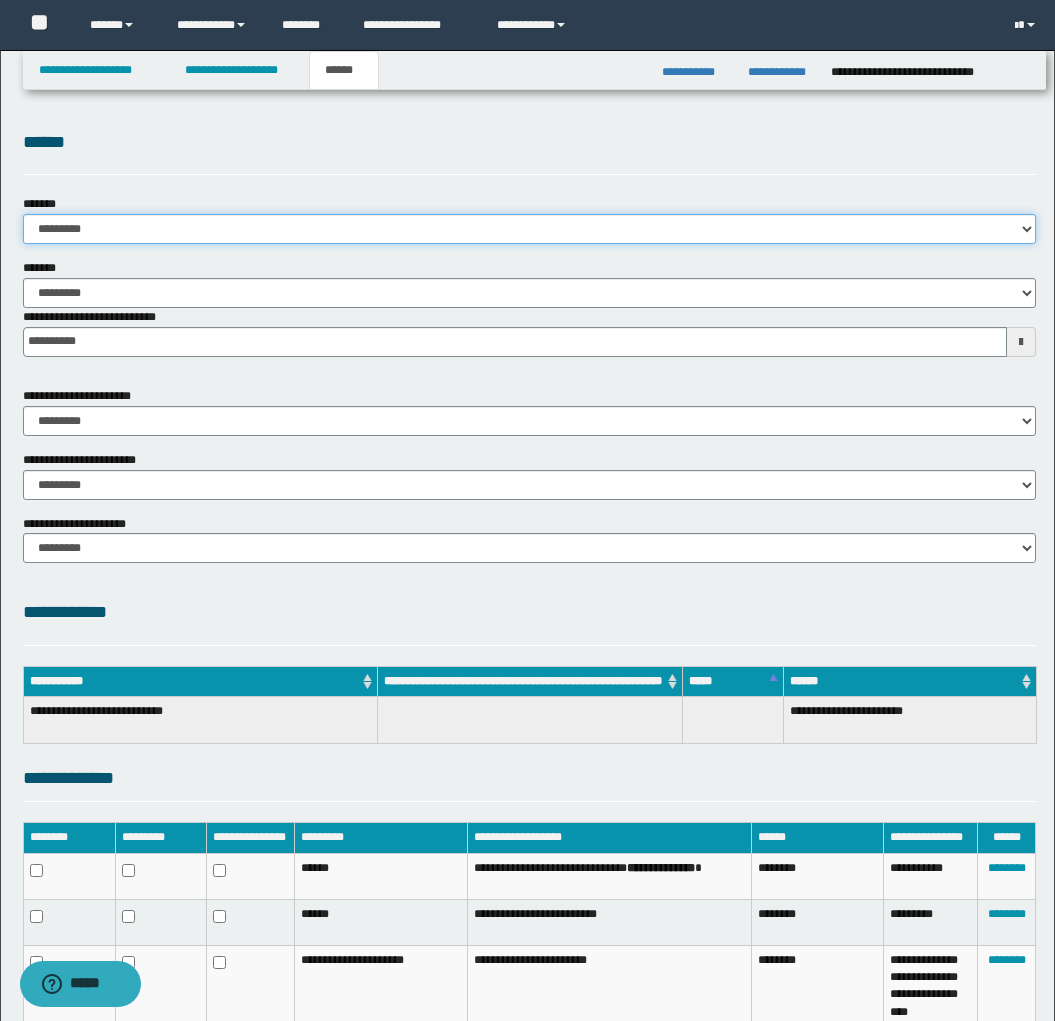 click on "**********" at bounding box center (529, 229) 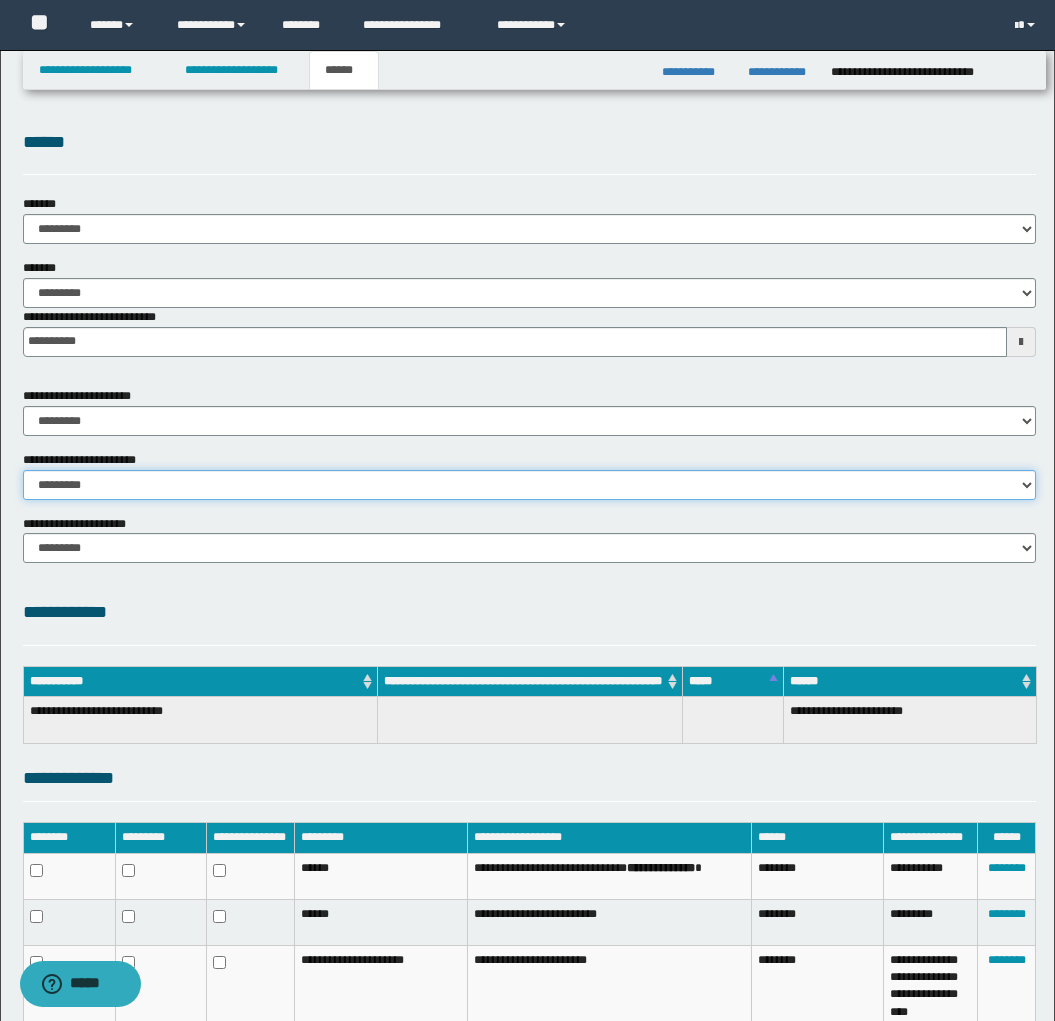 click on "*********
*********
*********" at bounding box center [529, 485] 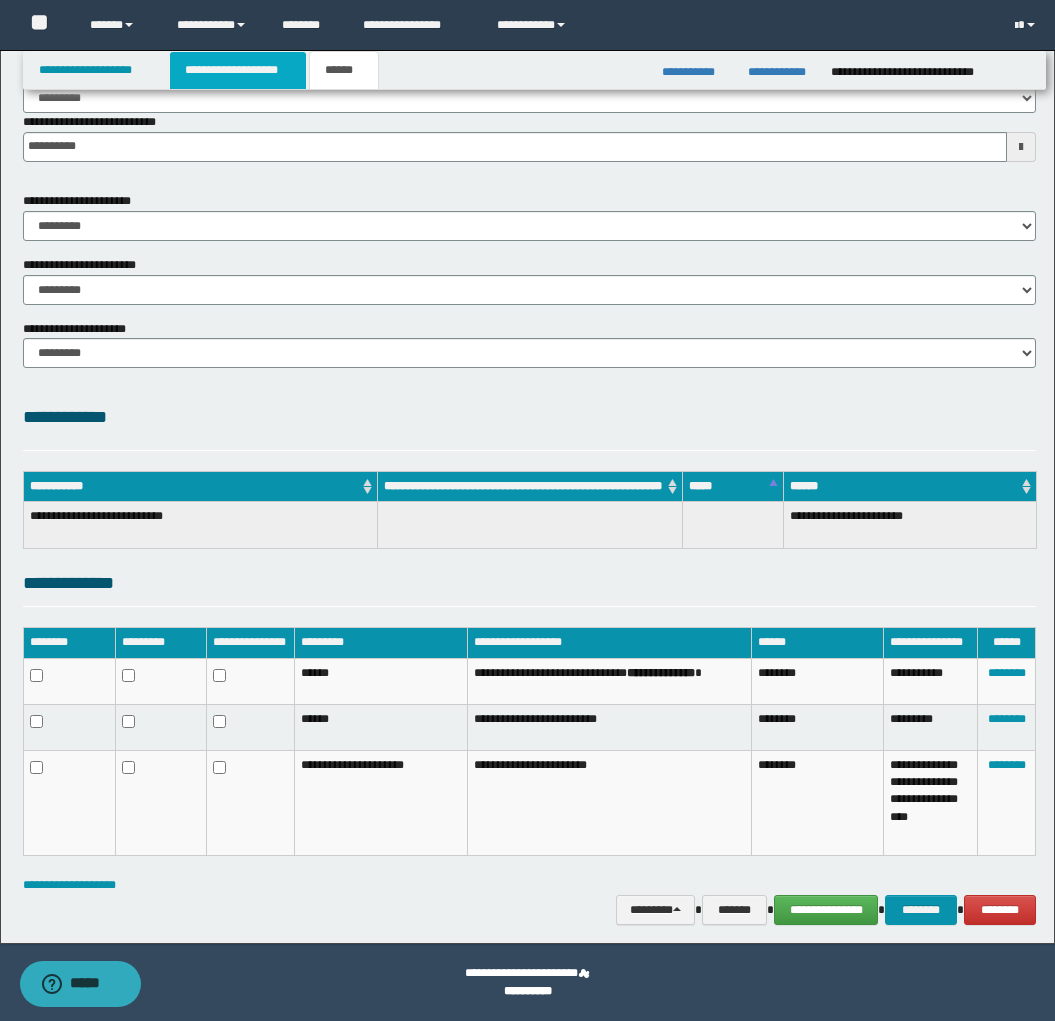 click on "**********" at bounding box center [238, 70] 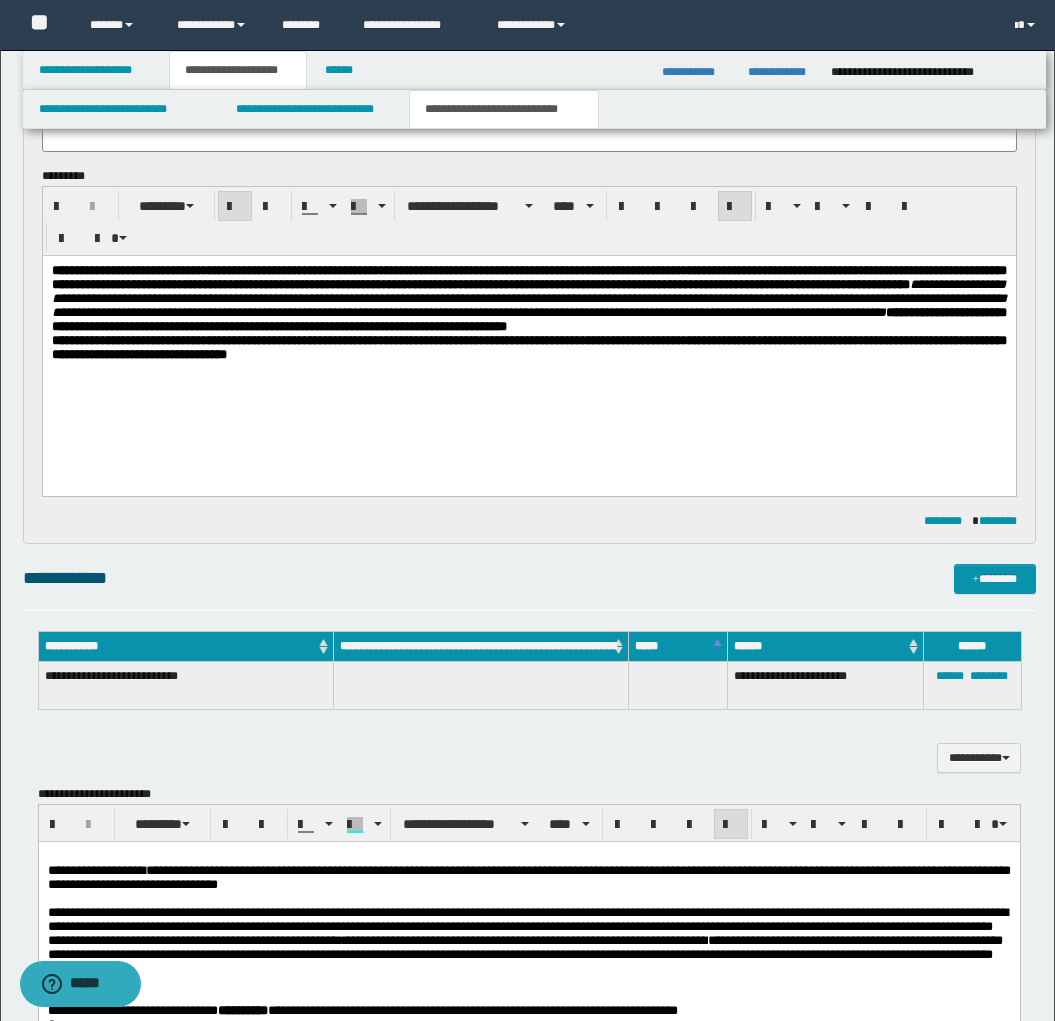 scroll, scrollTop: 226, scrollLeft: 0, axis: vertical 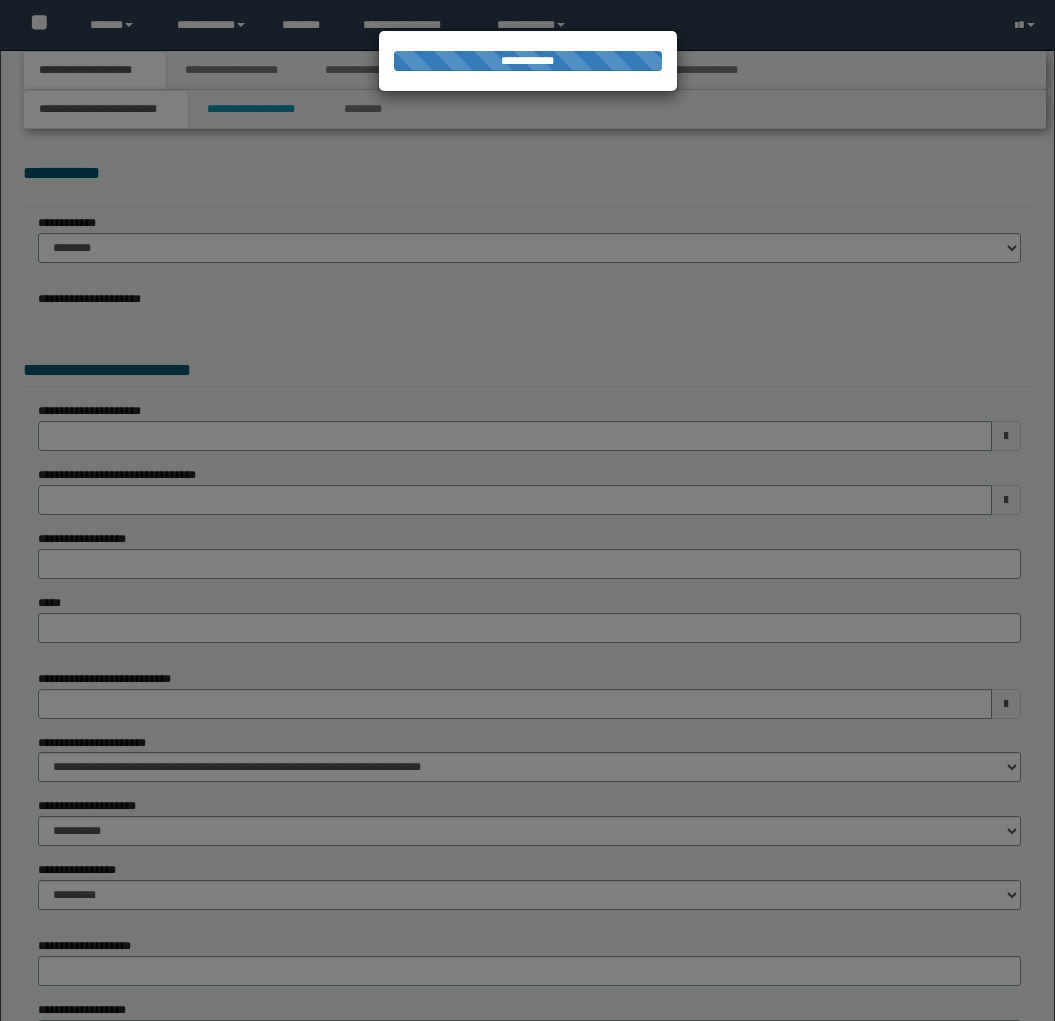 select on "*" 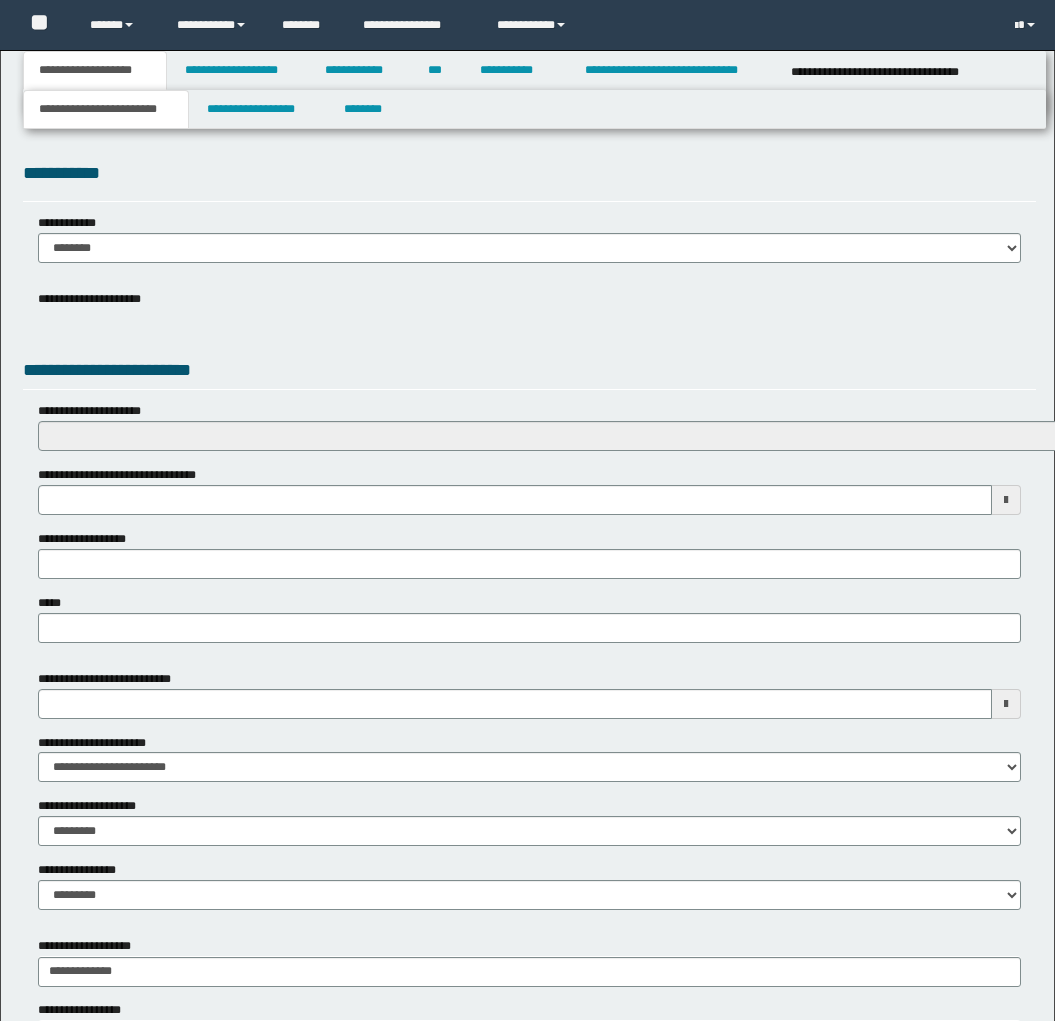scroll, scrollTop: 0, scrollLeft: 0, axis: both 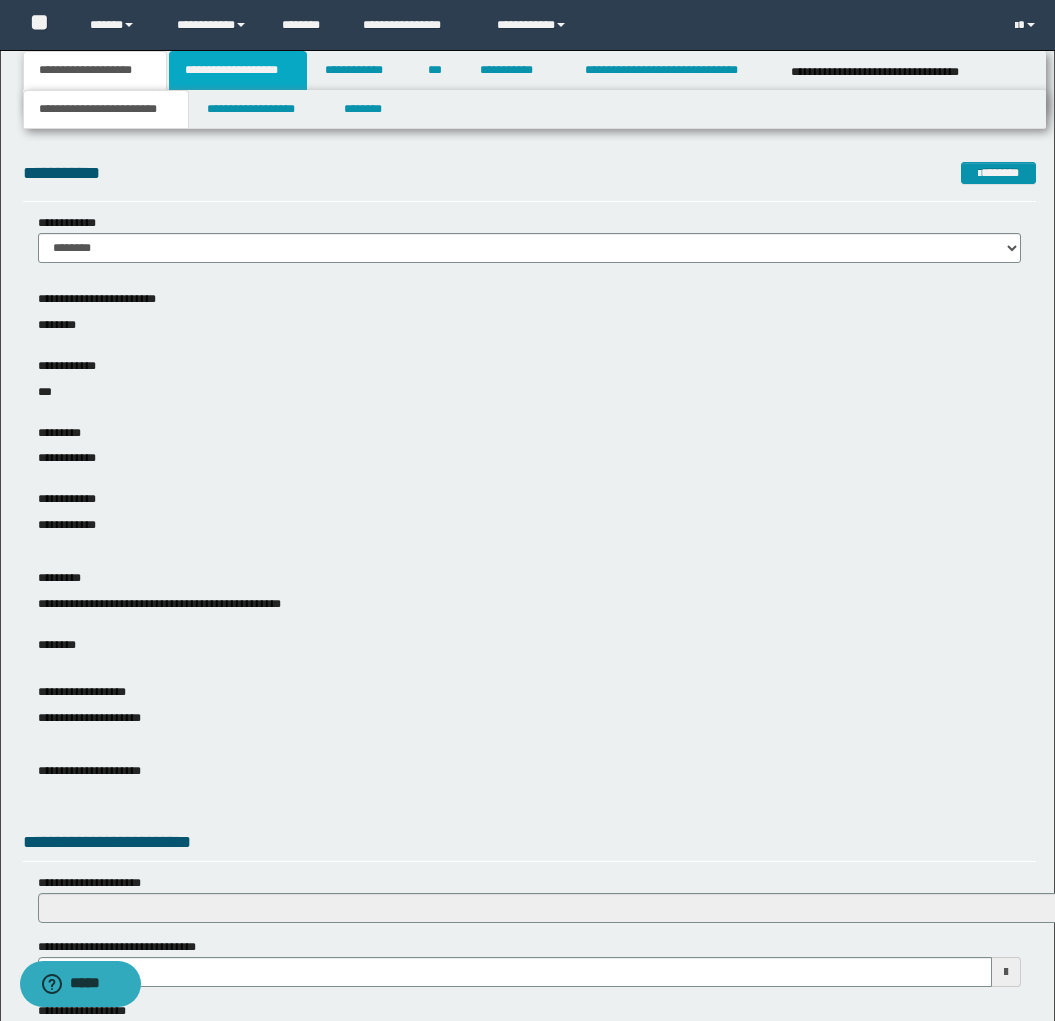 click on "**********" at bounding box center [238, 70] 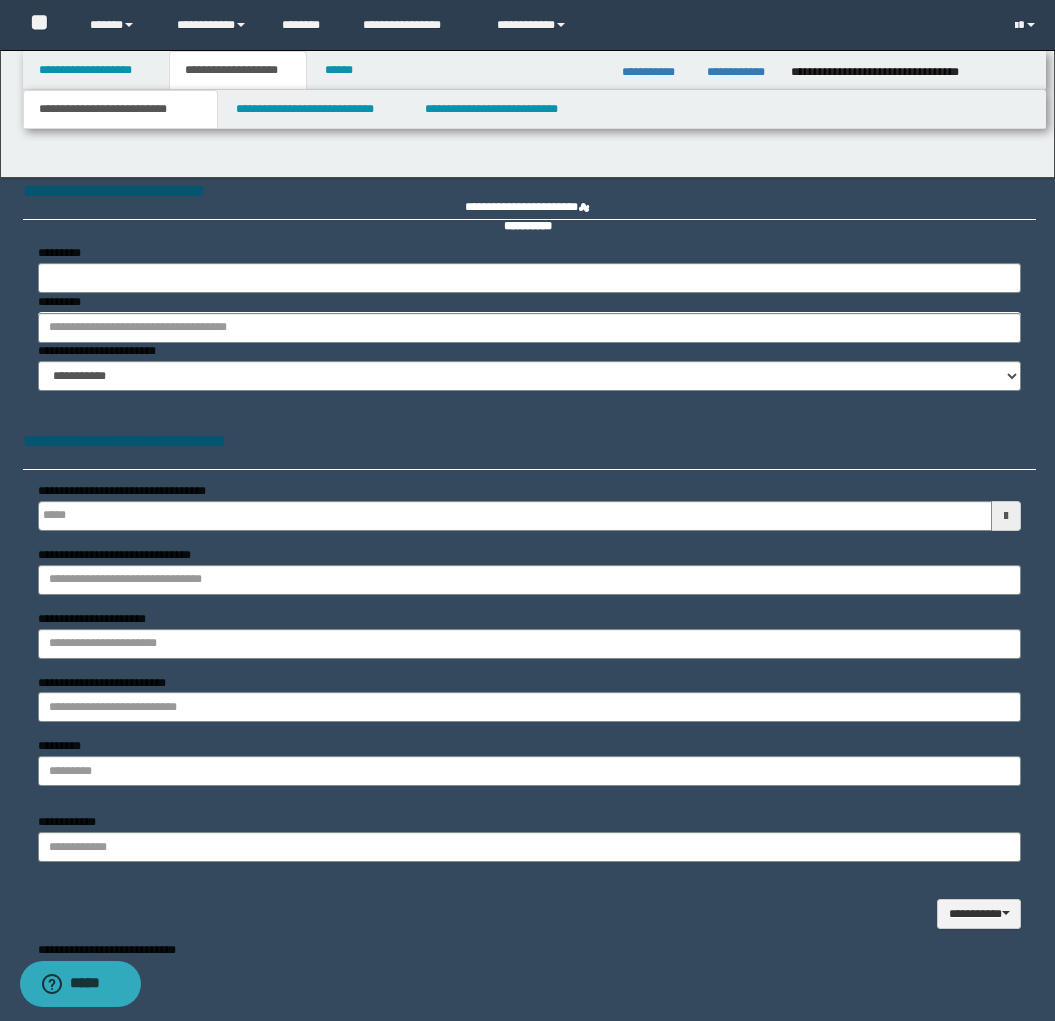 type 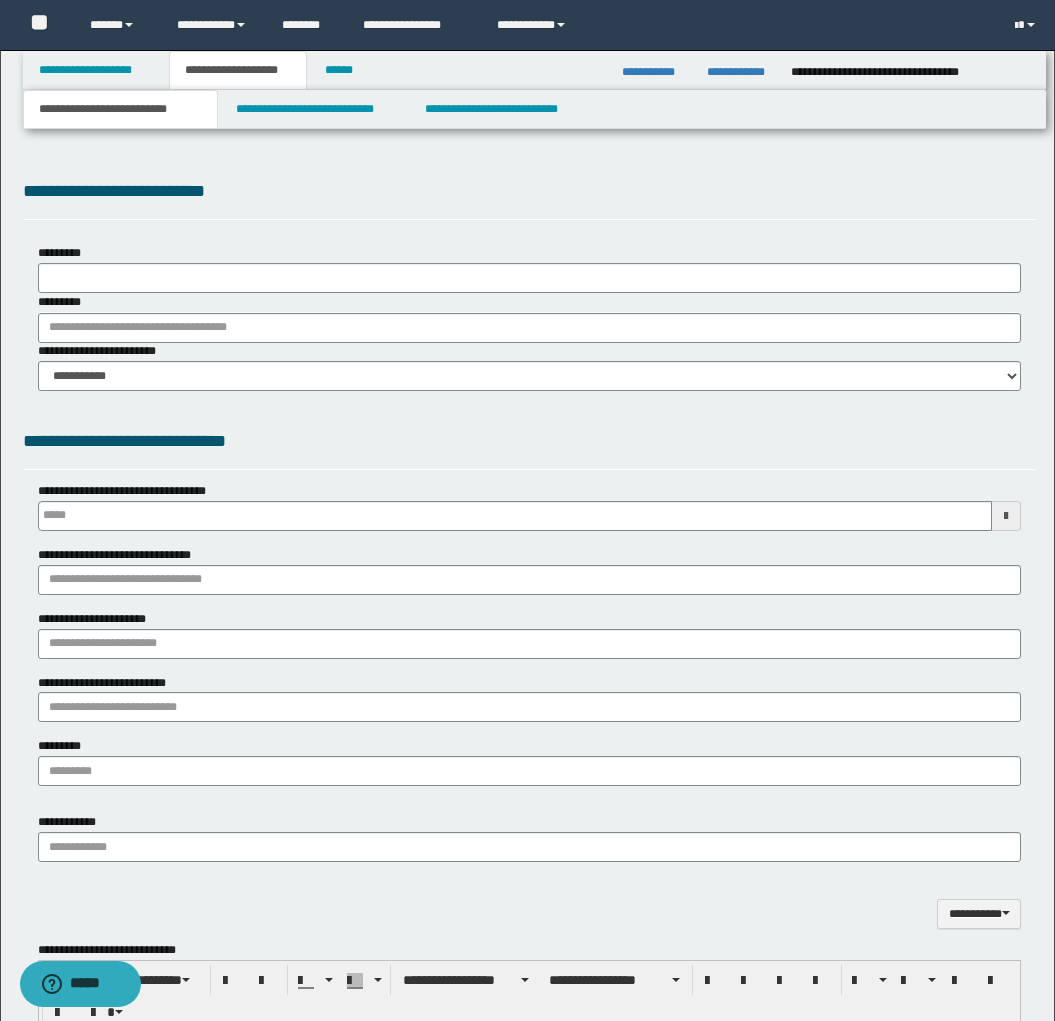 type on "**********" 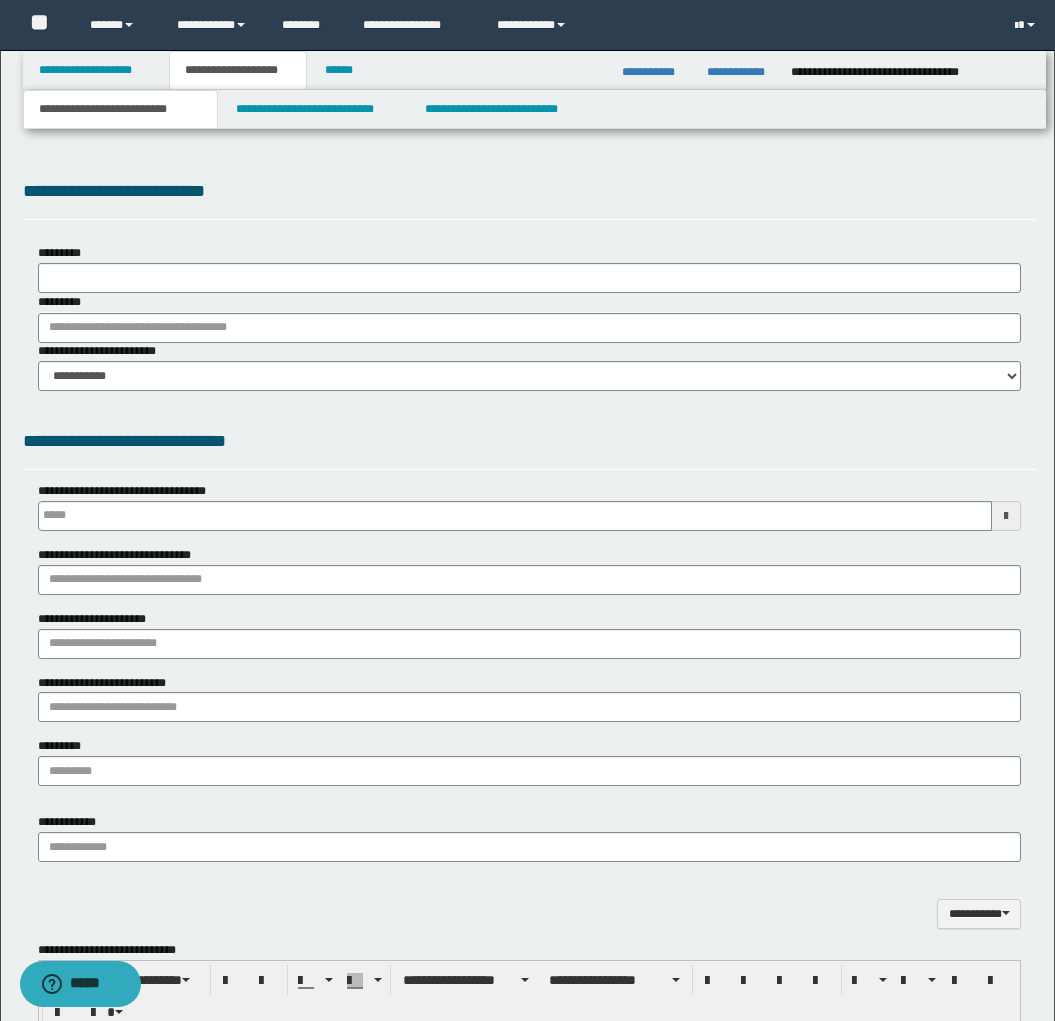 select on "*" 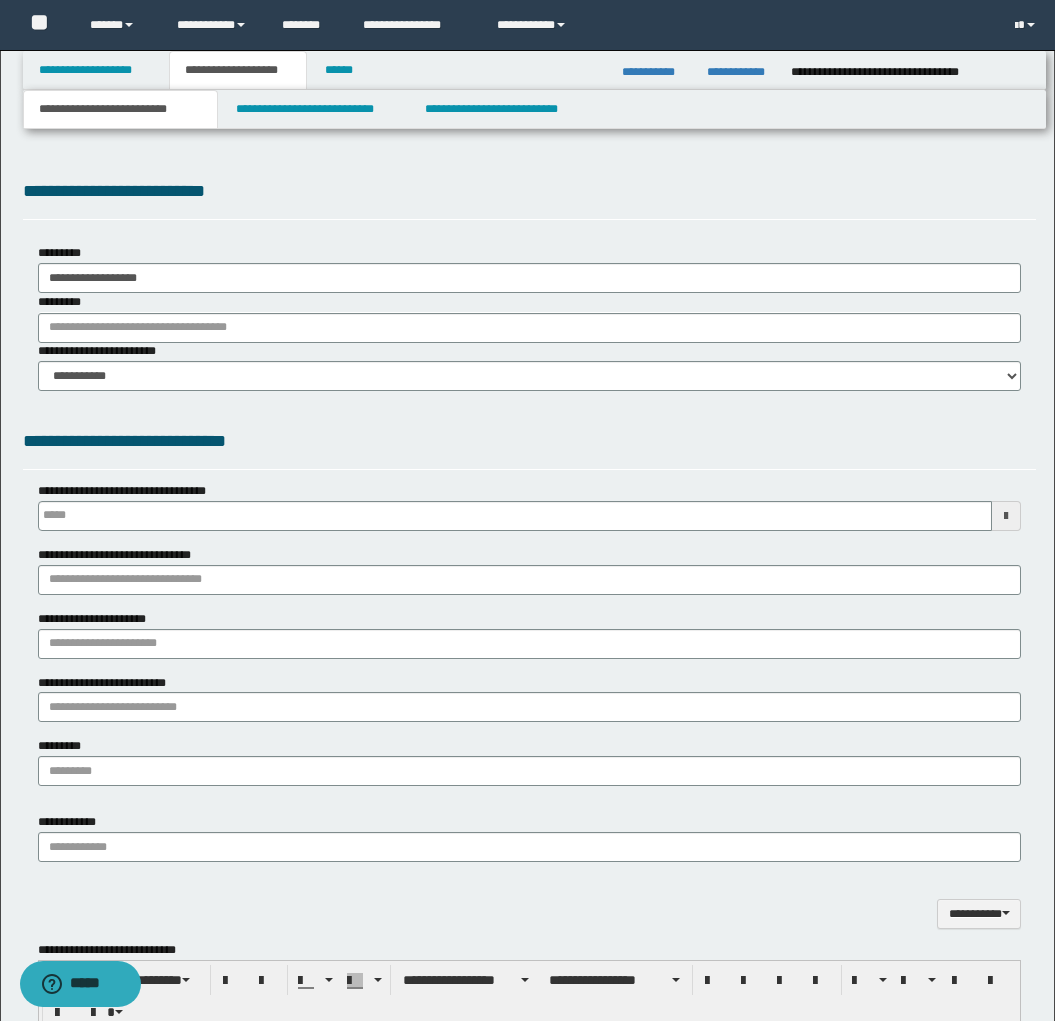 scroll, scrollTop: 0, scrollLeft: 0, axis: both 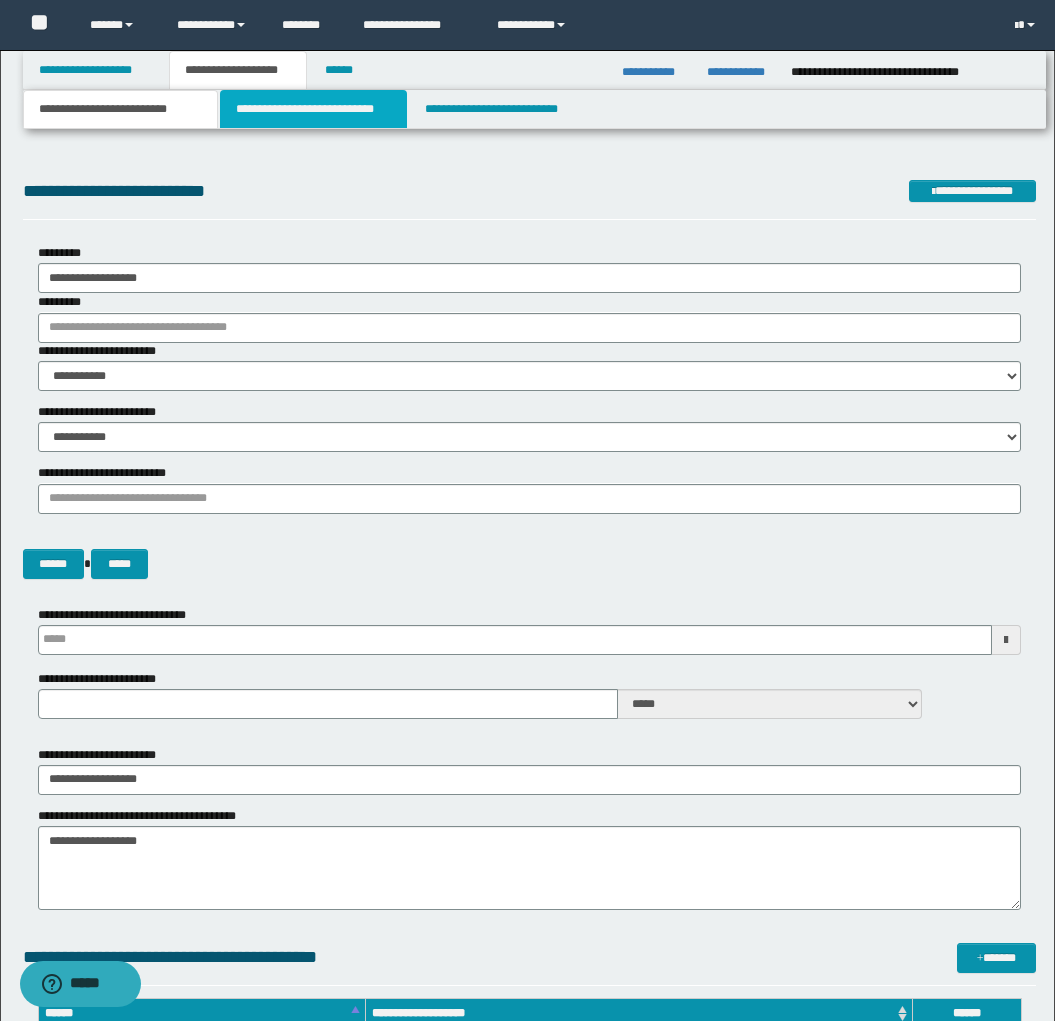 click on "**********" at bounding box center [314, 109] 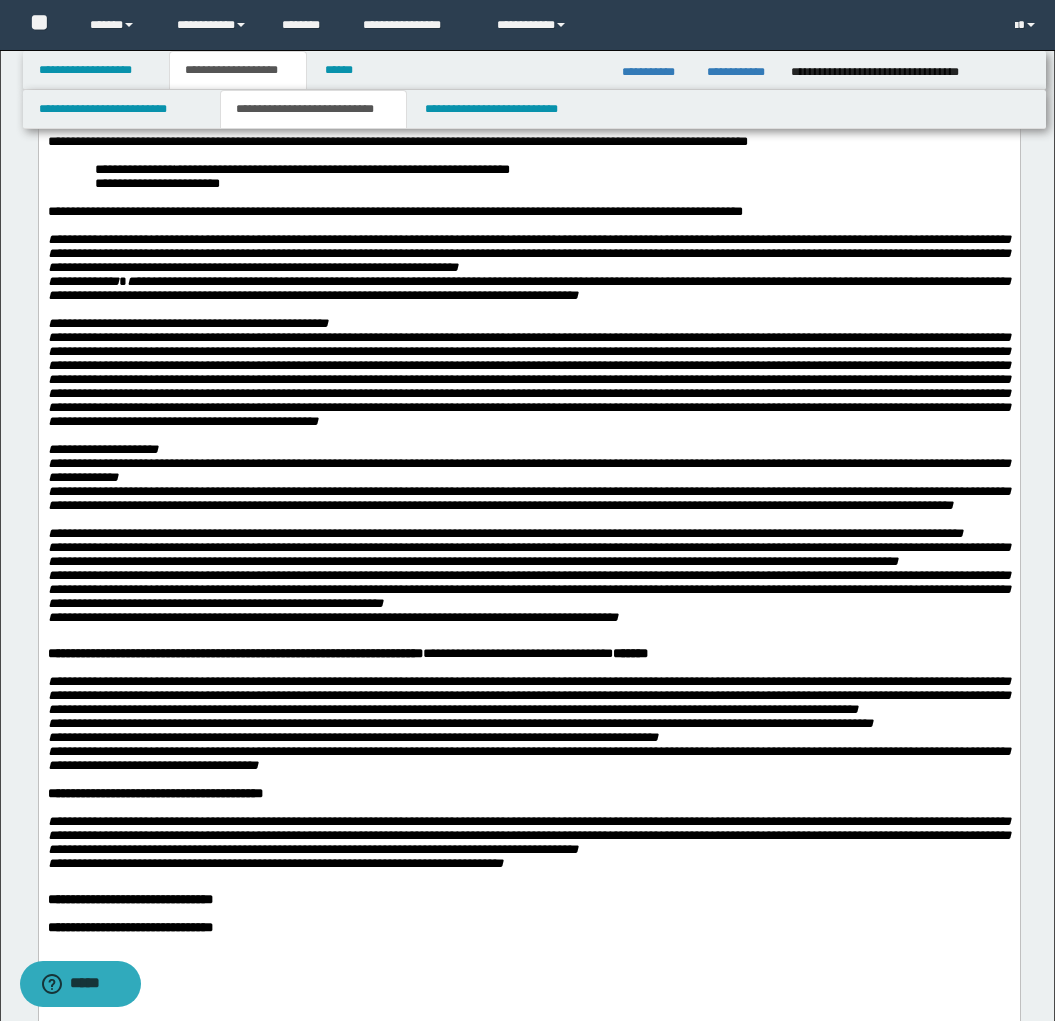 scroll, scrollTop: 383, scrollLeft: 0, axis: vertical 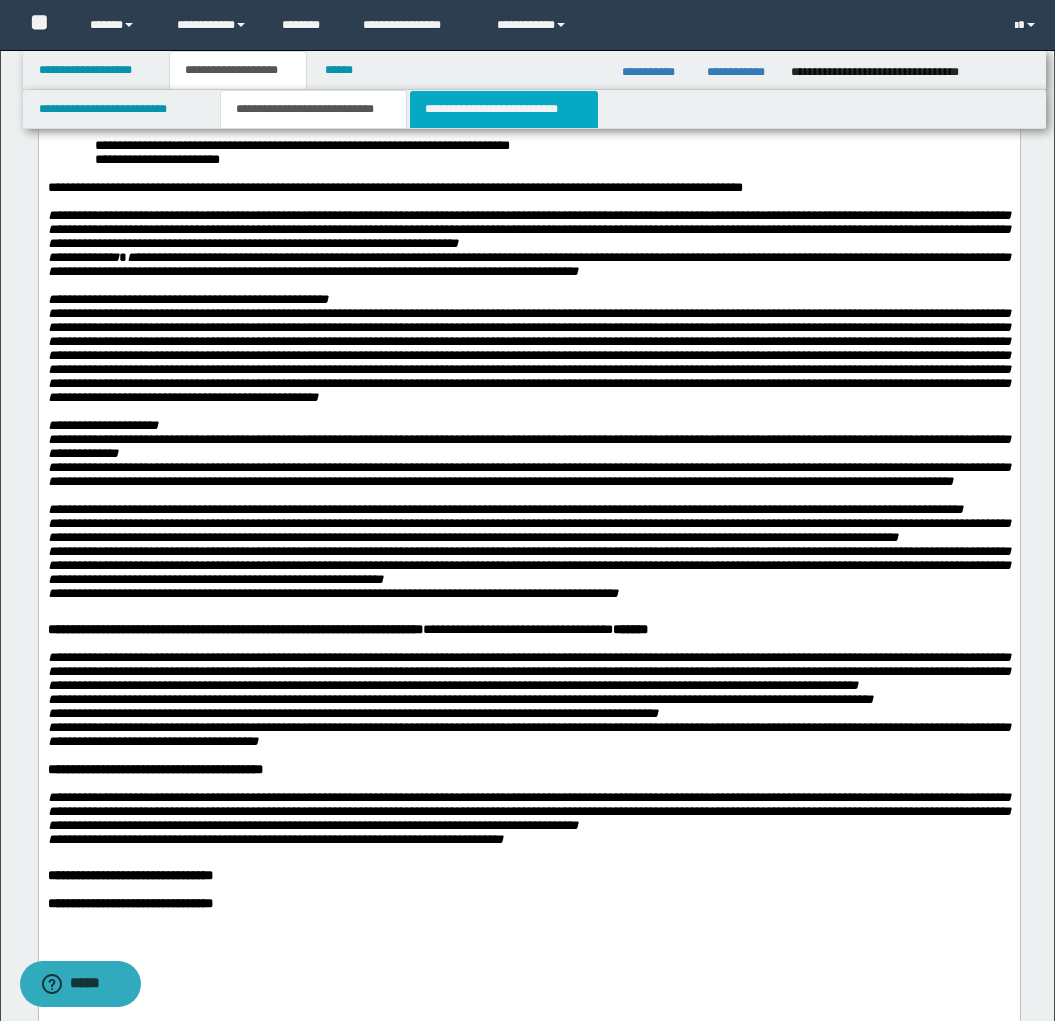 click on "**********" at bounding box center (504, 109) 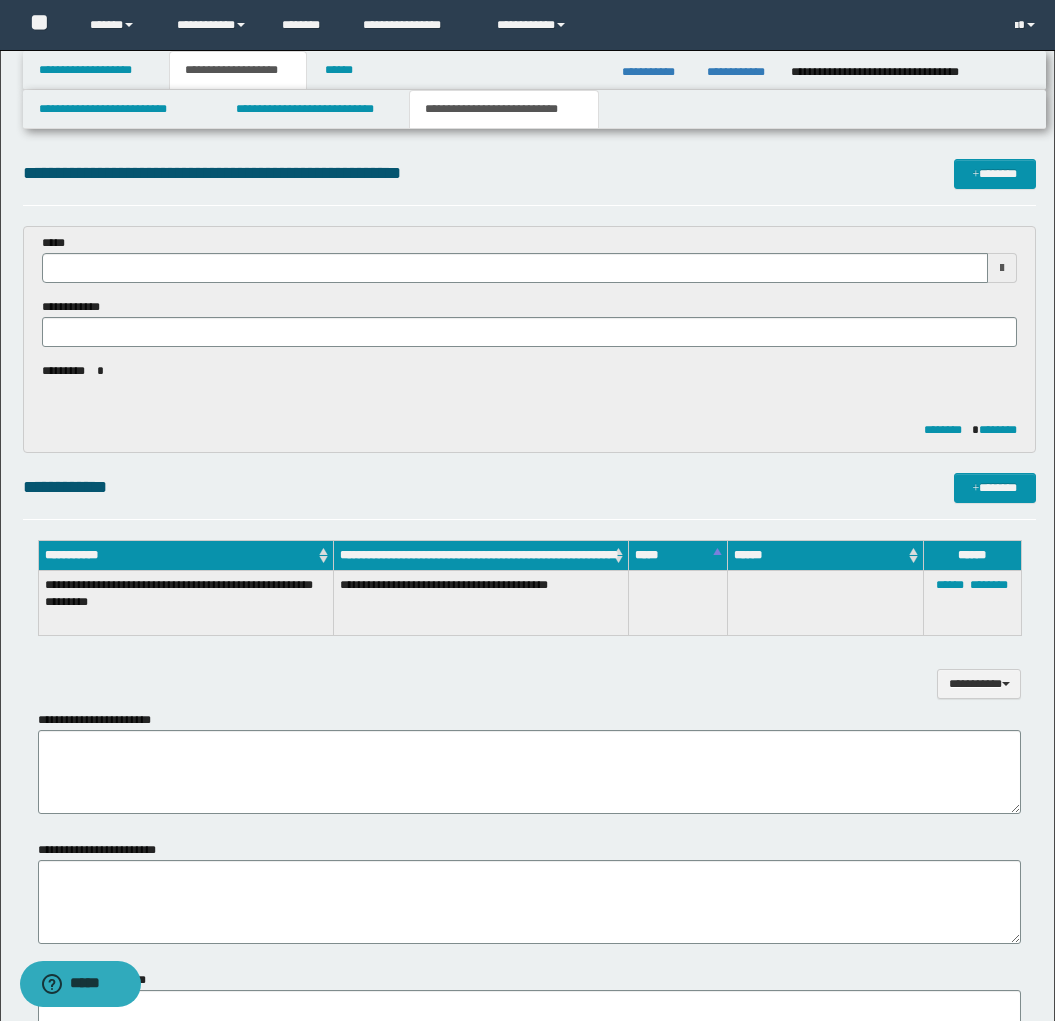 scroll, scrollTop: 176, scrollLeft: 0, axis: vertical 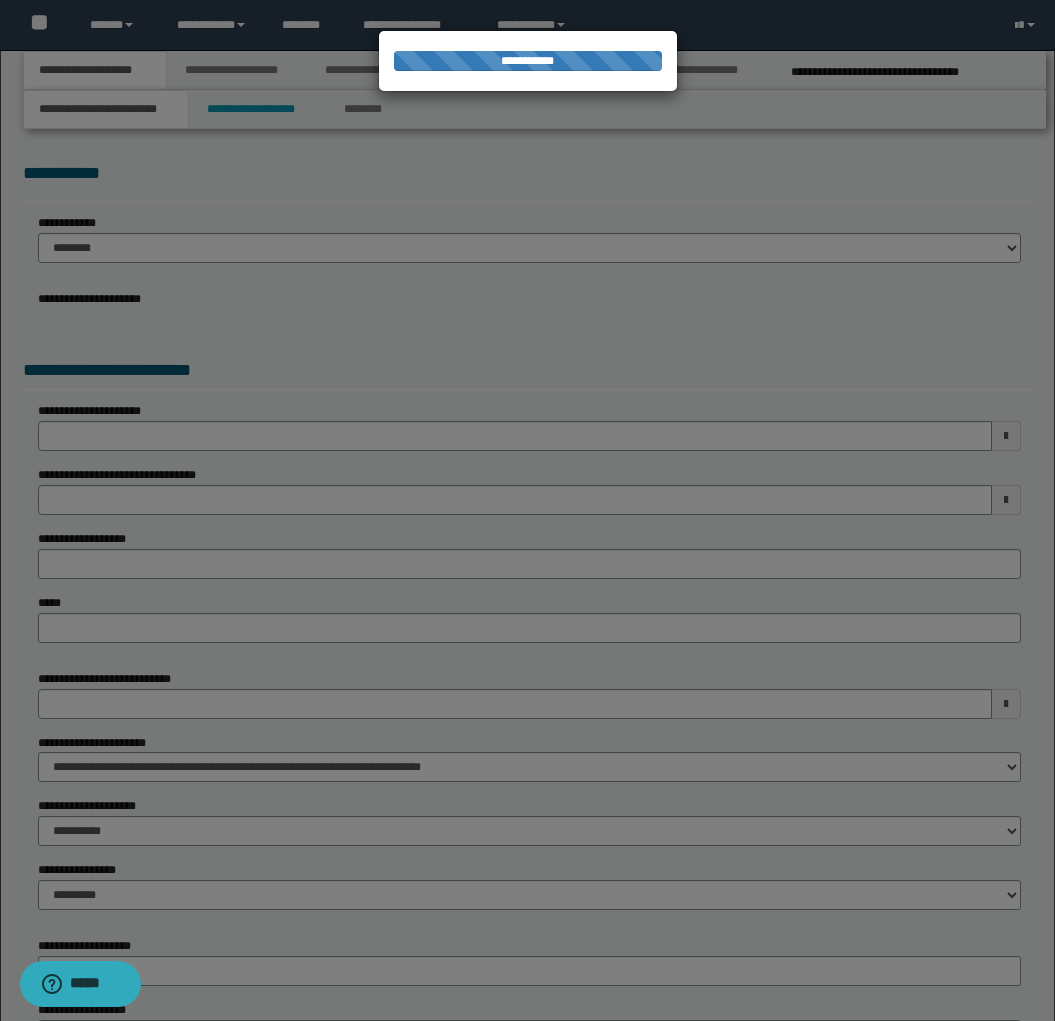 type on "**********" 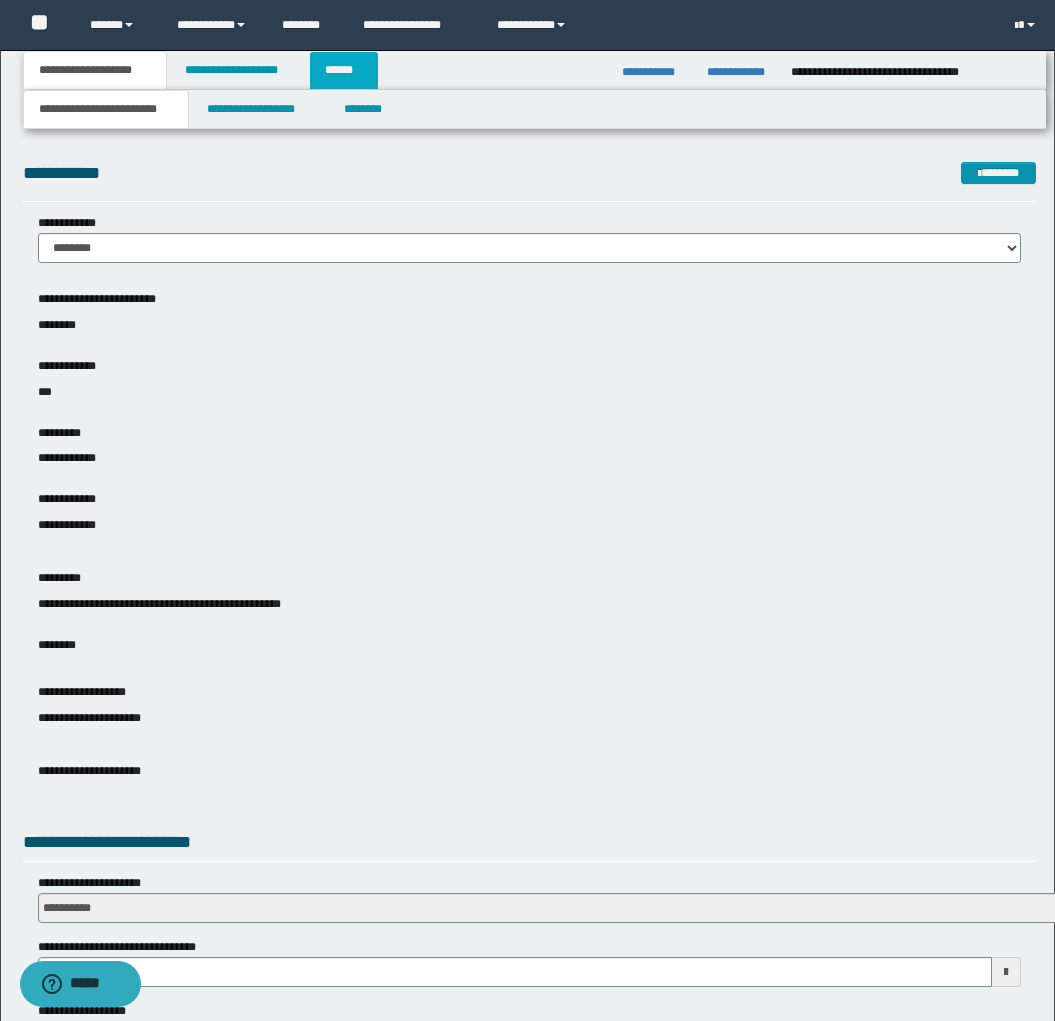 click on "******" at bounding box center (344, 70) 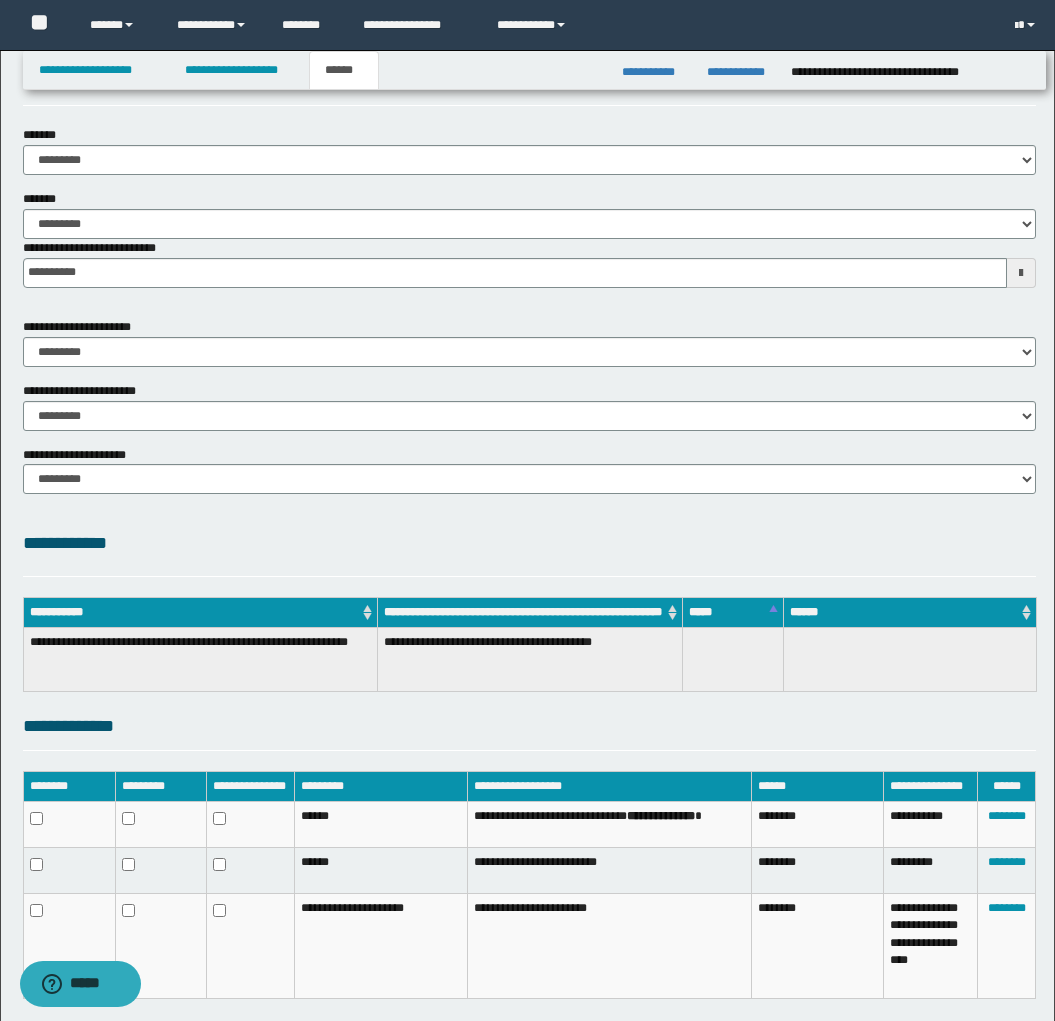 scroll, scrollTop: 0, scrollLeft: 0, axis: both 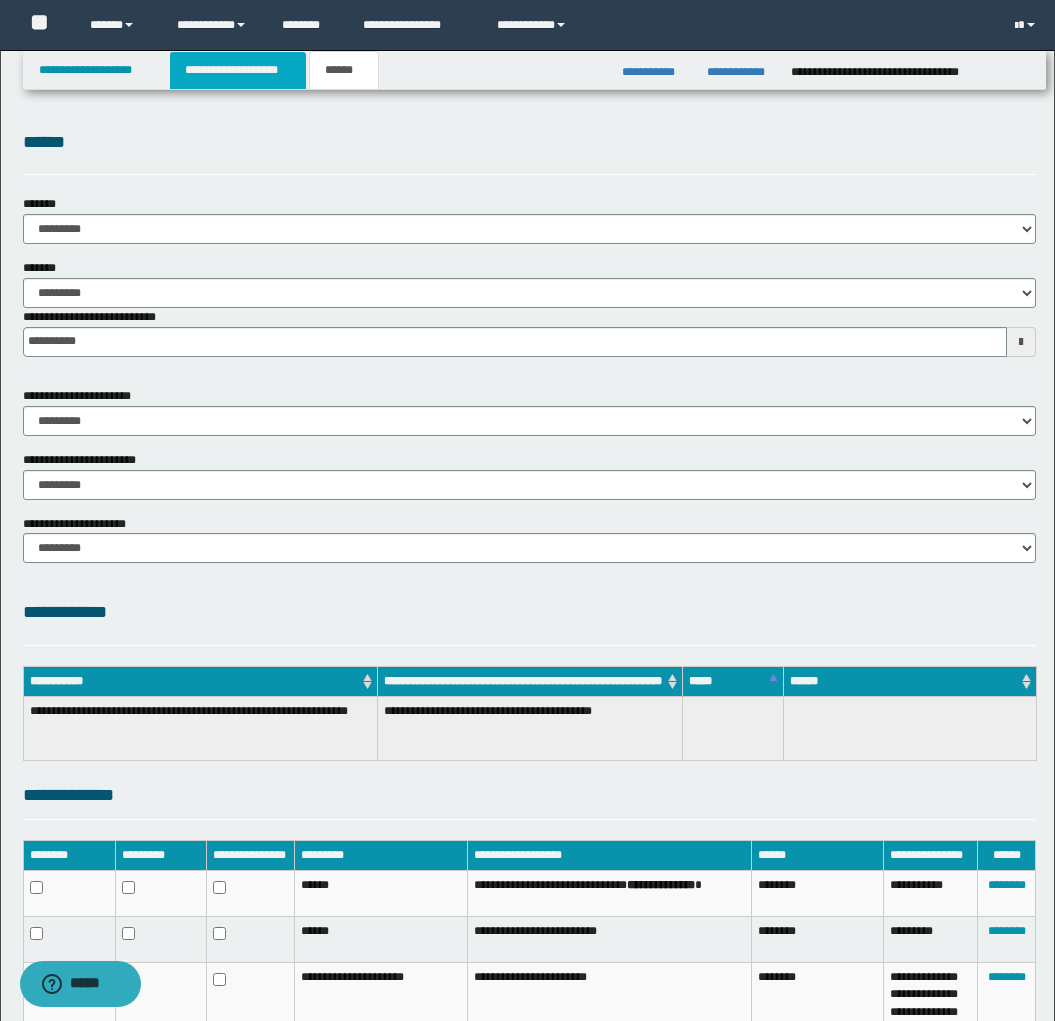 click on "**********" at bounding box center [238, 70] 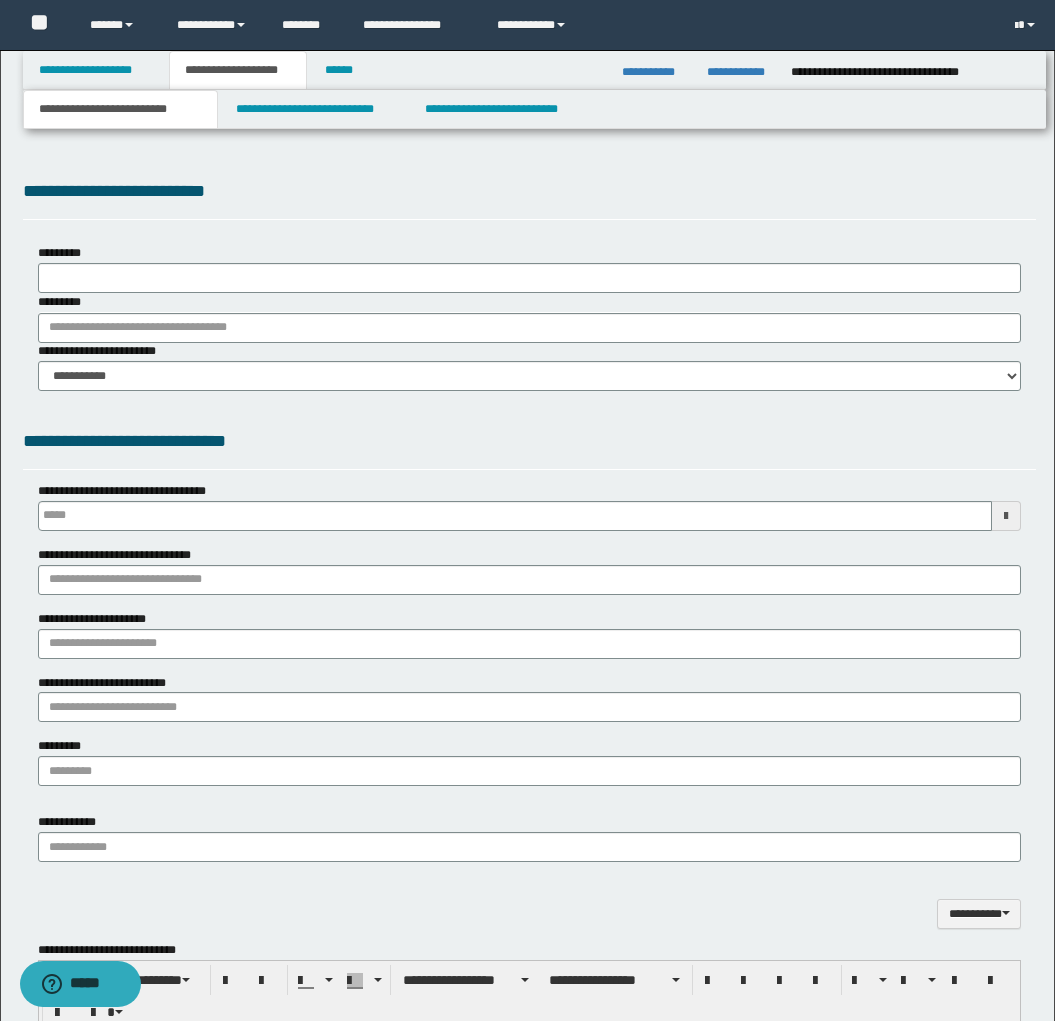 scroll, scrollTop: 0, scrollLeft: 0, axis: both 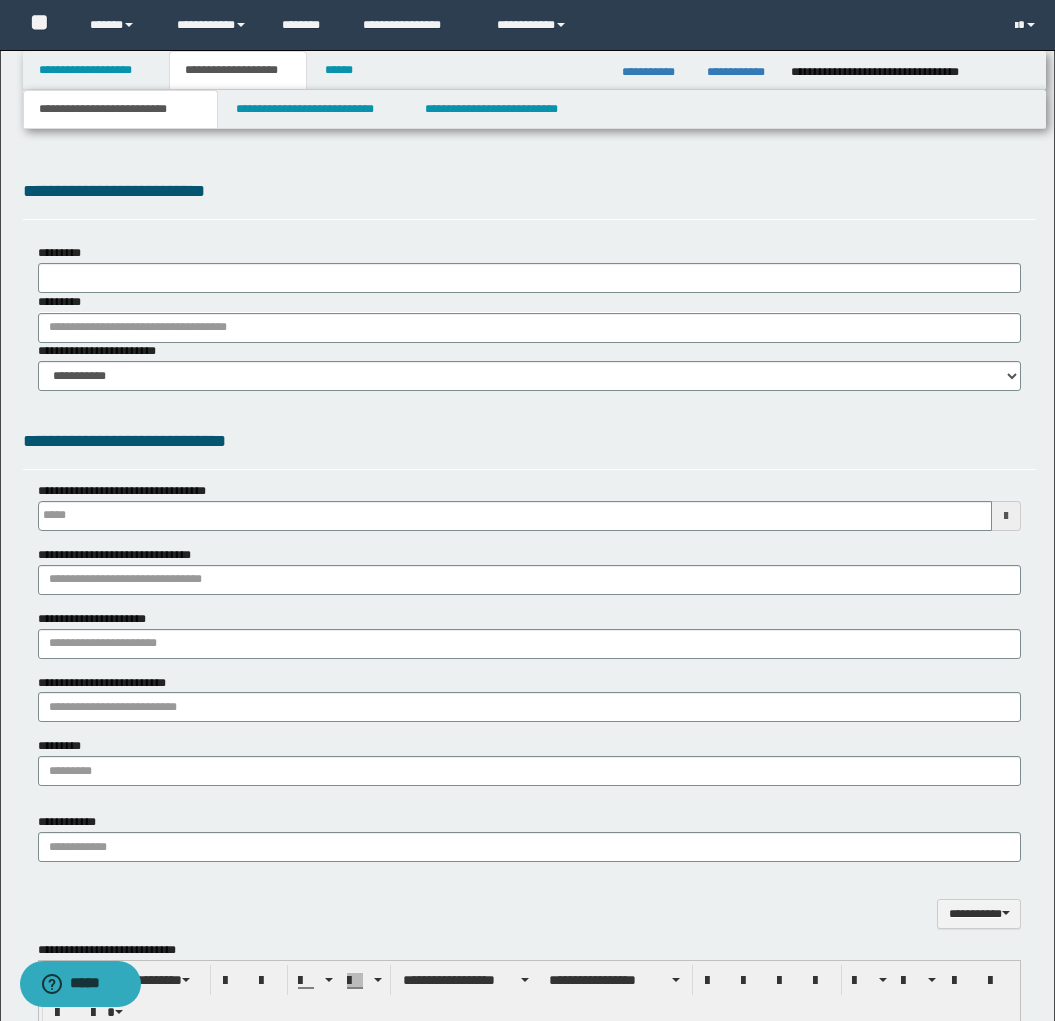 type on "**********" 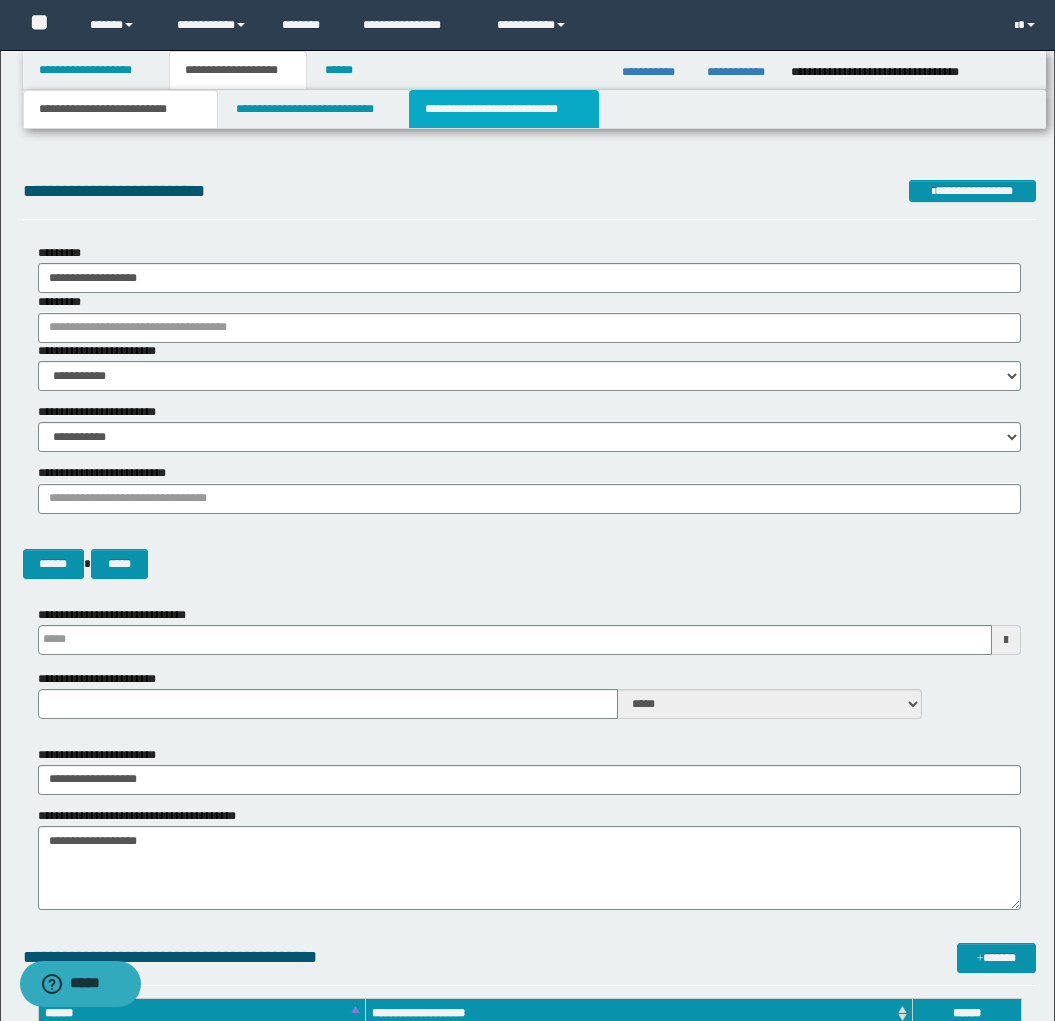 click on "**********" at bounding box center [504, 109] 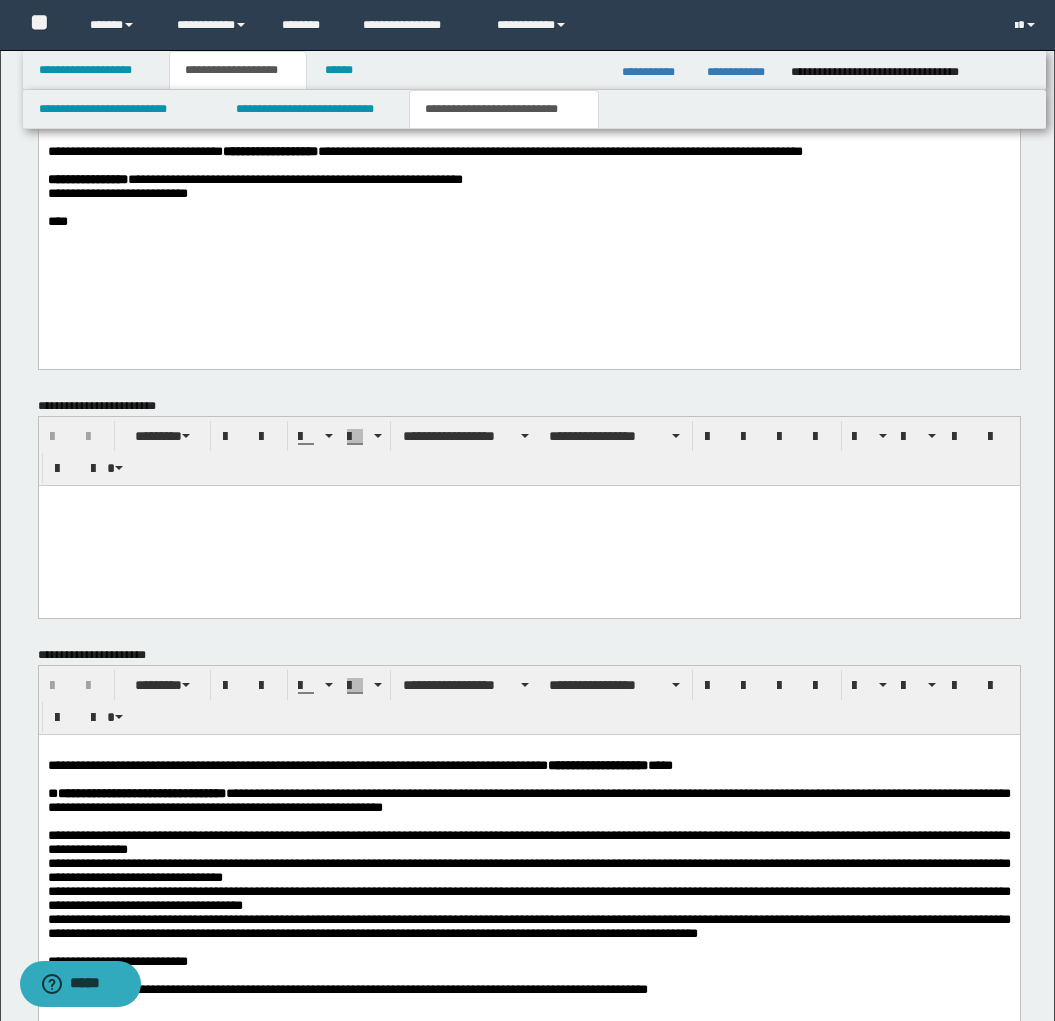 scroll, scrollTop: 1582, scrollLeft: 0, axis: vertical 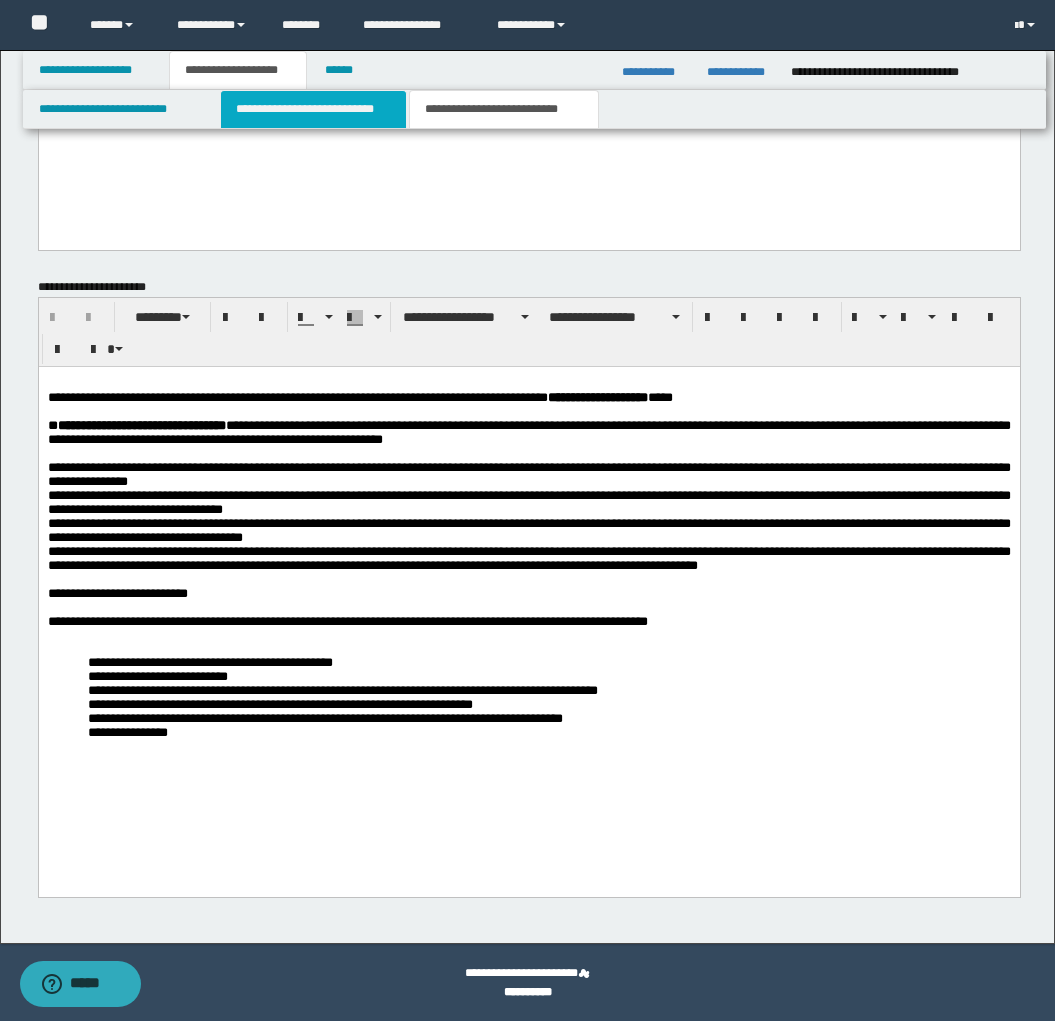 click on "**********" at bounding box center (314, 109) 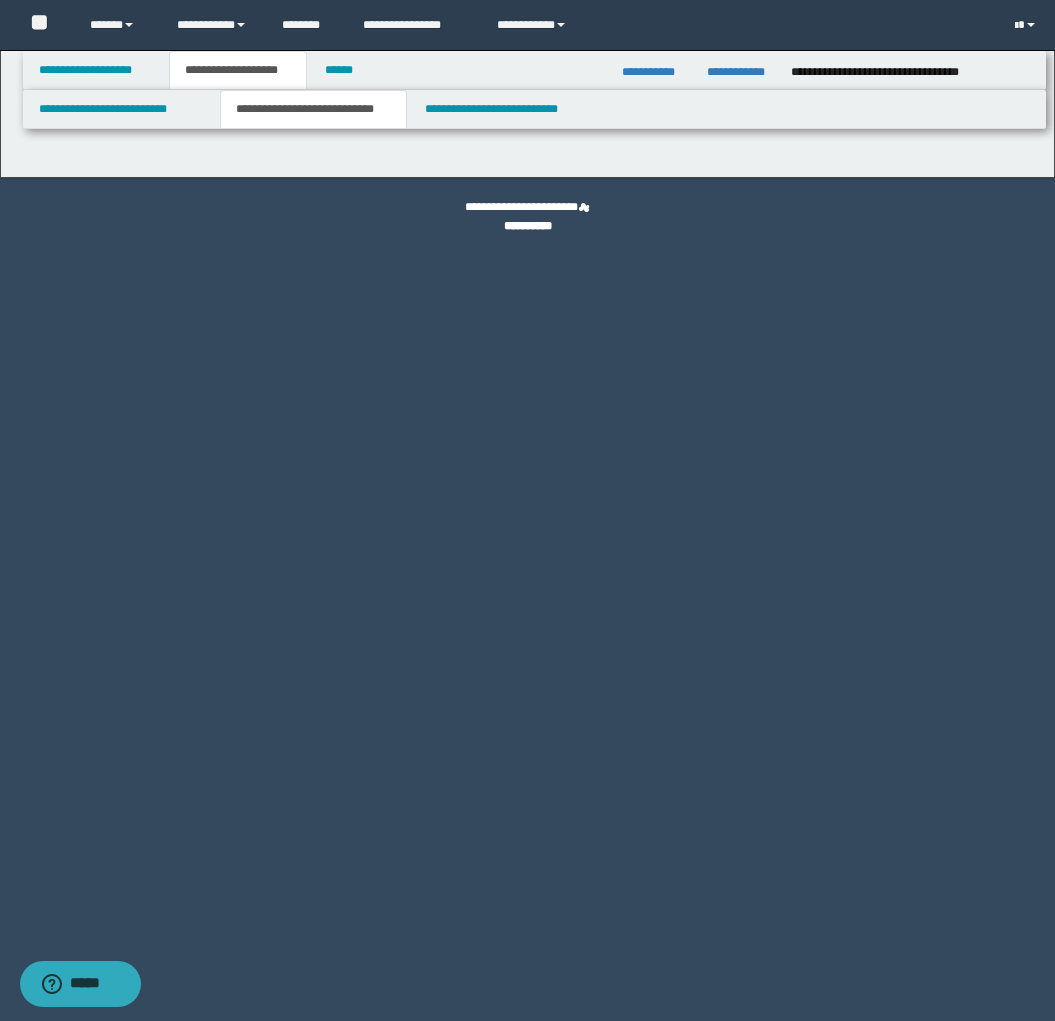 scroll, scrollTop: 0, scrollLeft: 0, axis: both 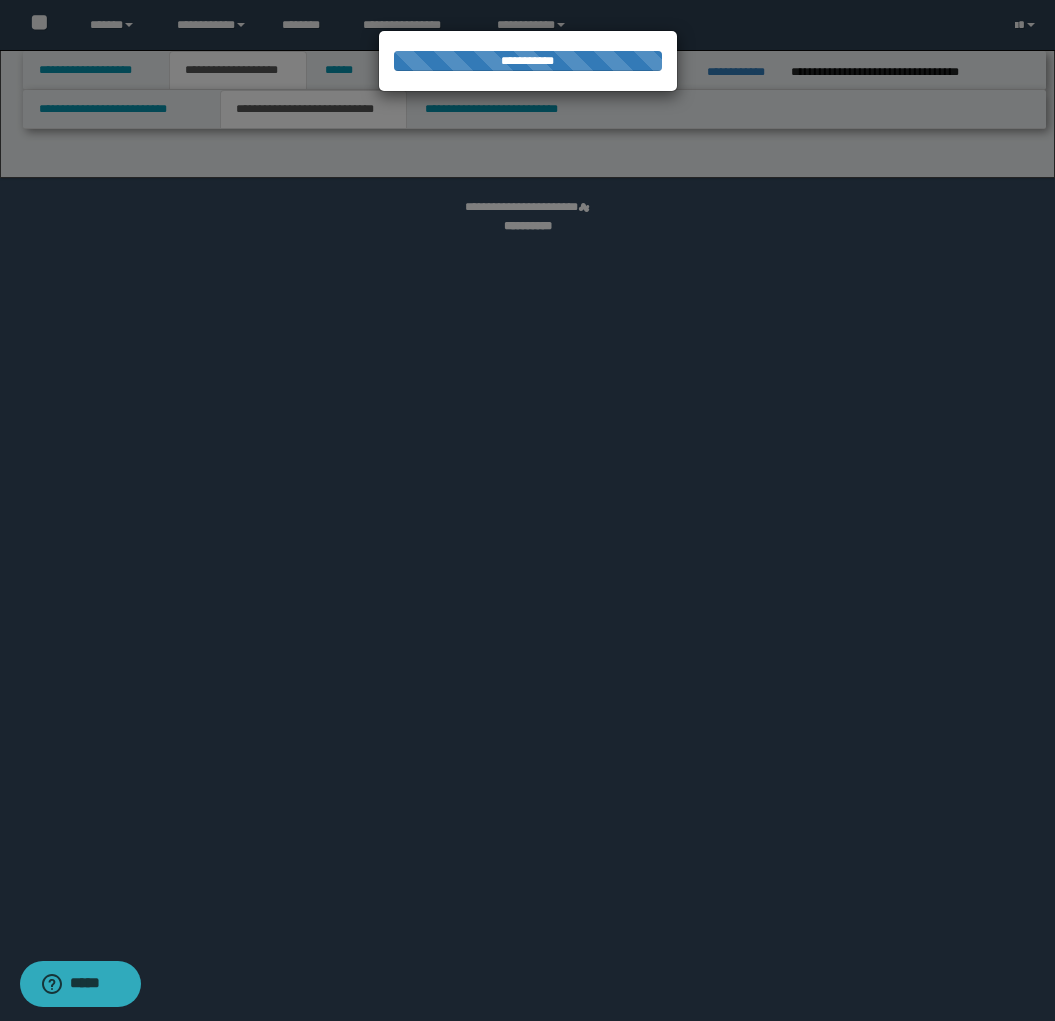 select on "*" 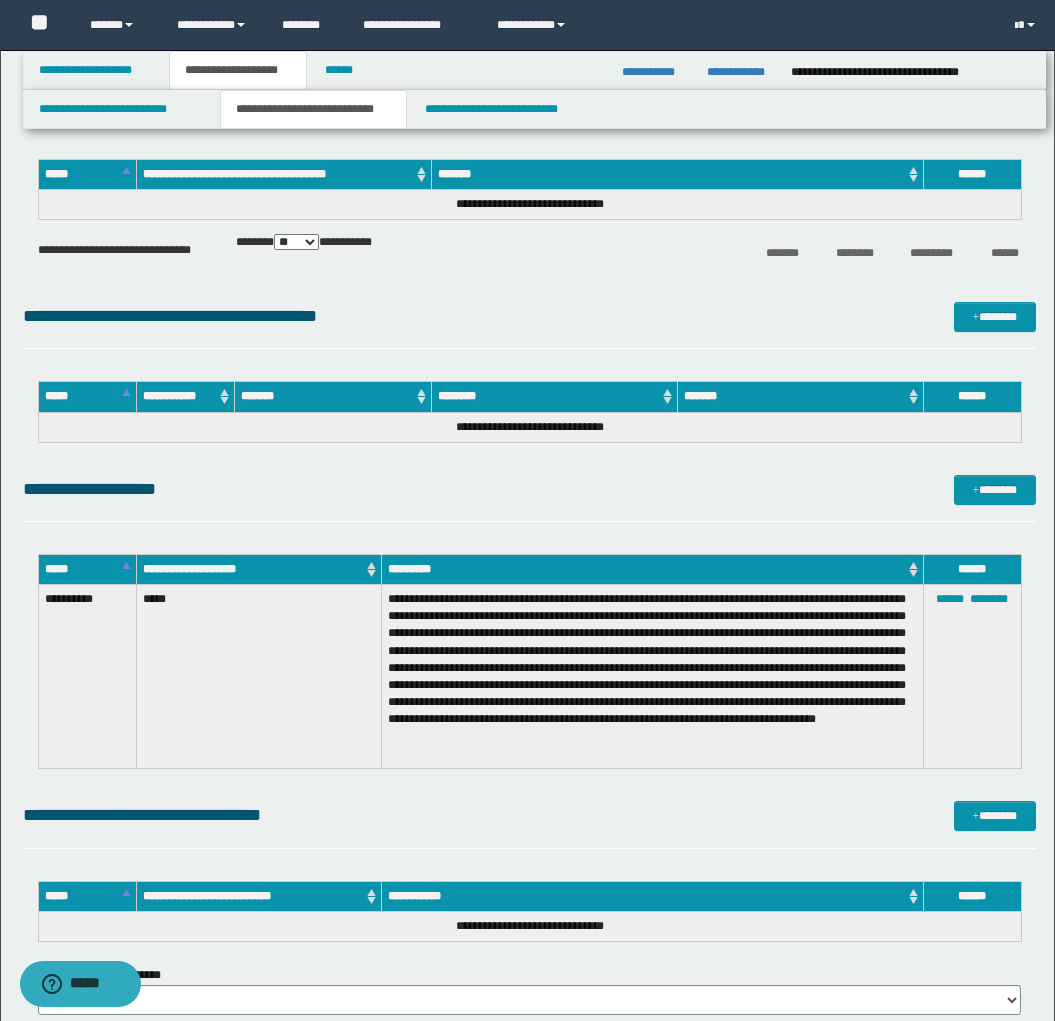 scroll, scrollTop: 1791, scrollLeft: 0, axis: vertical 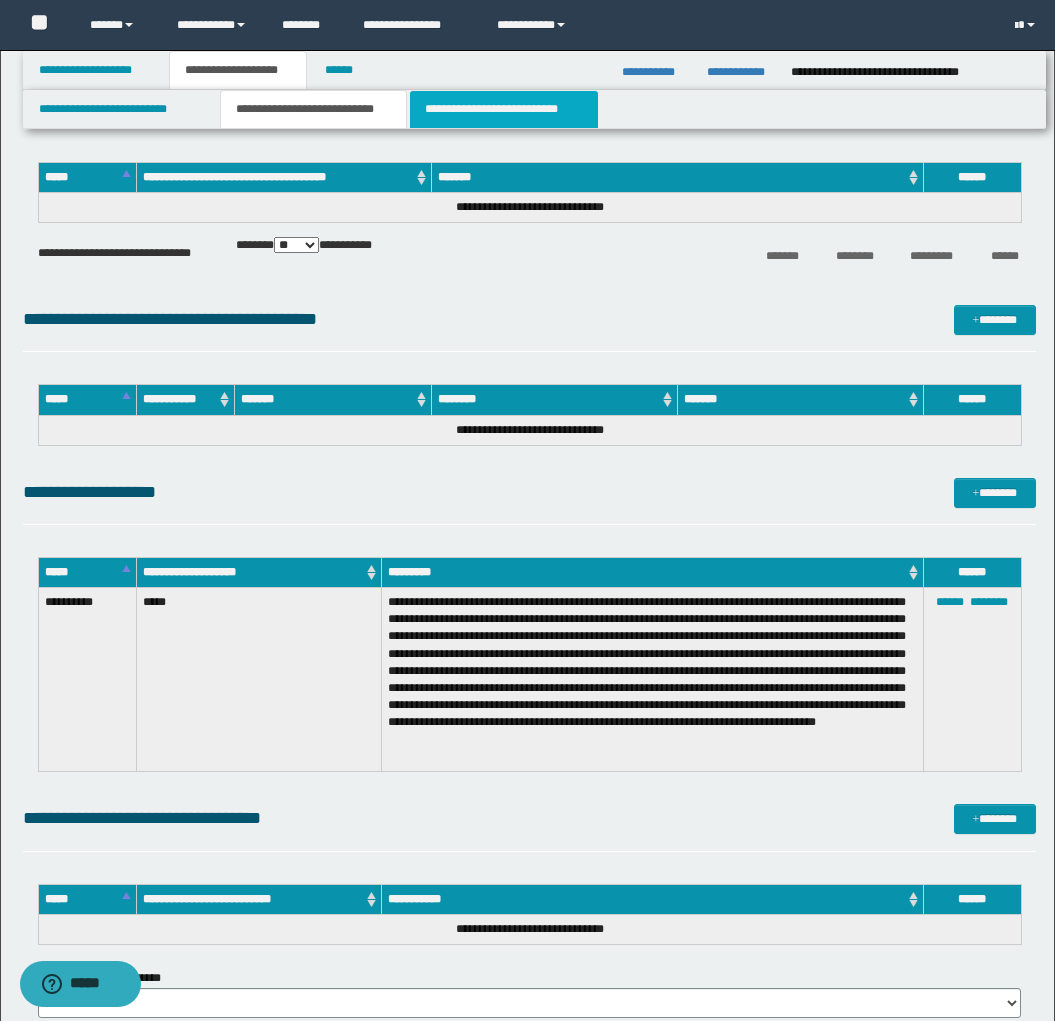 click on "**********" at bounding box center [504, 109] 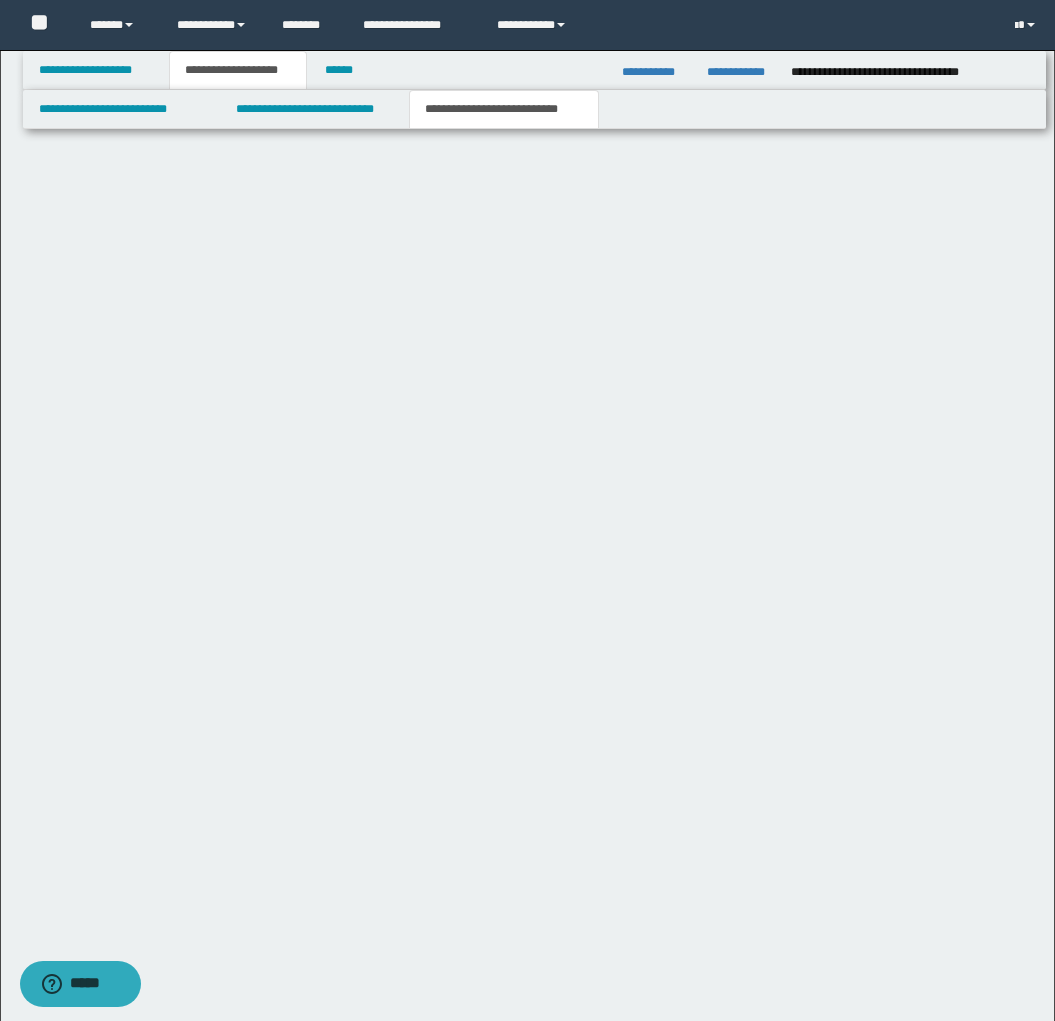 scroll, scrollTop: 501, scrollLeft: 0, axis: vertical 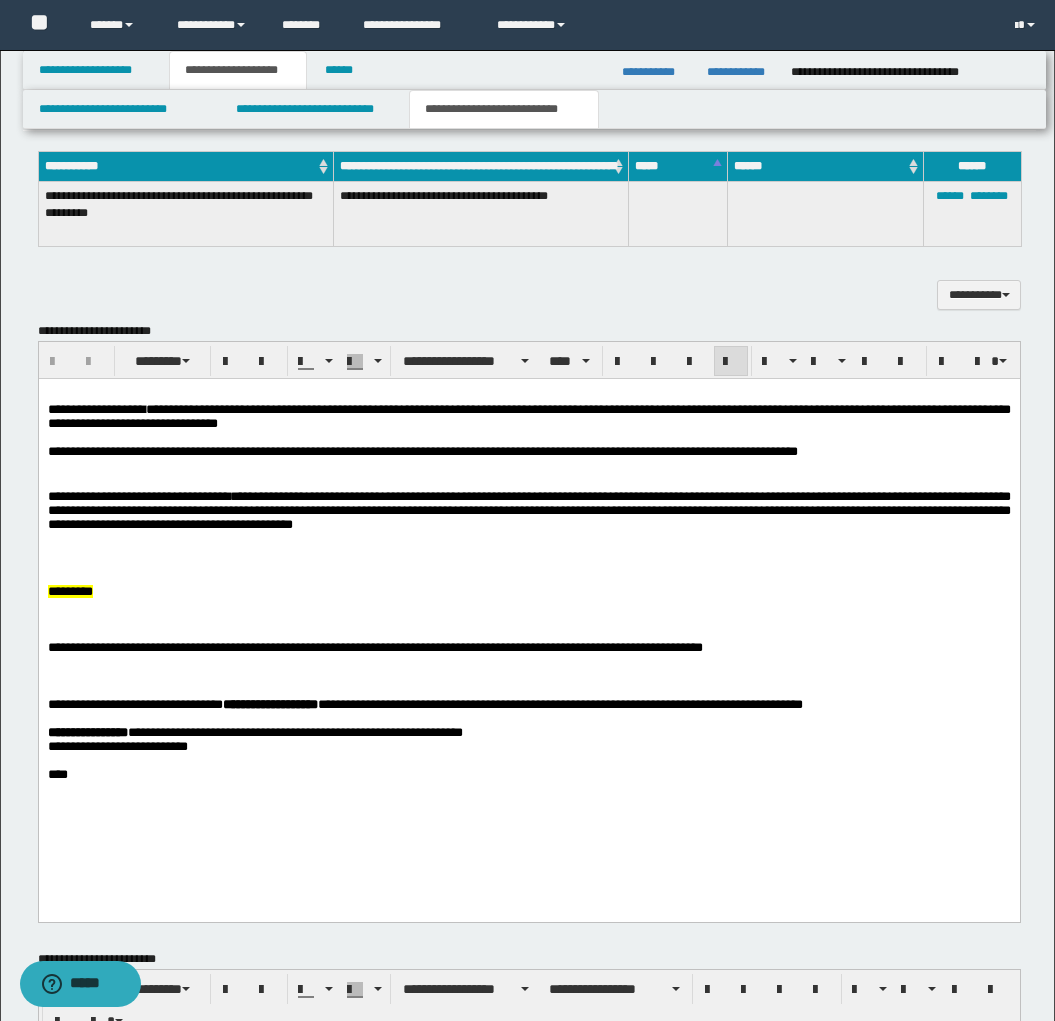 click on "**********" at bounding box center (528, 609) 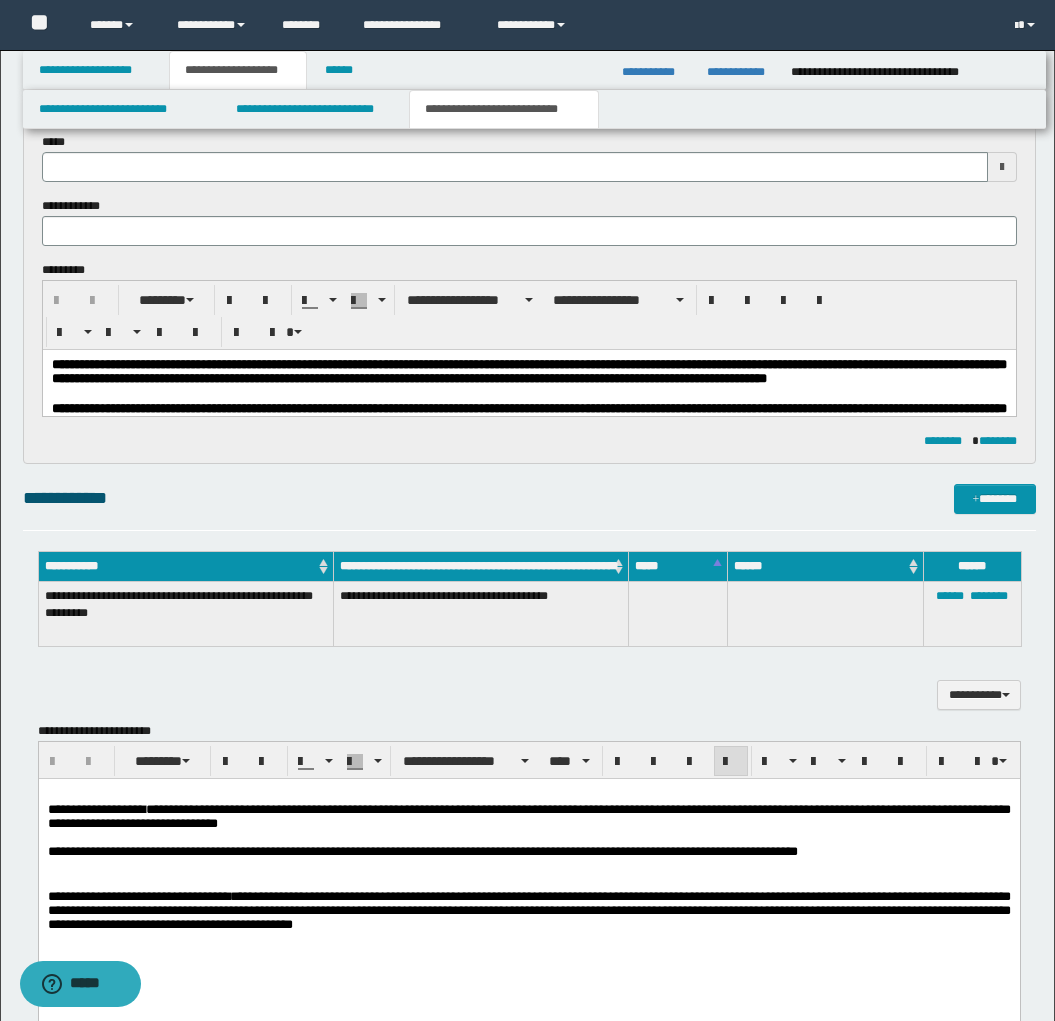 scroll, scrollTop: 0, scrollLeft: 0, axis: both 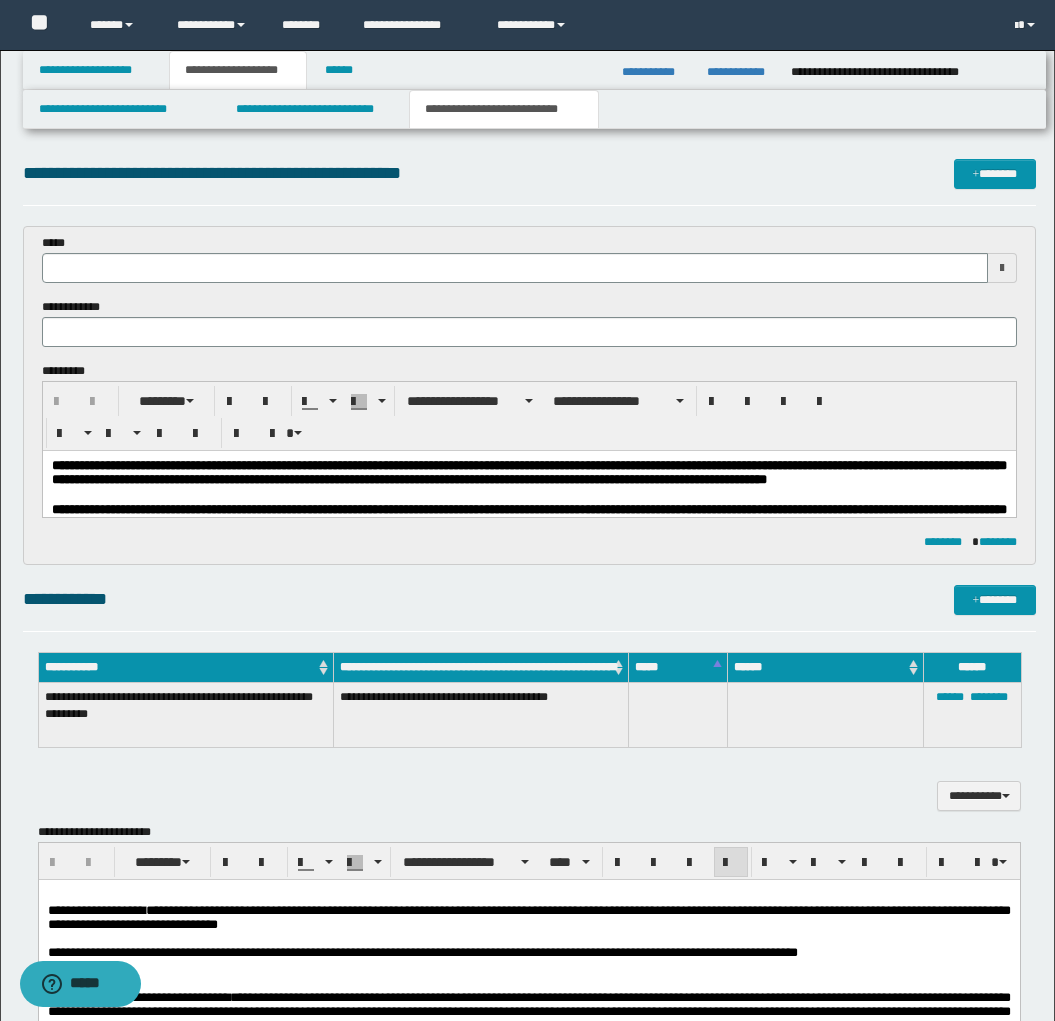 click on "**********" at bounding box center [528, 472] 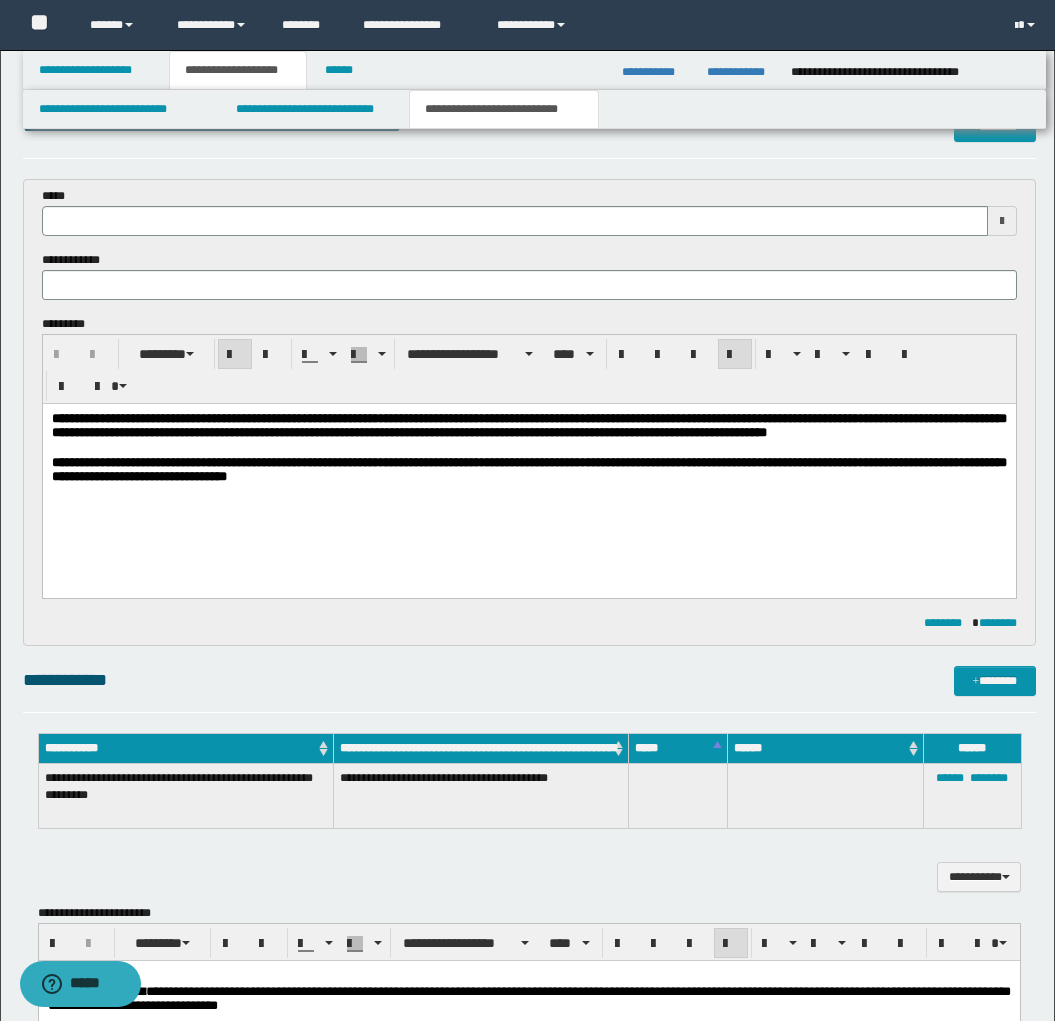 scroll, scrollTop: 0, scrollLeft: 0, axis: both 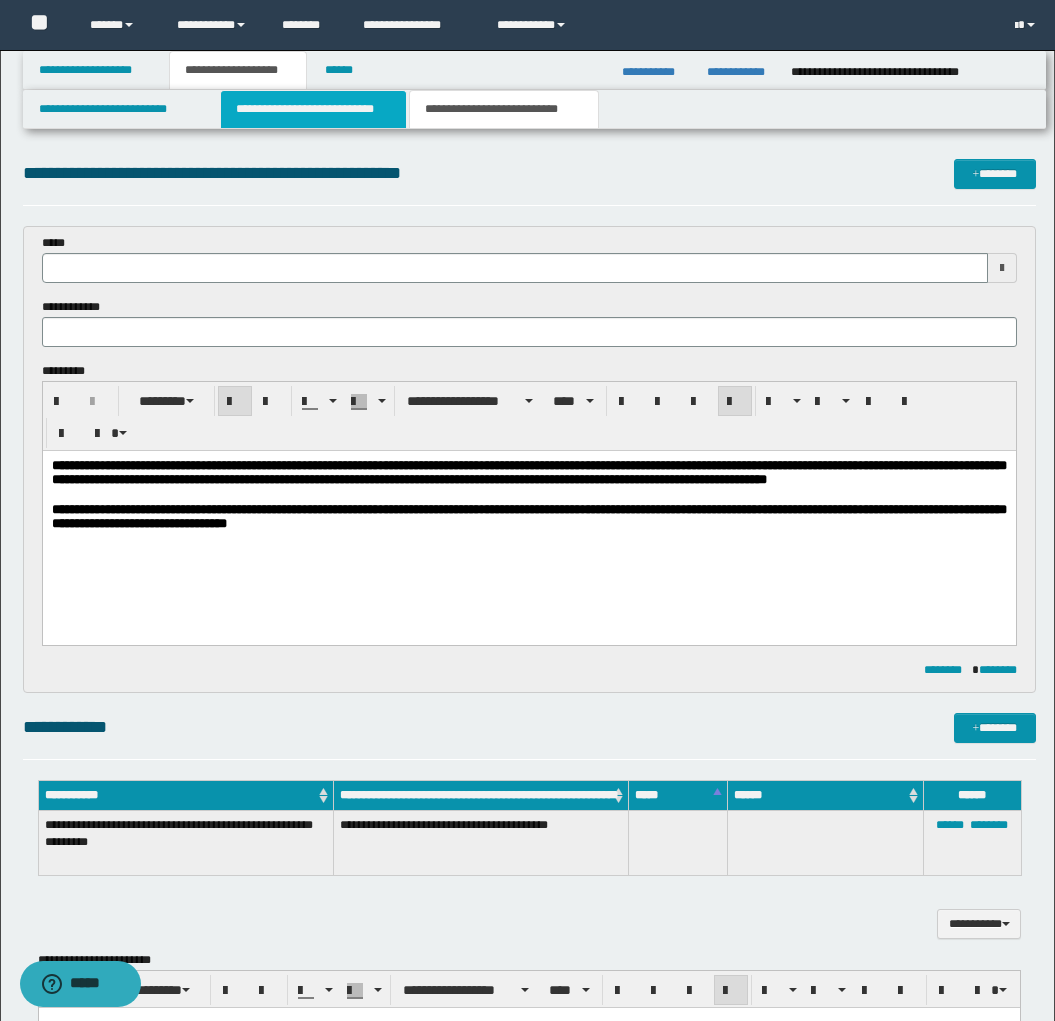 click on "**********" at bounding box center [314, 109] 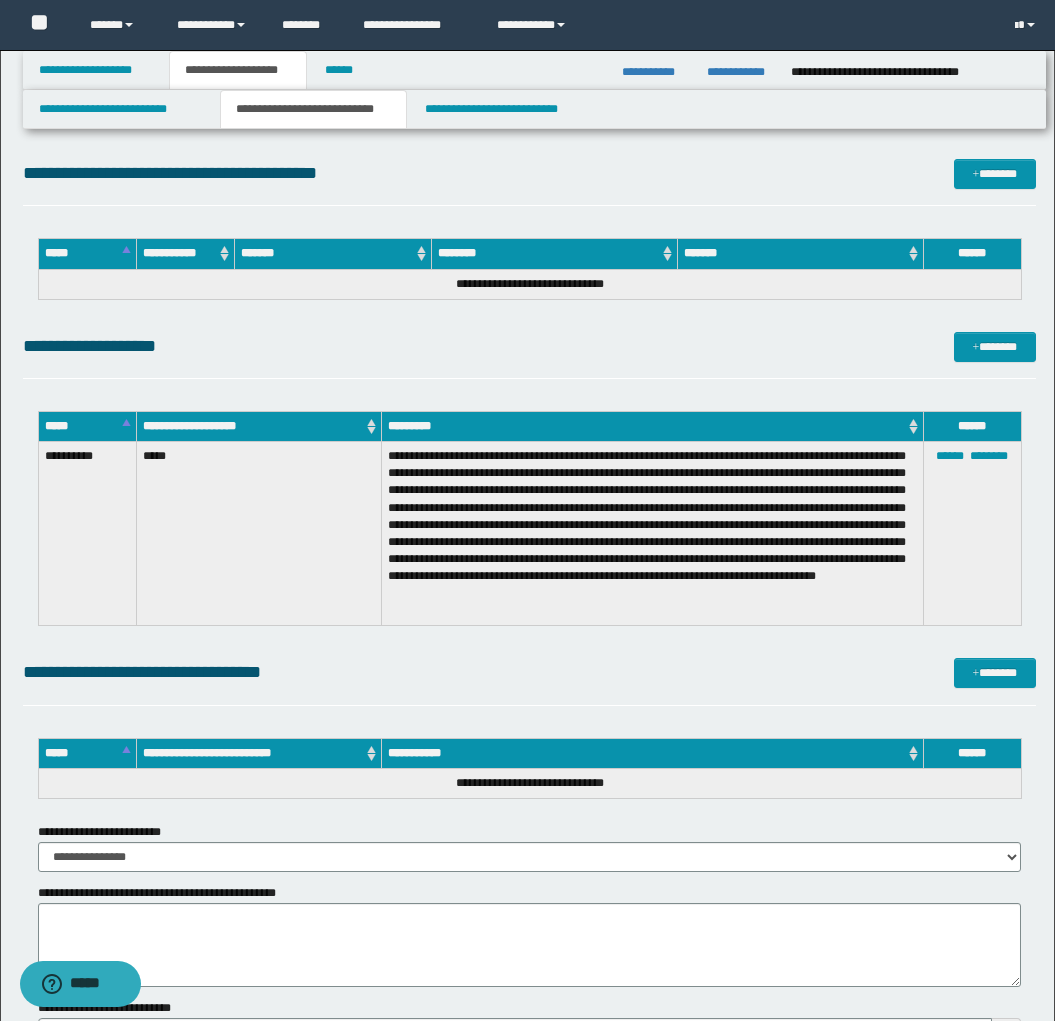 scroll, scrollTop: 1943, scrollLeft: 0, axis: vertical 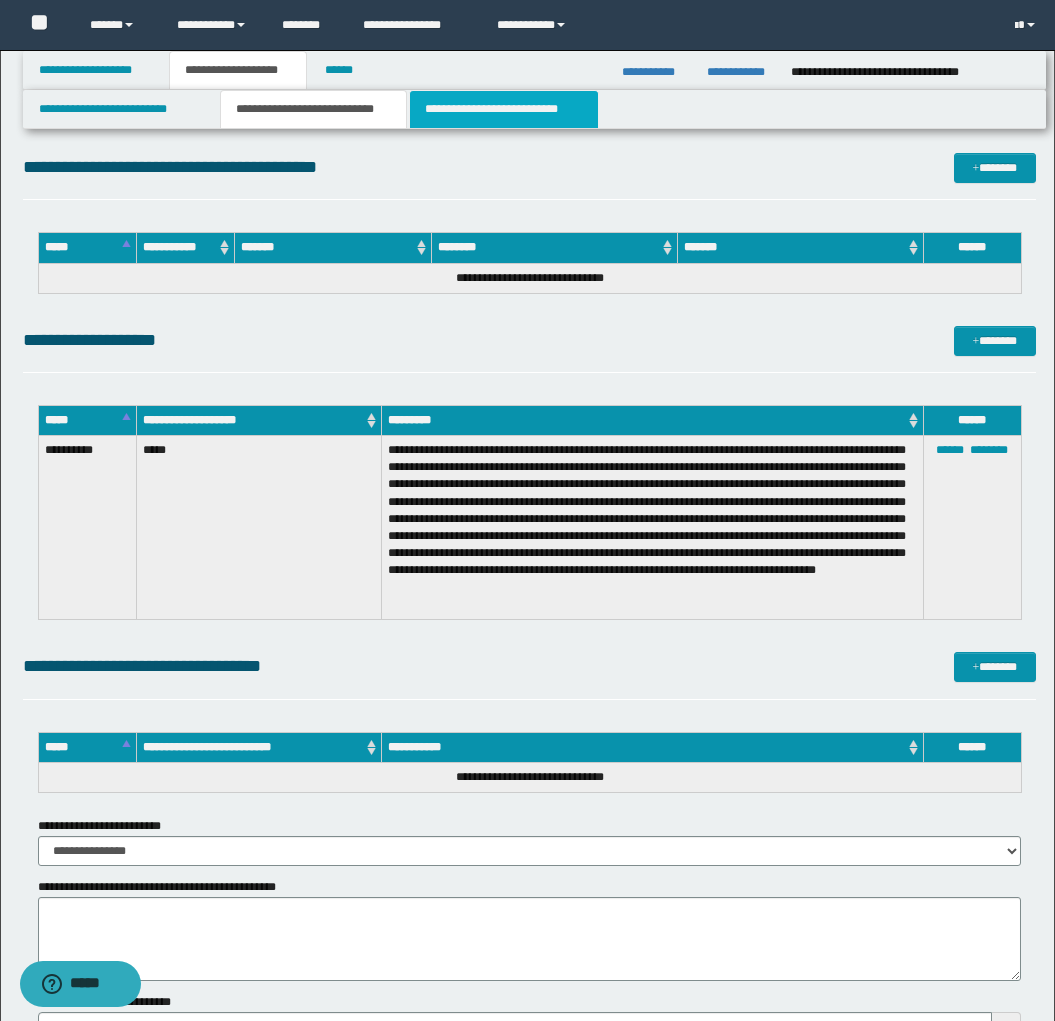 click on "**********" at bounding box center [504, 109] 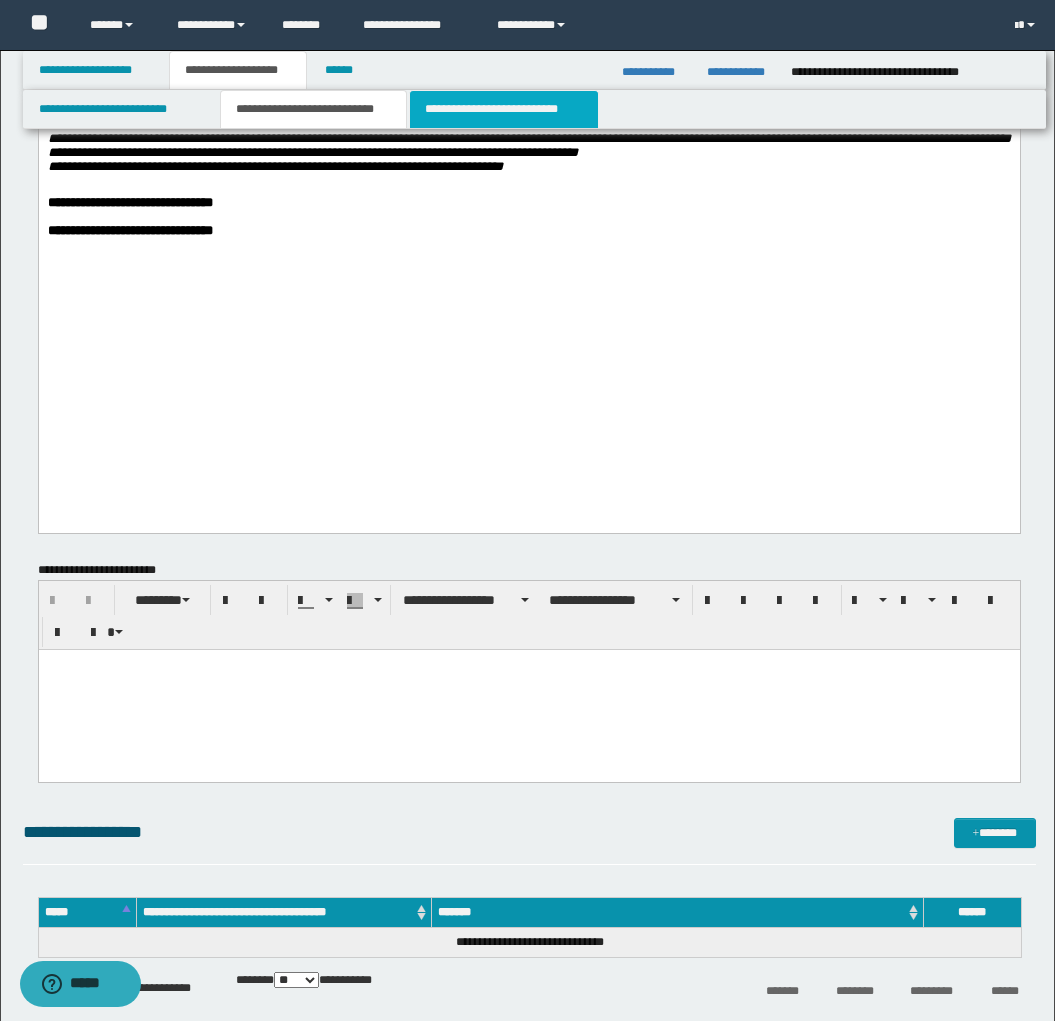click on "**********" at bounding box center [504, 109] 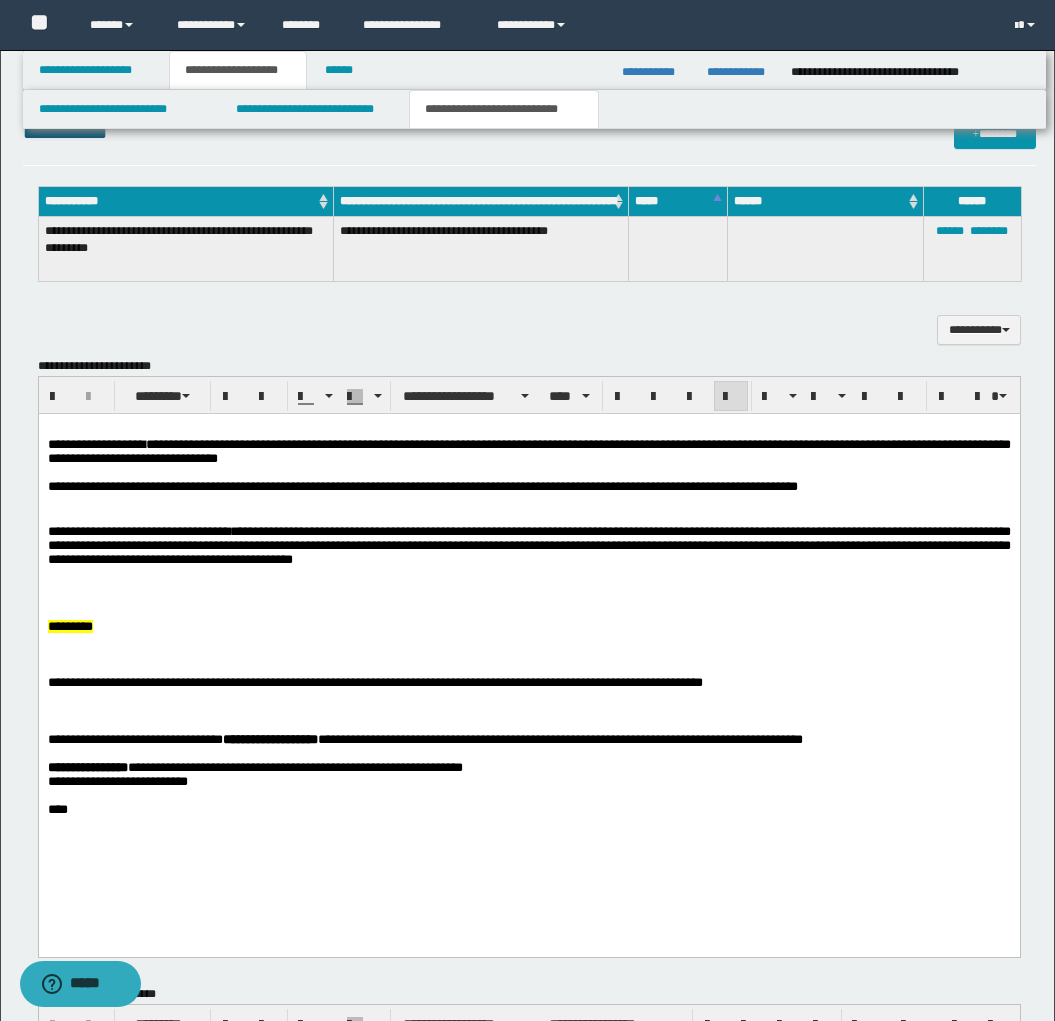 scroll, scrollTop: 580, scrollLeft: 0, axis: vertical 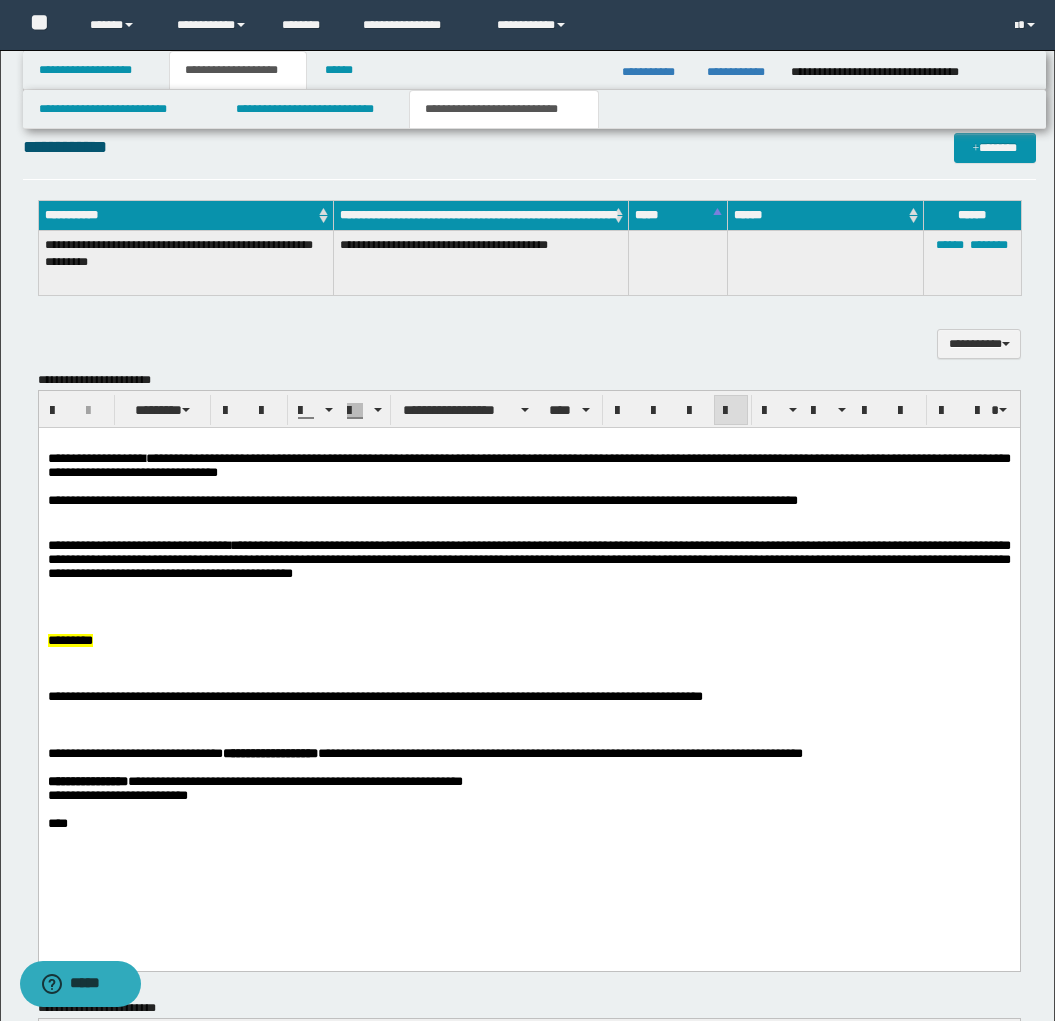 click on "**********" at bounding box center (528, 658) 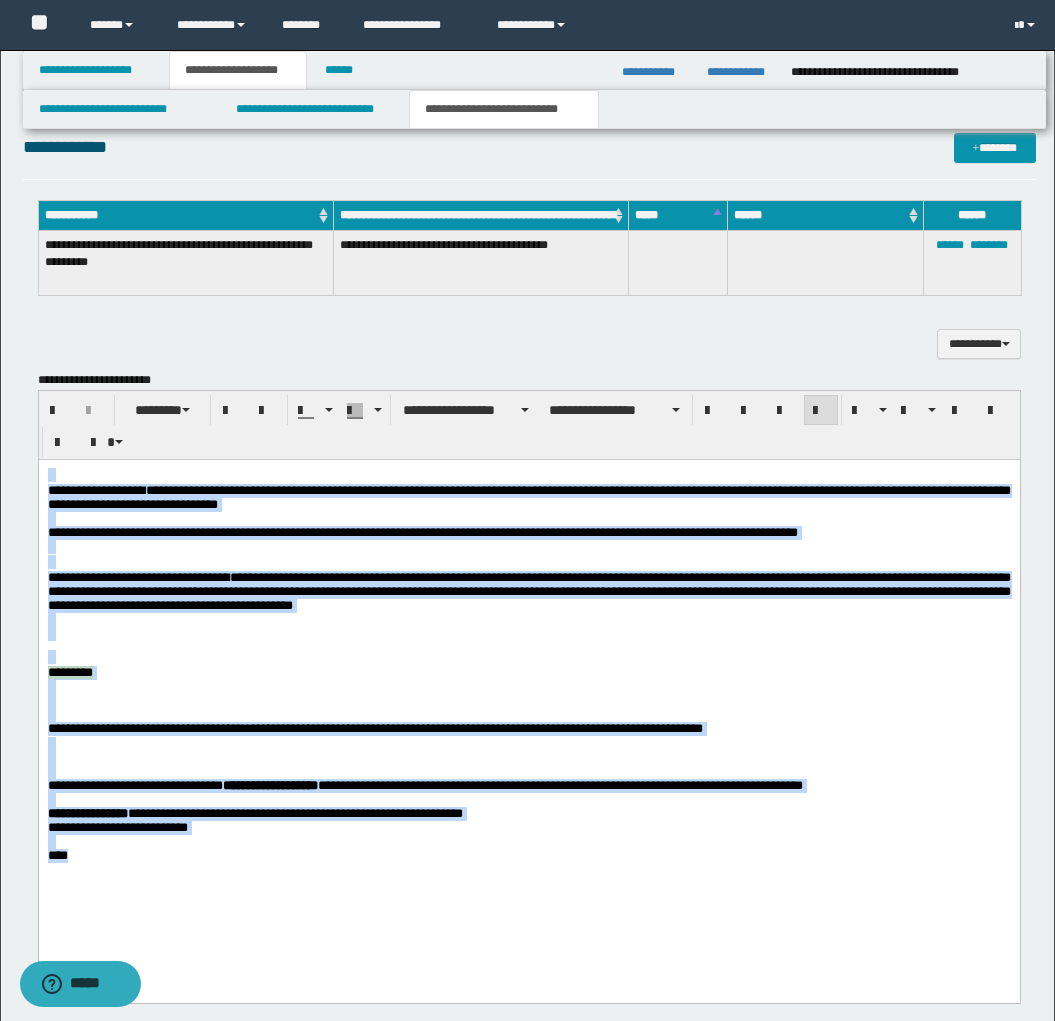 paste 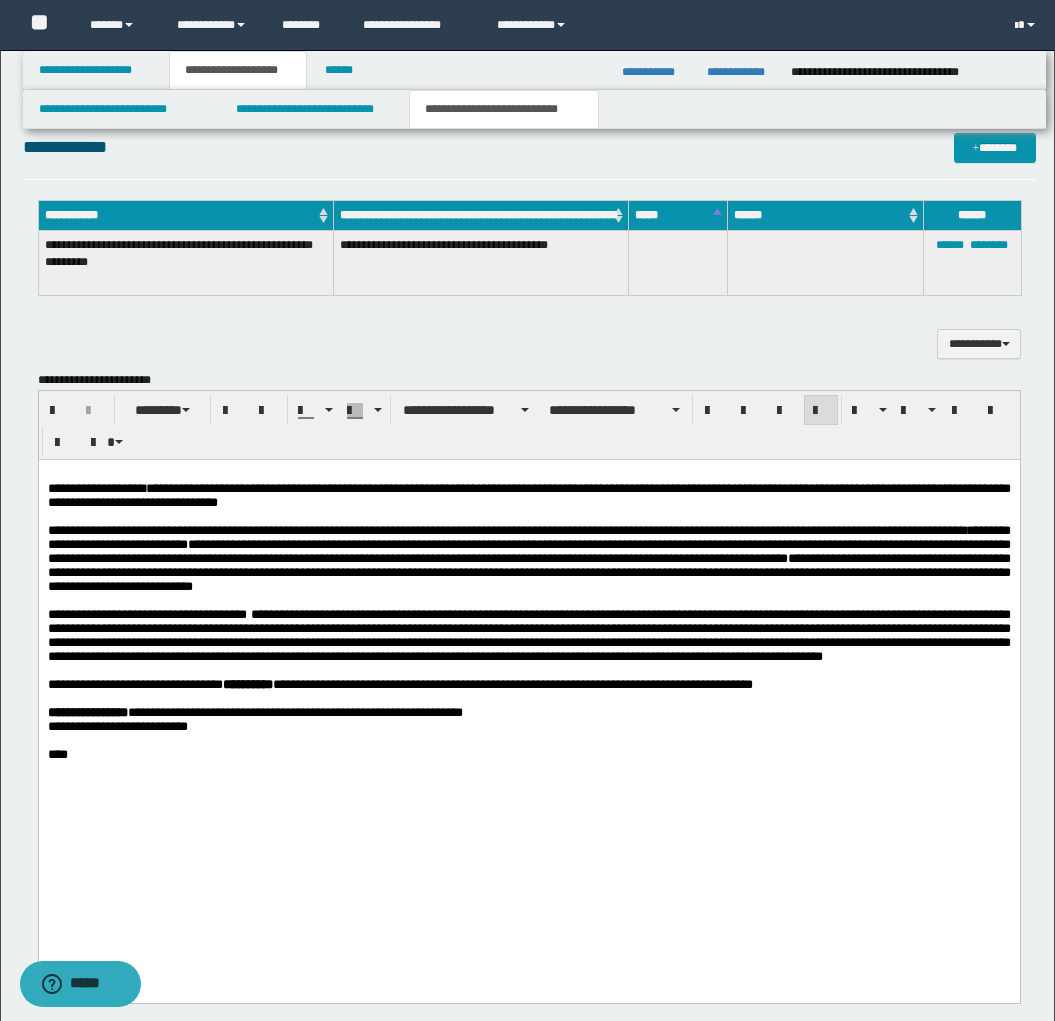 type 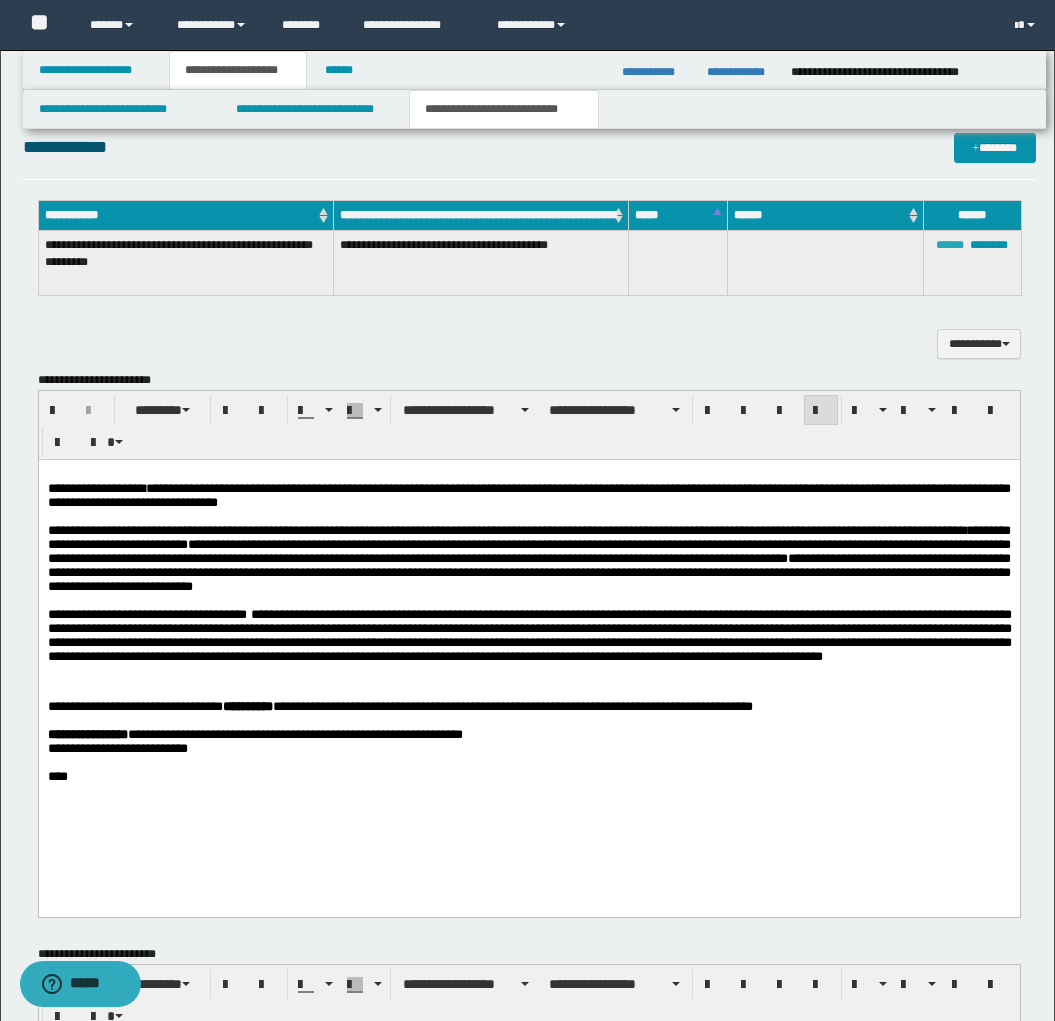 click on "******" at bounding box center (950, 245) 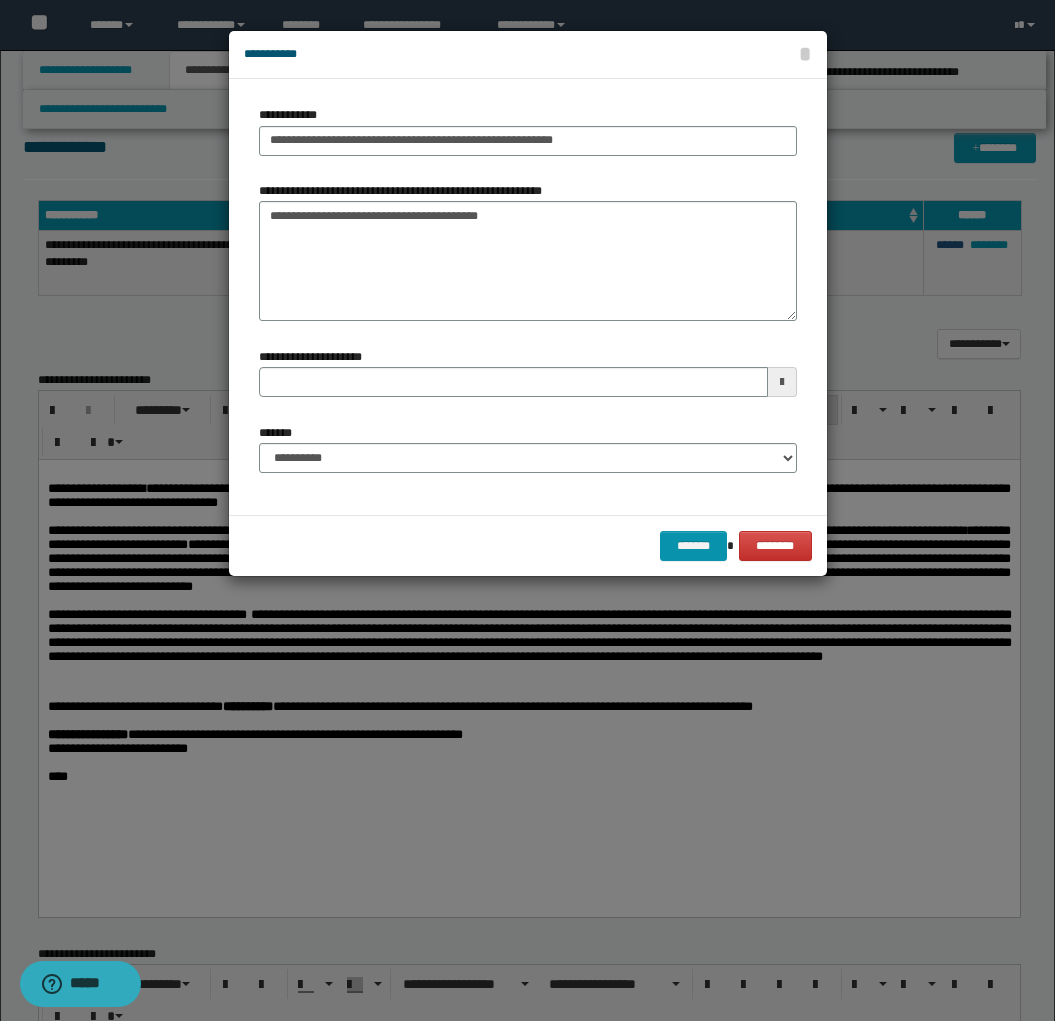 type 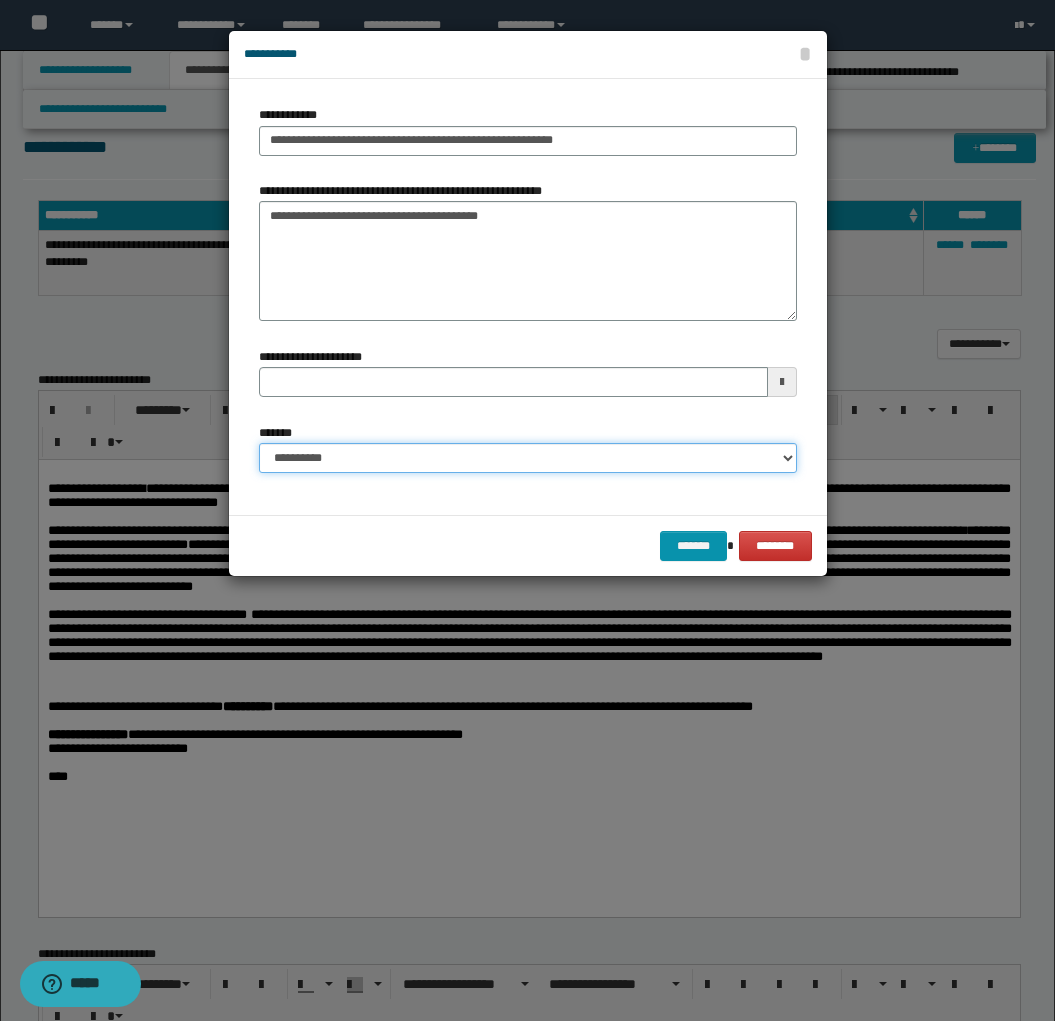 click on "**********" at bounding box center [528, 458] 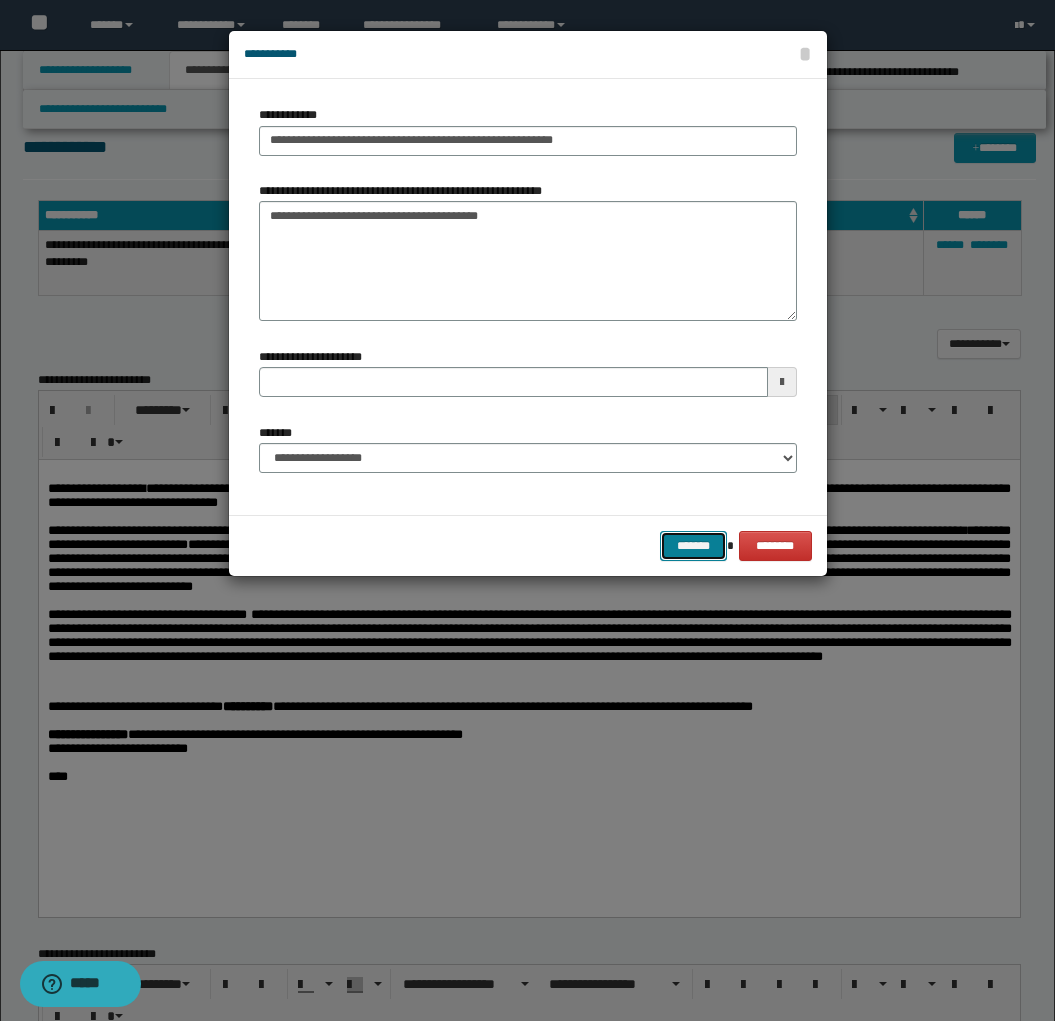 click on "*******" at bounding box center [694, 546] 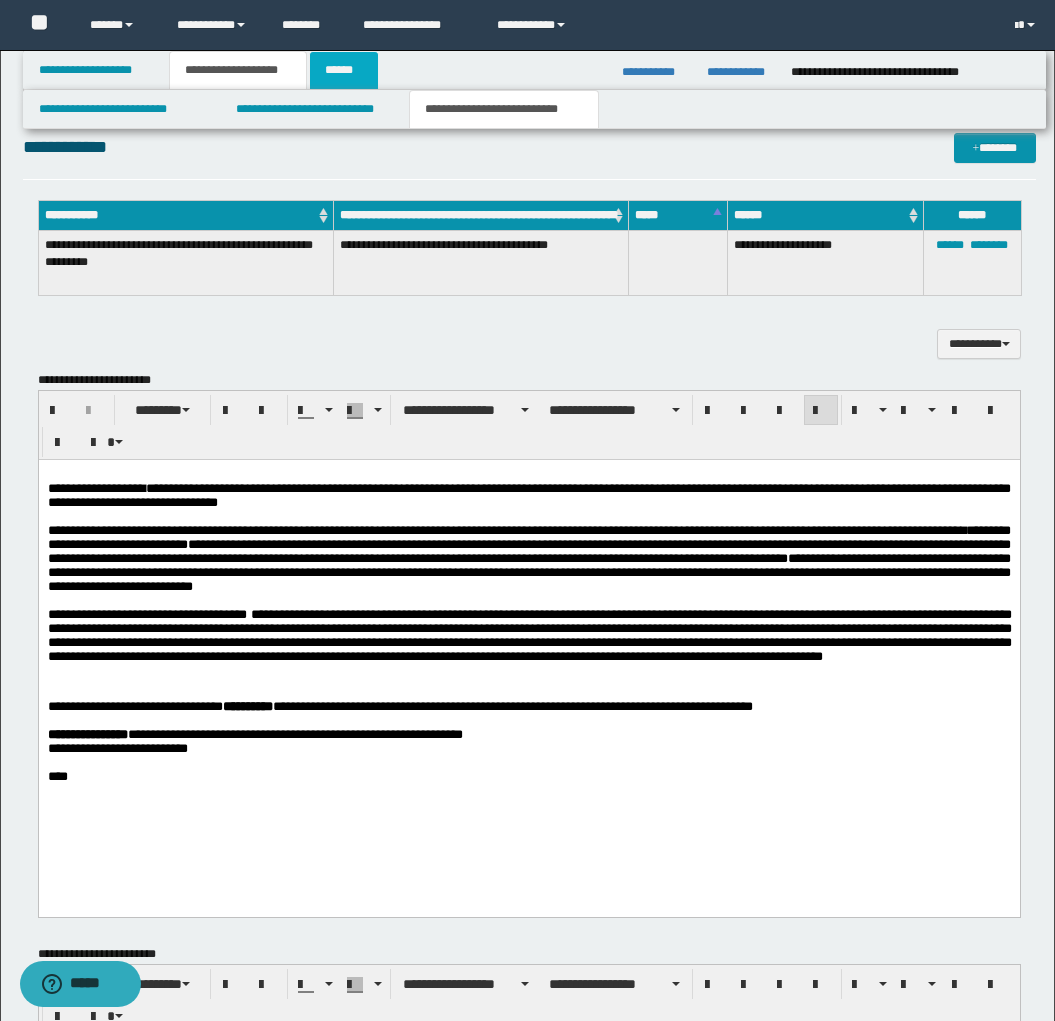 click on "******" at bounding box center [344, 70] 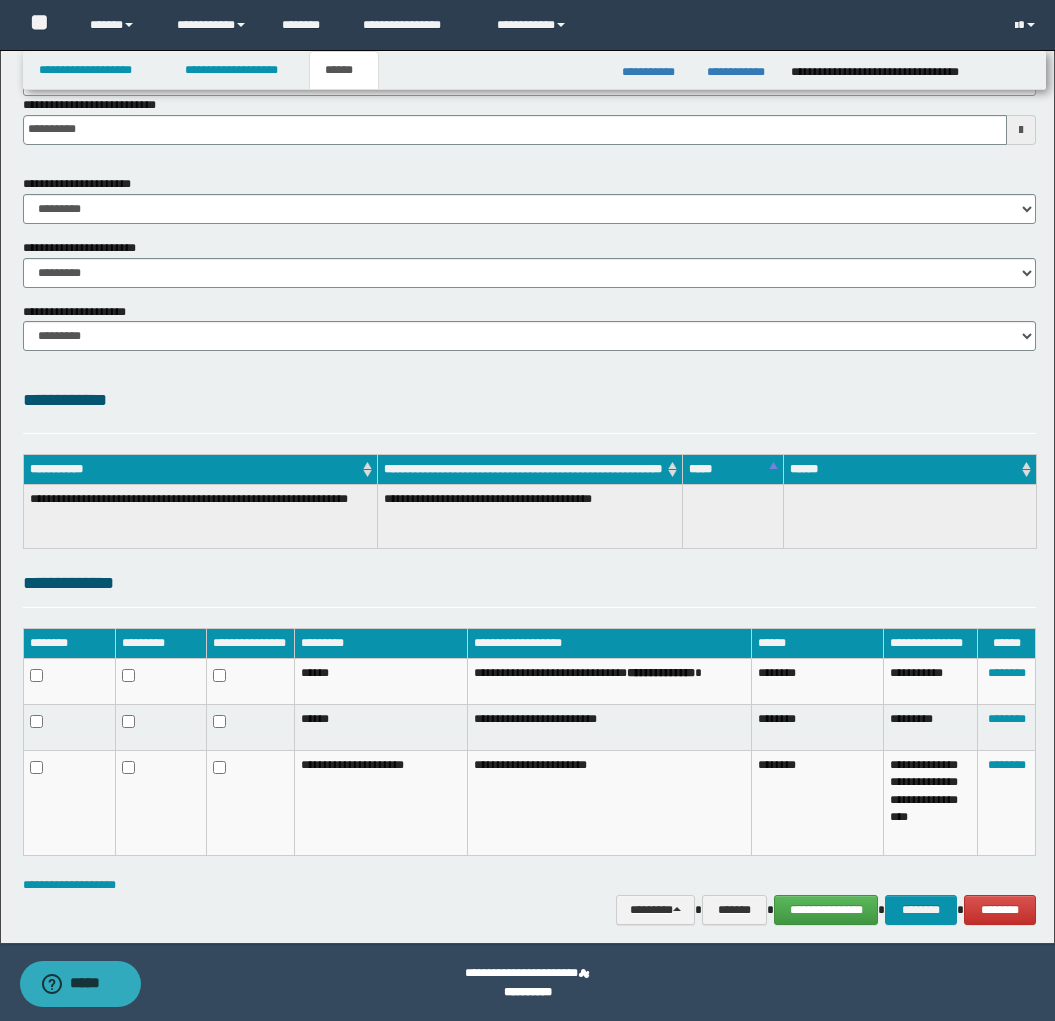 scroll, scrollTop: 212, scrollLeft: 0, axis: vertical 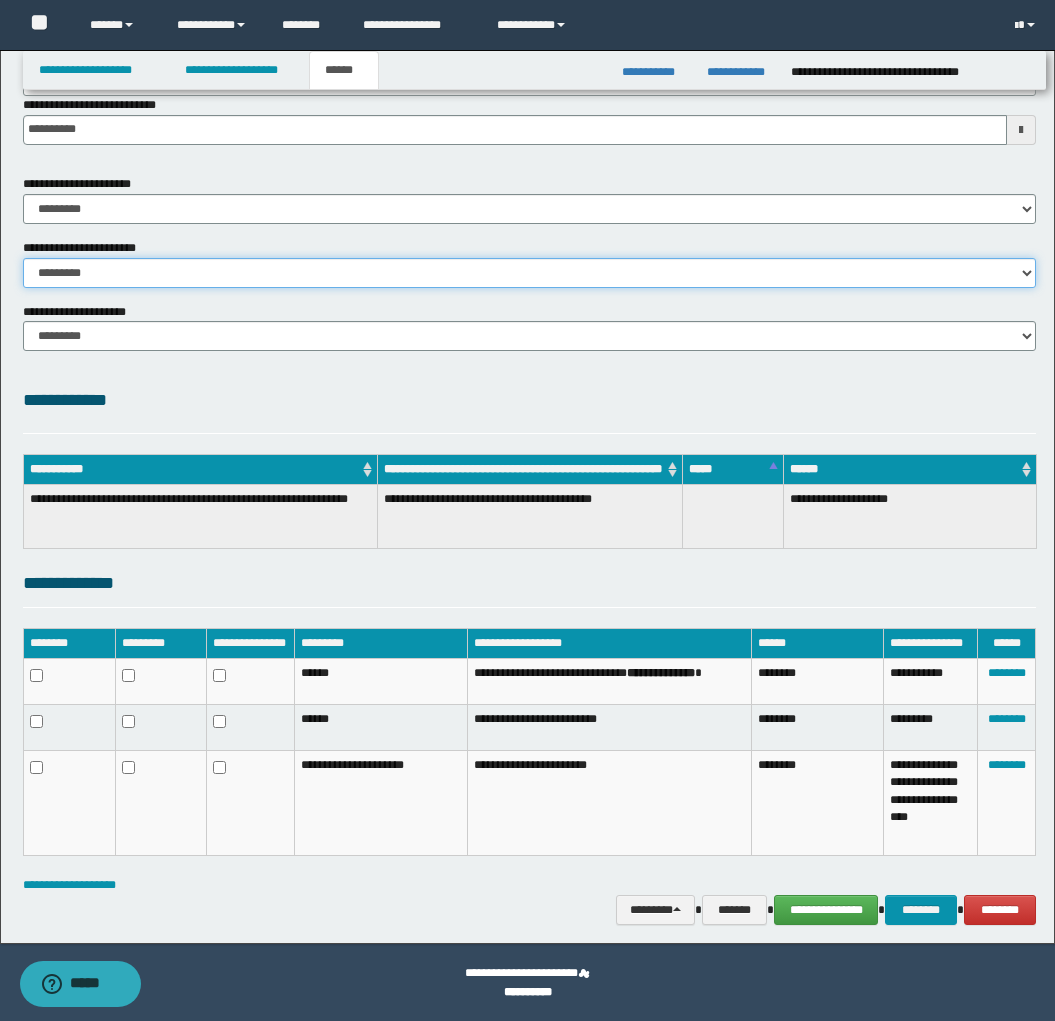 click on "*********
*********
*********" at bounding box center (529, 273) 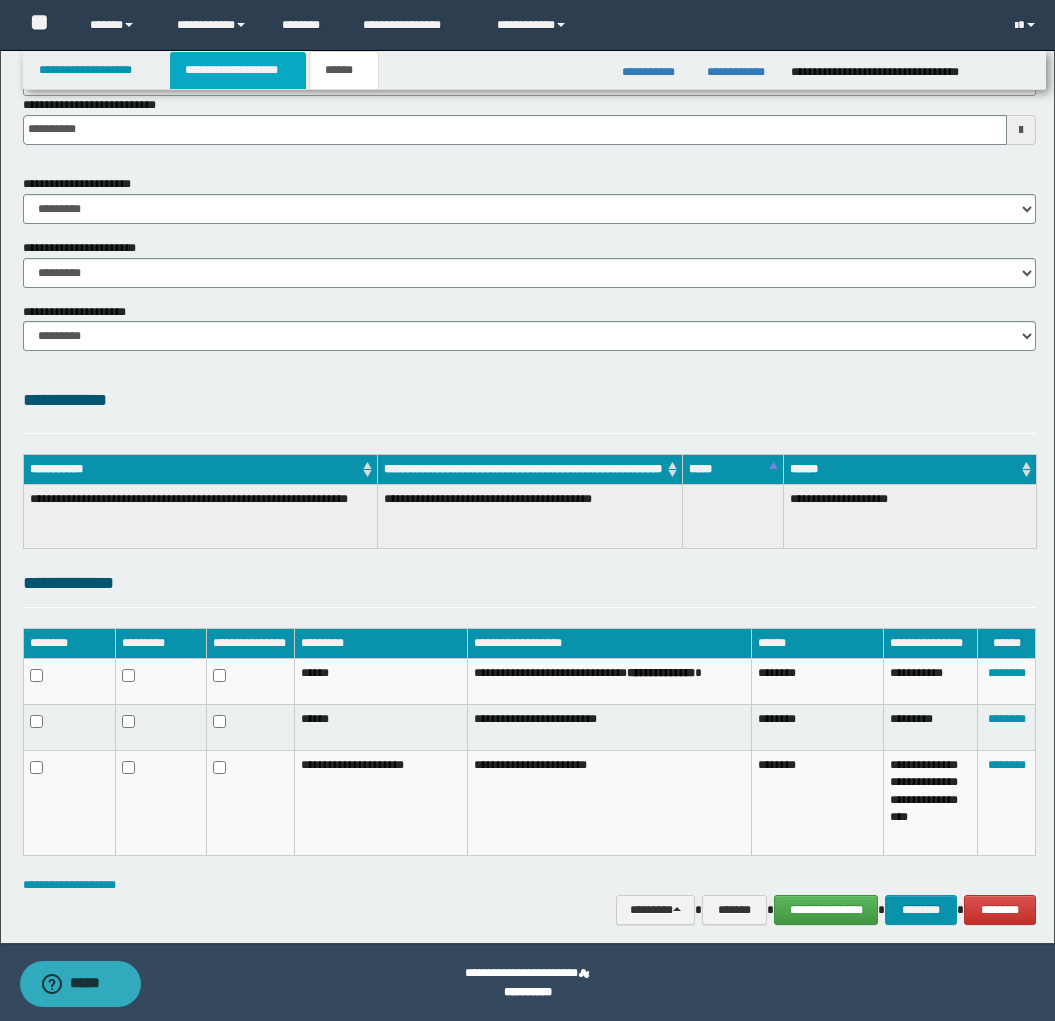 click on "**********" at bounding box center [238, 70] 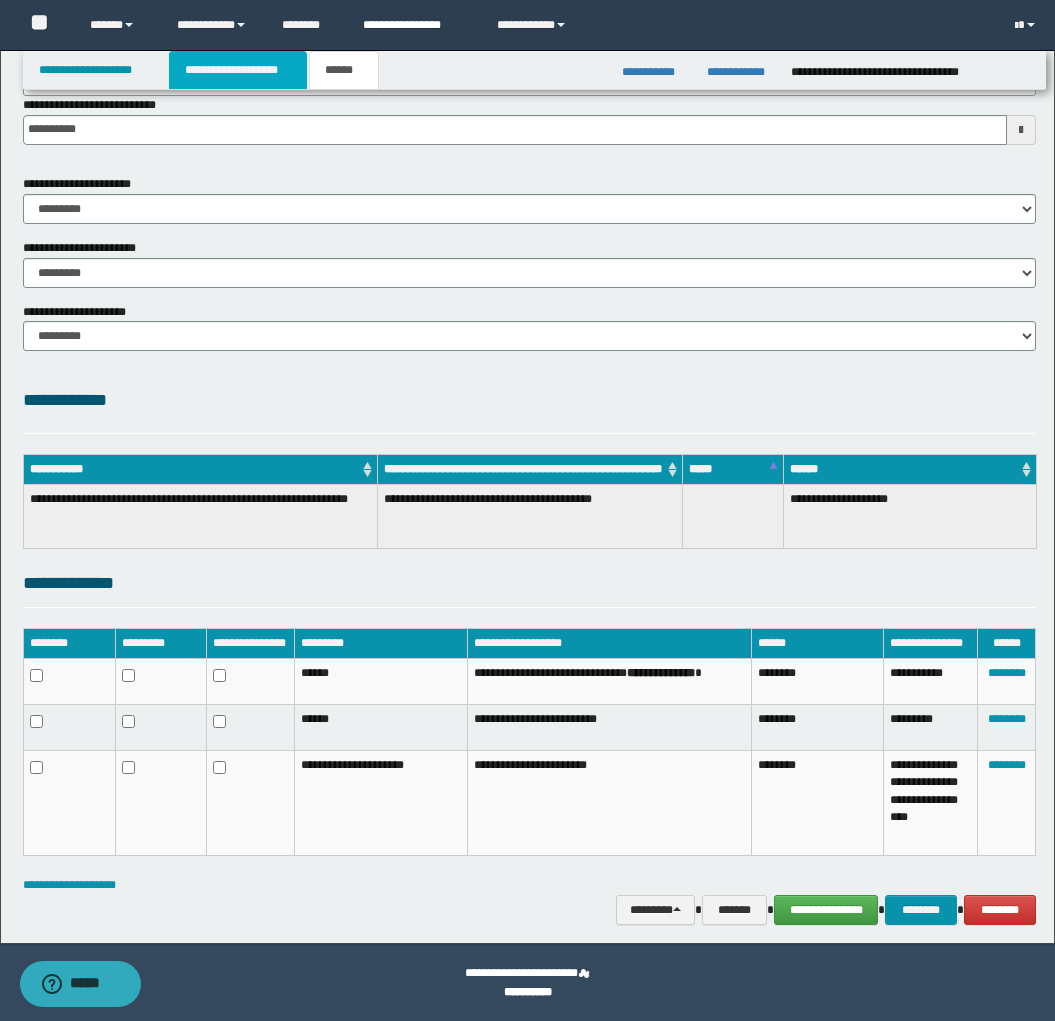 scroll, scrollTop: 243, scrollLeft: 0, axis: vertical 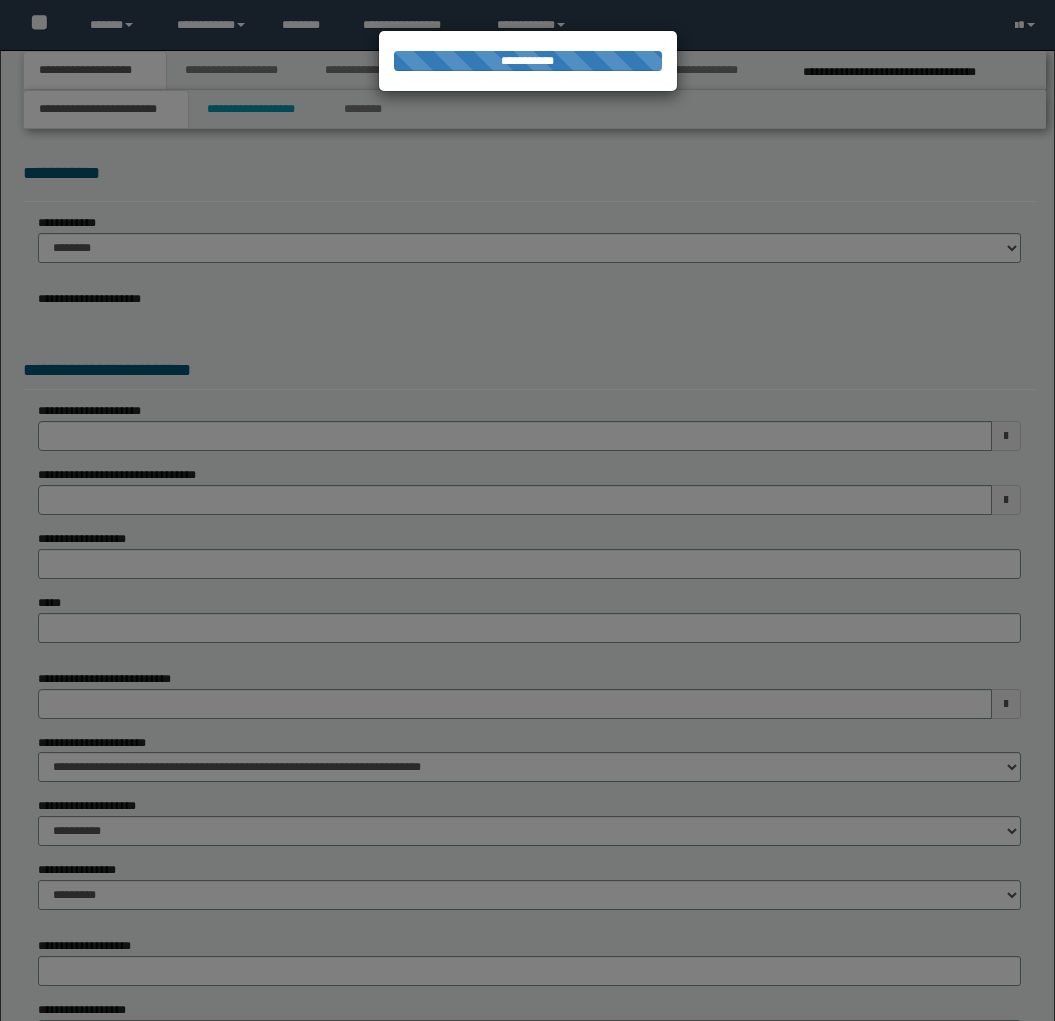 select on "**" 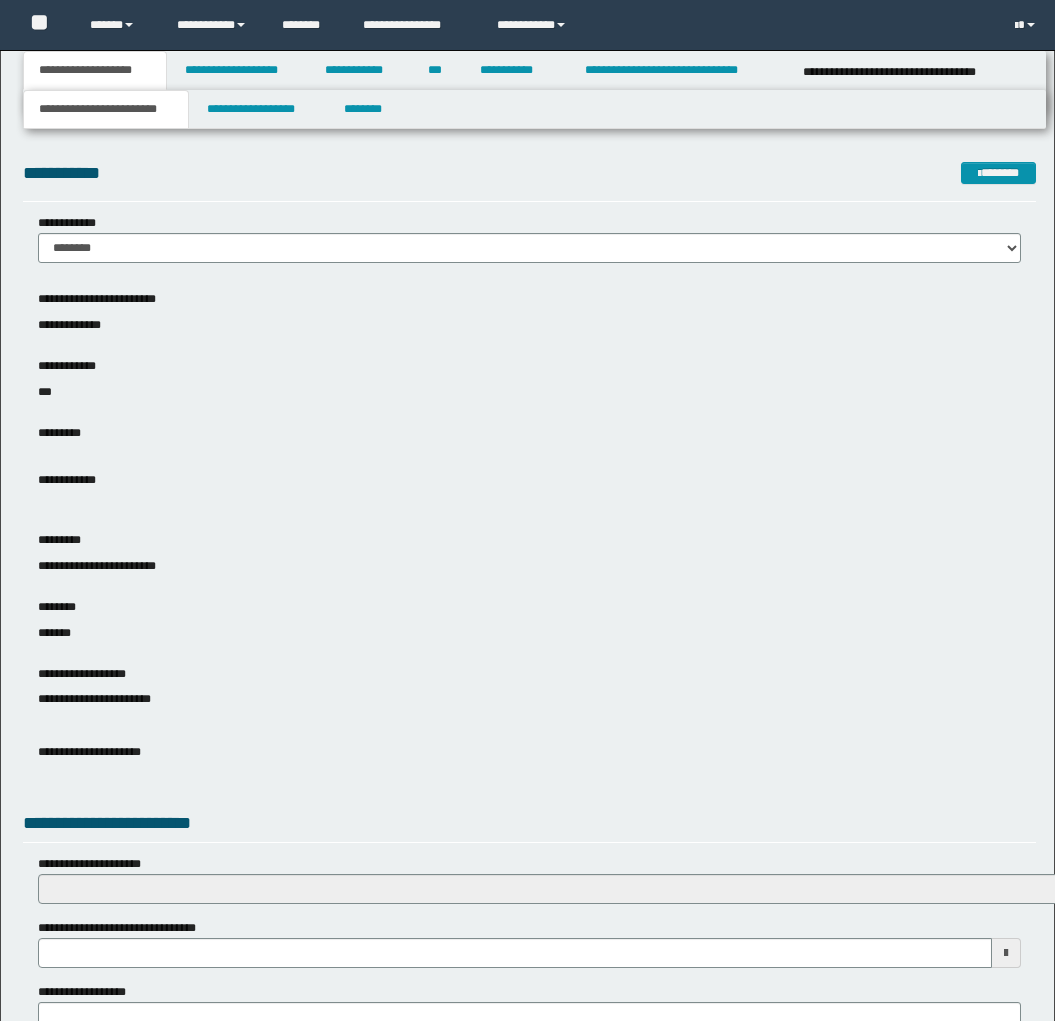 scroll, scrollTop: 0, scrollLeft: 0, axis: both 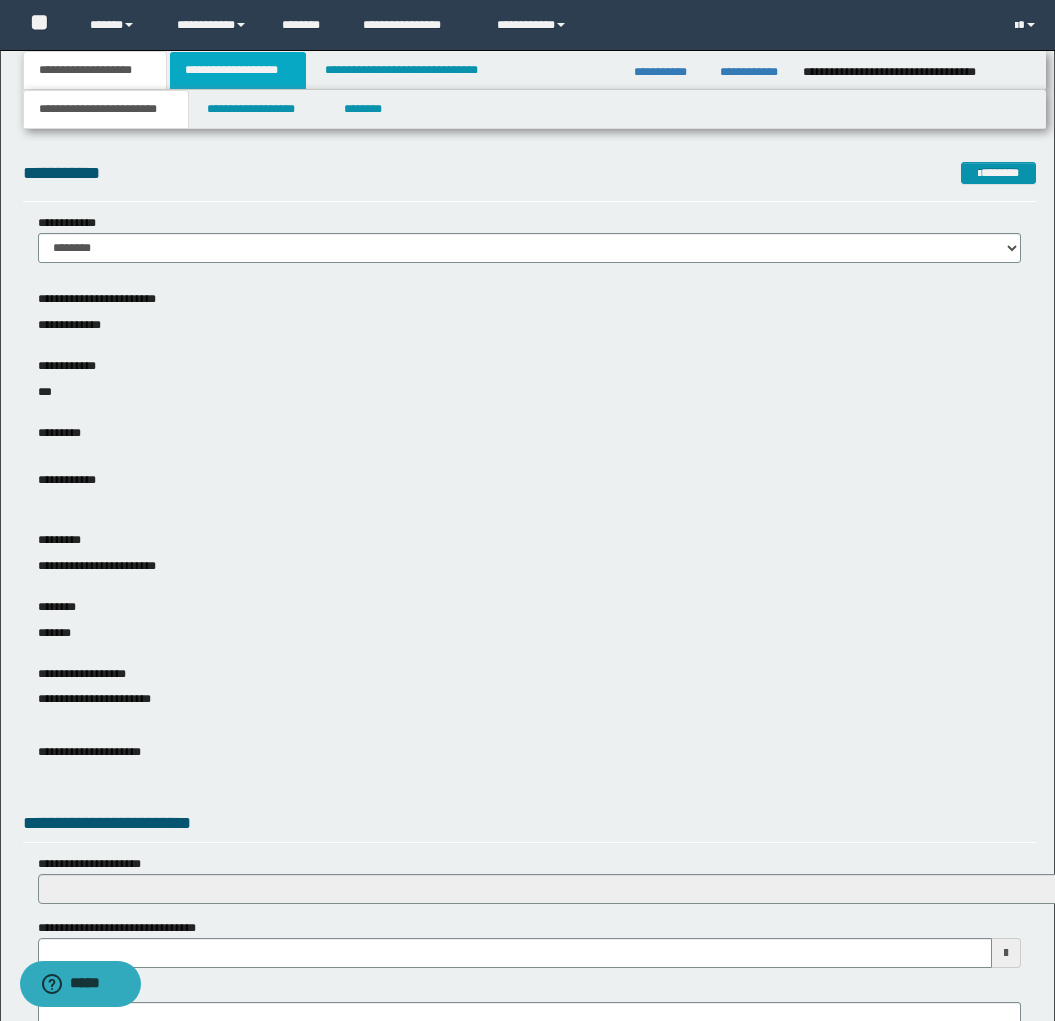 click on "**********" at bounding box center [238, 70] 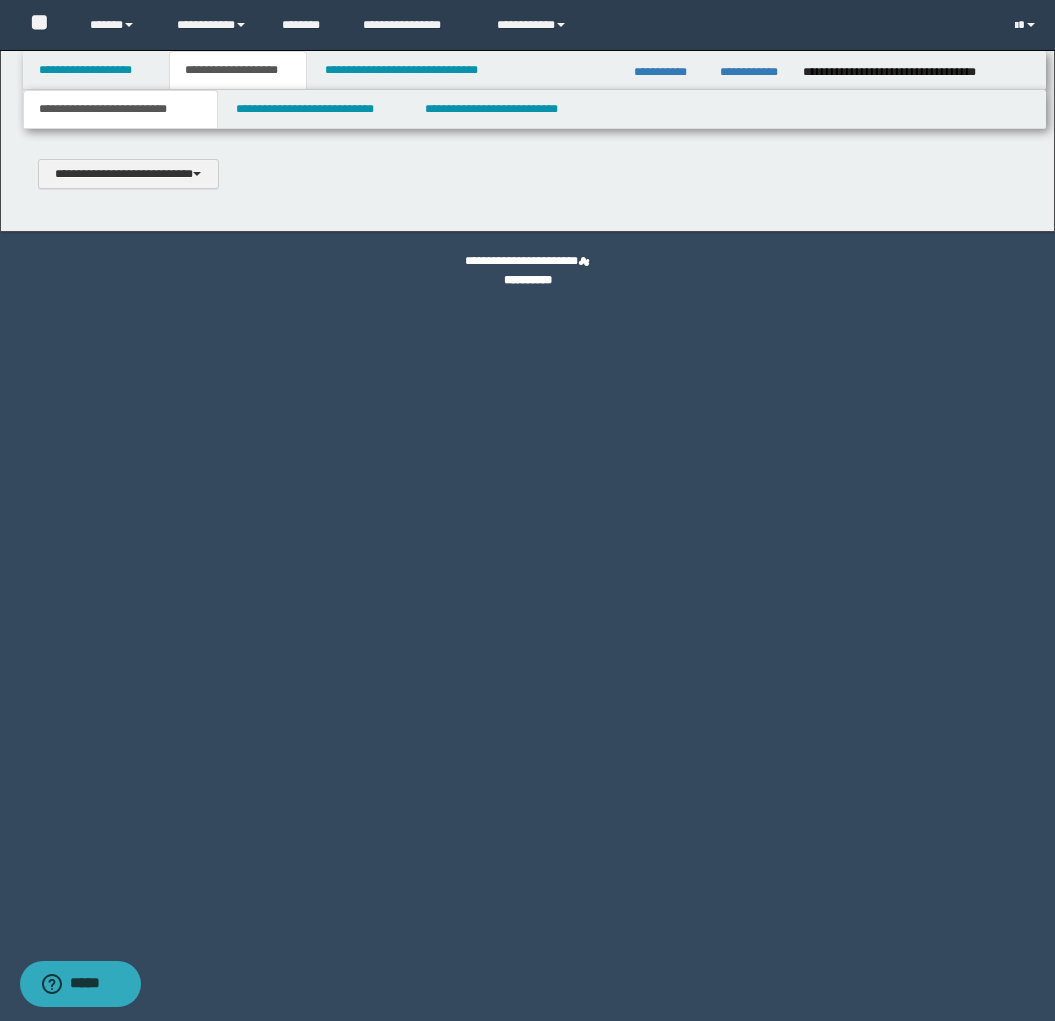 type 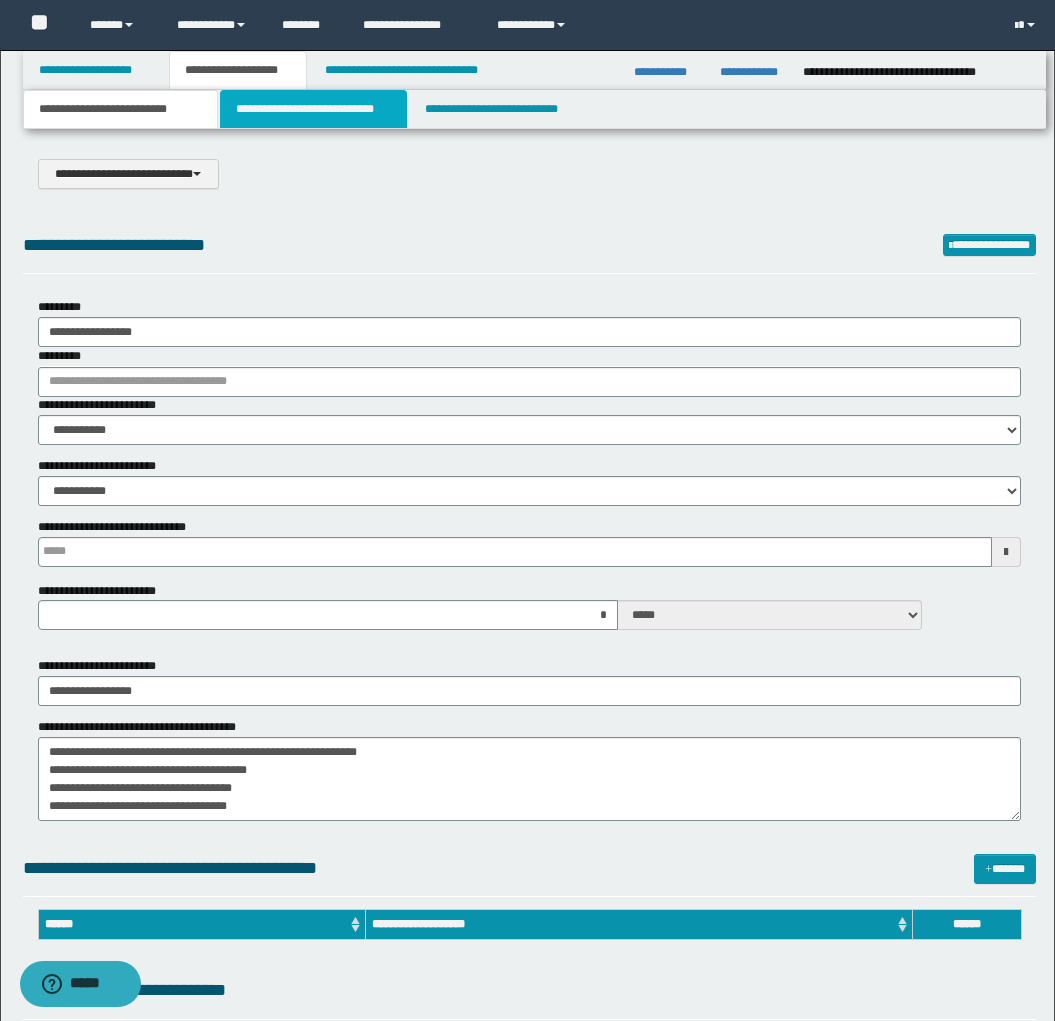 click on "**********" at bounding box center (314, 109) 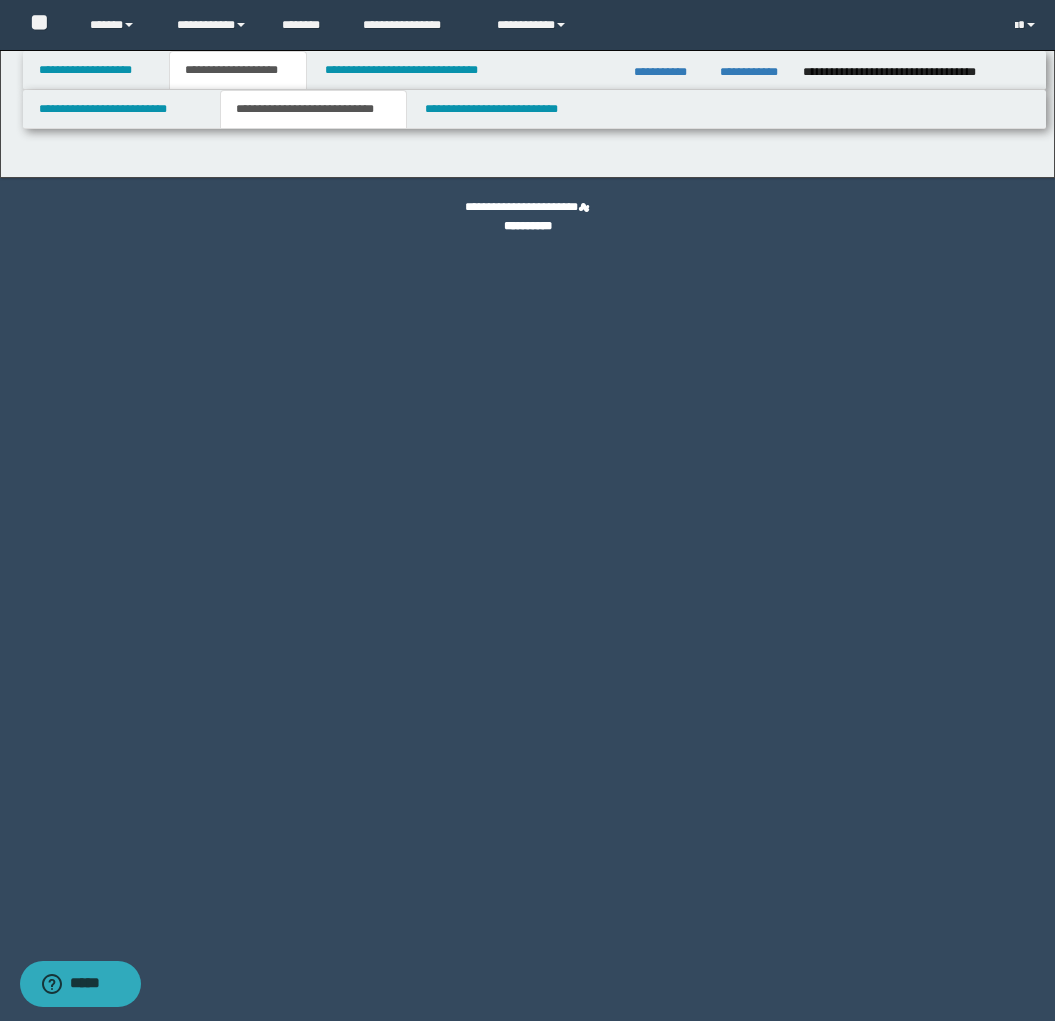 select on "*" 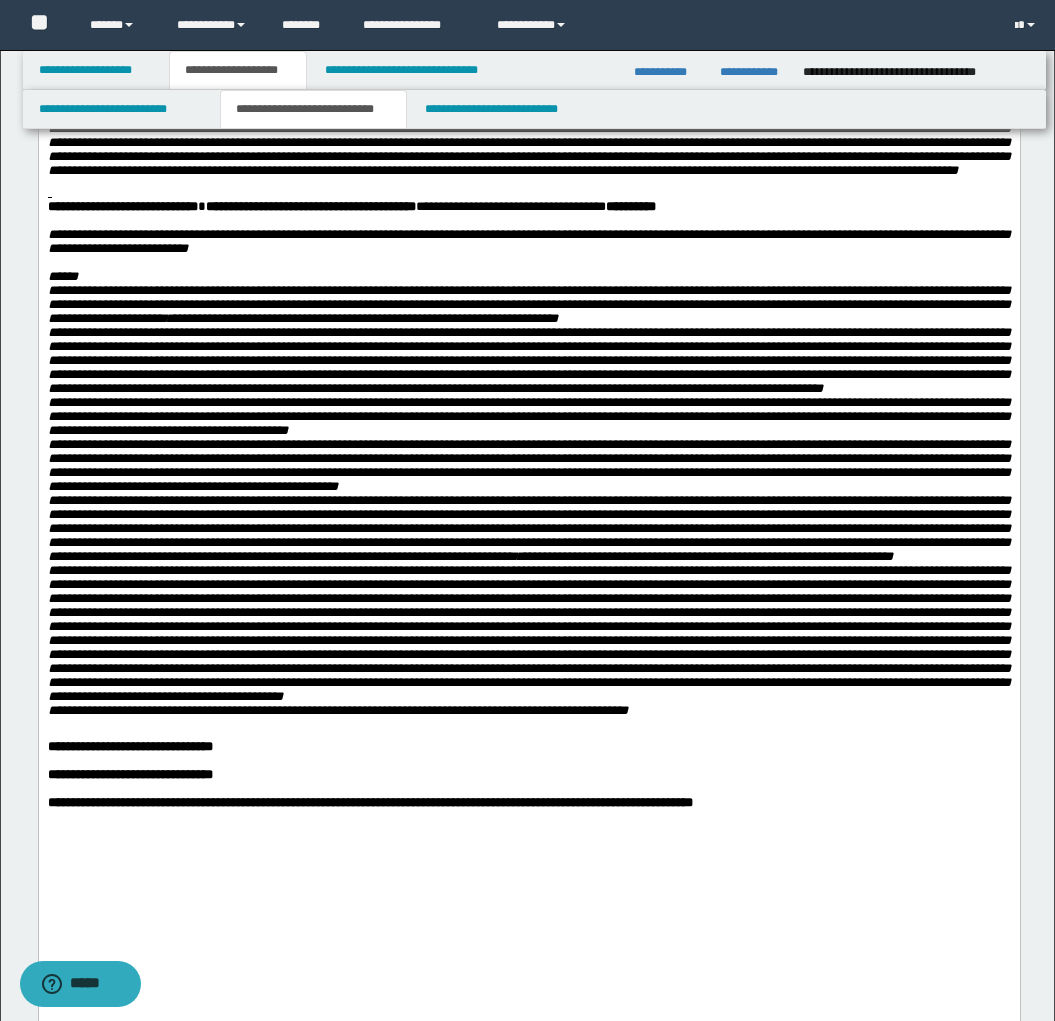 scroll, scrollTop: 1413, scrollLeft: 0, axis: vertical 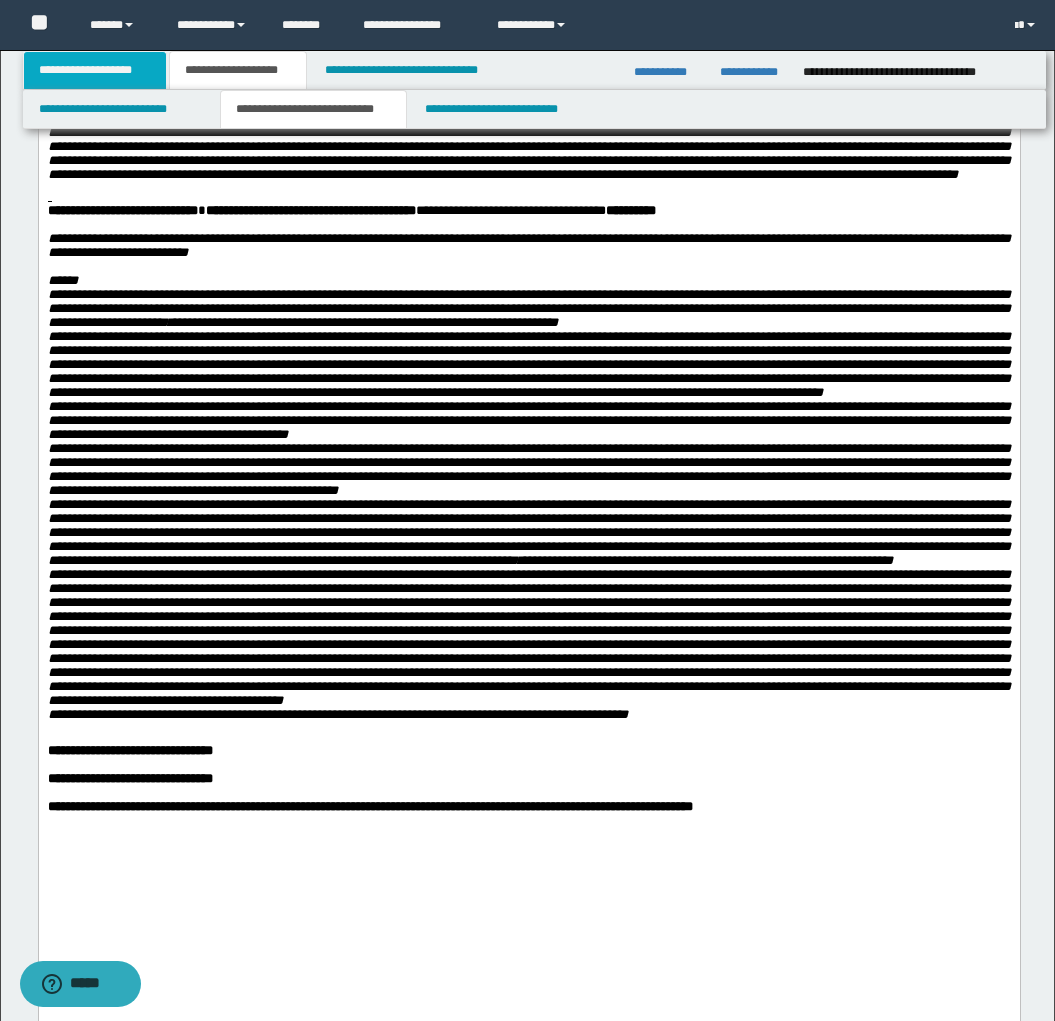 click on "**********" at bounding box center [95, 70] 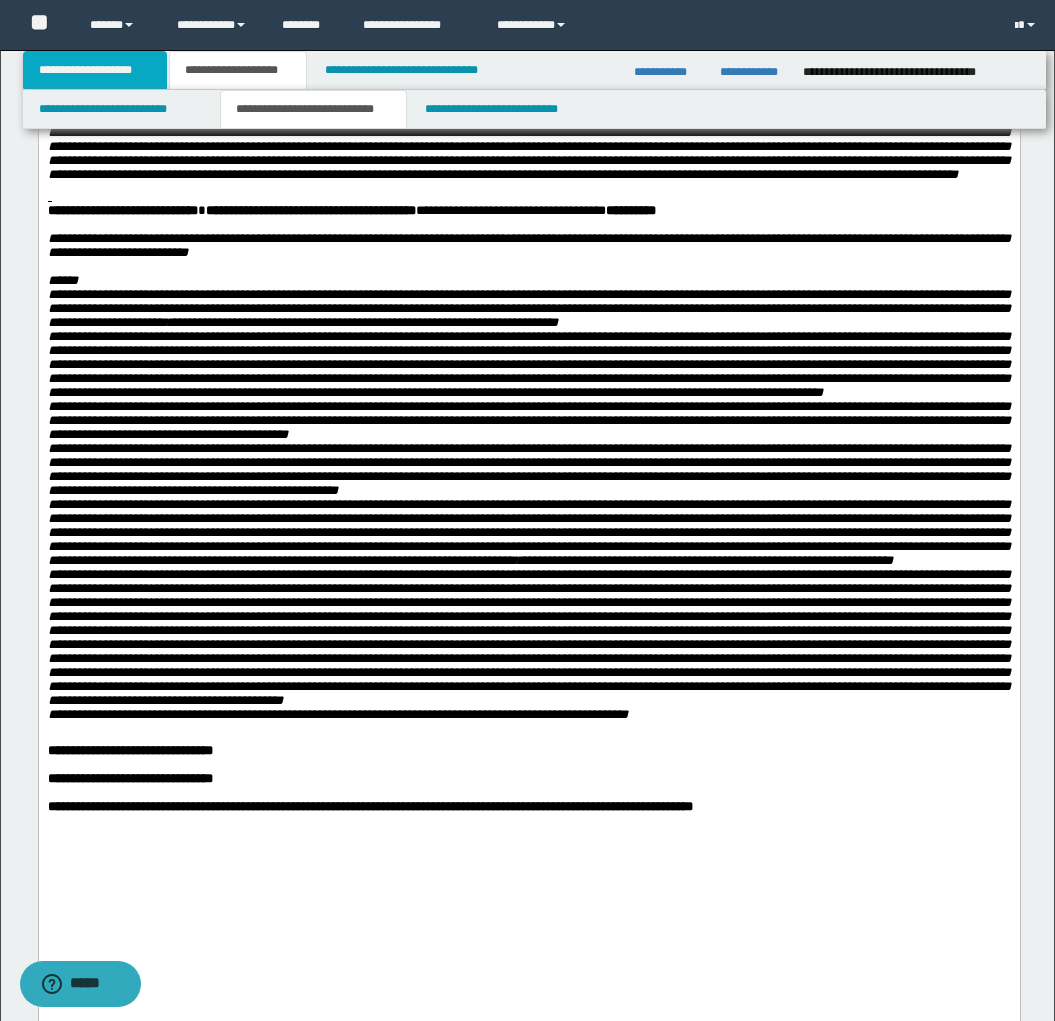 scroll, scrollTop: 782, scrollLeft: 0, axis: vertical 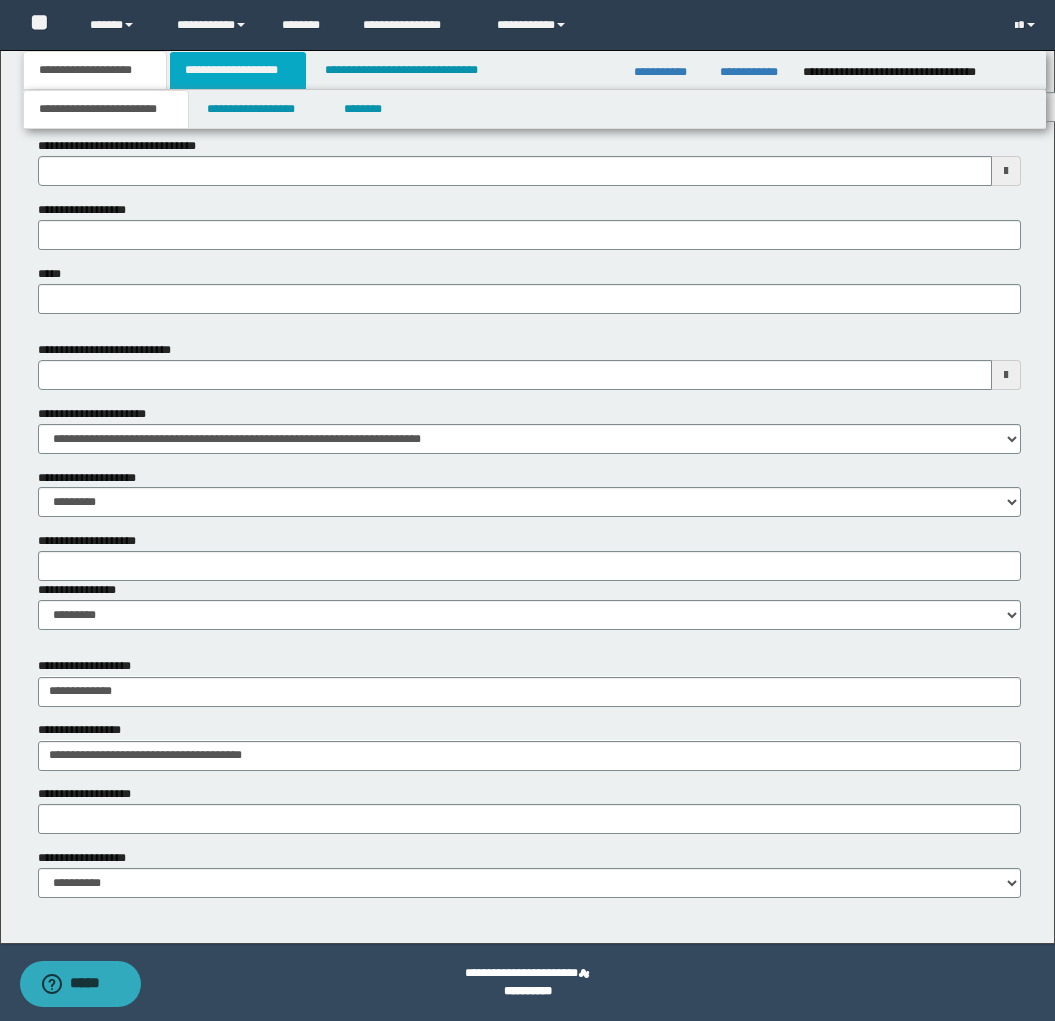 click on "**********" at bounding box center (238, 70) 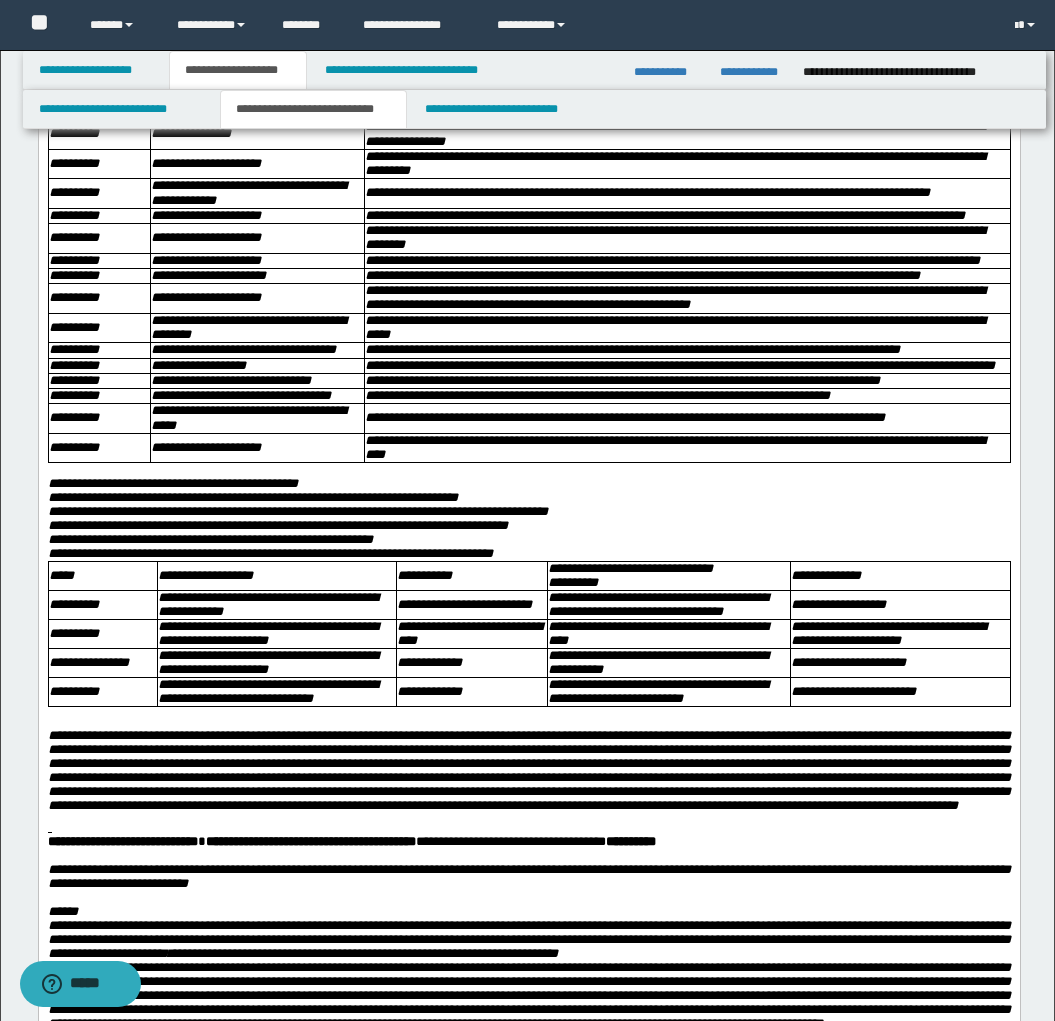 click on "**********" at bounding box center (314, 109) 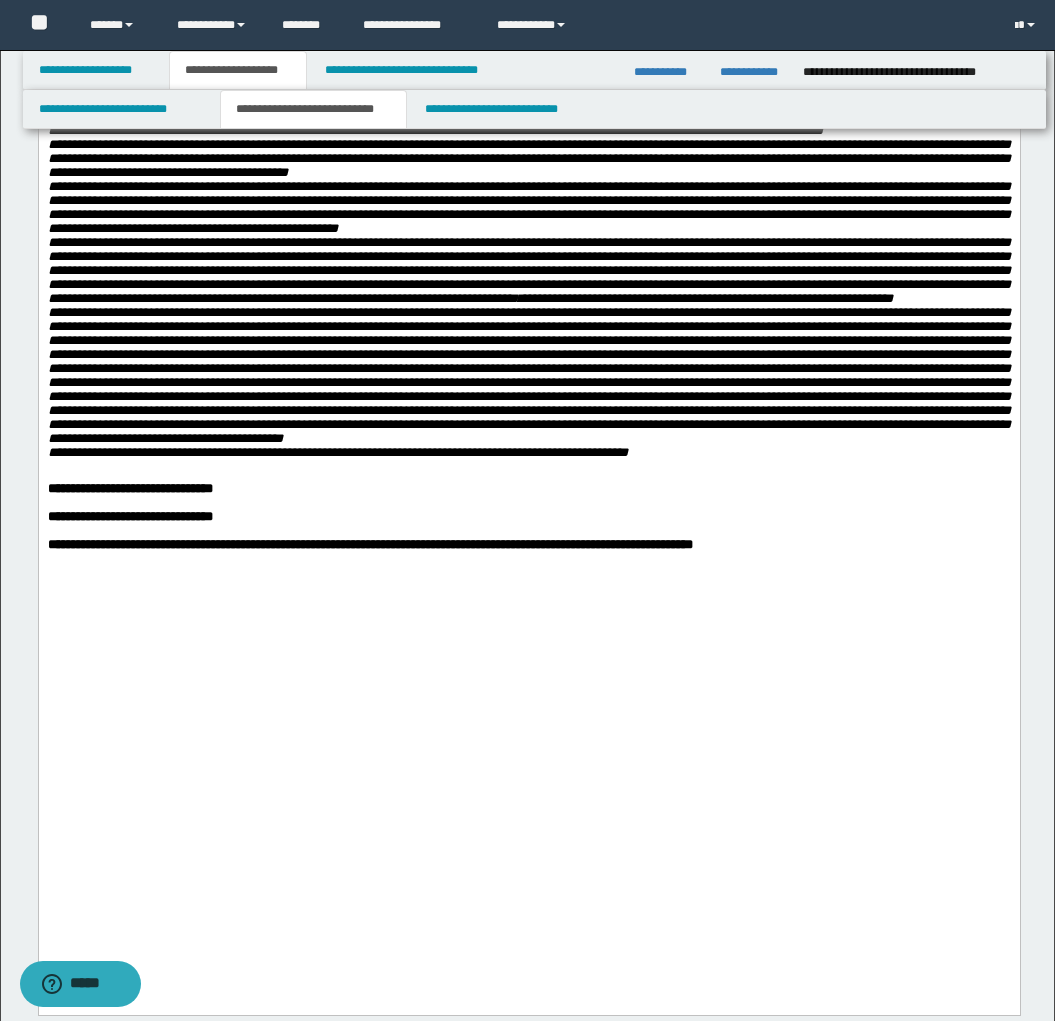 scroll, scrollTop: 1682, scrollLeft: 0, axis: vertical 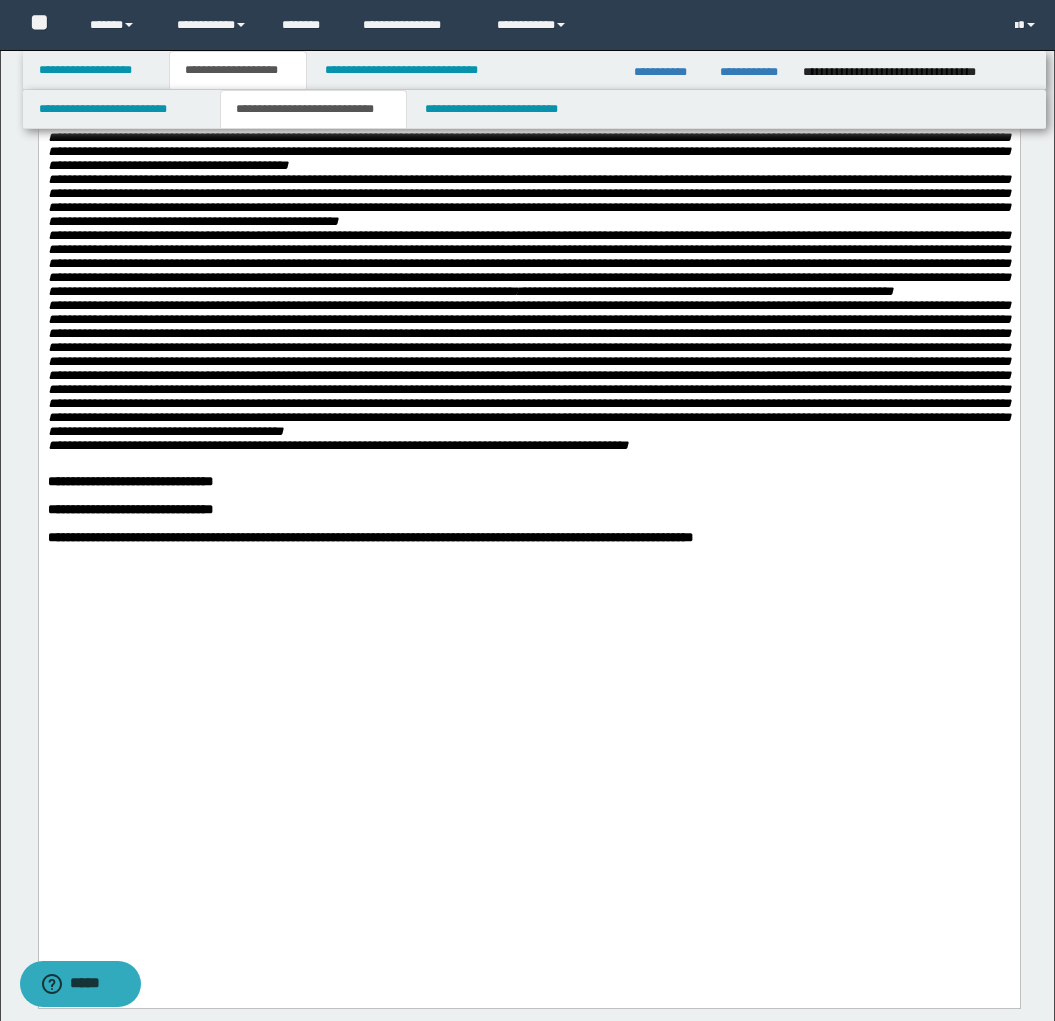 click on "**********" at bounding box center [528, 95] 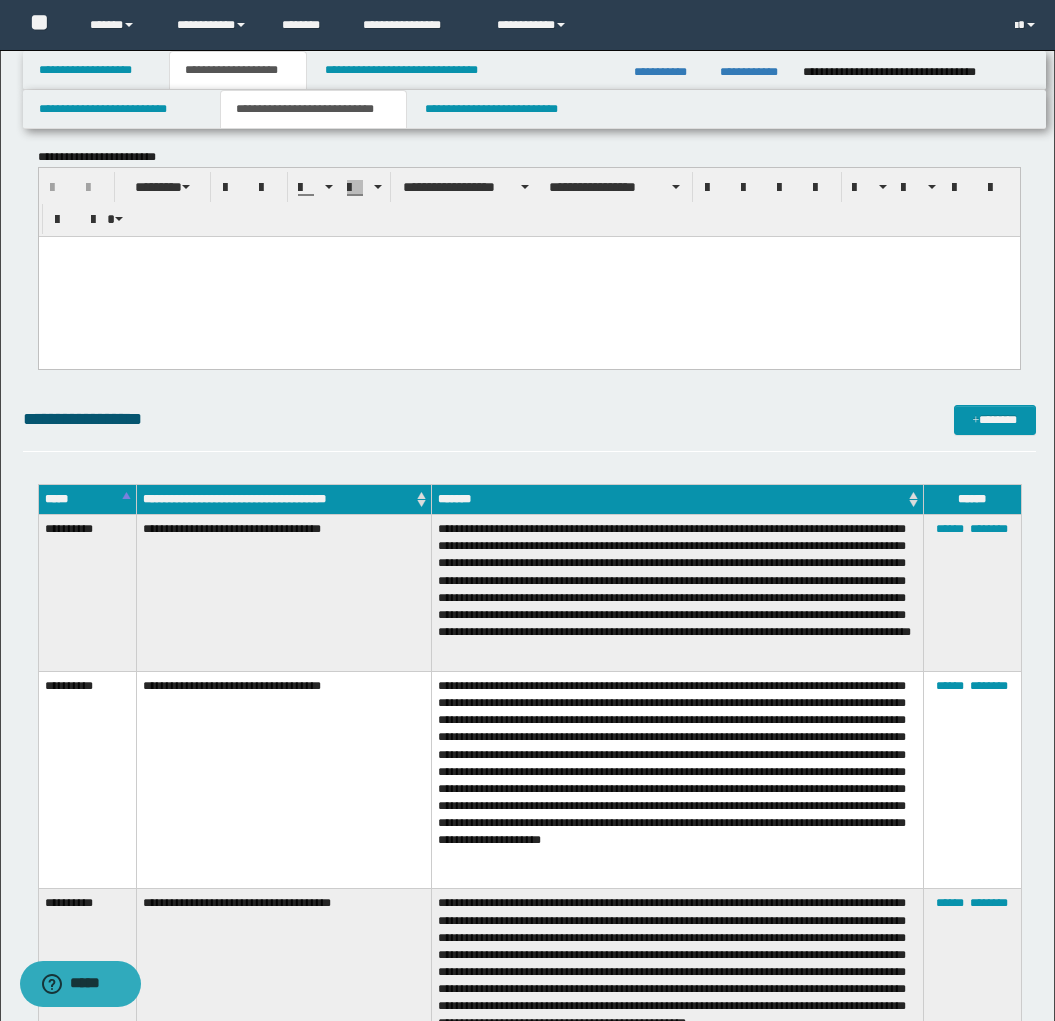 scroll, scrollTop: 2540, scrollLeft: 0, axis: vertical 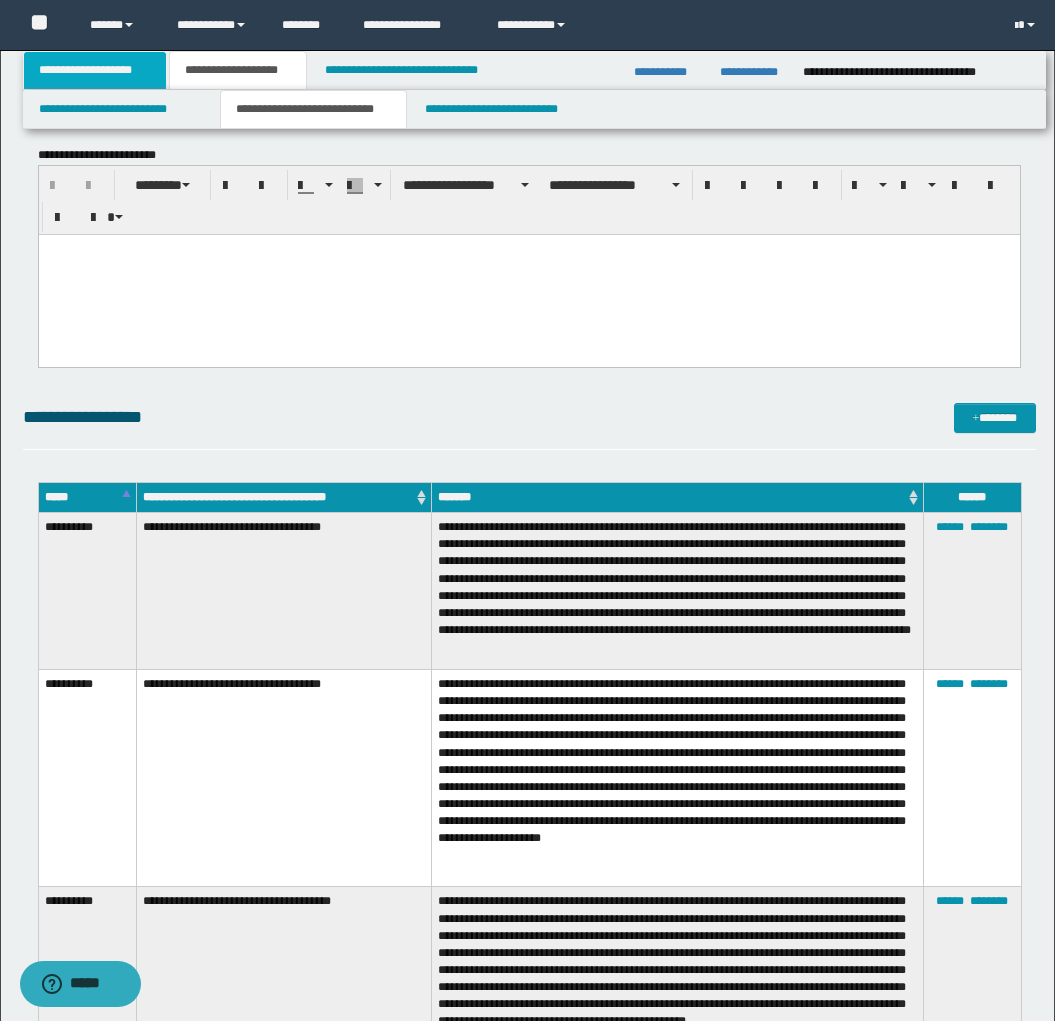 click on "**********" at bounding box center (95, 70) 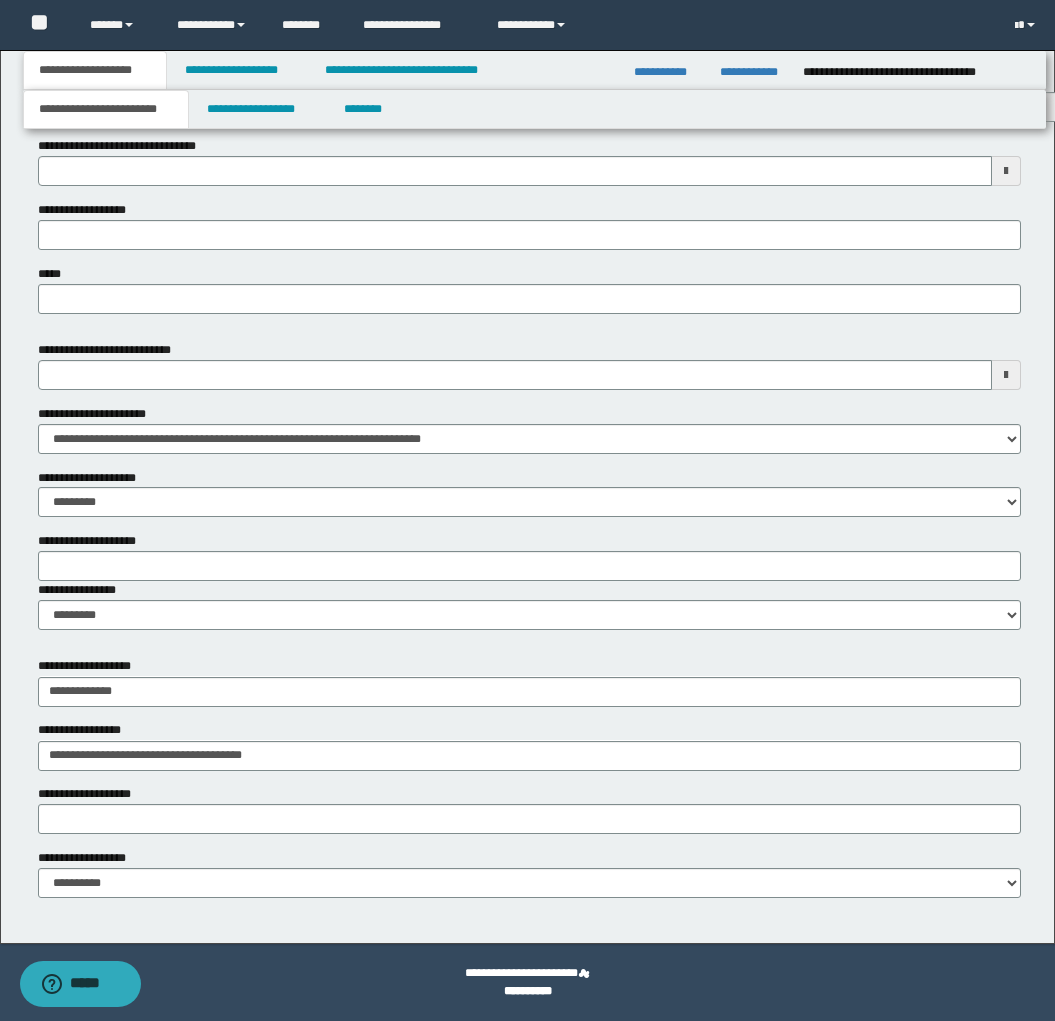 scroll, scrollTop: 782, scrollLeft: 9, axis: both 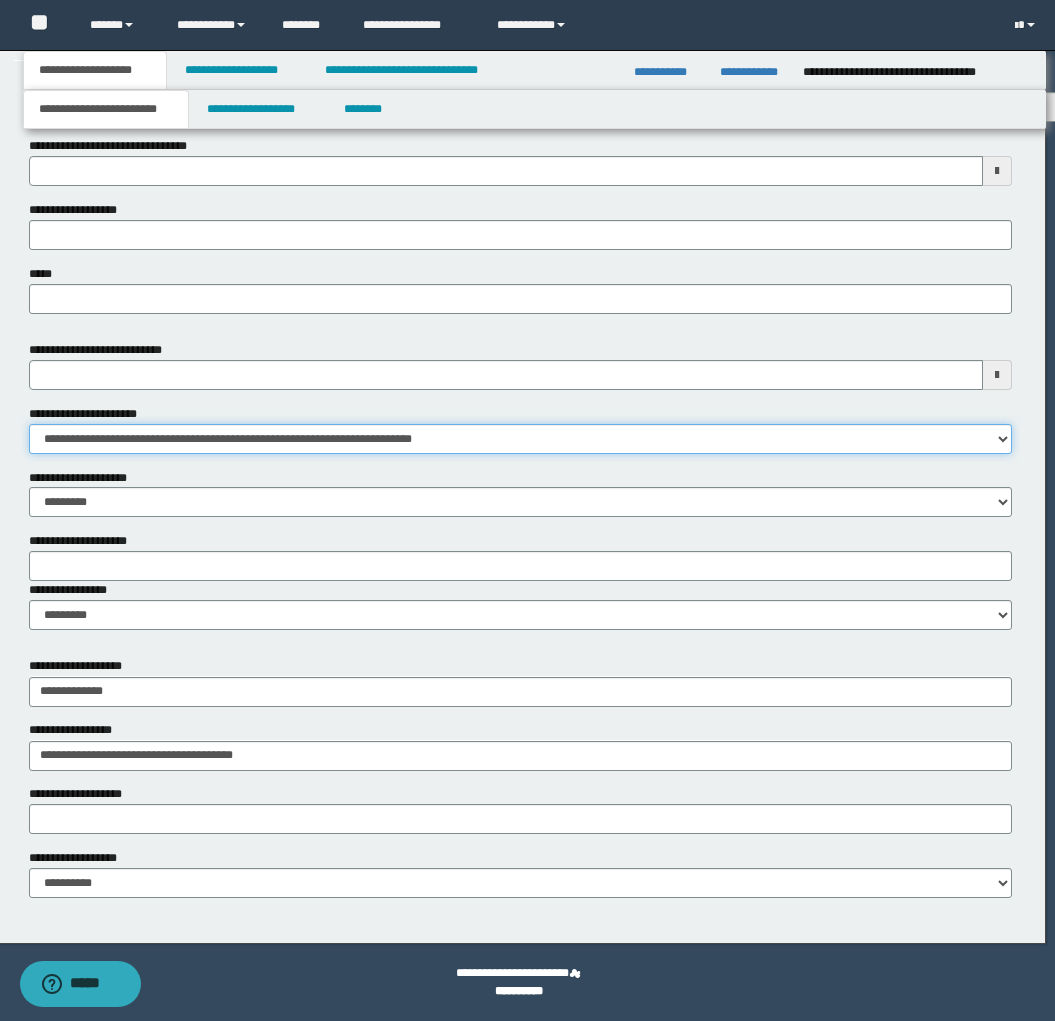 click on "**********" at bounding box center (520, 439) 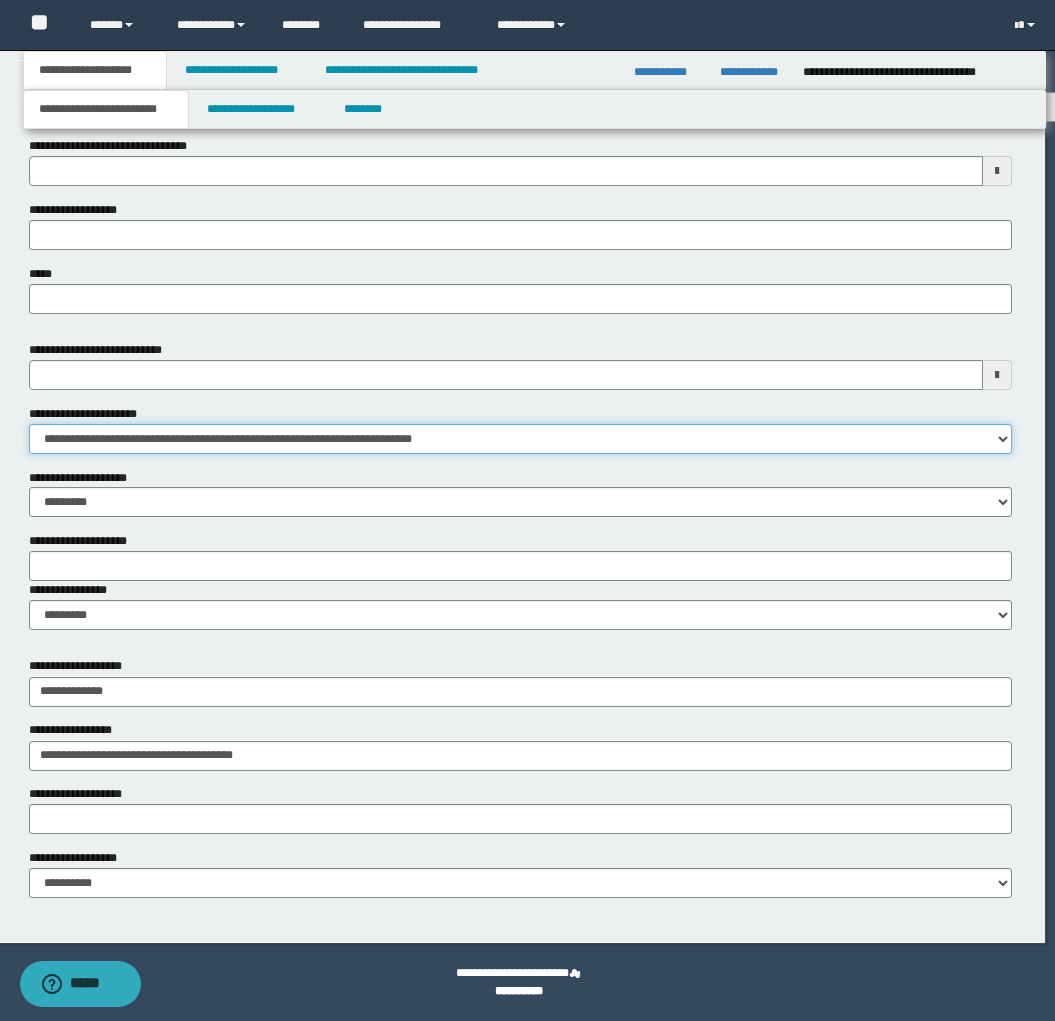 select on "**" 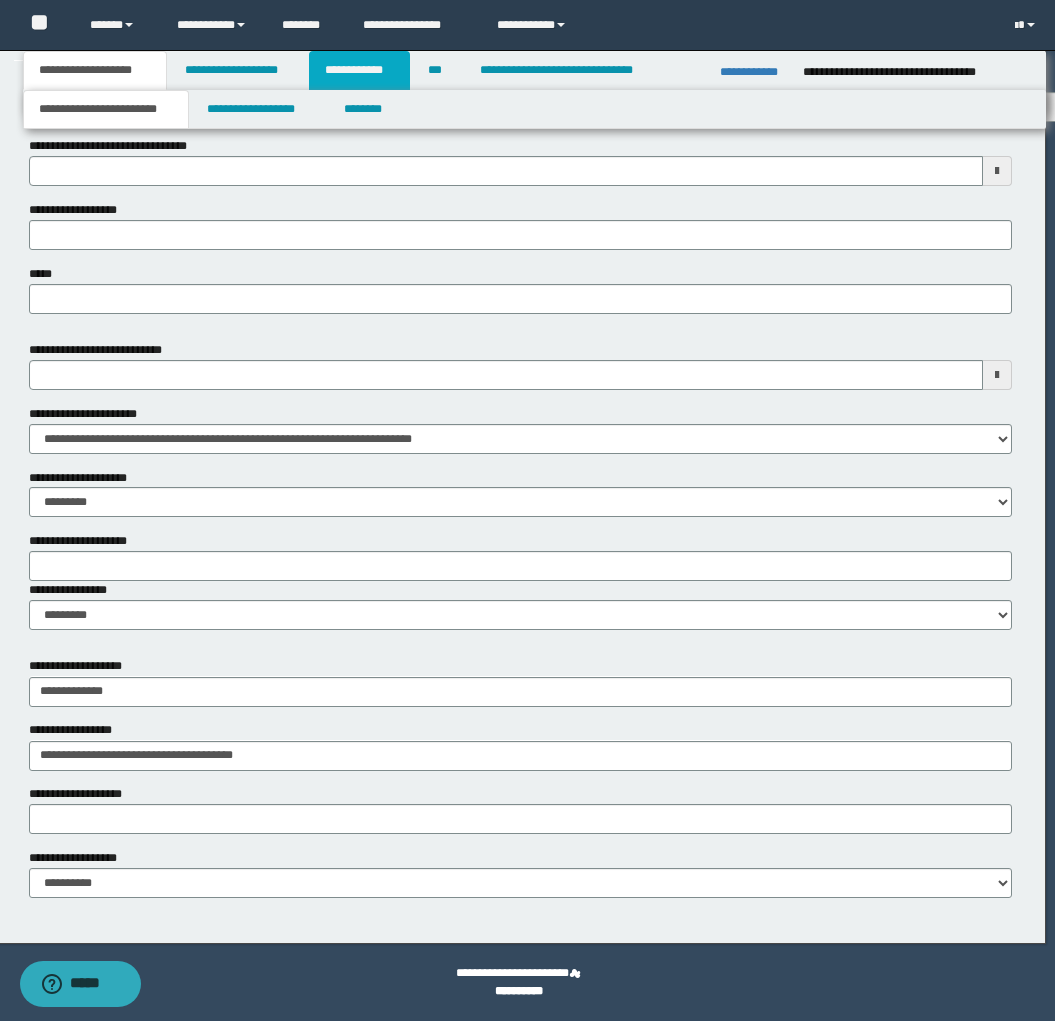 drag, startPoint x: 376, startPoint y: 64, endPoint x: 357, endPoint y: 123, distance: 61.983868 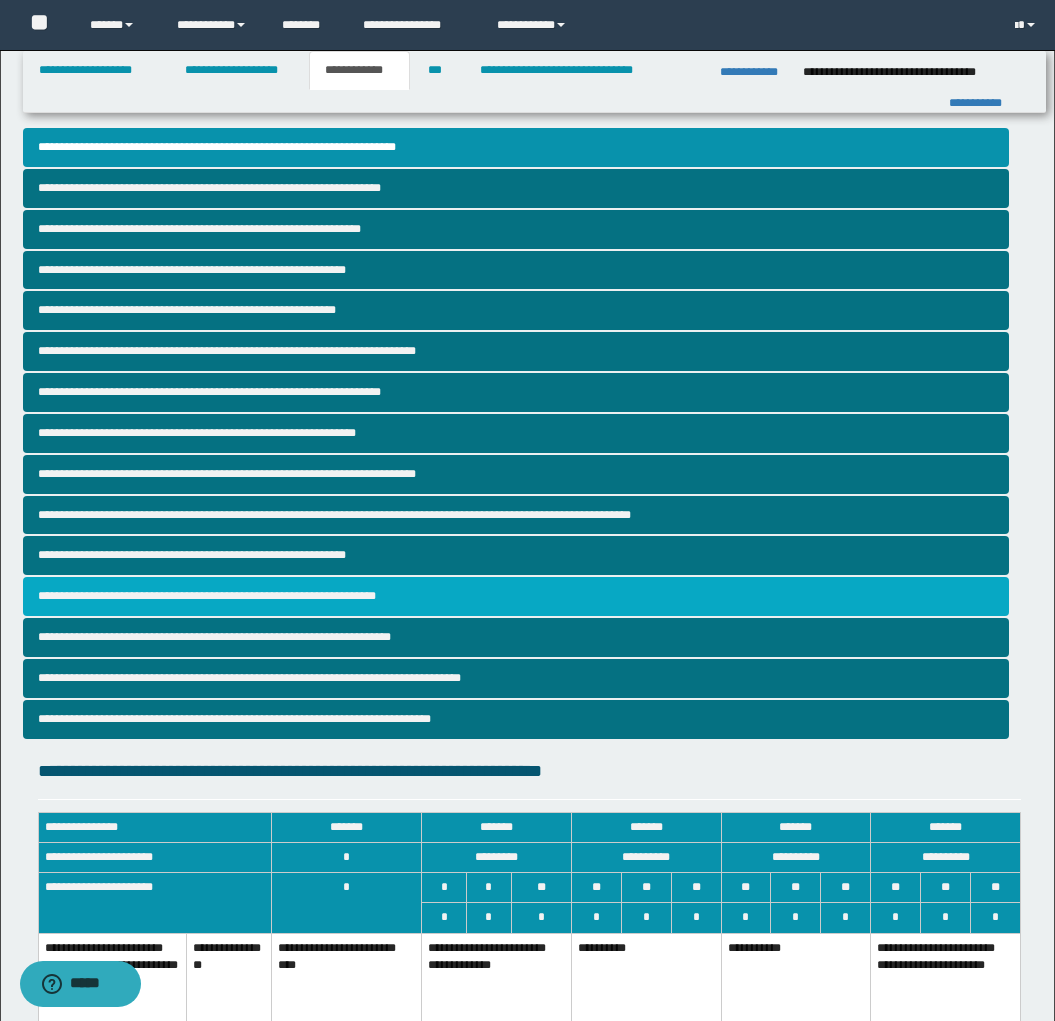 click on "**********" at bounding box center (516, 596) 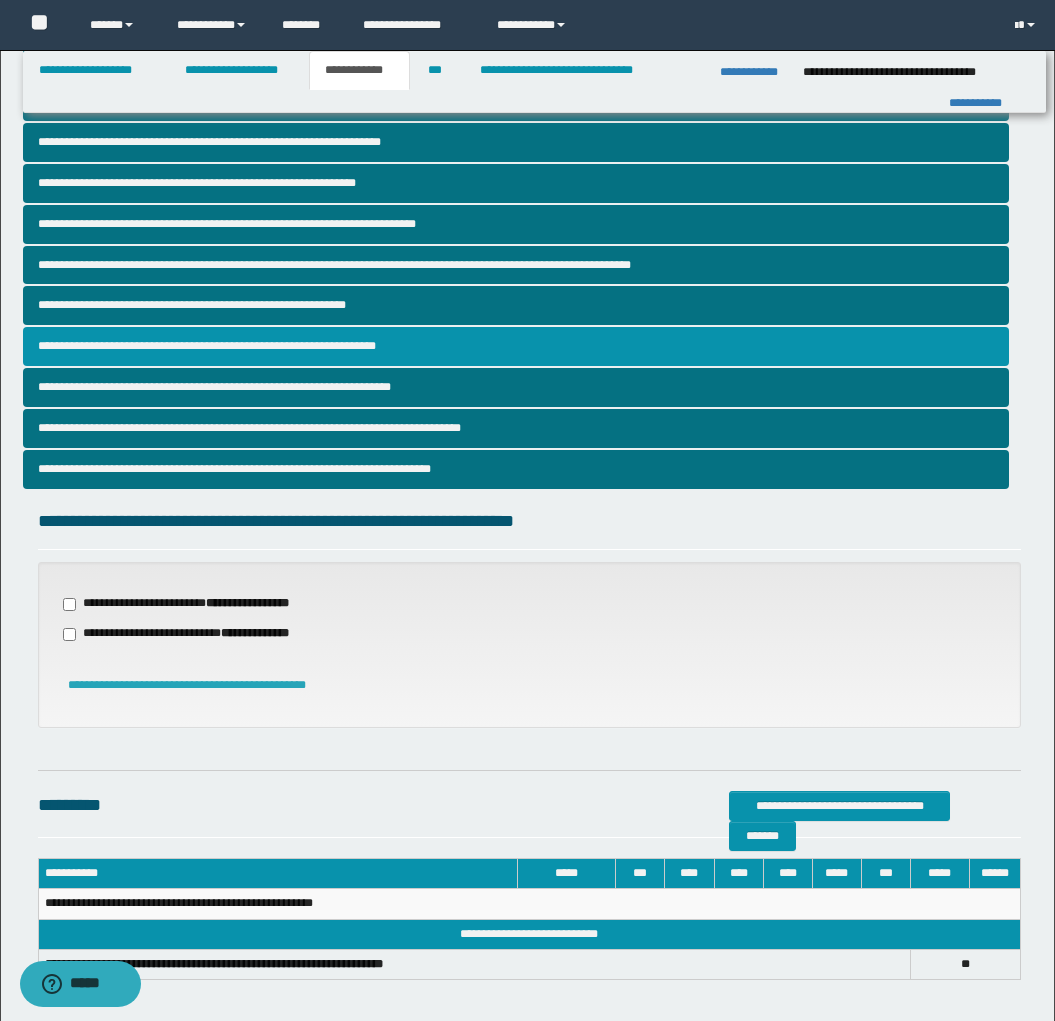 scroll, scrollTop: 264, scrollLeft: 0, axis: vertical 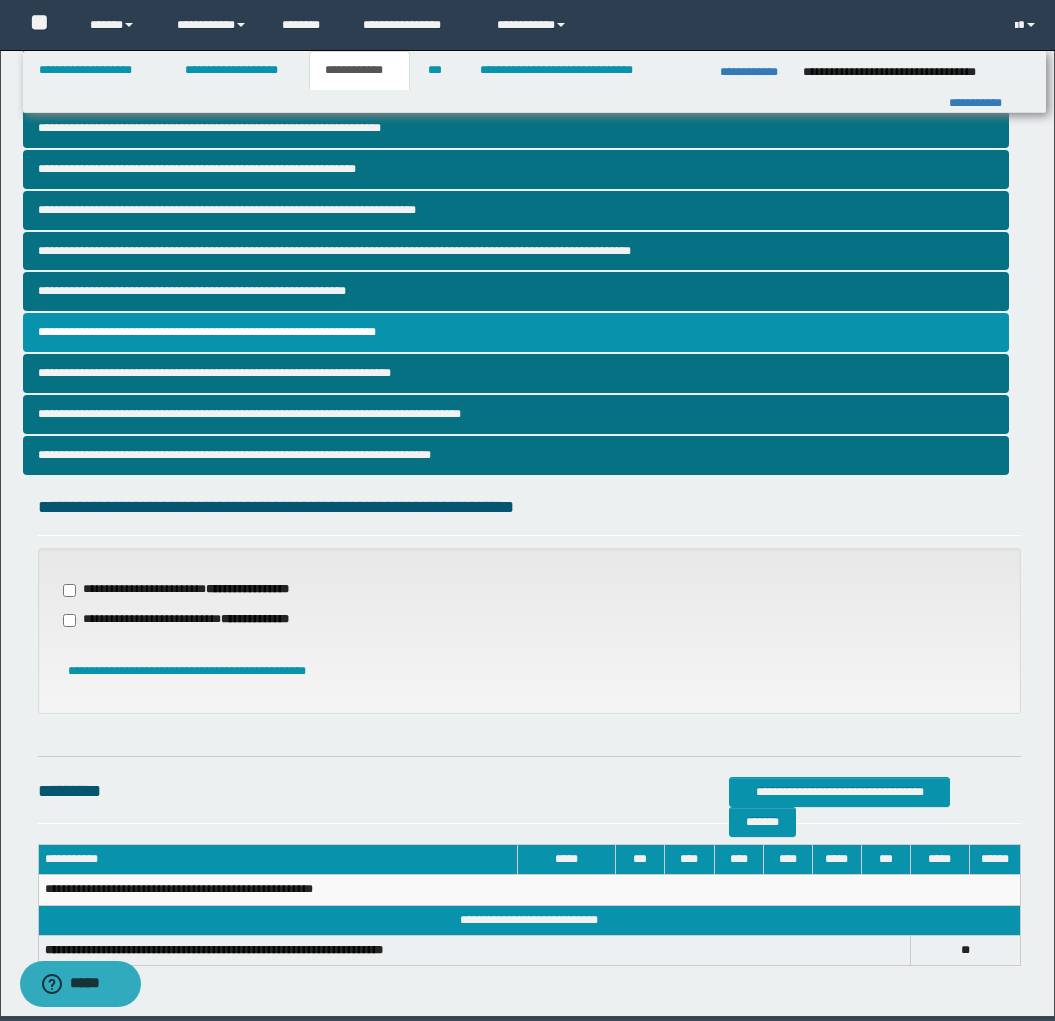 click on "**********" at bounding box center [198, 590] 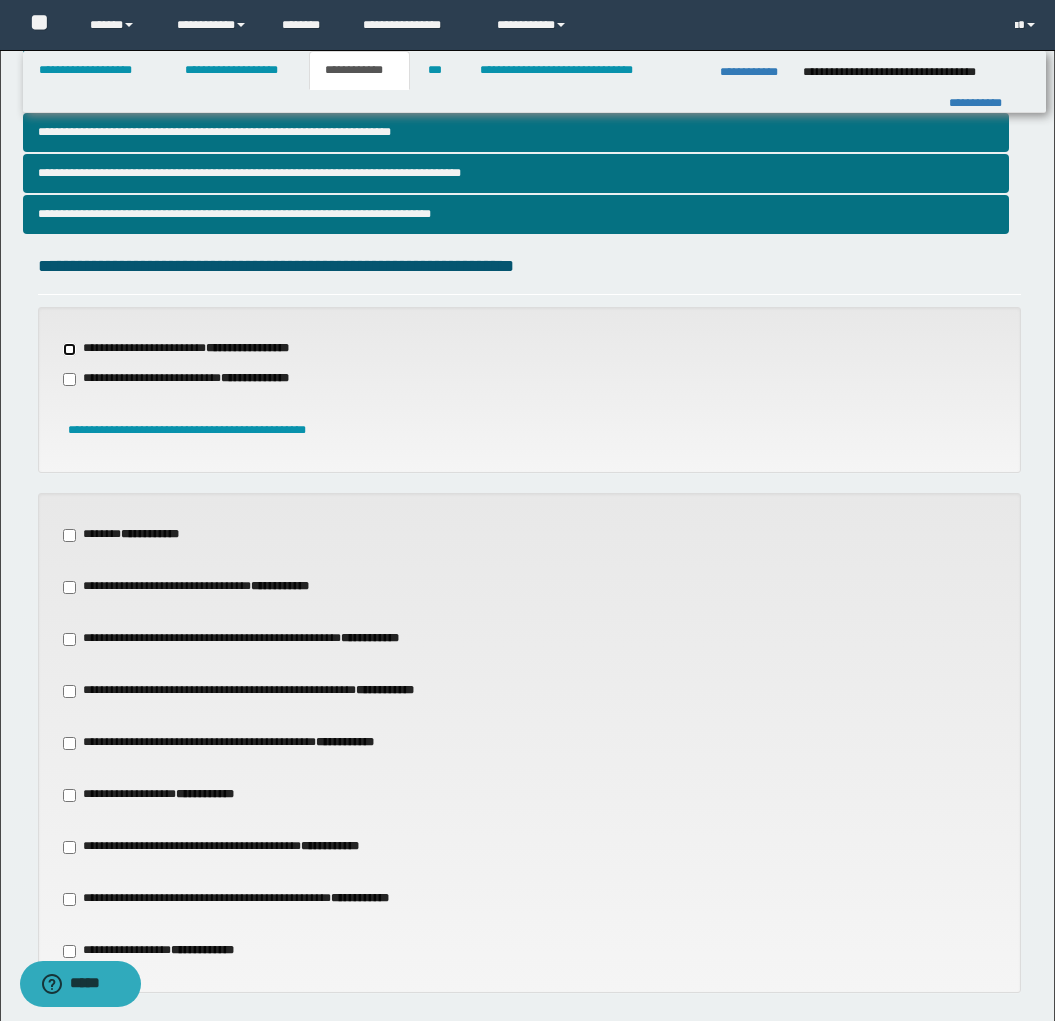 scroll, scrollTop: 513, scrollLeft: 0, axis: vertical 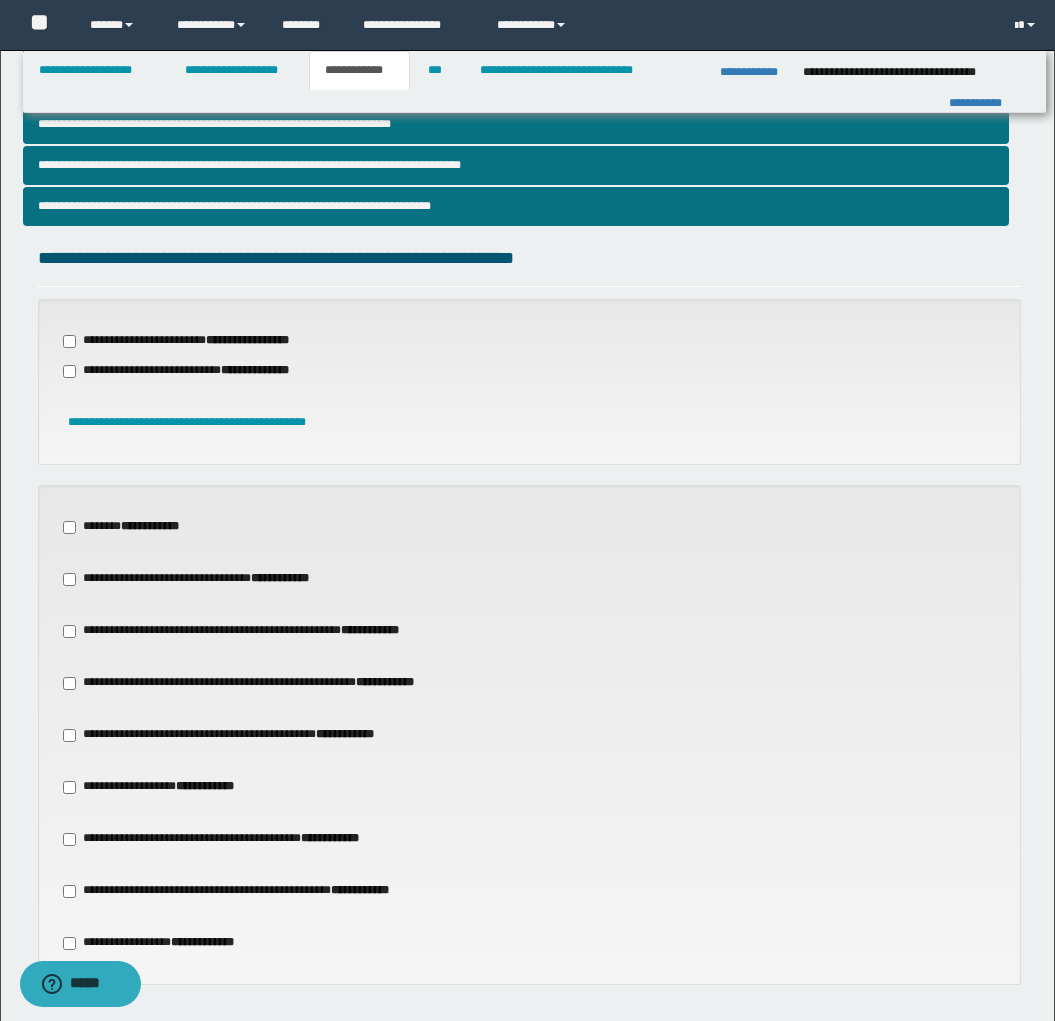 click on "**********" at bounding box center (134, 527) 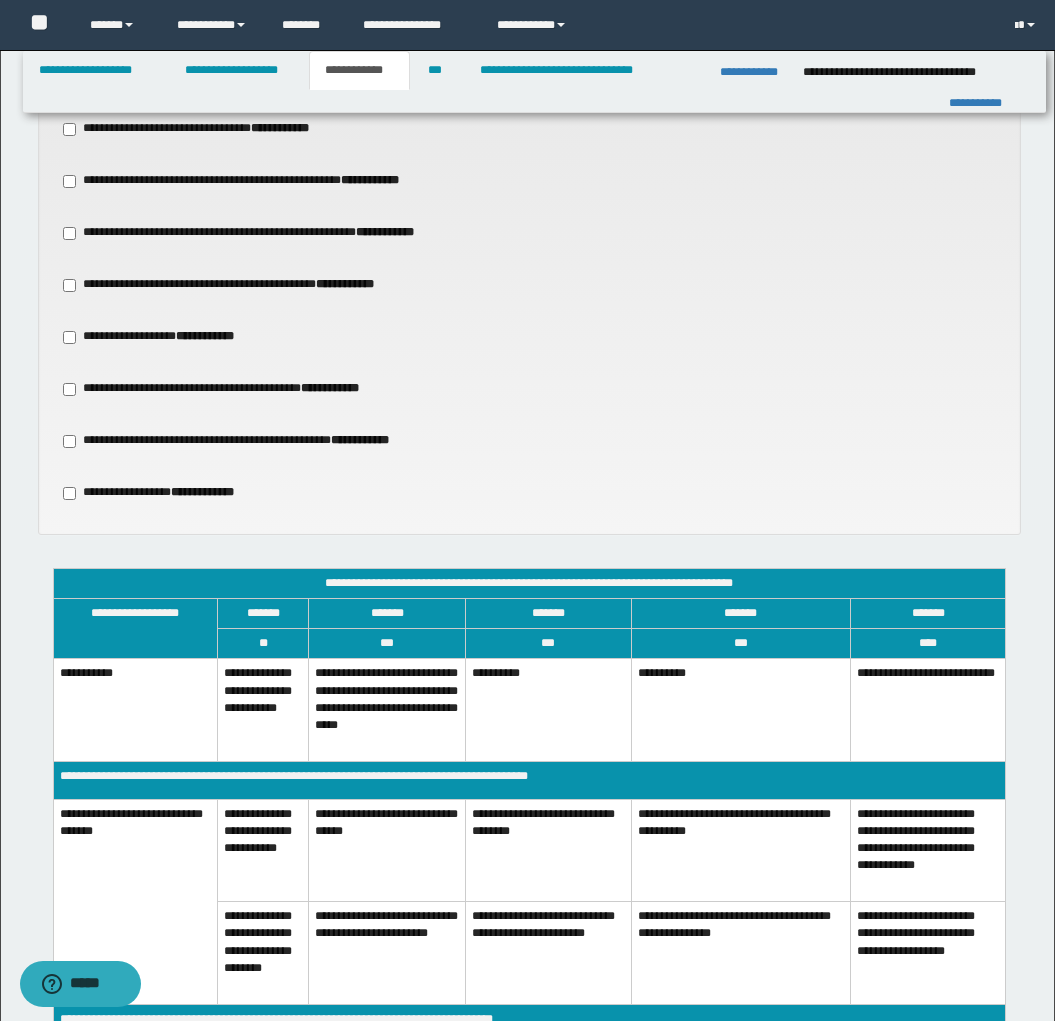 scroll, scrollTop: 878, scrollLeft: 0, axis: vertical 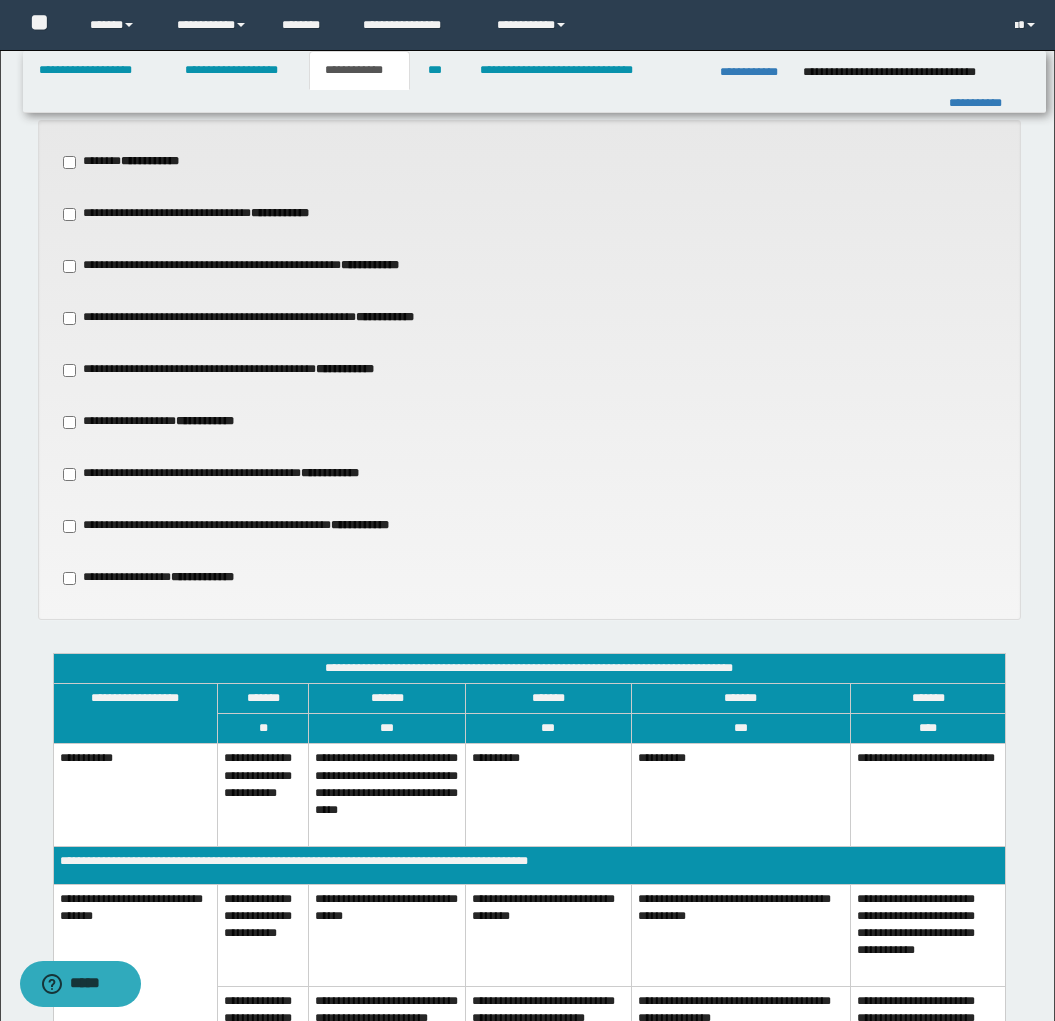 click on "**********" at bounding box center (134, 162) 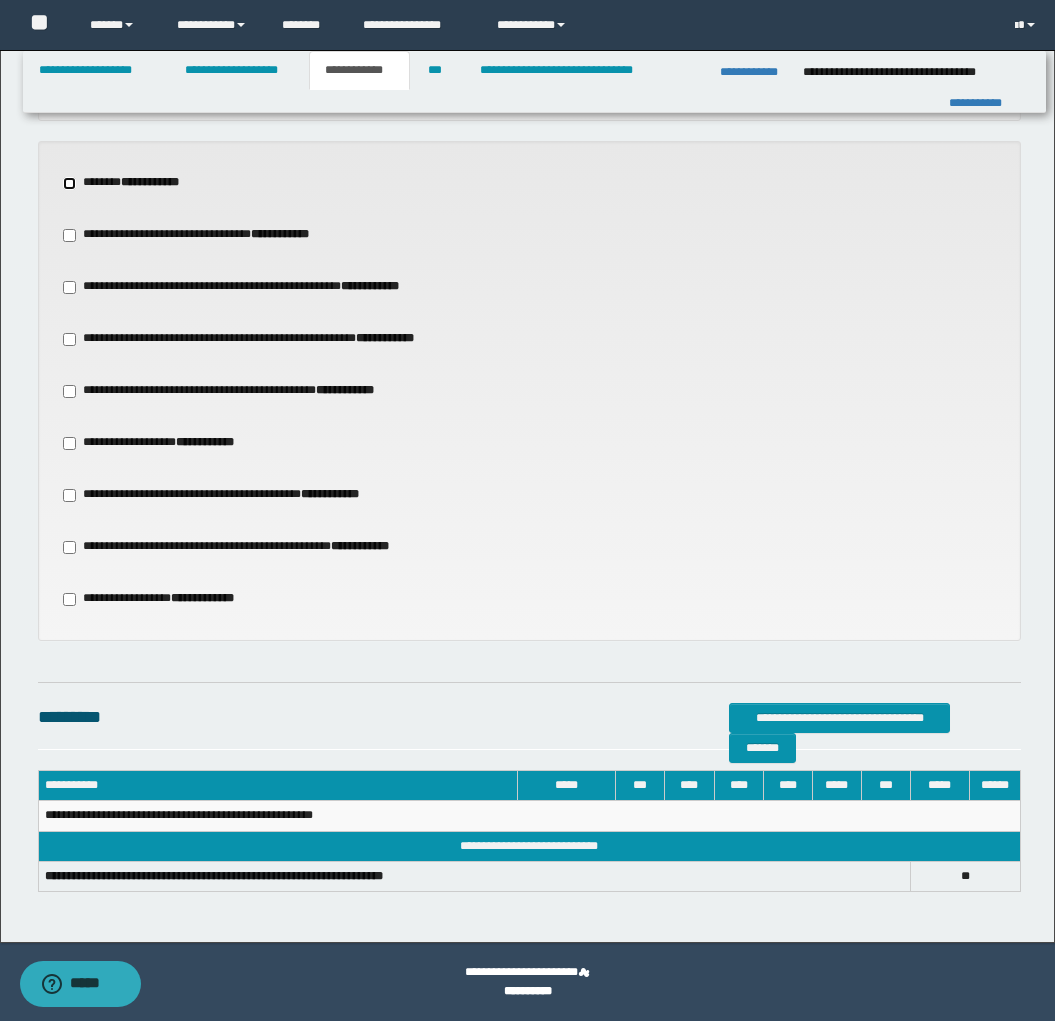 scroll, scrollTop: 856, scrollLeft: 0, axis: vertical 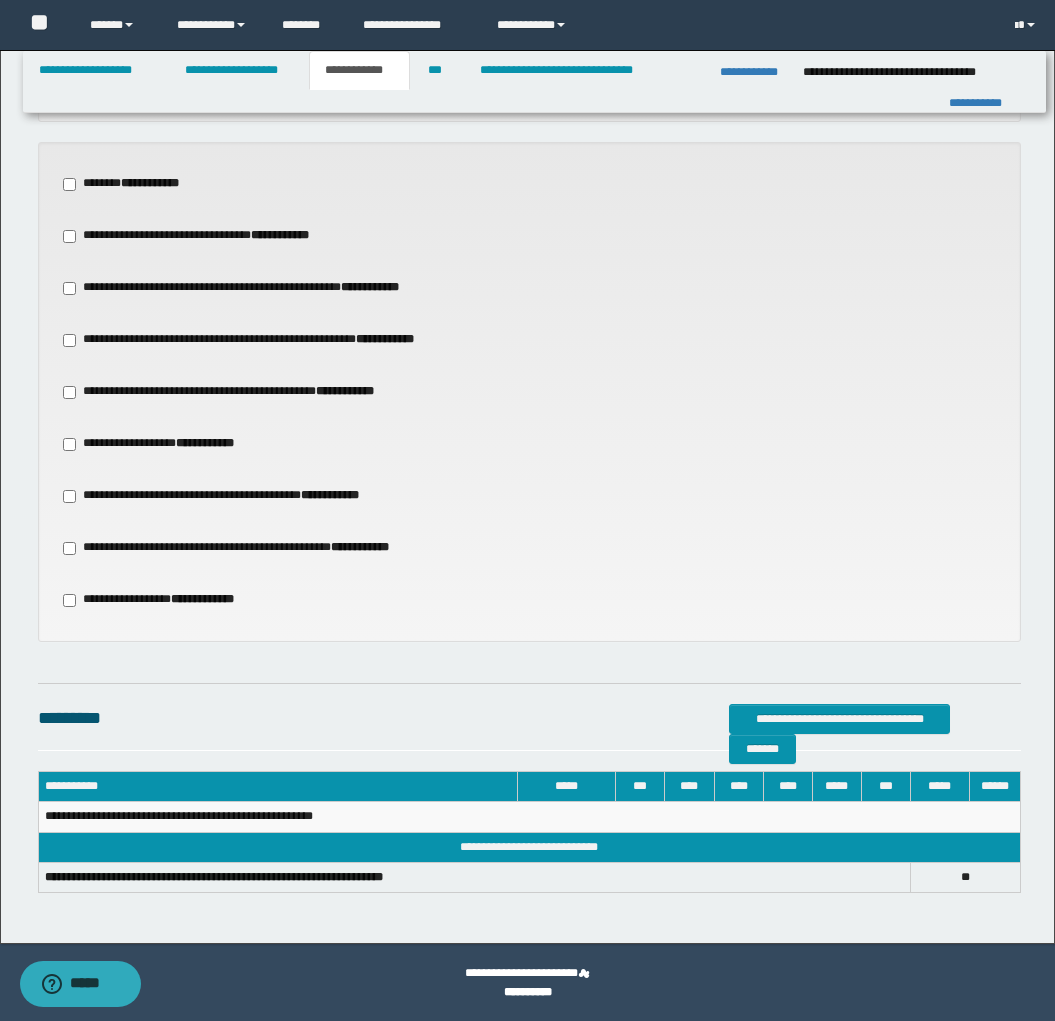 click on "**********" at bounding box center [209, 236] 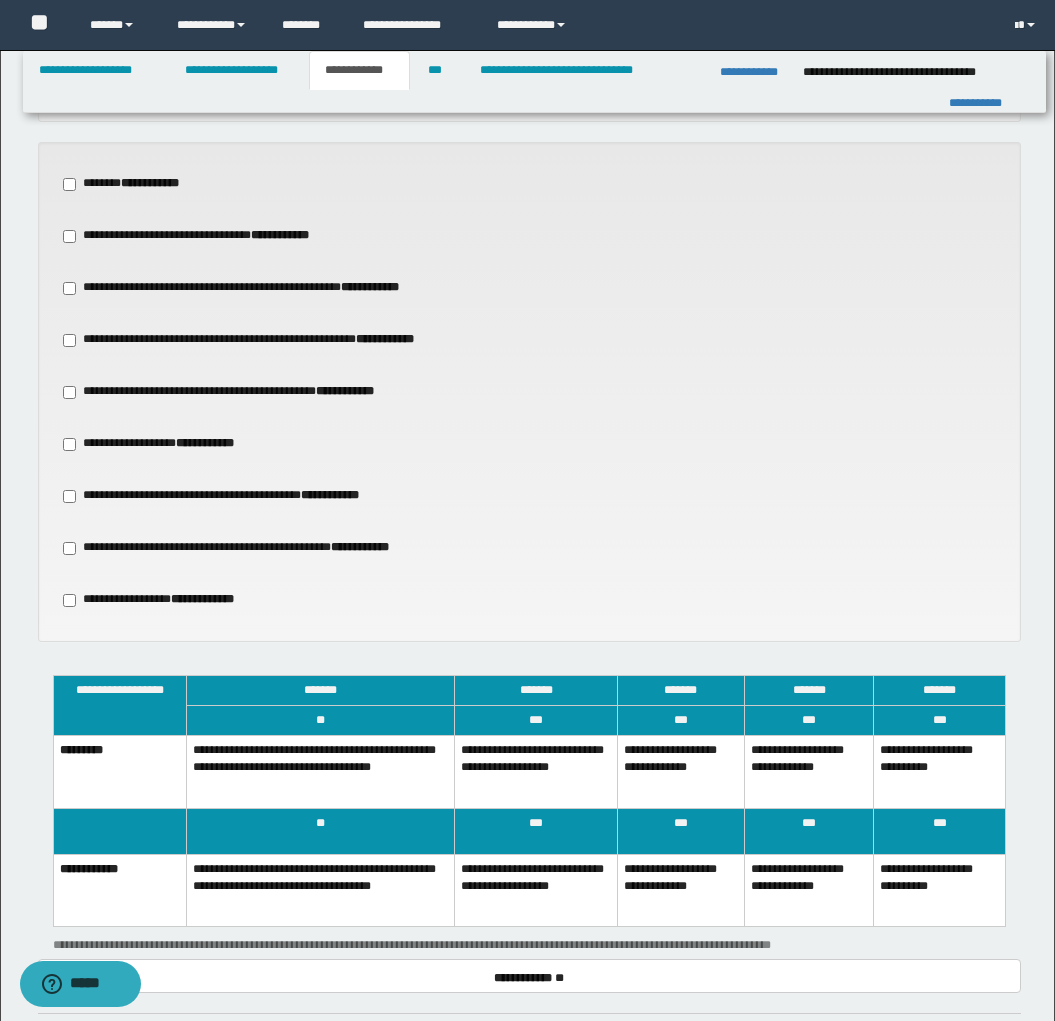 click on "**********" at bounding box center (257, 288) 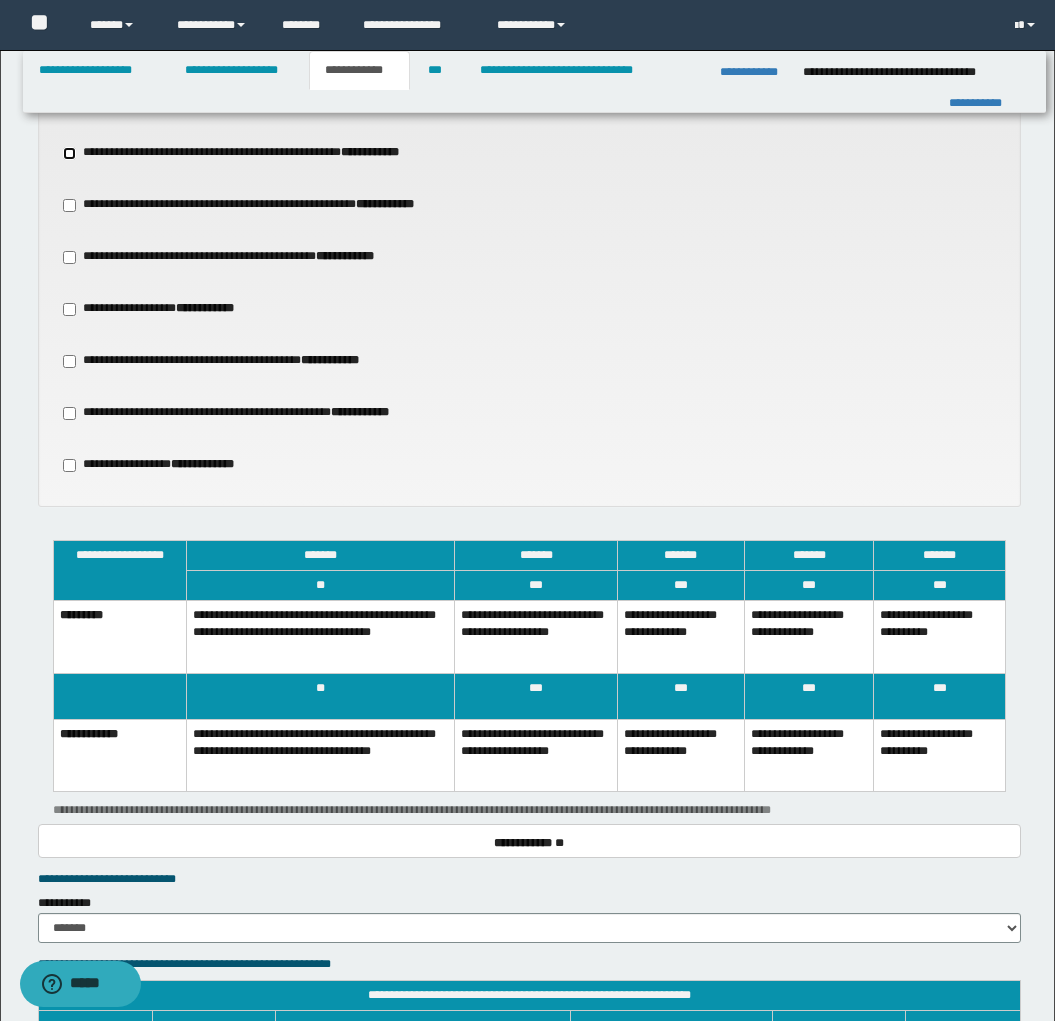 scroll, scrollTop: 1014, scrollLeft: 0, axis: vertical 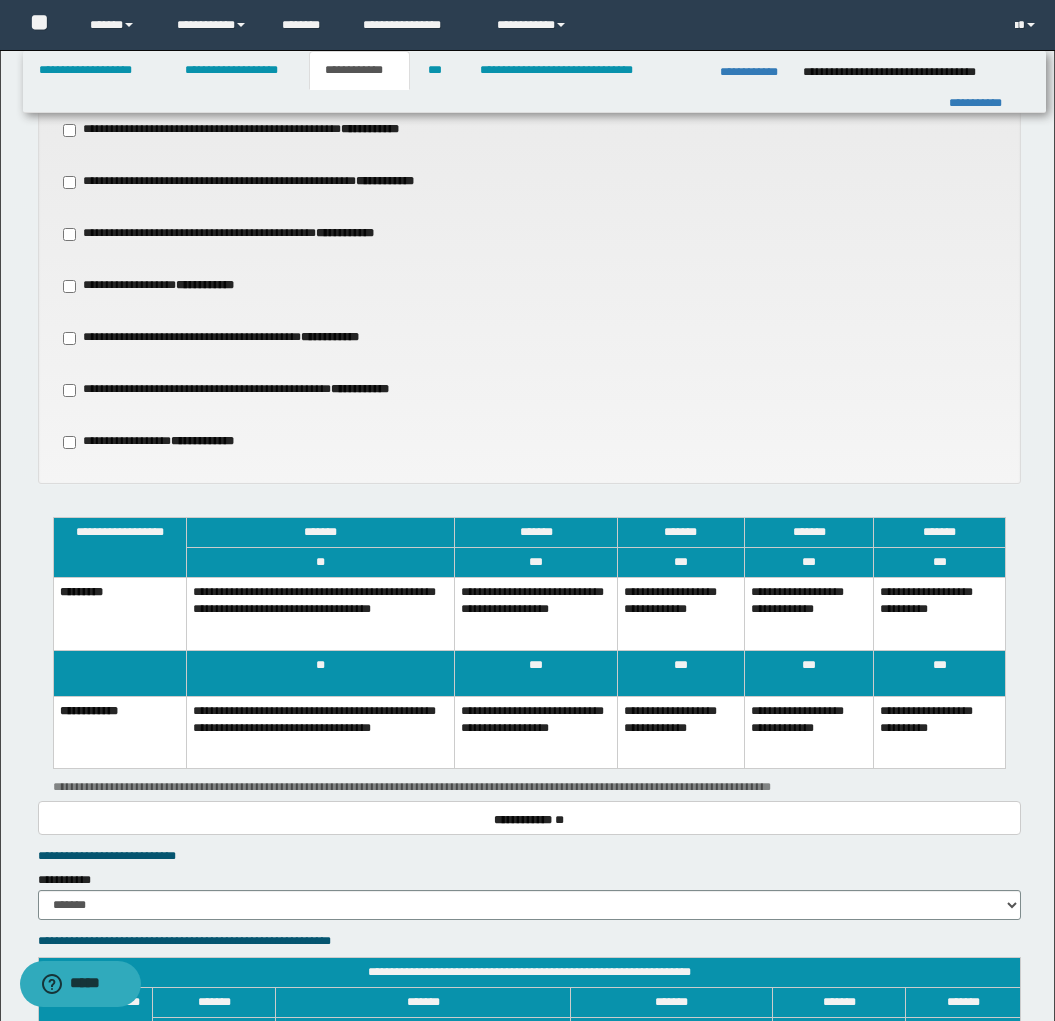 click on "**********" at bounding box center [536, 614] 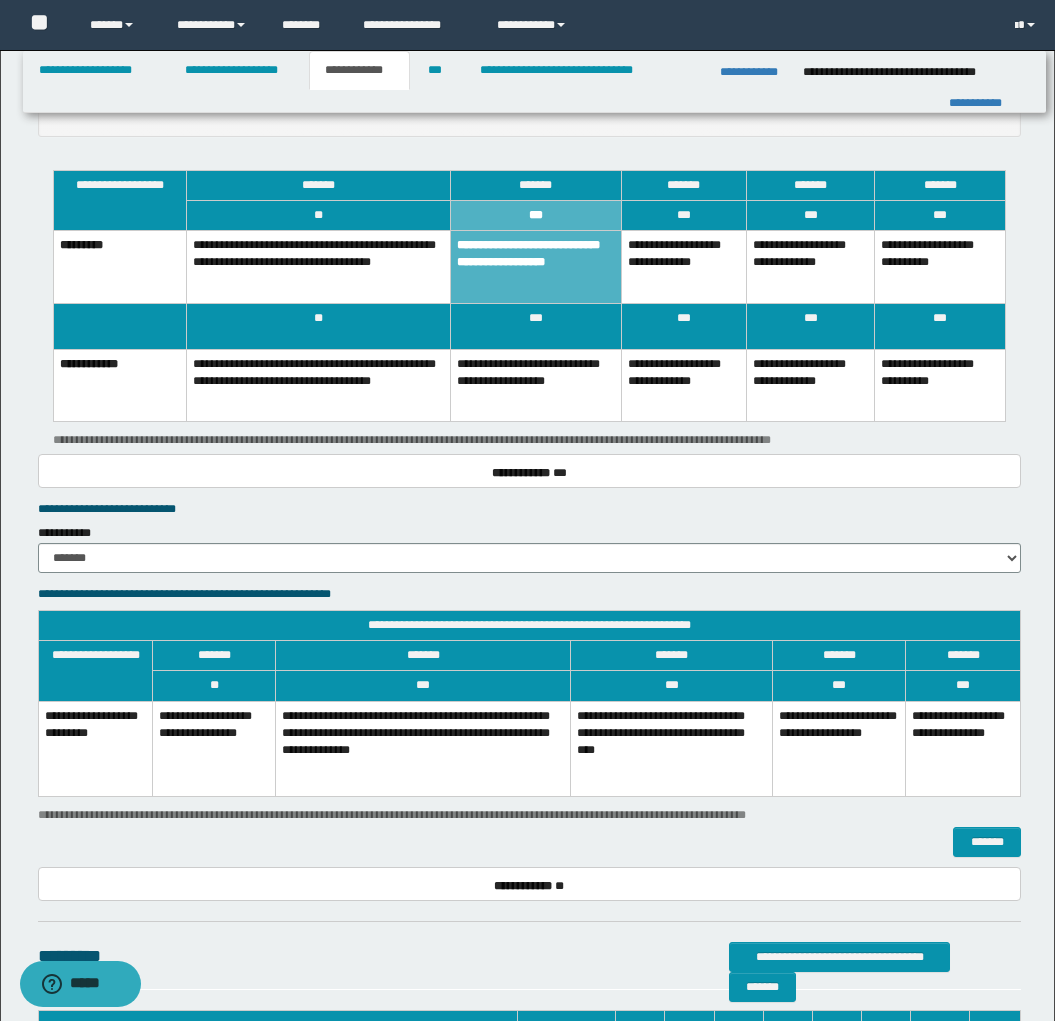 scroll, scrollTop: 1419, scrollLeft: 0, axis: vertical 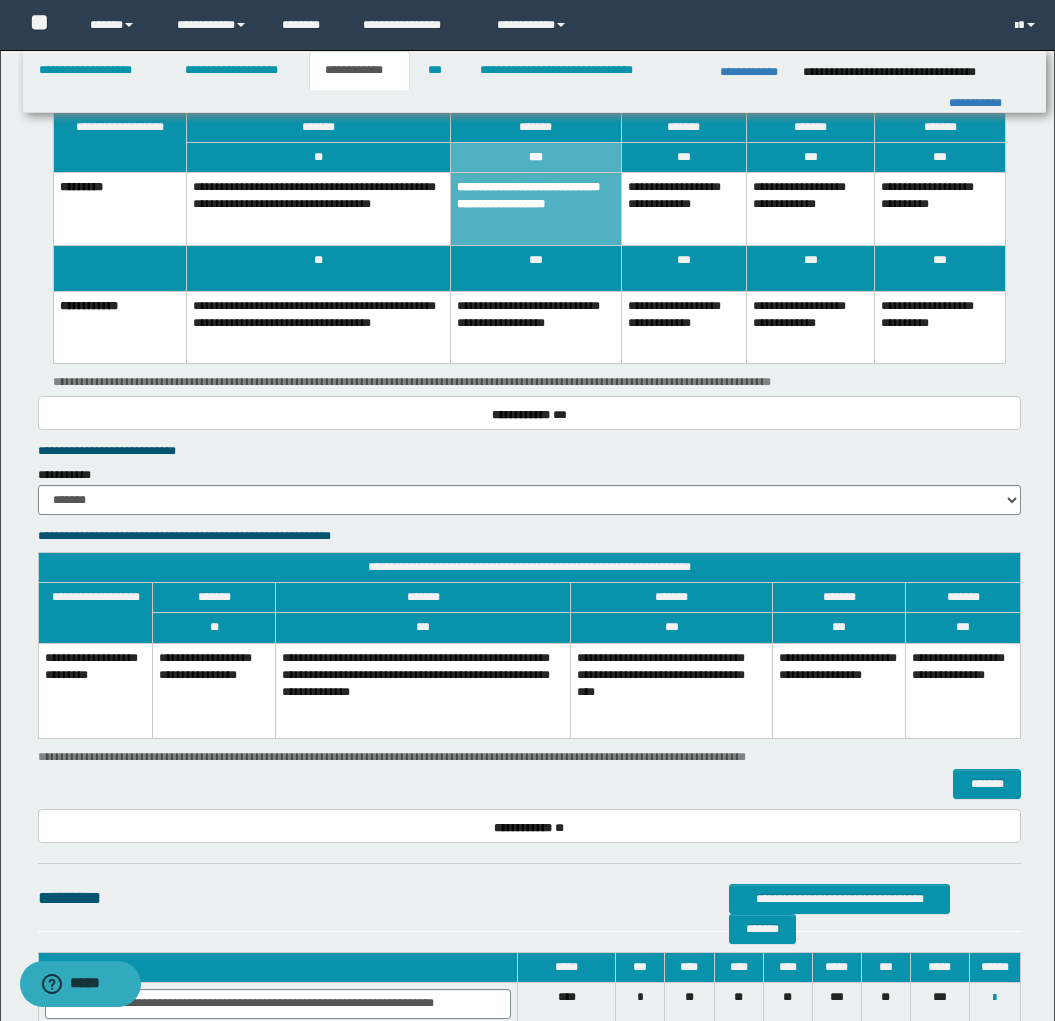 click on "**********" at bounding box center [422, 691] 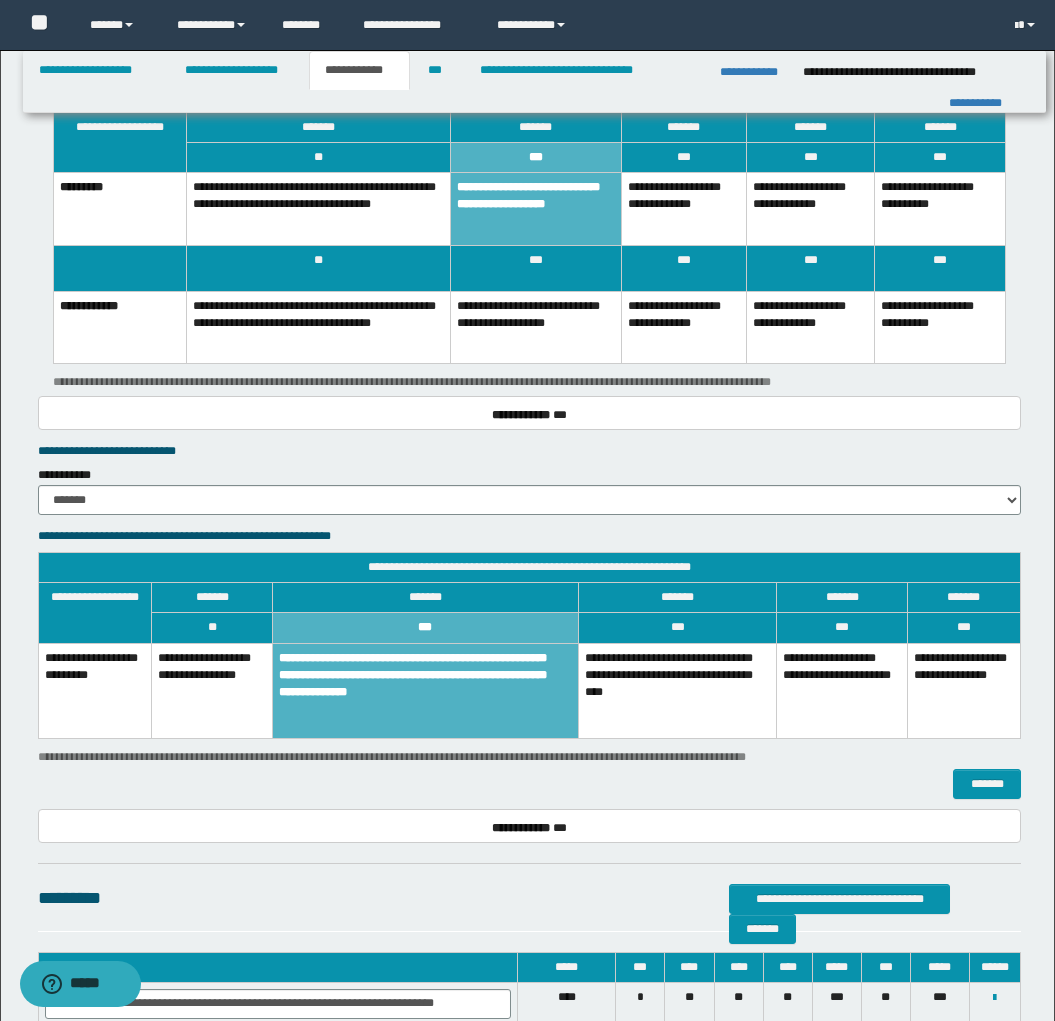 scroll, scrollTop: 1418, scrollLeft: 0, axis: vertical 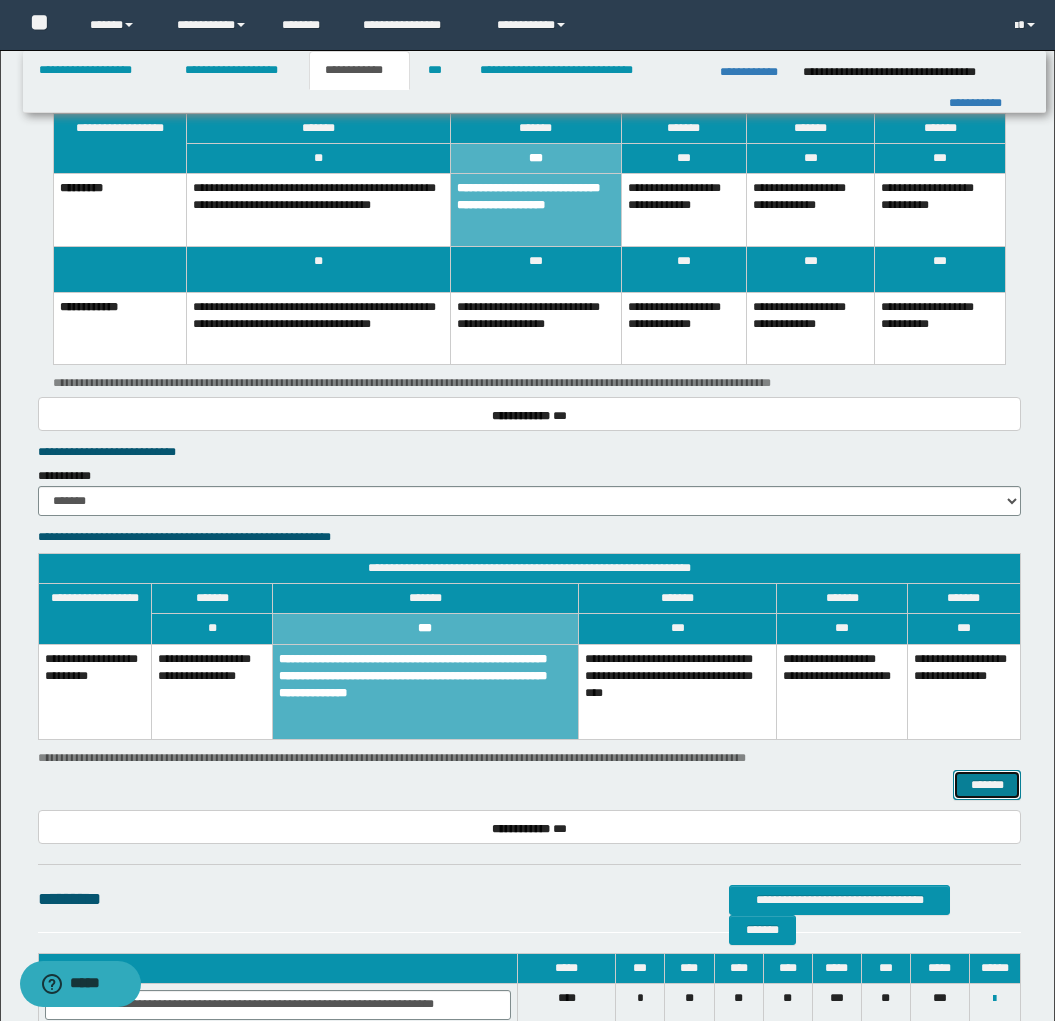 click on "*******" at bounding box center [987, 785] 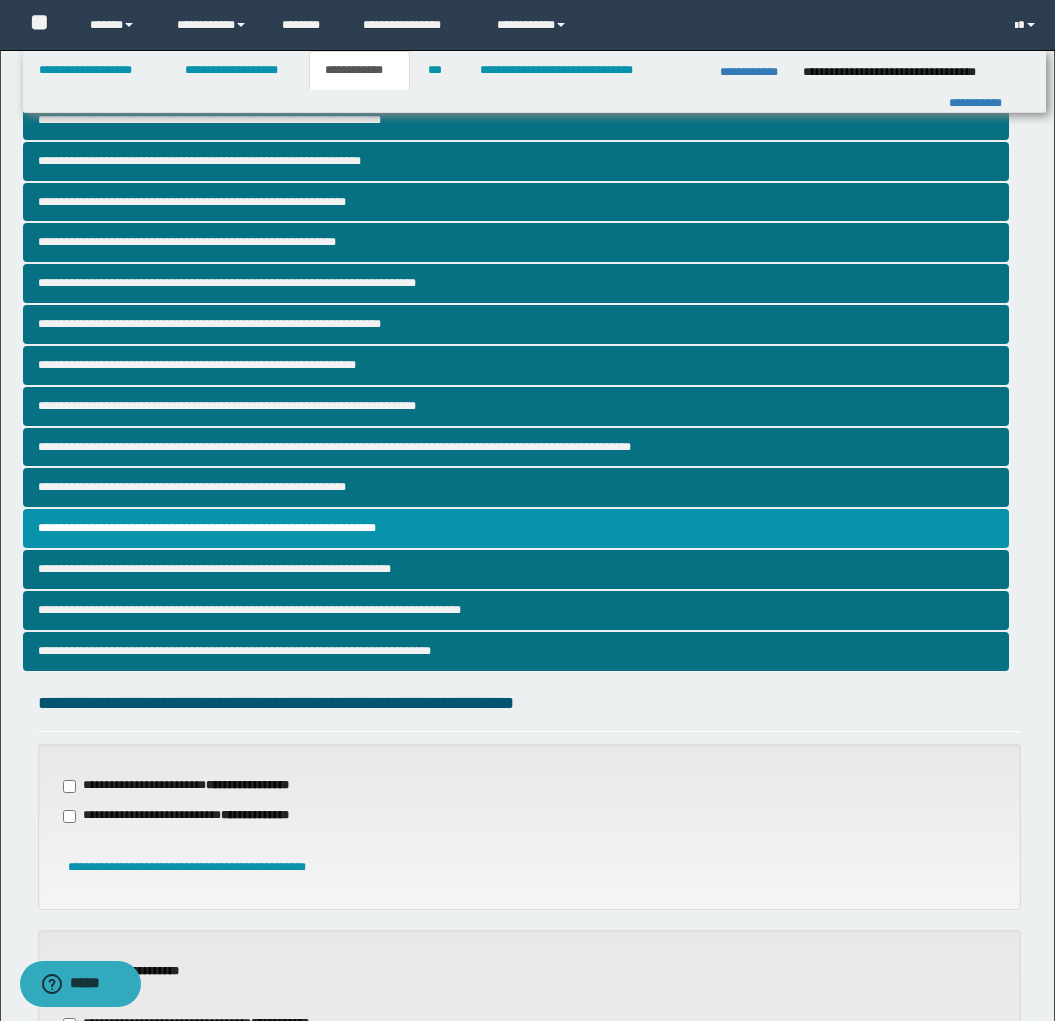 scroll, scrollTop: 0, scrollLeft: 0, axis: both 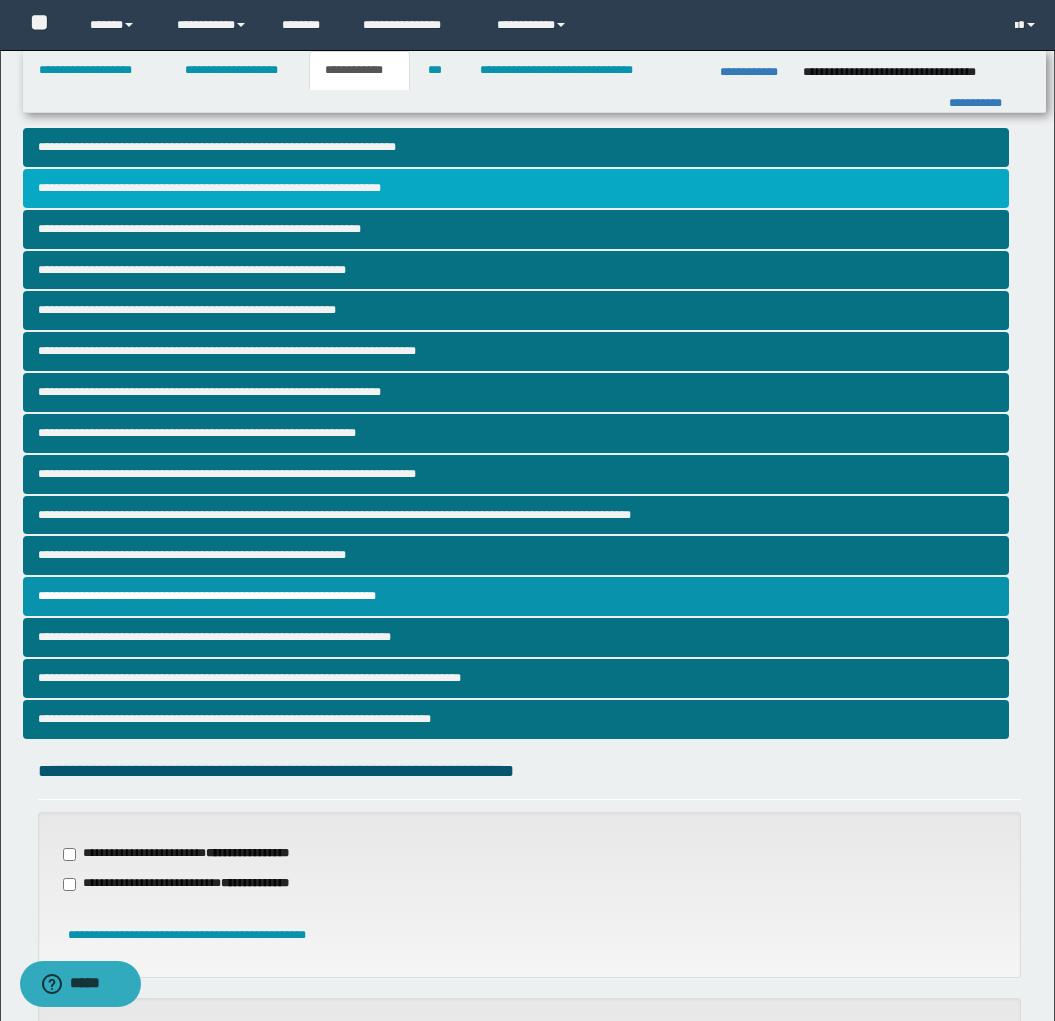 click on "**********" at bounding box center [516, 188] 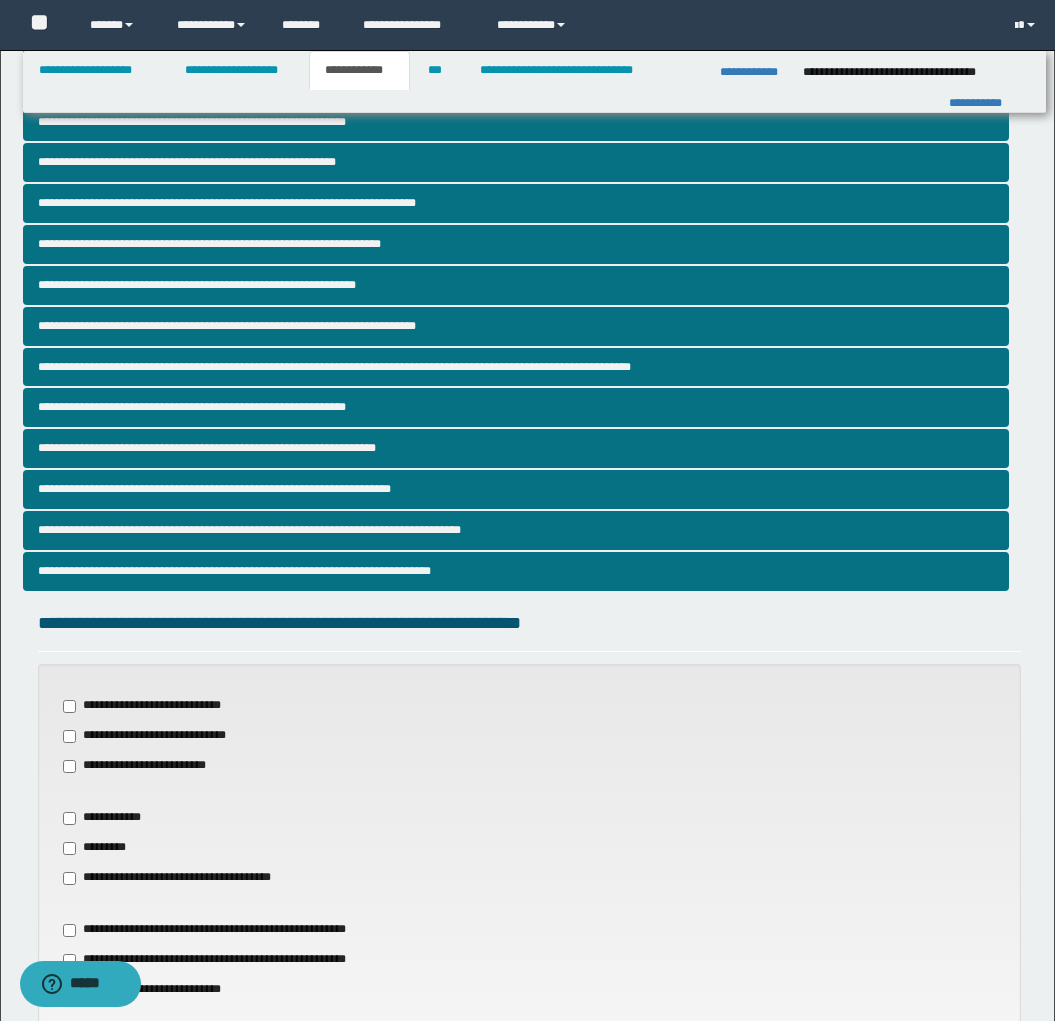 scroll, scrollTop: 158, scrollLeft: 0, axis: vertical 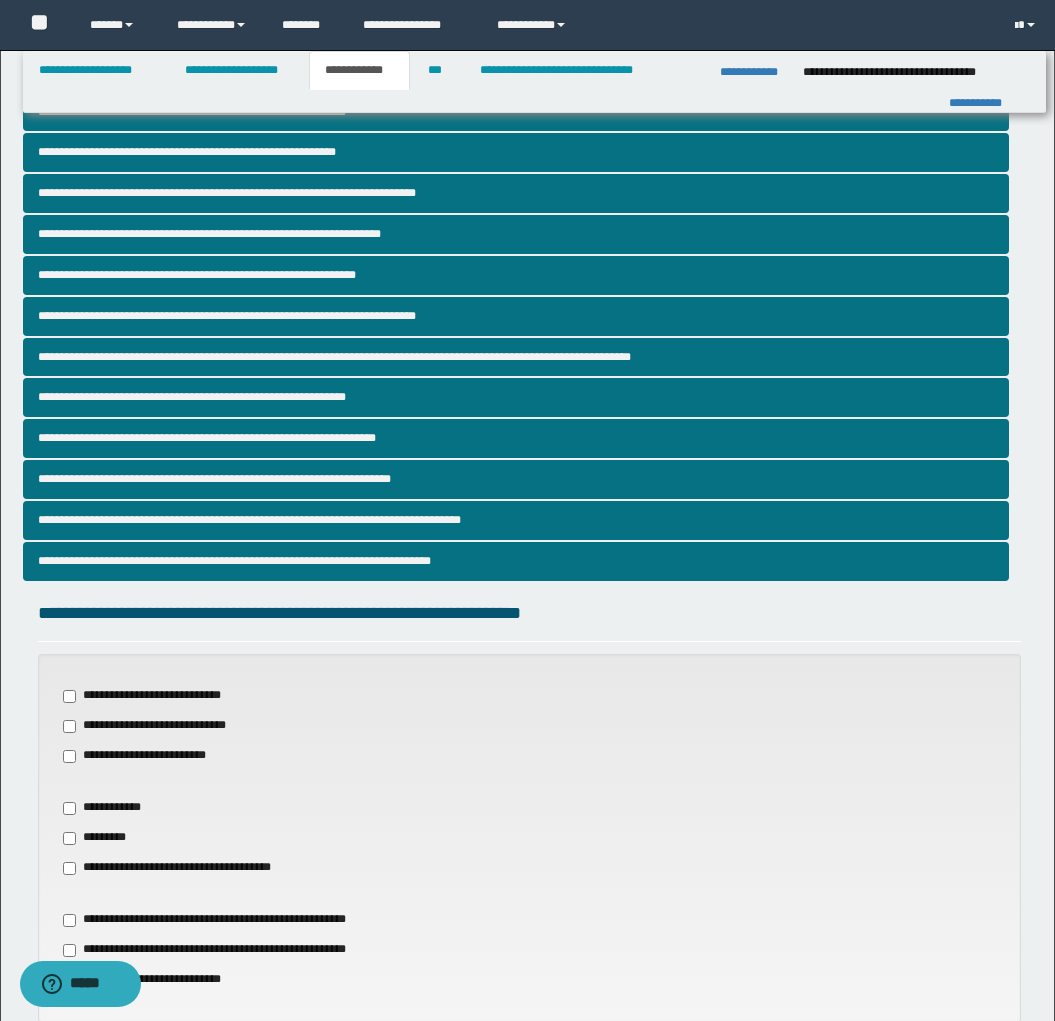 click on "**********" at bounding box center [186, 868] 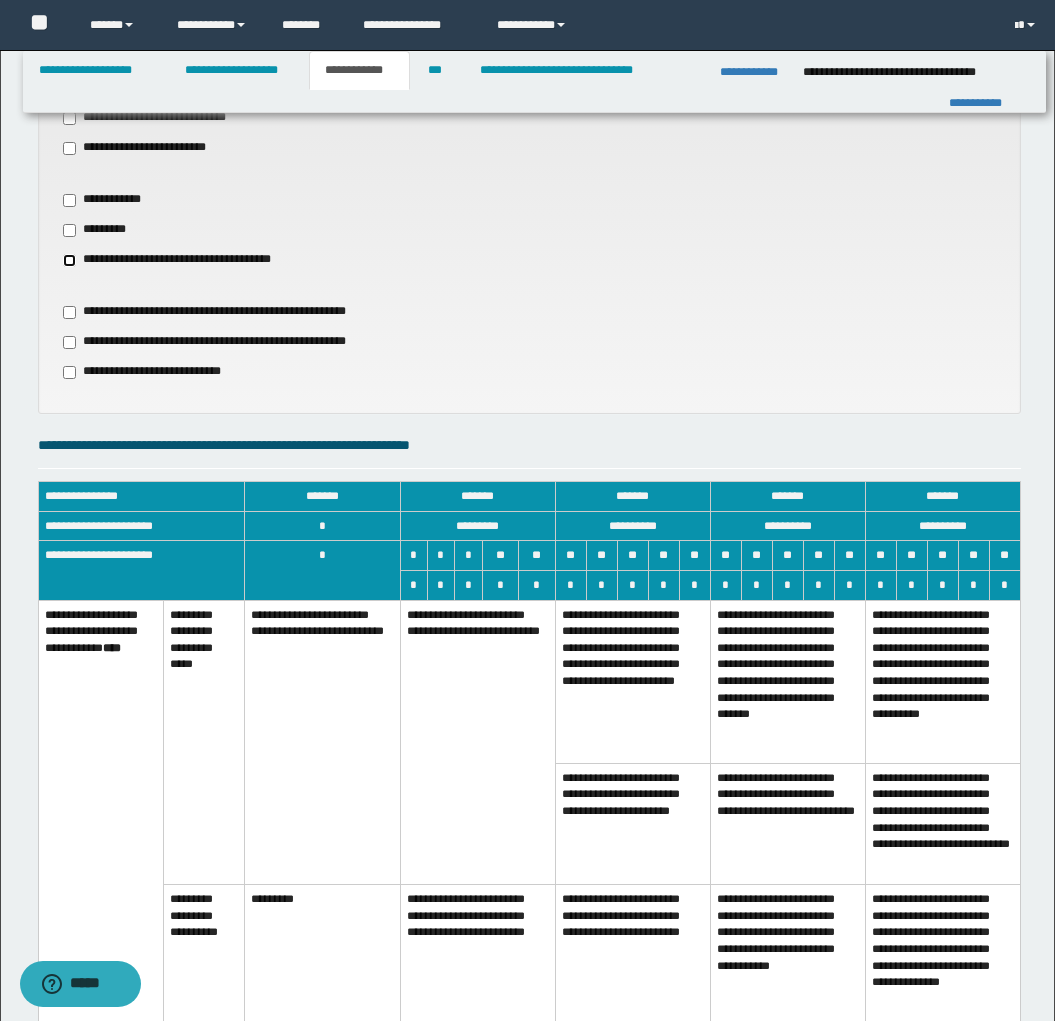 scroll, scrollTop: 773, scrollLeft: 0, axis: vertical 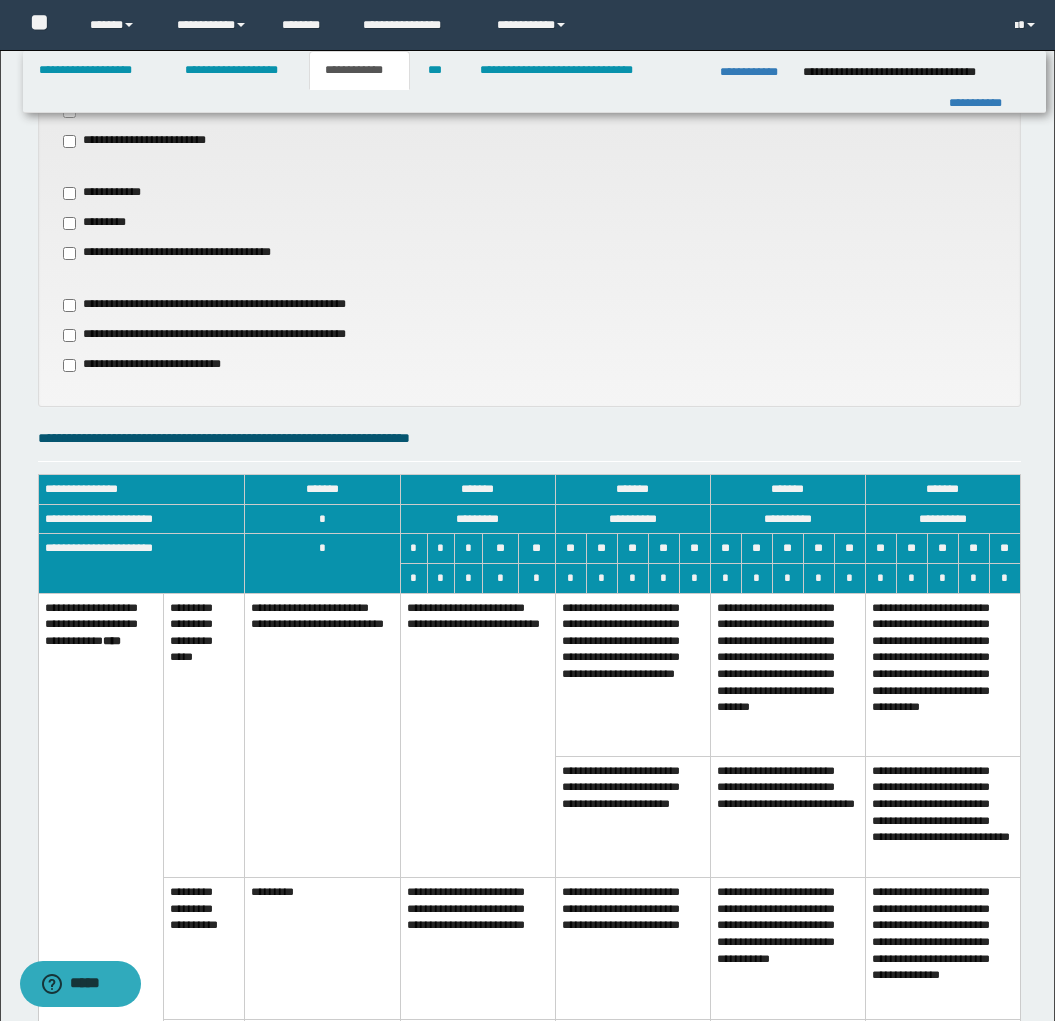 click on "**********" at bounding box center (477, 735) 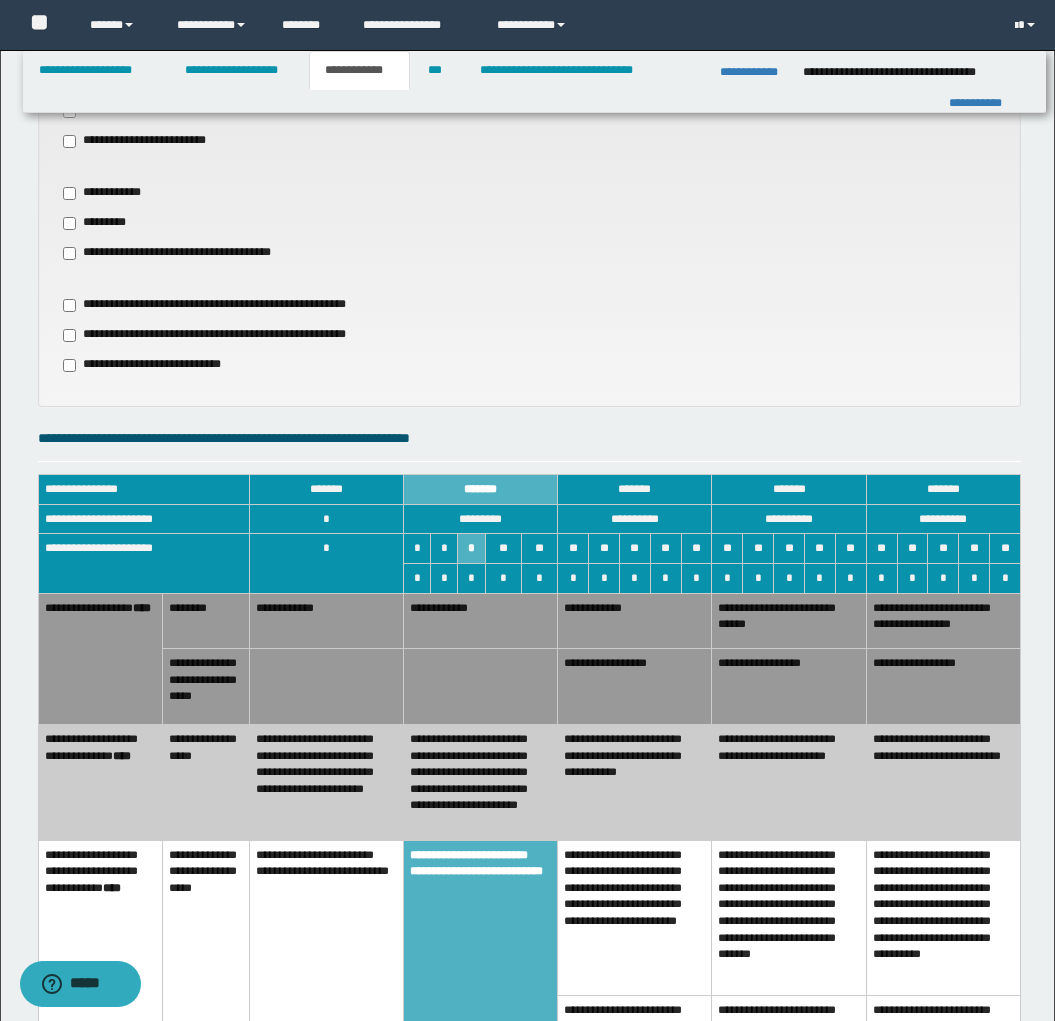drag, startPoint x: 460, startPoint y: 759, endPoint x: 470, endPoint y: 674, distance: 85.58621 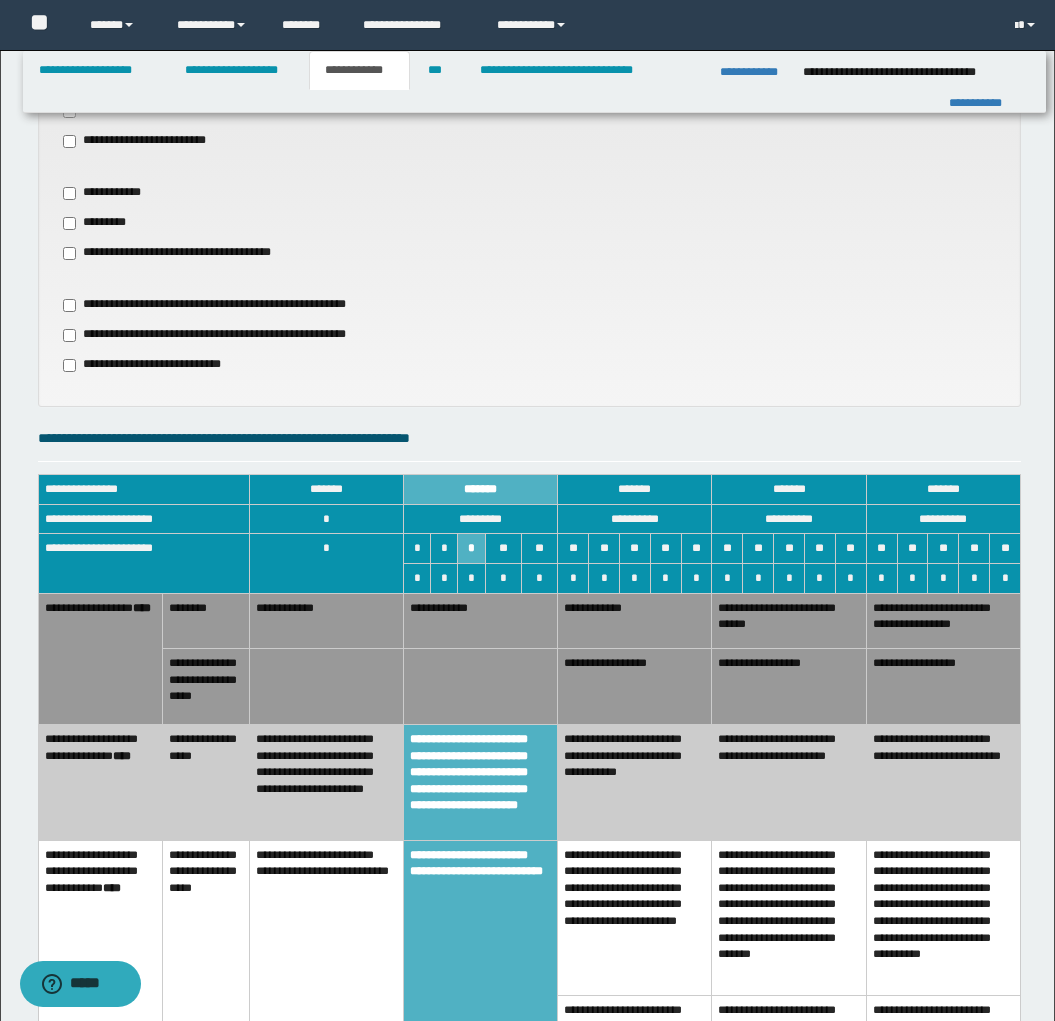 click on "**********" at bounding box center (481, 621) 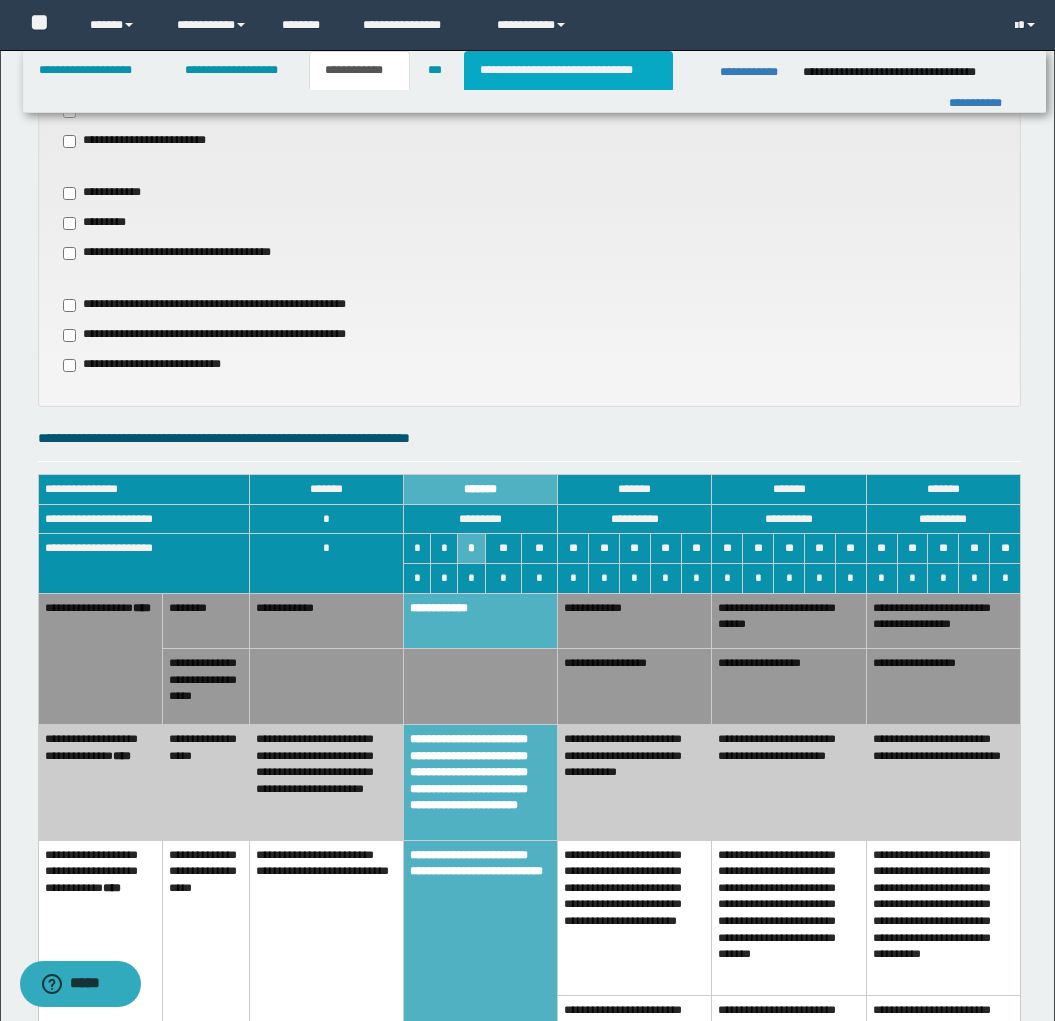 drag, startPoint x: 592, startPoint y: 74, endPoint x: 596, endPoint y: 113, distance: 39.20459 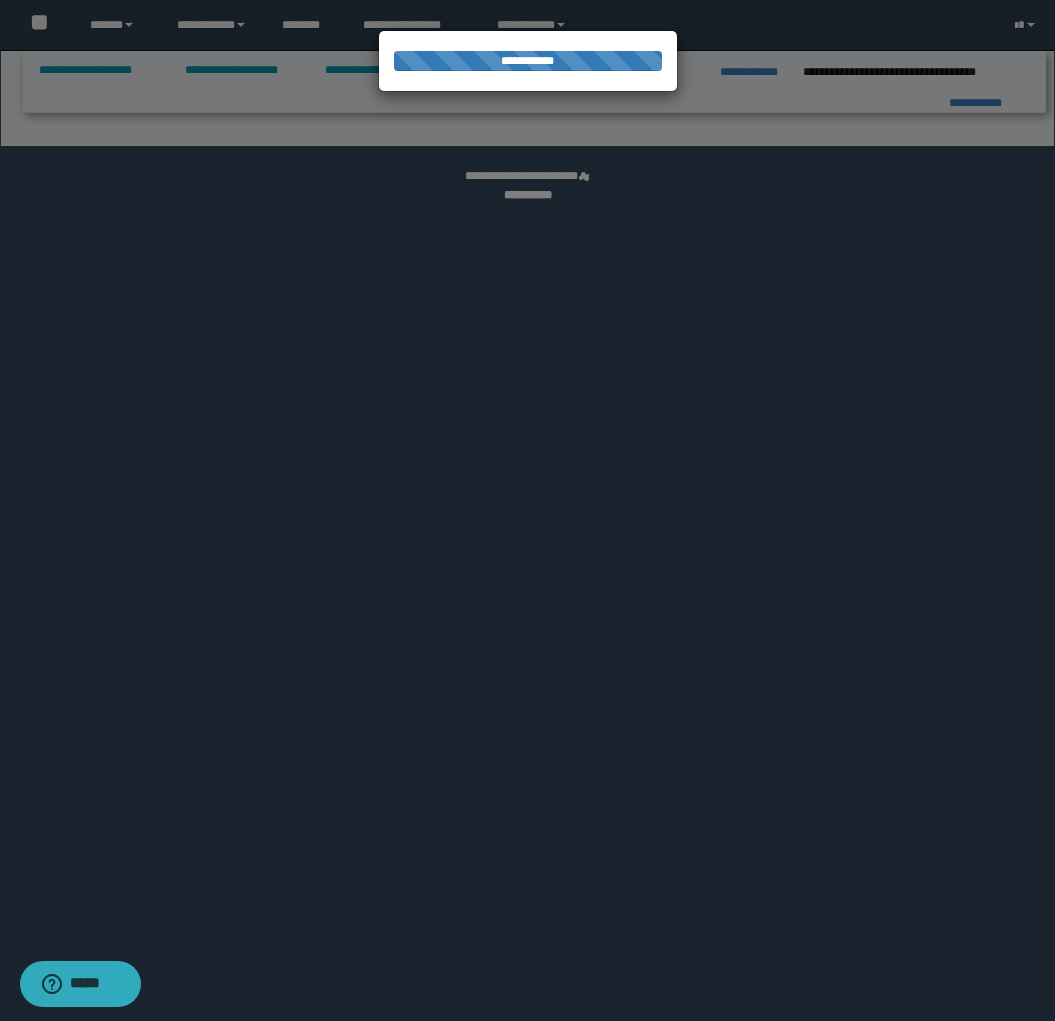 select on "*" 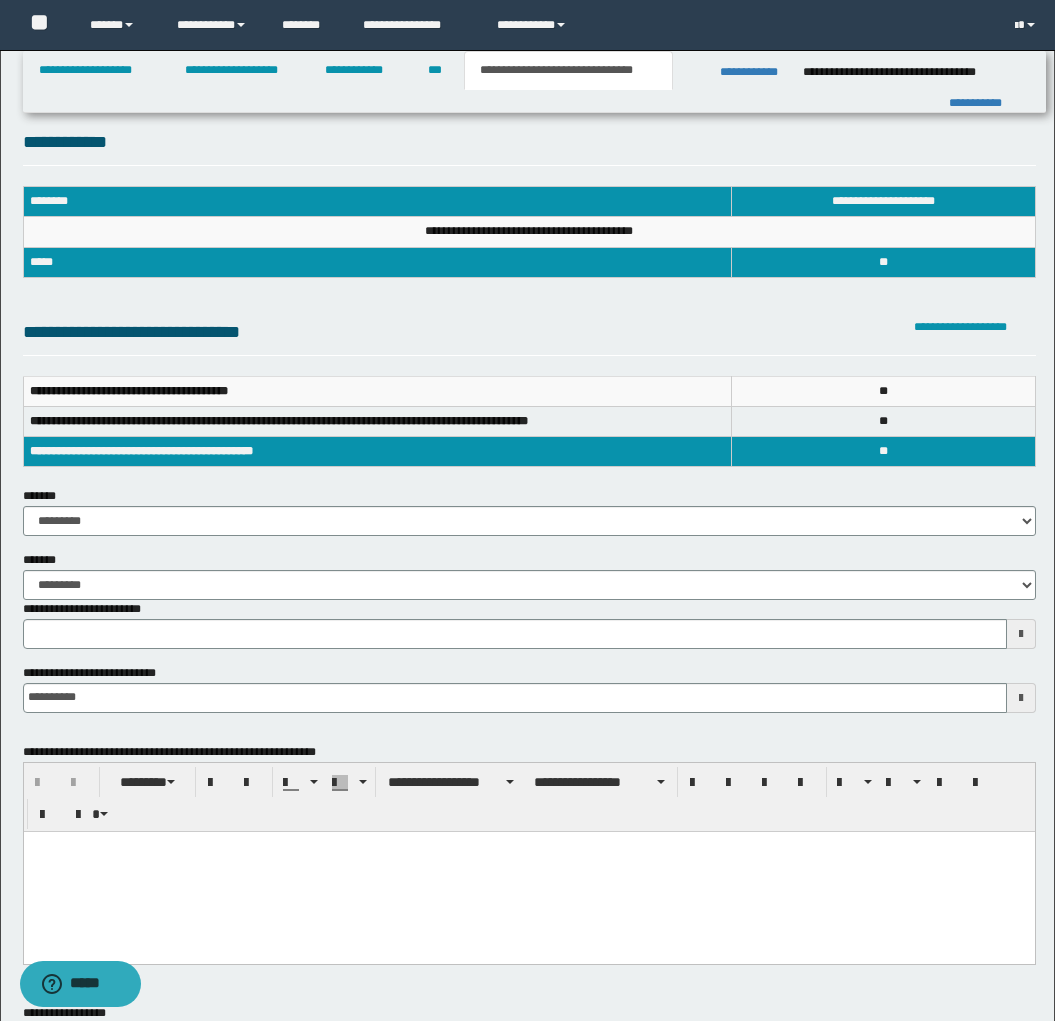scroll, scrollTop: 0, scrollLeft: 0, axis: both 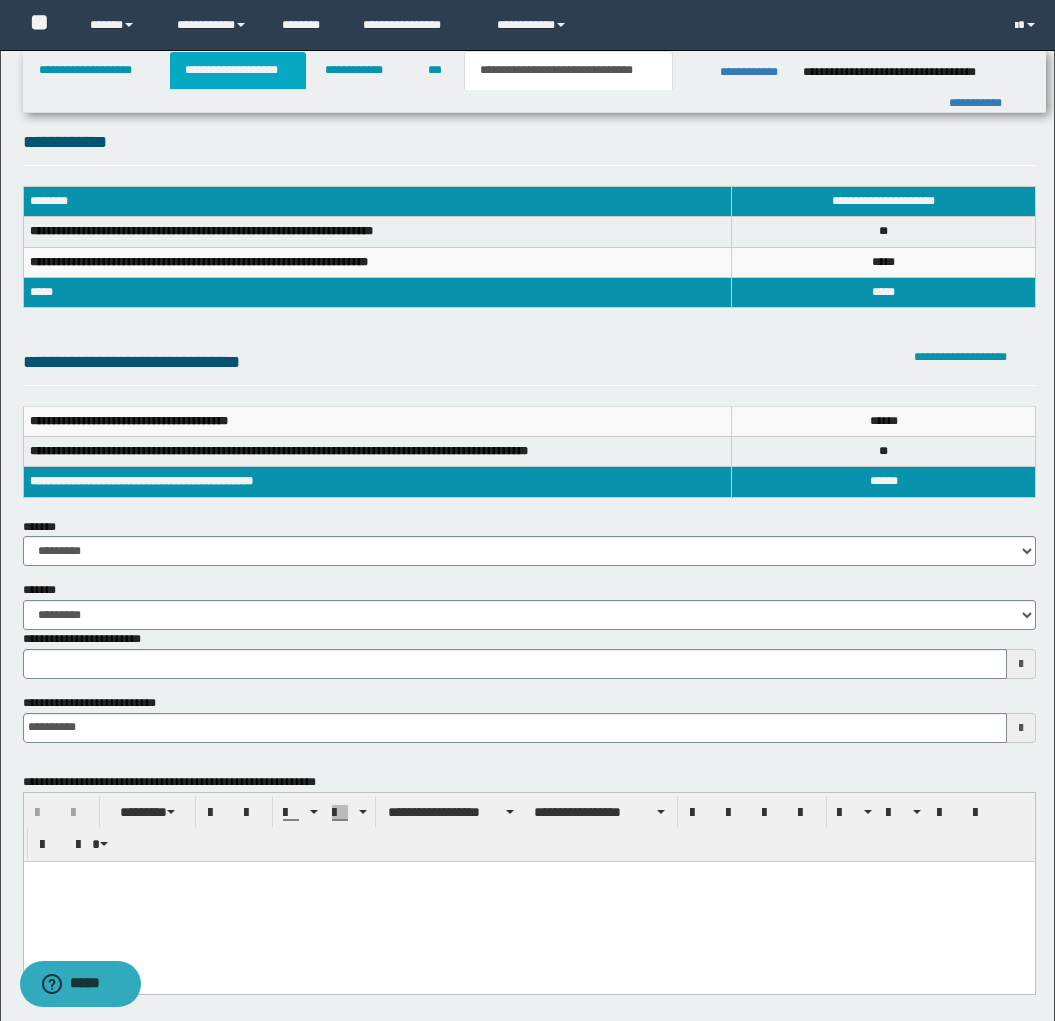 click on "**********" at bounding box center [238, 70] 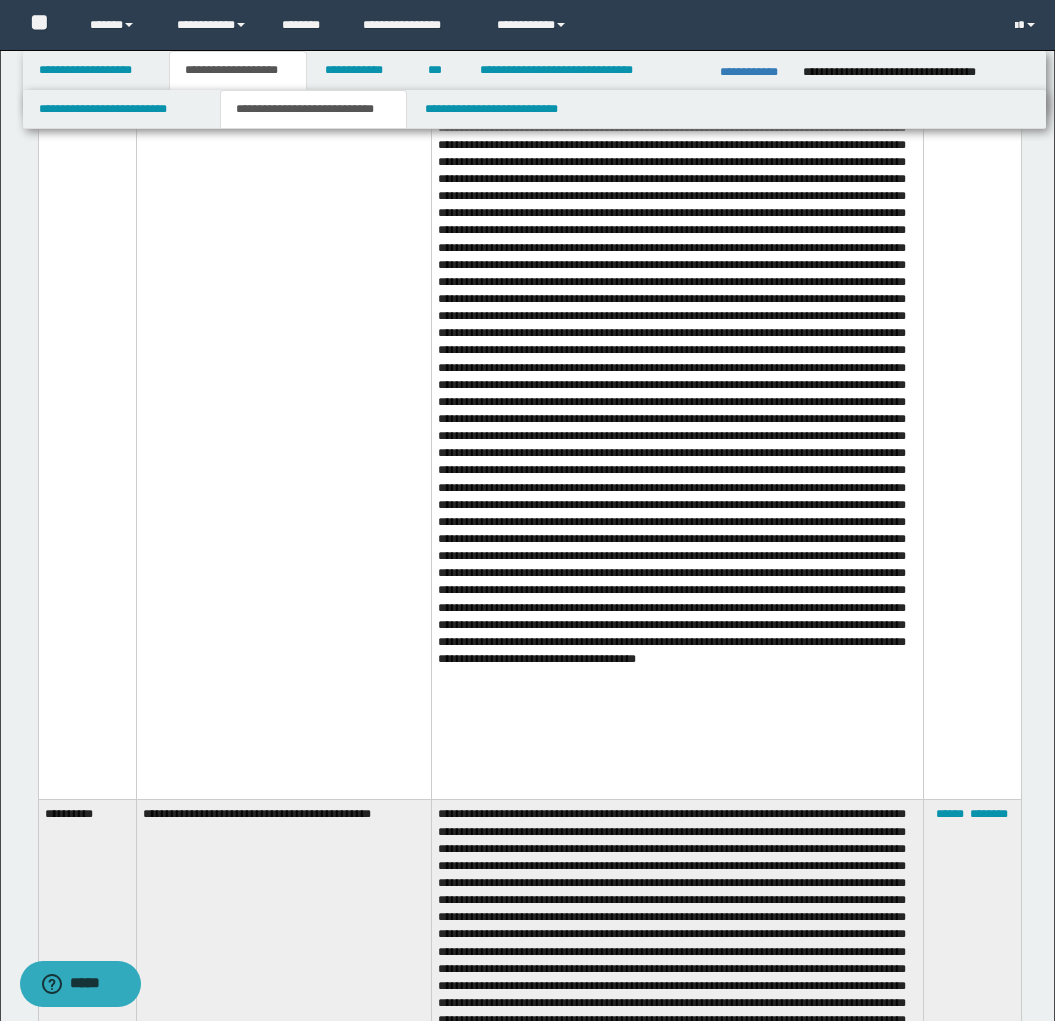 scroll, scrollTop: 3629, scrollLeft: 0, axis: vertical 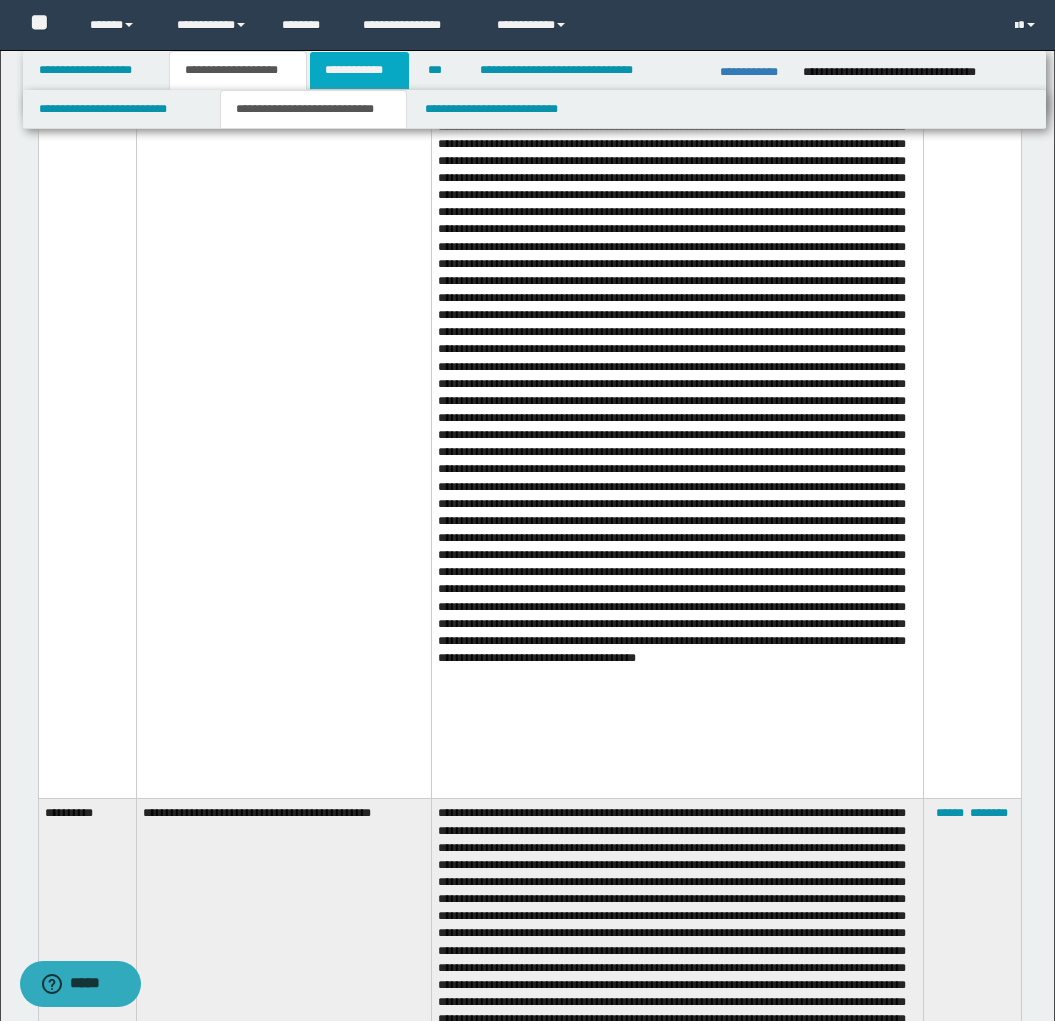 click on "**********" at bounding box center (359, 70) 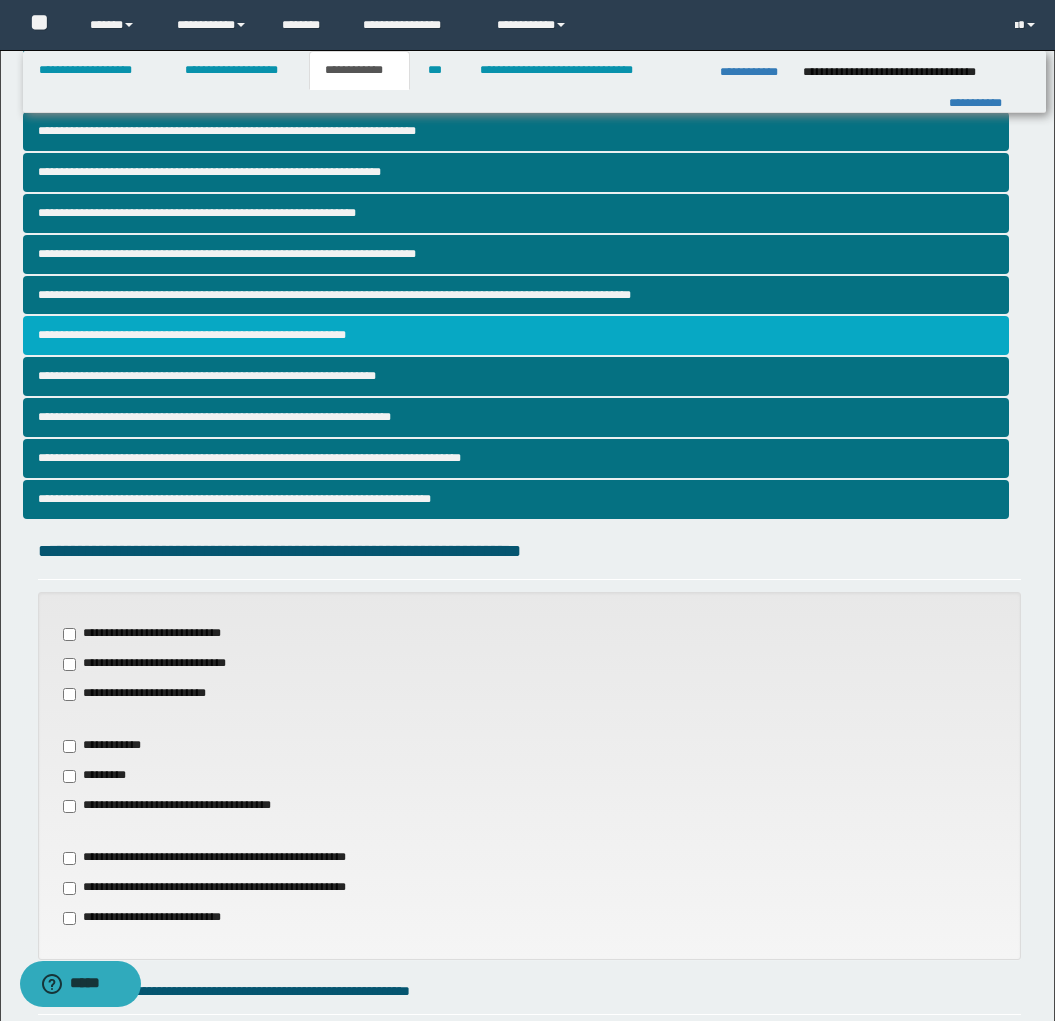 scroll, scrollTop: 202, scrollLeft: 0, axis: vertical 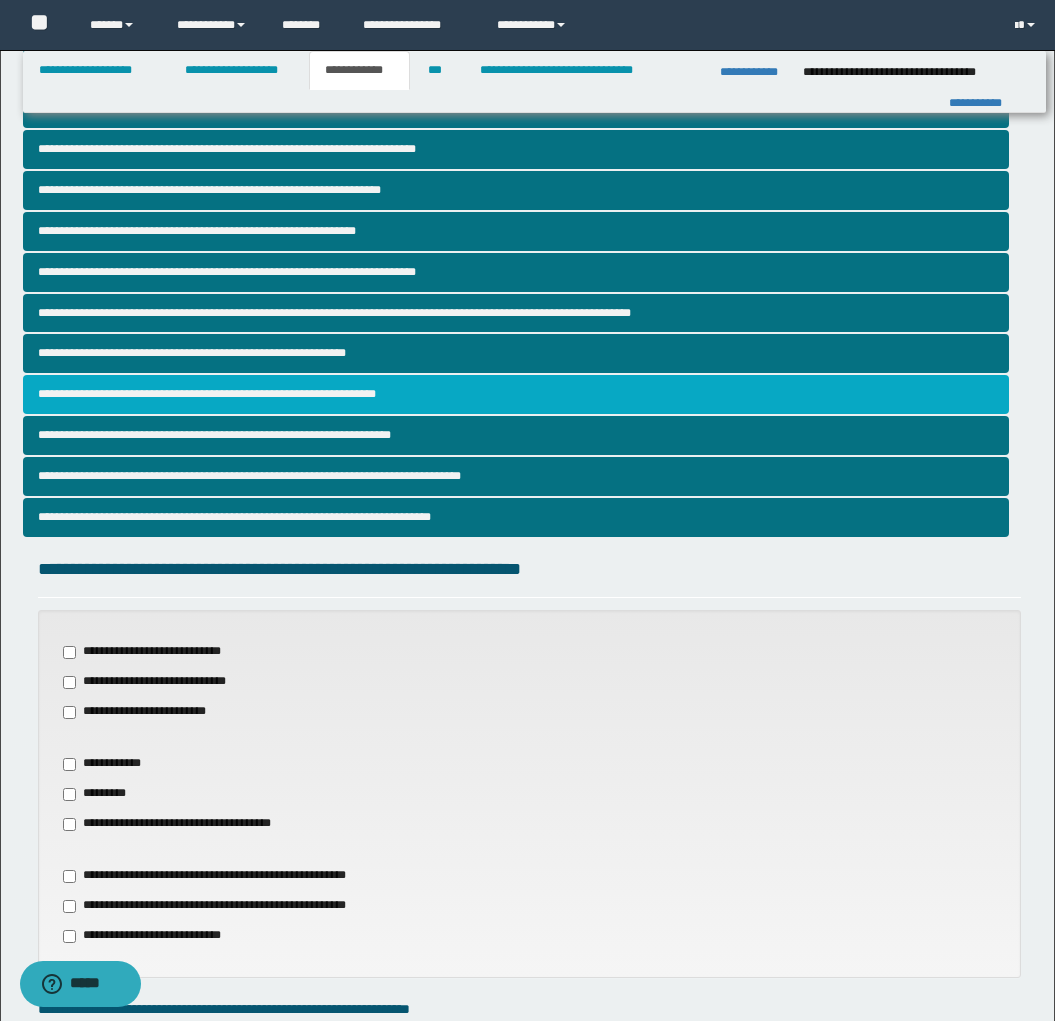 click on "**********" at bounding box center (516, 394) 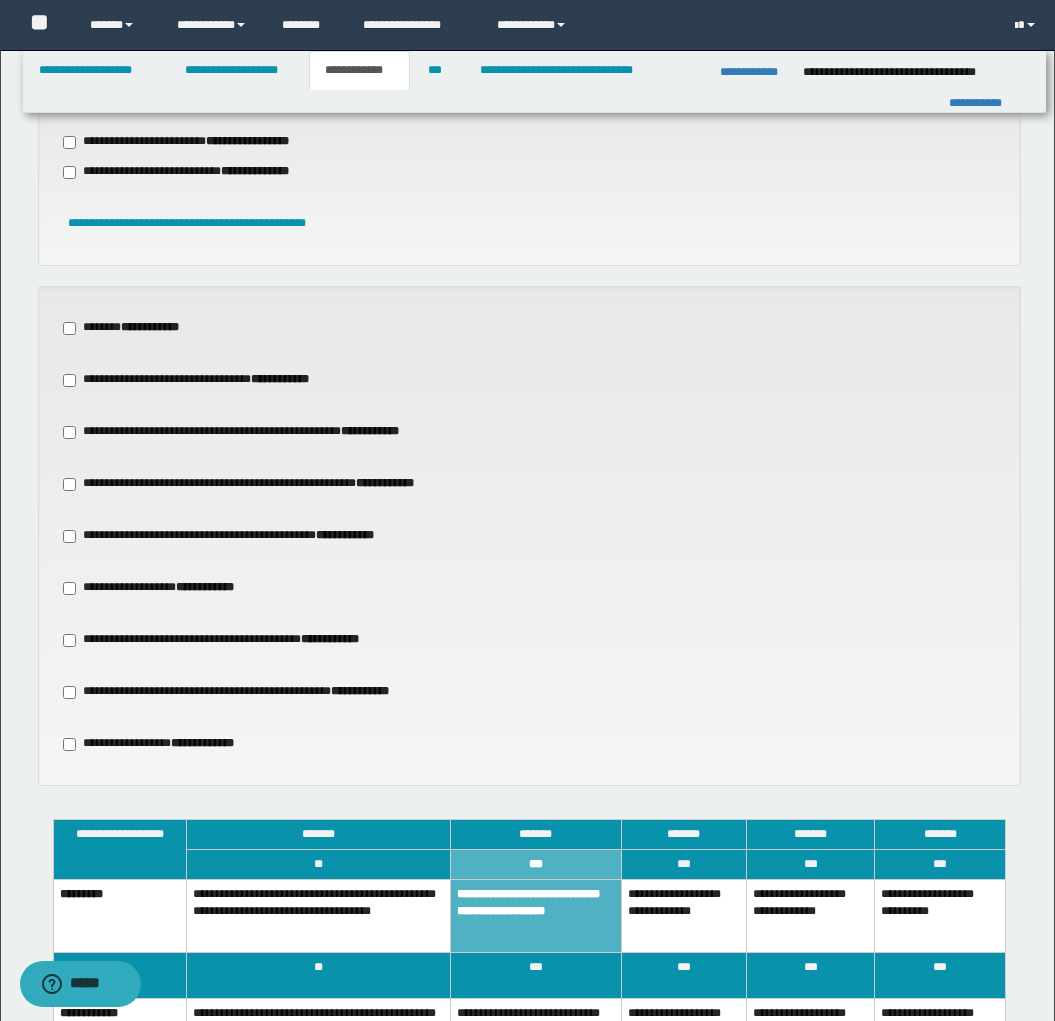 scroll, scrollTop: 718, scrollLeft: 0, axis: vertical 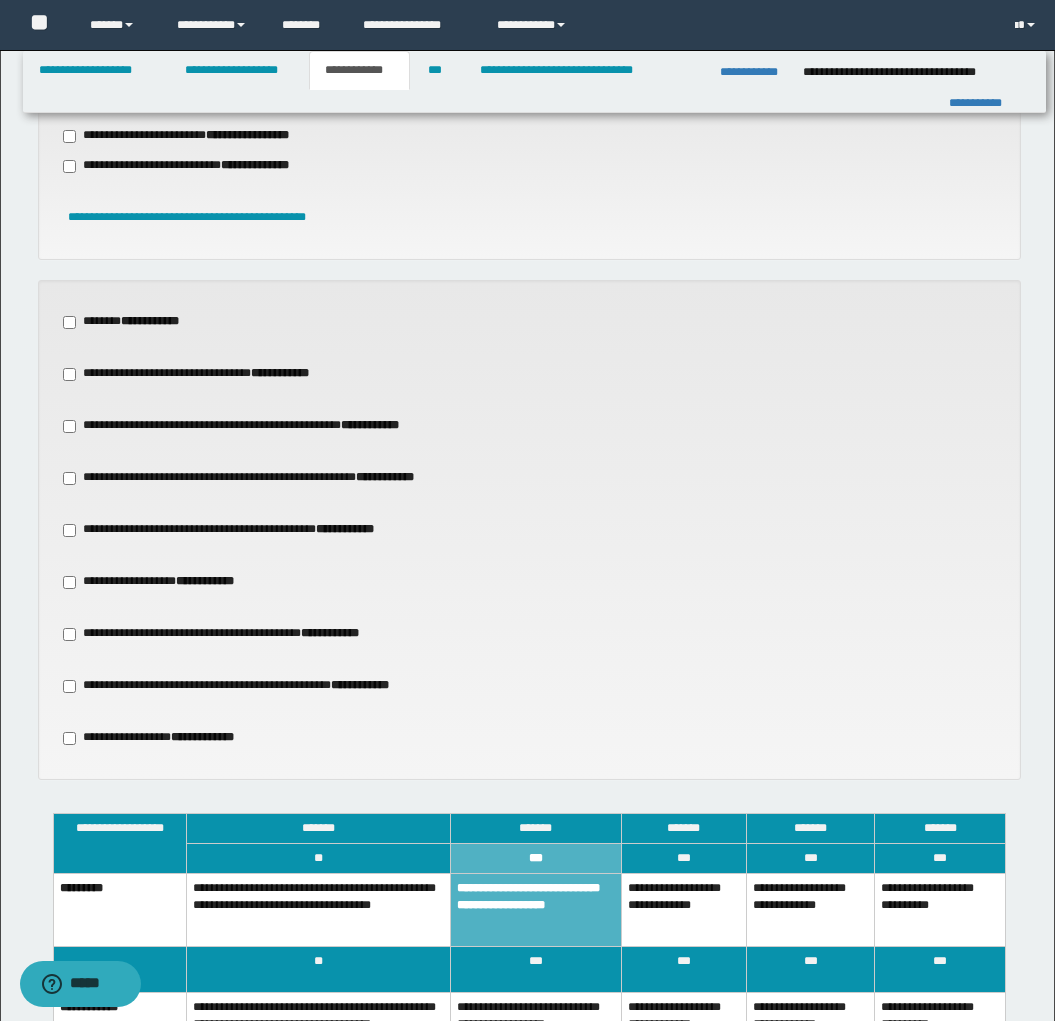 click on "**********" at bounding box center [134, 322] 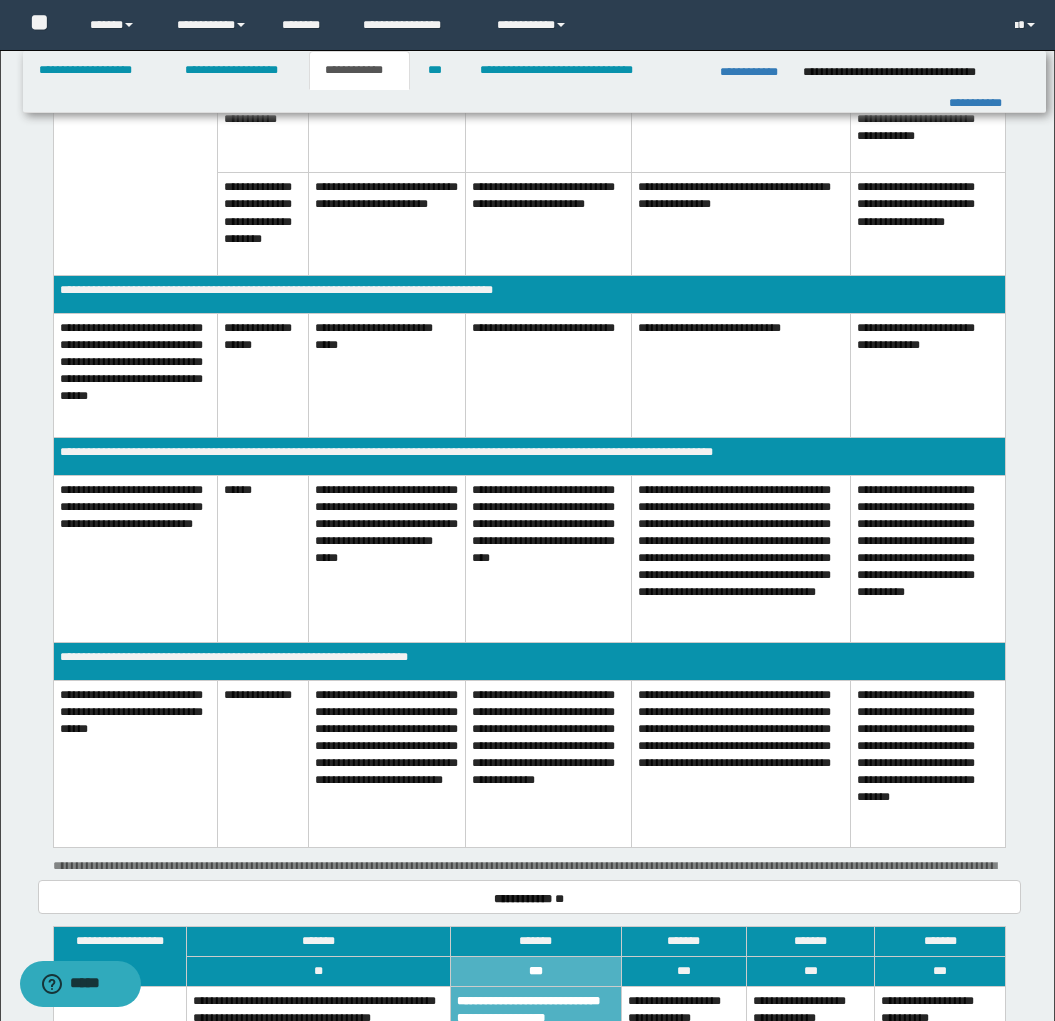 scroll, scrollTop: 1715, scrollLeft: 0, axis: vertical 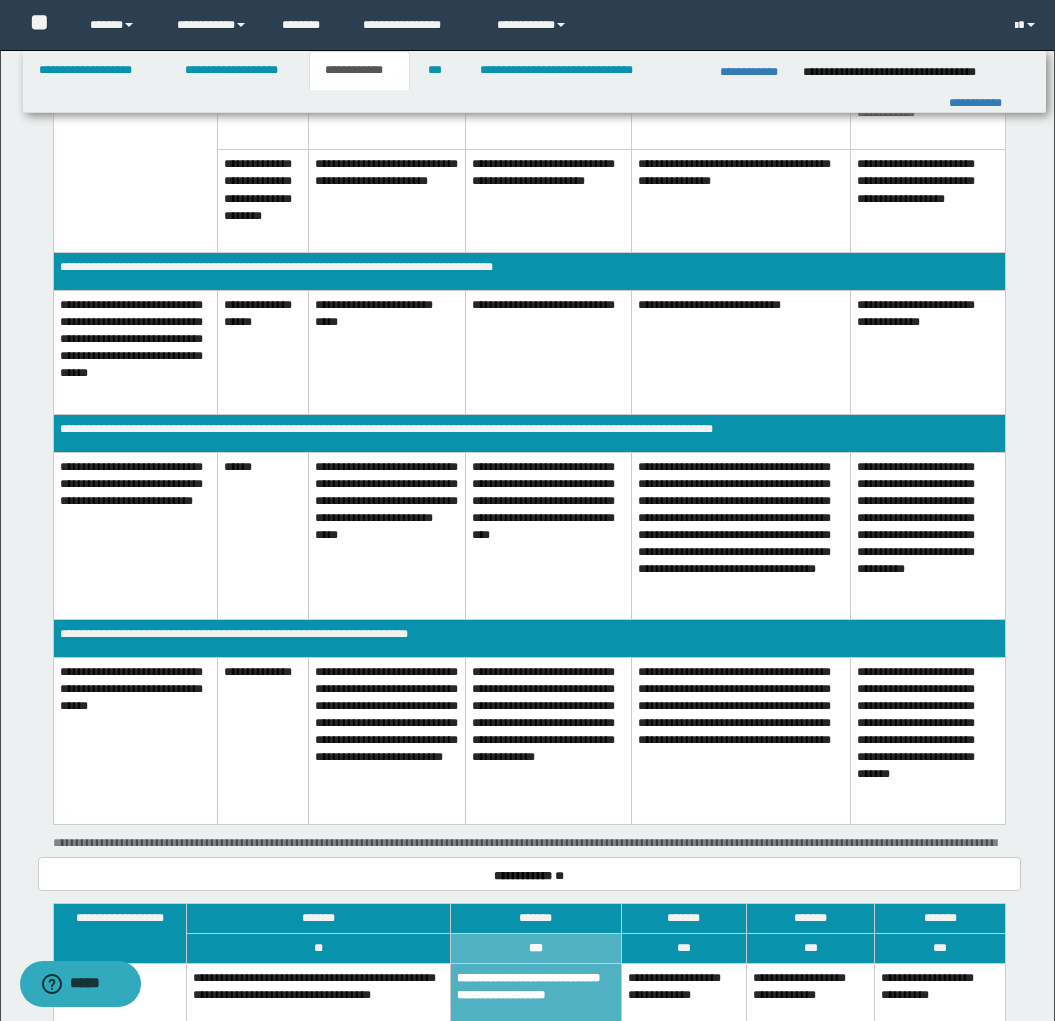 click on "**********" at bounding box center (386, 740) 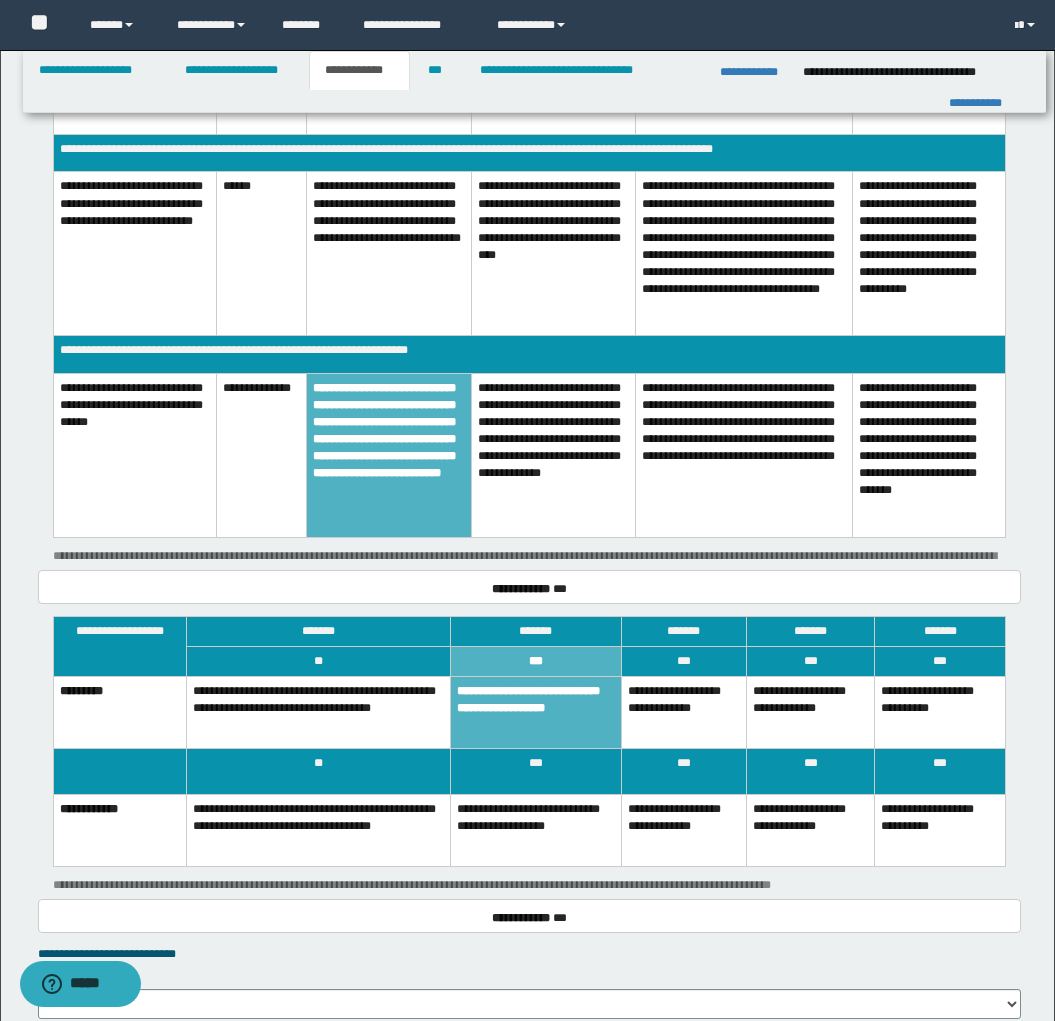 scroll, scrollTop: 1986, scrollLeft: 0, axis: vertical 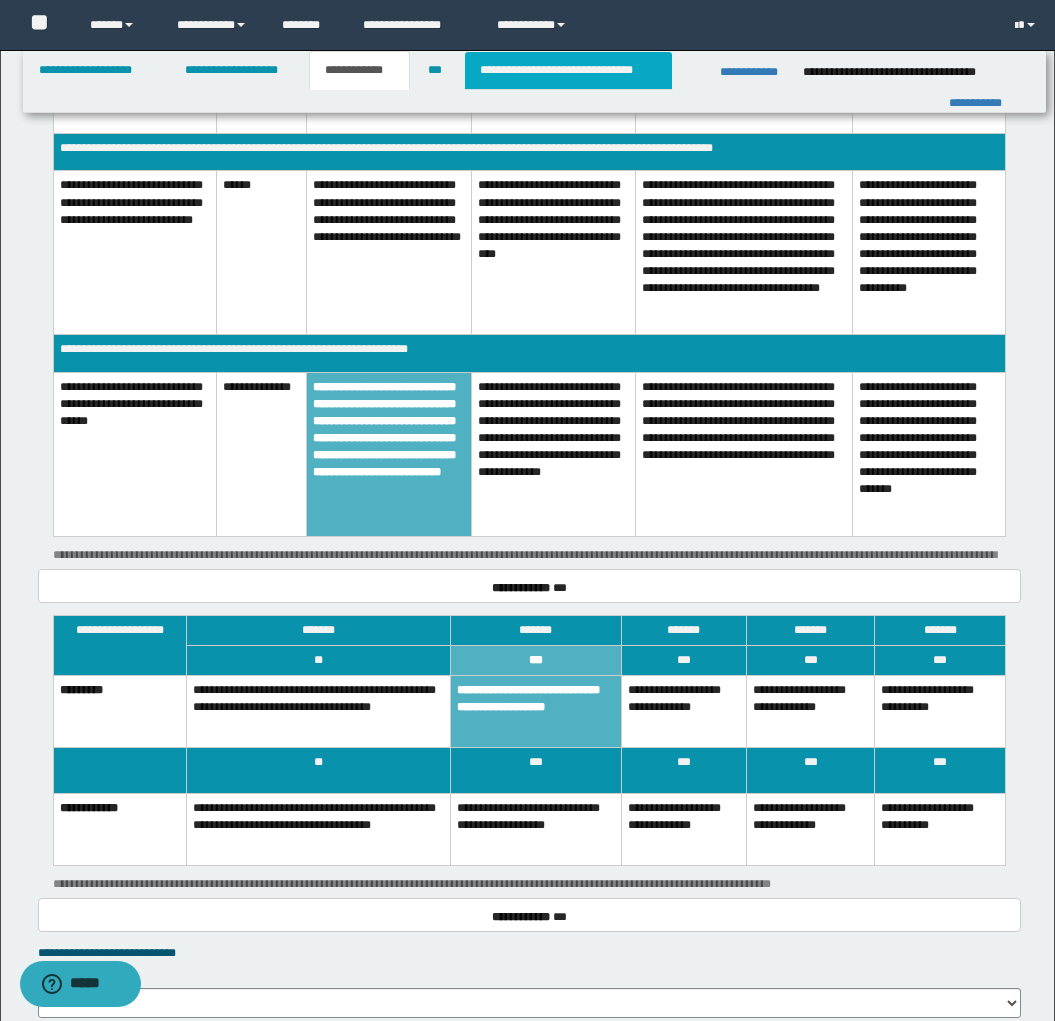click on "**********" at bounding box center (568, 70) 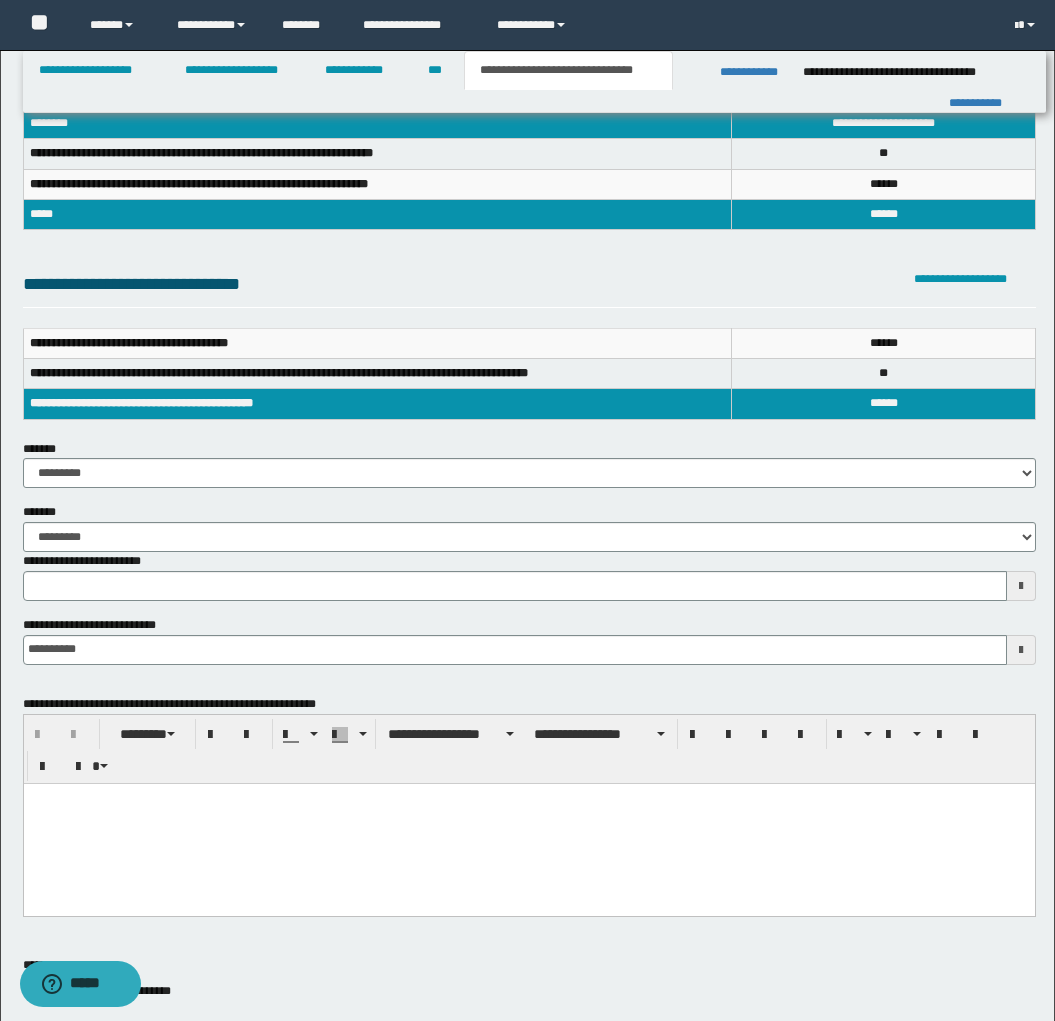 scroll, scrollTop: 0, scrollLeft: 0, axis: both 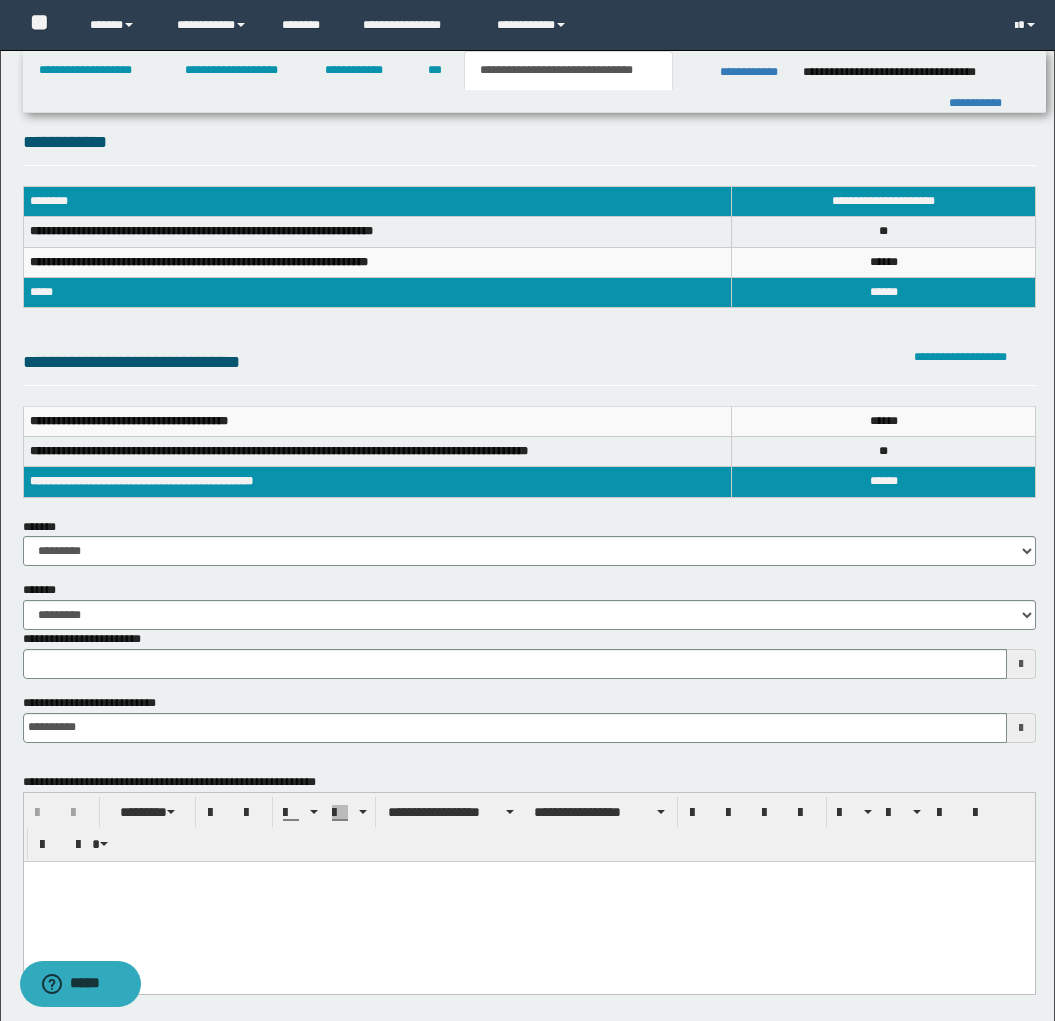 type 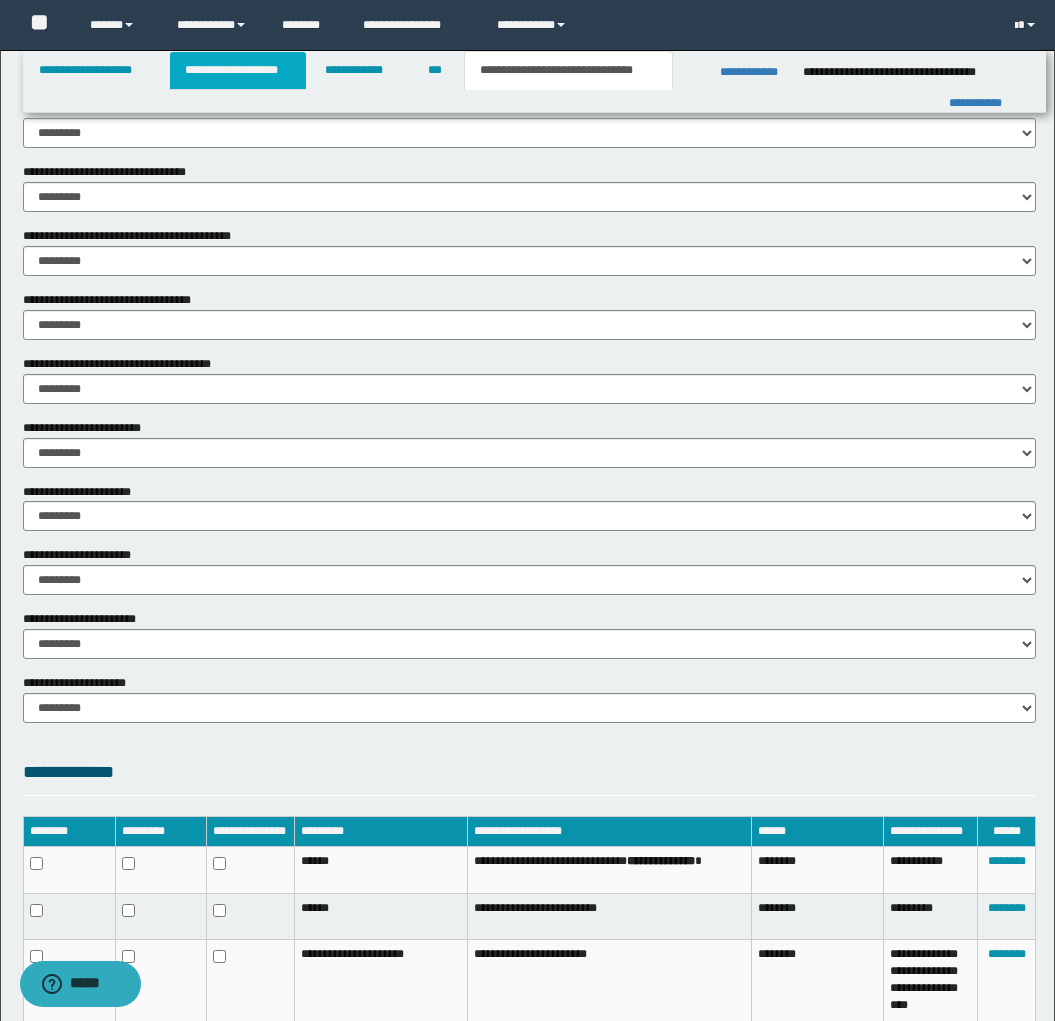 click on "**********" at bounding box center (238, 70) 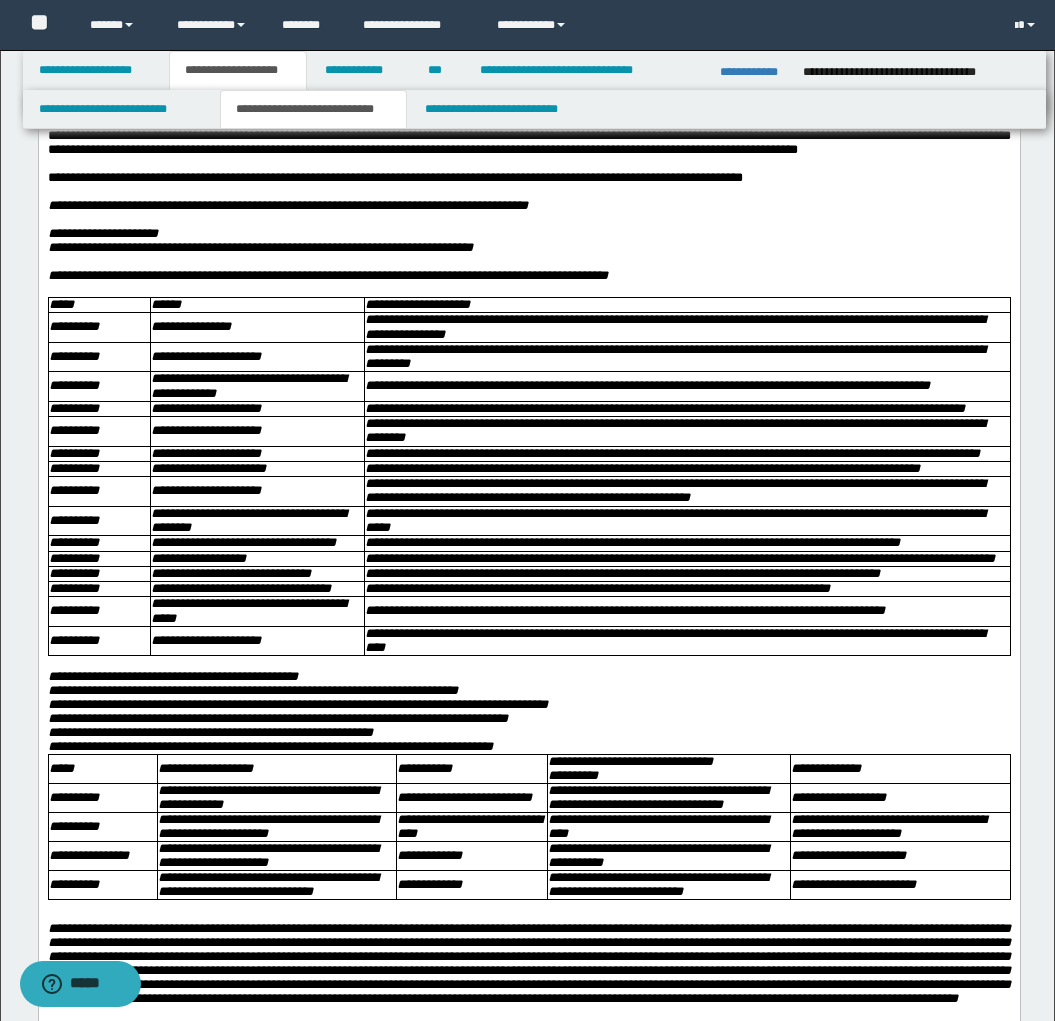 scroll, scrollTop: 0, scrollLeft: 0, axis: both 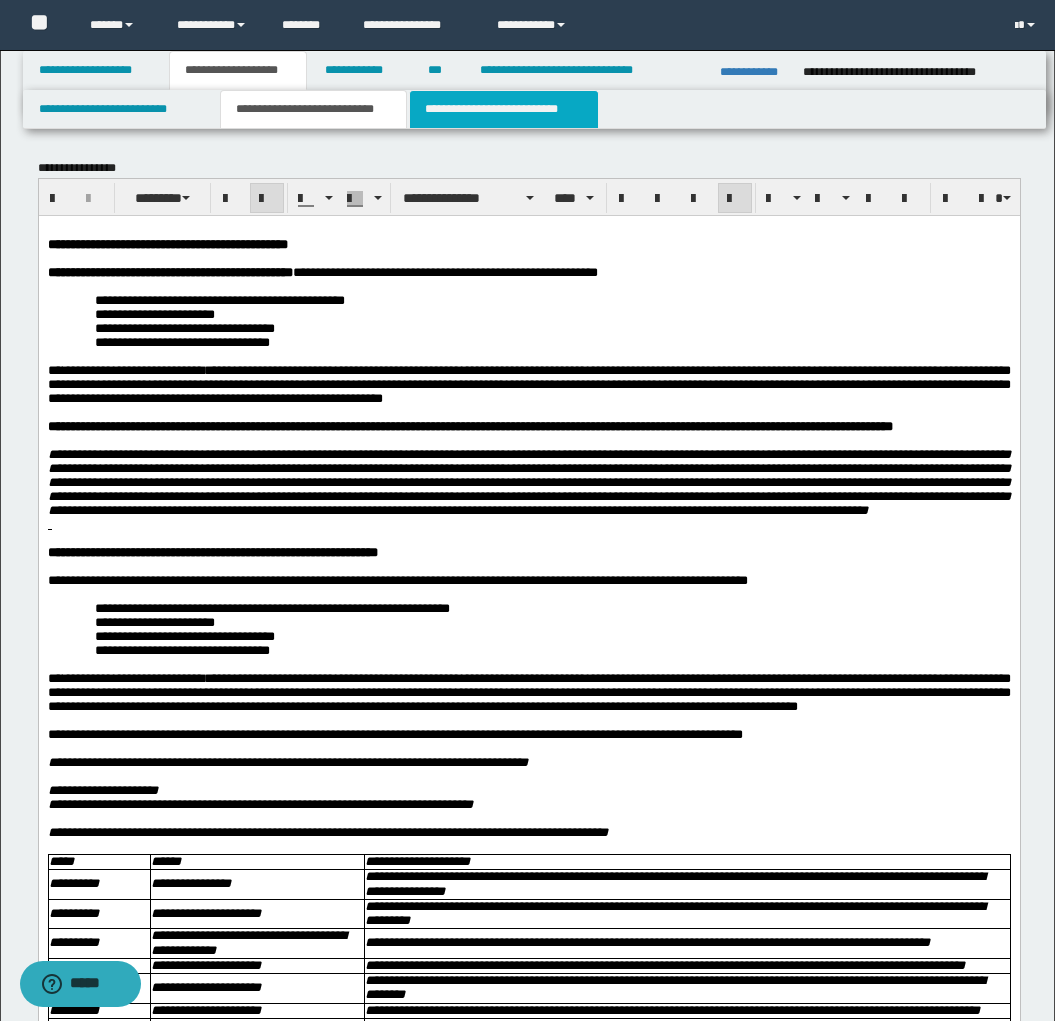 click on "**********" at bounding box center (504, 109) 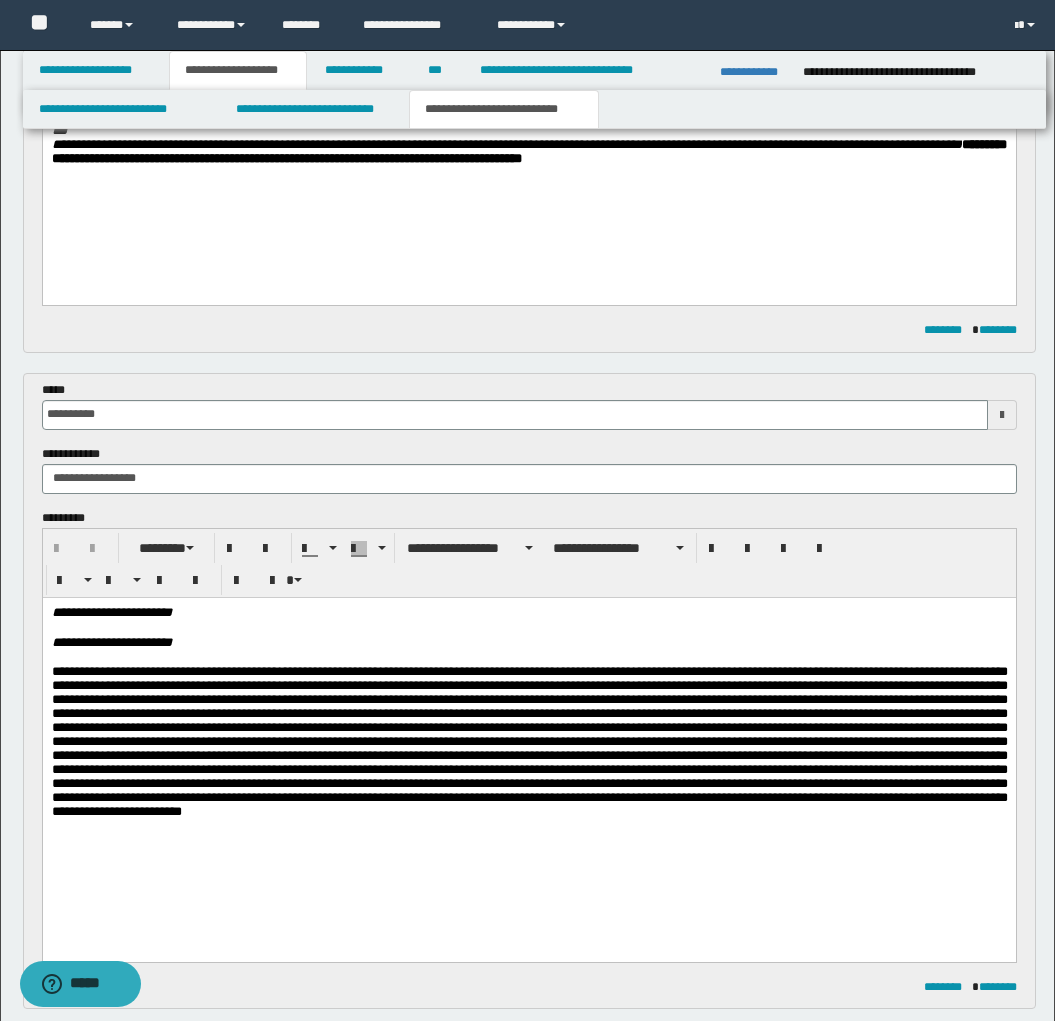 scroll, scrollTop: 439, scrollLeft: 0, axis: vertical 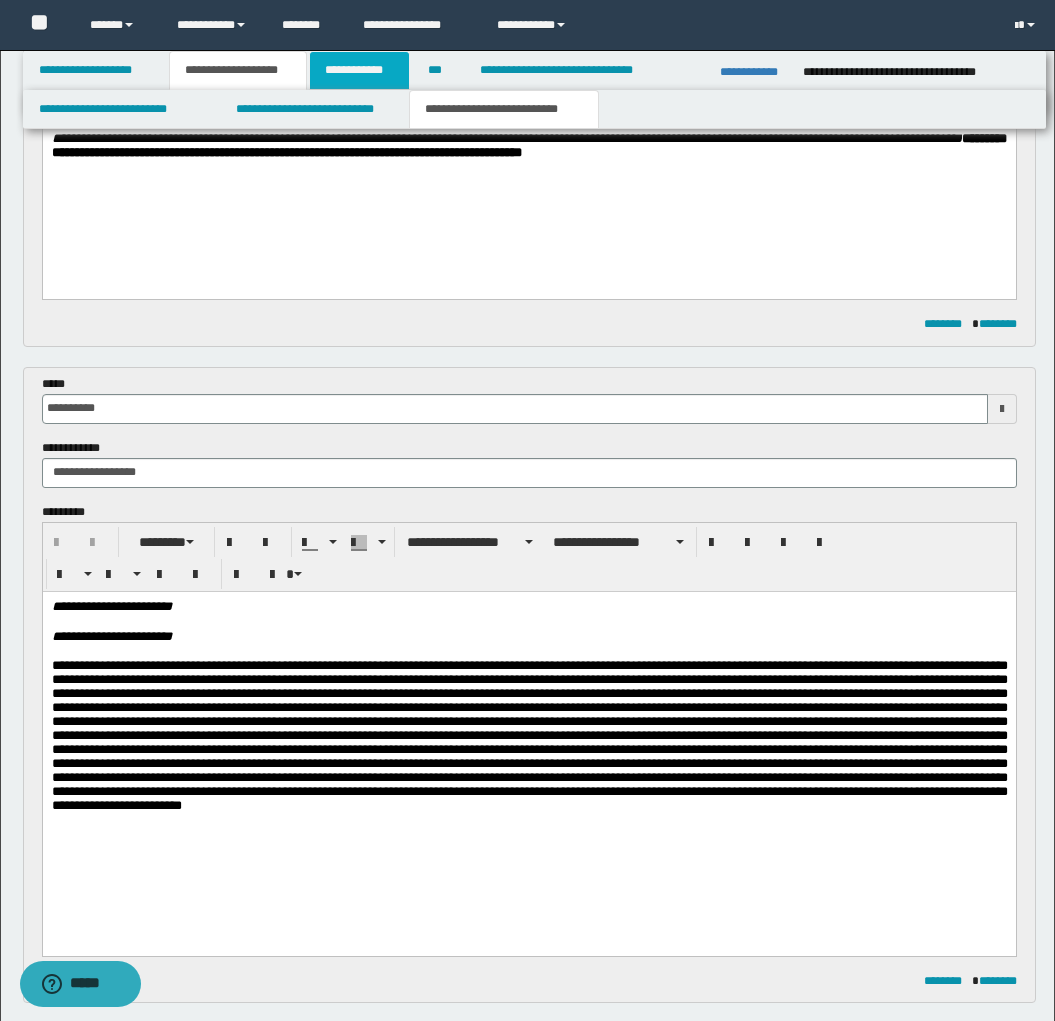 click on "**********" at bounding box center [359, 70] 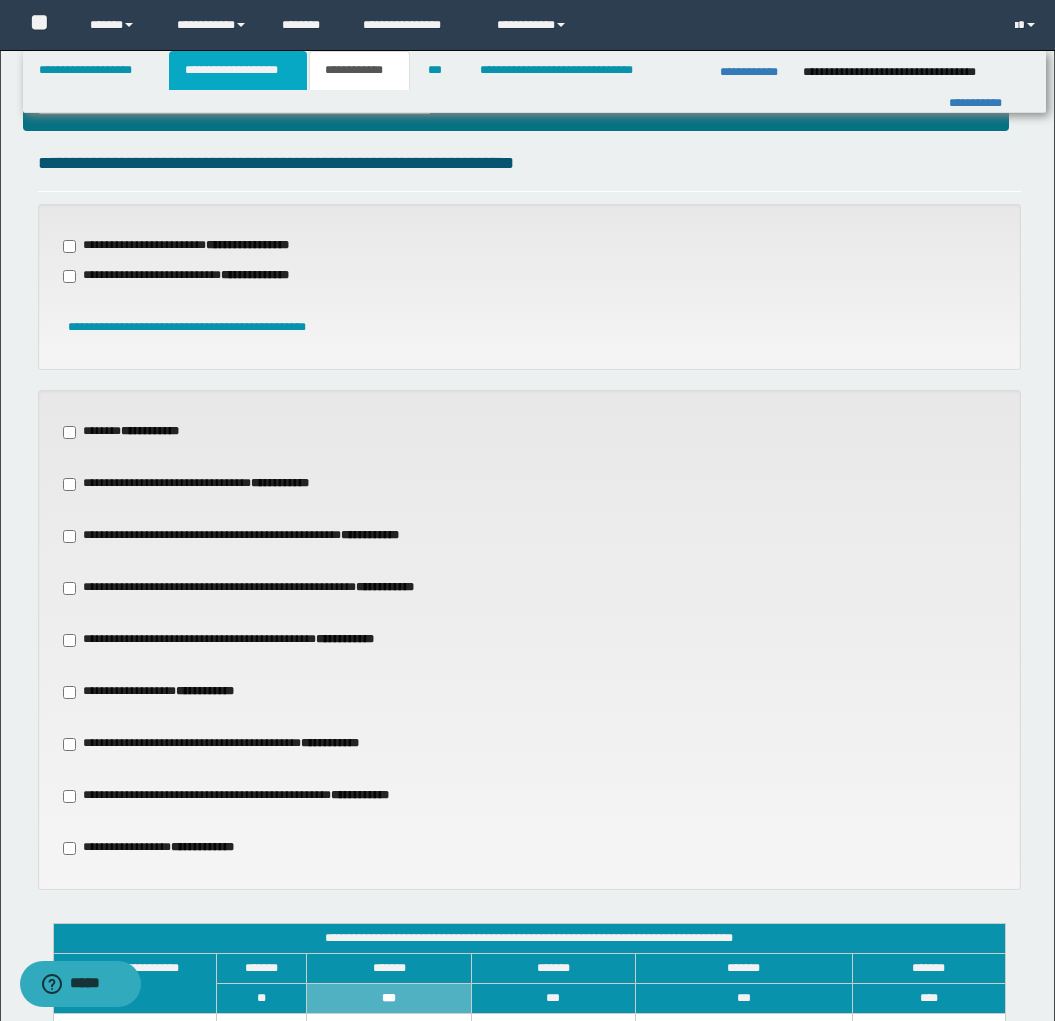 drag, startPoint x: 262, startPoint y: 76, endPoint x: 289, endPoint y: 100, distance: 36.124783 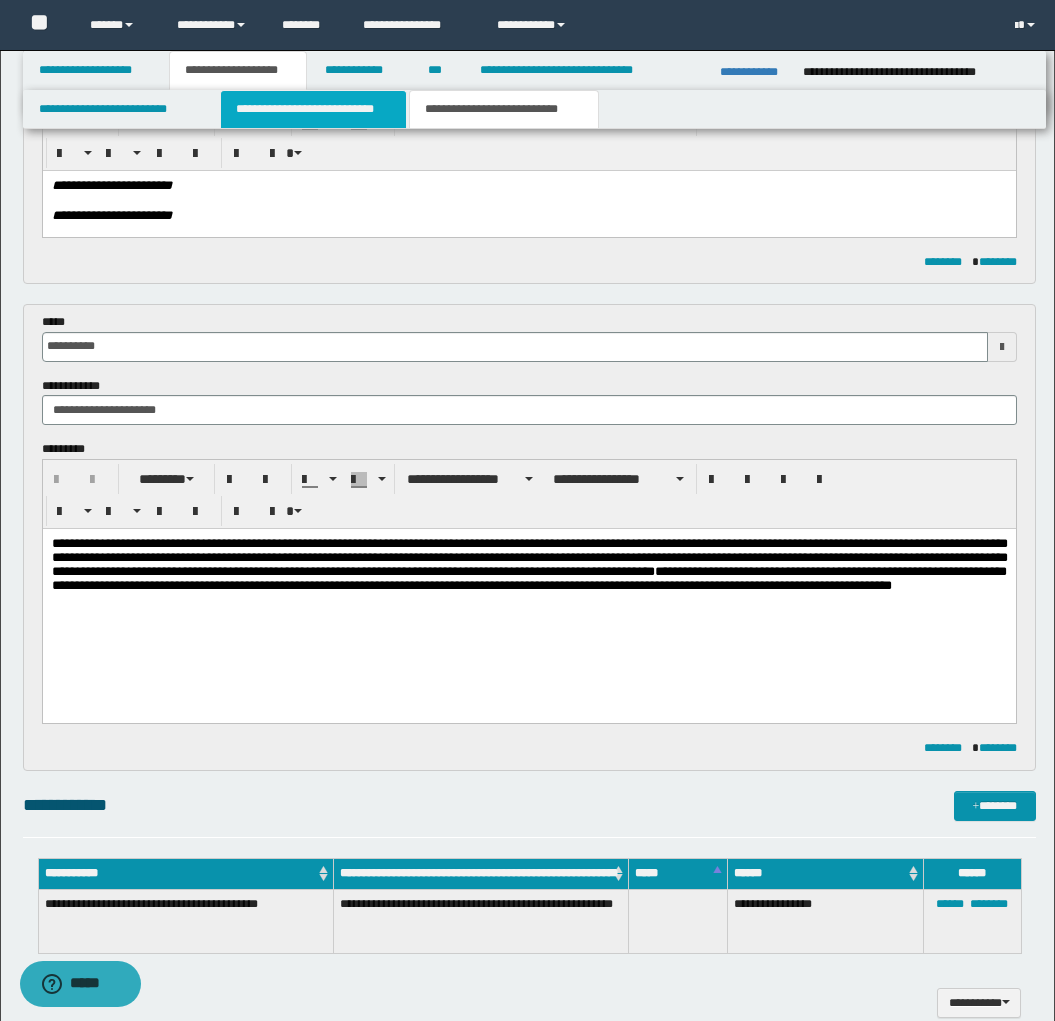 click on "**********" at bounding box center (314, 109) 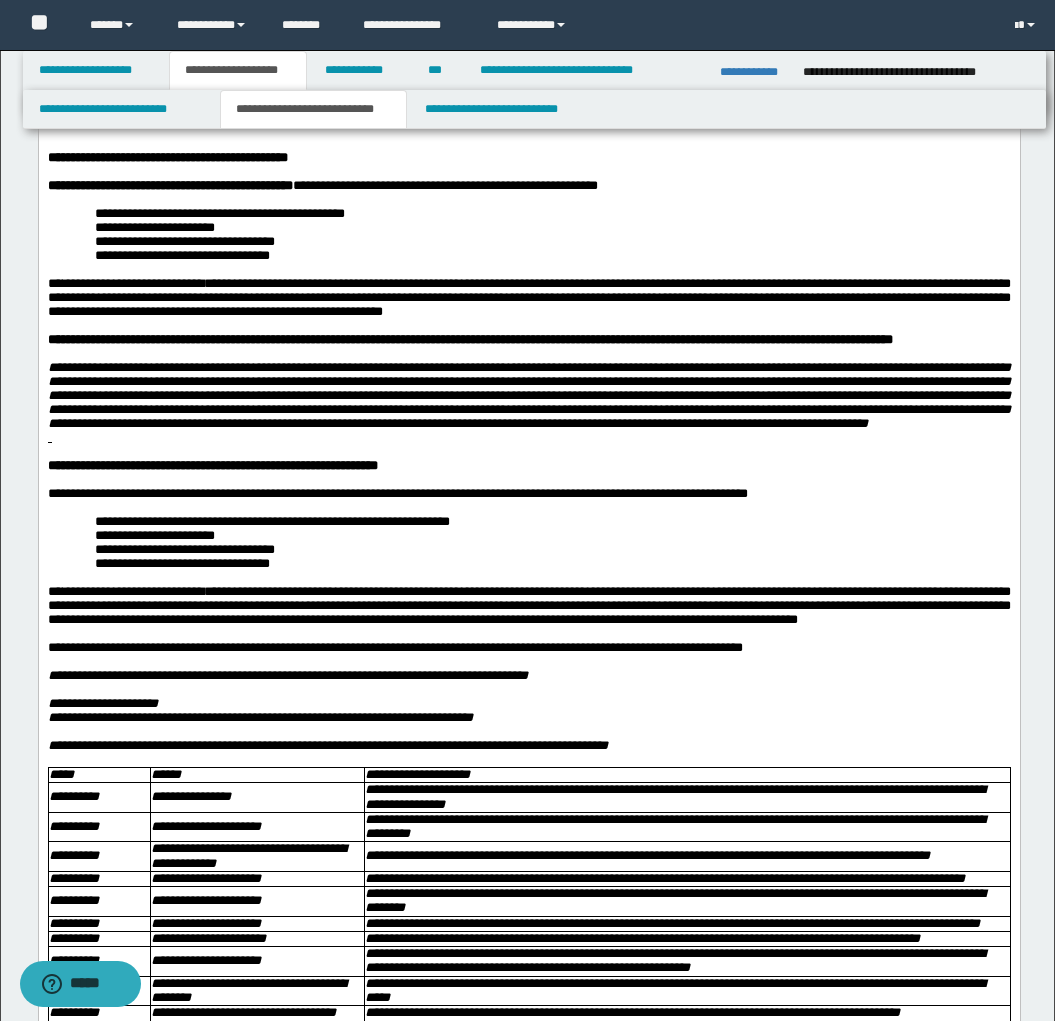 scroll, scrollTop: 0, scrollLeft: 0, axis: both 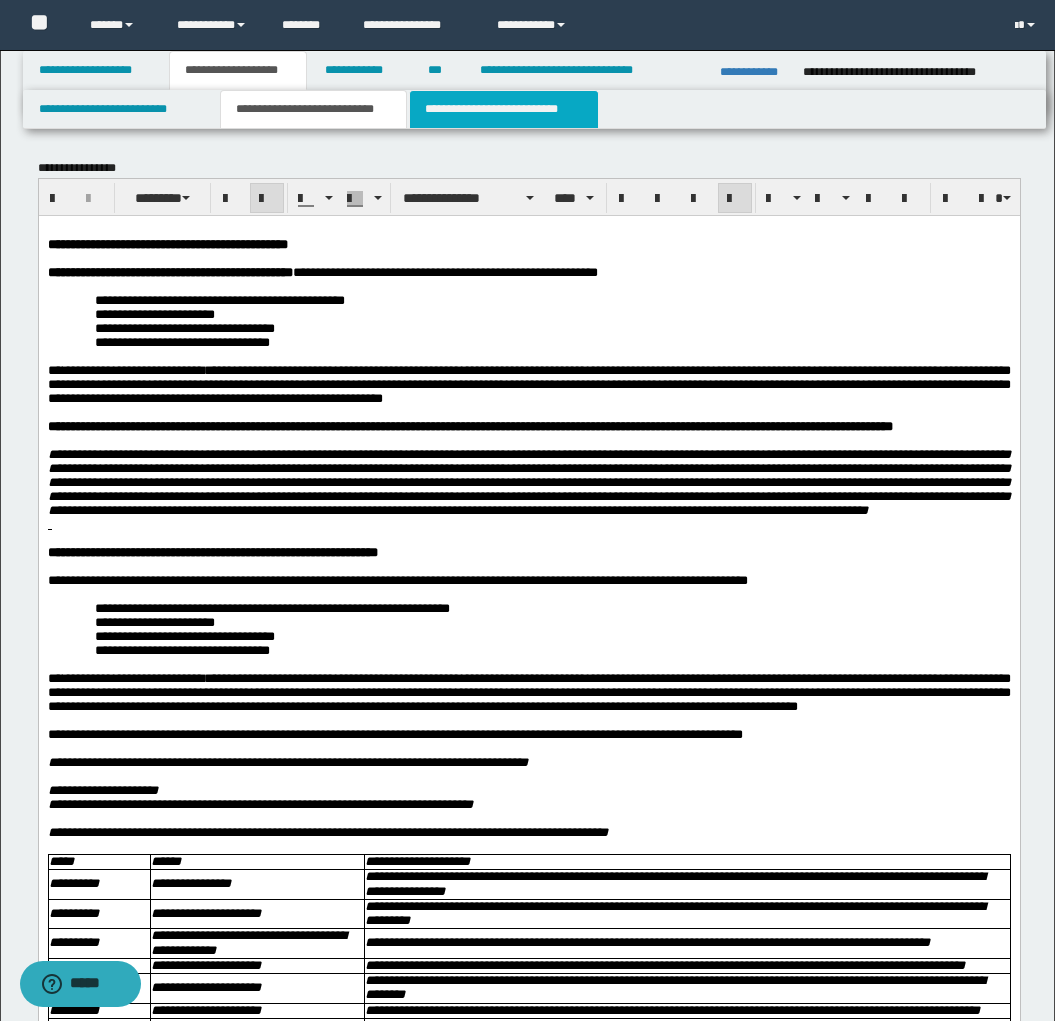 click on "**********" at bounding box center [504, 109] 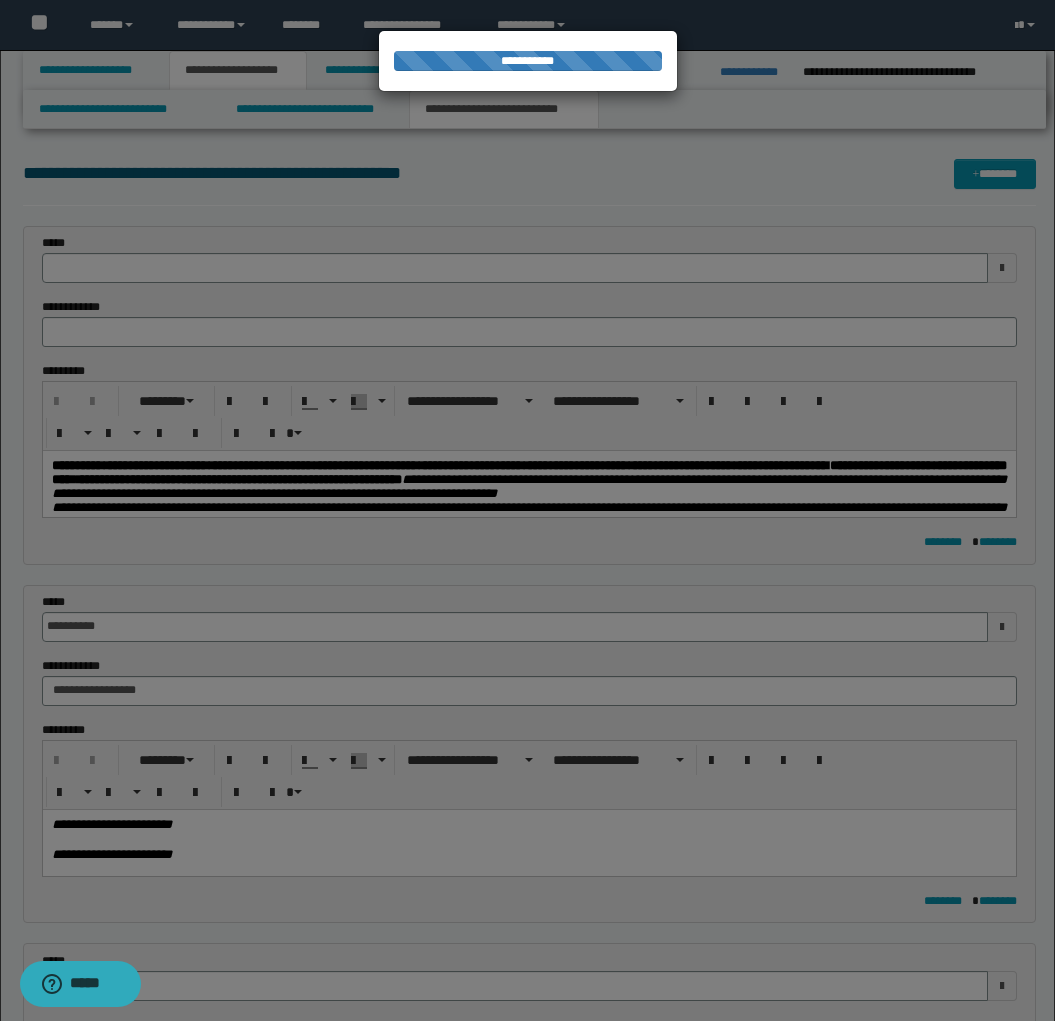 type 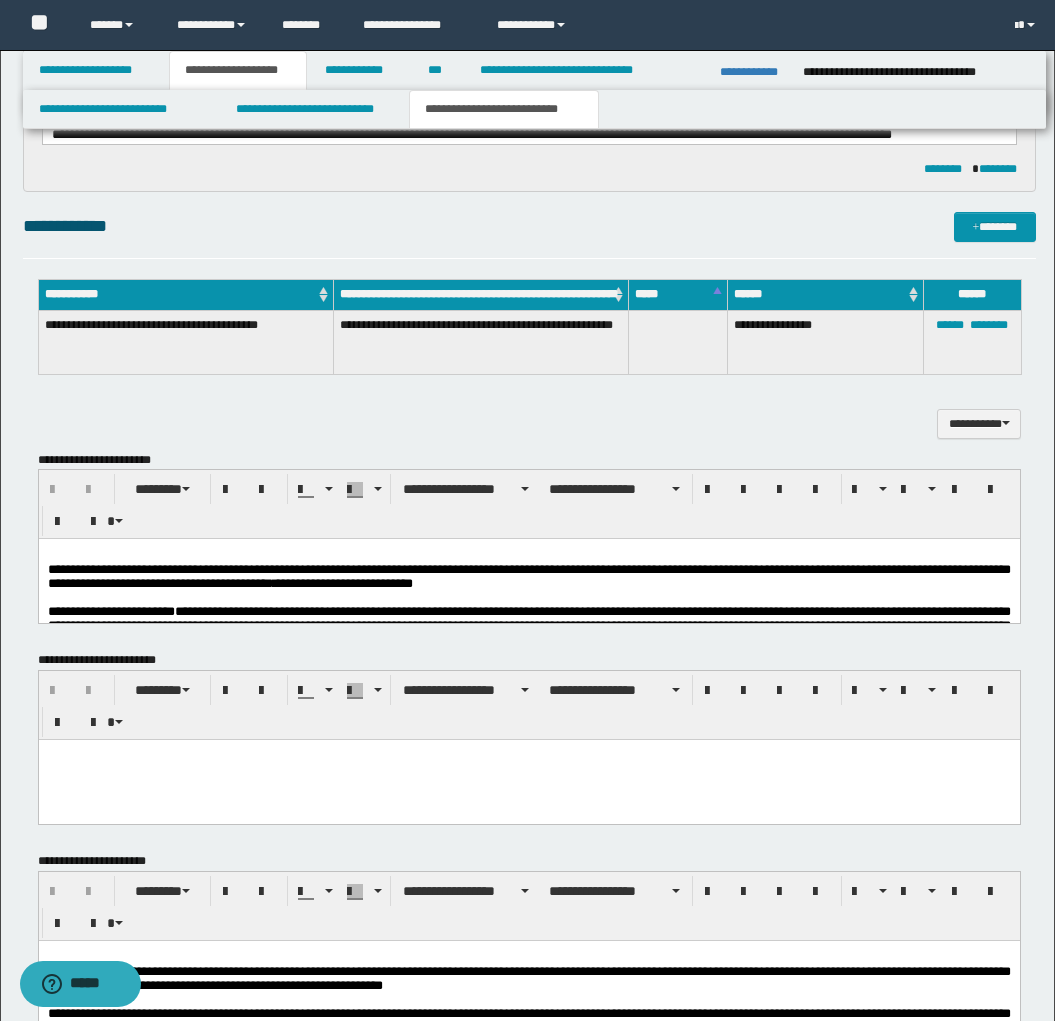 scroll, scrollTop: 1102, scrollLeft: 0, axis: vertical 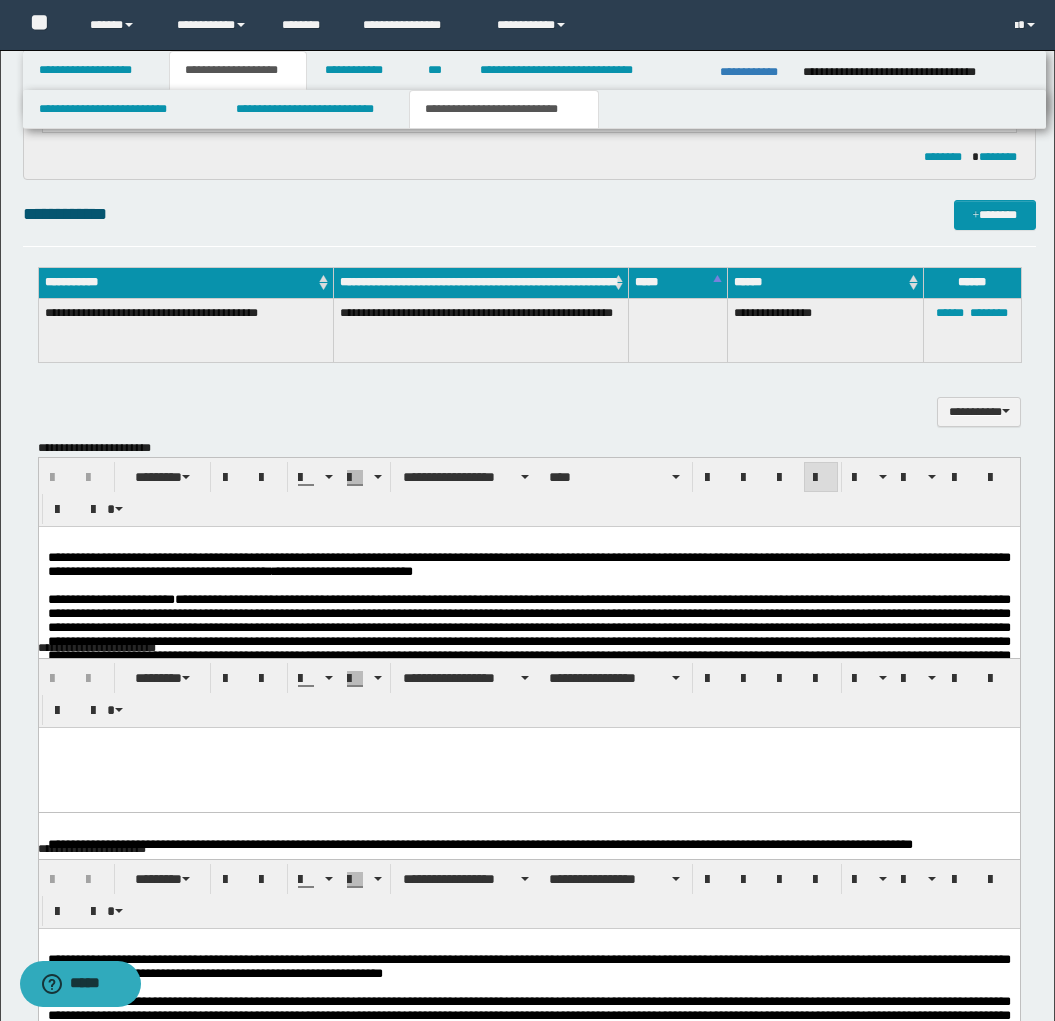 click on "**********" at bounding box center [528, 990] 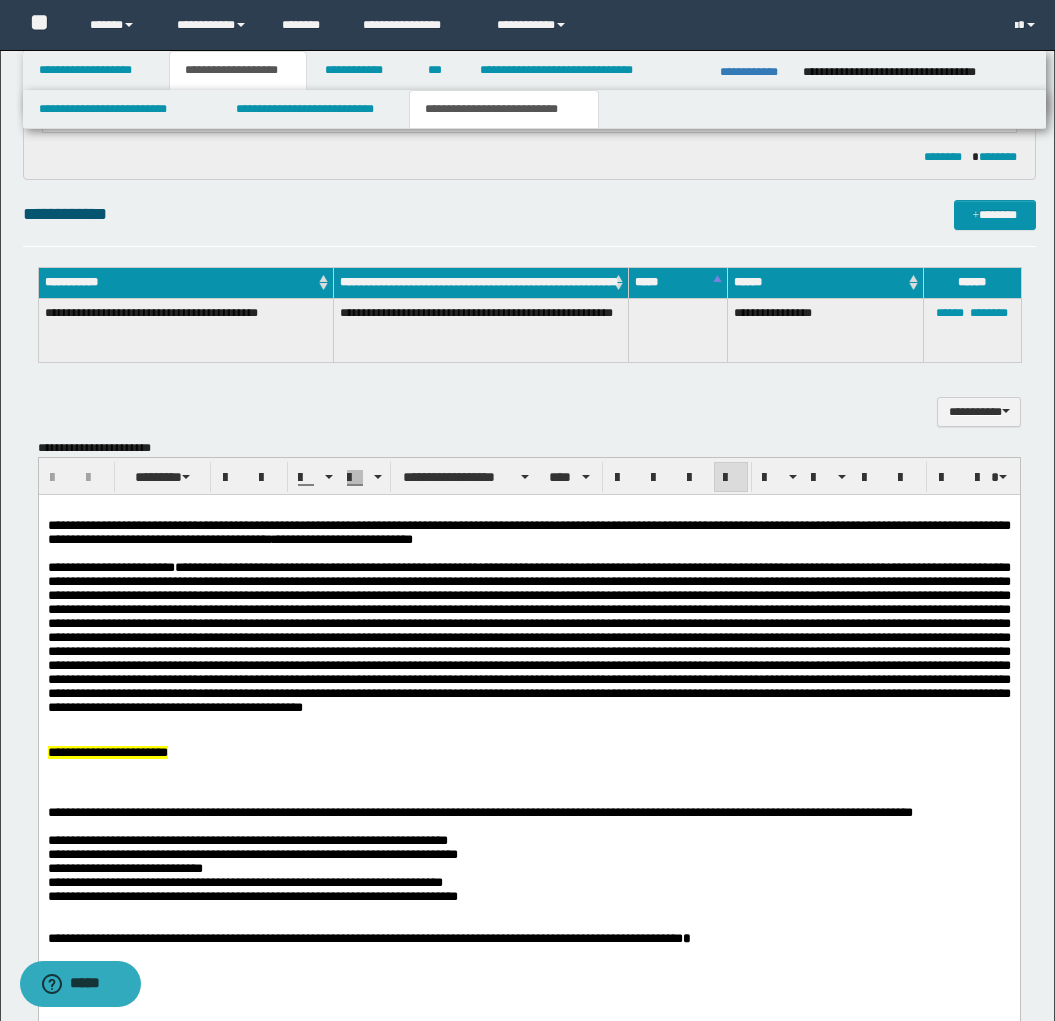click at bounding box center (528, 637) 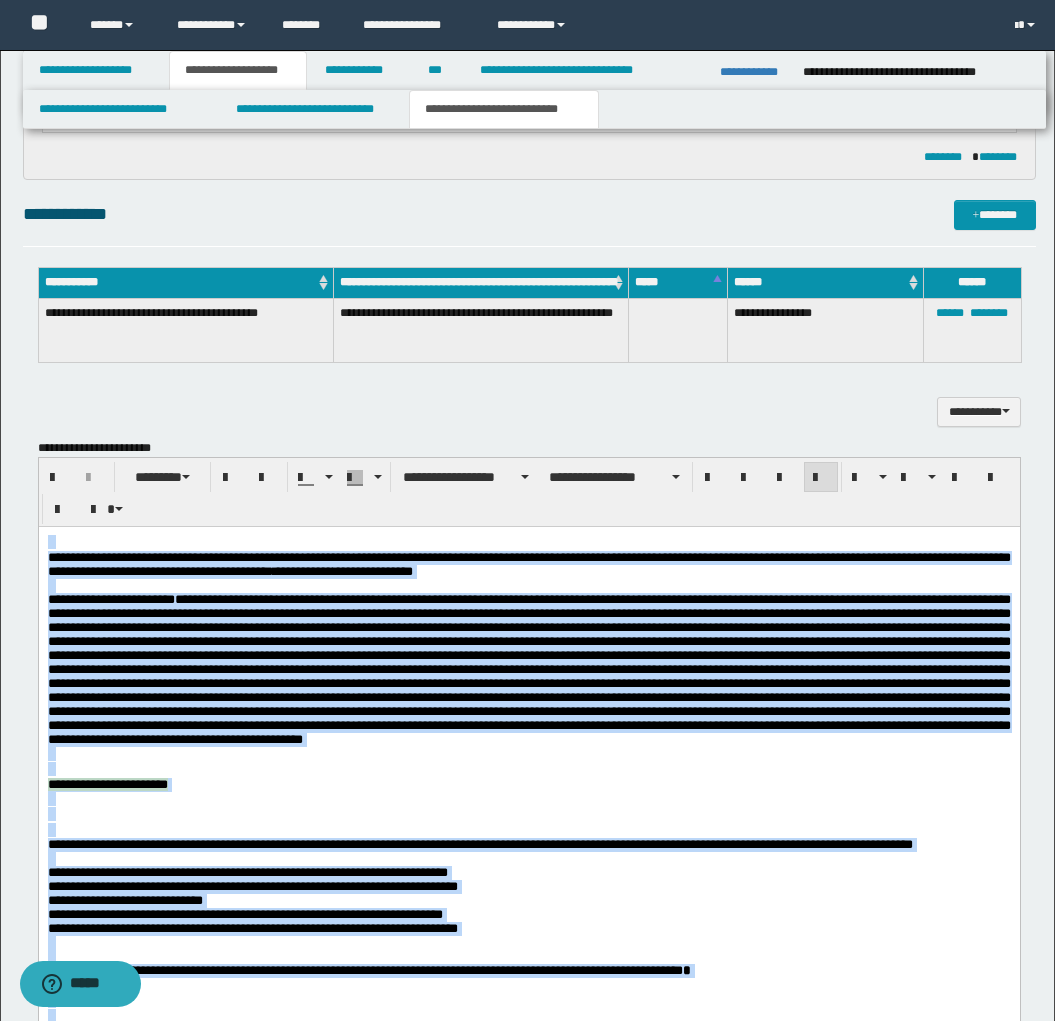 paste 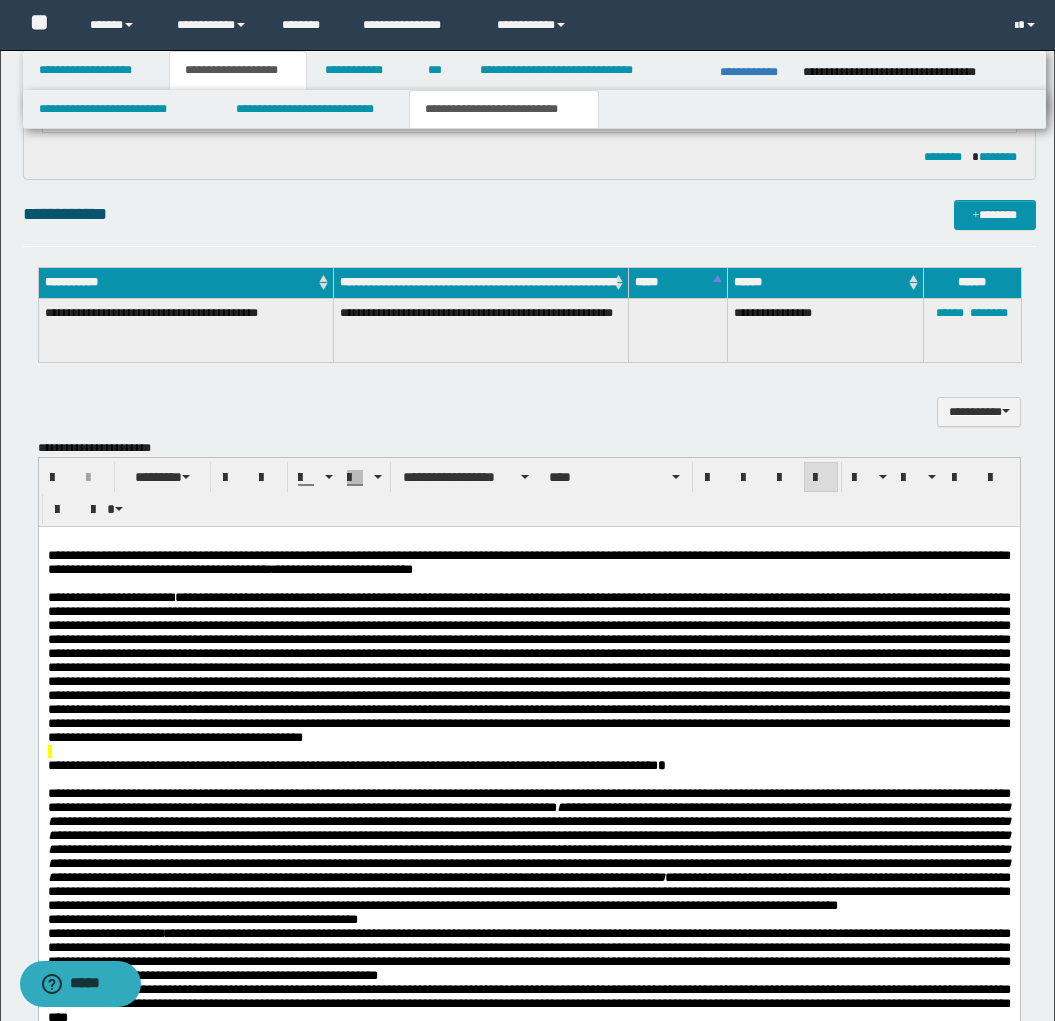 type 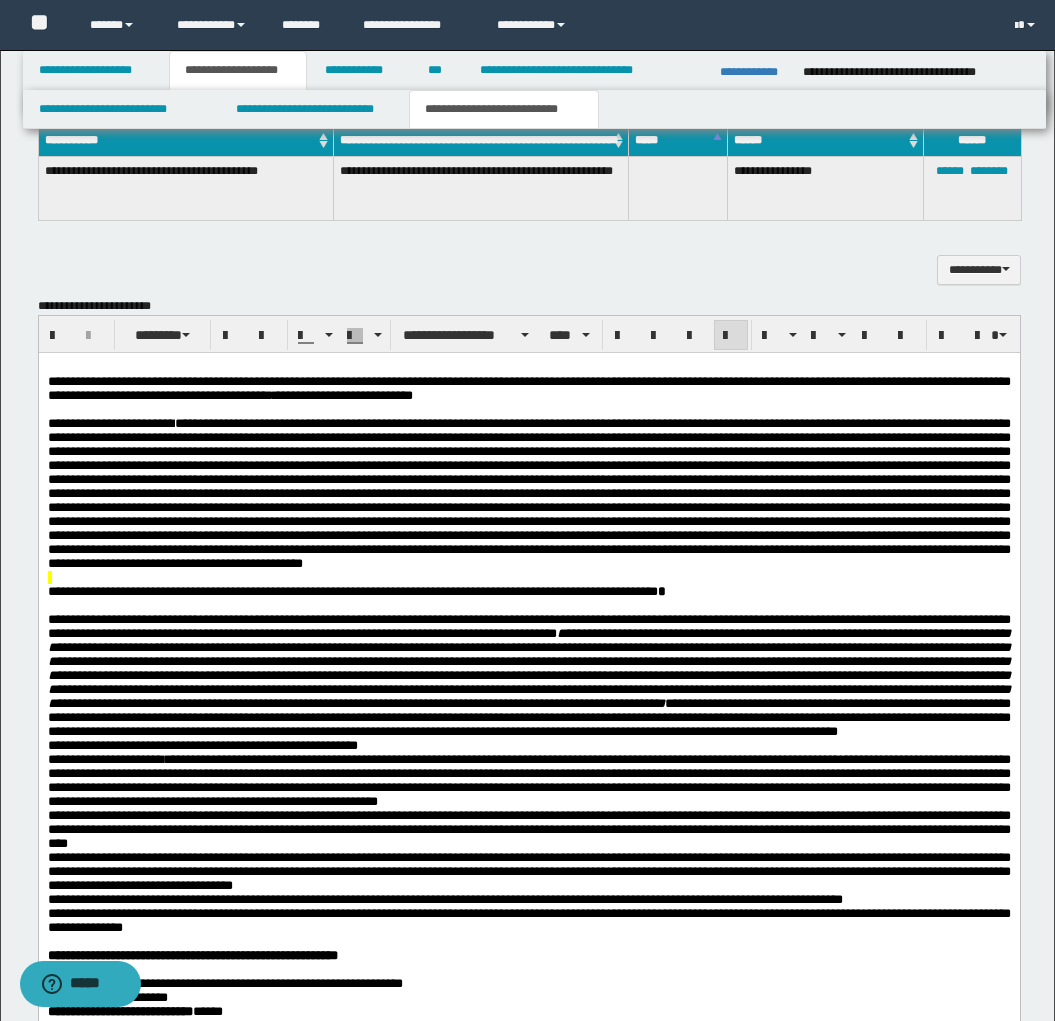 scroll, scrollTop: 1265, scrollLeft: 0, axis: vertical 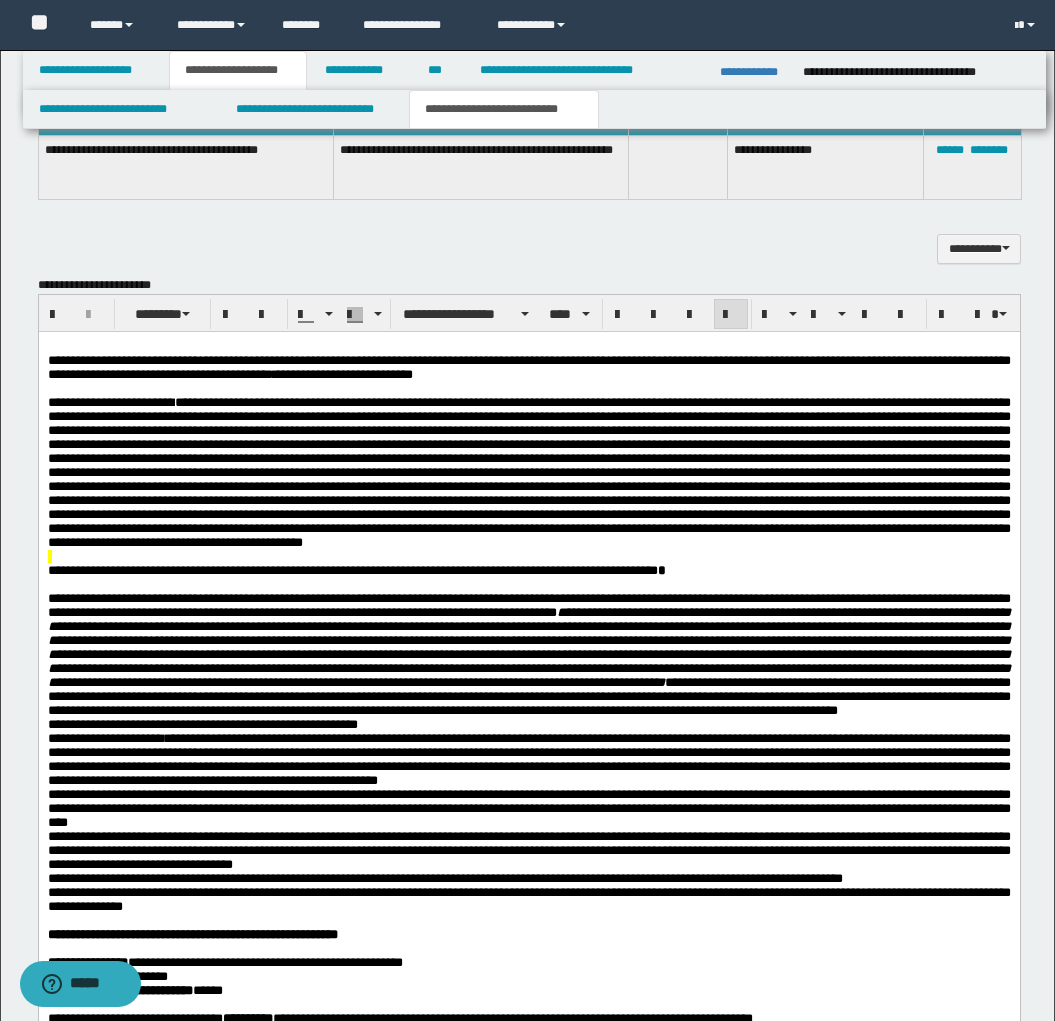 click at bounding box center [528, 557] 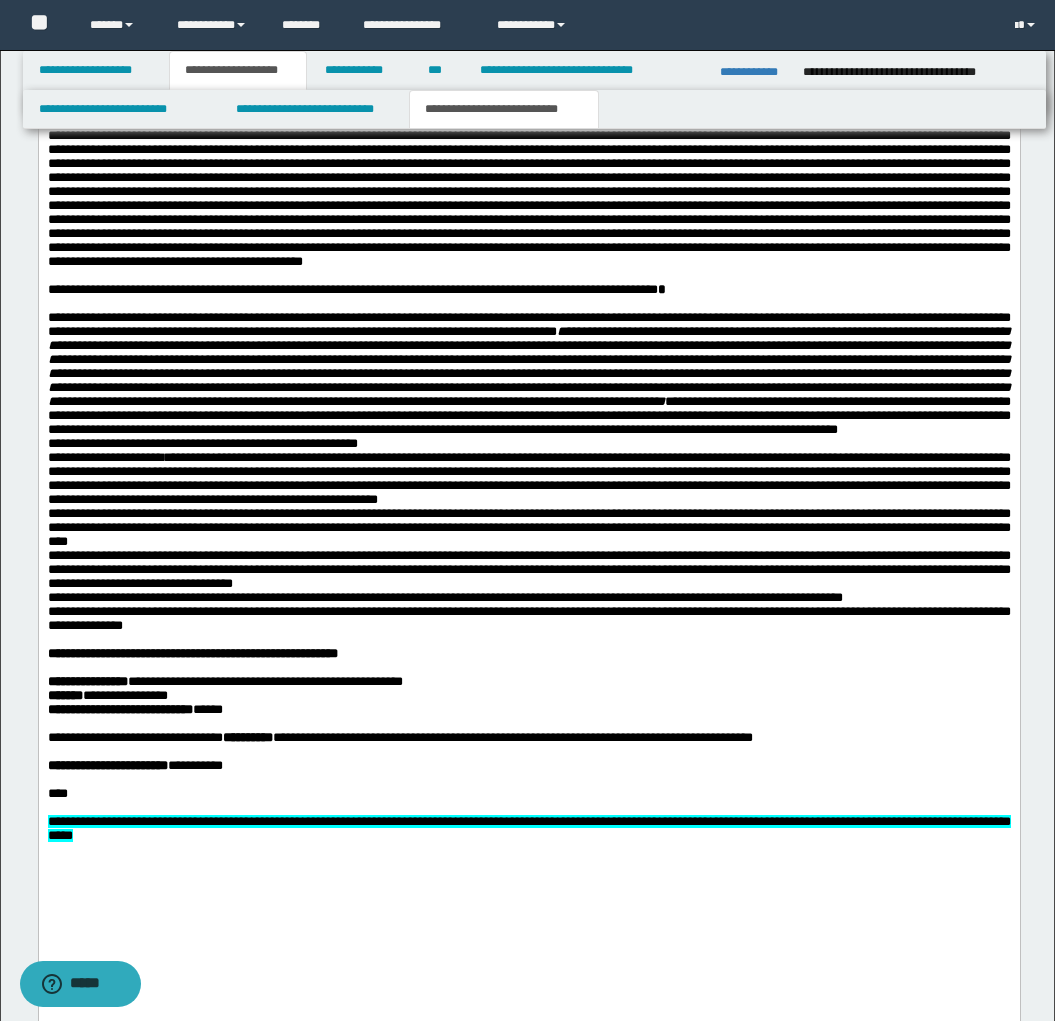 scroll, scrollTop: 1549, scrollLeft: 0, axis: vertical 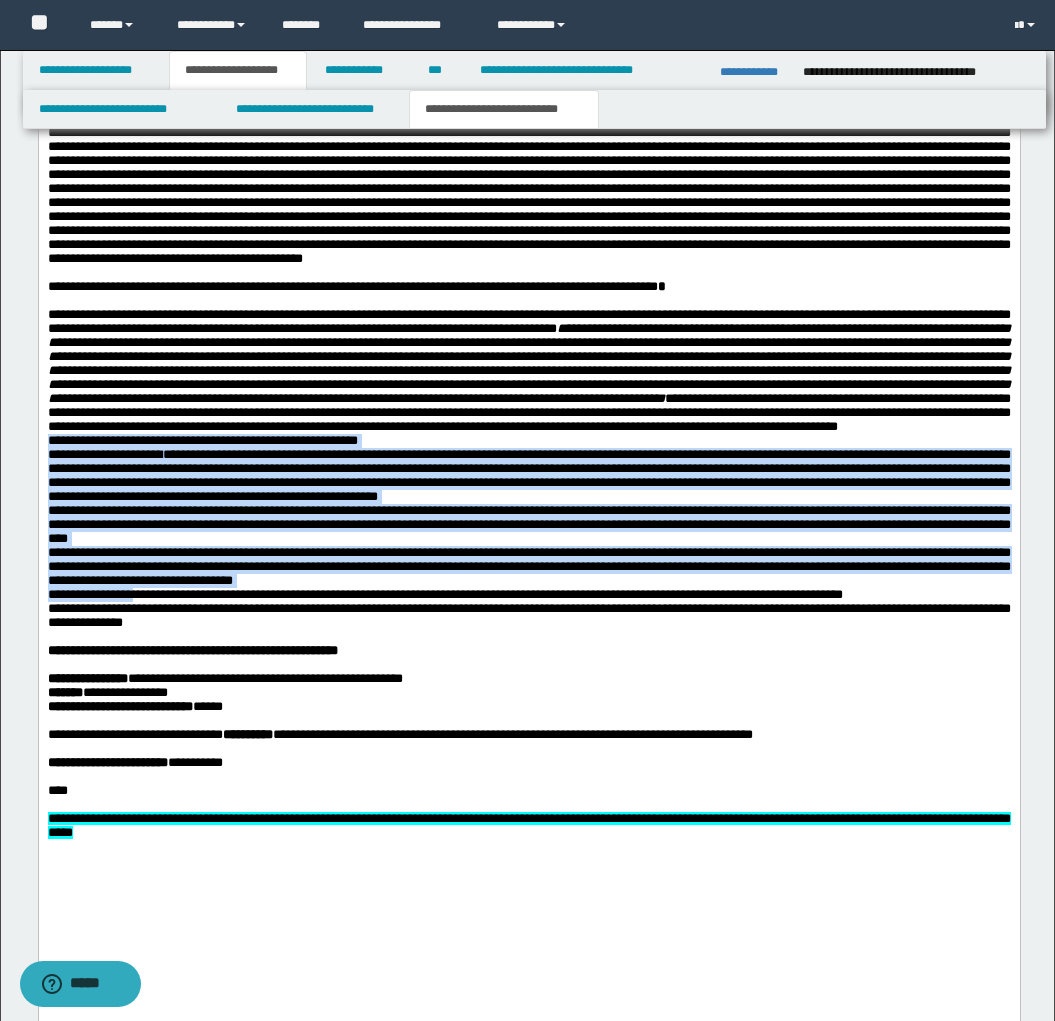 drag, startPoint x: 48, startPoint y: 513, endPoint x: 144, endPoint y: 689, distance: 200.47943 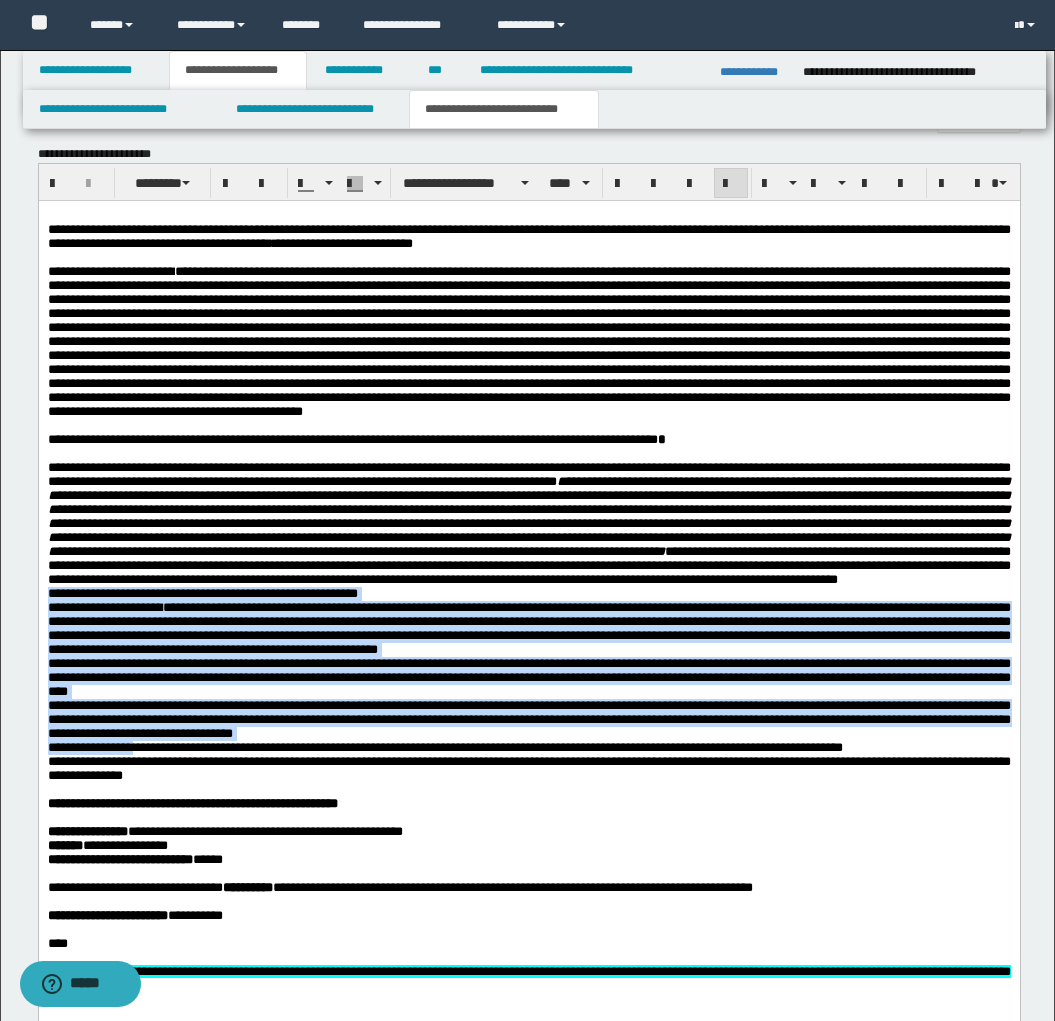 scroll, scrollTop: 1395, scrollLeft: 0, axis: vertical 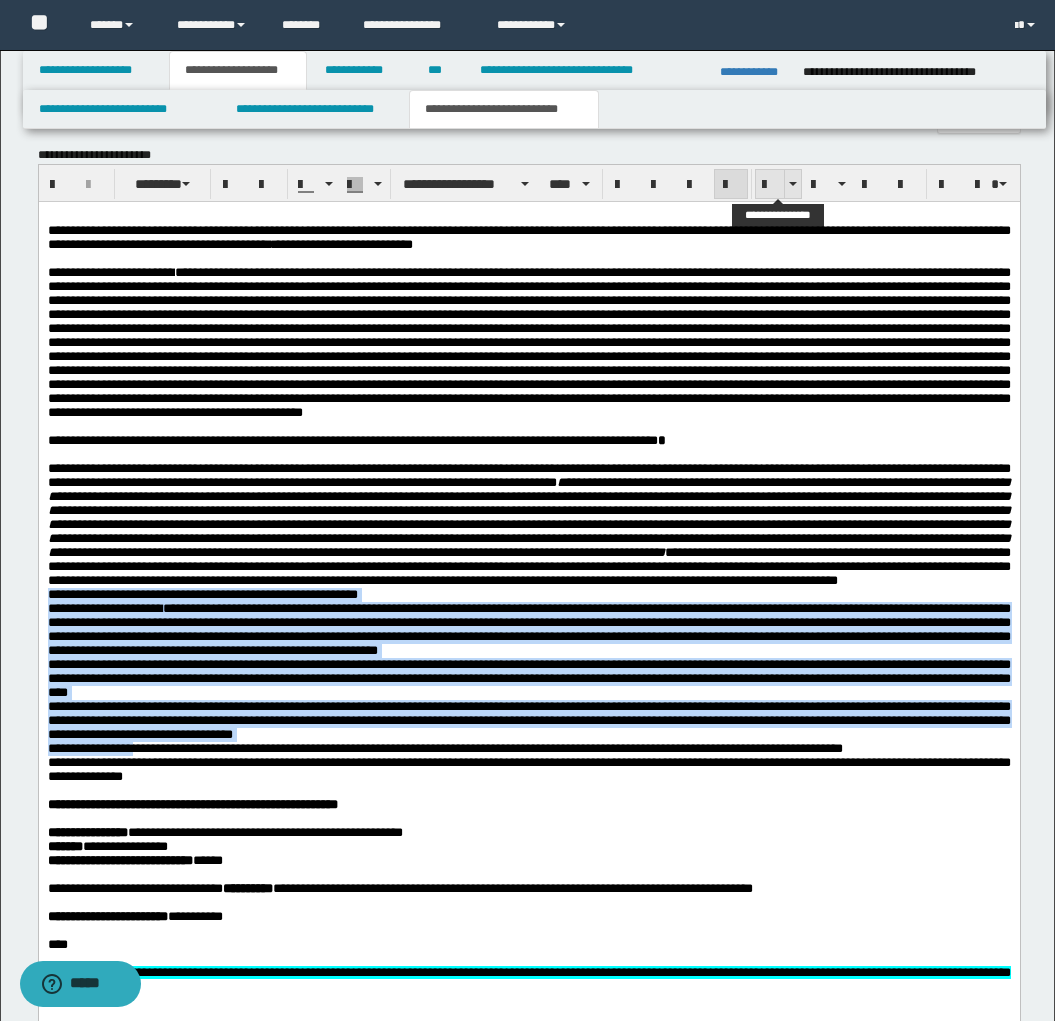 click at bounding box center [770, 185] 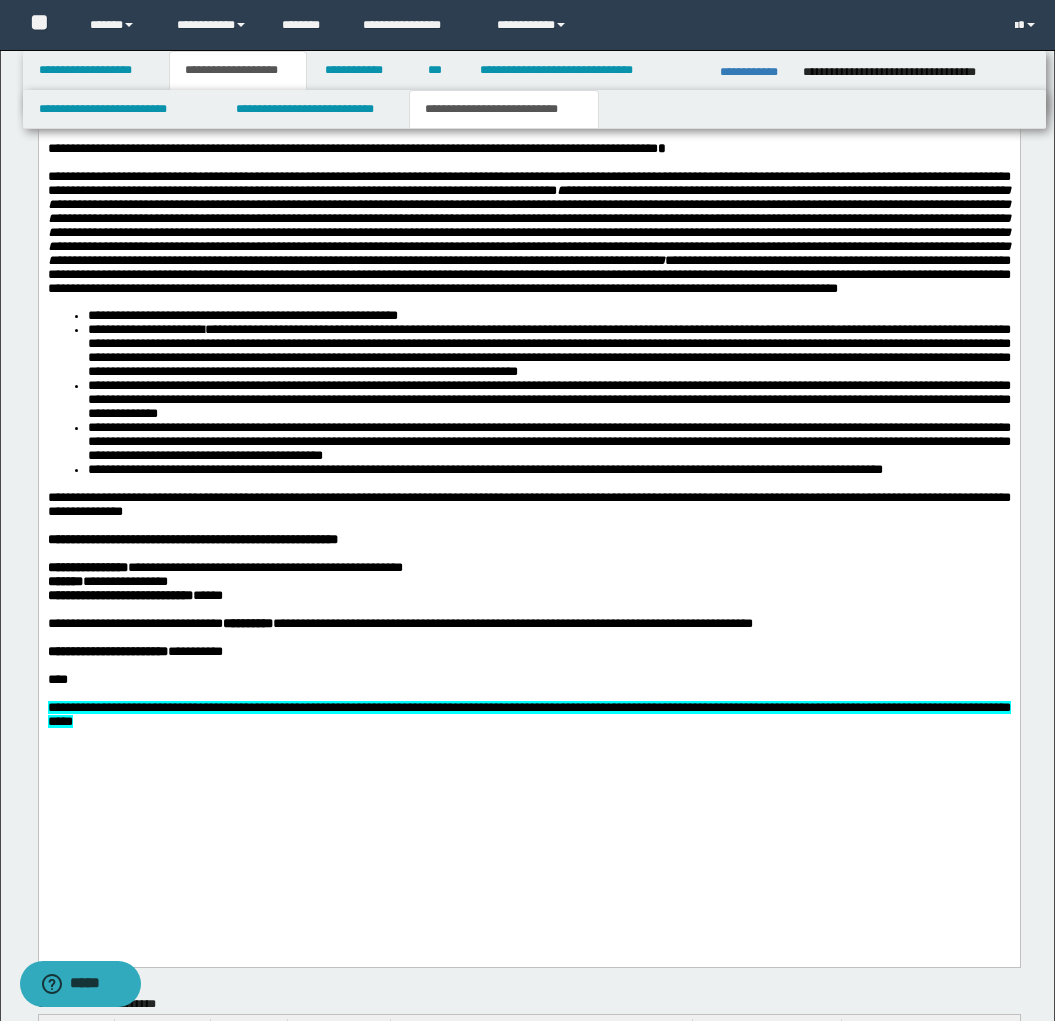 scroll, scrollTop: 1695, scrollLeft: 0, axis: vertical 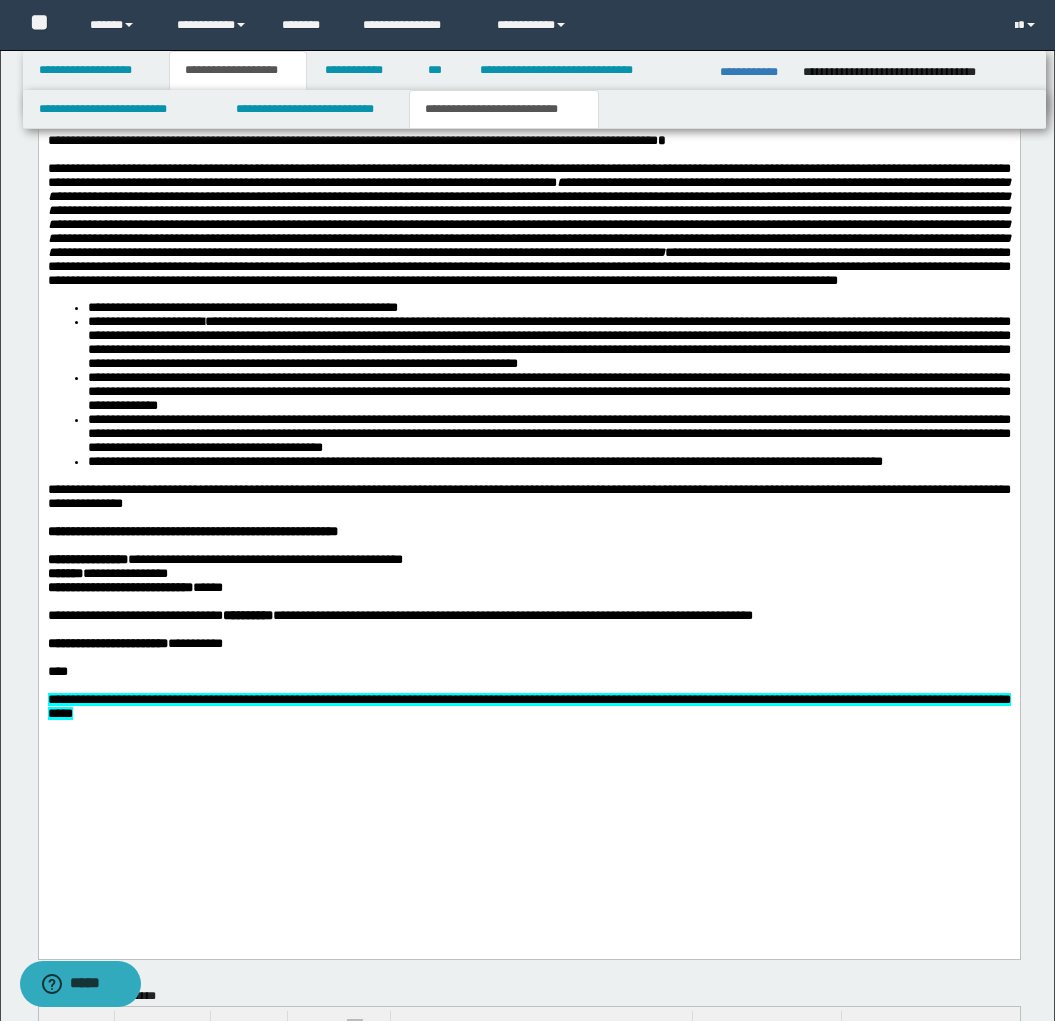 click on "**********" at bounding box center [528, 533] 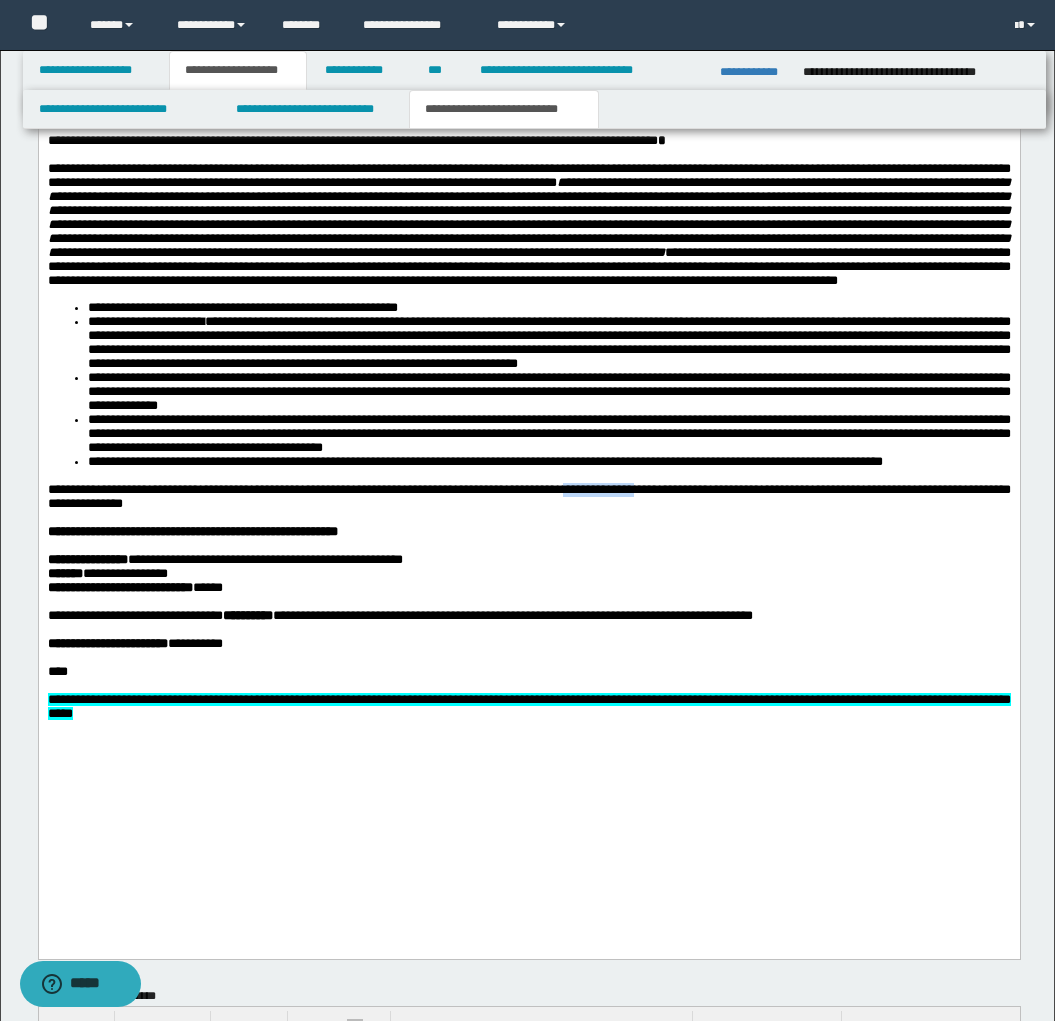 drag, startPoint x: 610, startPoint y: 580, endPoint x: 694, endPoint y: 582, distance: 84.0238 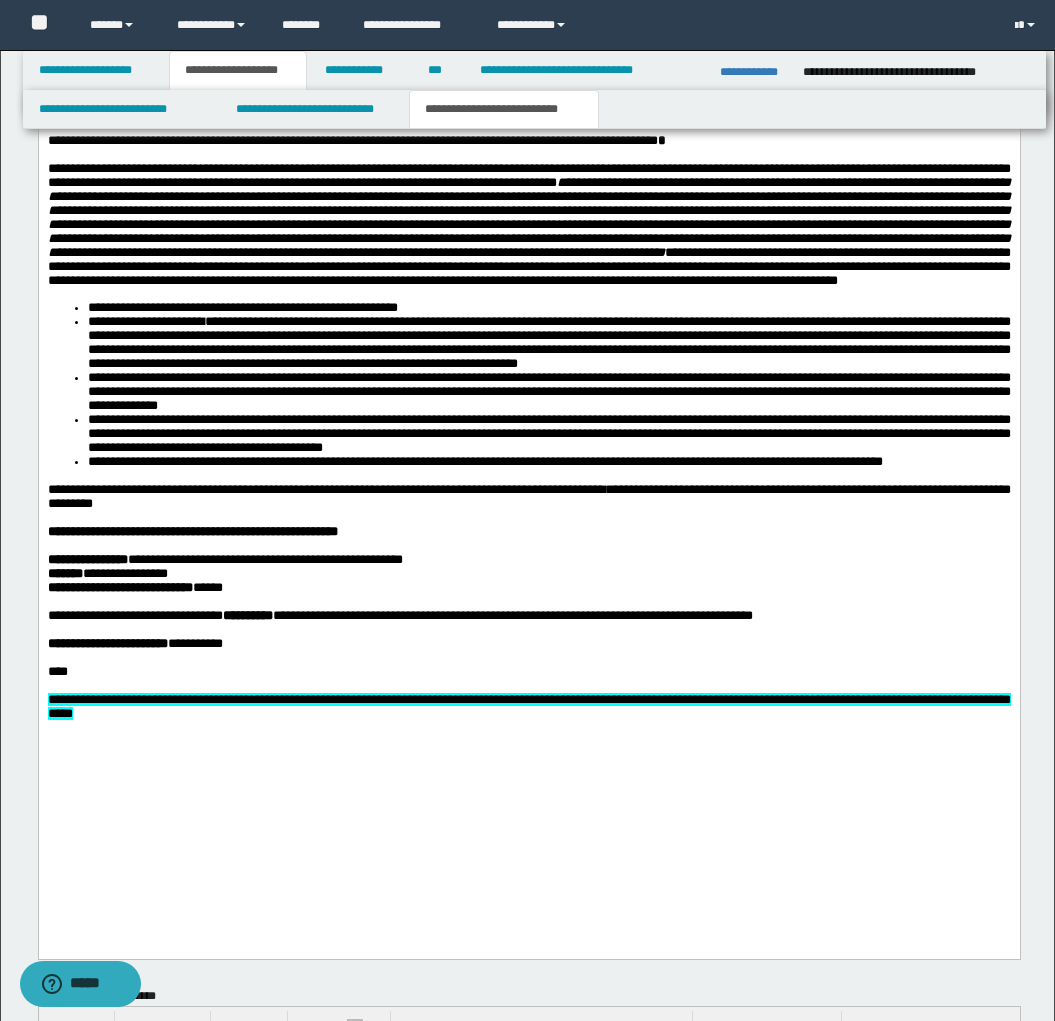click on "**********" at bounding box center [484, 462] 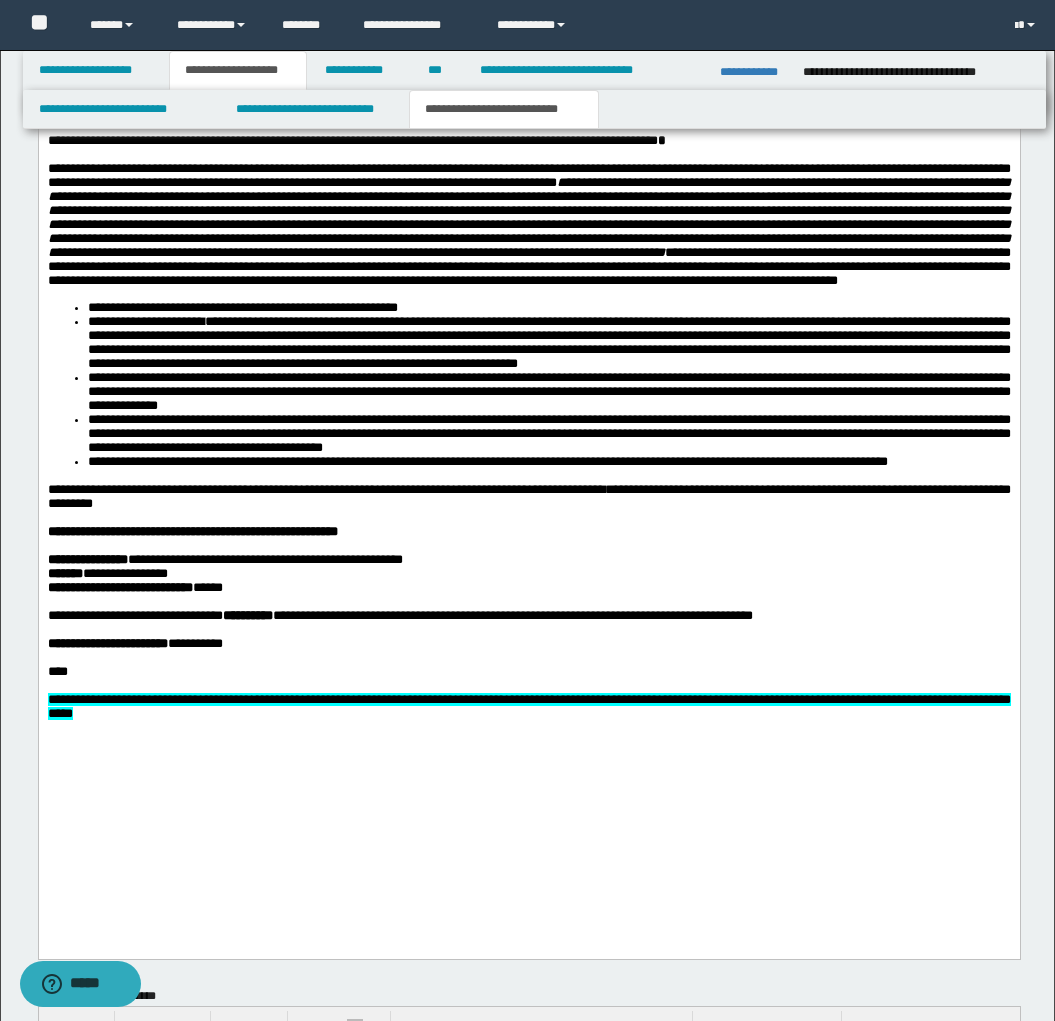 drag, startPoint x: 612, startPoint y: 578, endPoint x: 671, endPoint y: 612, distance: 68.09552 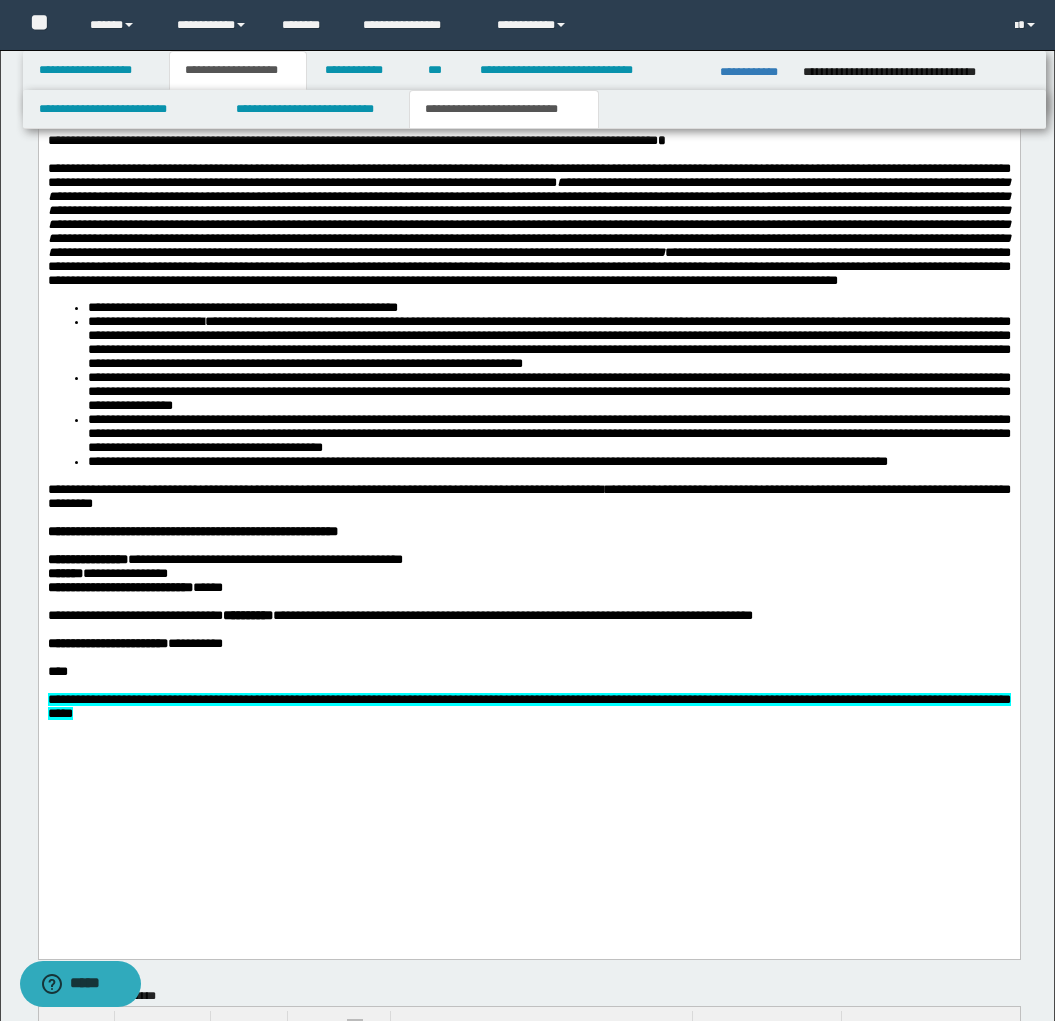 drag, startPoint x: 423, startPoint y: 443, endPoint x: 463, endPoint y: 486, distance: 58.728188 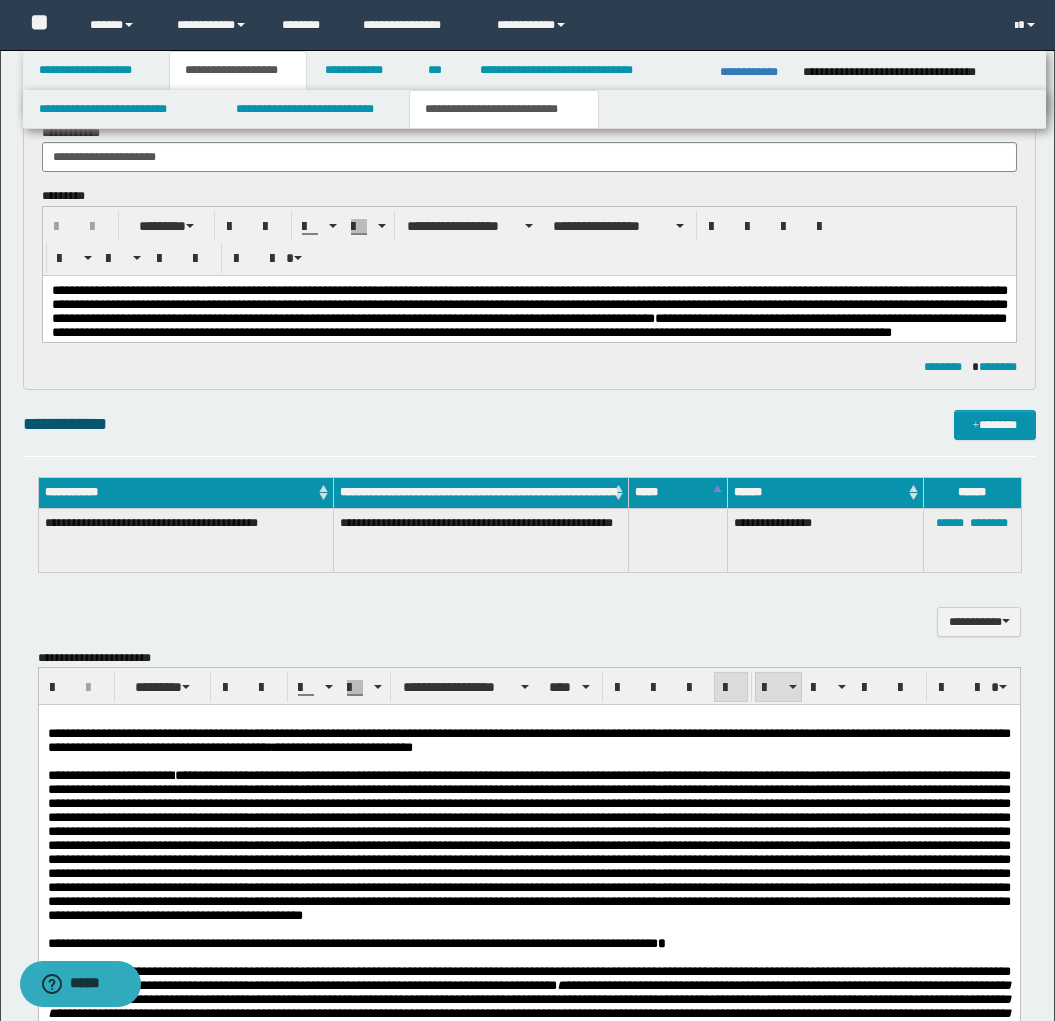scroll, scrollTop: 879, scrollLeft: 0, axis: vertical 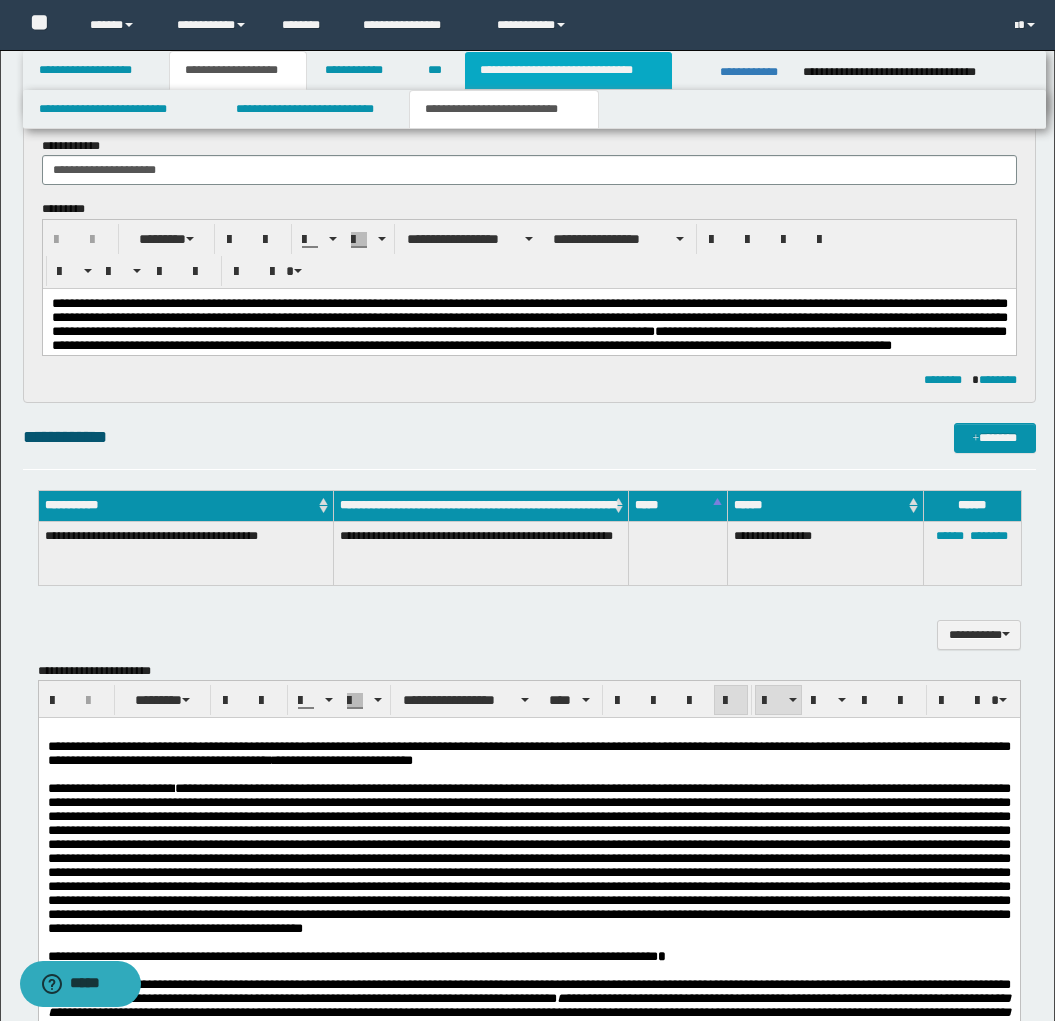 click on "**********" at bounding box center (568, 70) 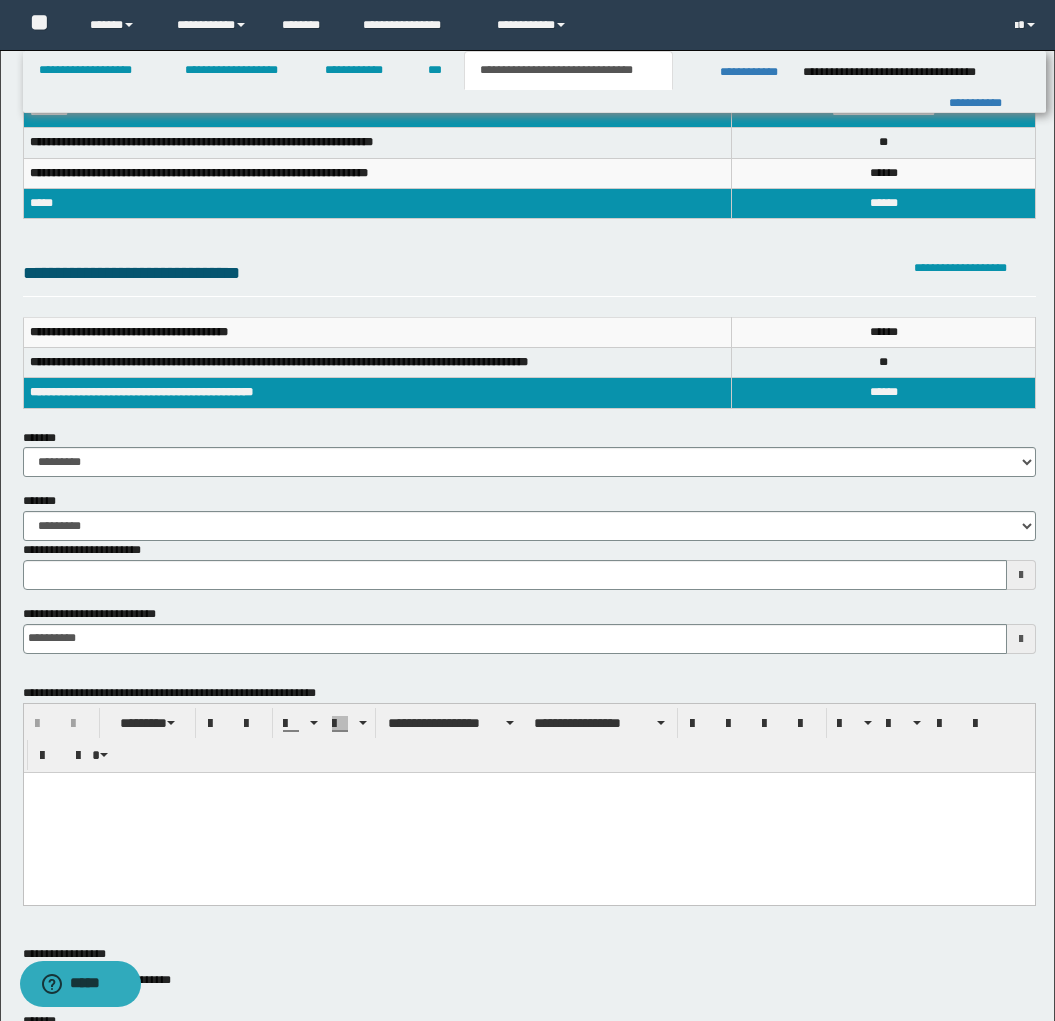 scroll, scrollTop: 0, scrollLeft: 0, axis: both 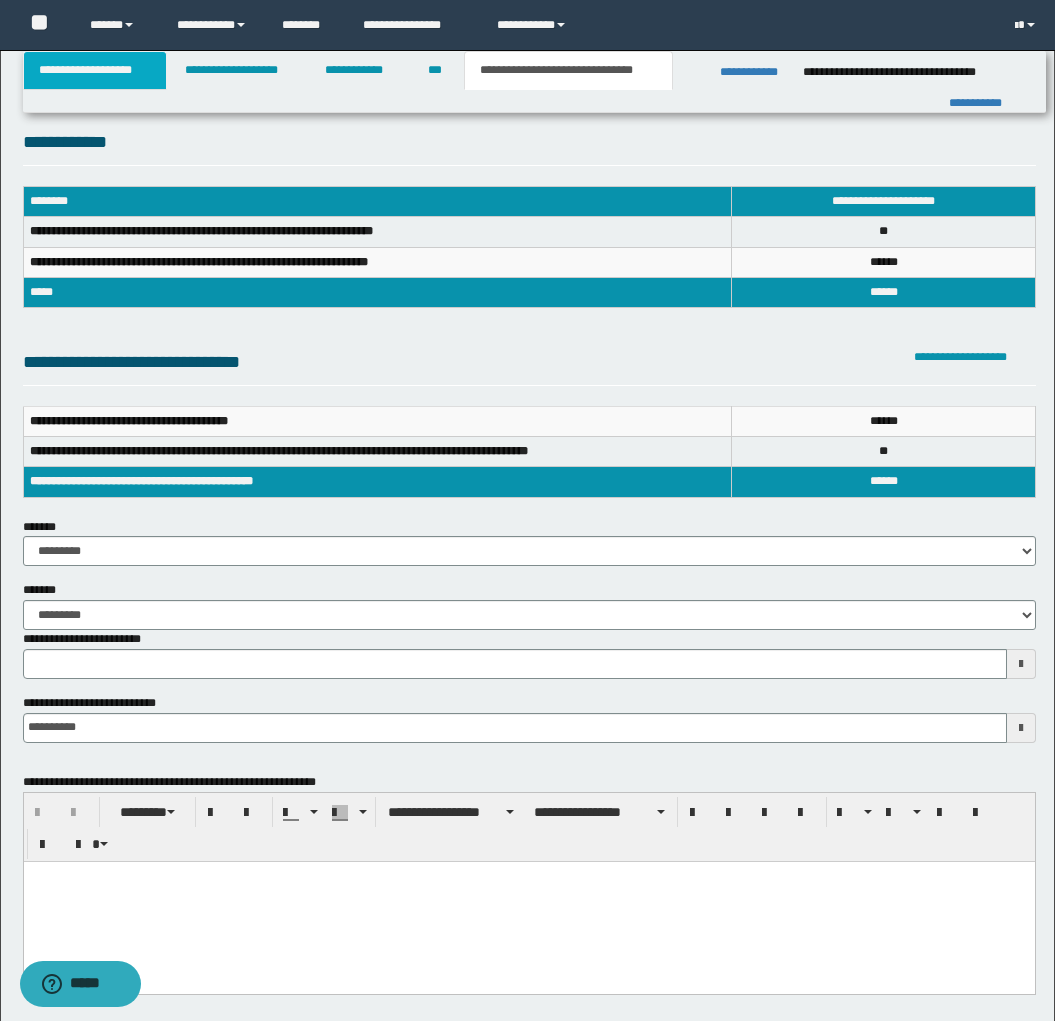 click on "**********" at bounding box center [95, 70] 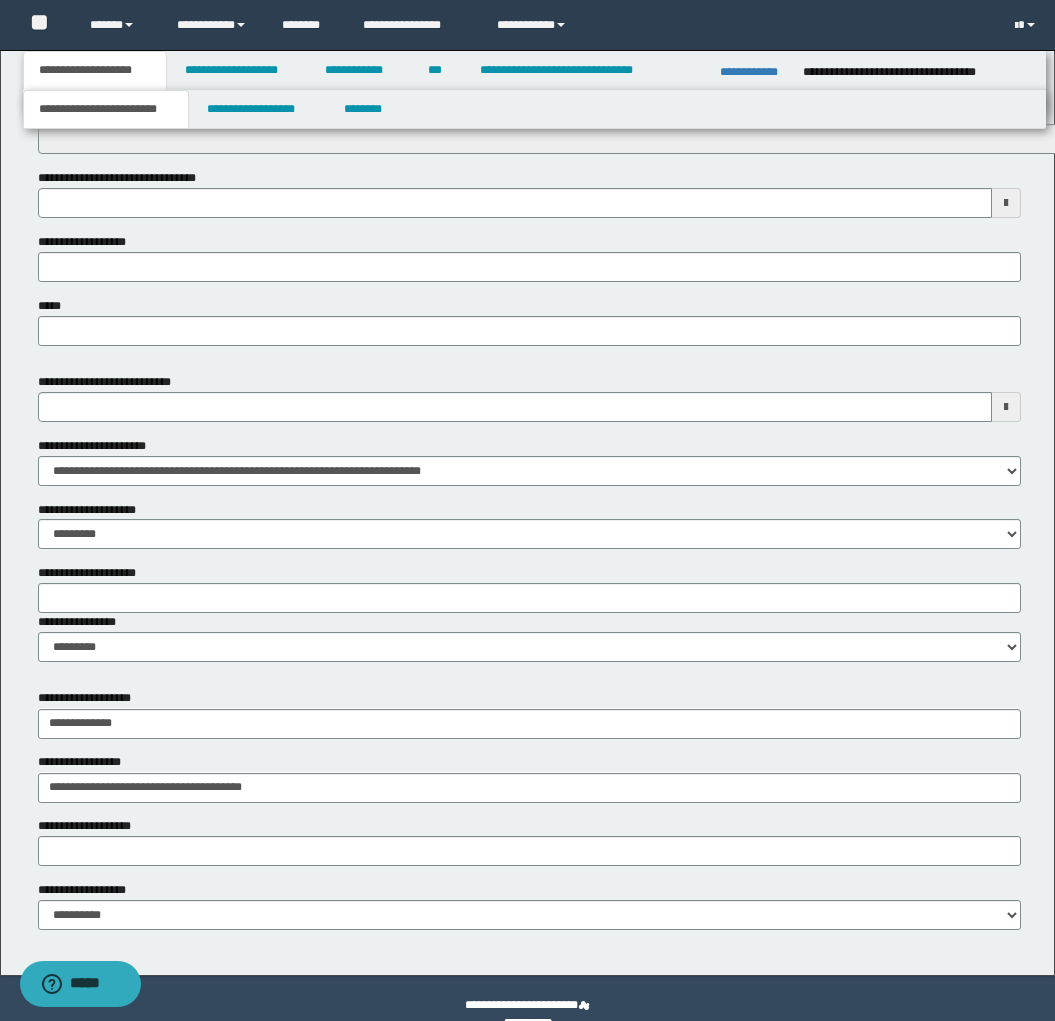 scroll, scrollTop: 782, scrollLeft: 0, axis: vertical 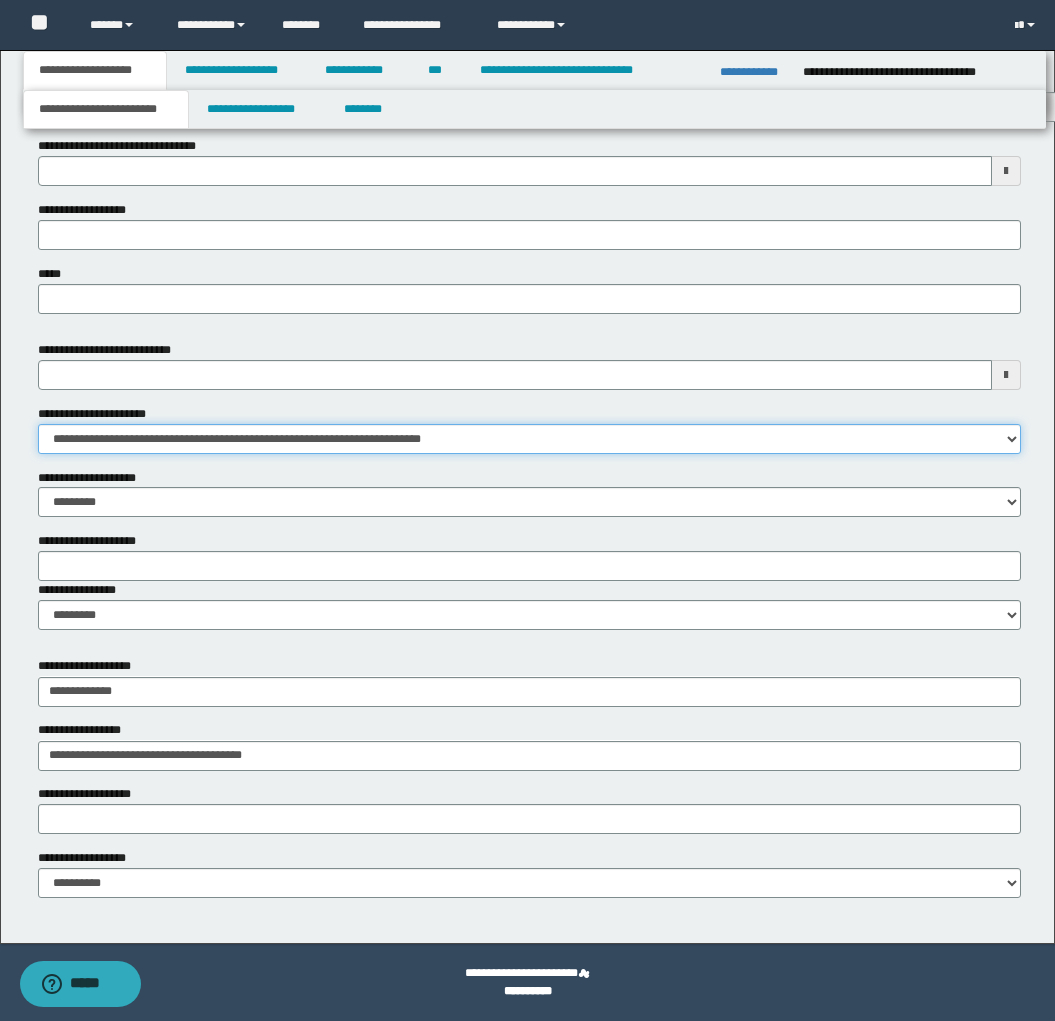 click on "**********" at bounding box center [529, 439] 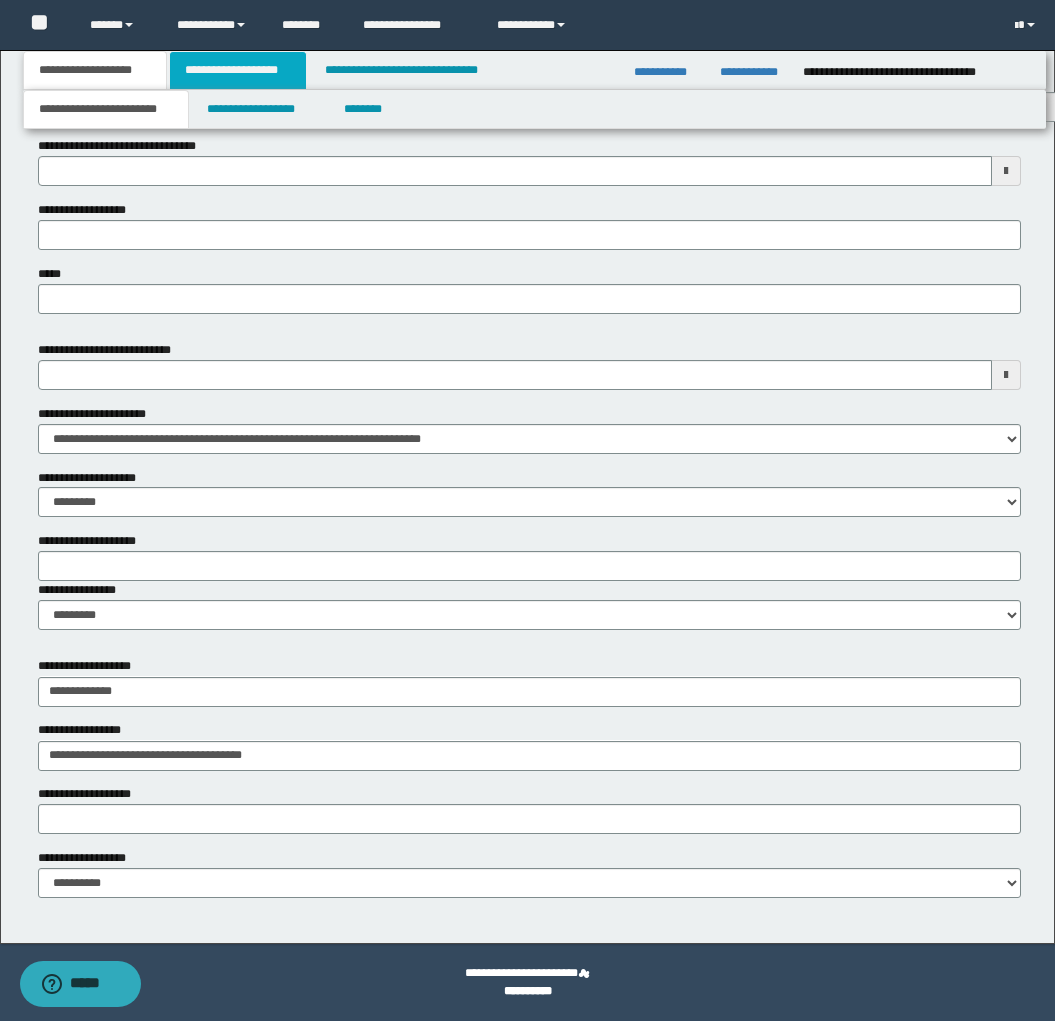 click on "**********" at bounding box center (238, 70) 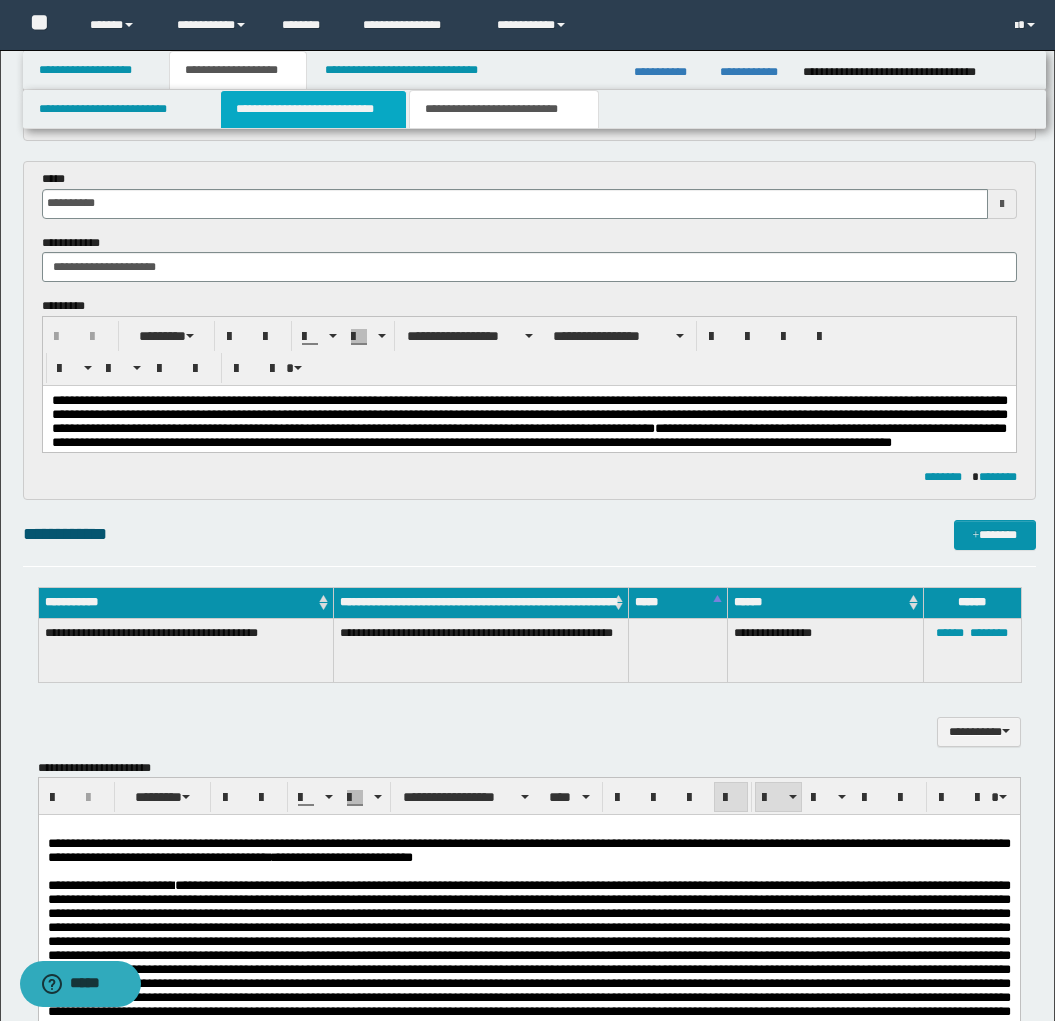 click on "**********" at bounding box center (314, 109) 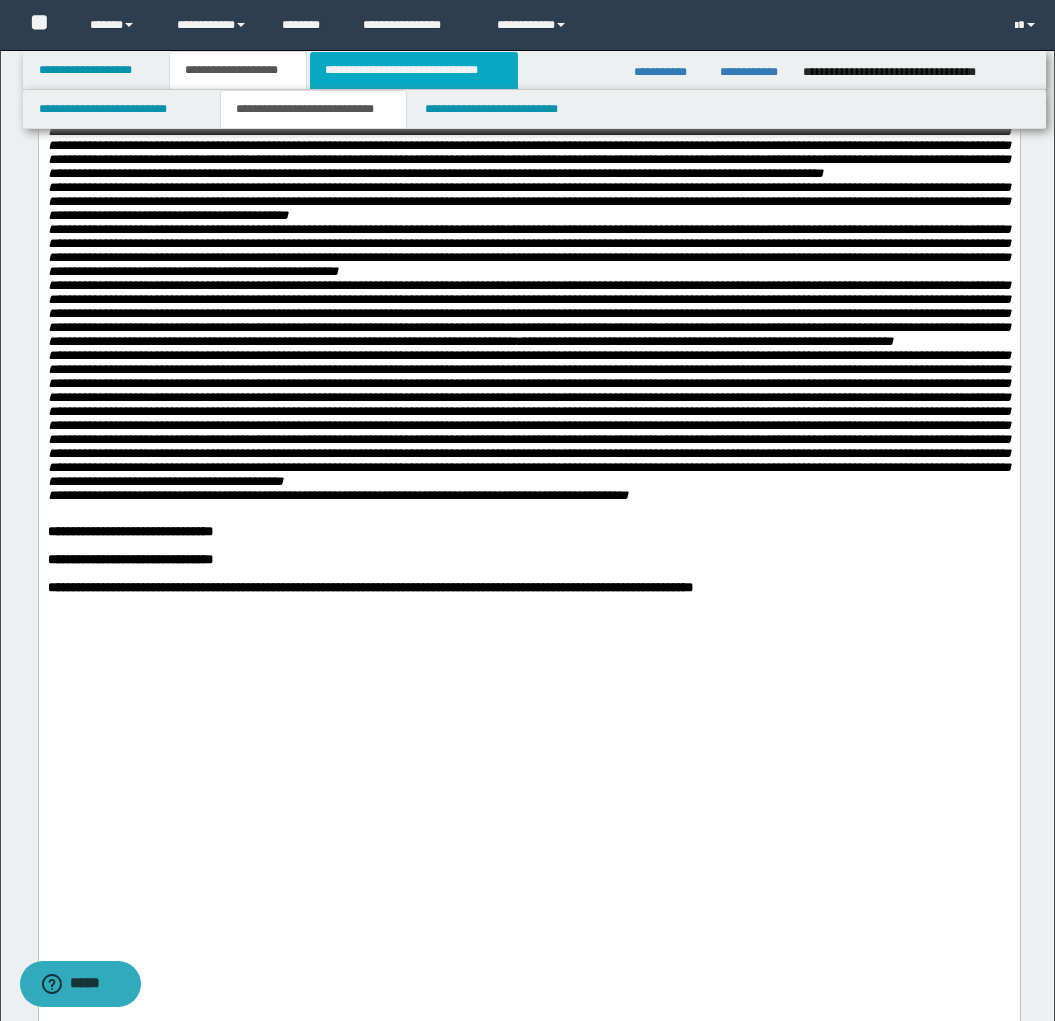 click on "**********" at bounding box center (413, 70) 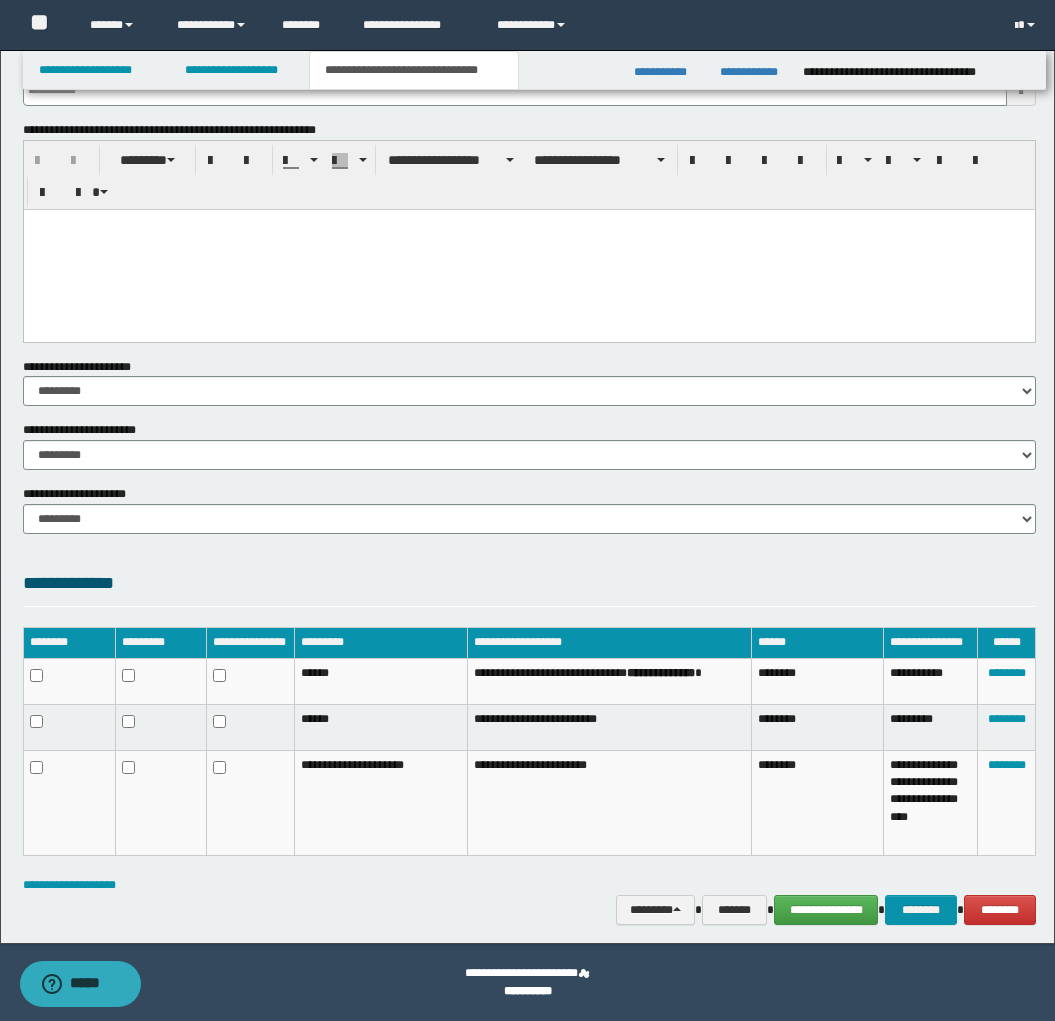 scroll, scrollTop: 0, scrollLeft: 0, axis: both 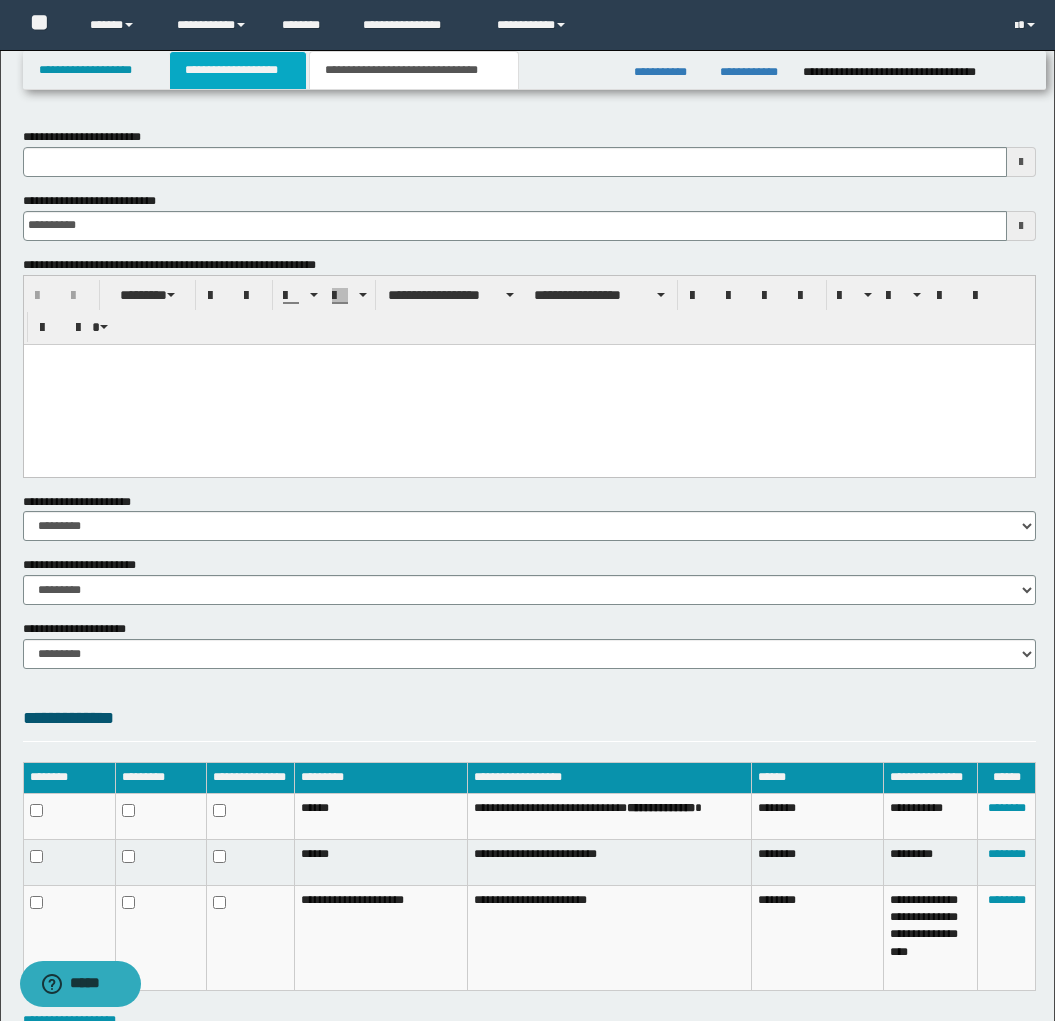 type 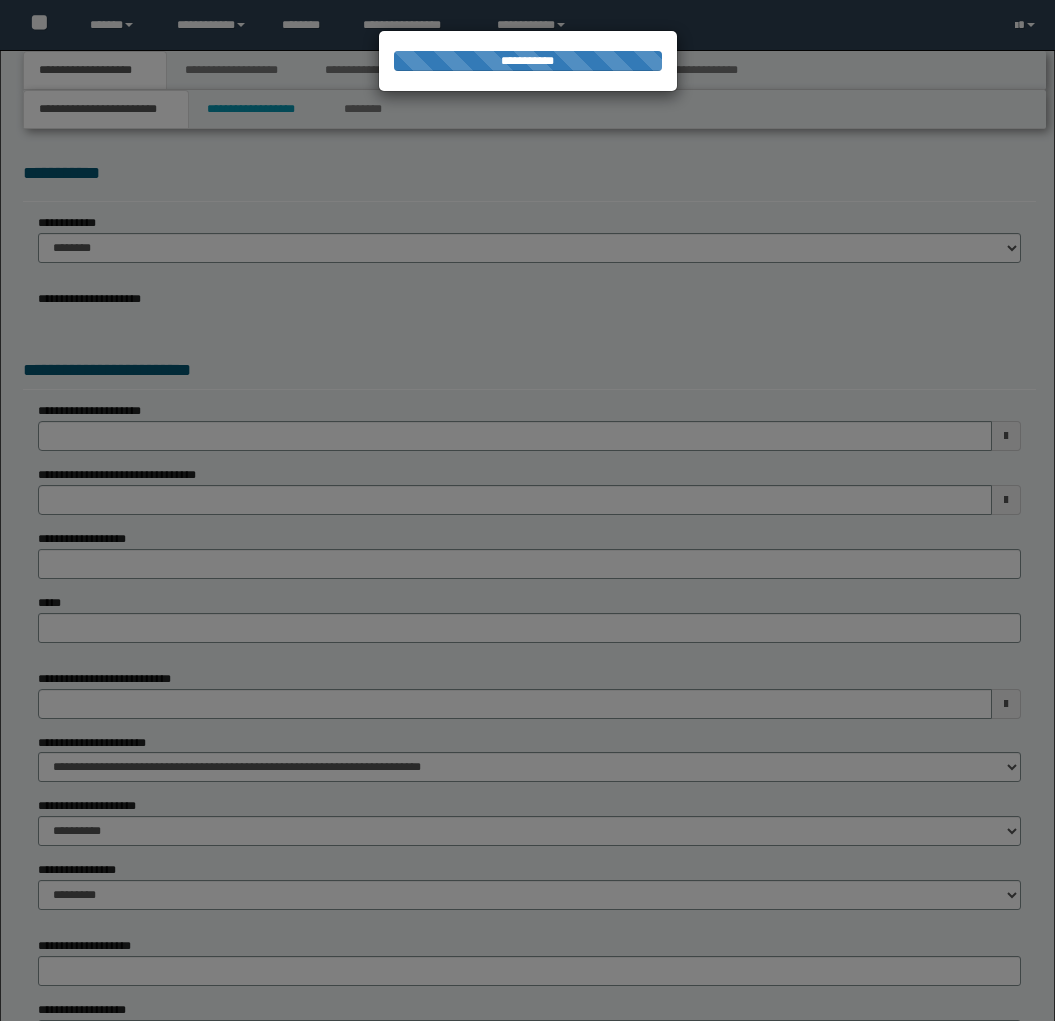 scroll, scrollTop: 0, scrollLeft: 0, axis: both 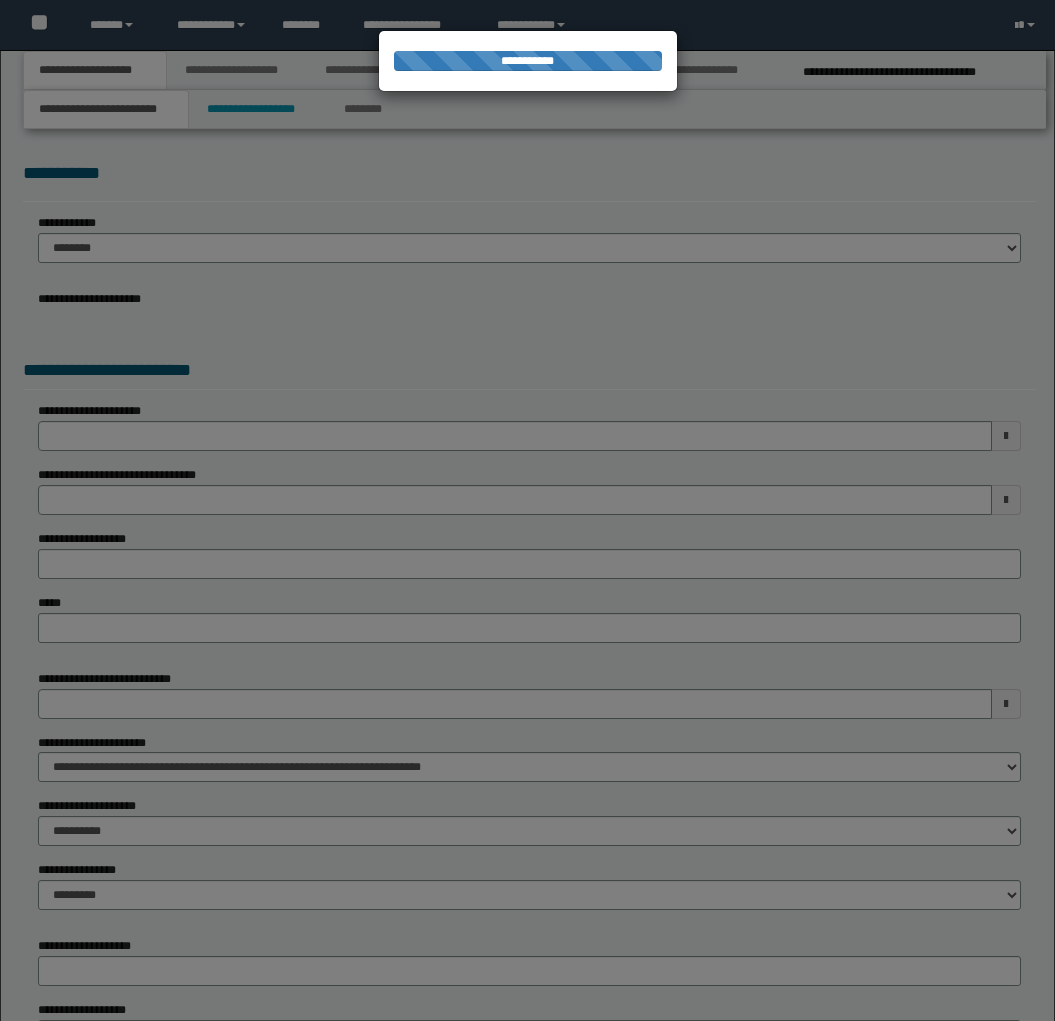 select on "**" 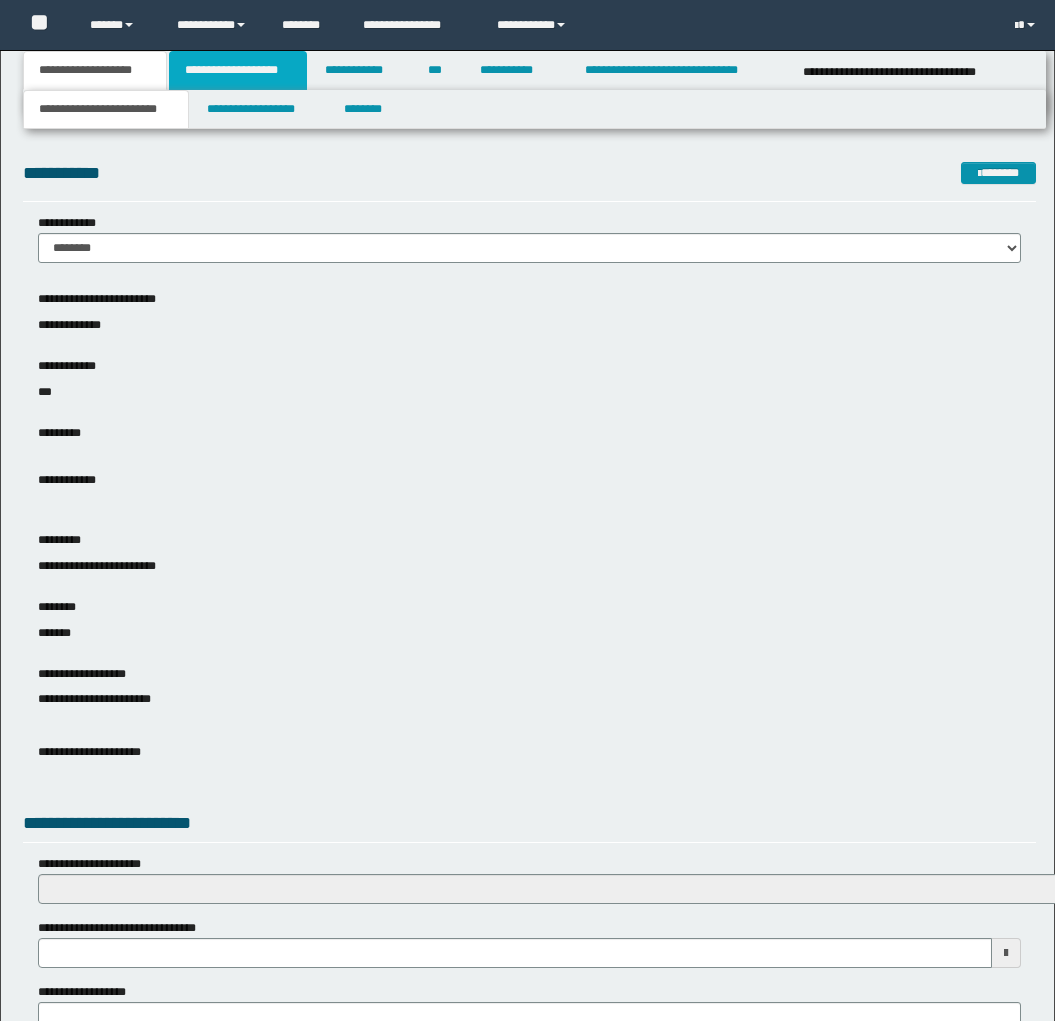 click on "**********" at bounding box center [238, 70] 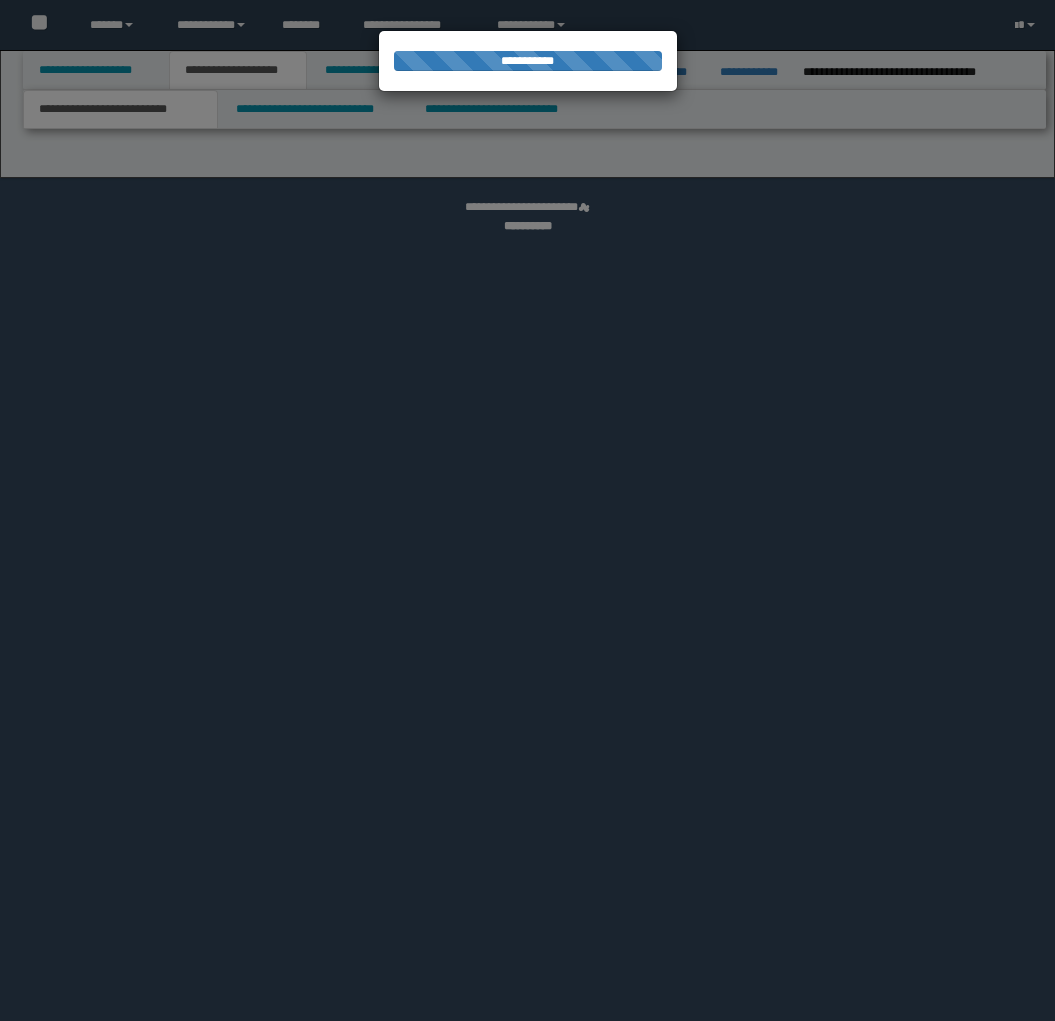 scroll, scrollTop: 0, scrollLeft: 0, axis: both 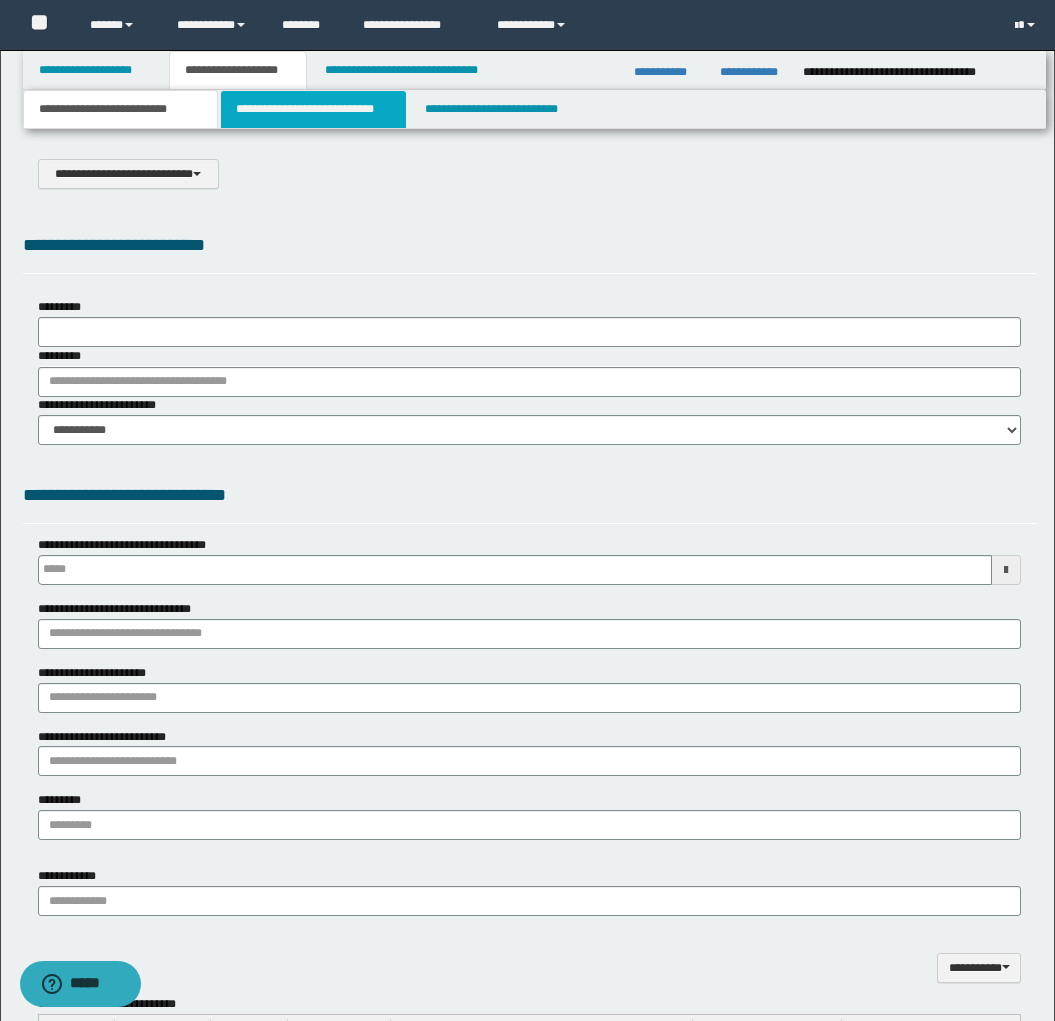 type on "**********" 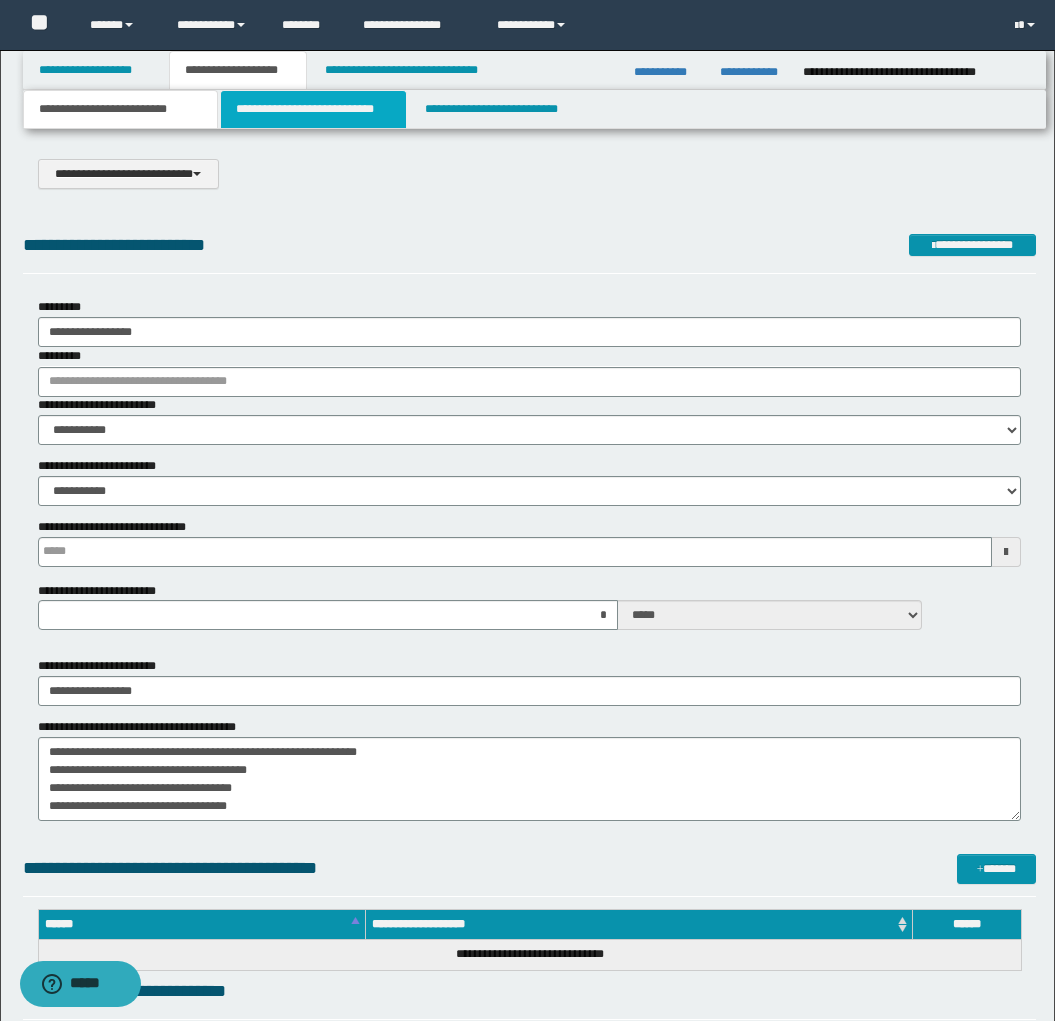 click on "**********" at bounding box center (314, 109) 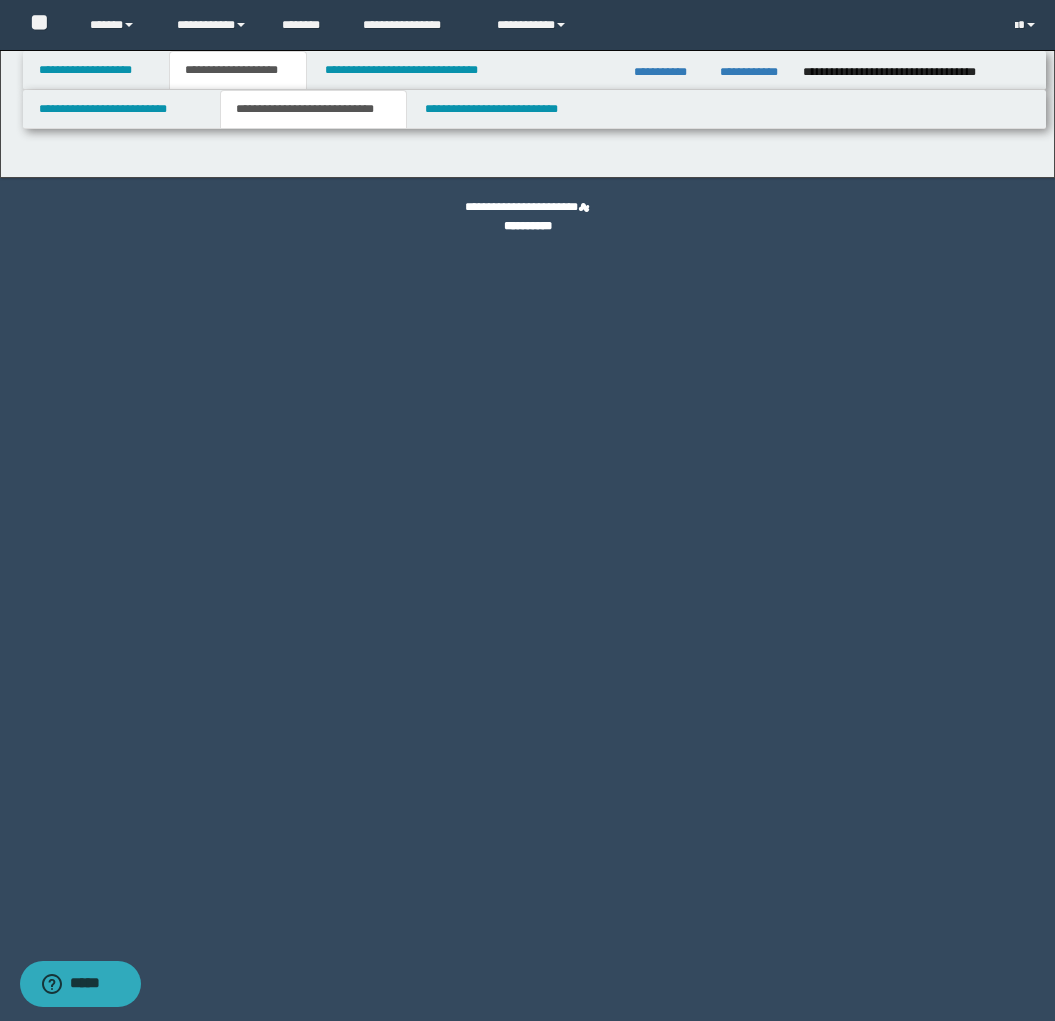 select on "*" 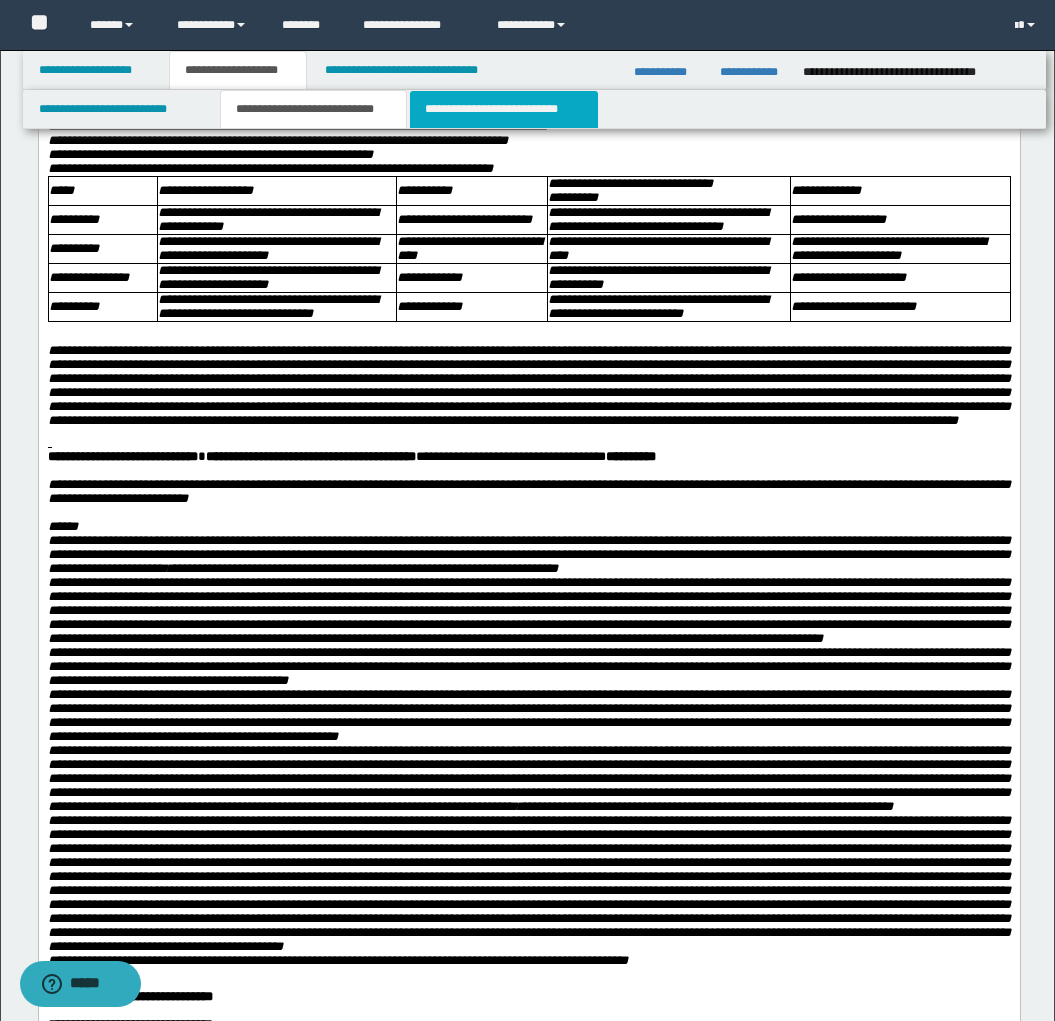 scroll, scrollTop: 1190, scrollLeft: 0, axis: vertical 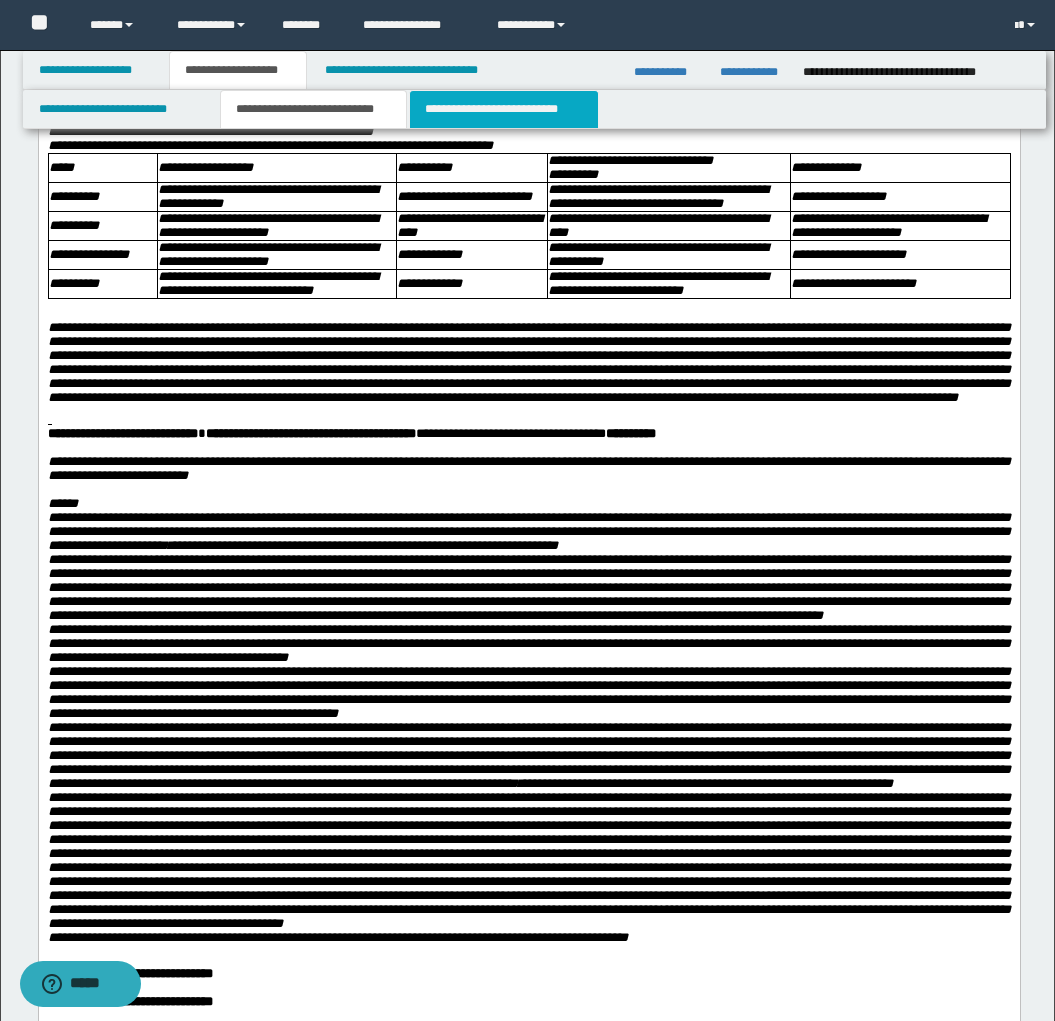 click on "**********" at bounding box center [504, 109] 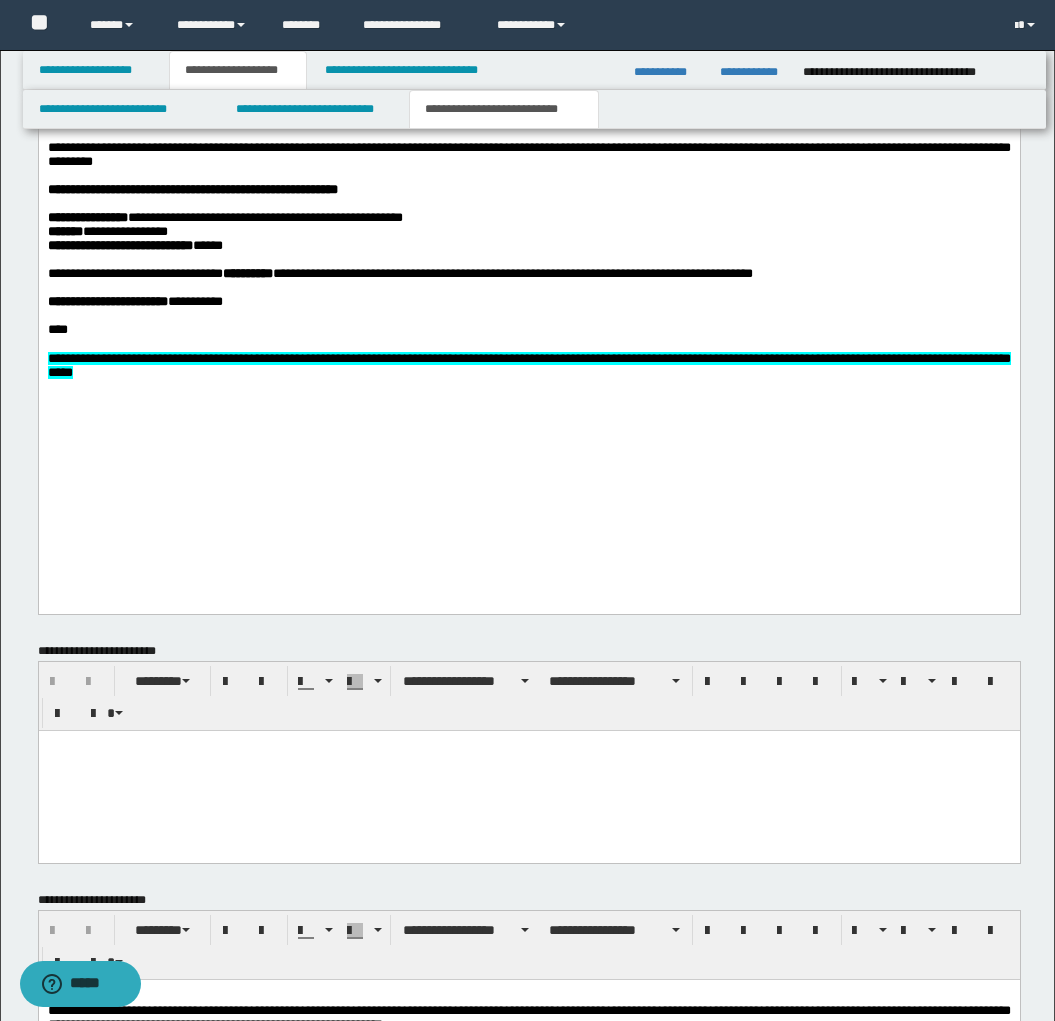 scroll, scrollTop: 2730, scrollLeft: 0, axis: vertical 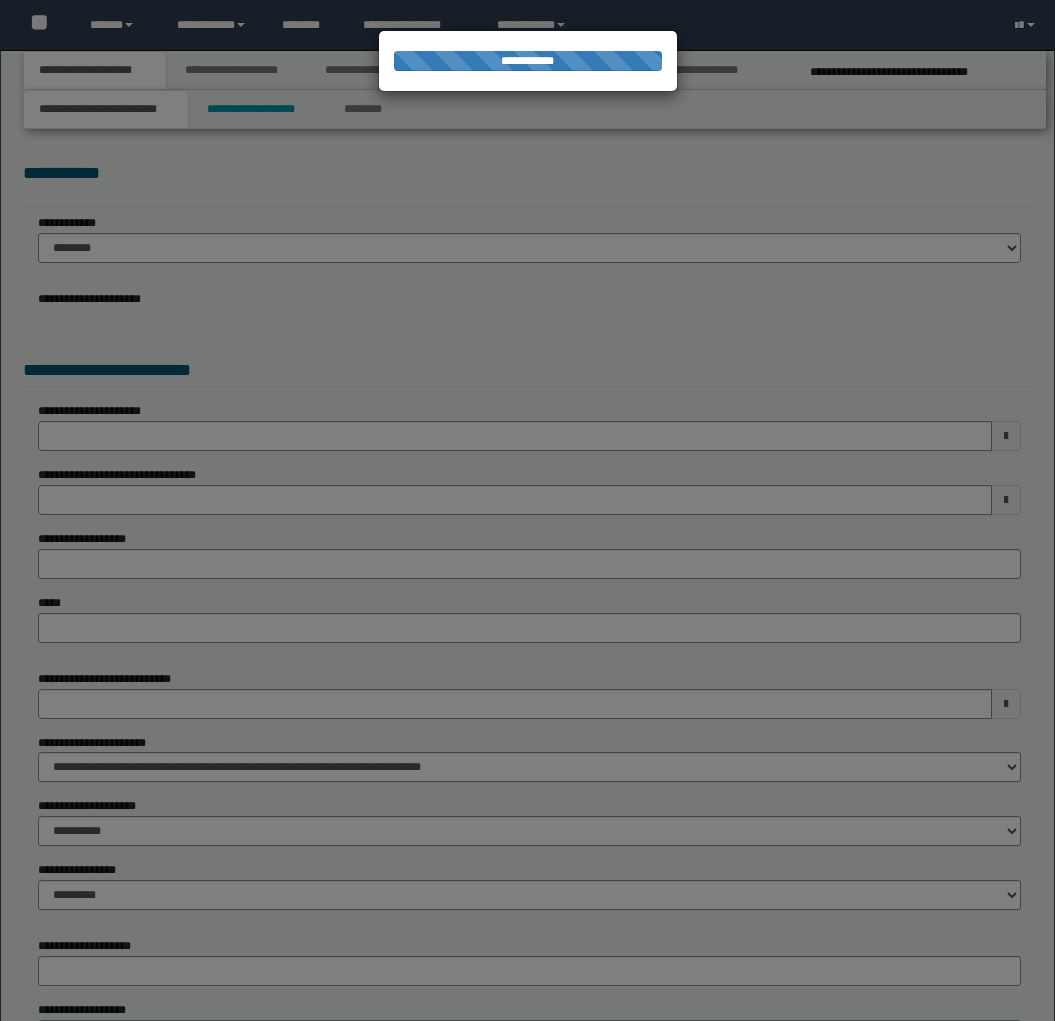 select on "*" 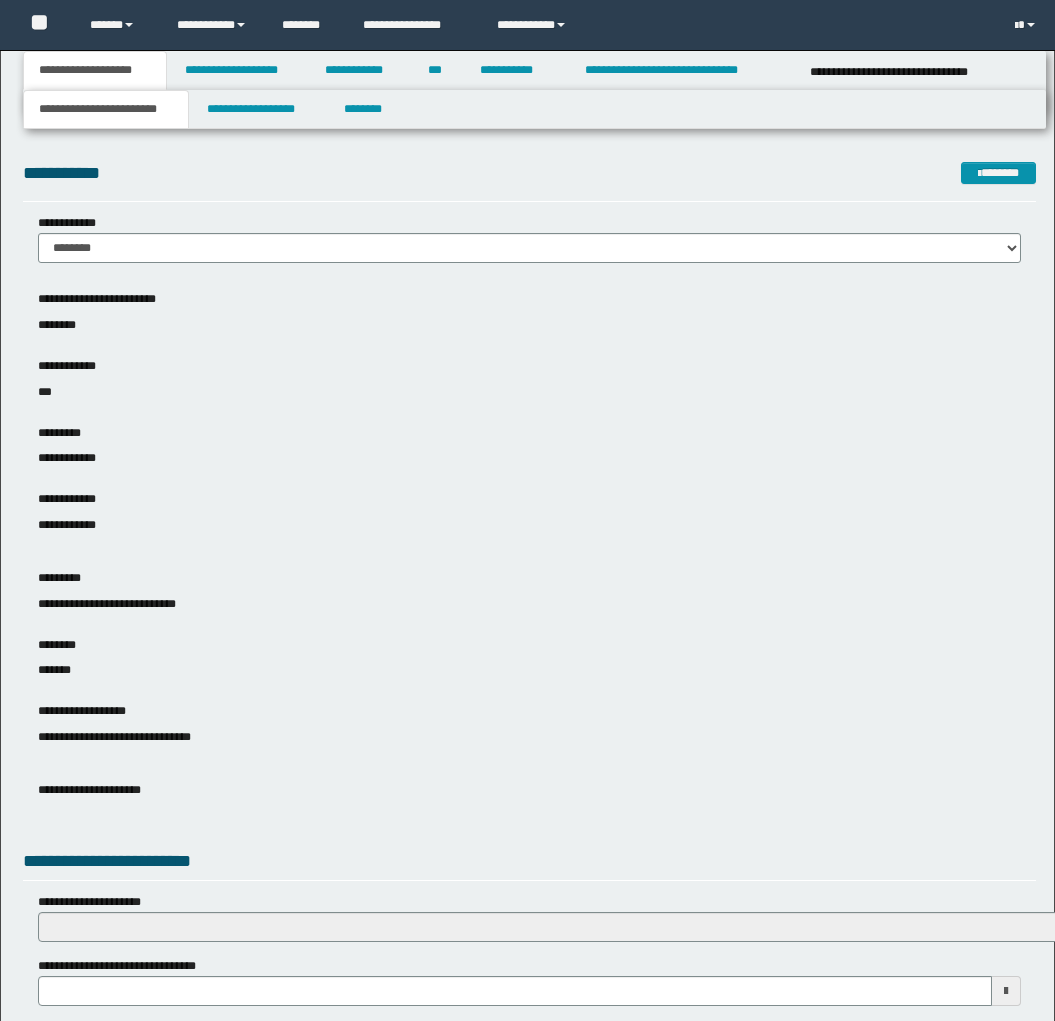 scroll, scrollTop: 0, scrollLeft: 0, axis: both 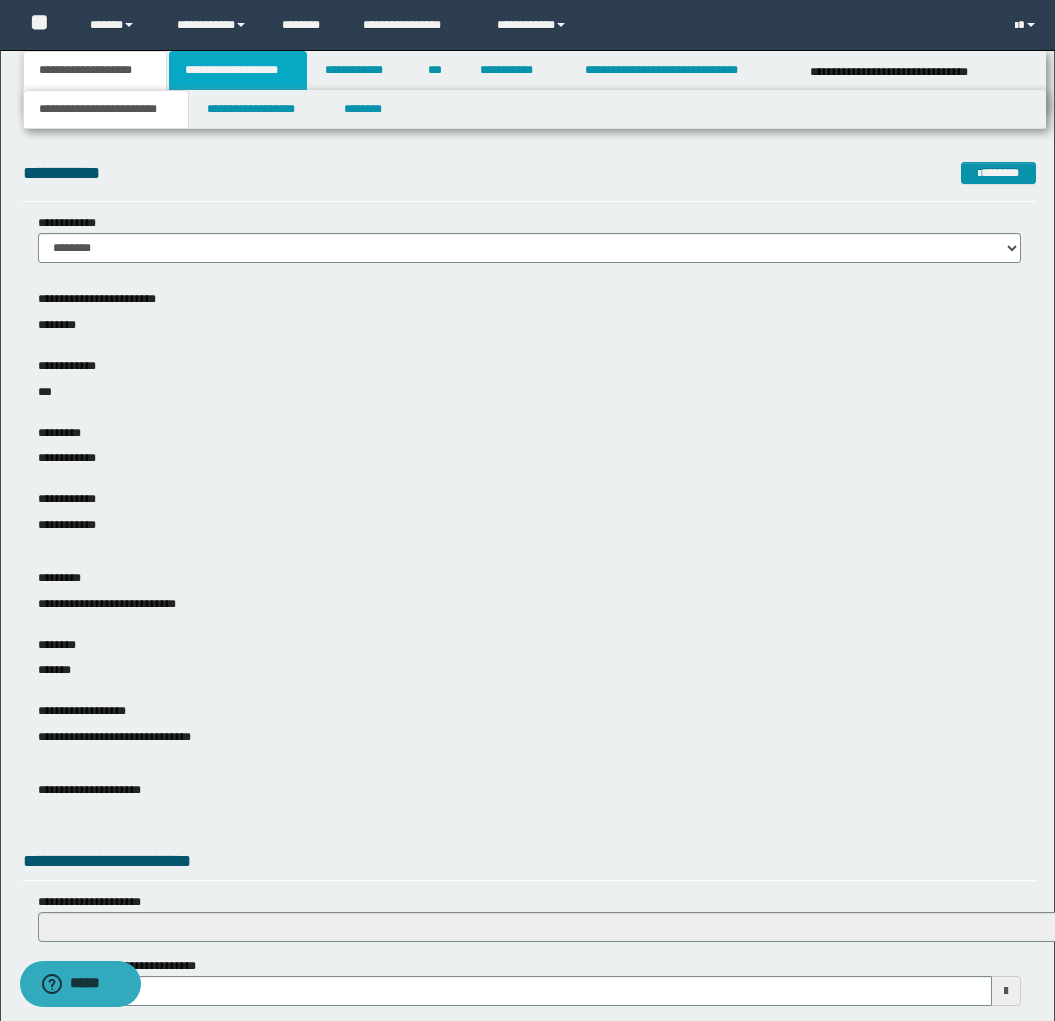 click on "**********" at bounding box center (238, 70) 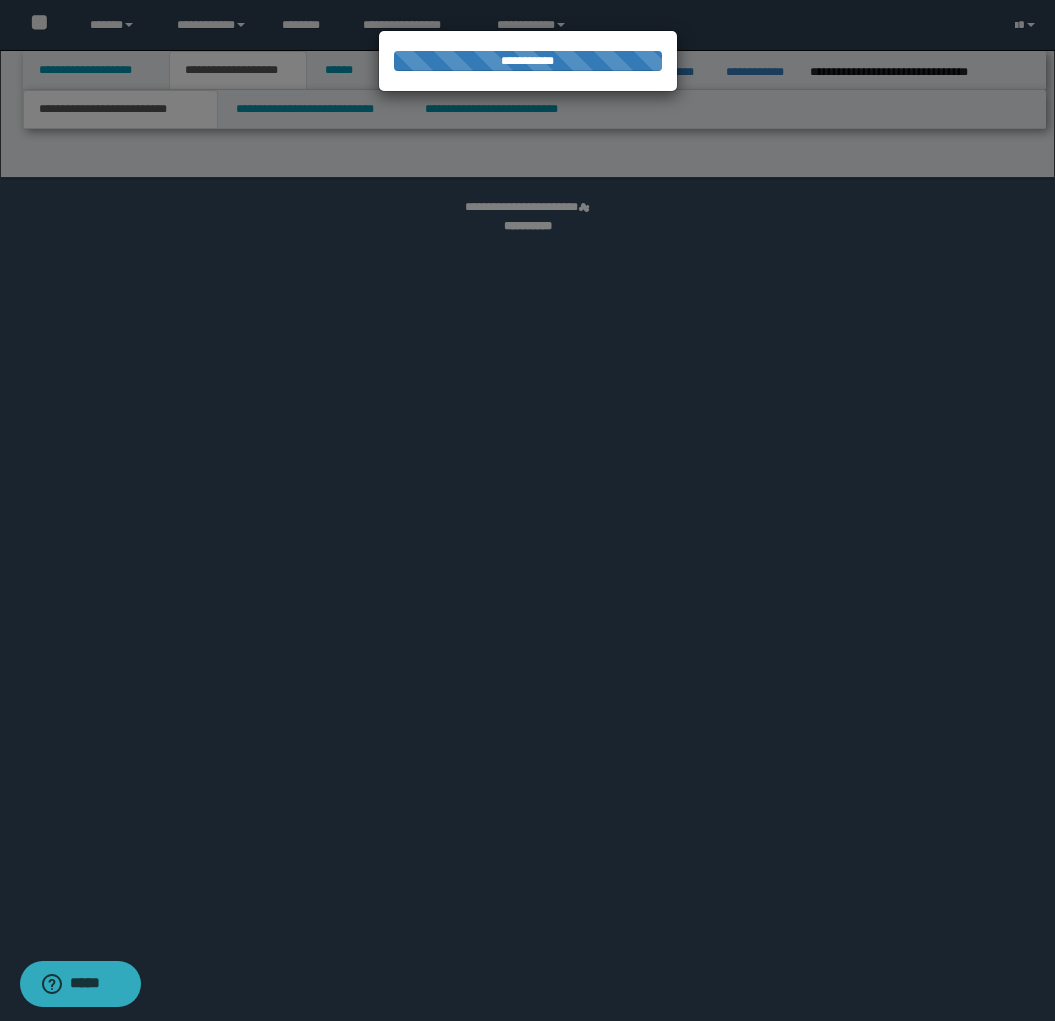 click at bounding box center (527, 510) 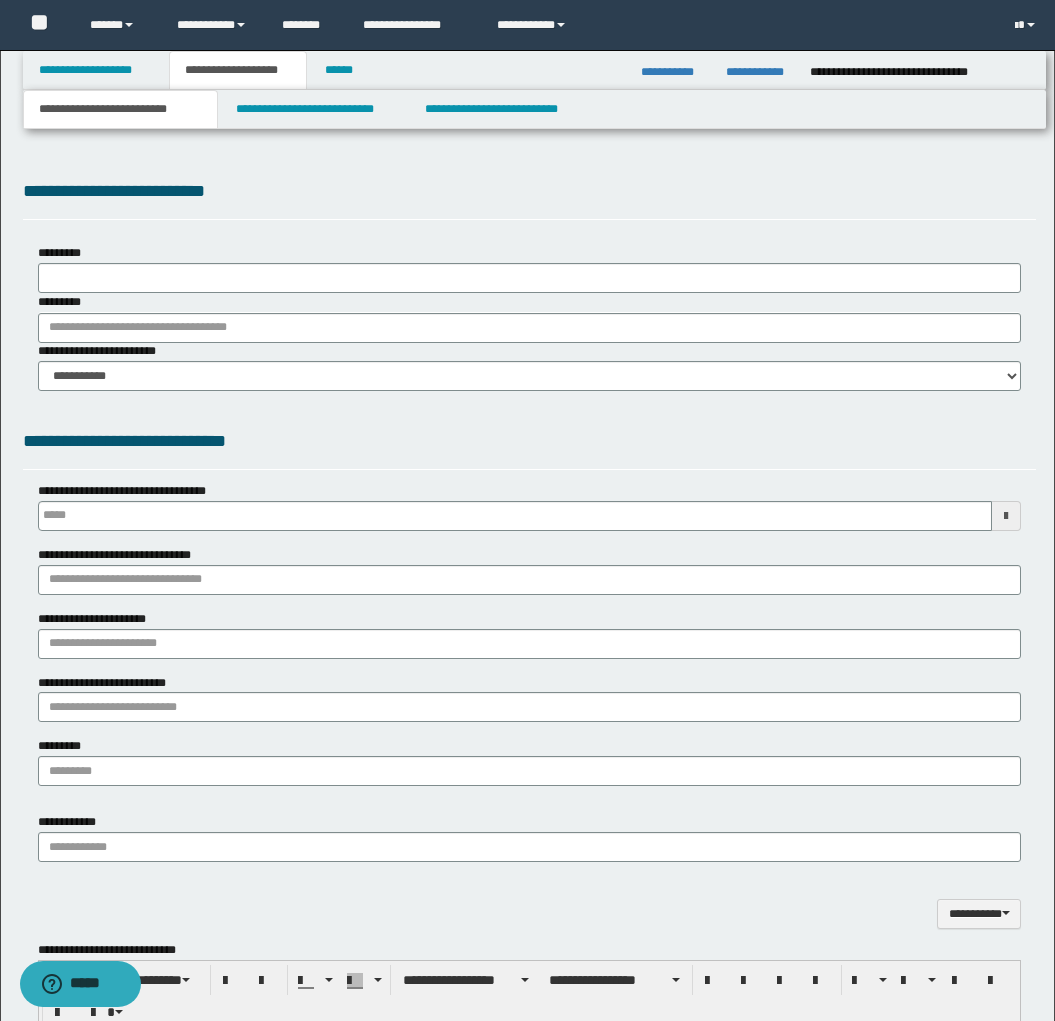 scroll, scrollTop: 0, scrollLeft: 0, axis: both 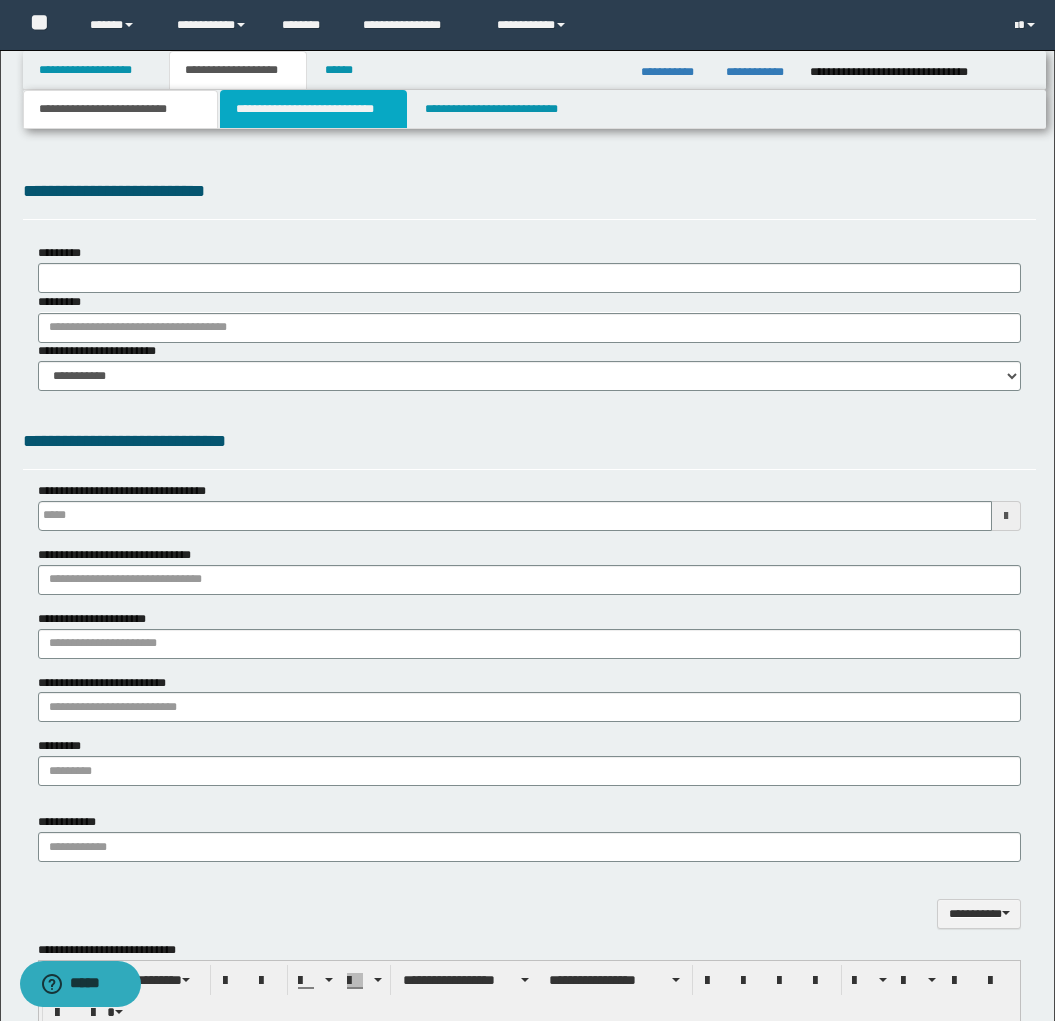 type 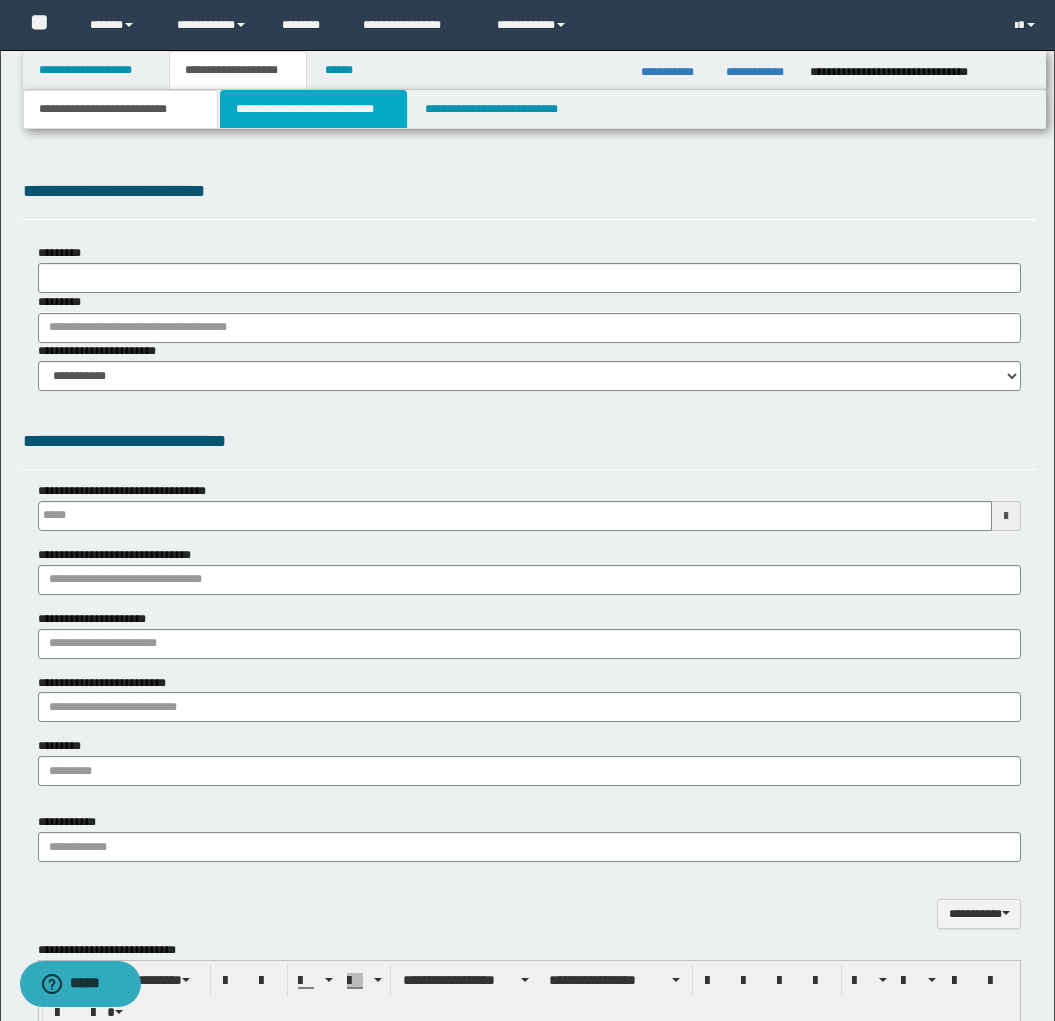 click on "**********" at bounding box center [314, 109] 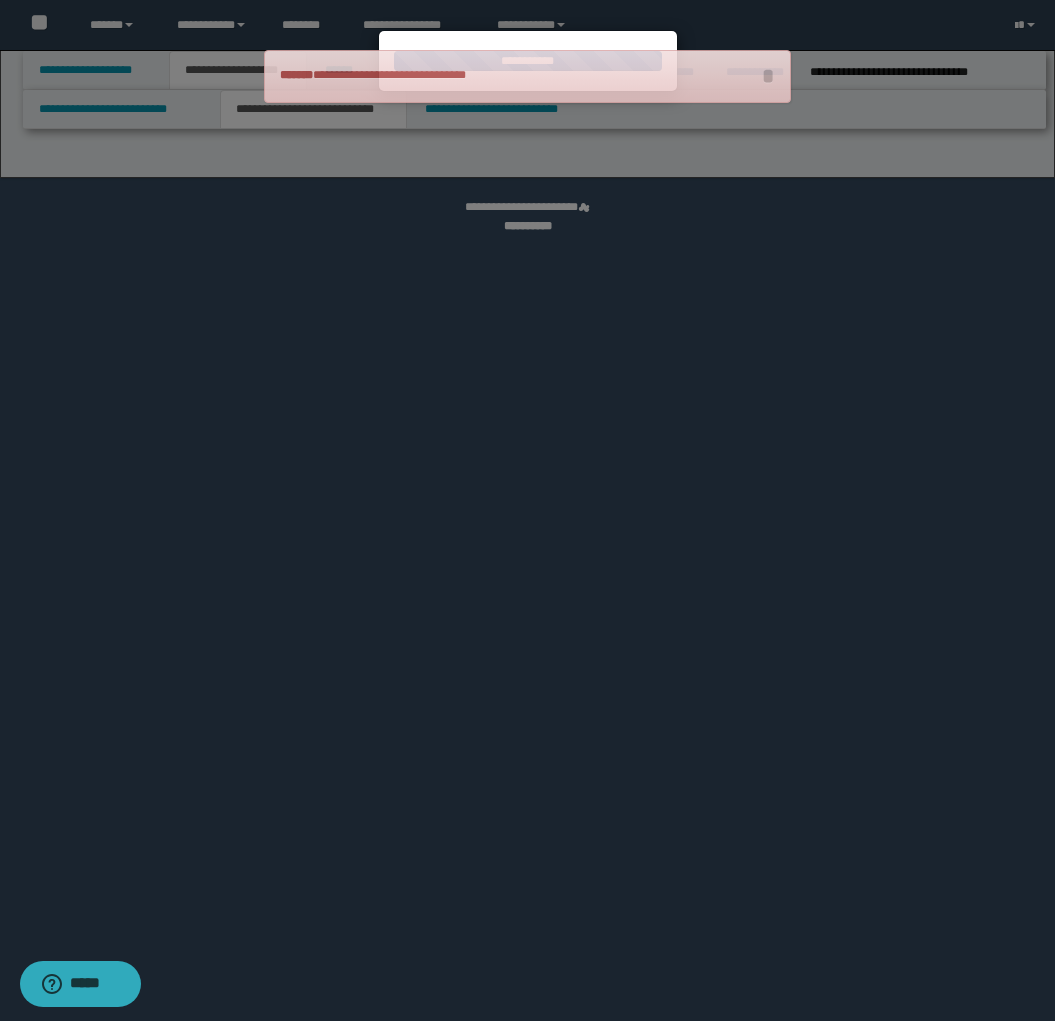select on "*" 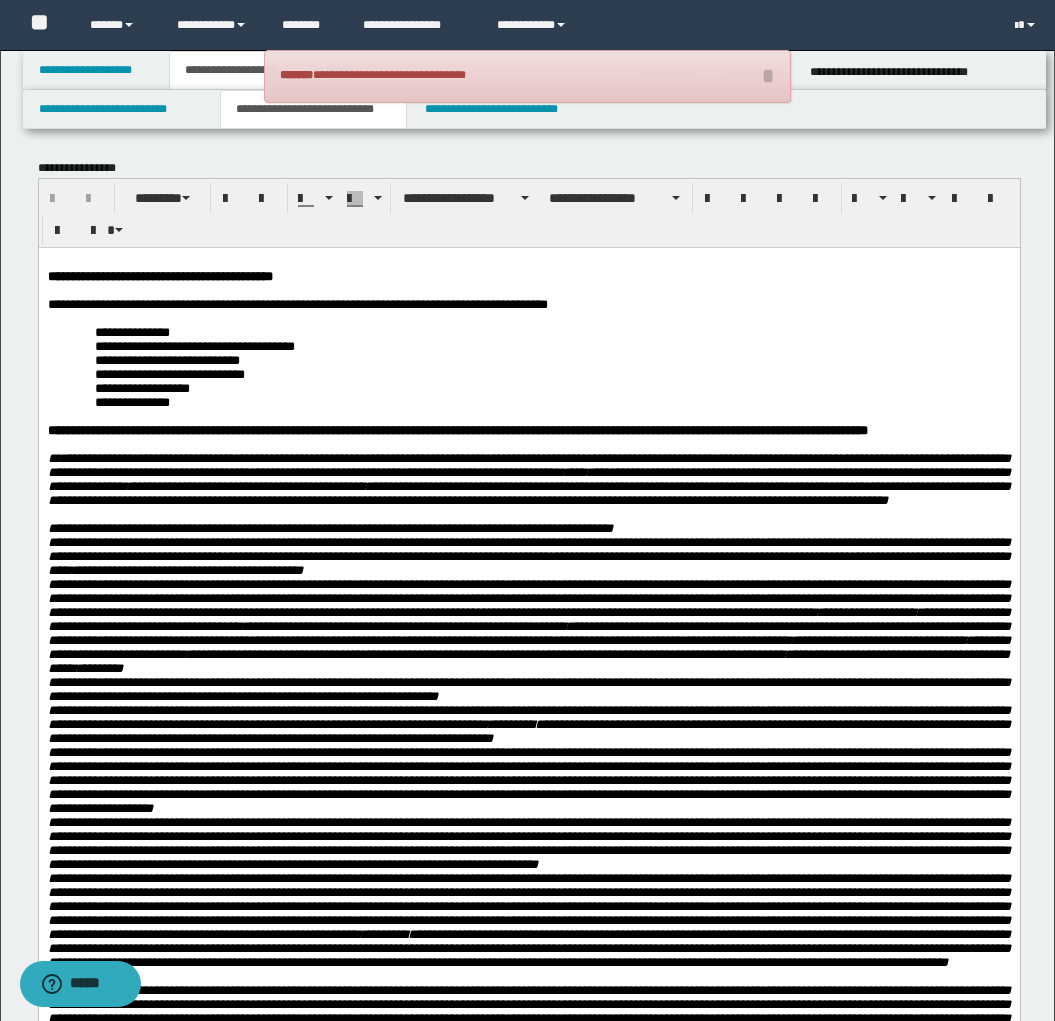 scroll, scrollTop: 0, scrollLeft: 0, axis: both 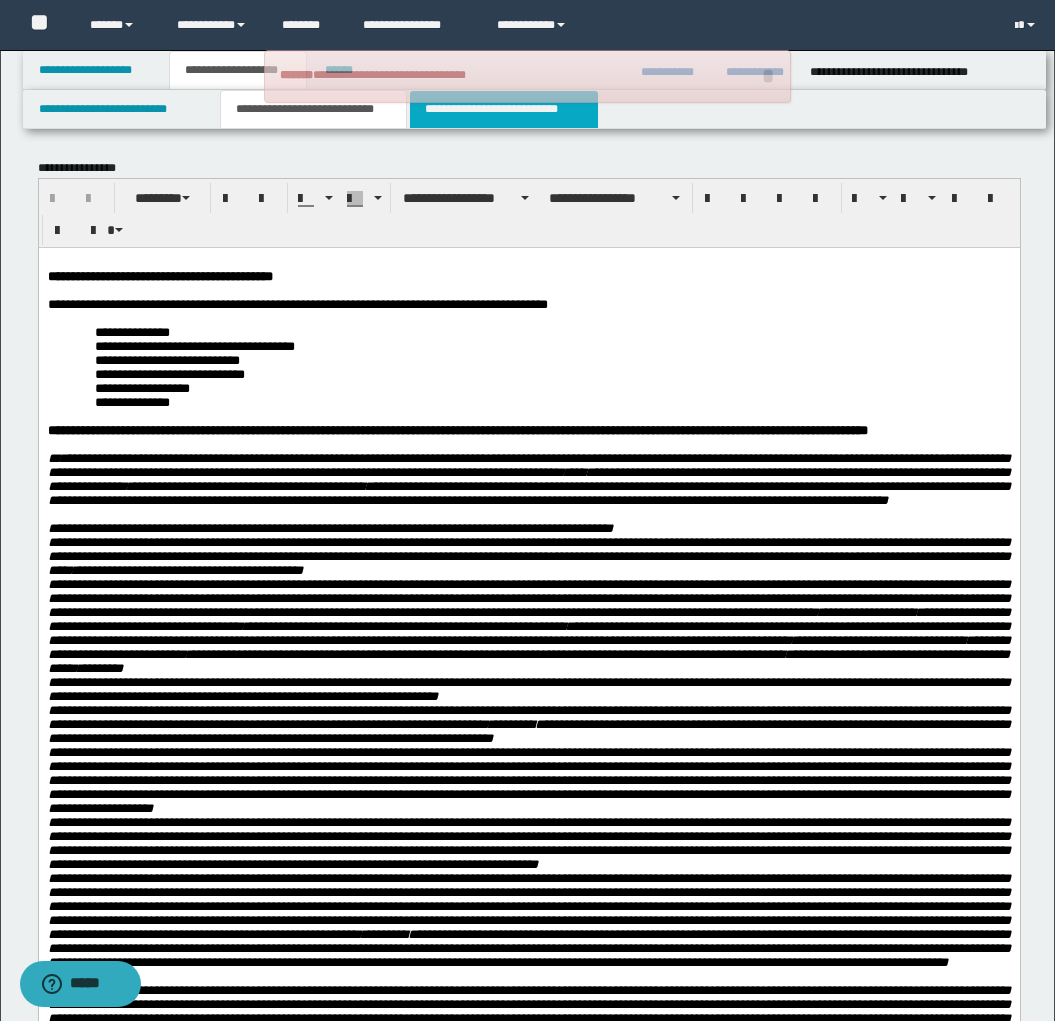 click on "**********" at bounding box center [504, 109] 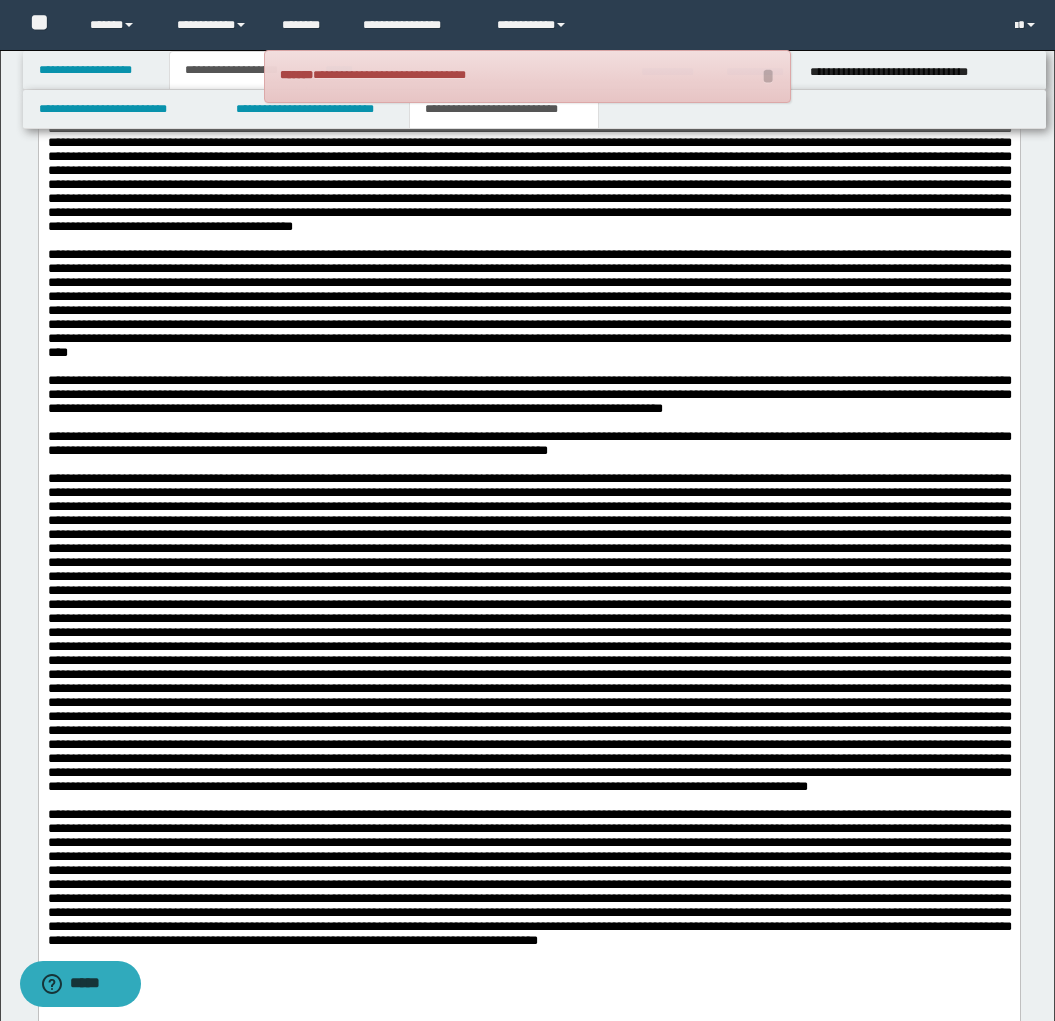scroll, scrollTop: 2108, scrollLeft: 0, axis: vertical 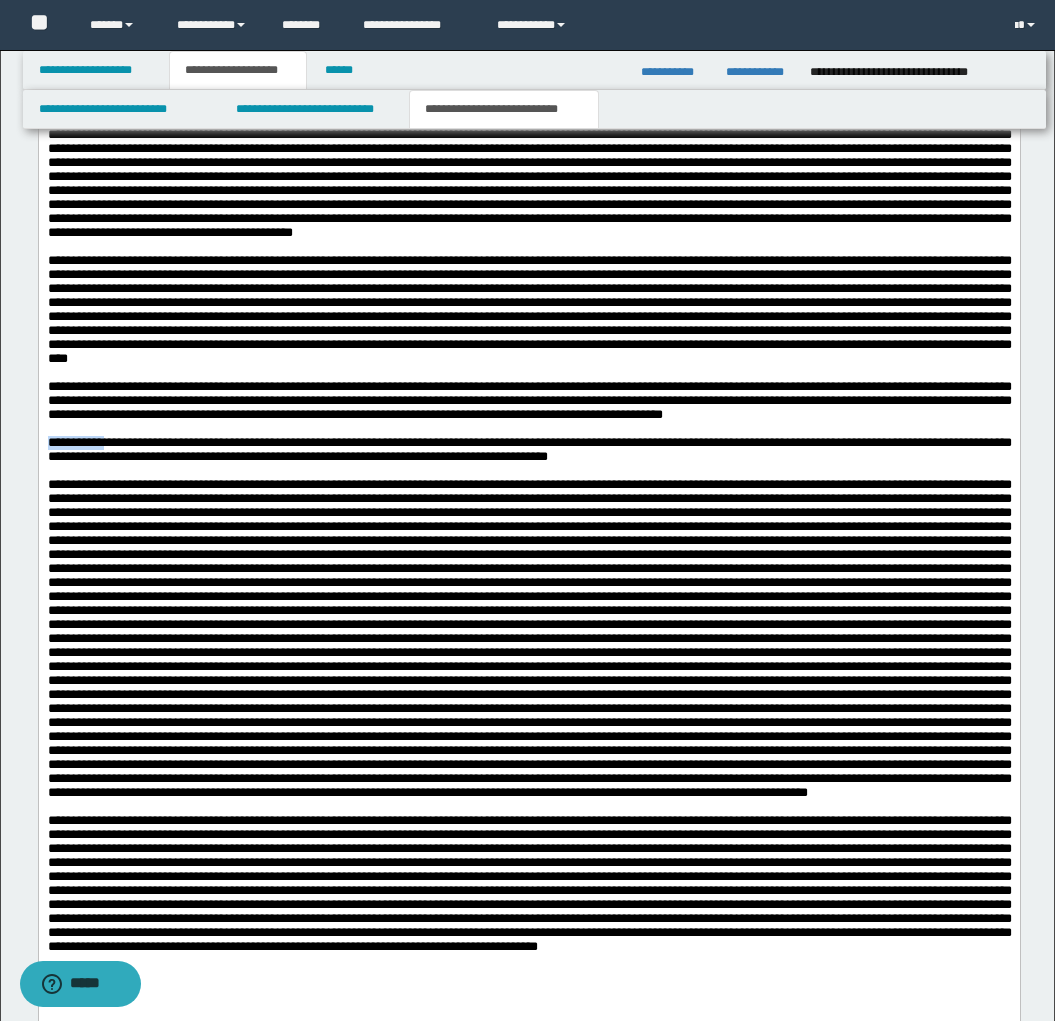 drag, startPoint x: 110, startPoint y: 513, endPoint x: 45, endPoint y: 512, distance: 65.00769 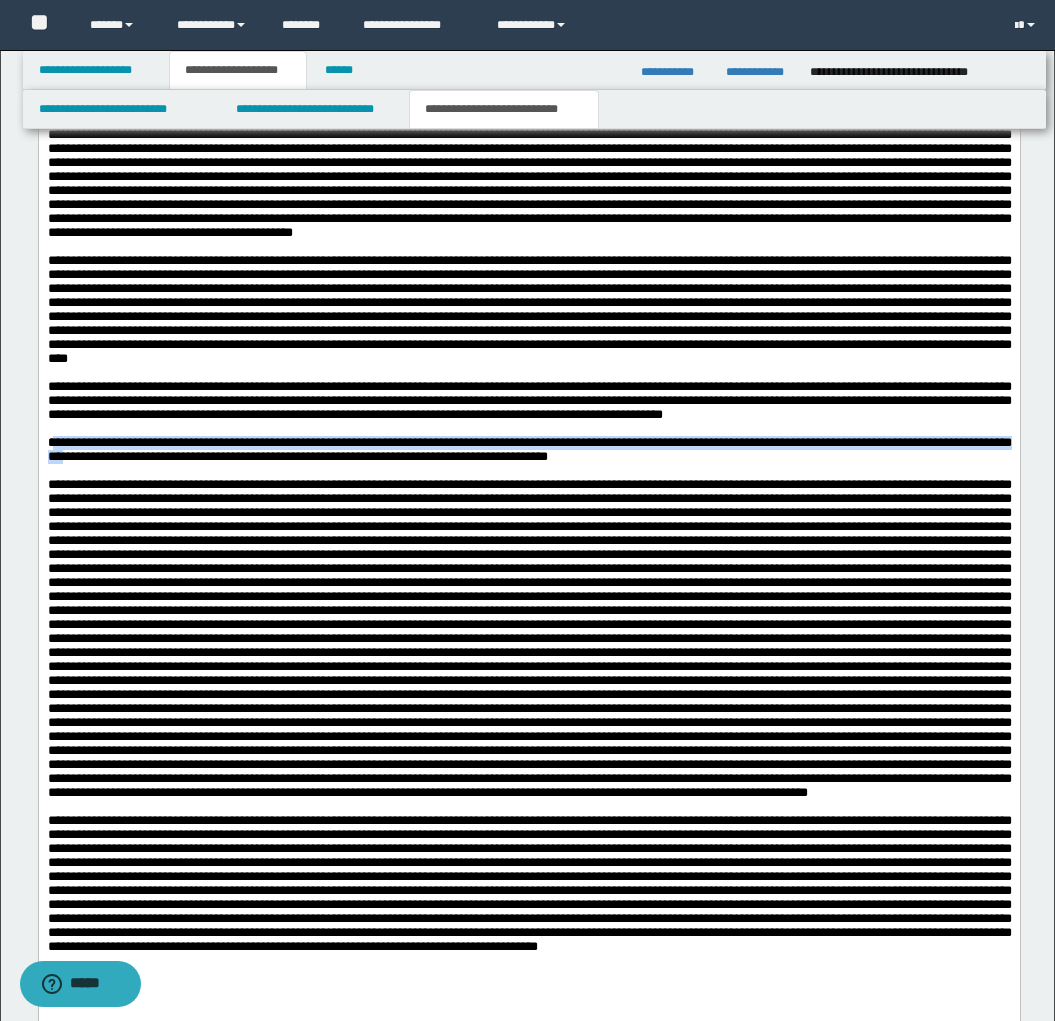 drag, startPoint x: 54, startPoint y: 513, endPoint x: 181, endPoint y: 520, distance: 127.192764 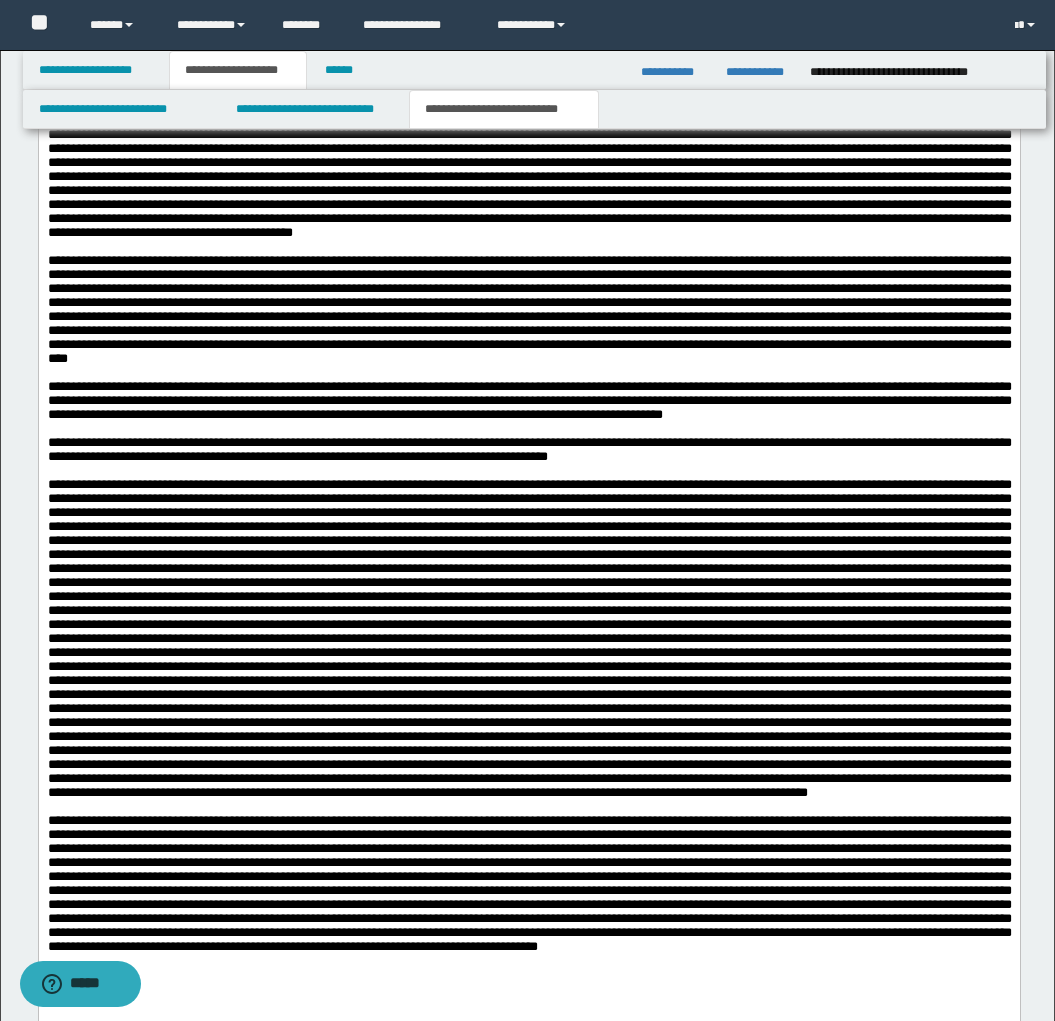 click on "**********" at bounding box center (529, 542) 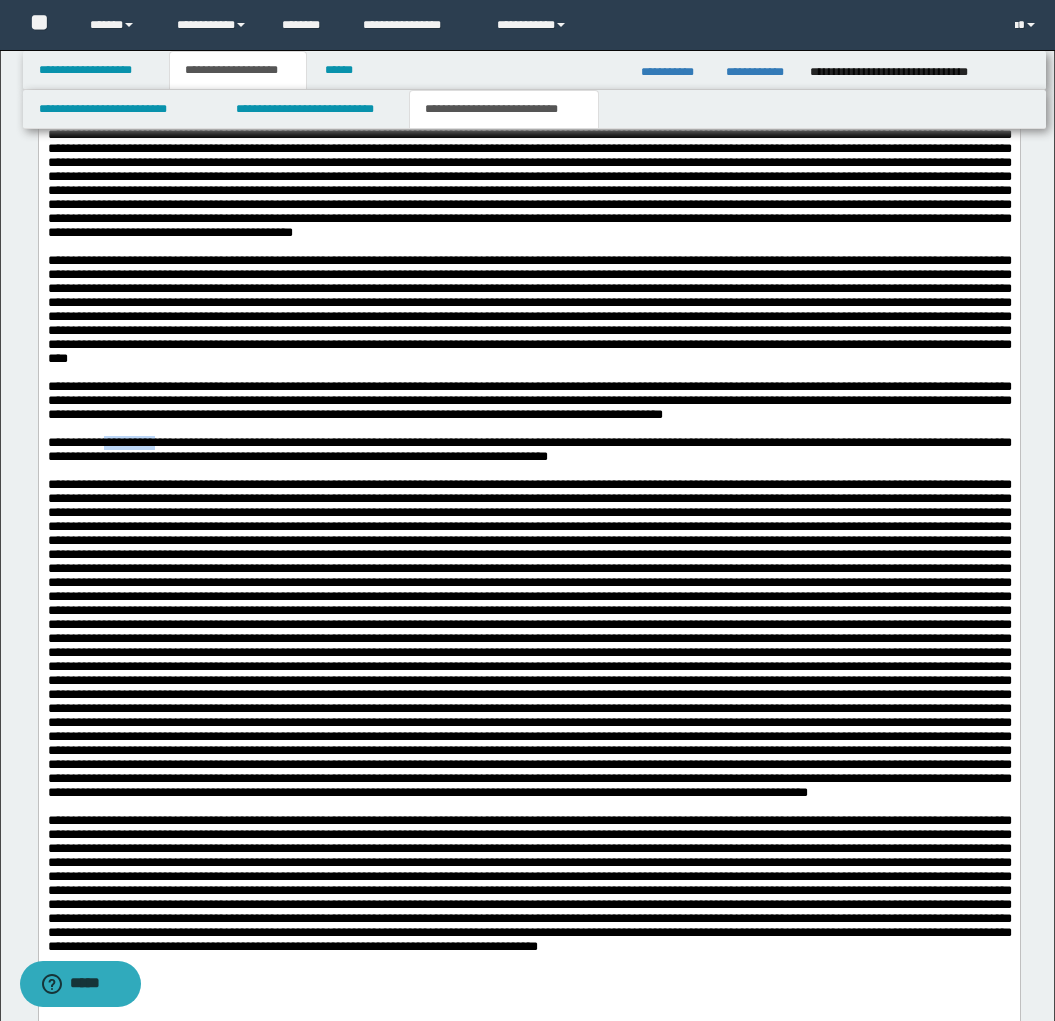 drag, startPoint x: 113, startPoint y: 512, endPoint x: 173, endPoint y: 513, distance: 60.00833 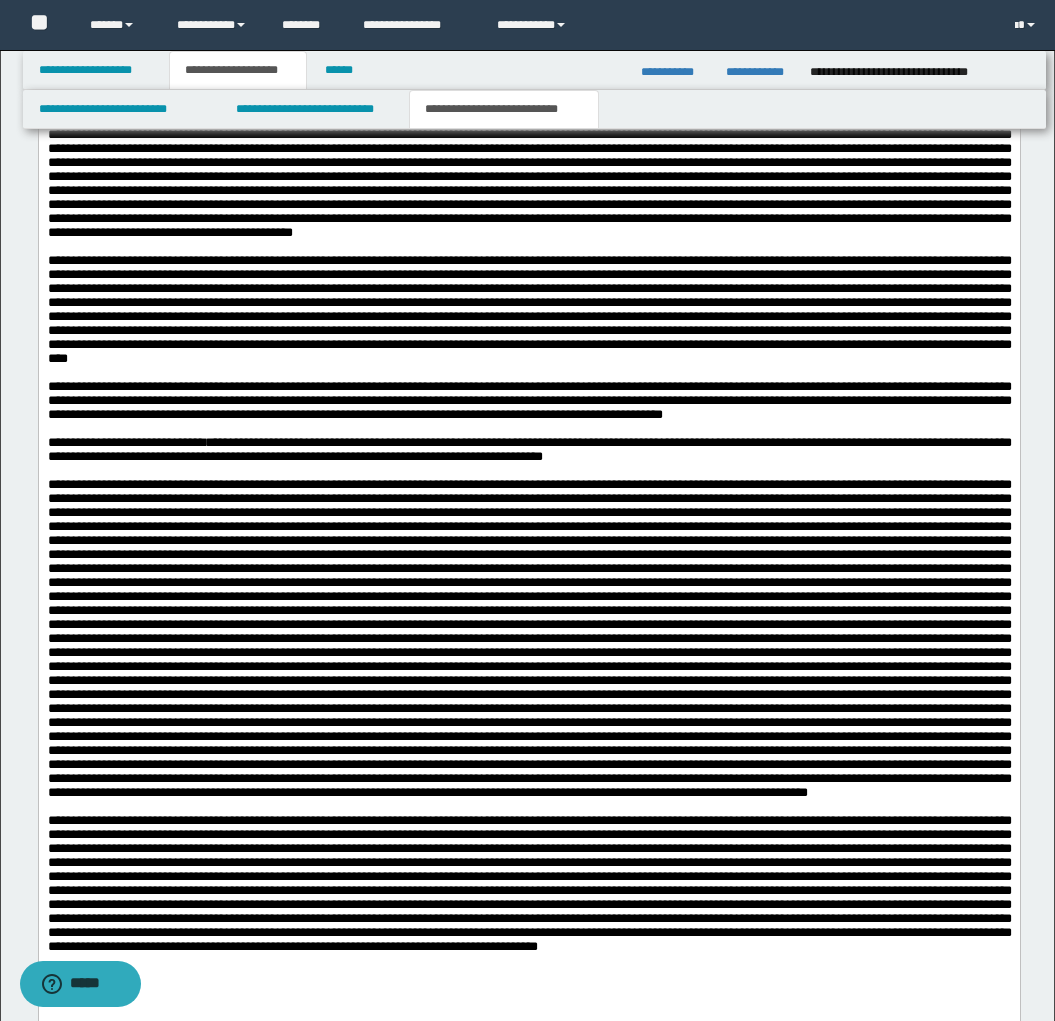 drag, startPoint x: 251, startPoint y: 515, endPoint x: 289, endPoint y: 541, distance: 46.043457 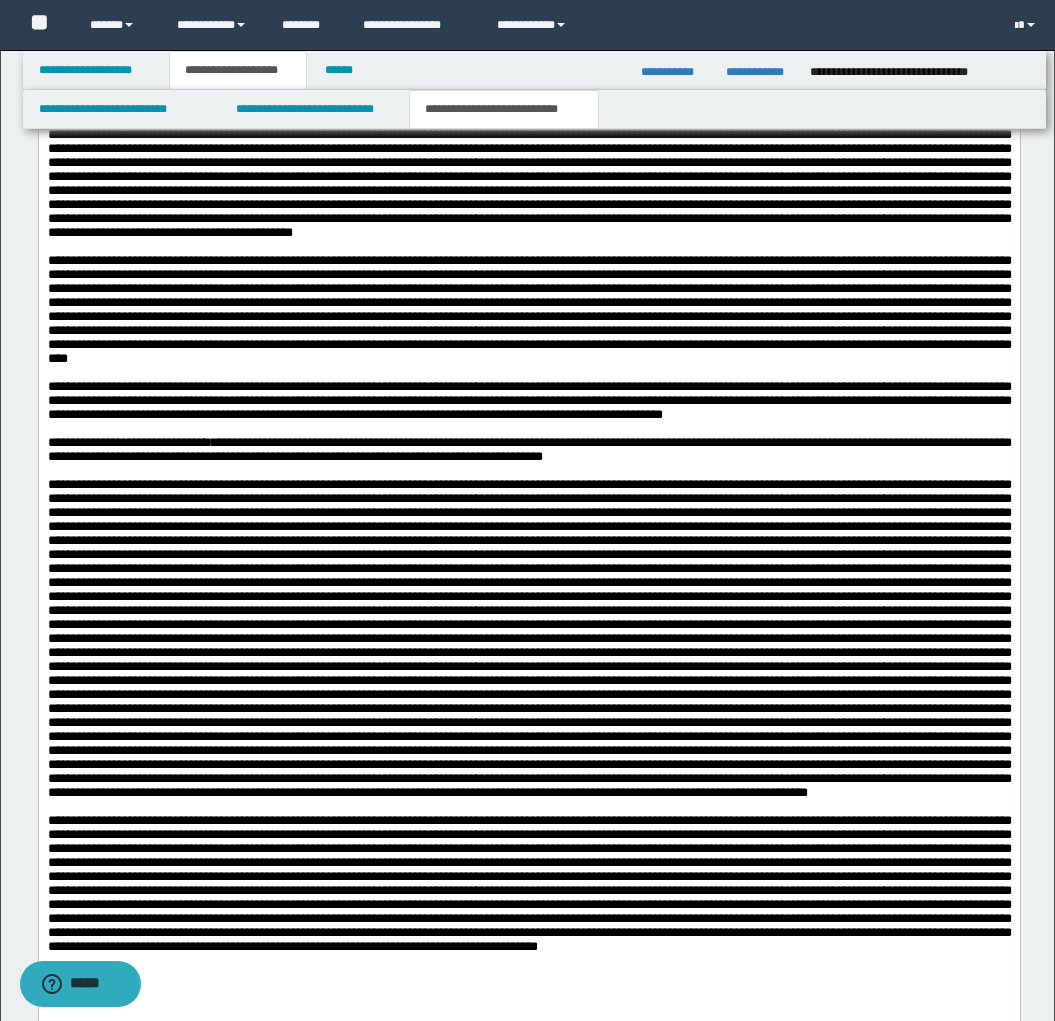 drag, startPoint x: 314, startPoint y: 512, endPoint x: 331, endPoint y: 540, distance: 32.75668 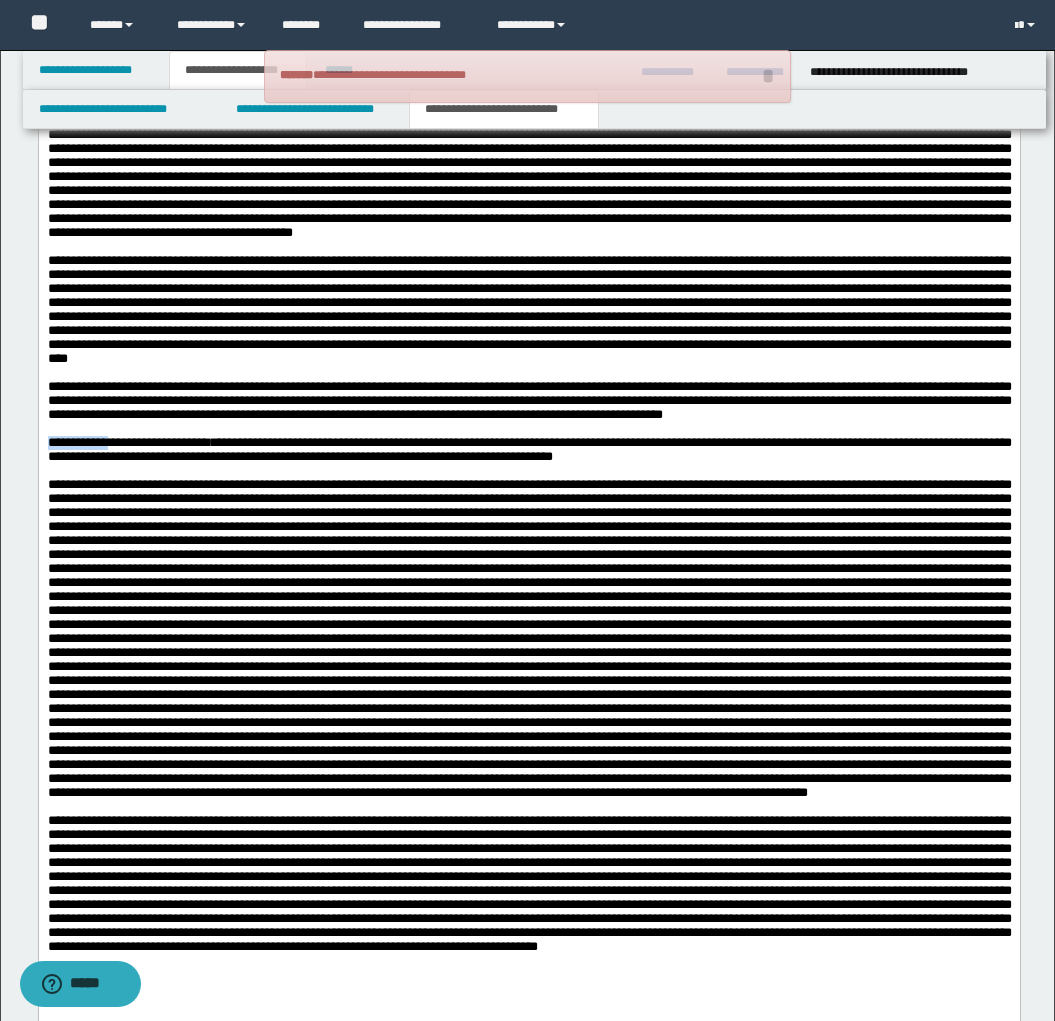 drag, startPoint x: 118, startPoint y: 517, endPoint x: 39, endPoint y: 516, distance: 79.00633 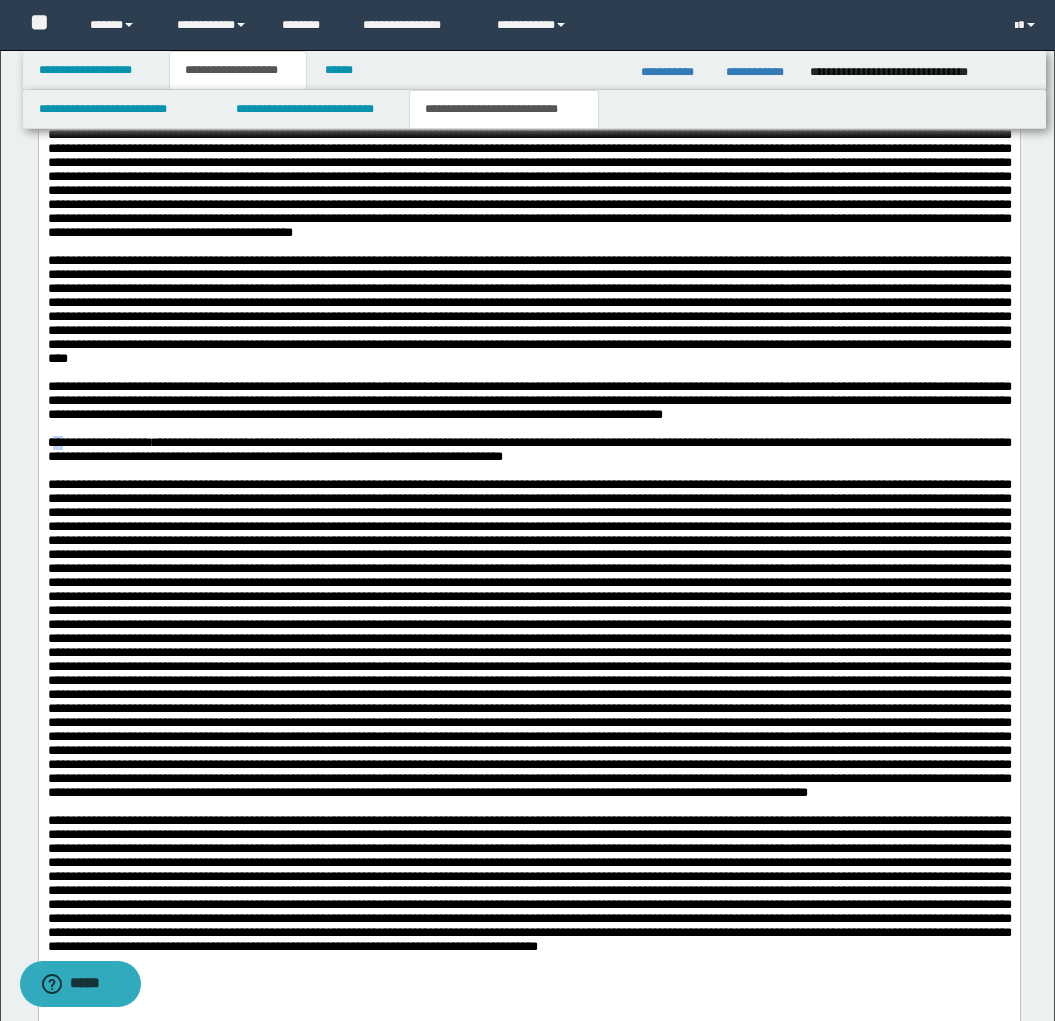 drag, startPoint x: 53, startPoint y: 515, endPoint x: 71, endPoint y: 516, distance: 18.027756 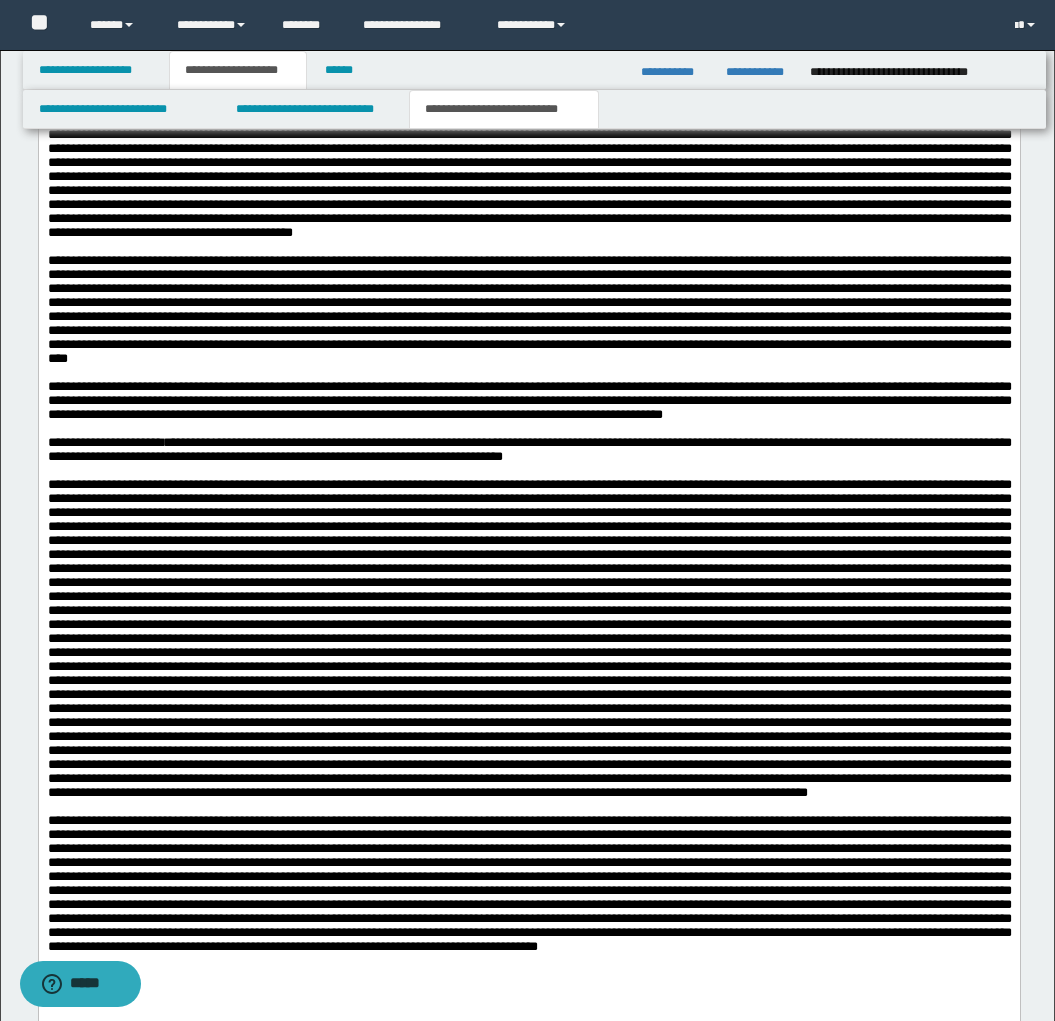 click on "**********" at bounding box center (529, 542) 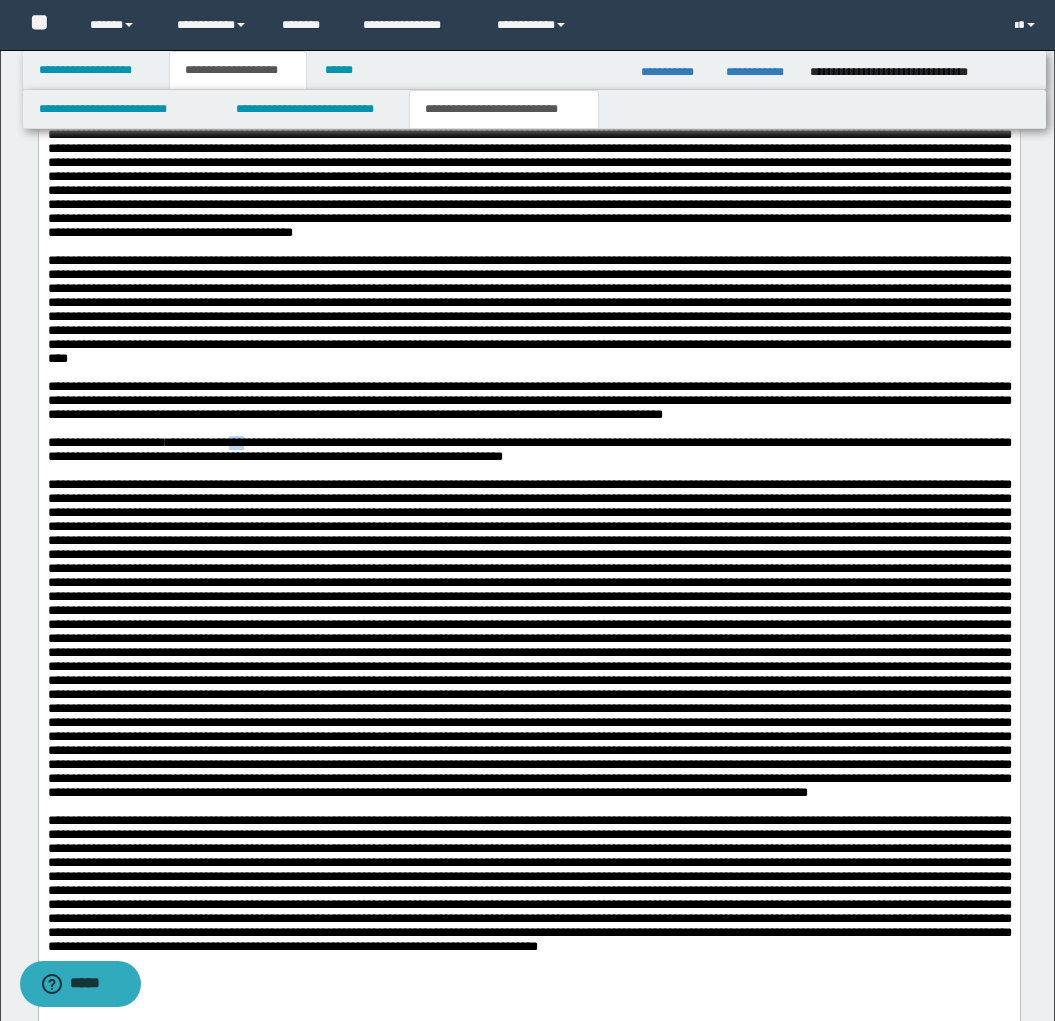 drag, startPoint x: 270, startPoint y: 514, endPoint x: 298, endPoint y: 513, distance: 28.01785 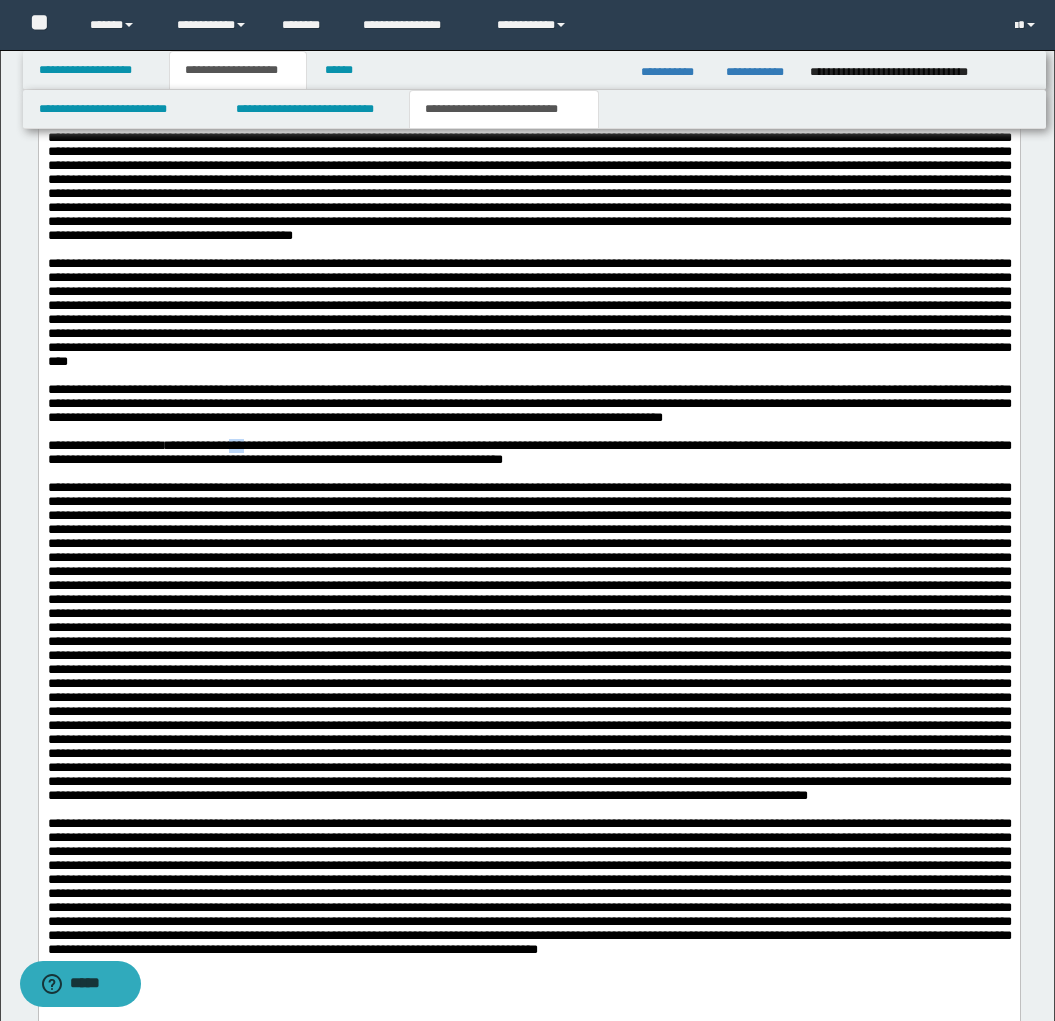 scroll, scrollTop: 2104, scrollLeft: 0, axis: vertical 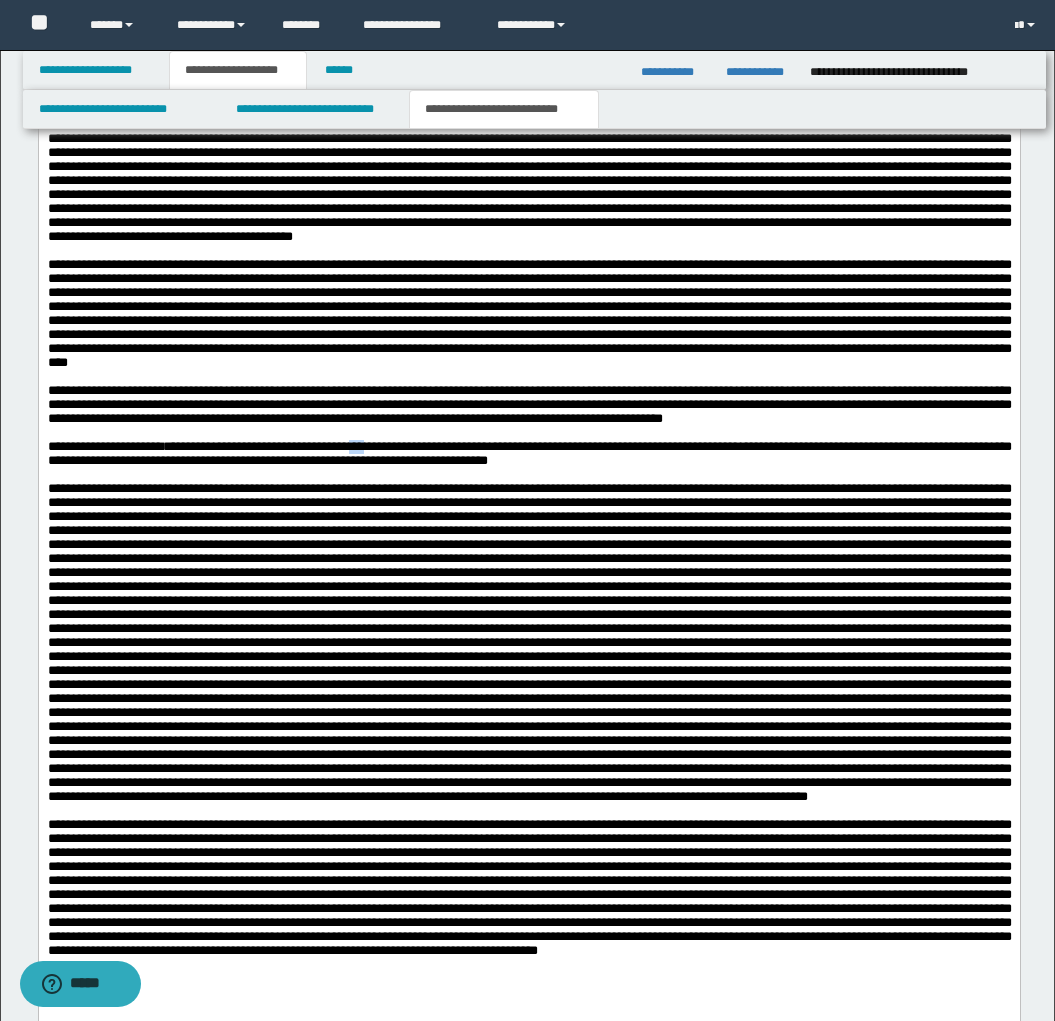 drag, startPoint x: 411, startPoint y: 520, endPoint x: 430, endPoint y: 520, distance: 19 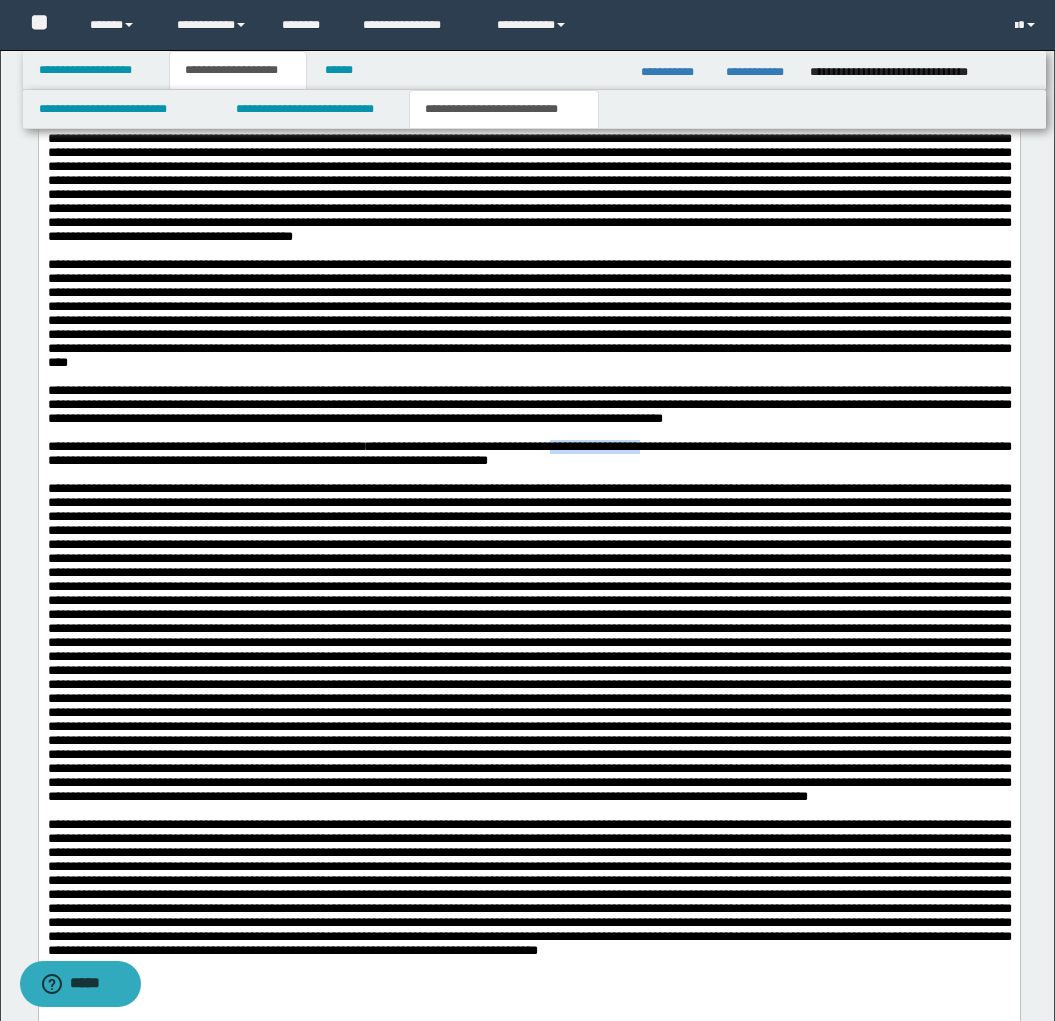 drag, startPoint x: 647, startPoint y: 520, endPoint x: 777, endPoint y: 519, distance: 130.00385 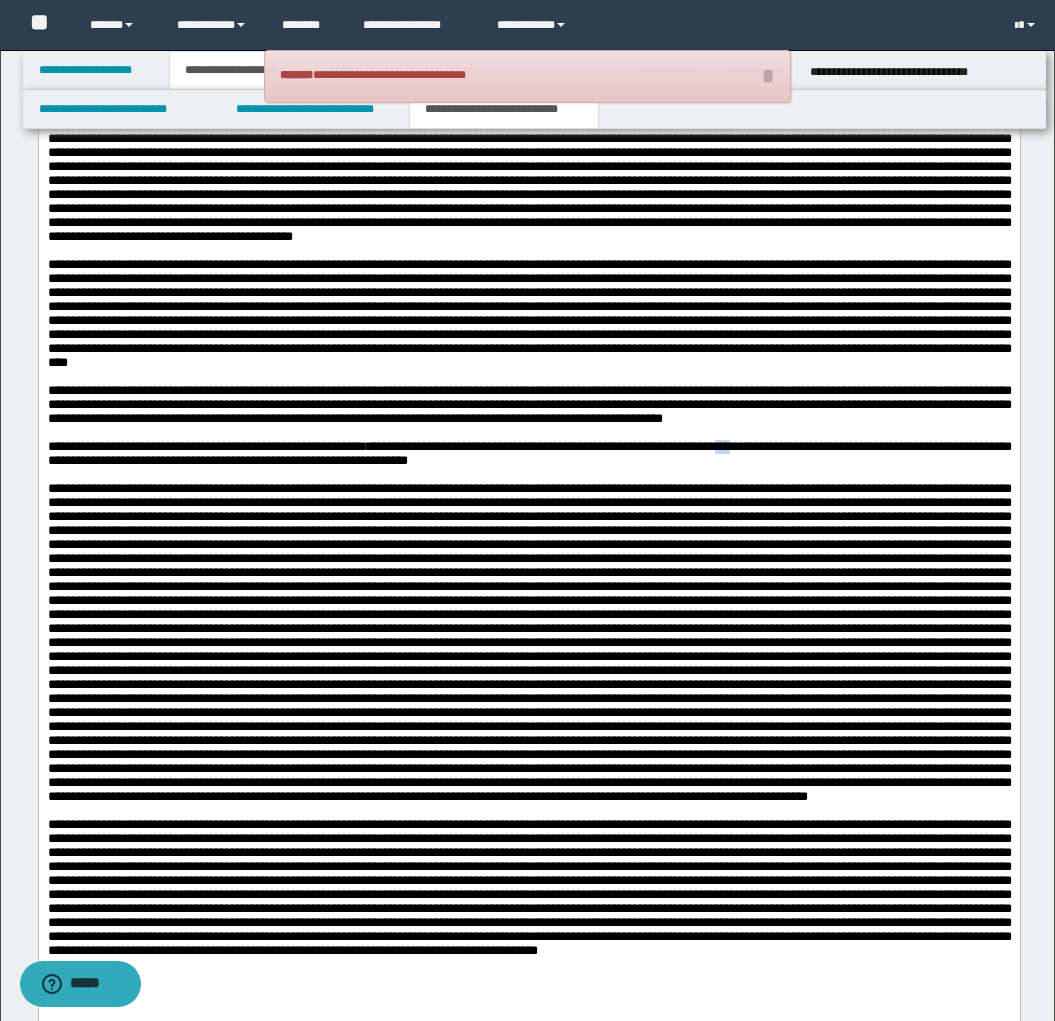 drag, startPoint x: 816, startPoint y: 520, endPoint x: 833, endPoint y: 519, distance: 17.029387 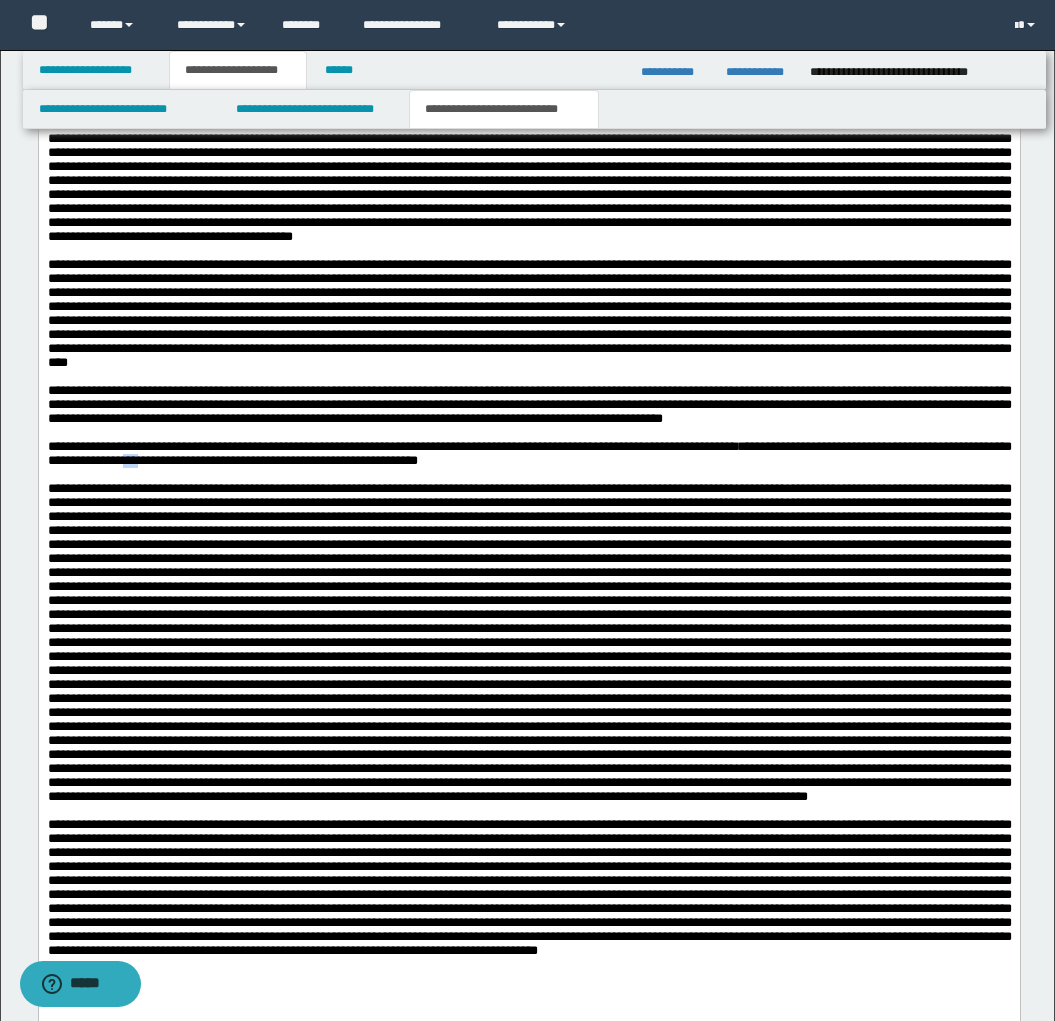 drag, startPoint x: 259, startPoint y: 535, endPoint x: 271, endPoint y: 535, distance: 12 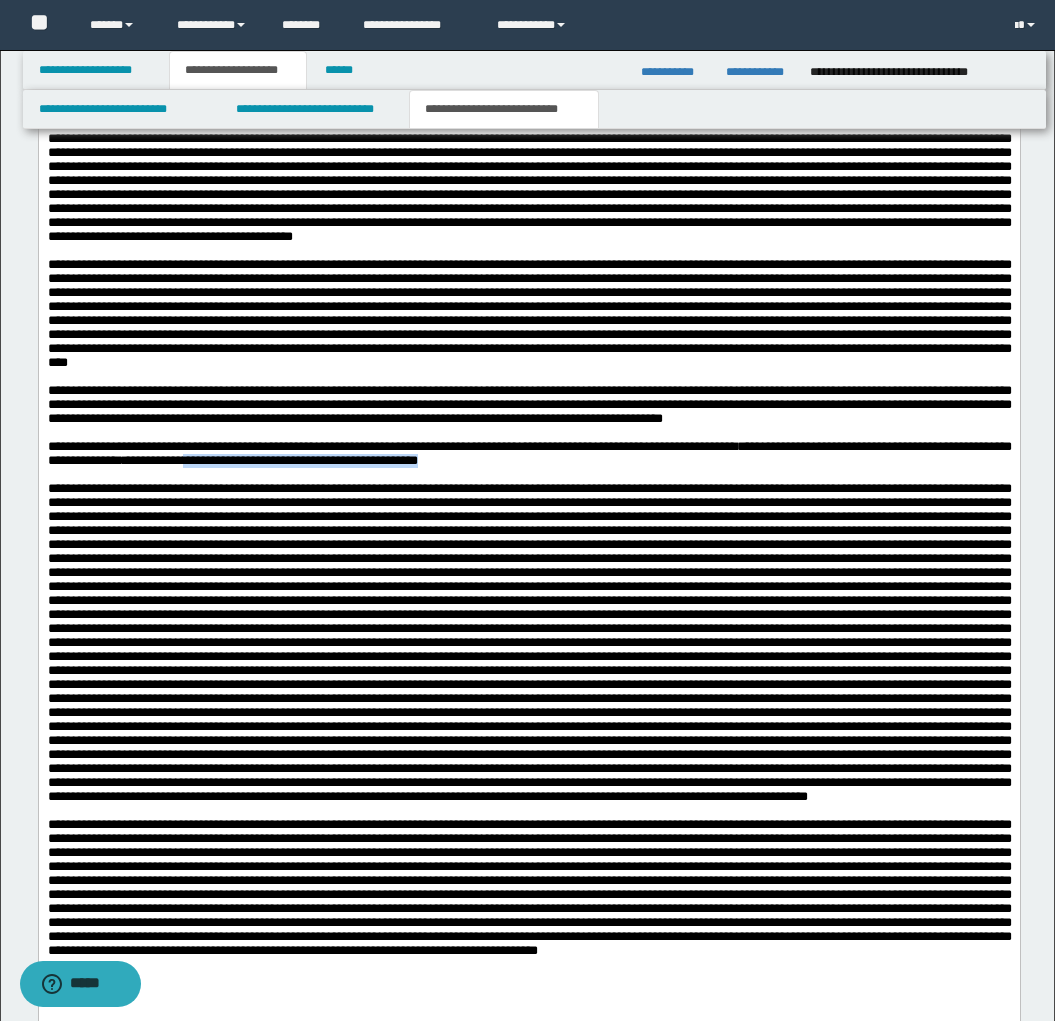 drag, startPoint x: 310, startPoint y: 533, endPoint x: 598, endPoint y: 539, distance: 288.0625 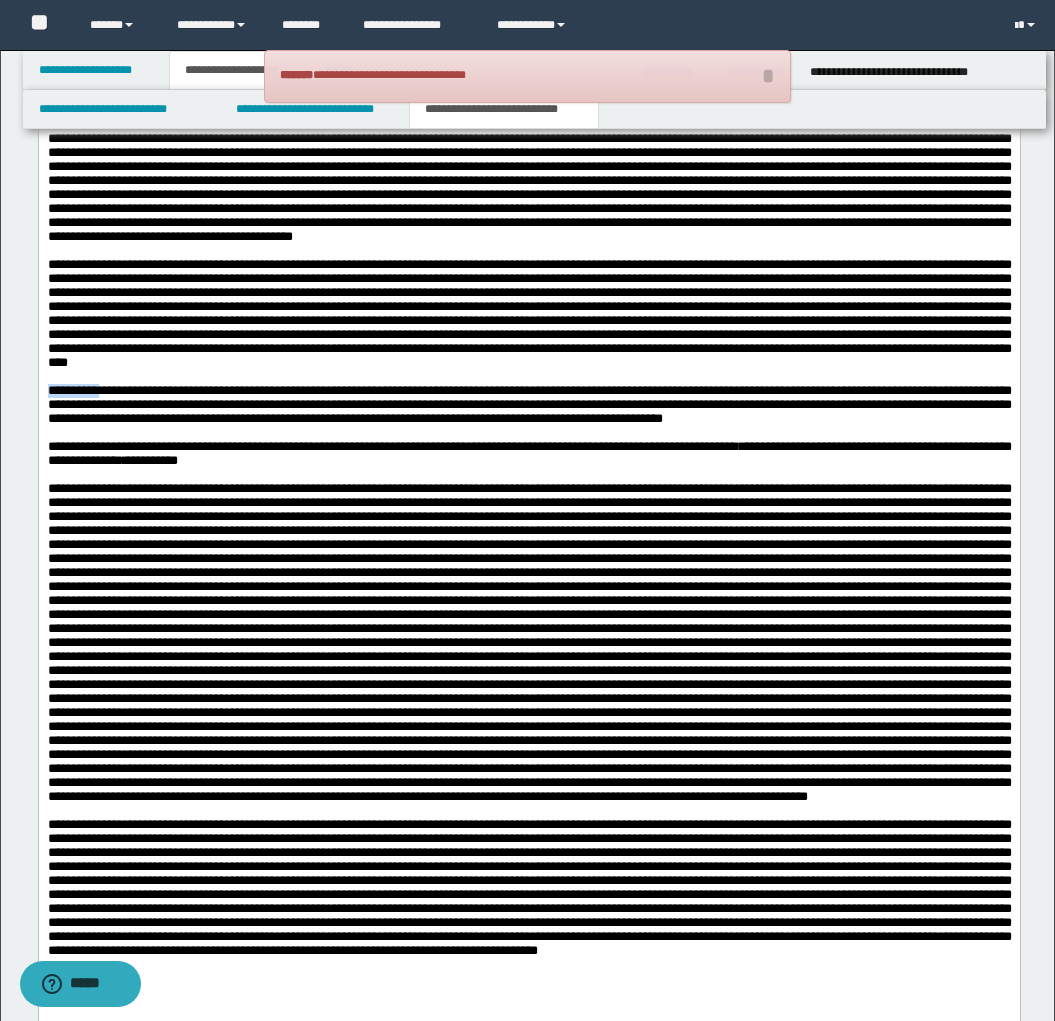 drag, startPoint x: 107, startPoint y: 458, endPoint x: 48, endPoint y: 454, distance: 59.135437 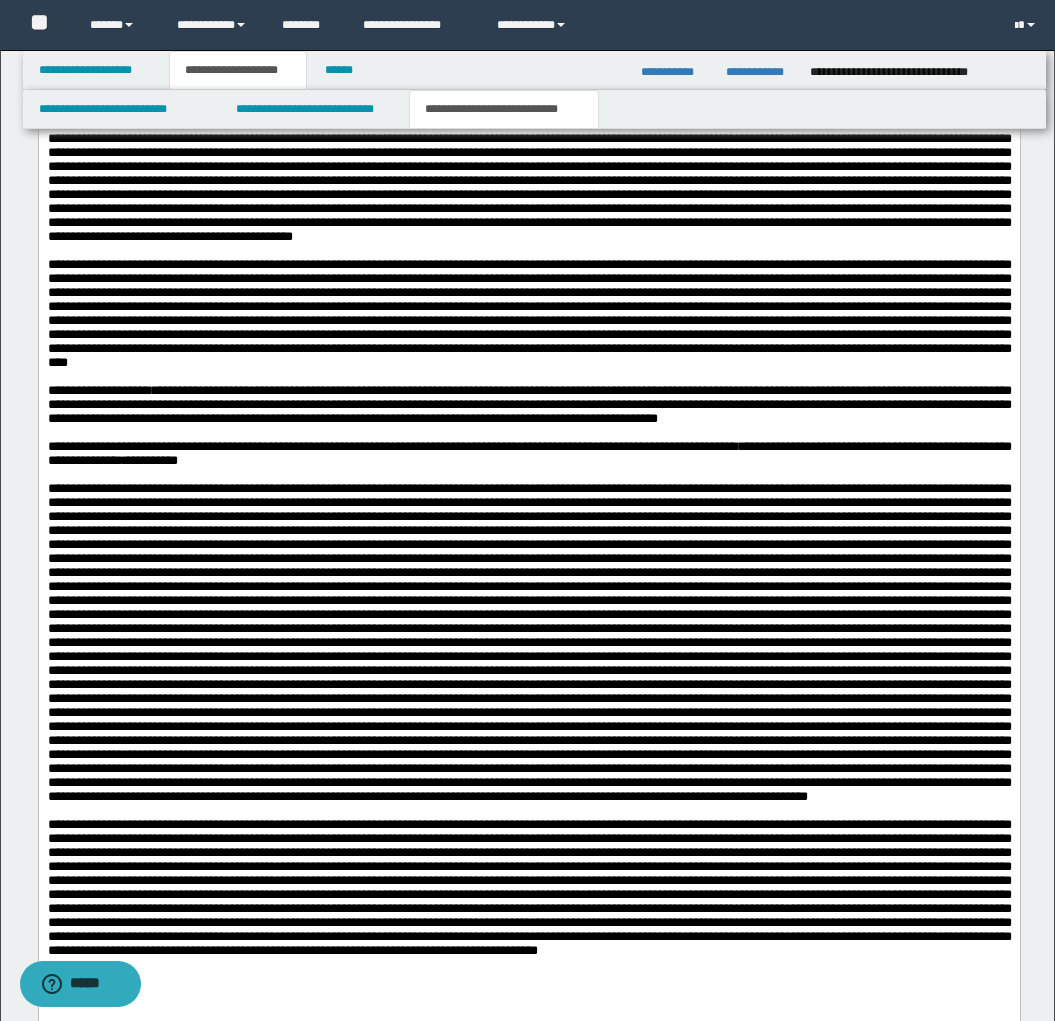 drag, startPoint x: 189, startPoint y: 455, endPoint x: 199, endPoint y: 458, distance: 10.440307 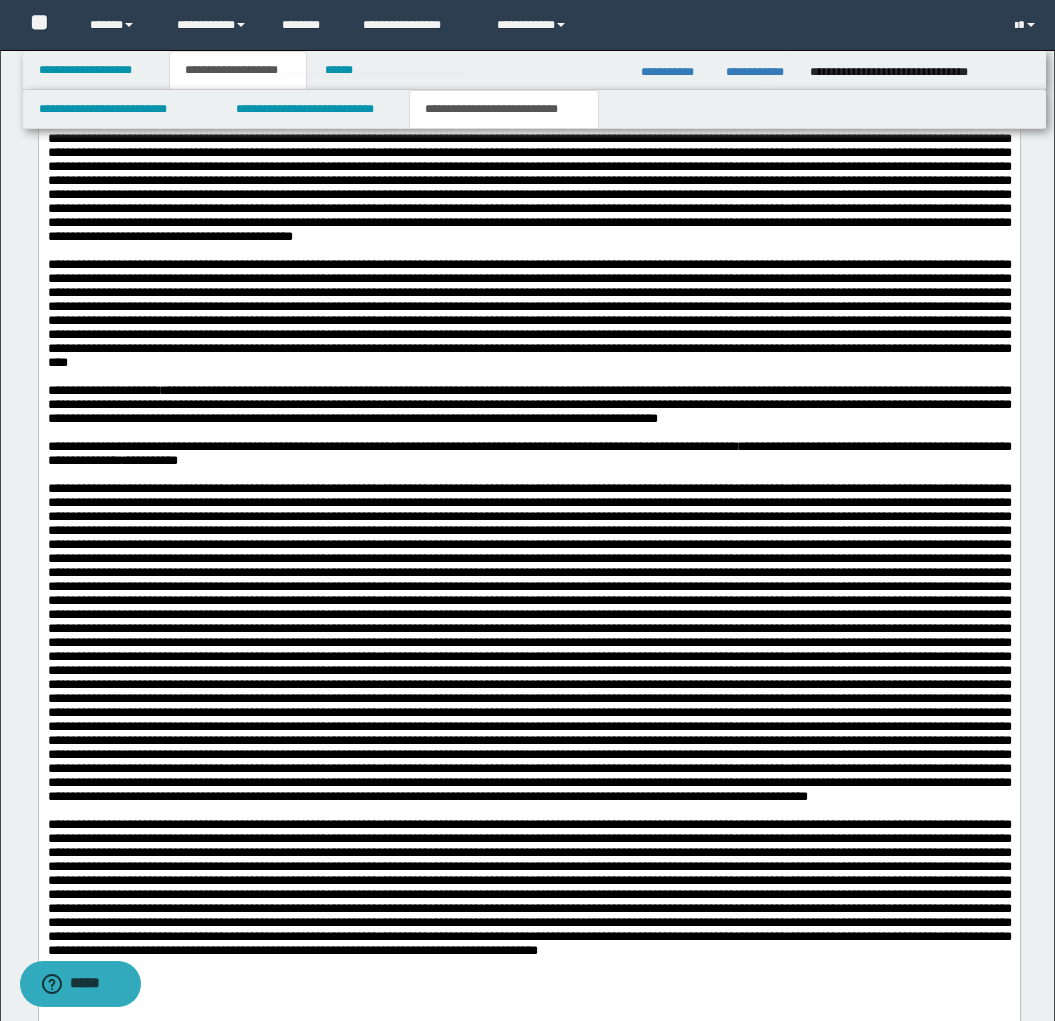 click on "**********" at bounding box center (529, 546) 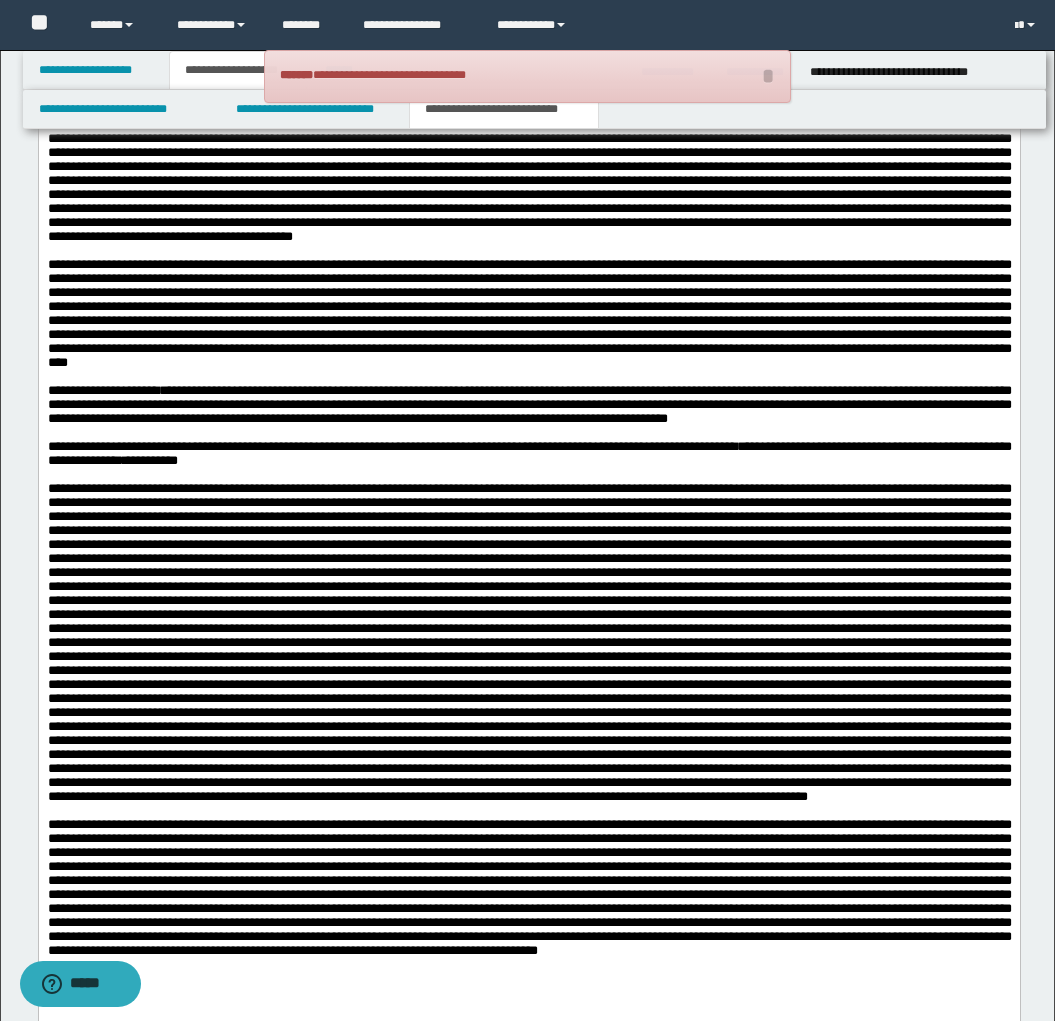 click on "**********" at bounding box center [529, 546] 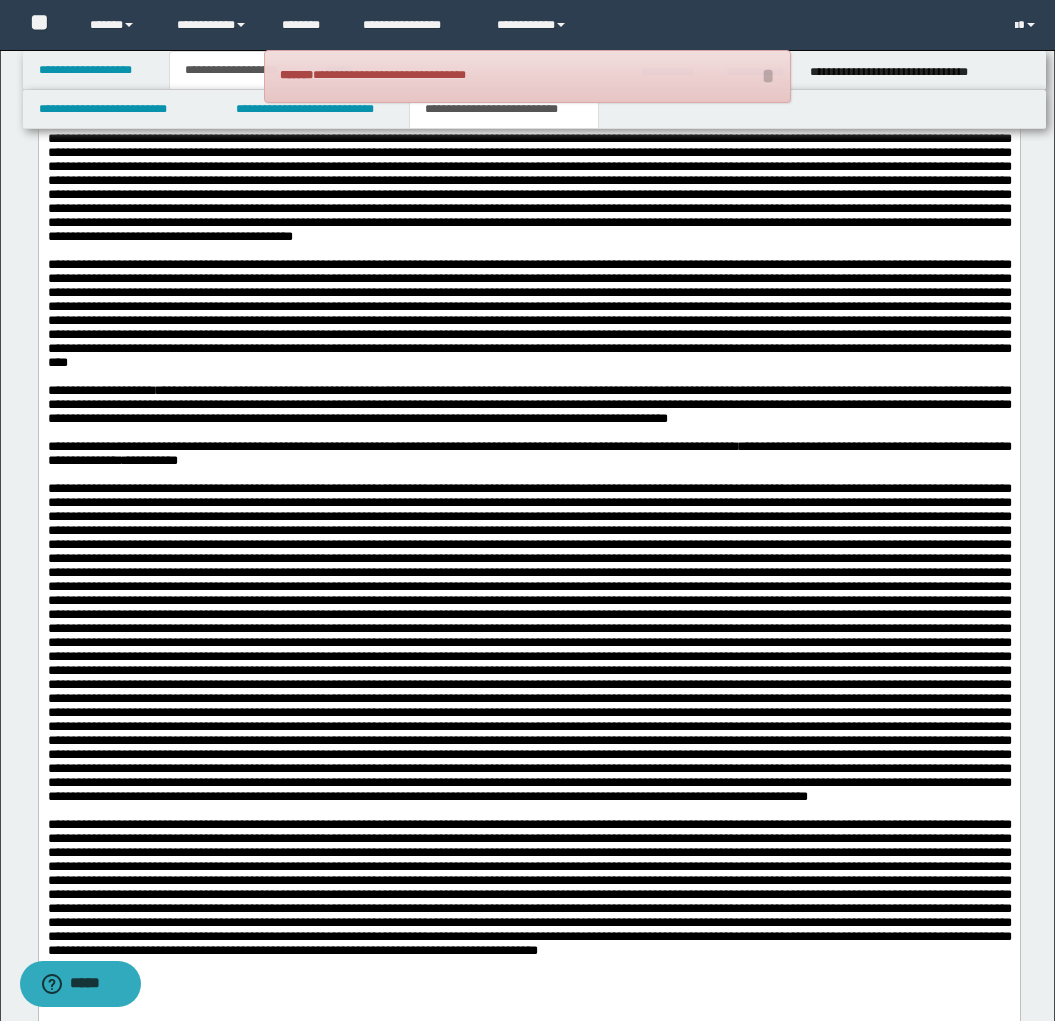 drag, startPoint x: 129, startPoint y: 456, endPoint x: 149, endPoint y: 477, distance: 29 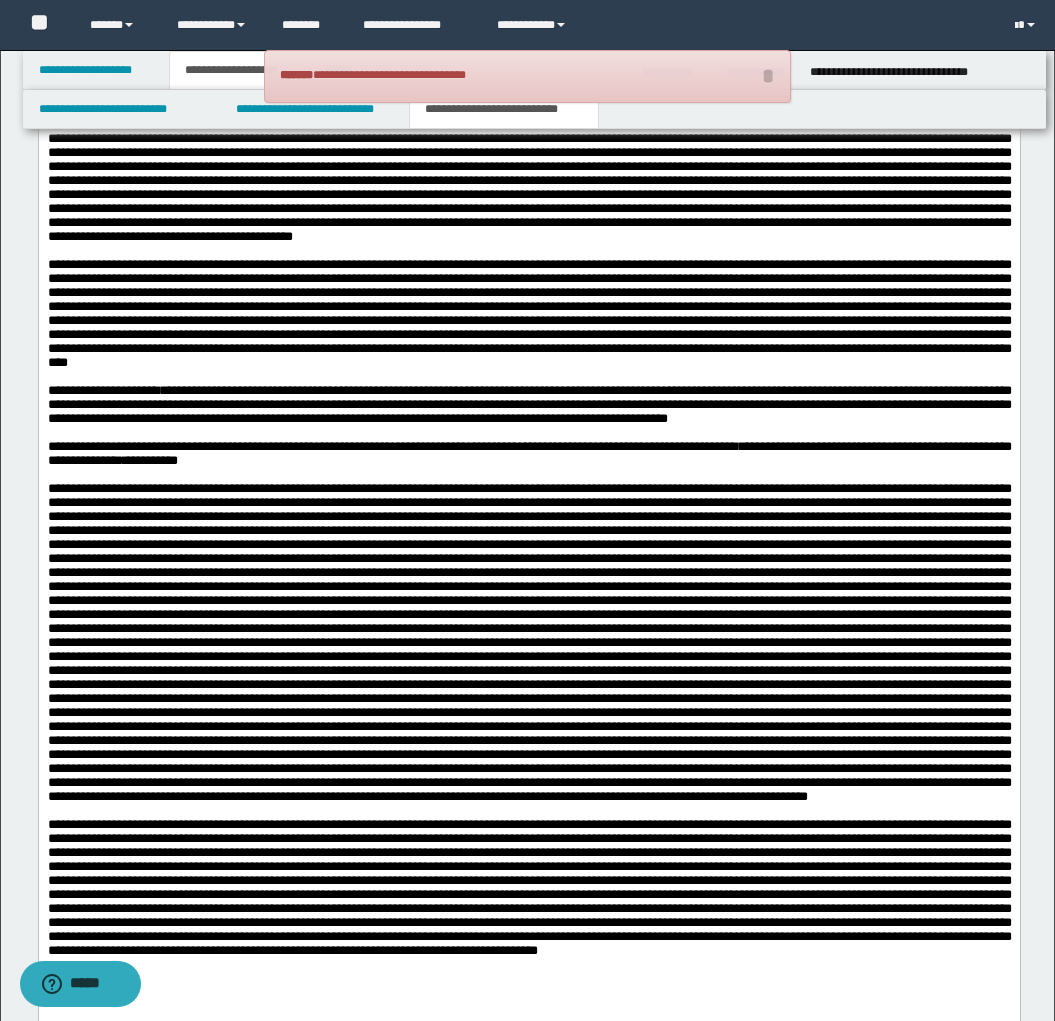 click on "**********" at bounding box center (529, 546) 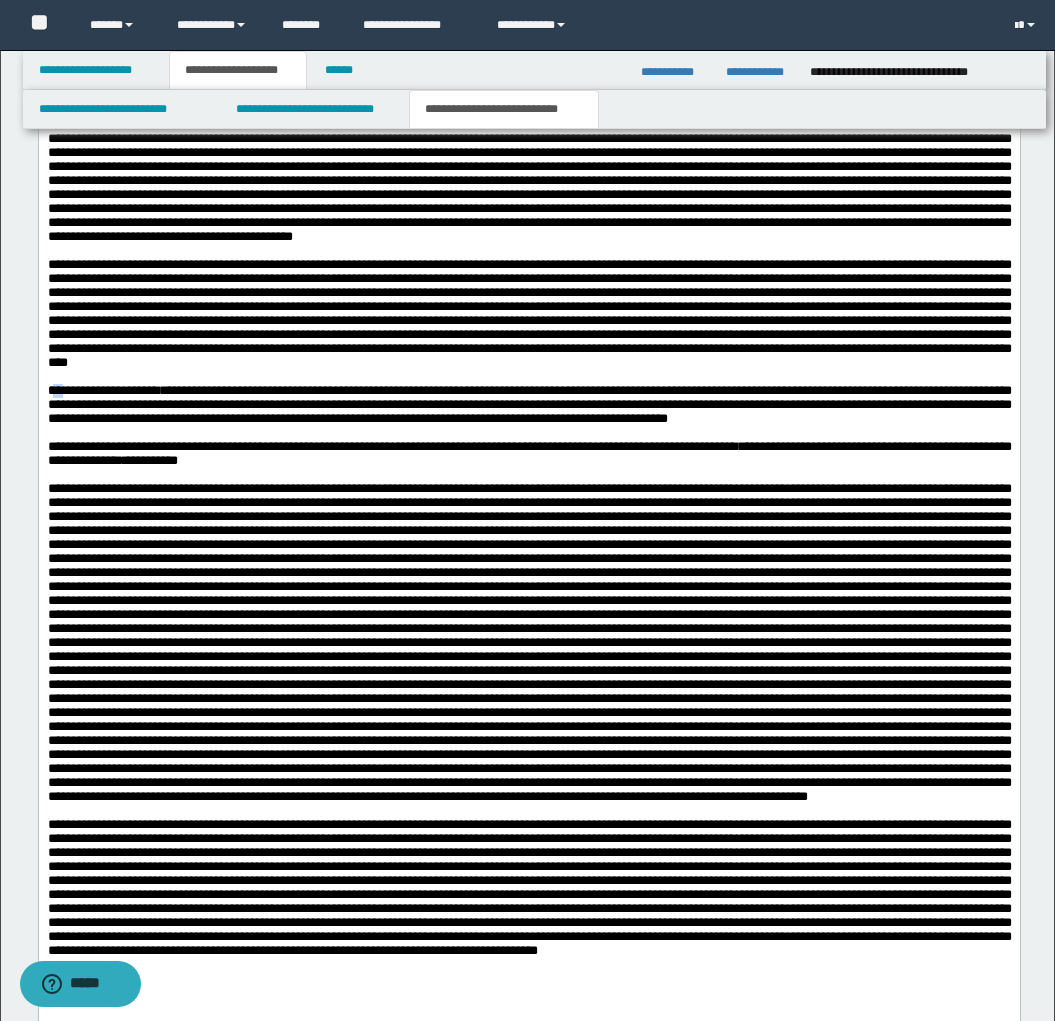 drag, startPoint x: 79, startPoint y: 456, endPoint x: 62, endPoint y: 457, distance: 17.029387 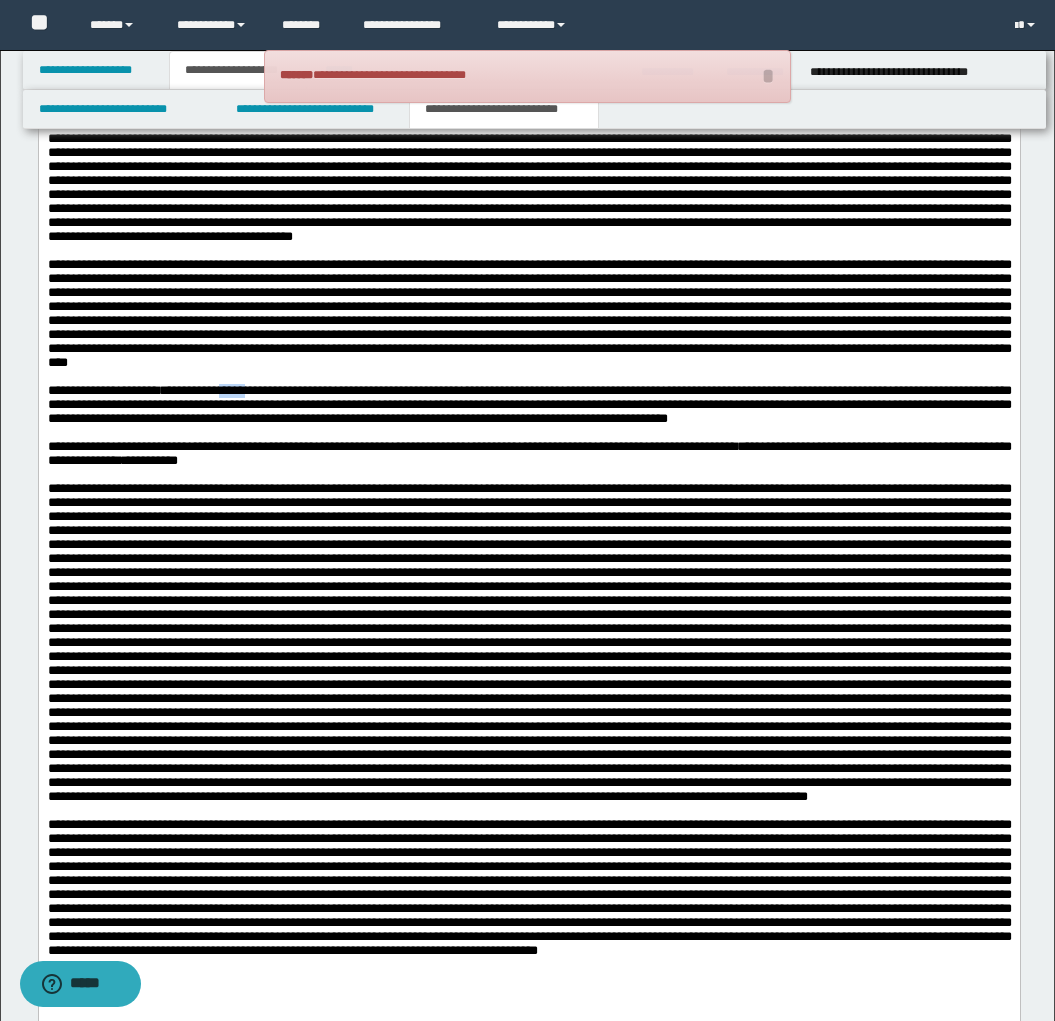 drag, startPoint x: 267, startPoint y: 460, endPoint x: 305, endPoint y: 457, distance: 38.118237 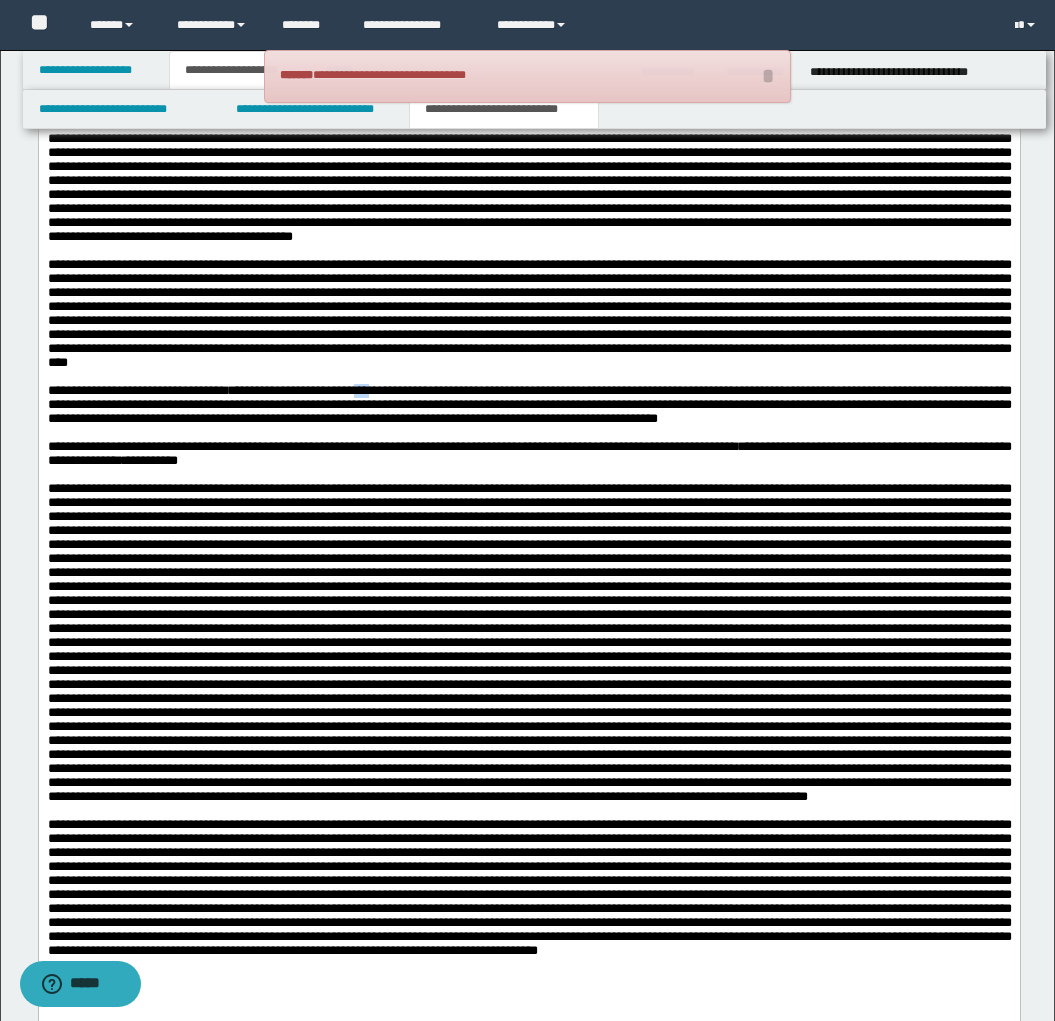 drag, startPoint x: 396, startPoint y: 458, endPoint x: 410, endPoint y: 457, distance: 14.035668 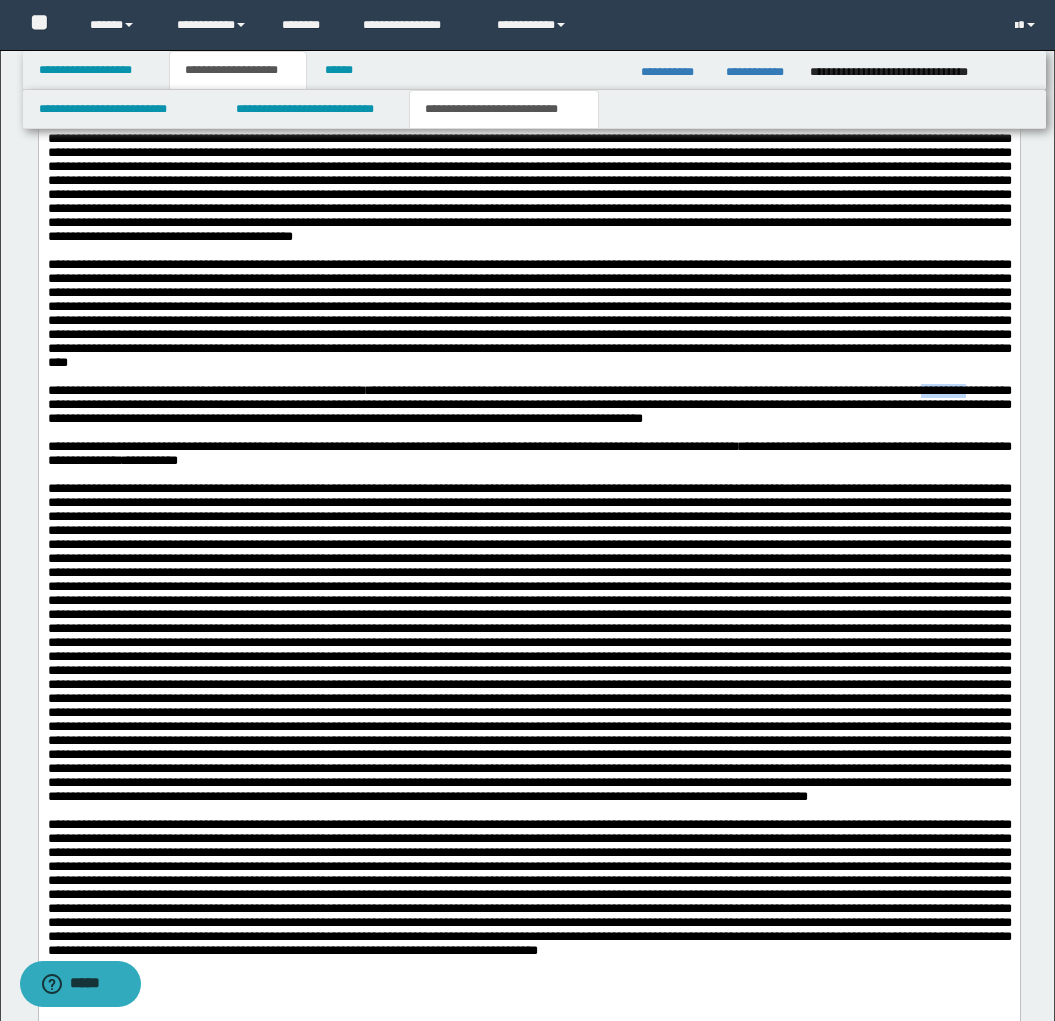 drag, startPoint x: 48, startPoint y: 474, endPoint x: 104, endPoint y: 473, distance: 56.008926 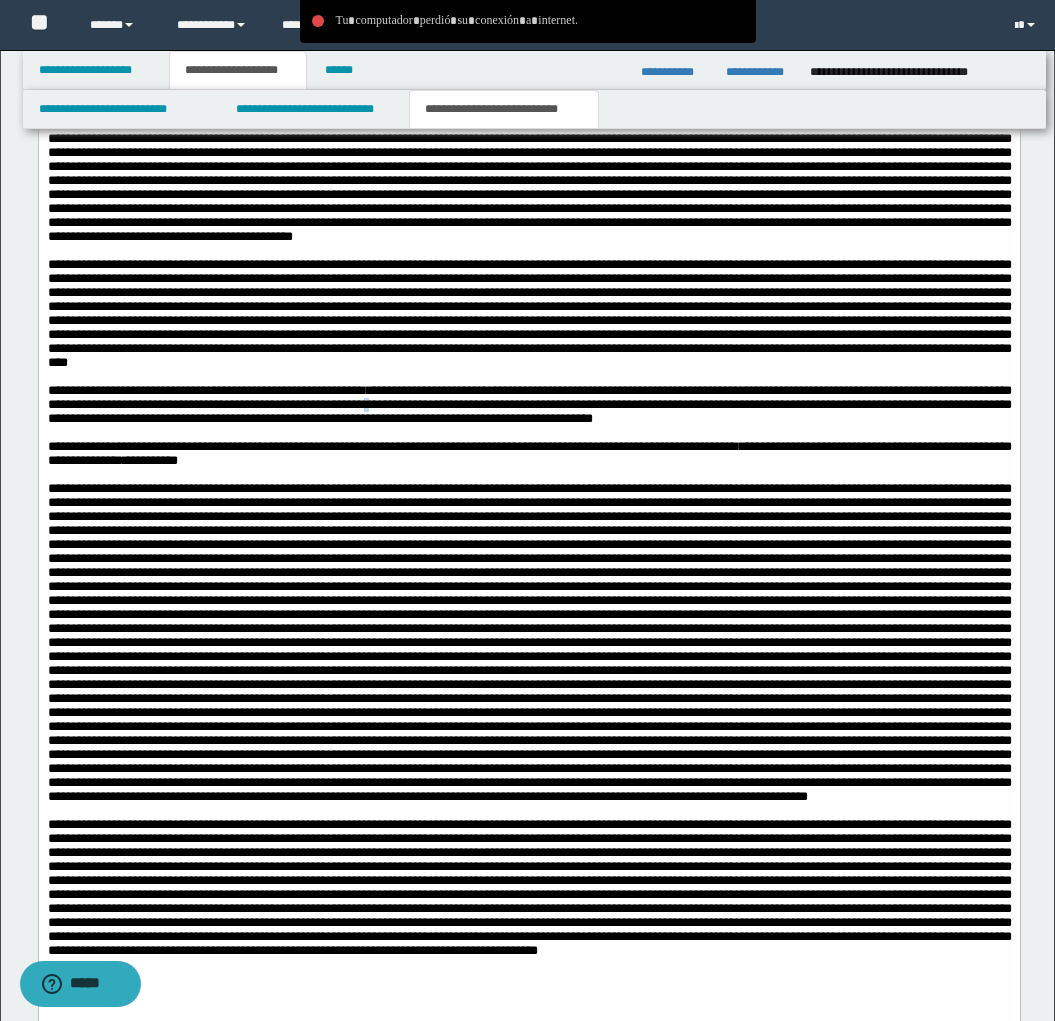 click on "**********" at bounding box center (529, 546) 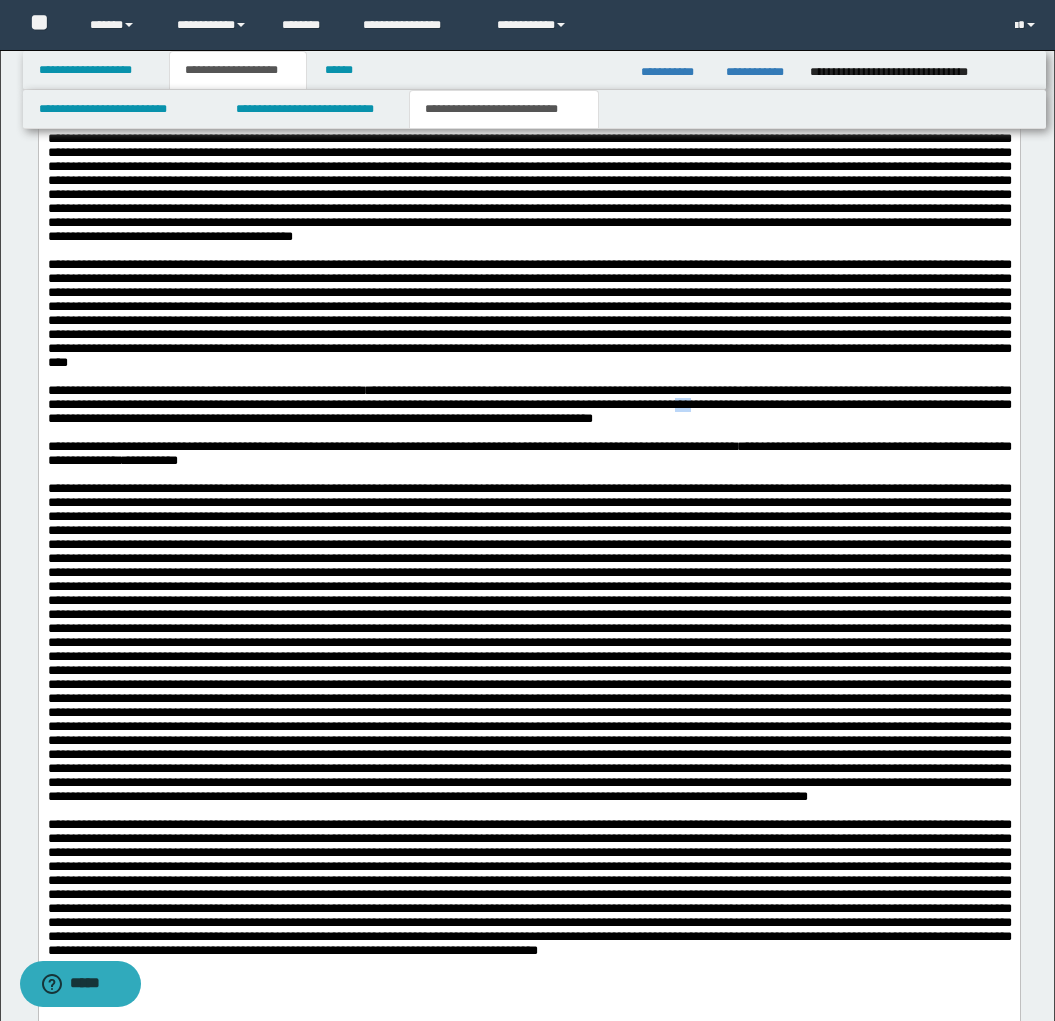 drag, startPoint x: 801, startPoint y: 473, endPoint x: 817, endPoint y: 472, distance: 16.03122 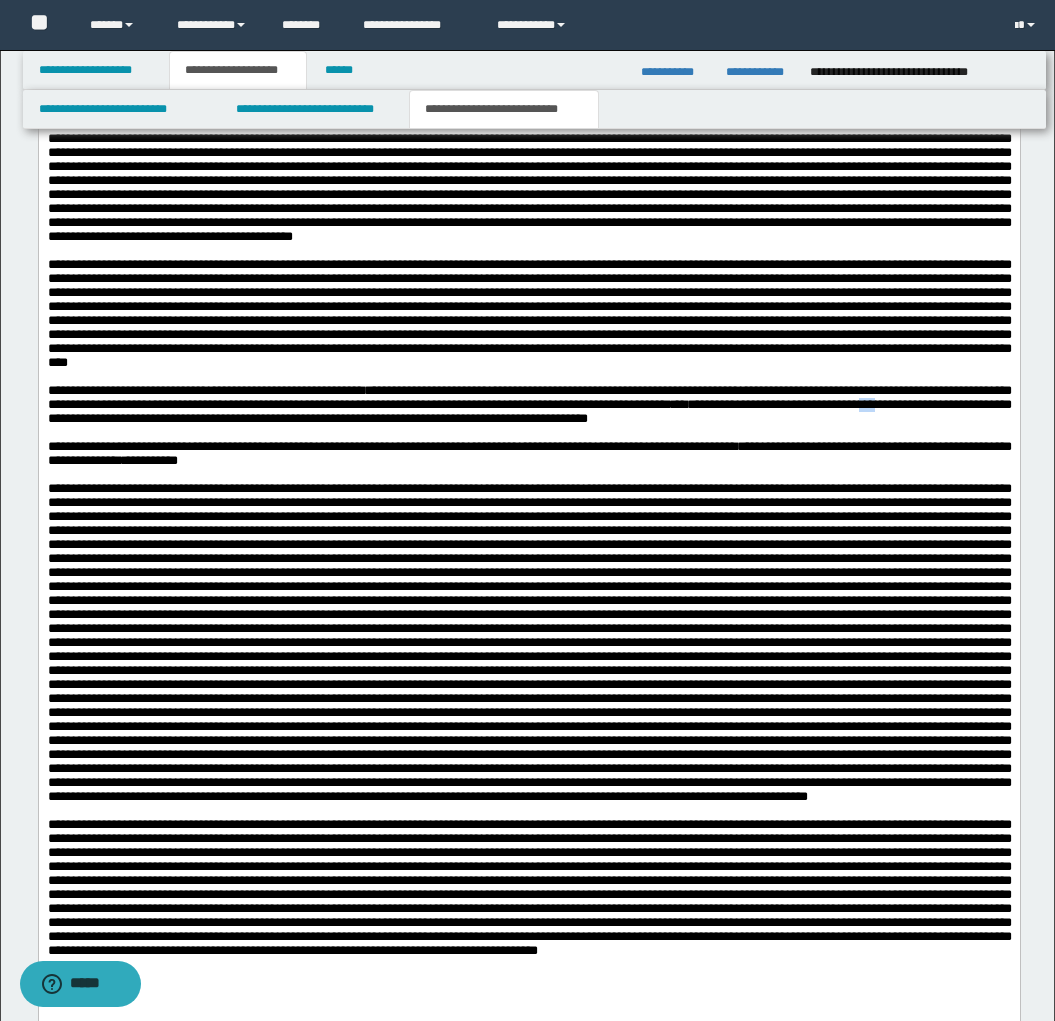 drag, startPoint x: 1008, startPoint y: 475, endPoint x: 54, endPoint y: 488, distance: 954.08856 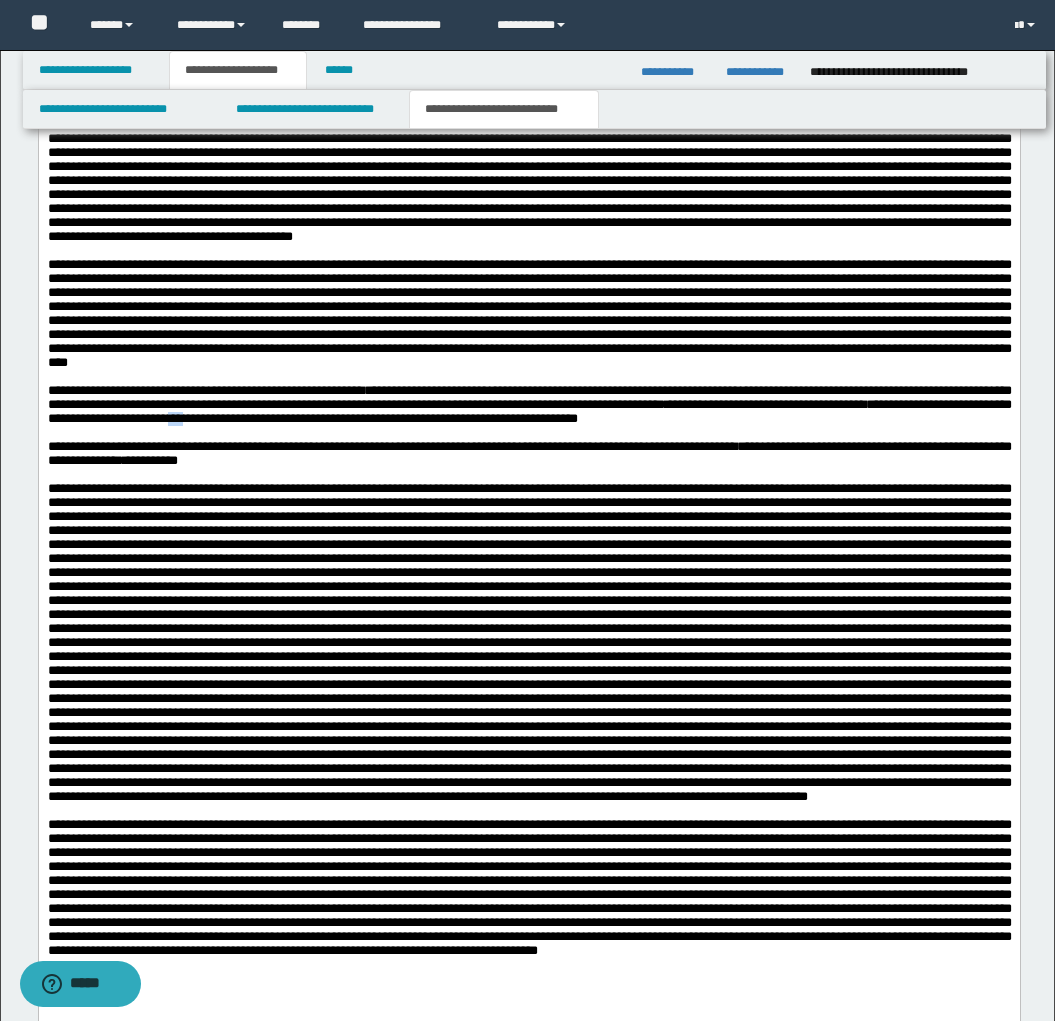 drag, startPoint x: 332, startPoint y: 488, endPoint x: 347, endPoint y: 487, distance: 15.033297 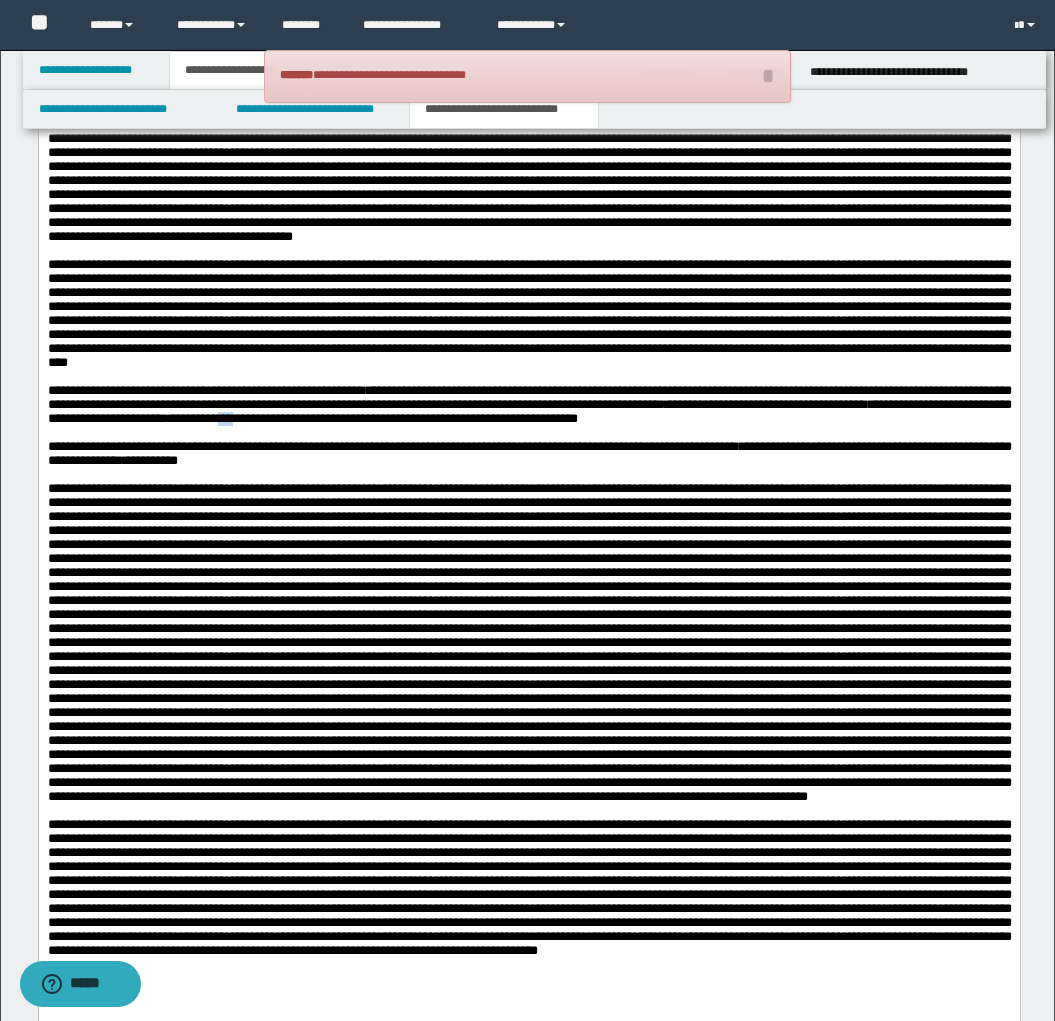 drag, startPoint x: 379, startPoint y: 489, endPoint x: 391, endPoint y: 488, distance: 12.0415945 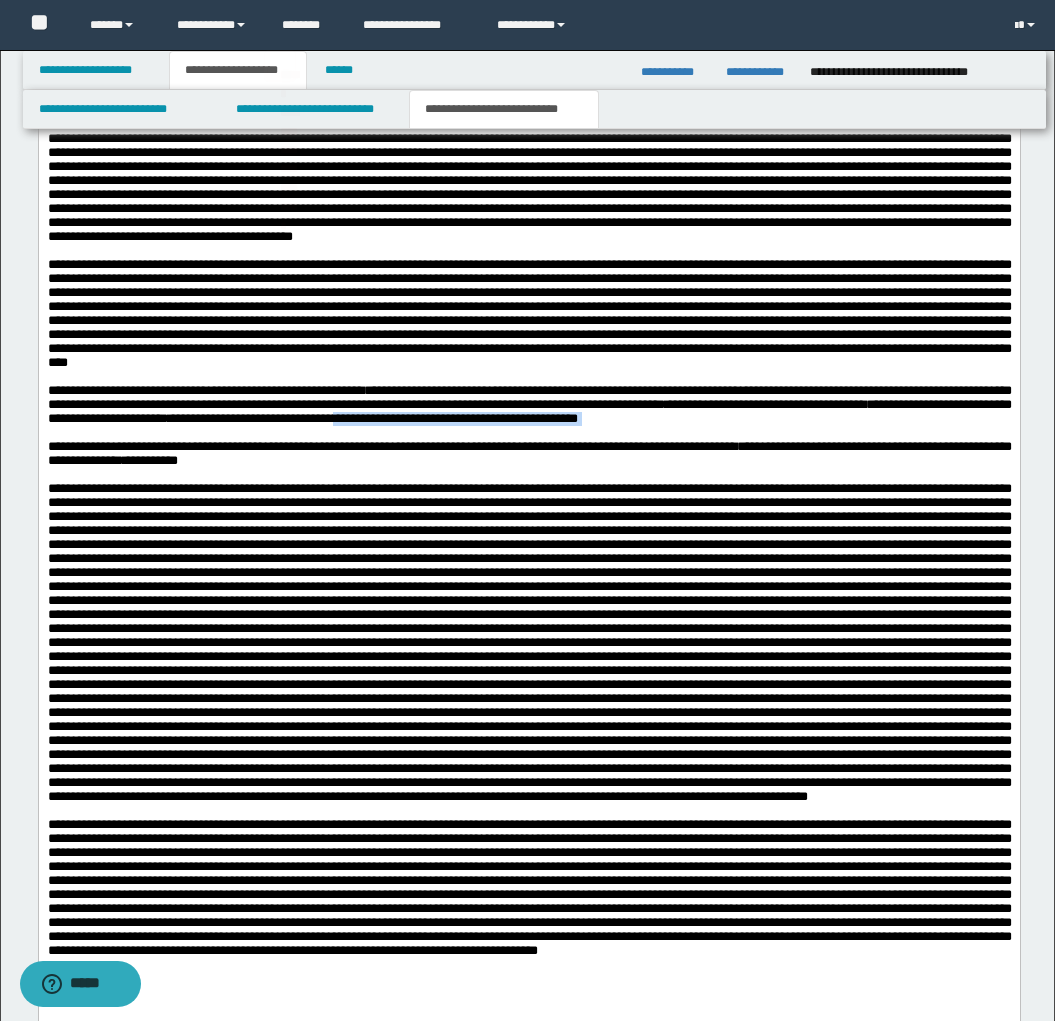 drag, startPoint x: 502, startPoint y: 489, endPoint x: 561, endPoint y: 501, distance: 60.207973 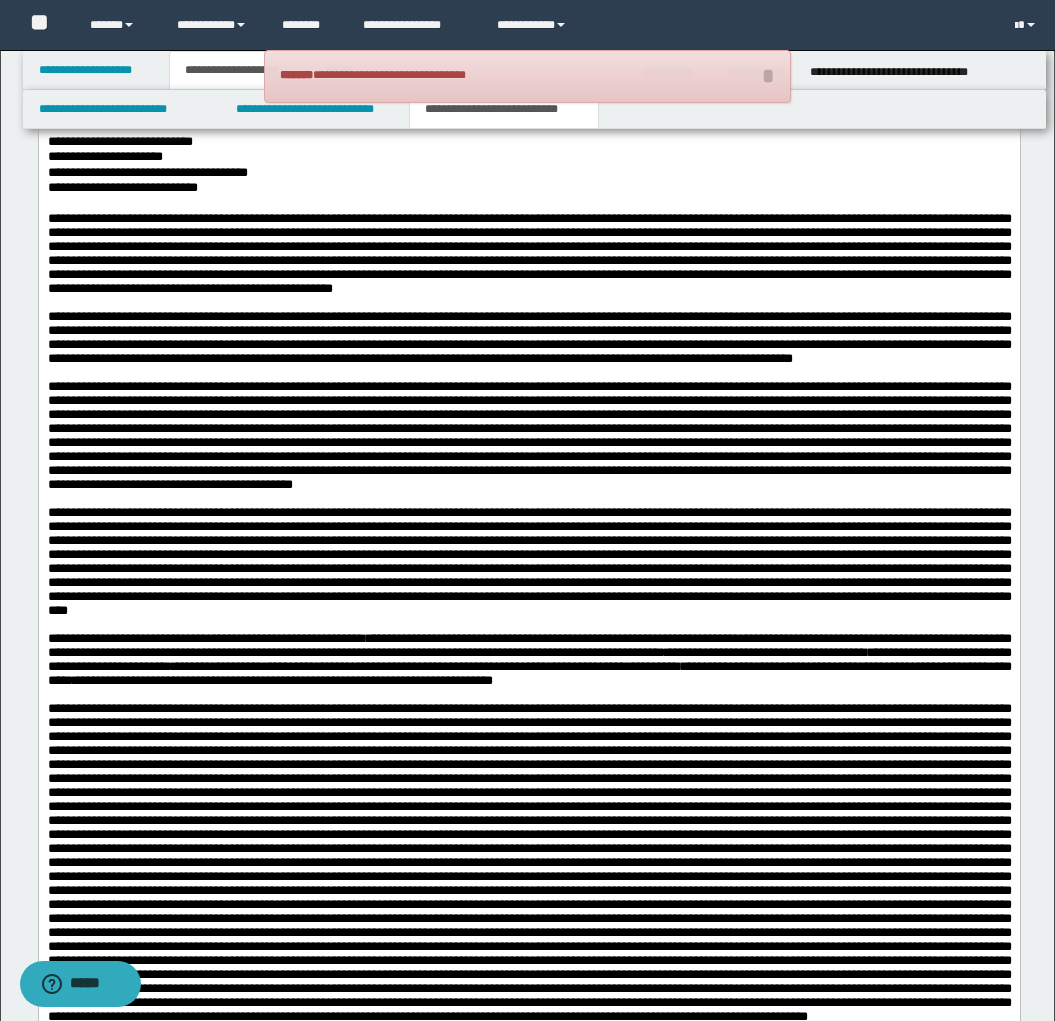 scroll, scrollTop: 1848, scrollLeft: 0, axis: vertical 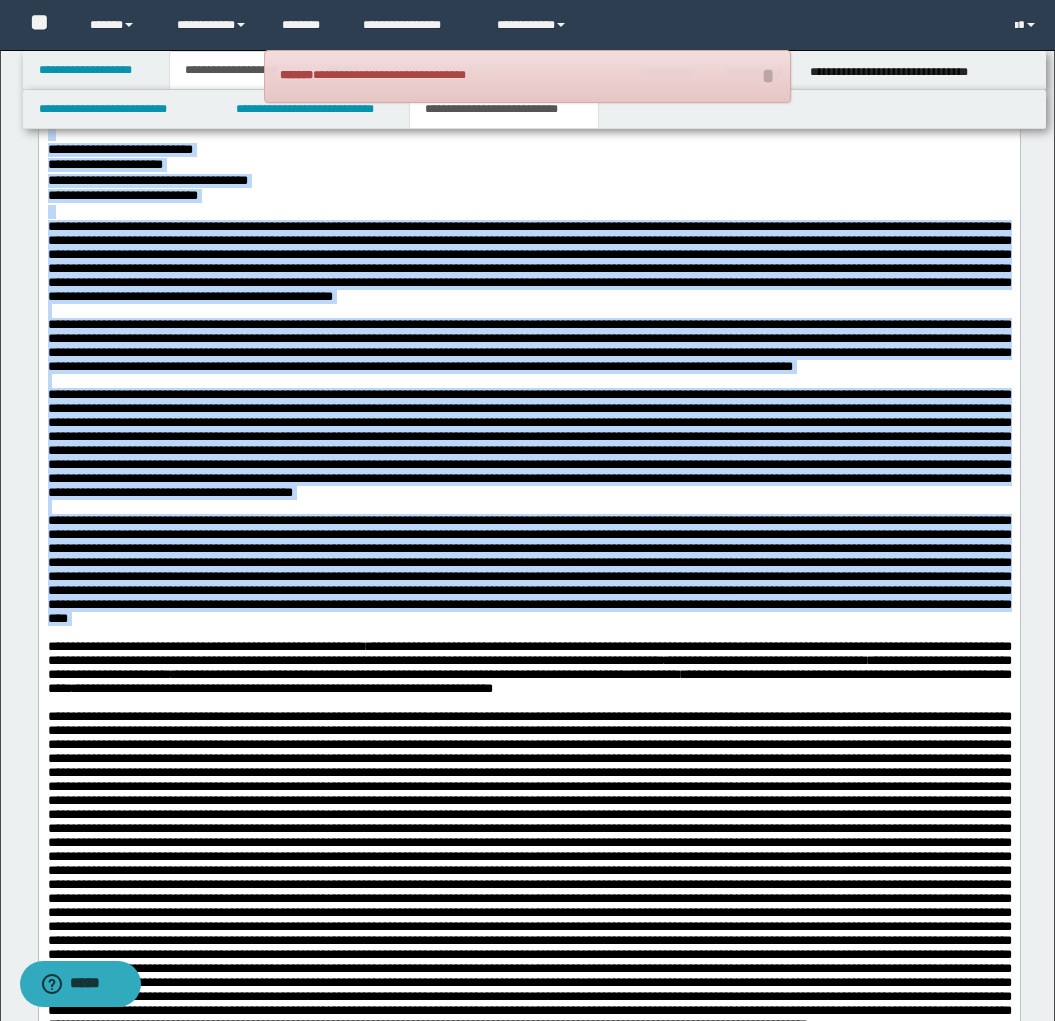 drag, startPoint x: 691, startPoint y: 690, endPoint x: 37, endPoint y: 147, distance: 850.0382 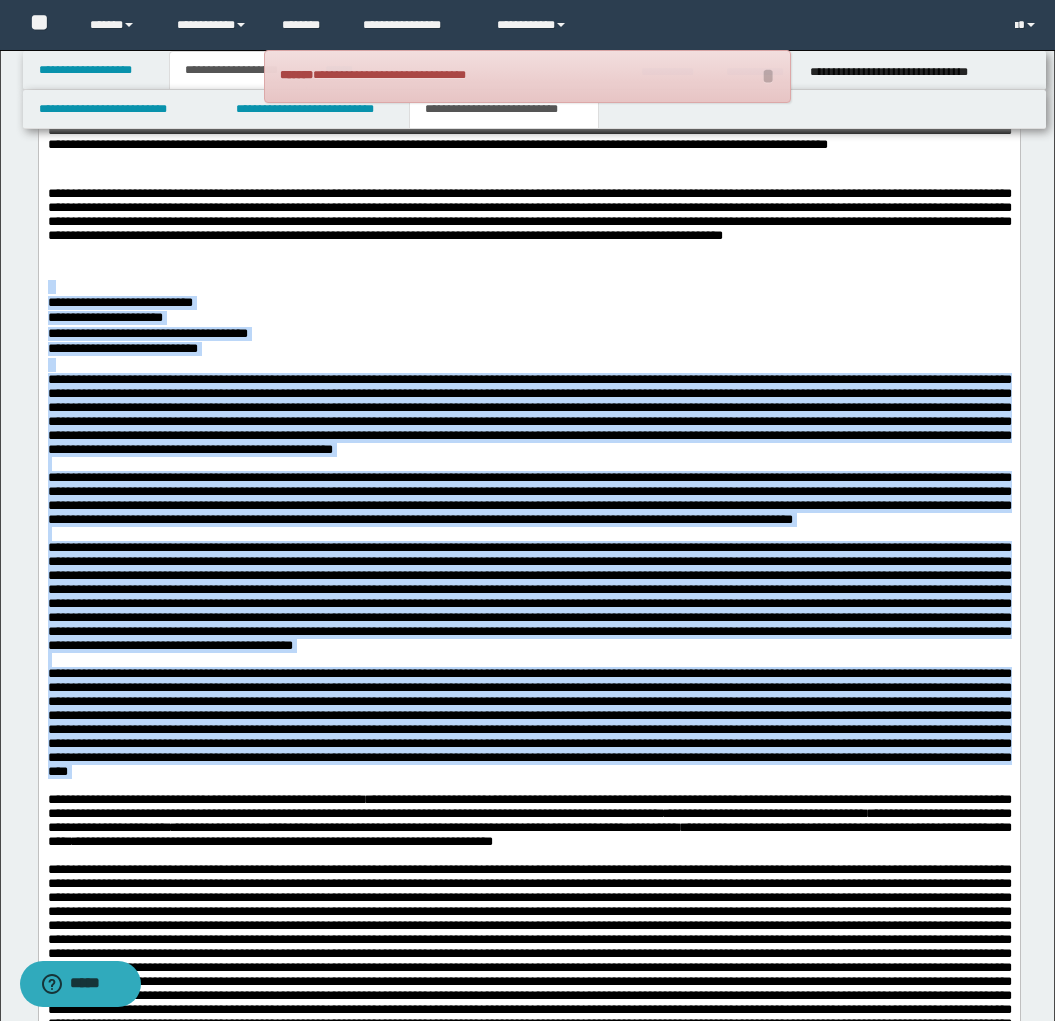 scroll, scrollTop: 1683, scrollLeft: 0, axis: vertical 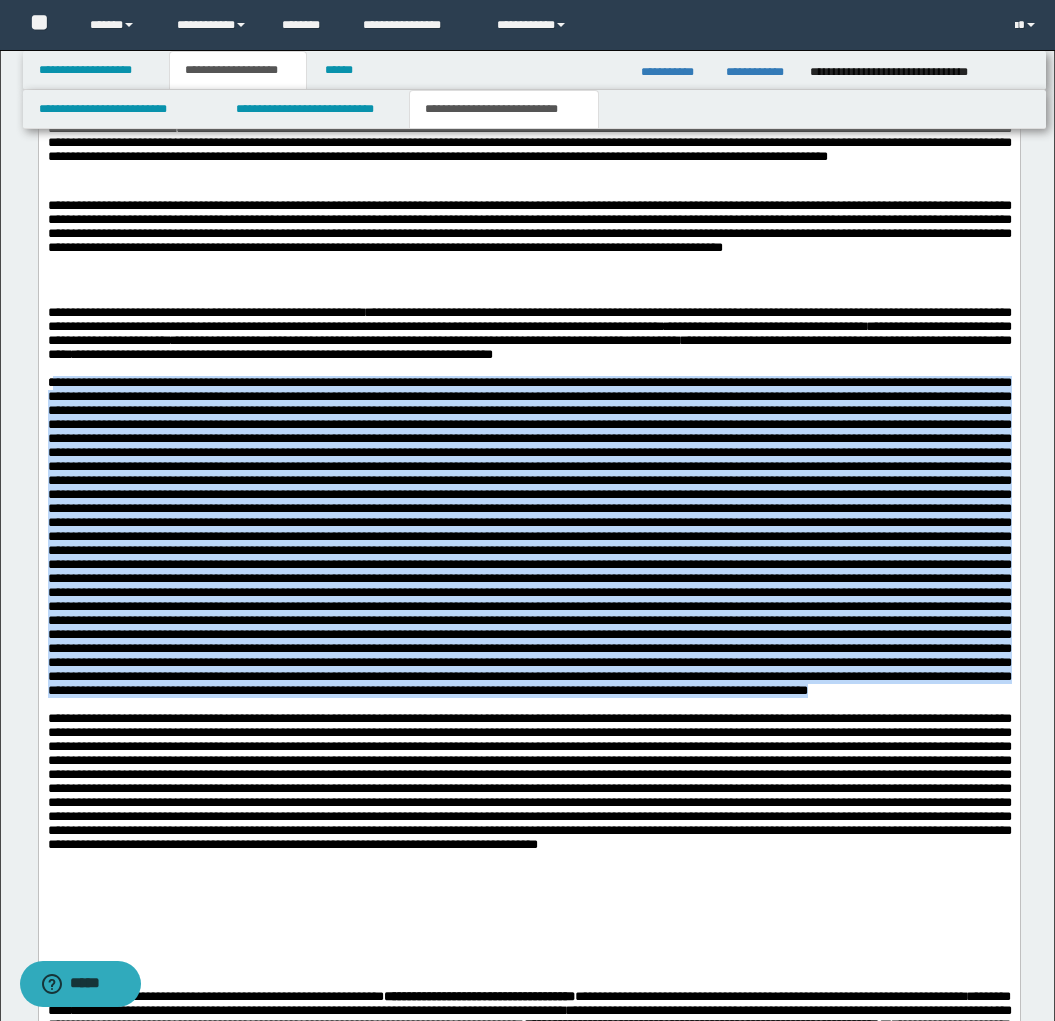 drag, startPoint x: 51, startPoint y: 397, endPoint x: 899, endPoint y: 766, distance: 924.80536 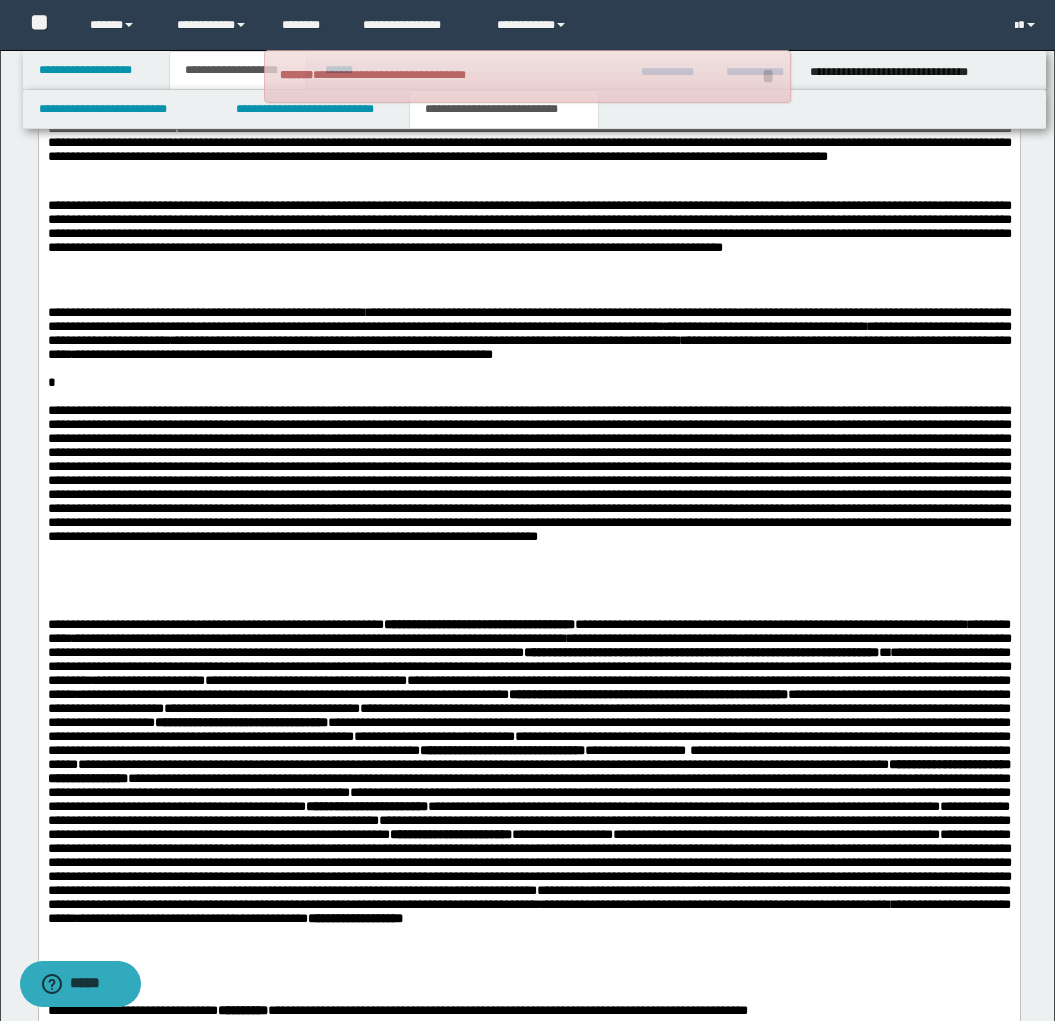 scroll, scrollTop: 1684, scrollLeft: 0, axis: vertical 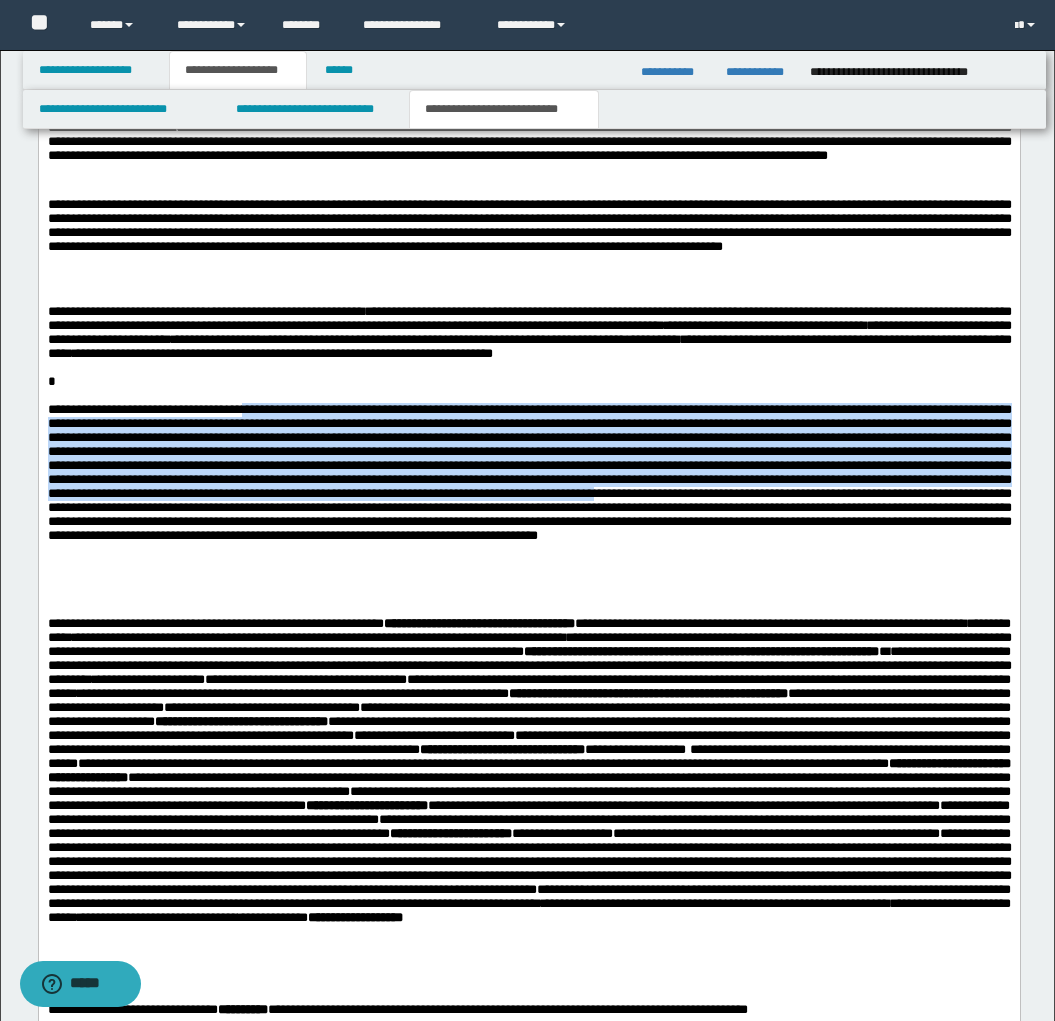 drag, startPoint x: 227, startPoint y: 534, endPoint x: 267, endPoint y: 424, distance: 117.047 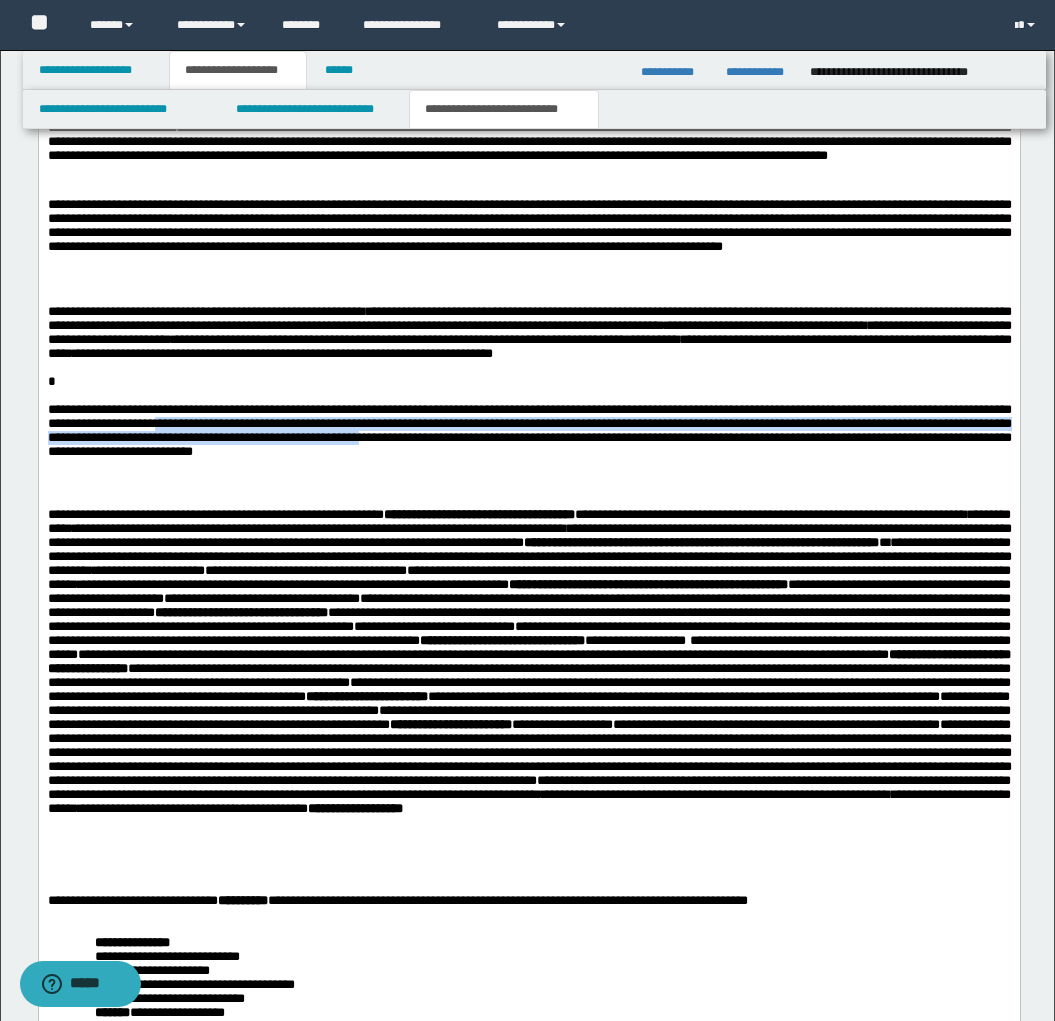 drag, startPoint x: 238, startPoint y: 447, endPoint x: 533, endPoint y: 456, distance: 295.13727 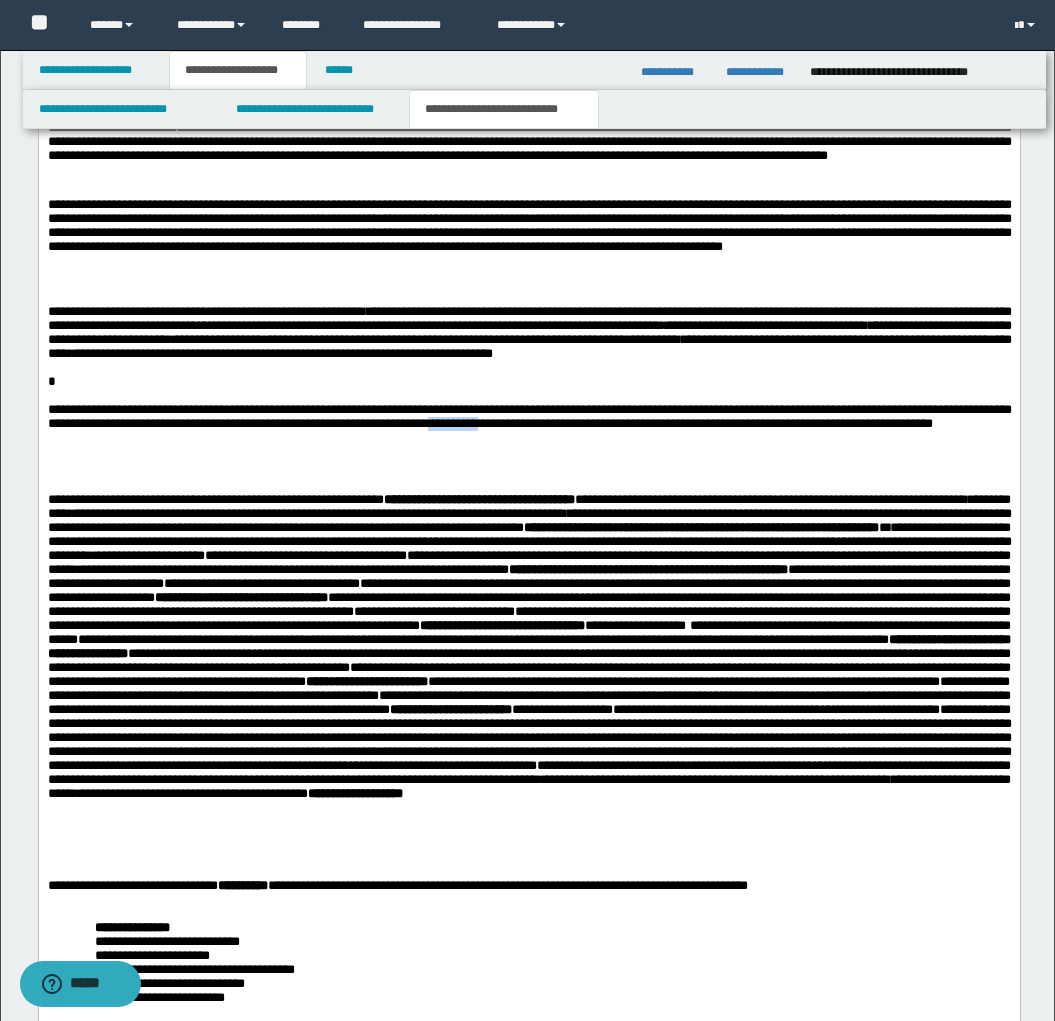 drag, startPoint x: 547, startPoint y: 444, endPoint x: 609, endPoint y: 441, distance: 62.072536 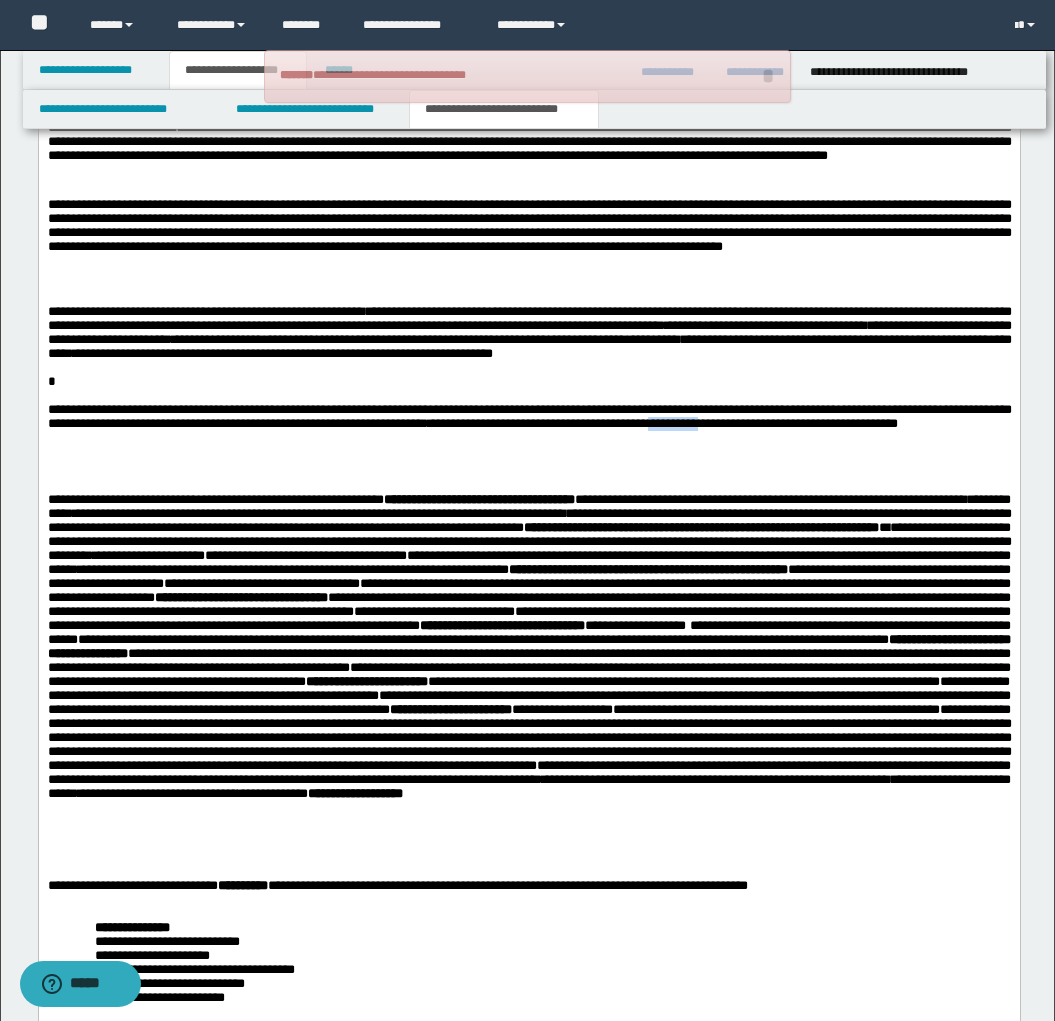 drag, startPoint x: 764, startPoint y: 442, endPoint x: 823, endPoint y: 441, distance: 59.008472 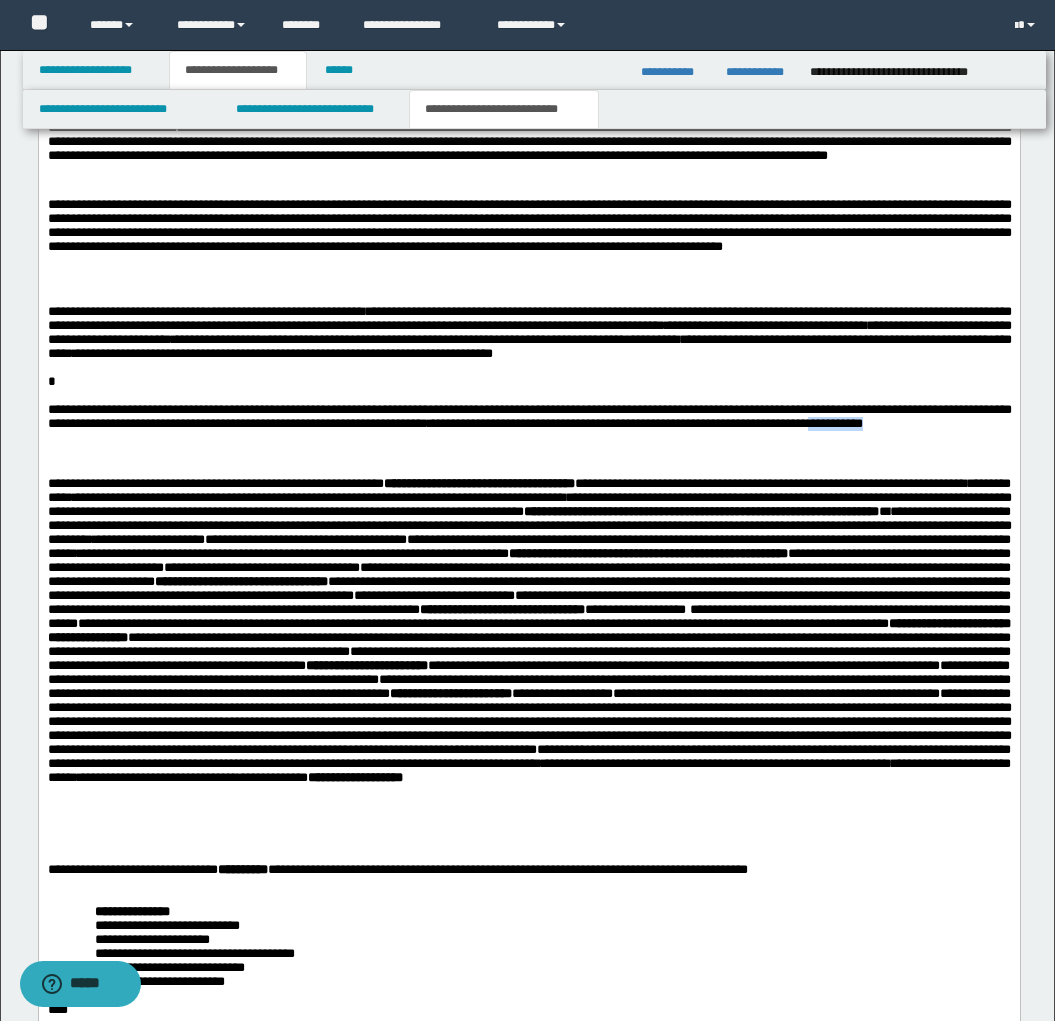 drag, startPoint x: 929, startPoint y: 443, endPoint x: 999, endPoint y: 444, distance: 70.00714 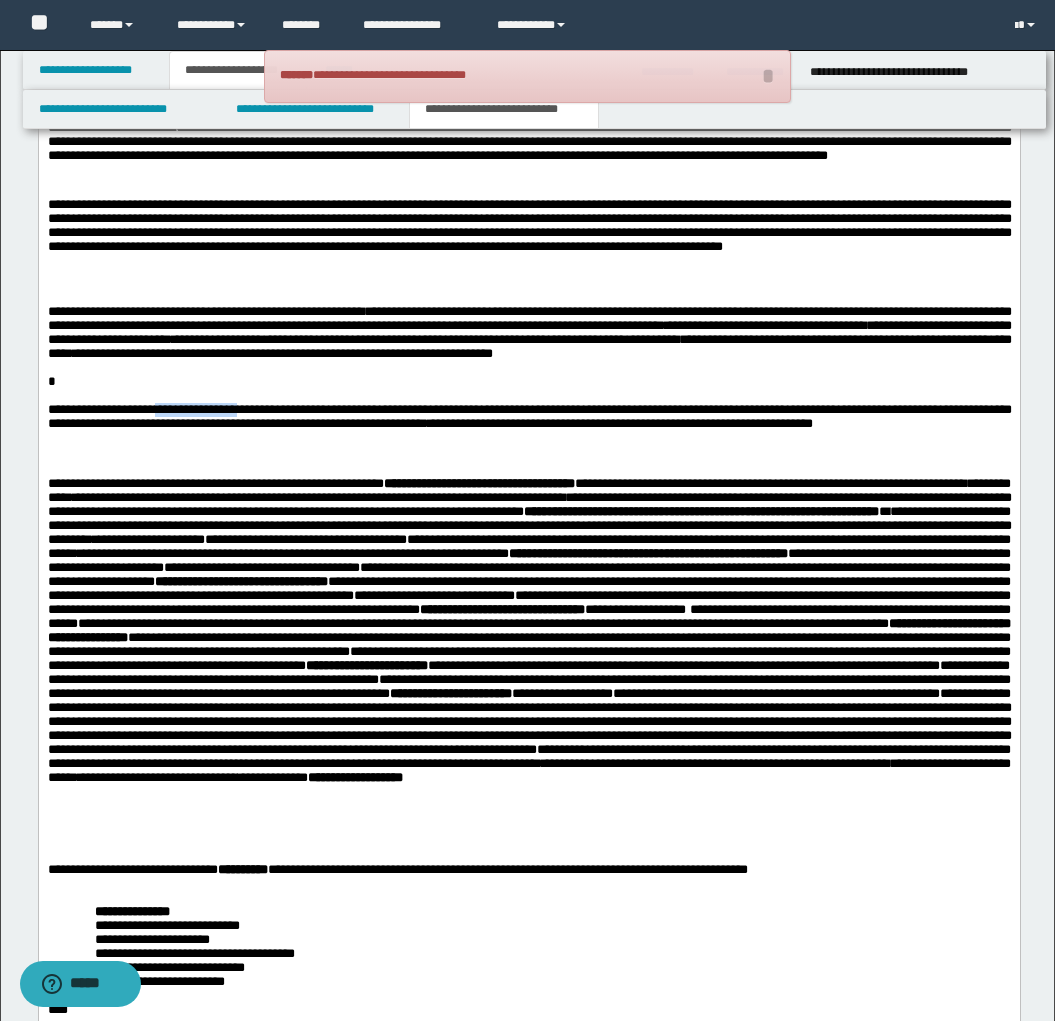 drag, startPoint x: 170, startPoint y: 425, endPoint x: 263, endPoint y: 426, distance: 93.00538 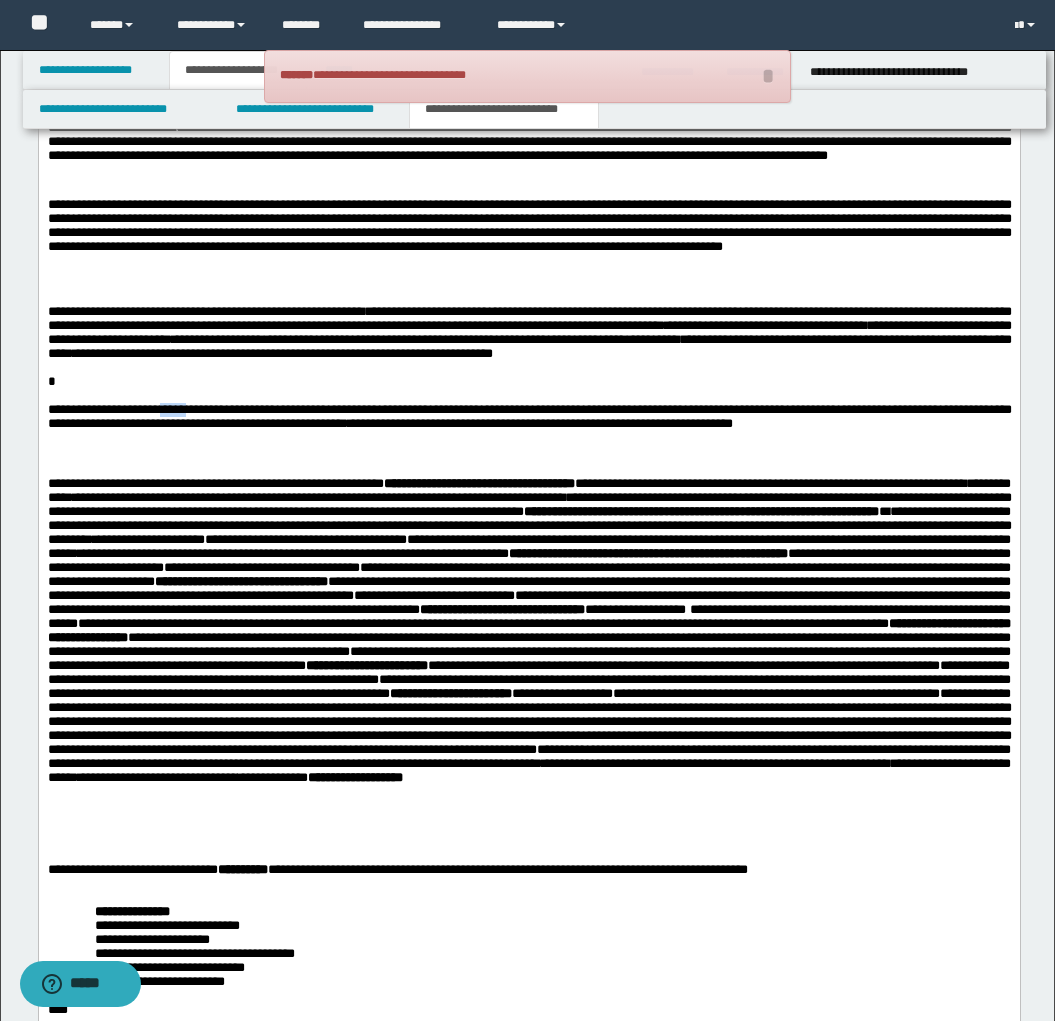 scroll, scrollTop: 1685, scrollLeft: 0, axis: vertical 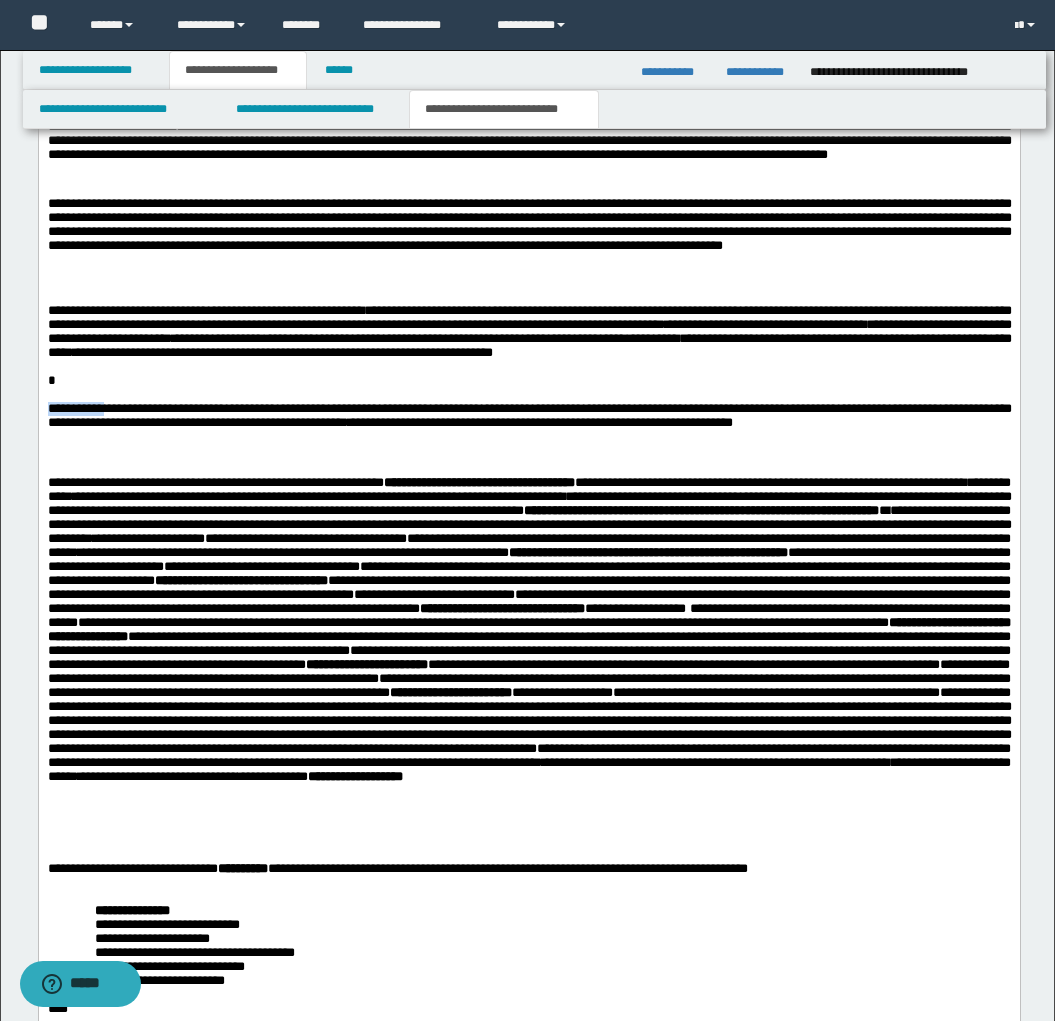 drag, startPoint x: 100, startPoint y: 424, endPoint x: 47, endPoint y: 422, distance: 53.037724 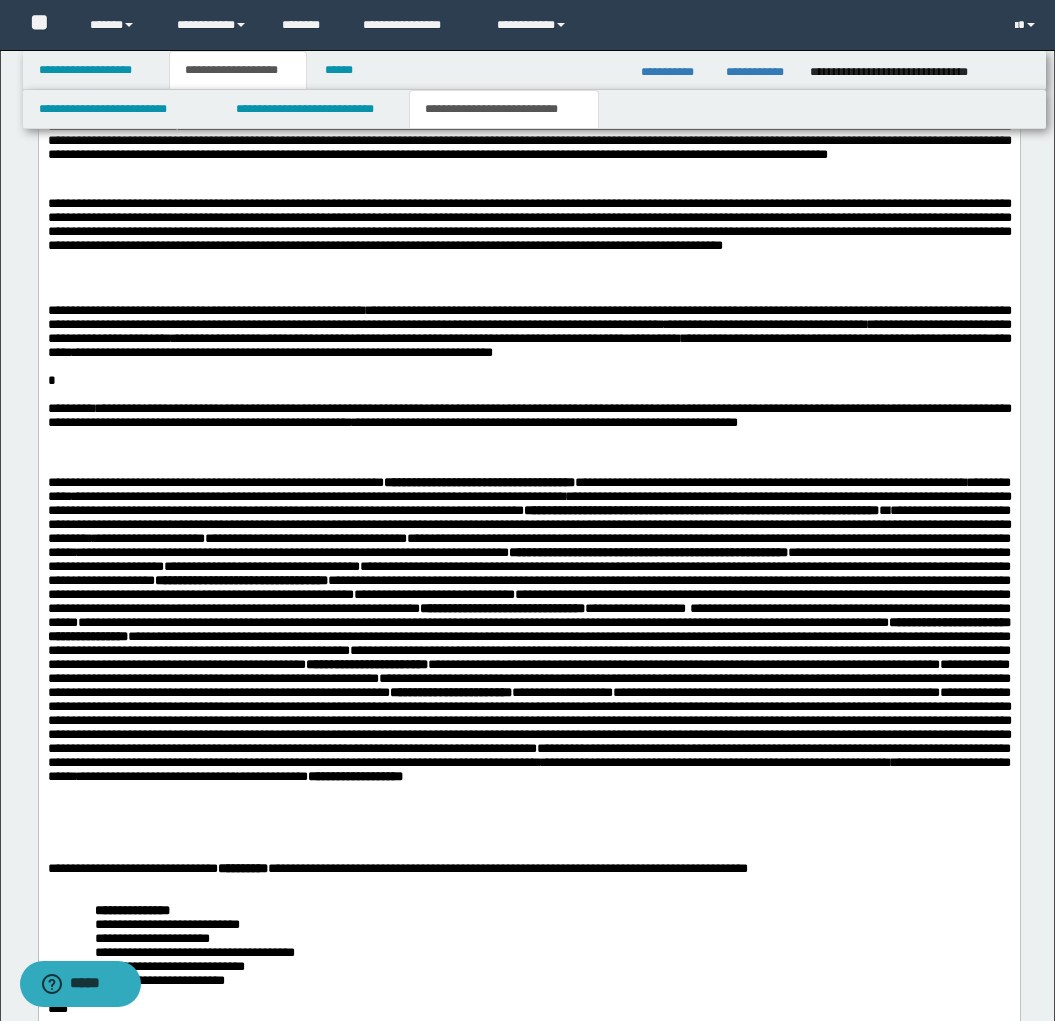scroll, scrollTop: 1688, scrollLeft: 0, axis: vertical 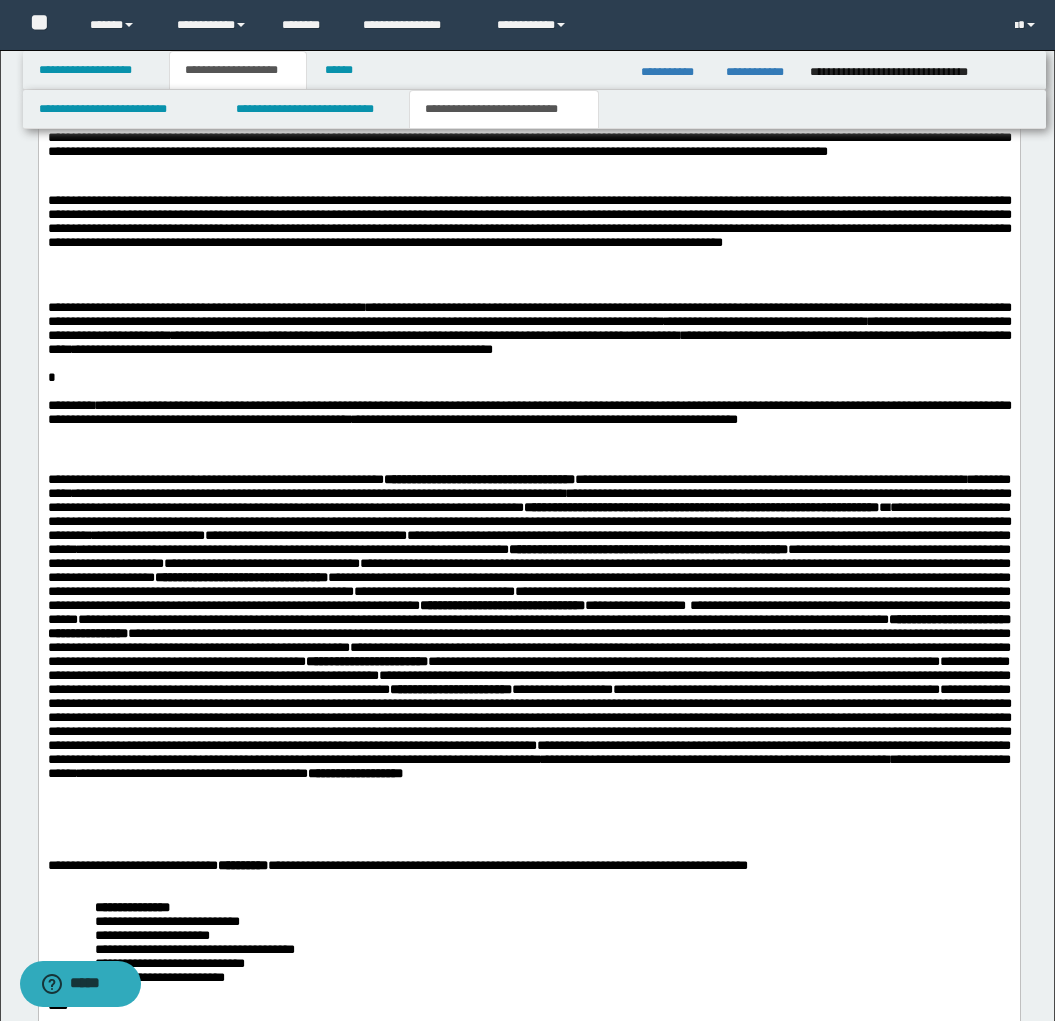 drag, startPoint x: 100, startPoint y: 421, endPoint x: 123, endPoint y: 430, distance: 24.698177 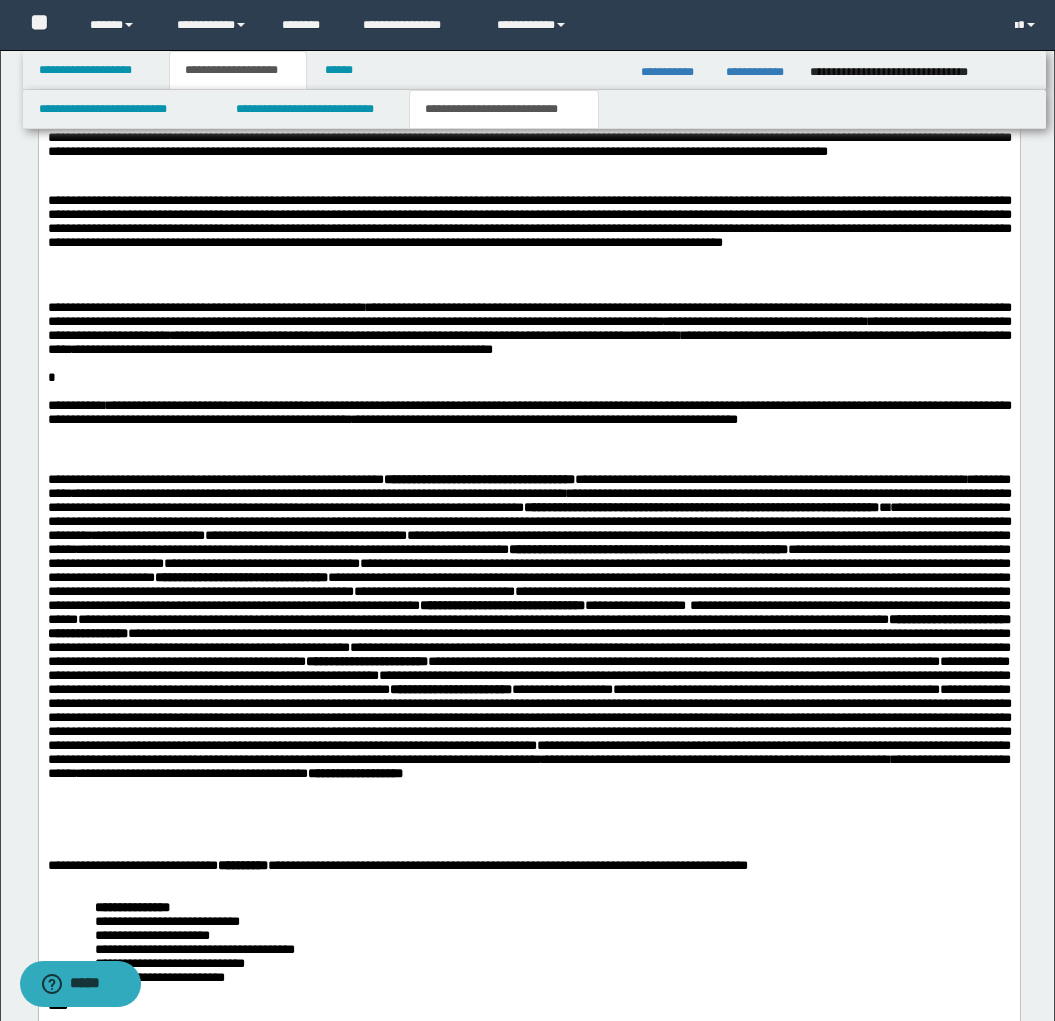click on "**********" at bounding box center [529, 364] 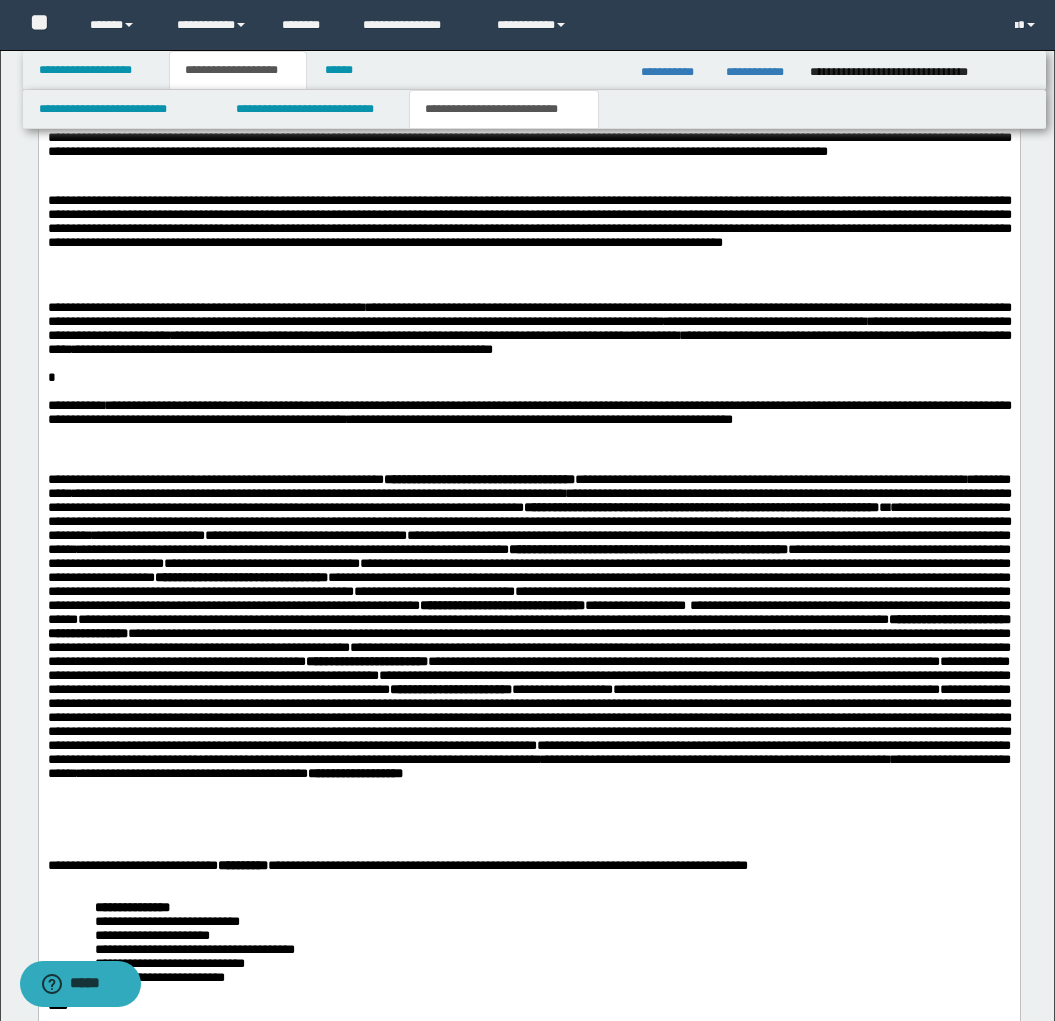 click on "**********" at bounding box center [529, 364] 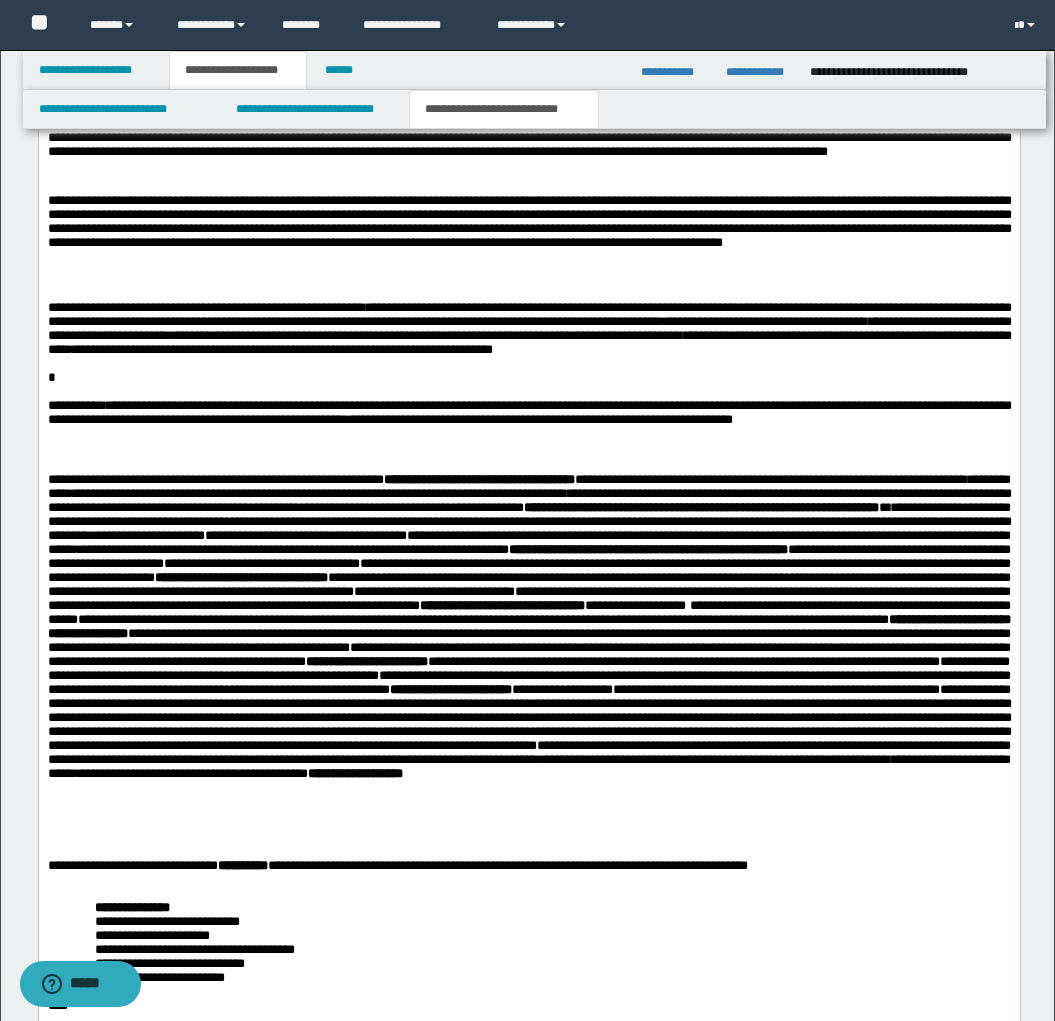 click on "**********" at bounding box center (529, 364) 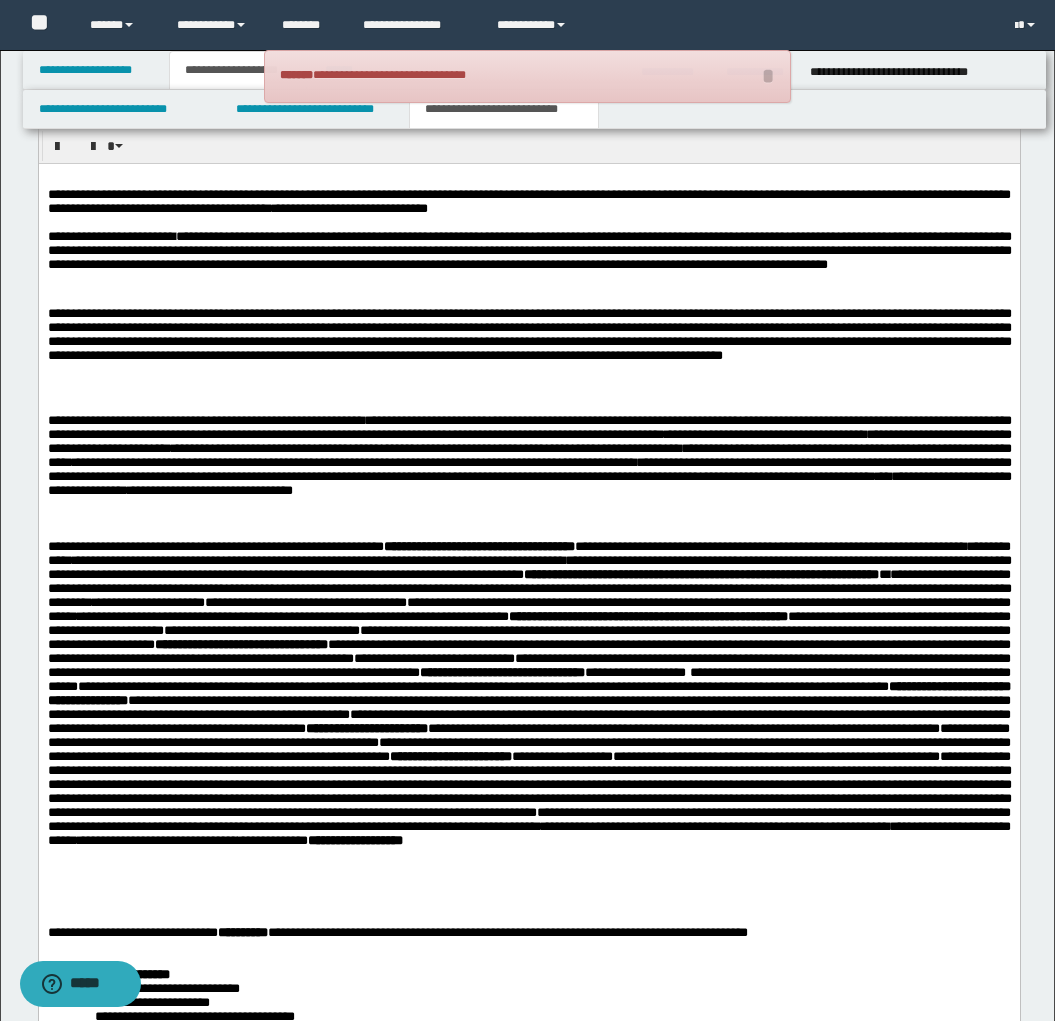 scroll, scrollTop: 1561, scrollLeft: 0, axis: vertical 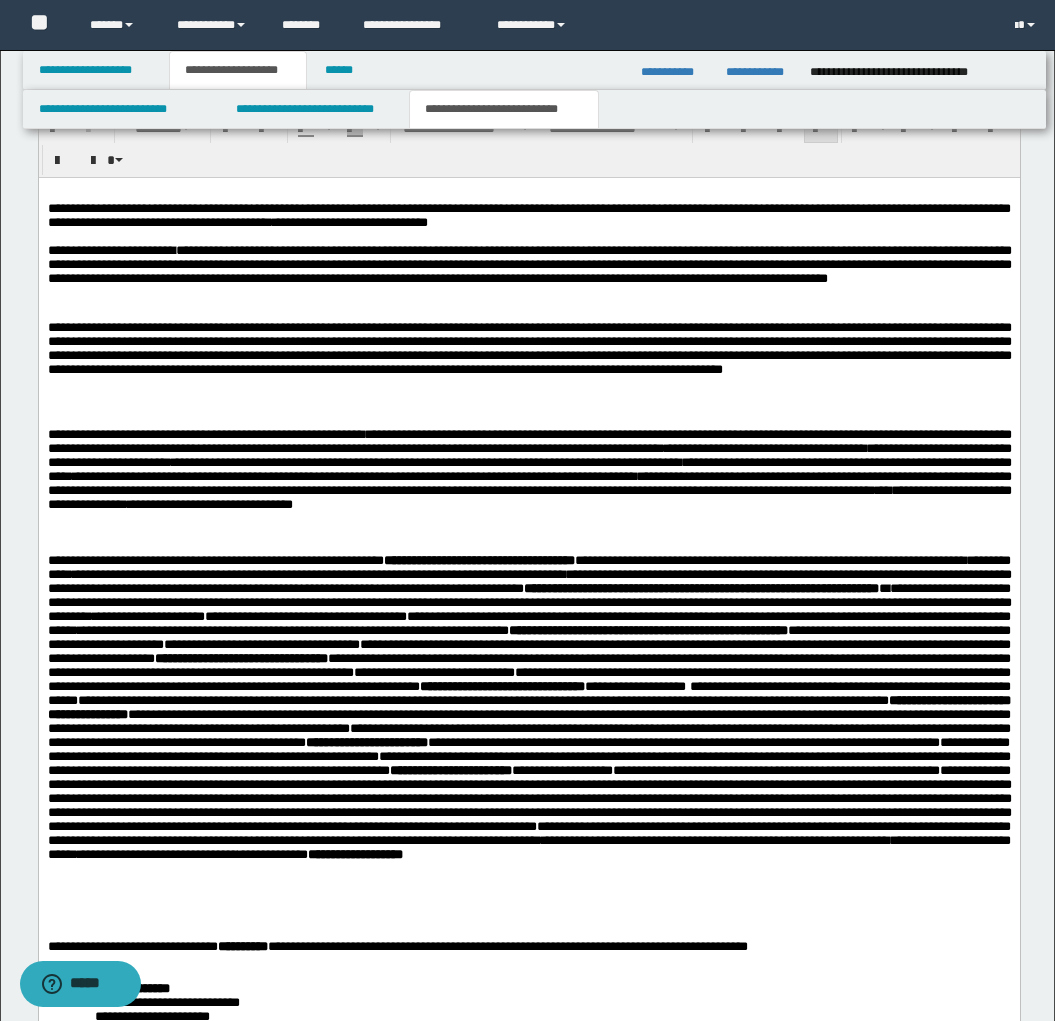 click on "**********" at bounding box center (529, 275) 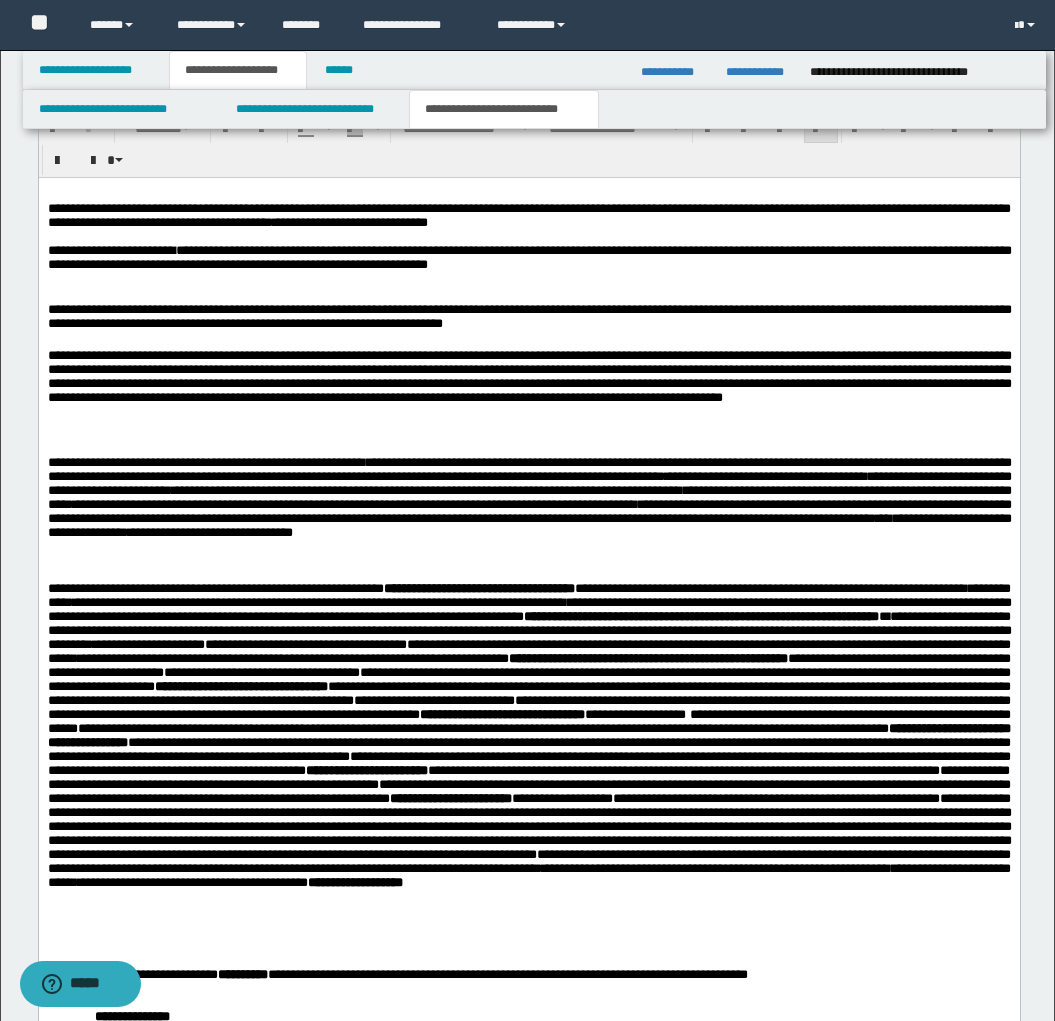 click on "**********" at bounding box center (529, 496) 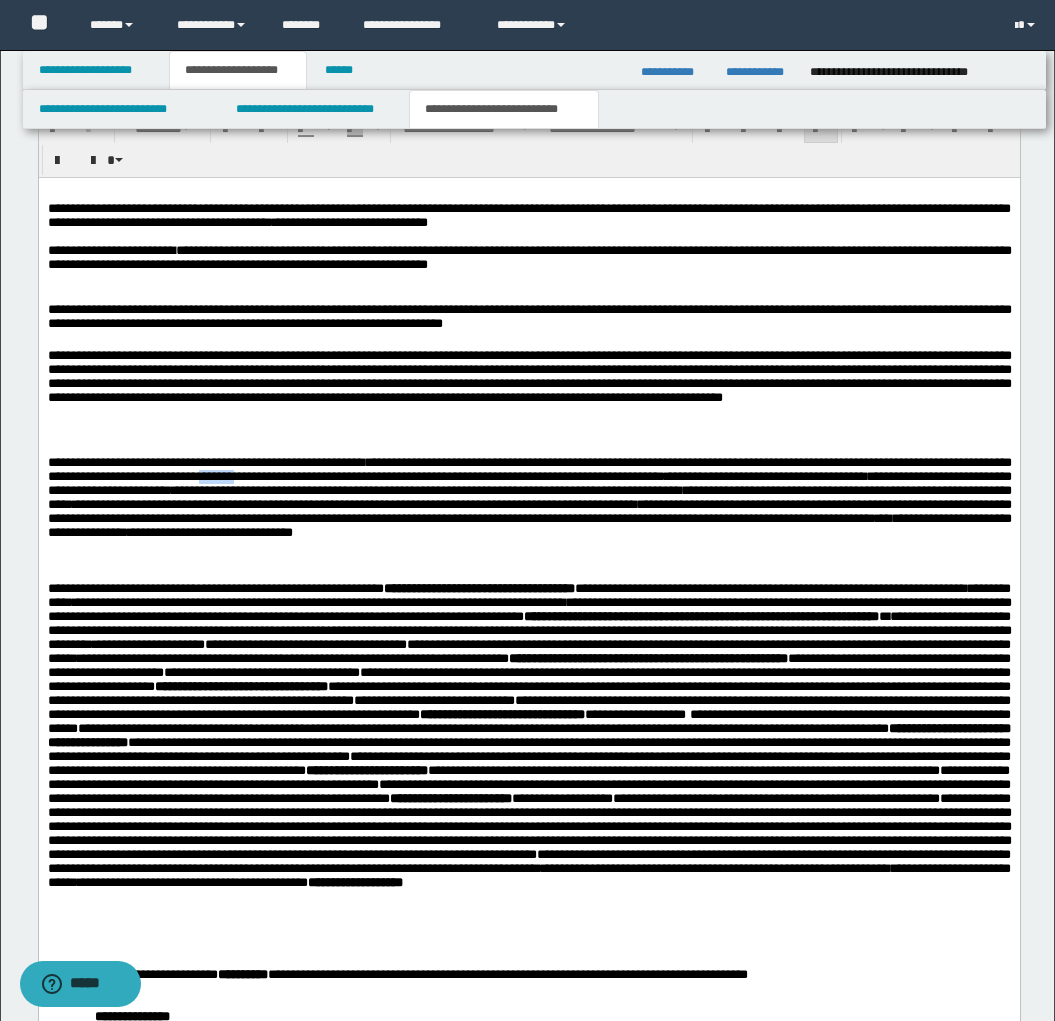 click on "**********" at bounding box center (529, 496) 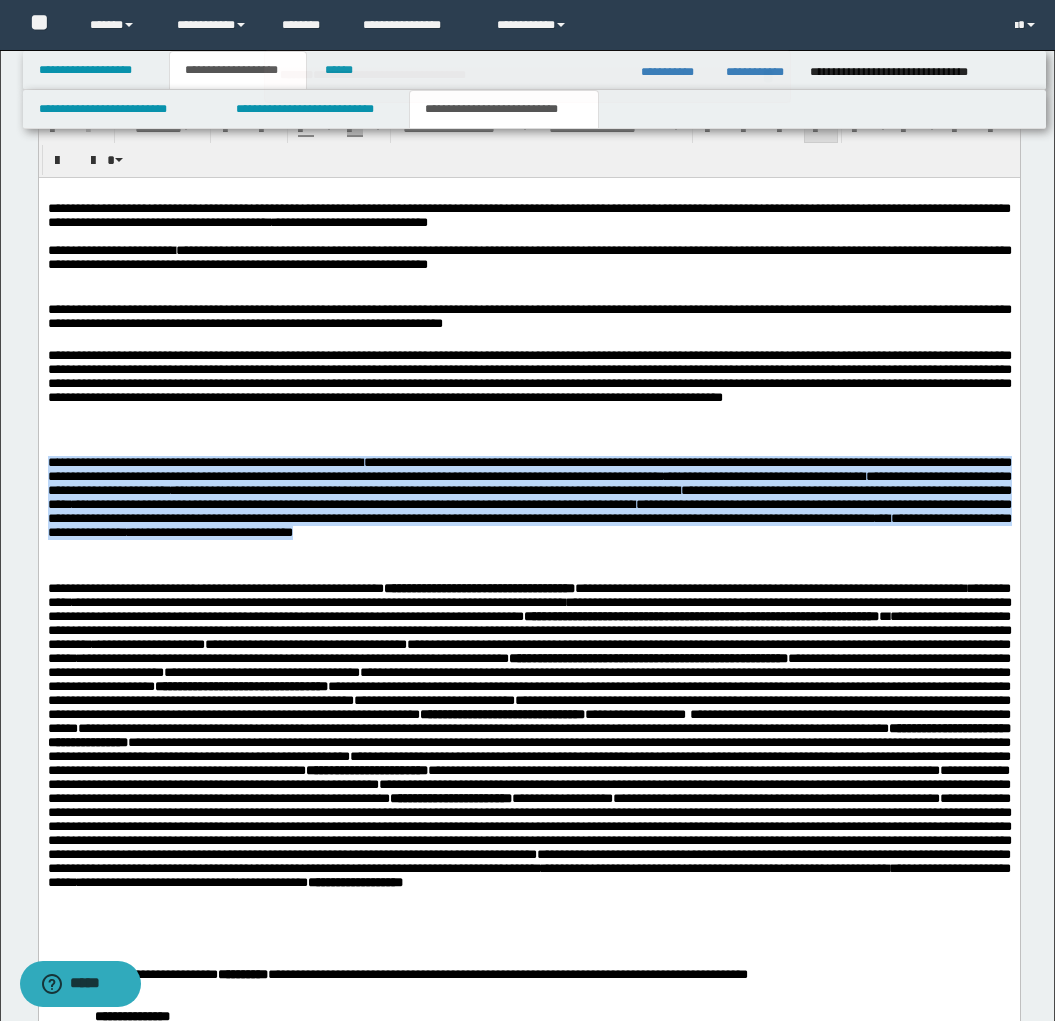 click on "**********" at bounding box center [529, 496] 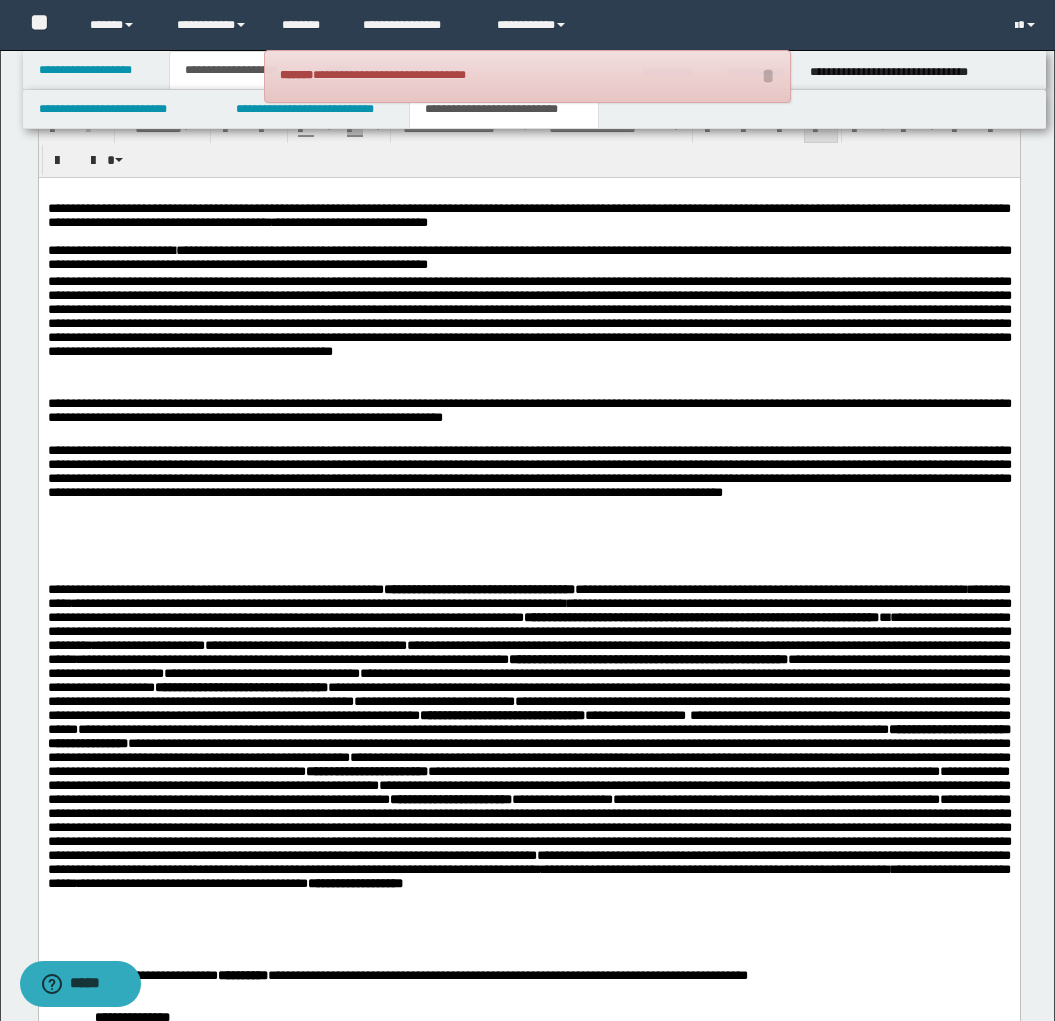 scroll, scrollTop: 1550, scrollLeft: 0, axis: vertical 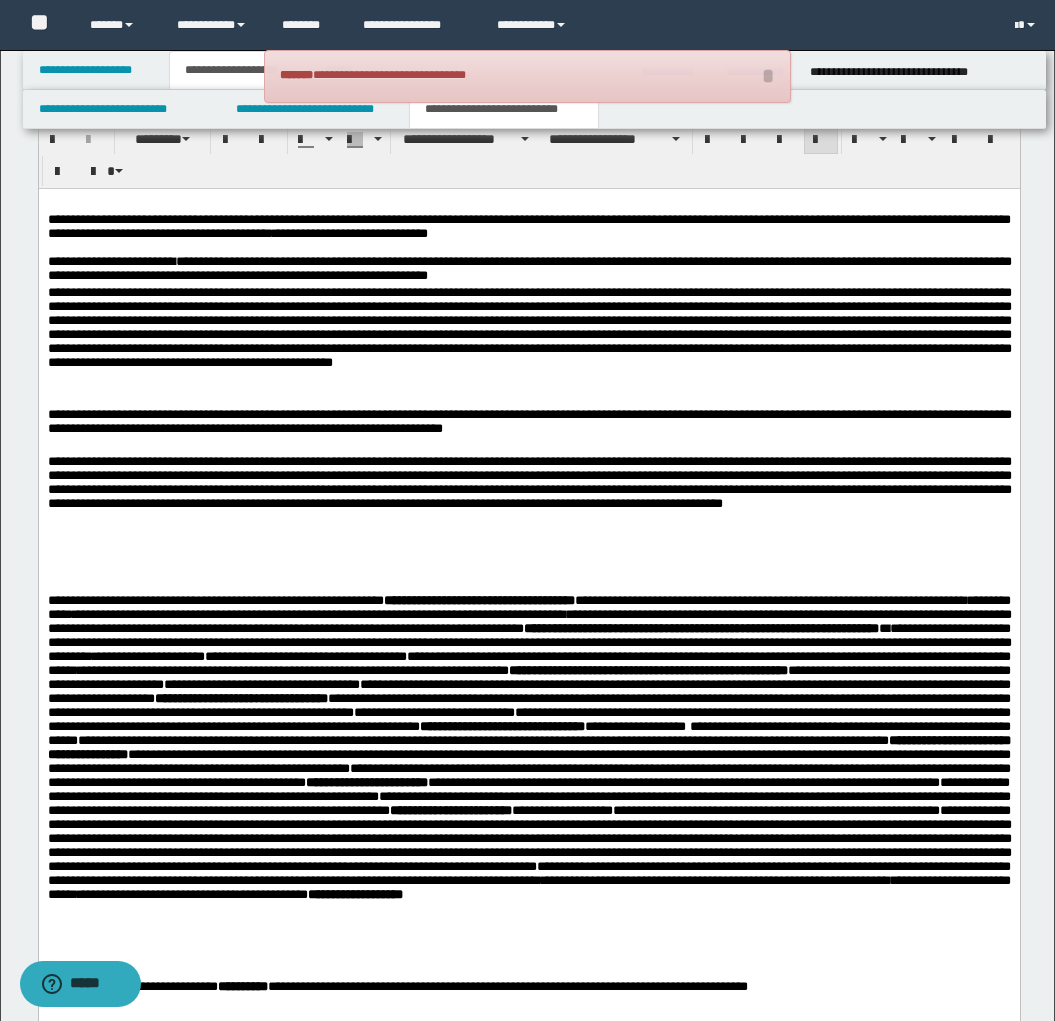 click on "**********" at bounding box center (529, 270) 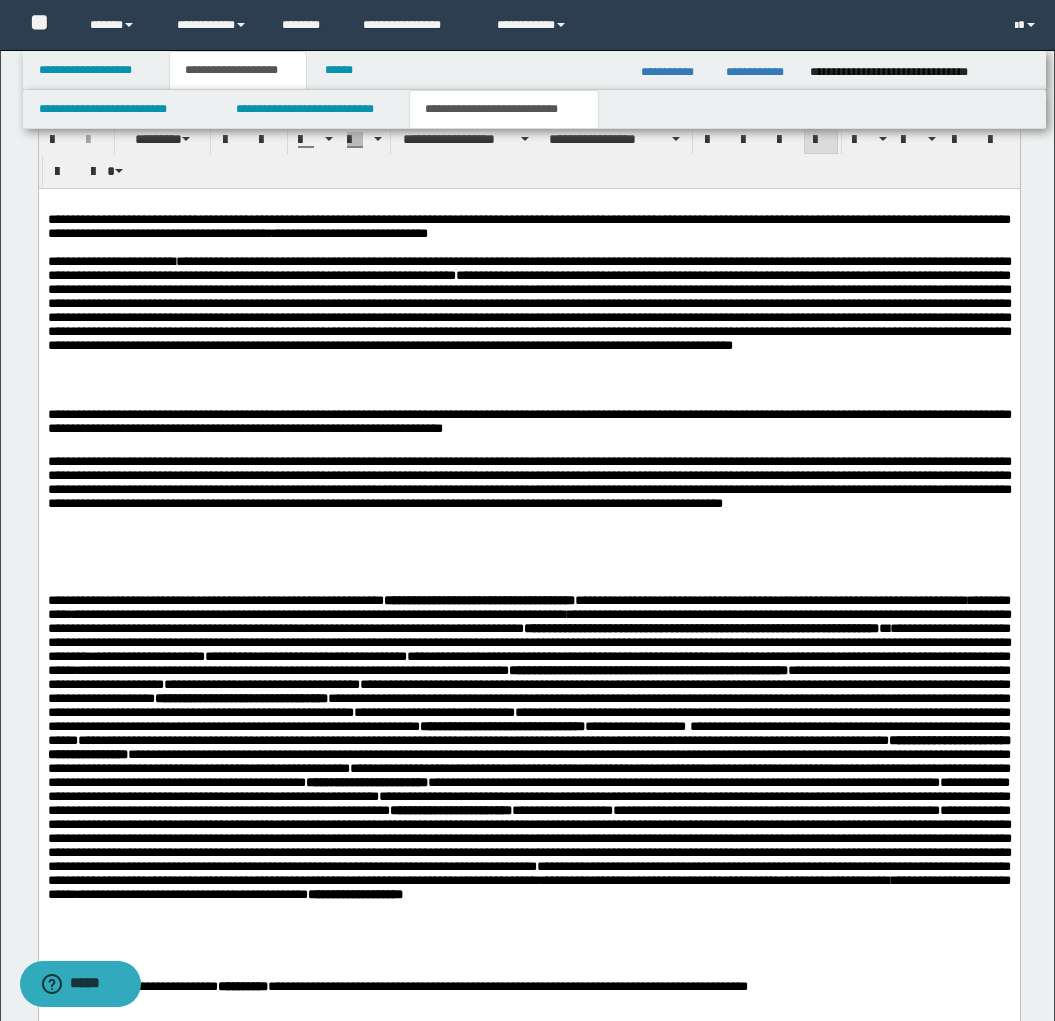 click on "**********" at bounding box center [529, 317] 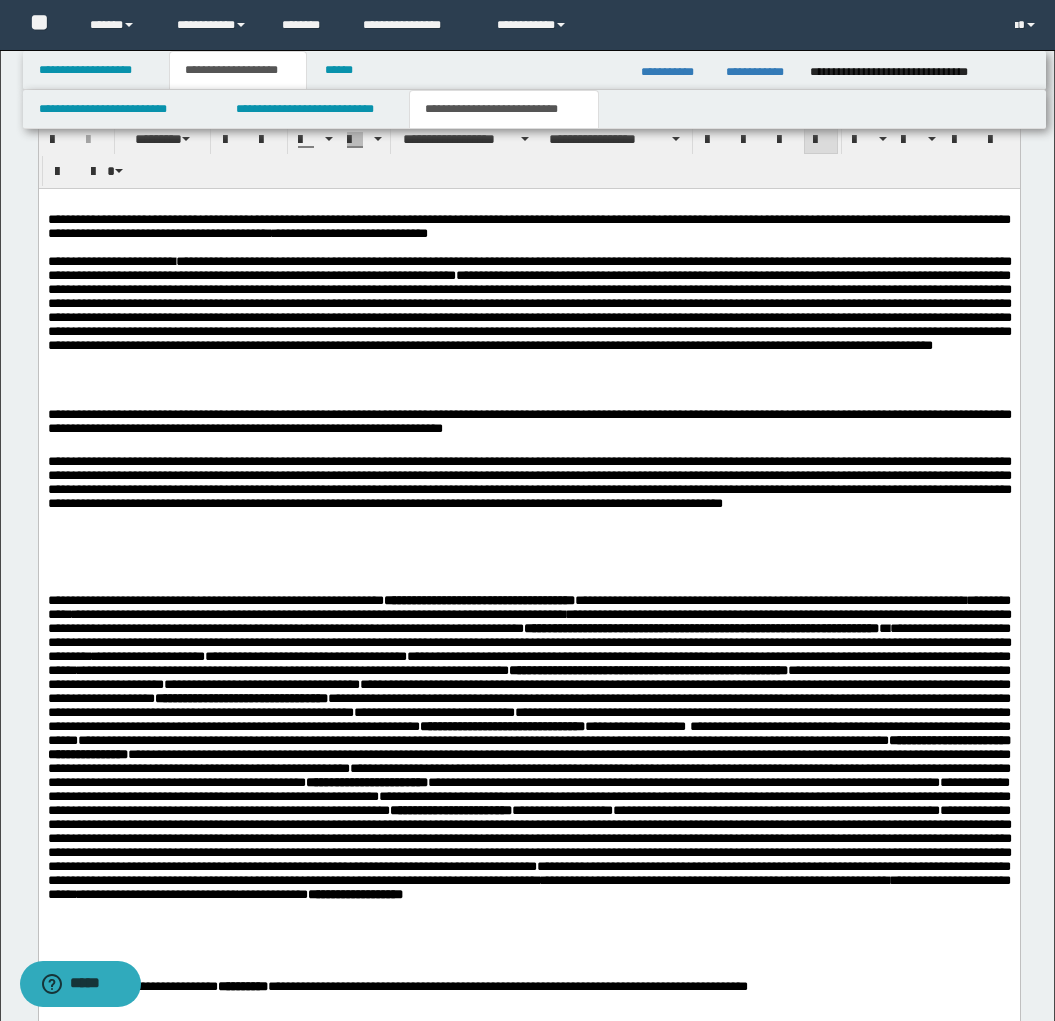 click on "**********" at bounding box center (529, 317) 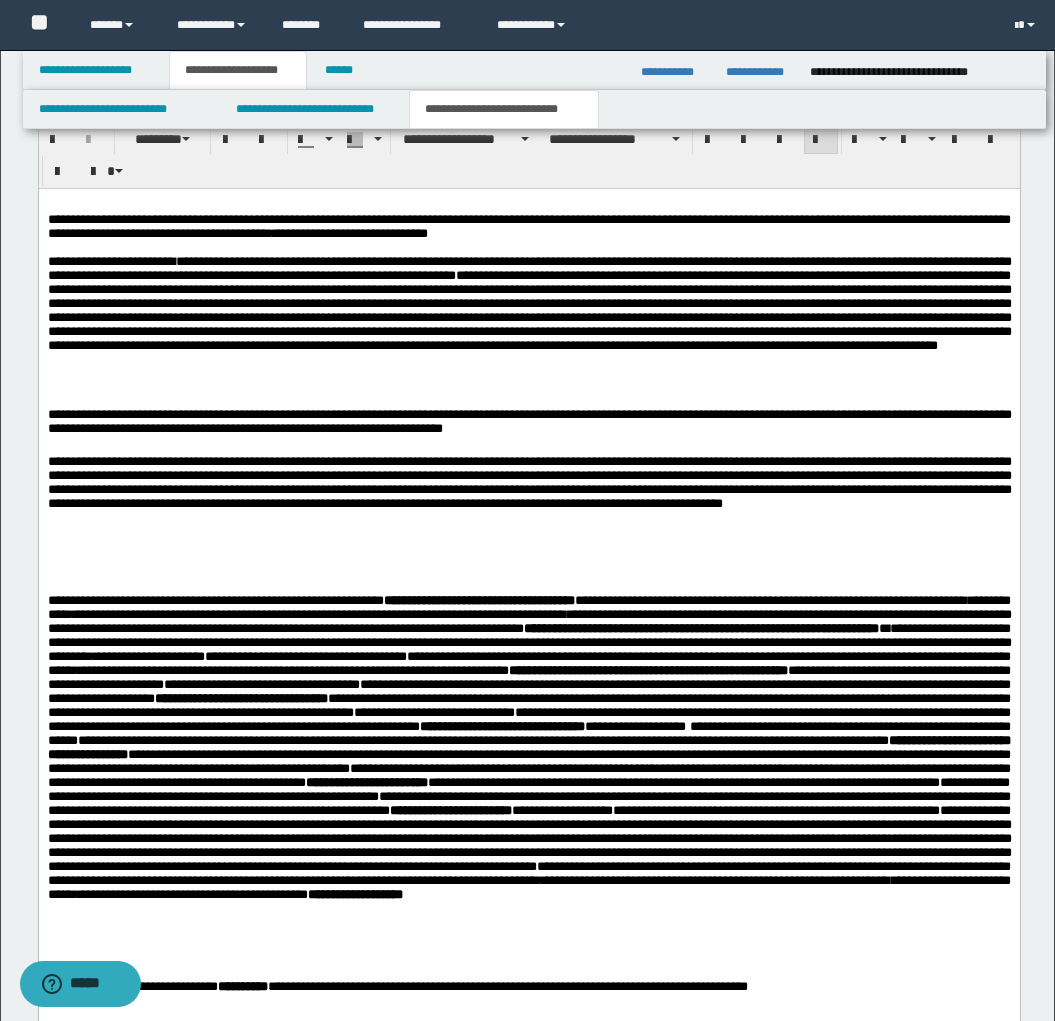 scroll, scrollTop: 1551, scrollLeft: 0, axis: vertical 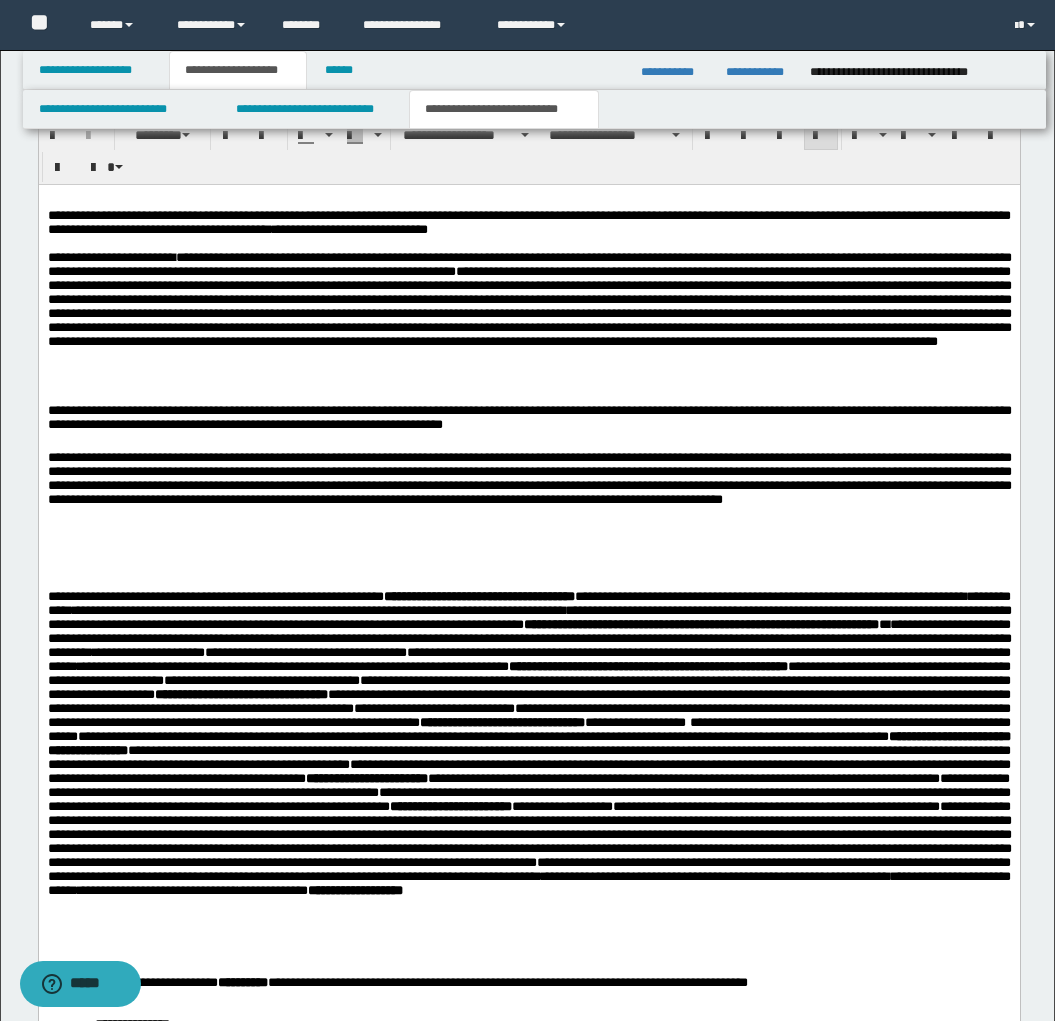 click on "**********" at bounding box center [529, 313] 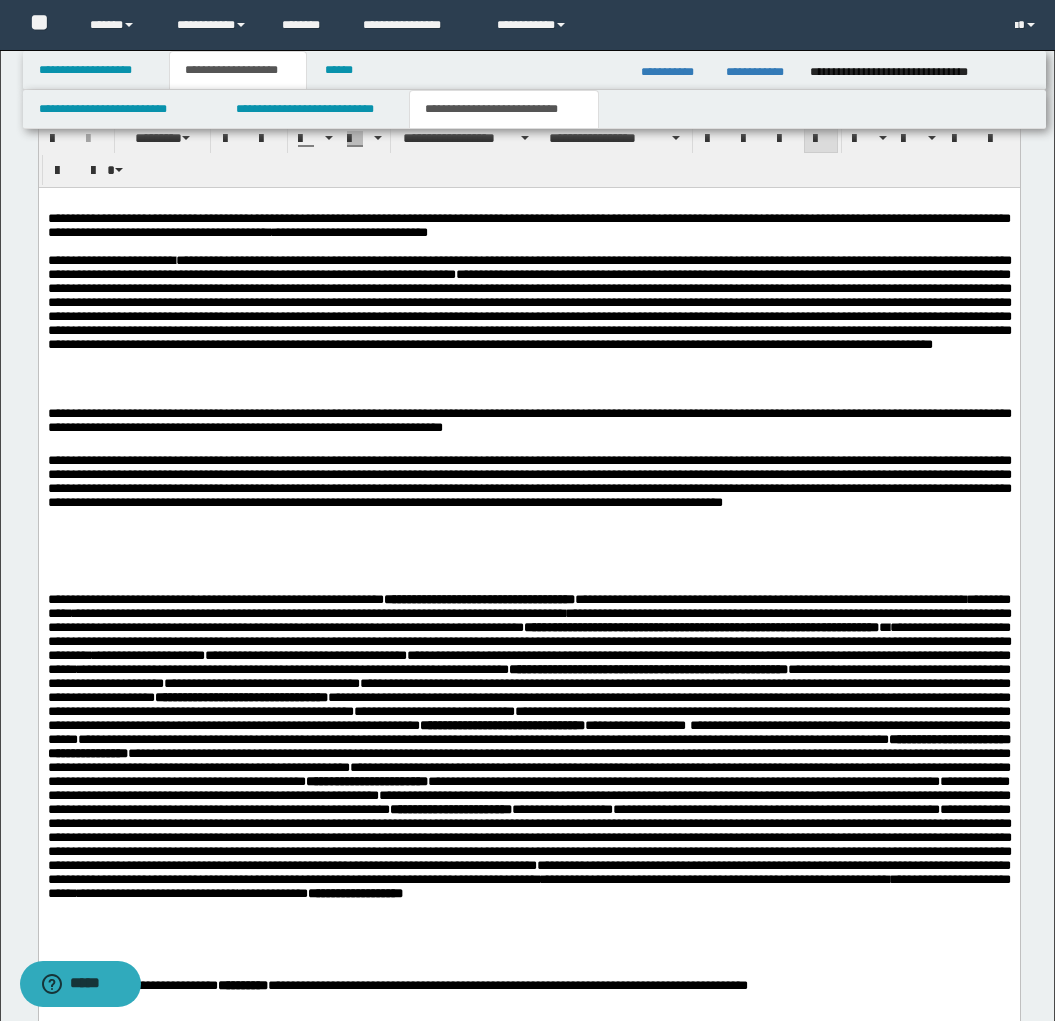 click on "**********" at bounding box center [529, 316] 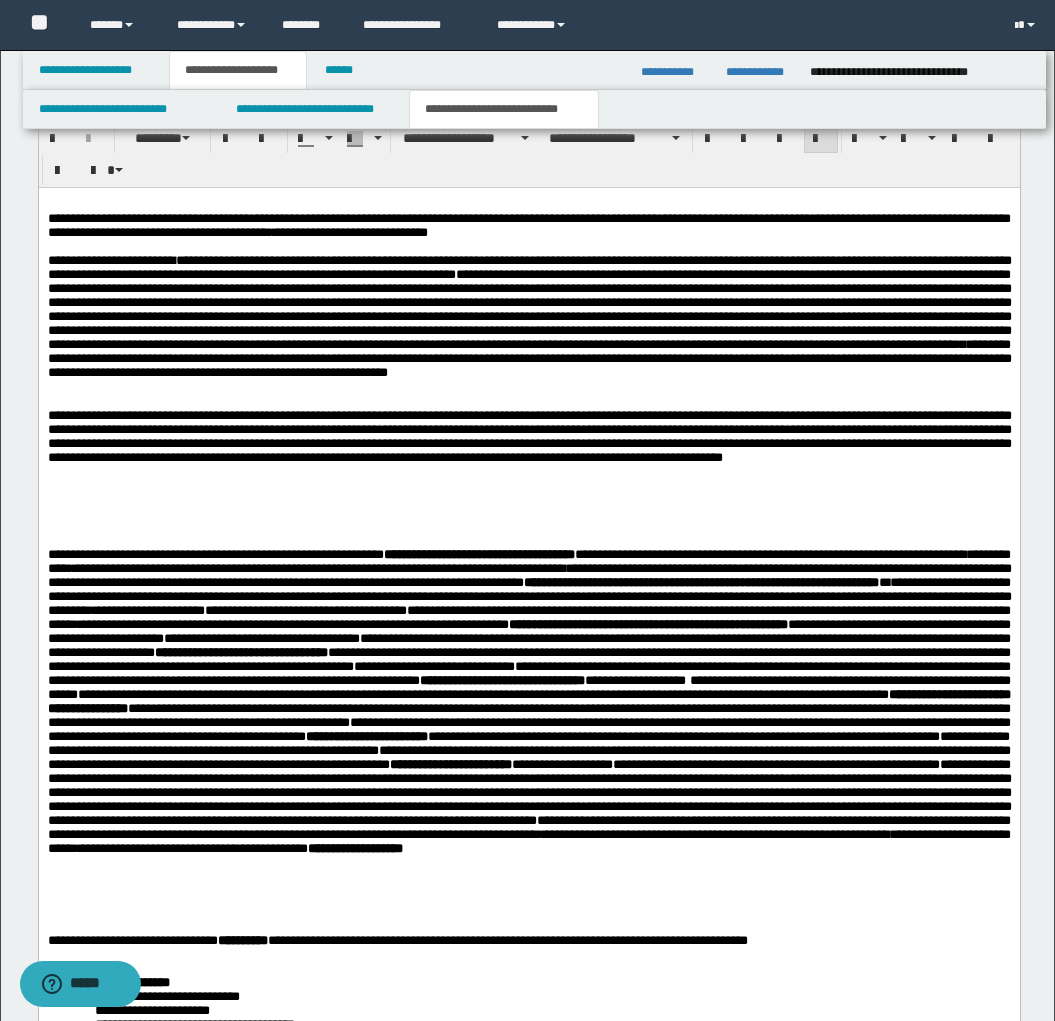 click on "**********" at bounding box center [529, 324] 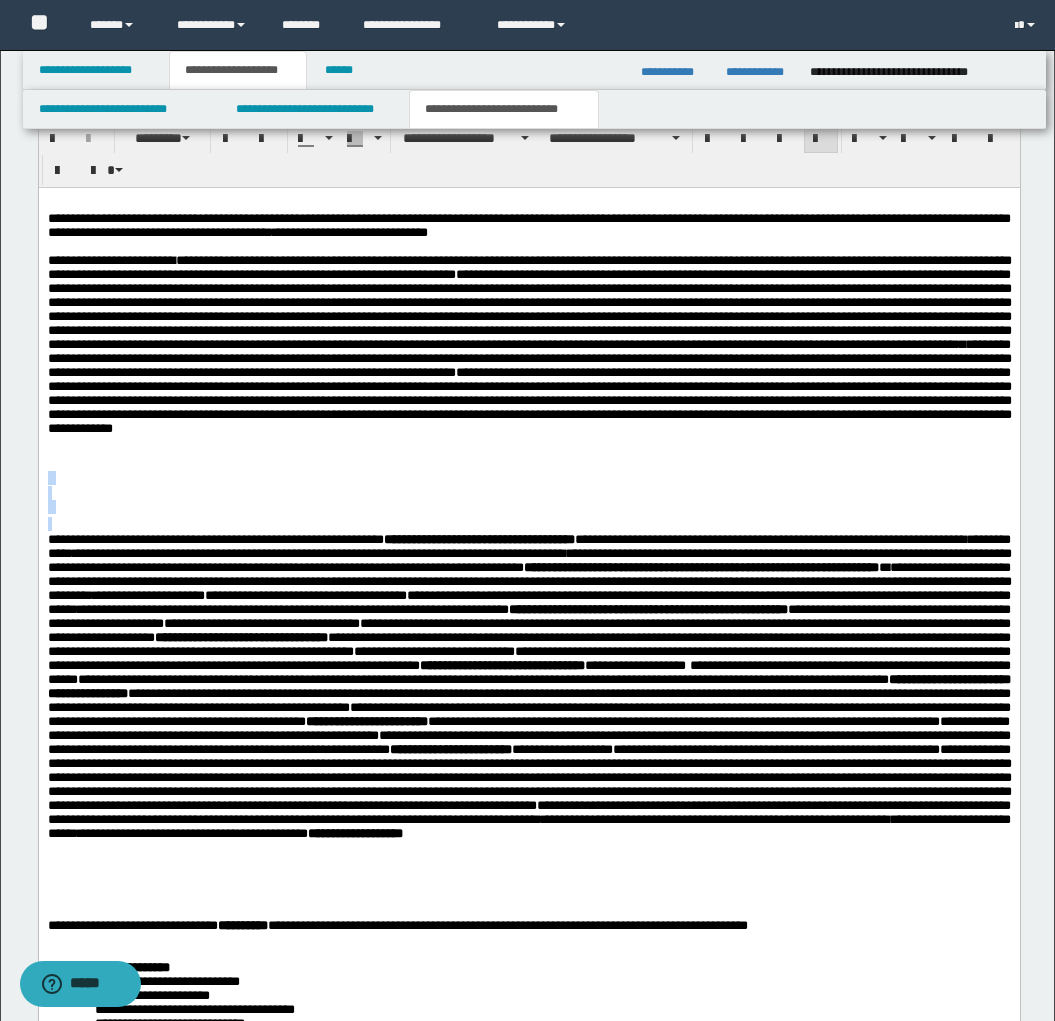 drag, startPoint x: 82, startPoint y: 524, endPoint x: 38, endPoint y: 478, distance: 63.655323 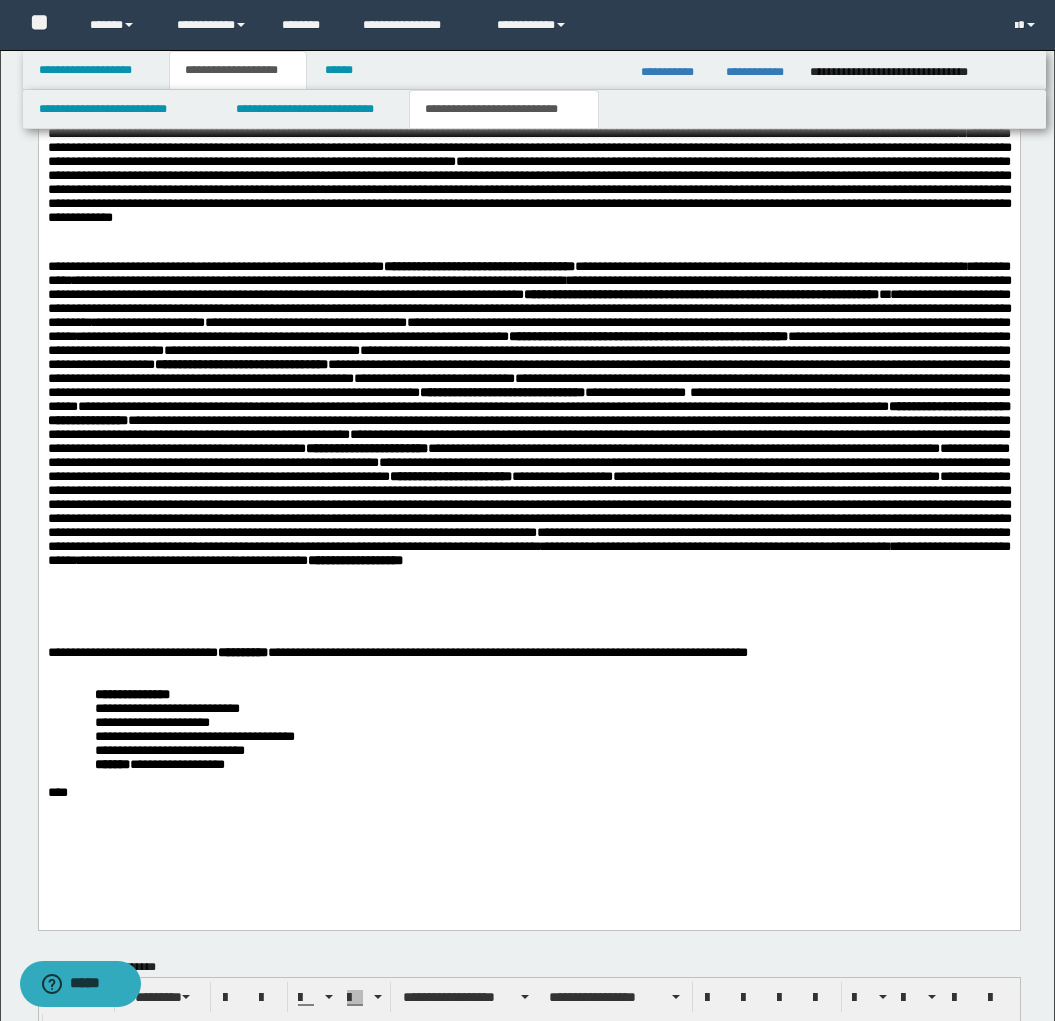 scroll, scrollTop: 1733, scrollLeft: 0, axis: vertical 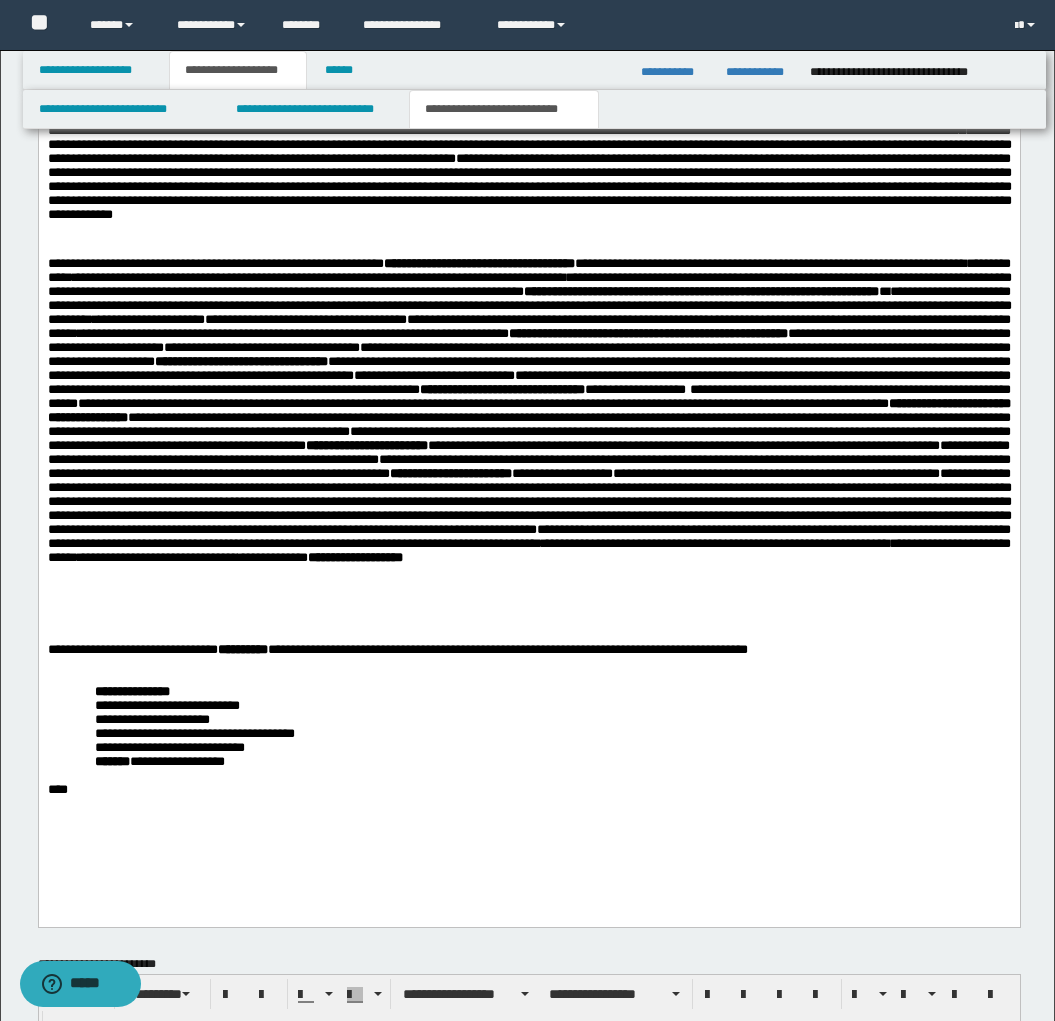 click at bounding box center (528, 679) 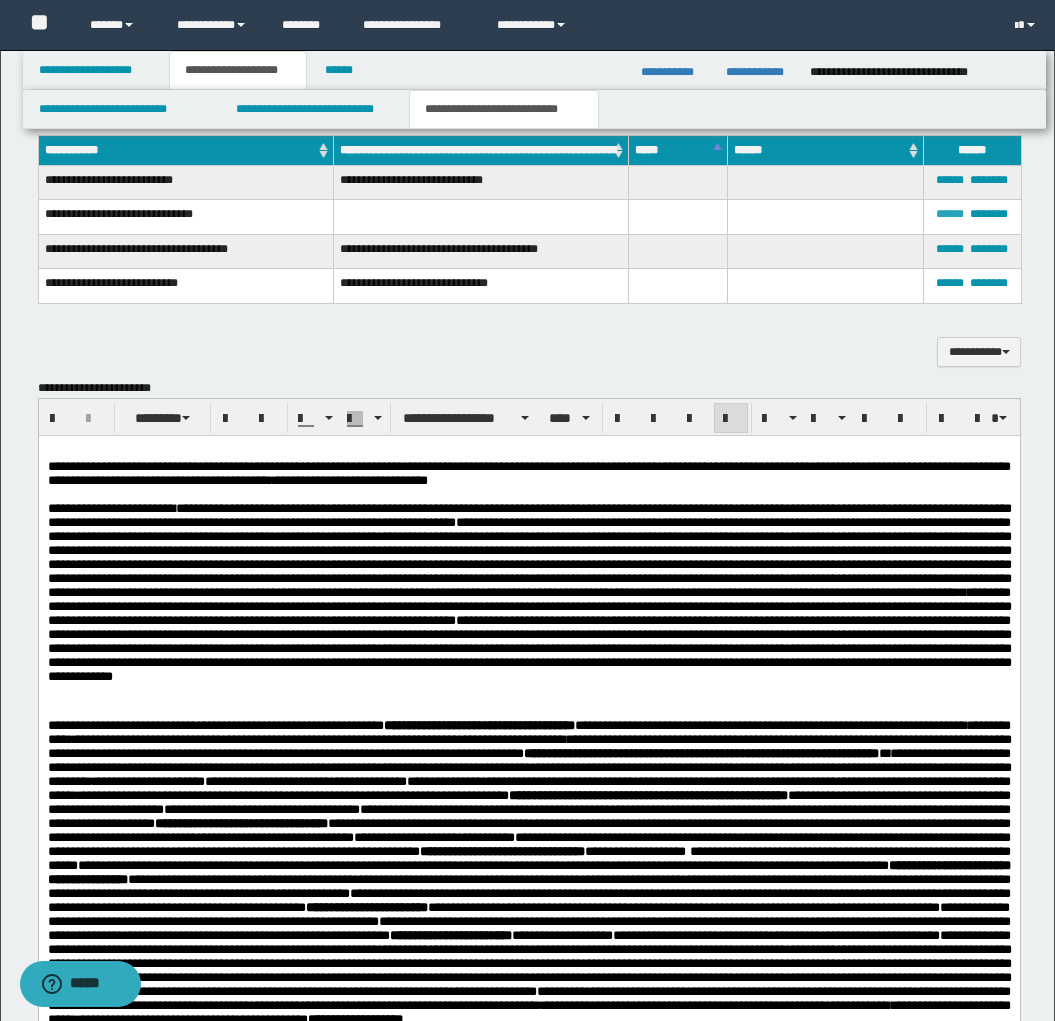 scroll, scrollTop: 1265, scrollLeft: 0, axis: vertical 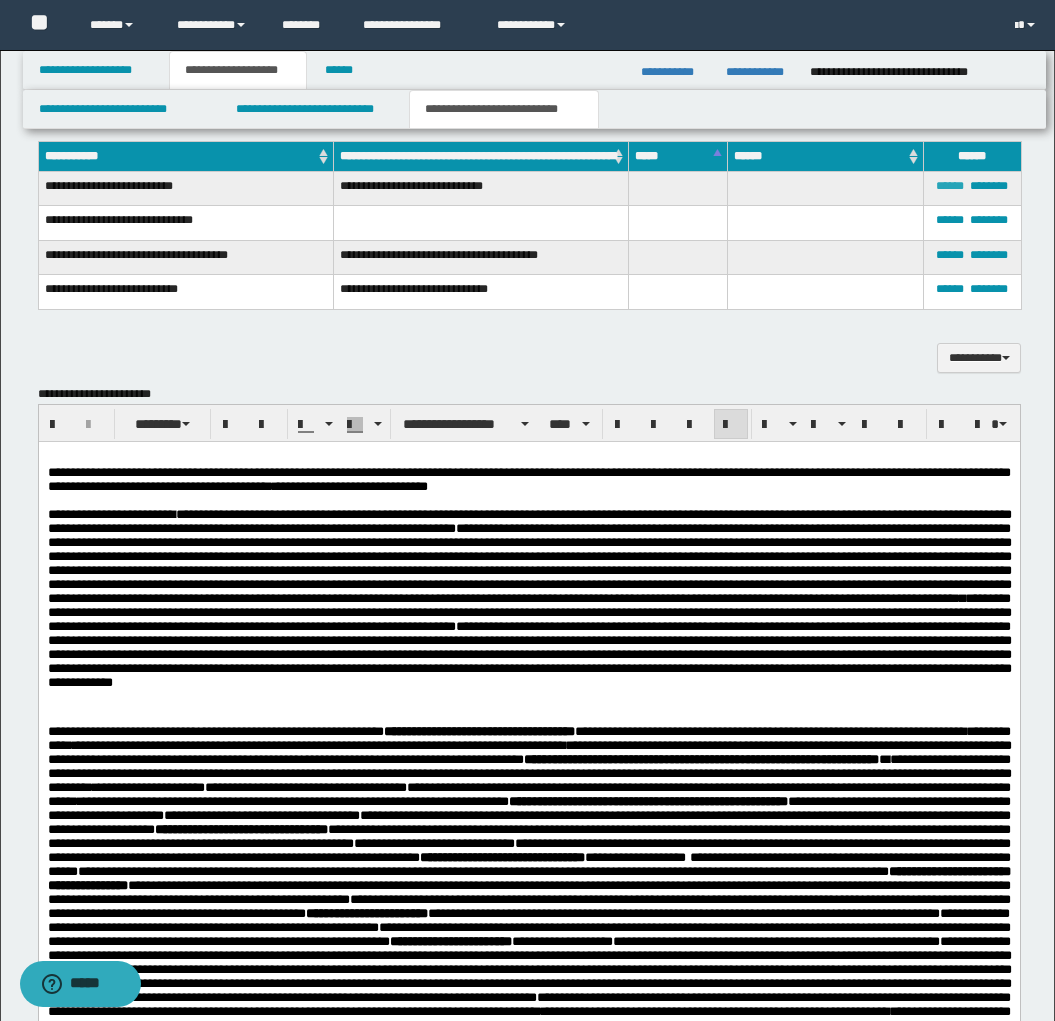 click on "******" at bounding box center [950, 186] 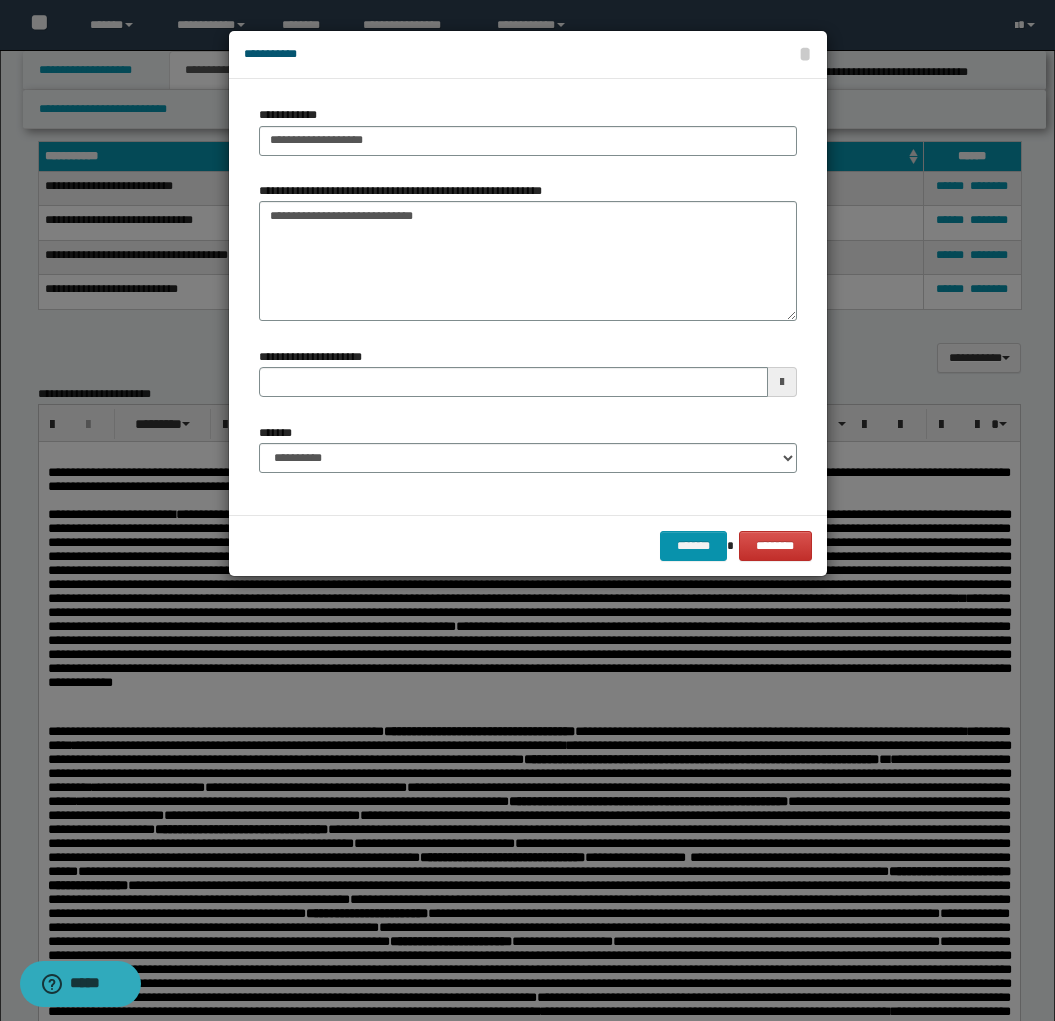 type 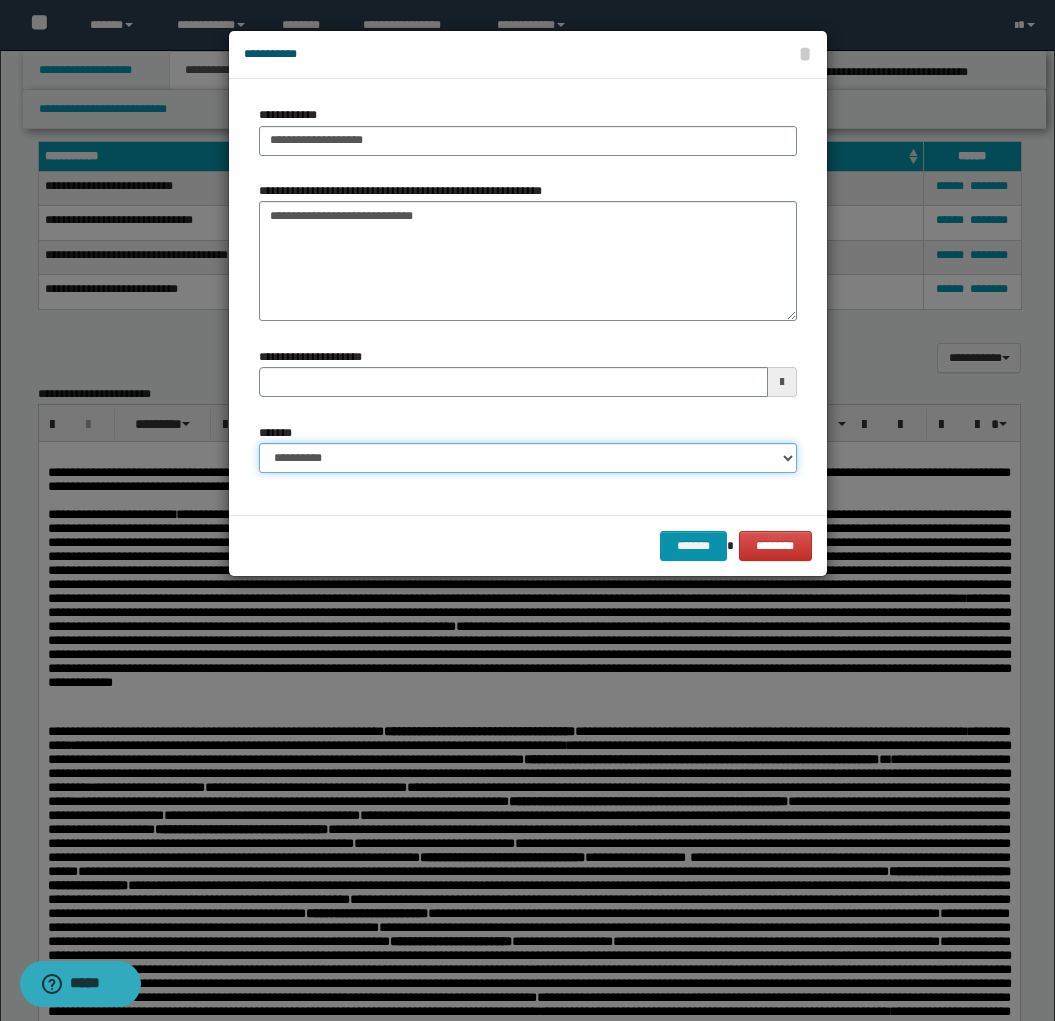 click on "**********" at bounding box center (528, 458) 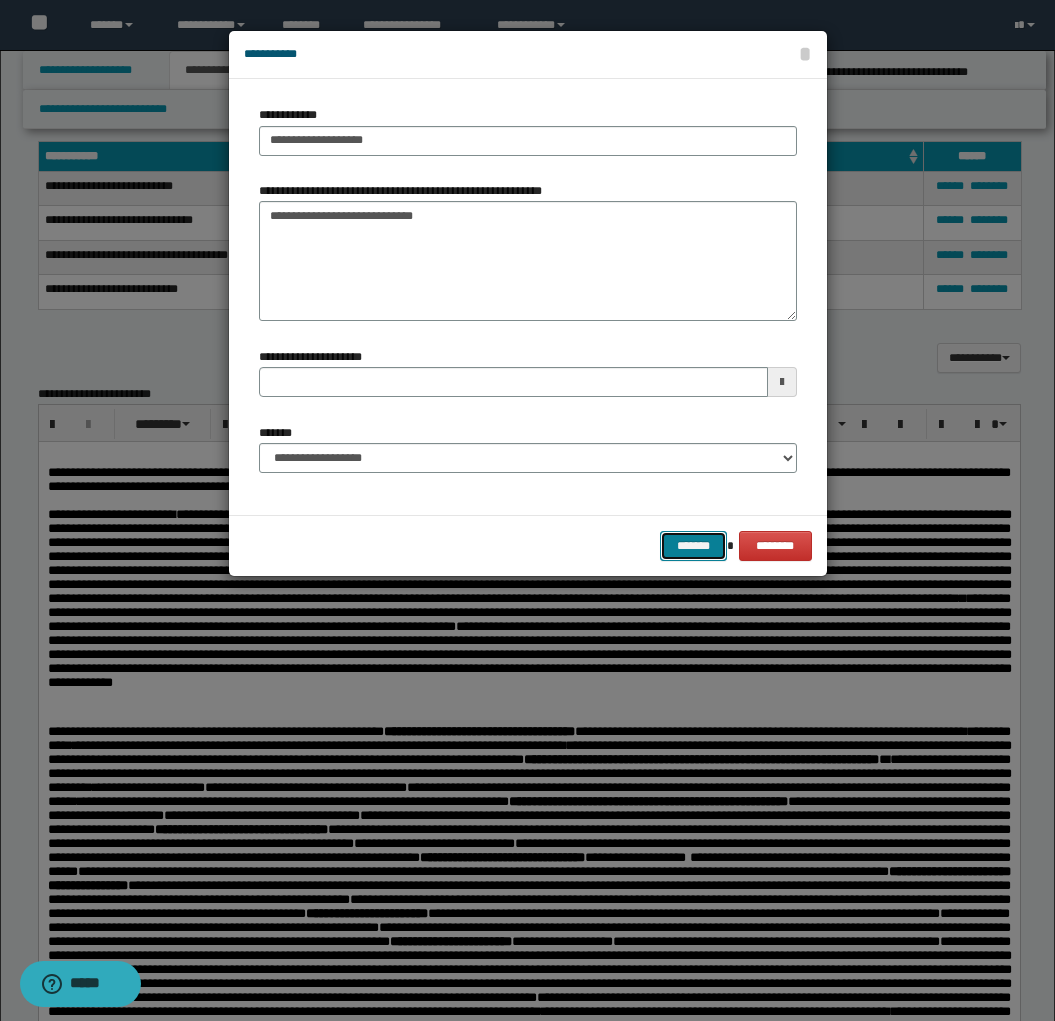 click on "*******" at bounding box center [694, 546] 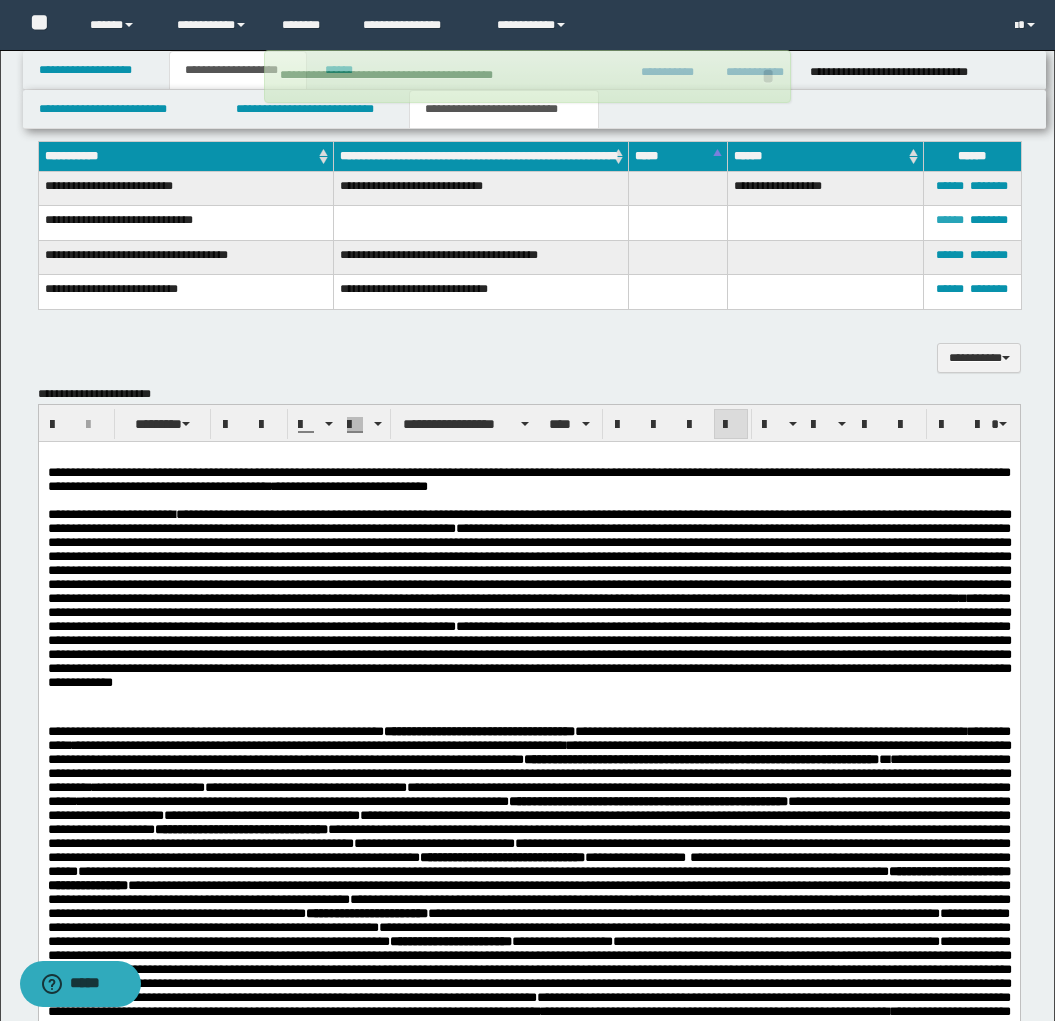 type 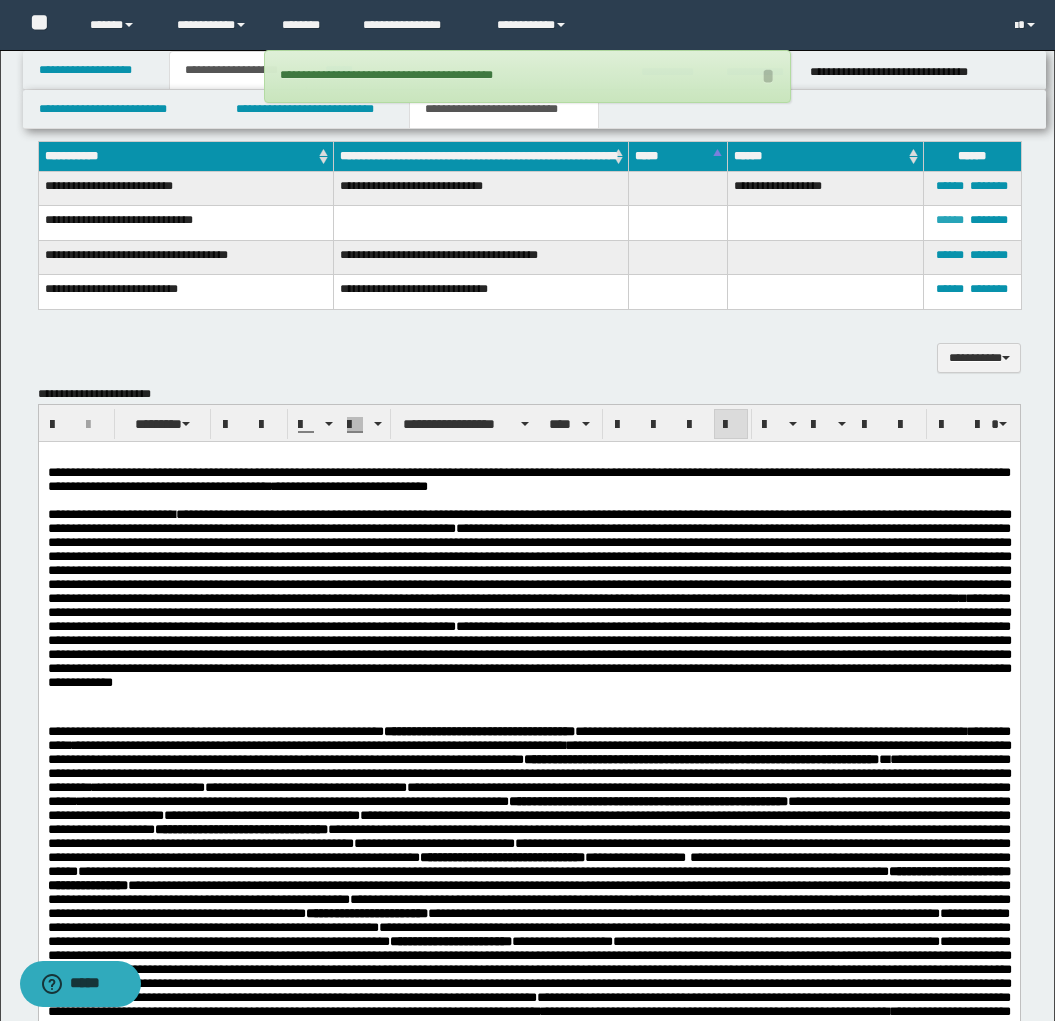 click on "******" at bounding box center [950, 220] 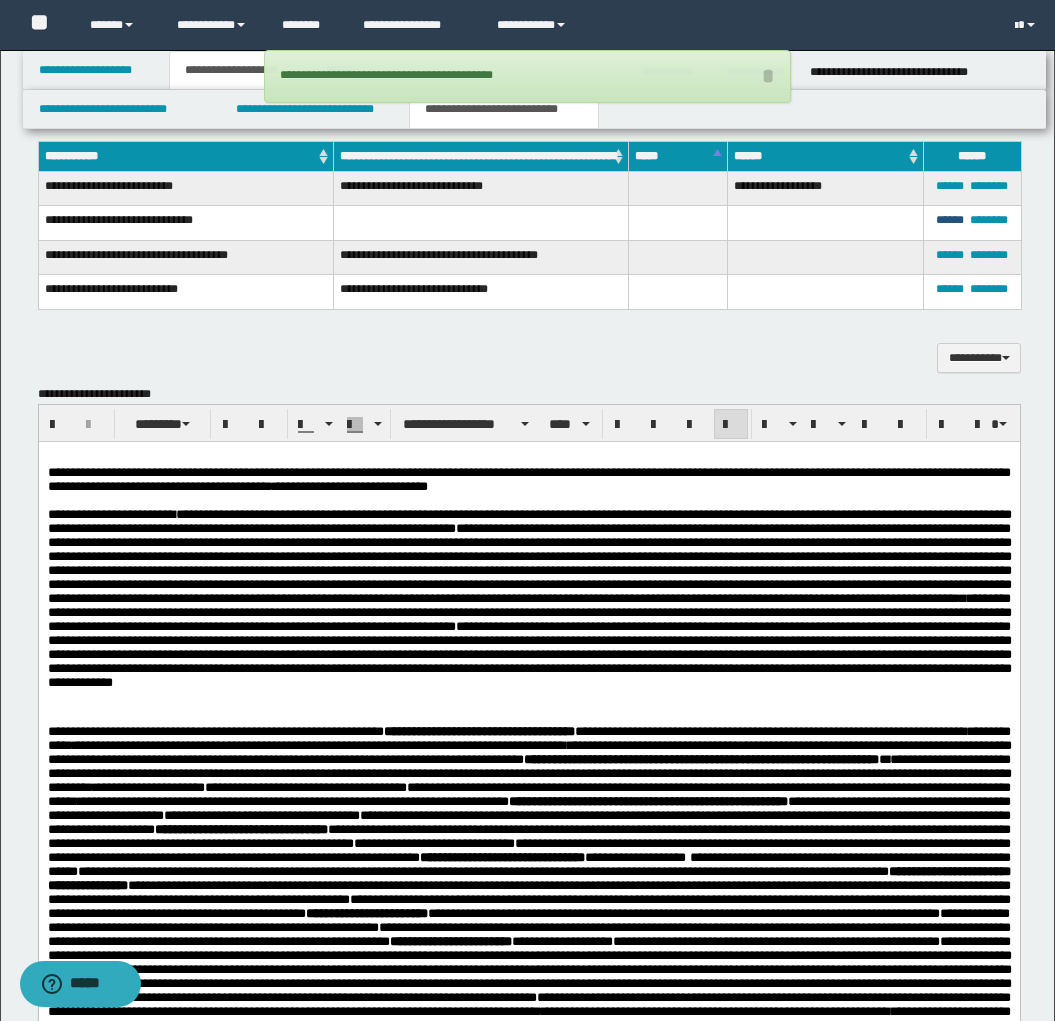 type on "**********" 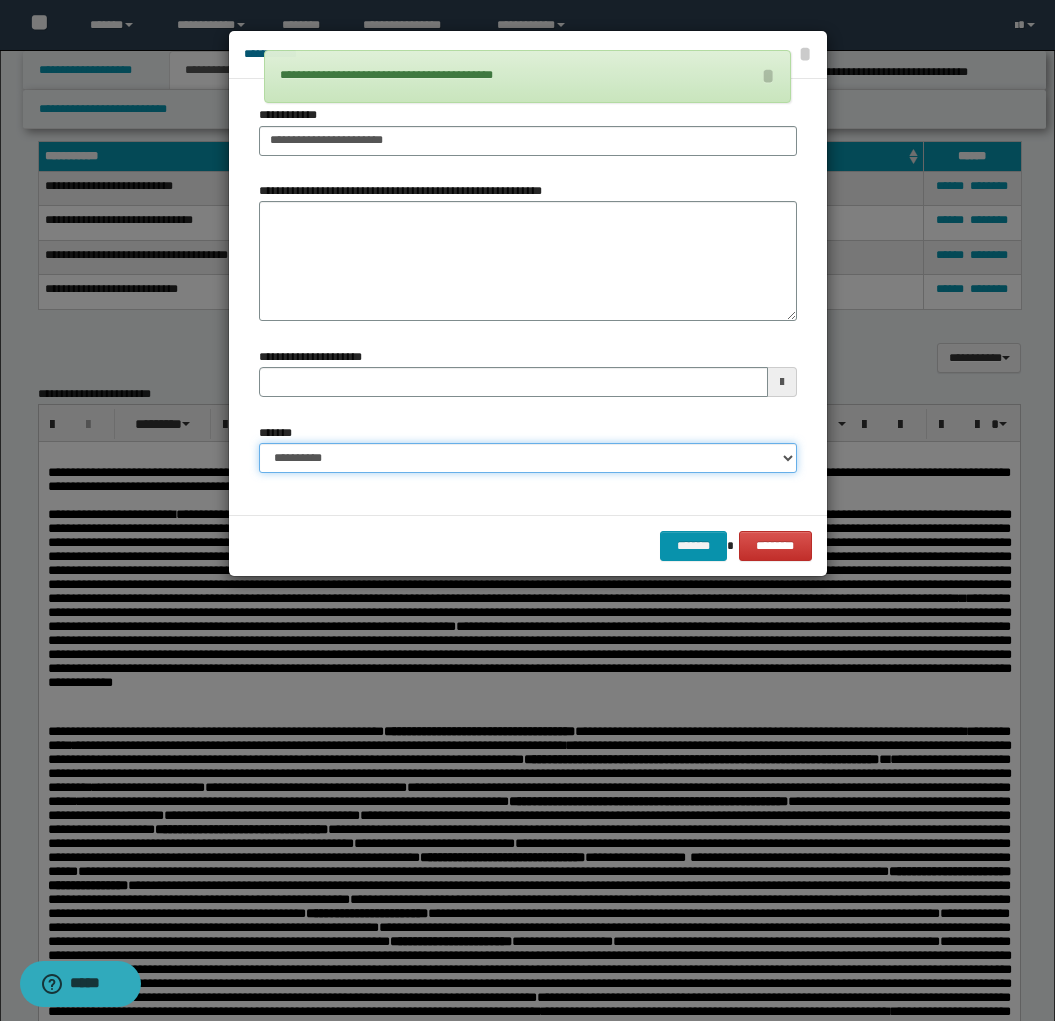 click on "**********" at bounding box center (528, 458) 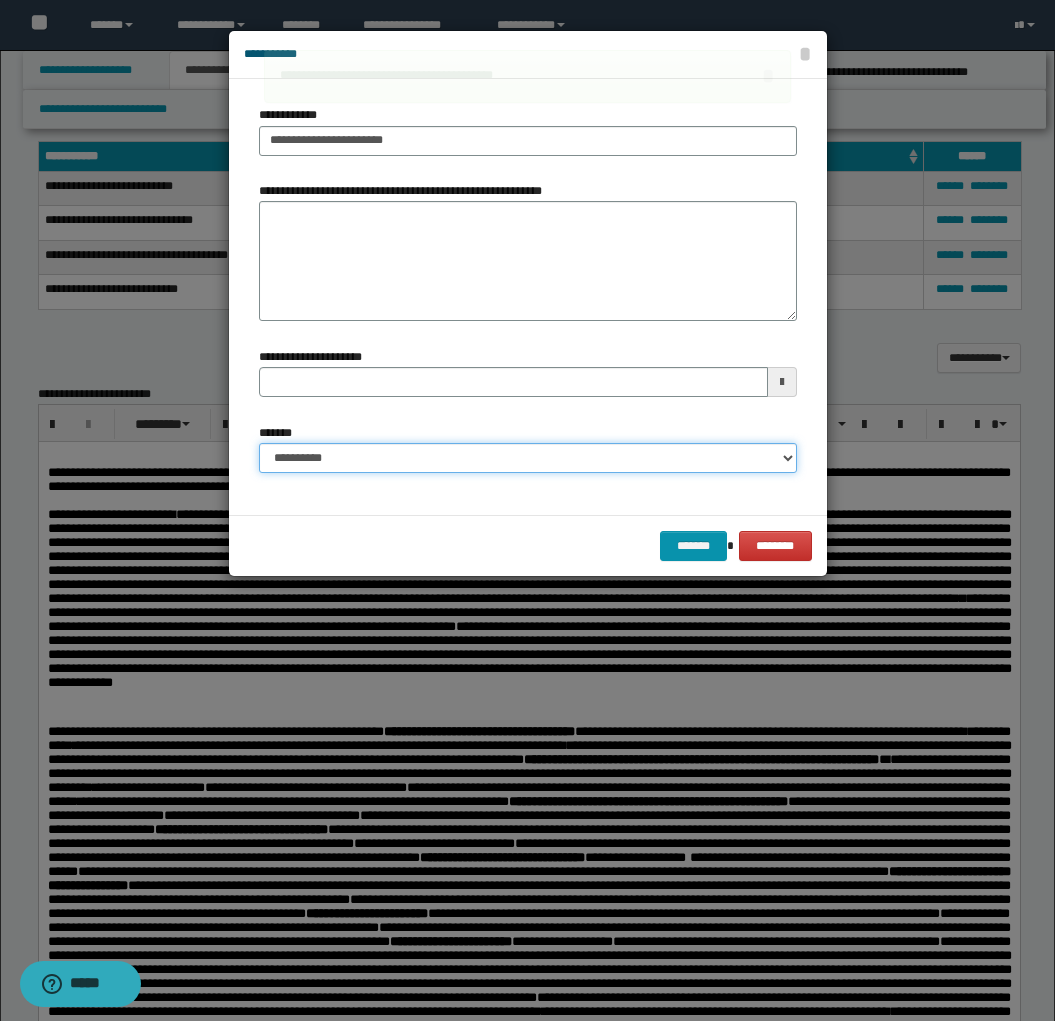 select on "*" 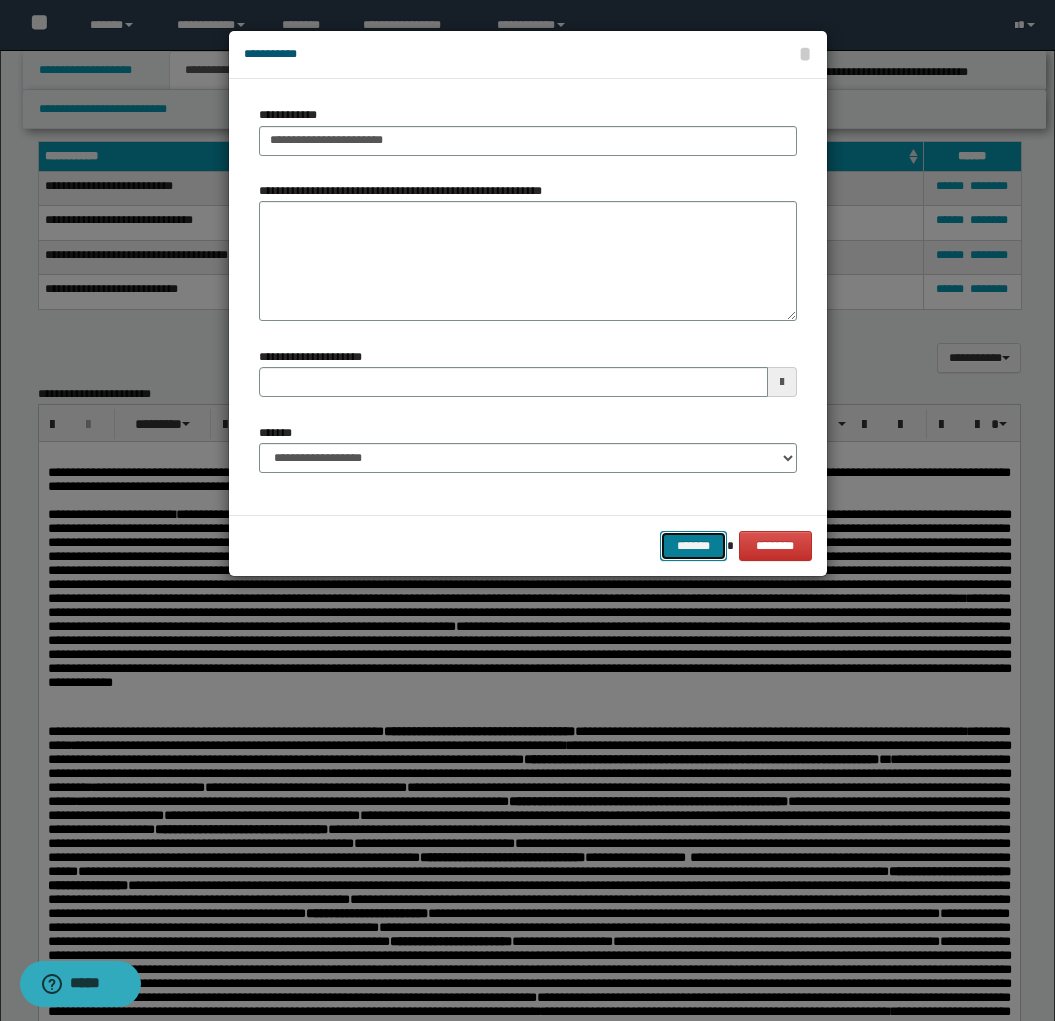 click on "*******" at bounding box center (694, 546) 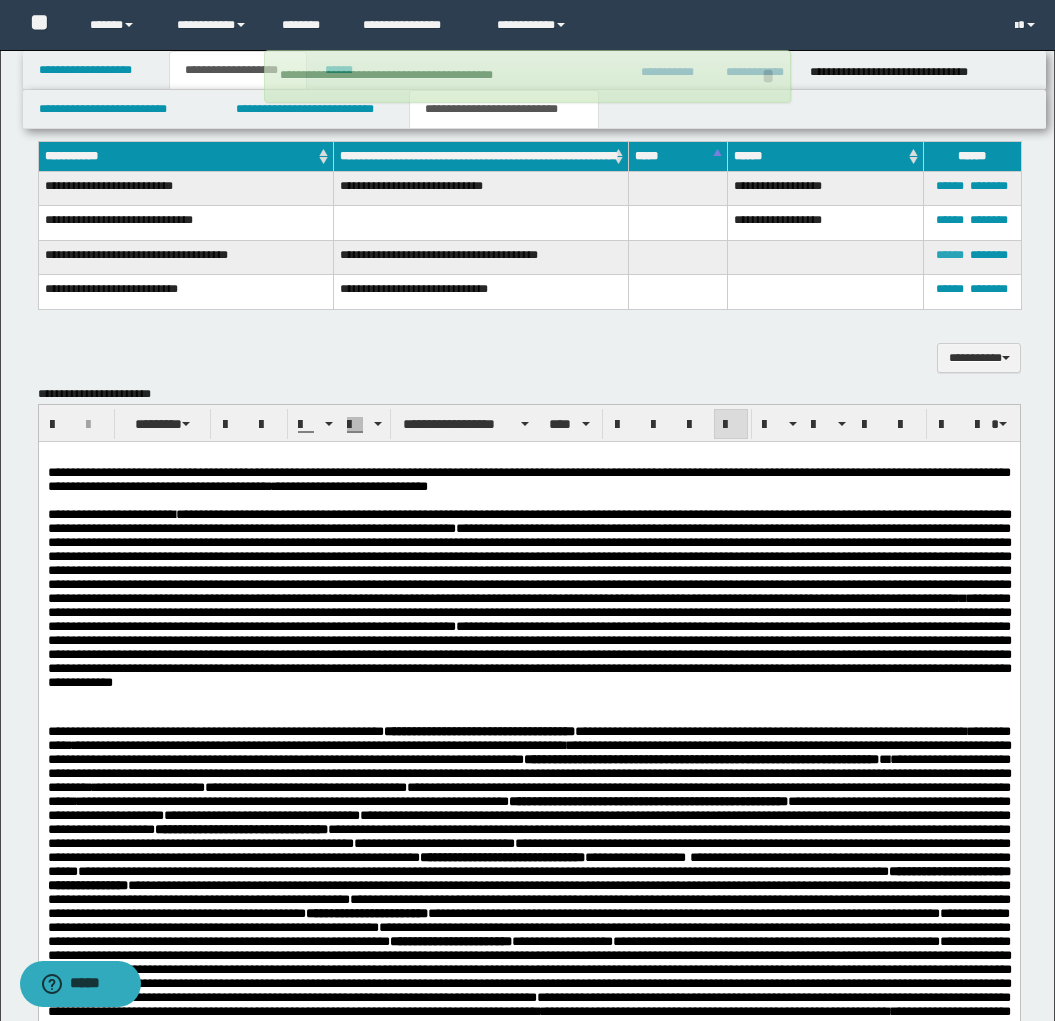 type 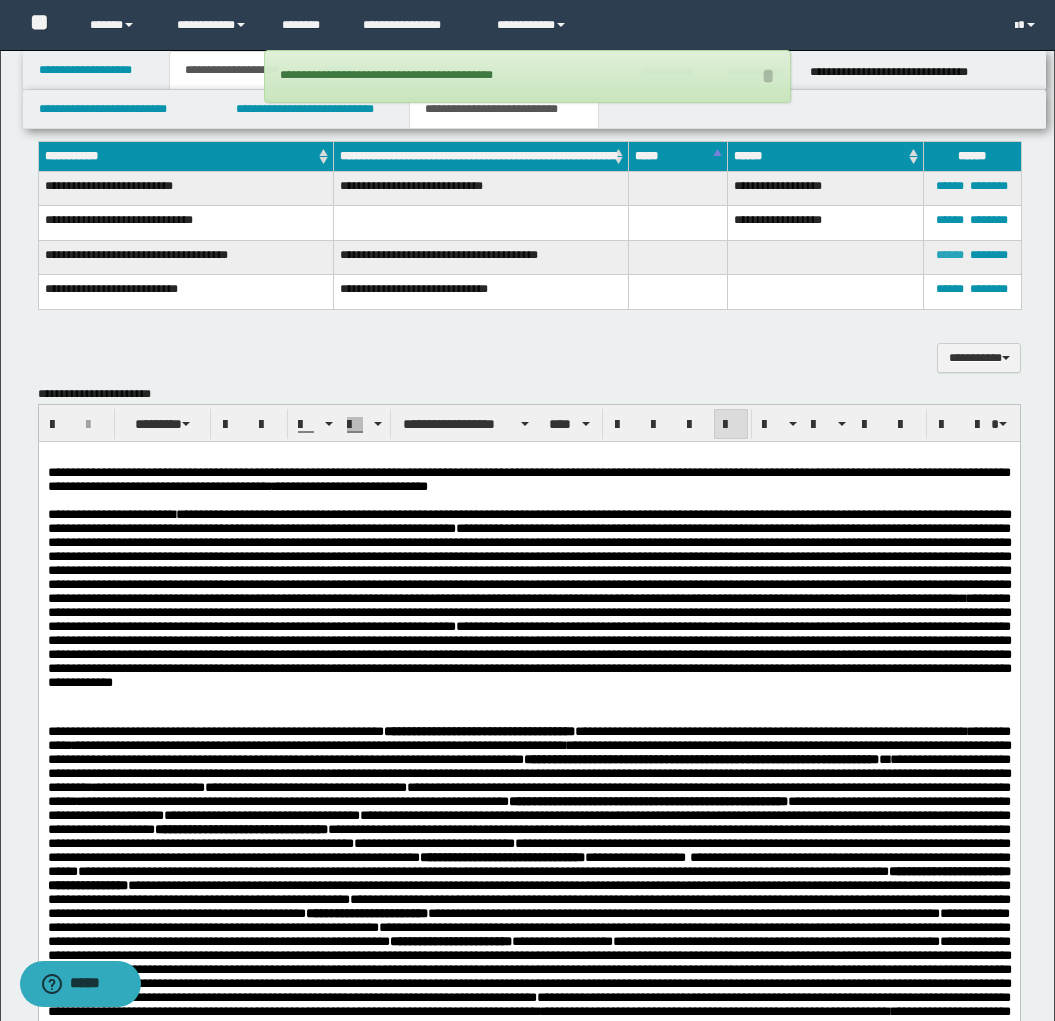 click on "******" at bounding box center (950, 255) 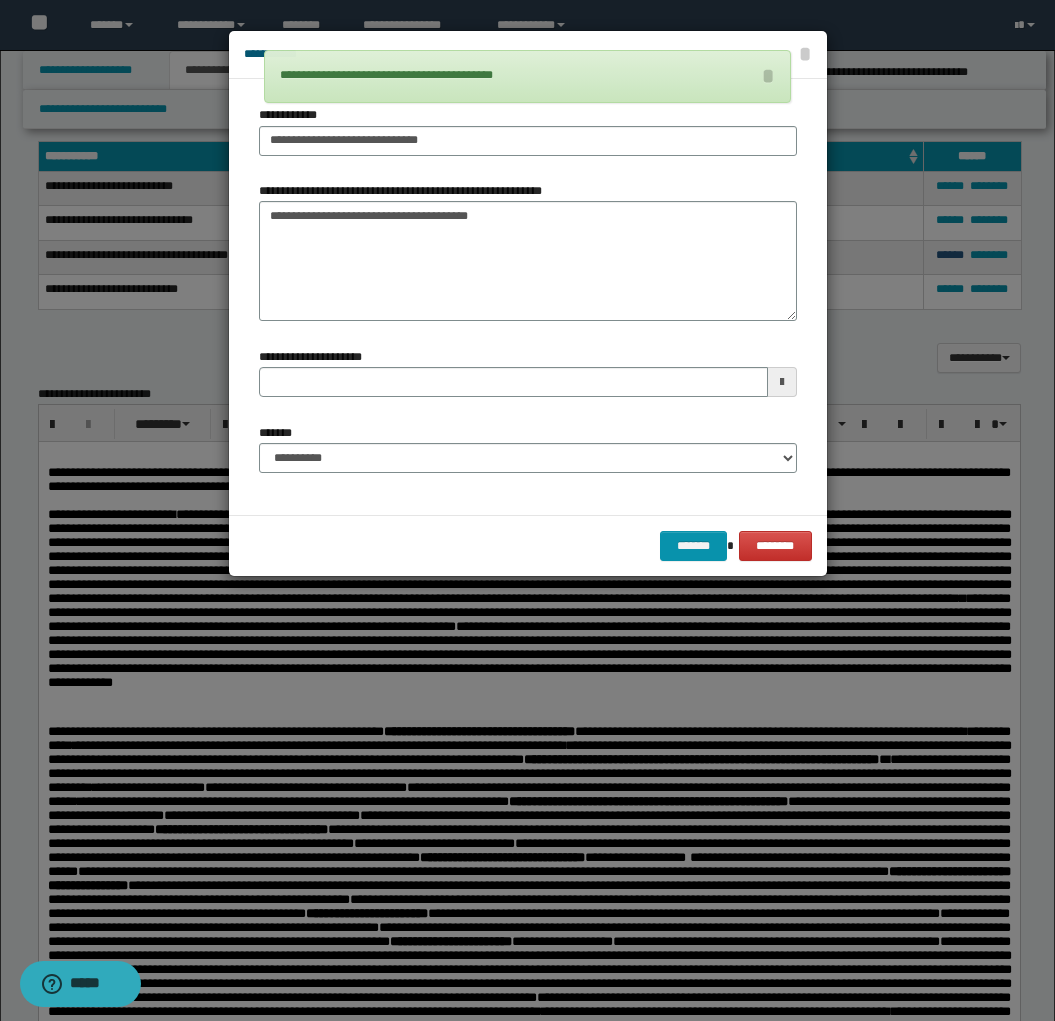 type 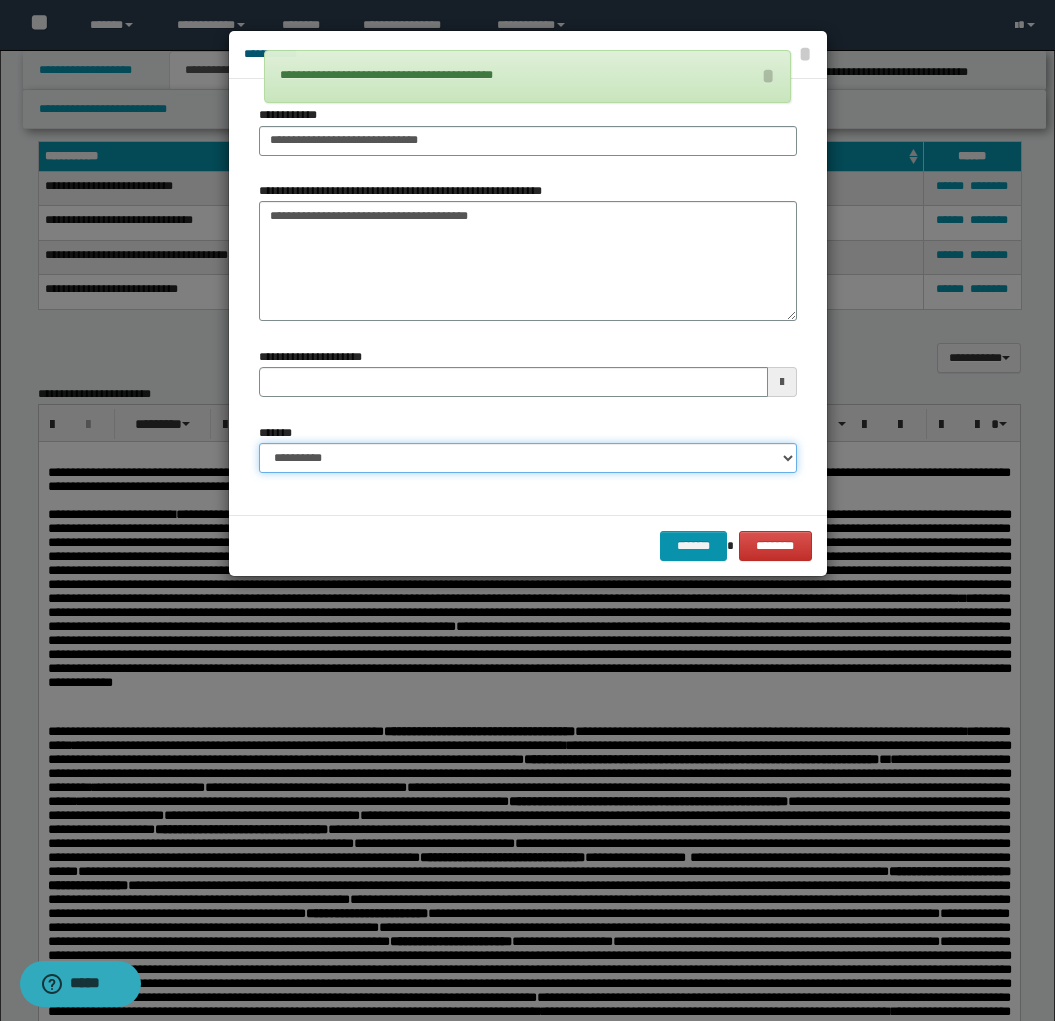 click on "**********" at bounding box center [528, 458] 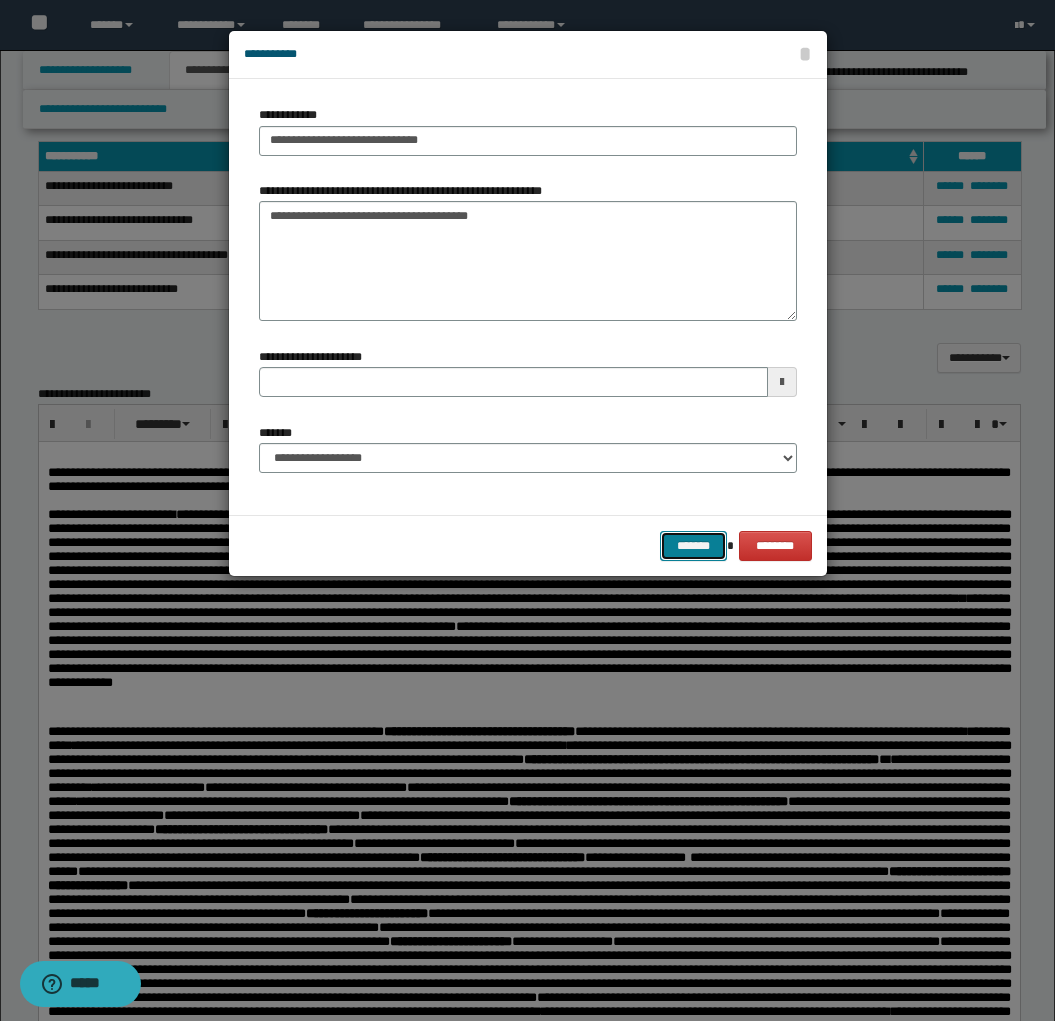 drag, startPoint x: 682, startPoint y: 543, endPoint x: 772, endPoint y: 494, distance: 102.47439 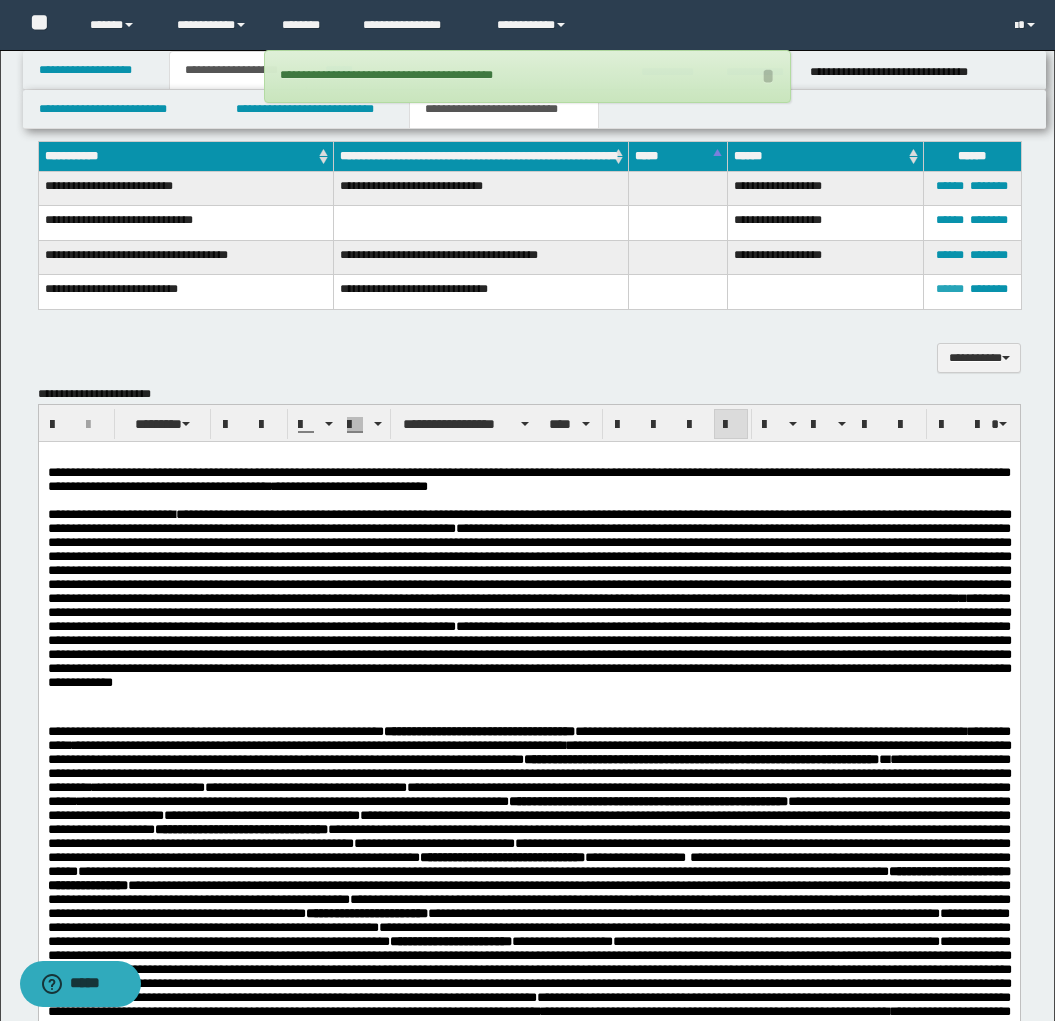 click on "******" at bounding box center [950, 289] 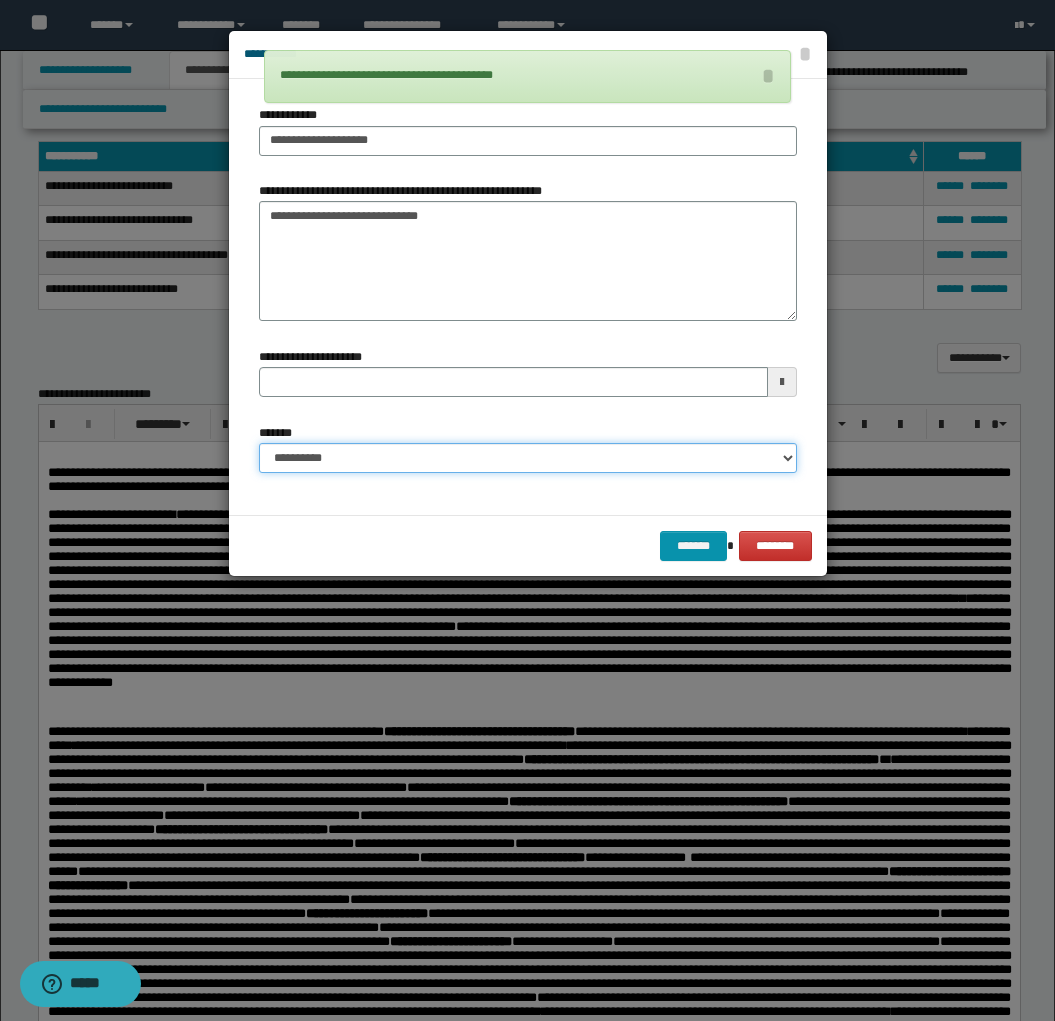 click on "**********" at bounding box center (528, 458) 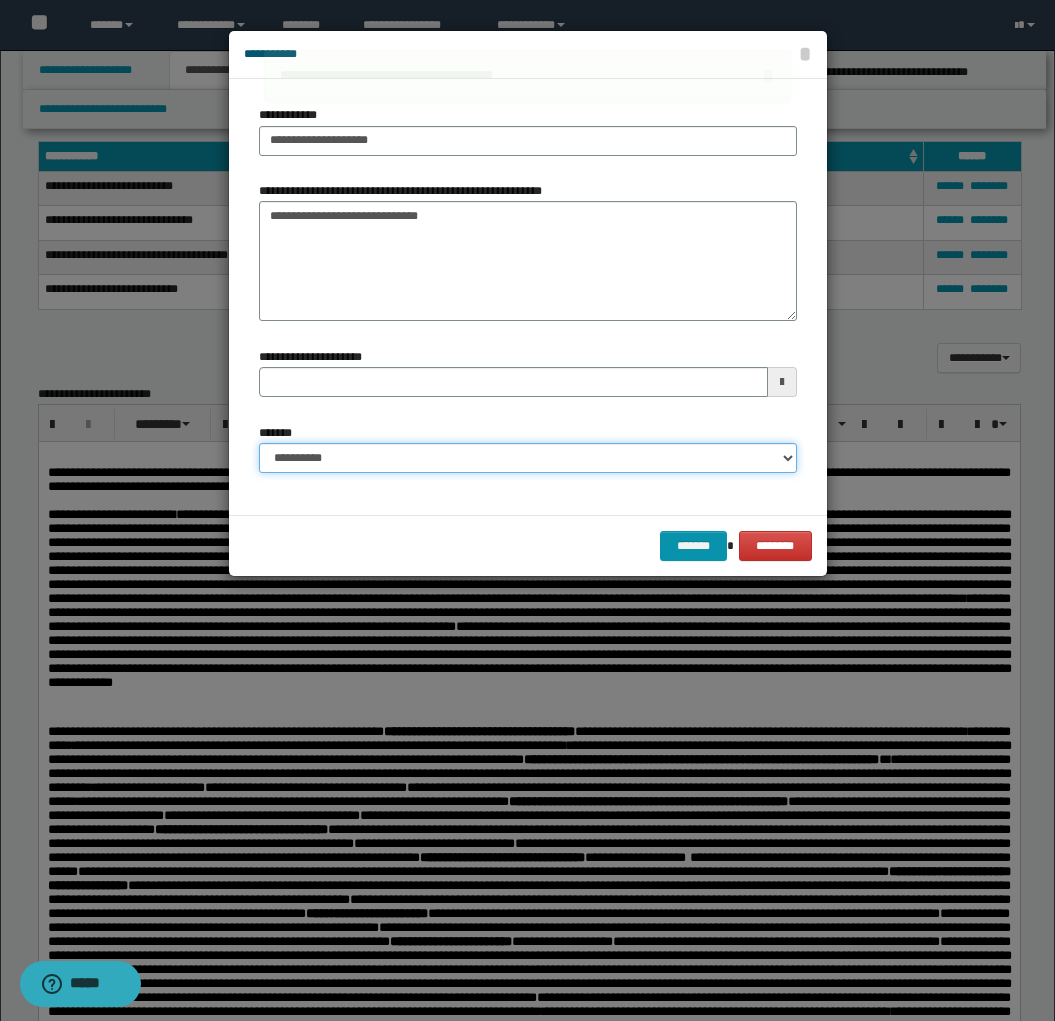 select on "*" 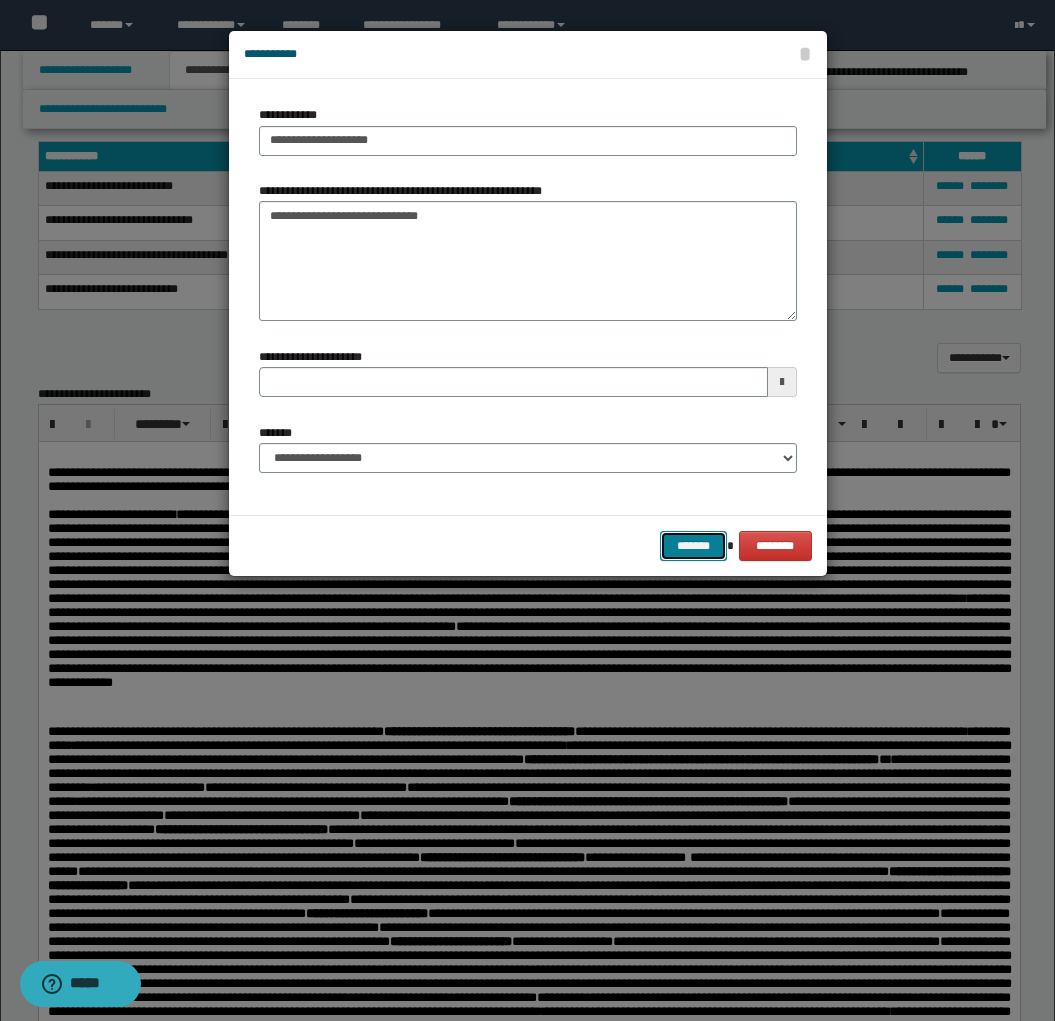 click on "*******" at bounding box center (694, 546) 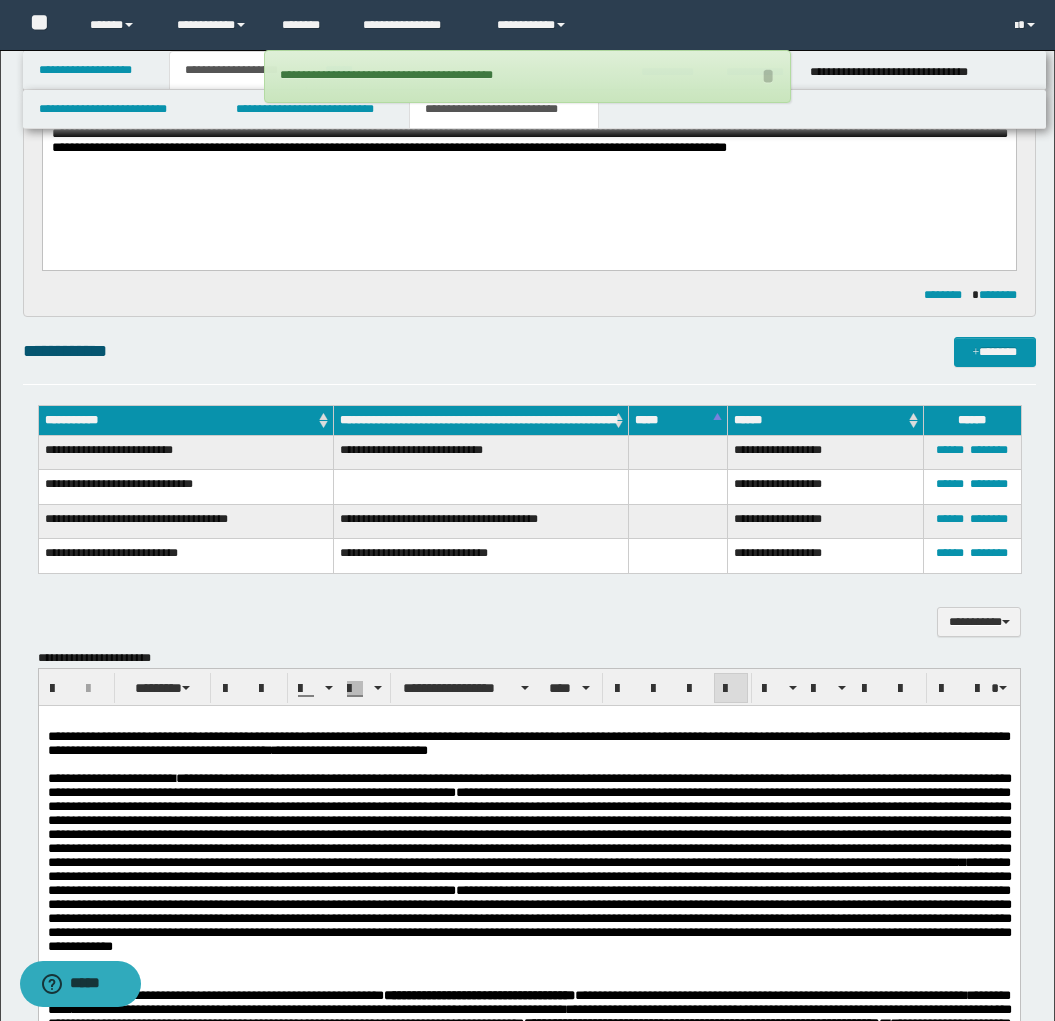 scroll, scrollTop: 990, scrollLeft: 0, axis: vertical 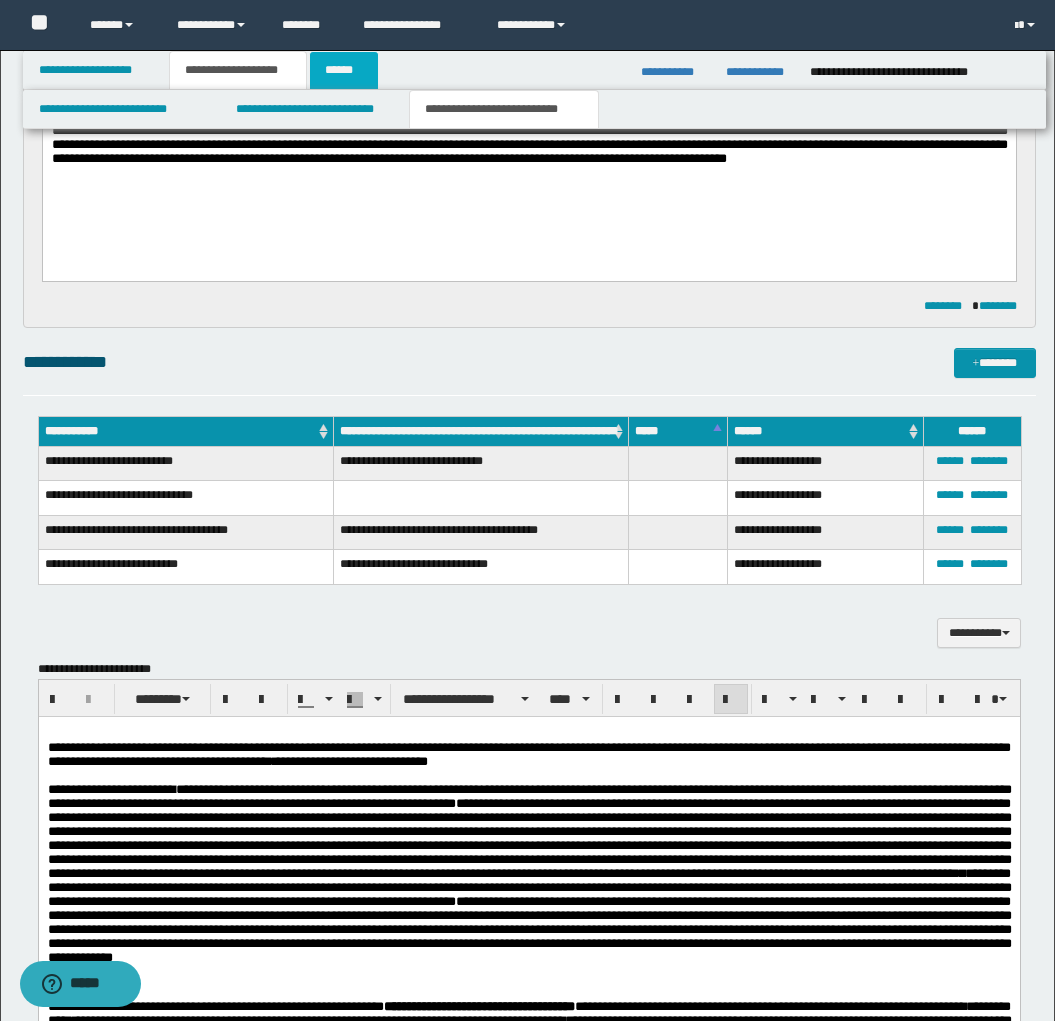 click on "******" at bounding box center (344, 70) 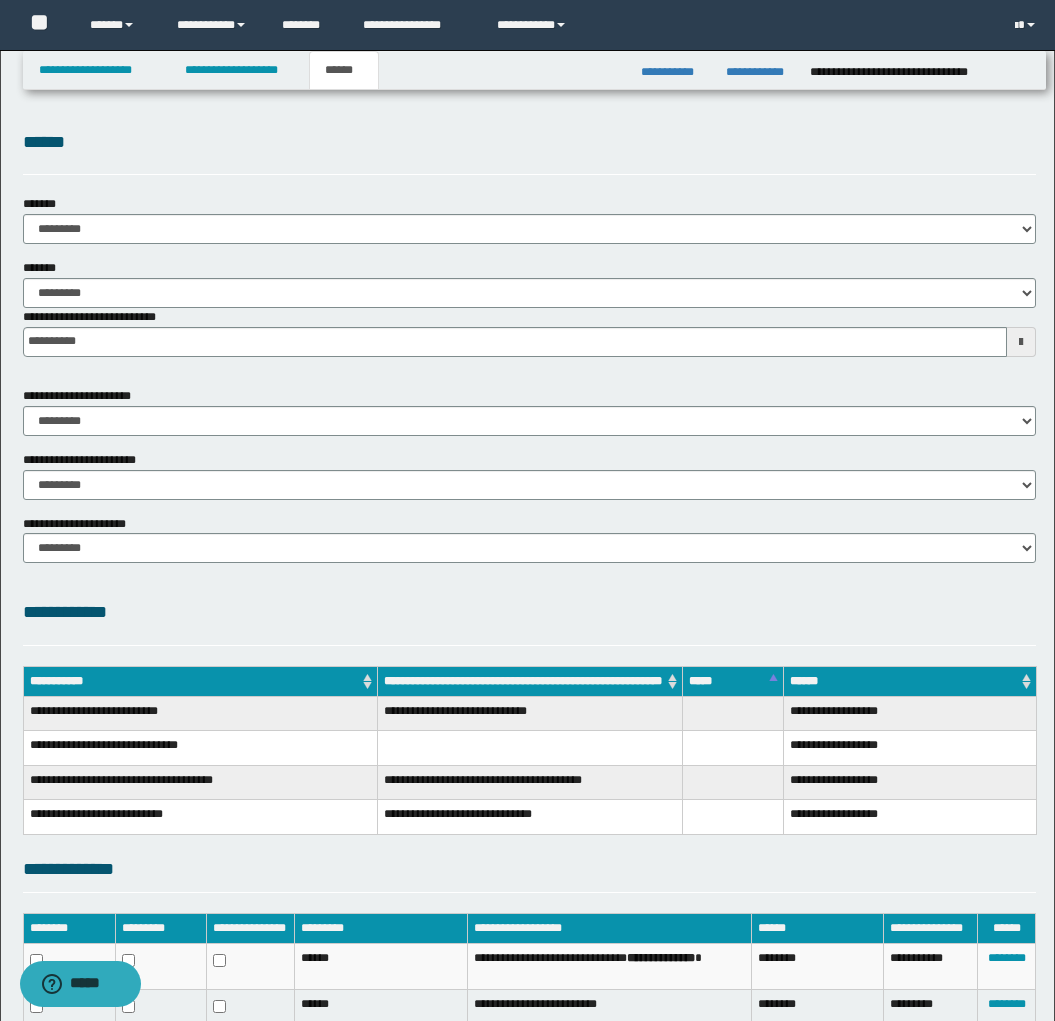 scroll, scrollTop: 0, scrollLeft: 0, axis: both 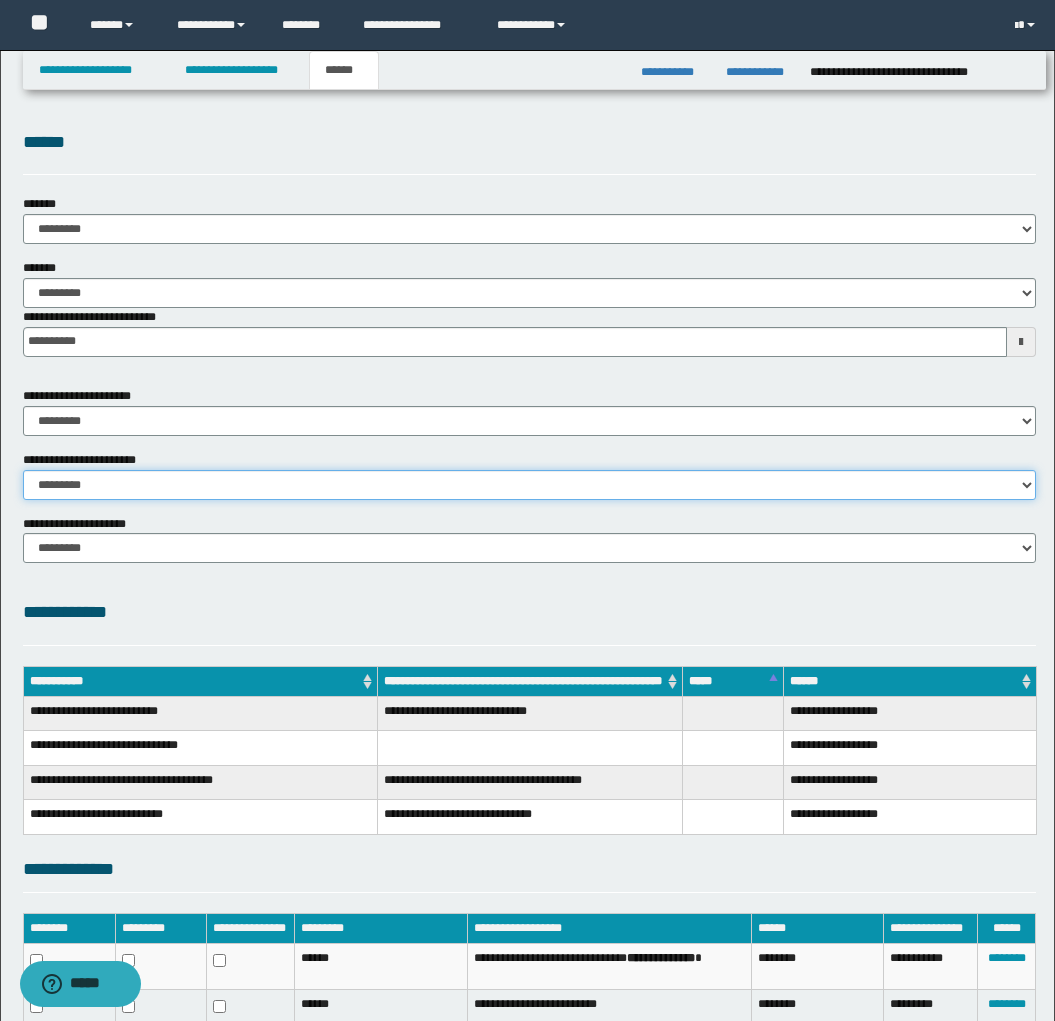 click on "*********
*********
*********" at bounding box center (529, 485) 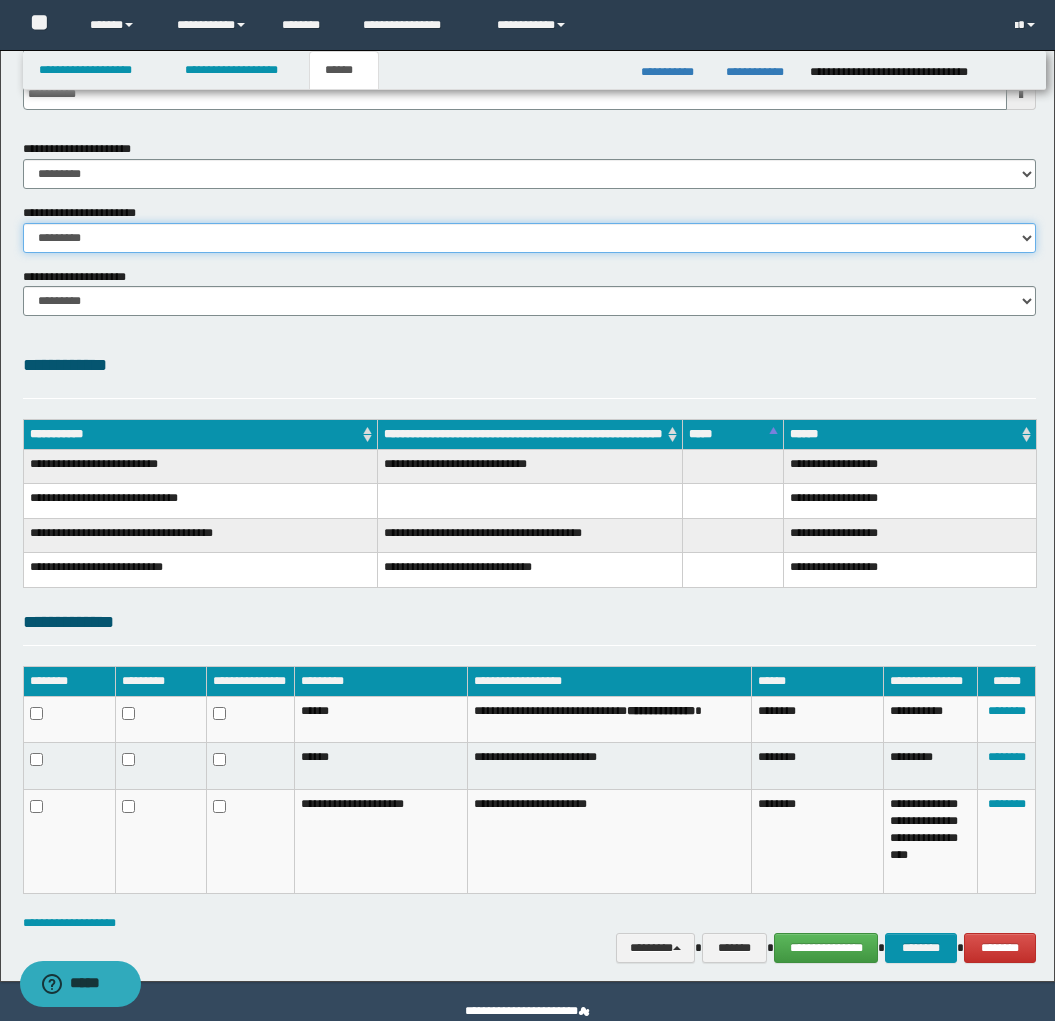 scroll, scrollTop: 286, scrollLeft: 0, axis: vertical 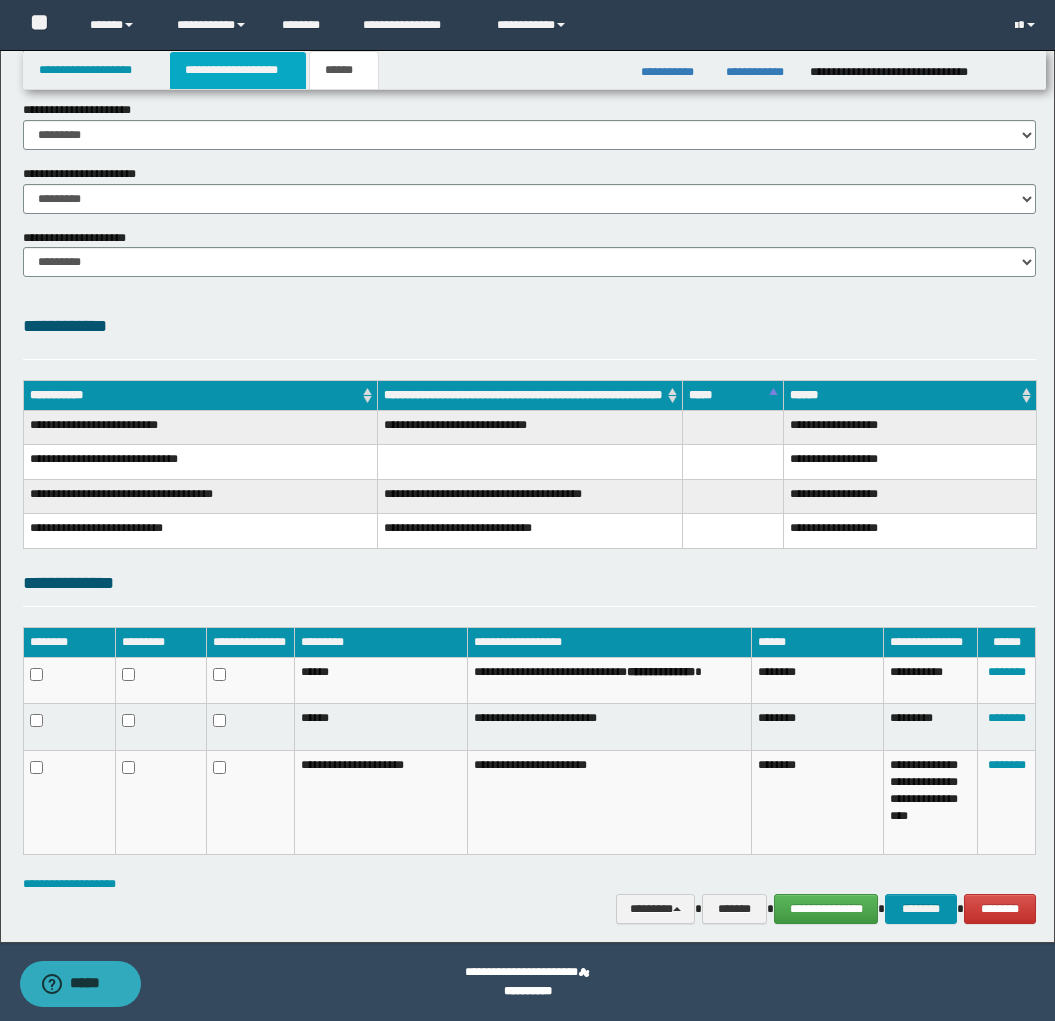 click on "**********" at bounding box center [238, 70] 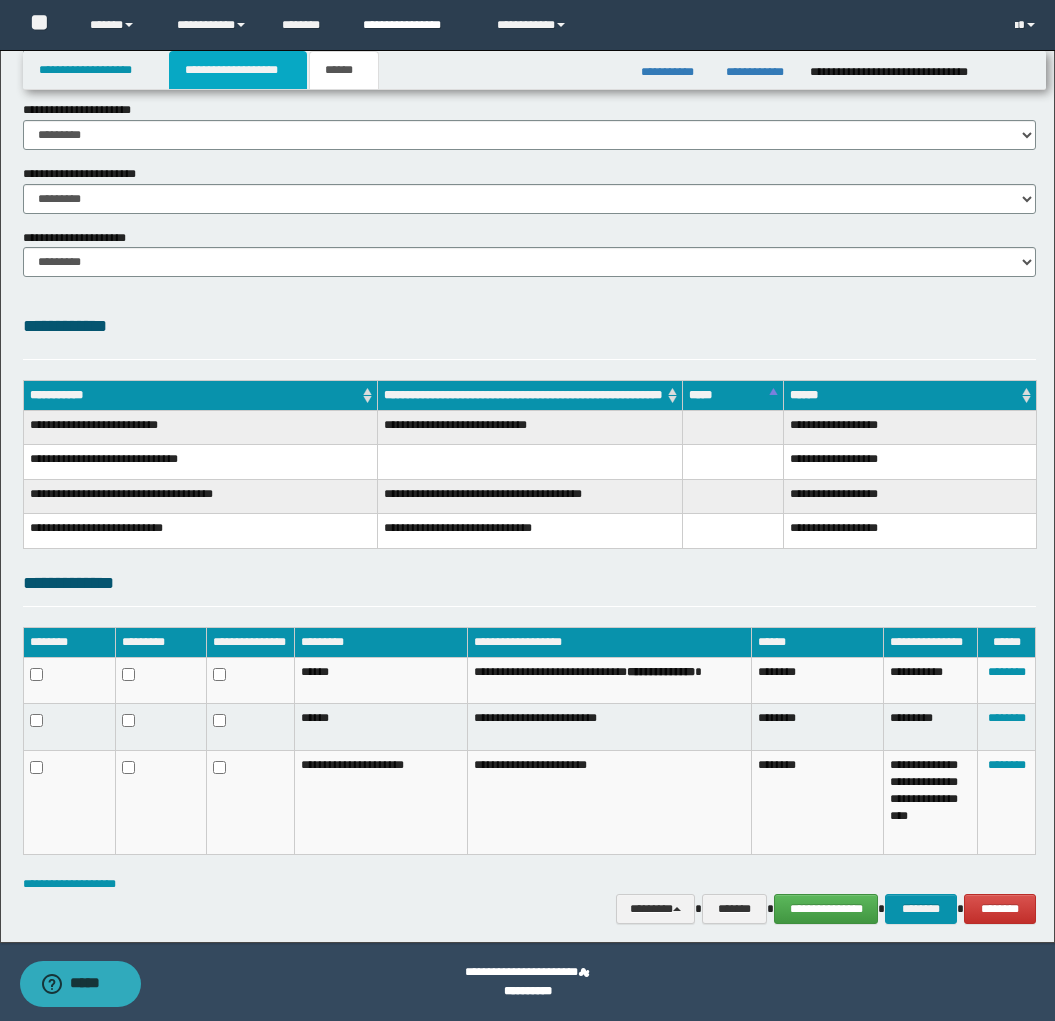 scroll, scrollTop: 317, scrollLeft: 0, axis: vertical 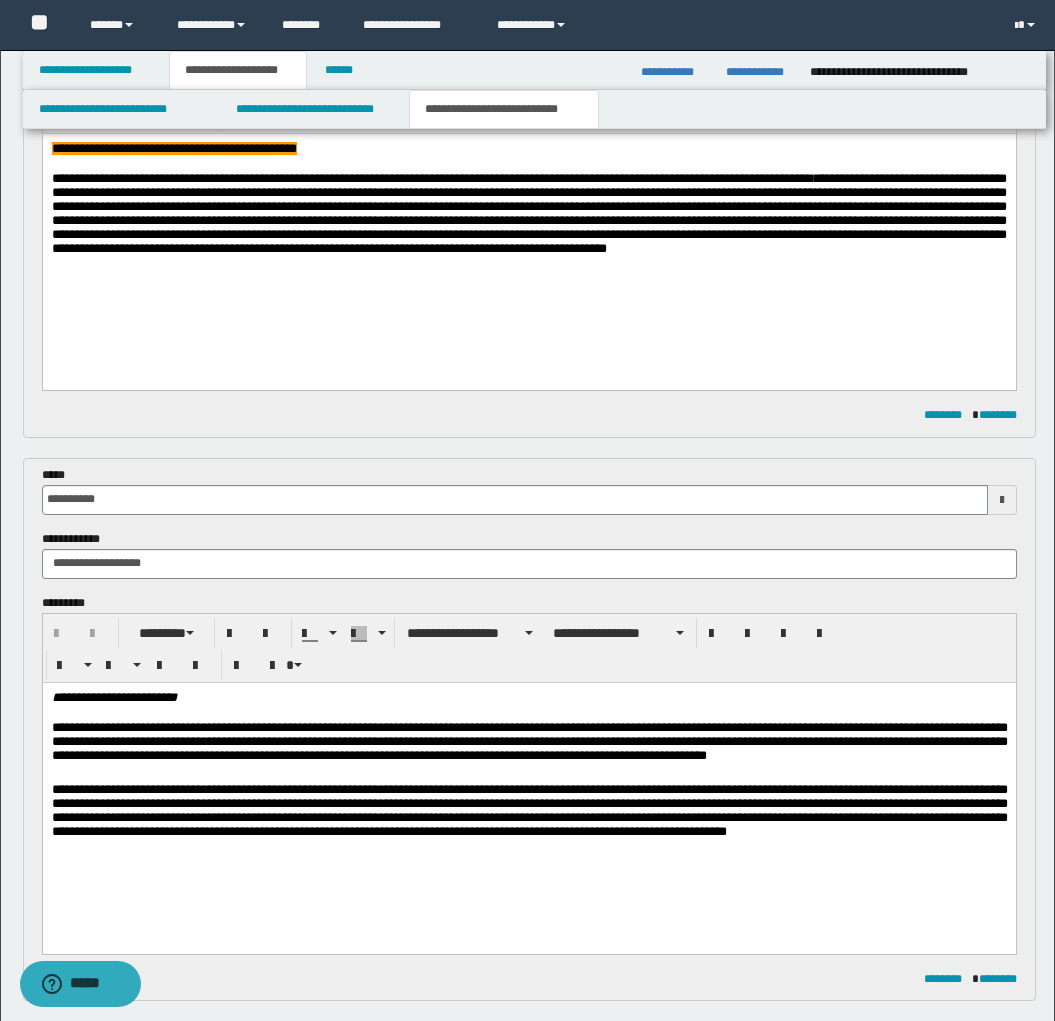click on "**********" at bounding box center (173, 148) 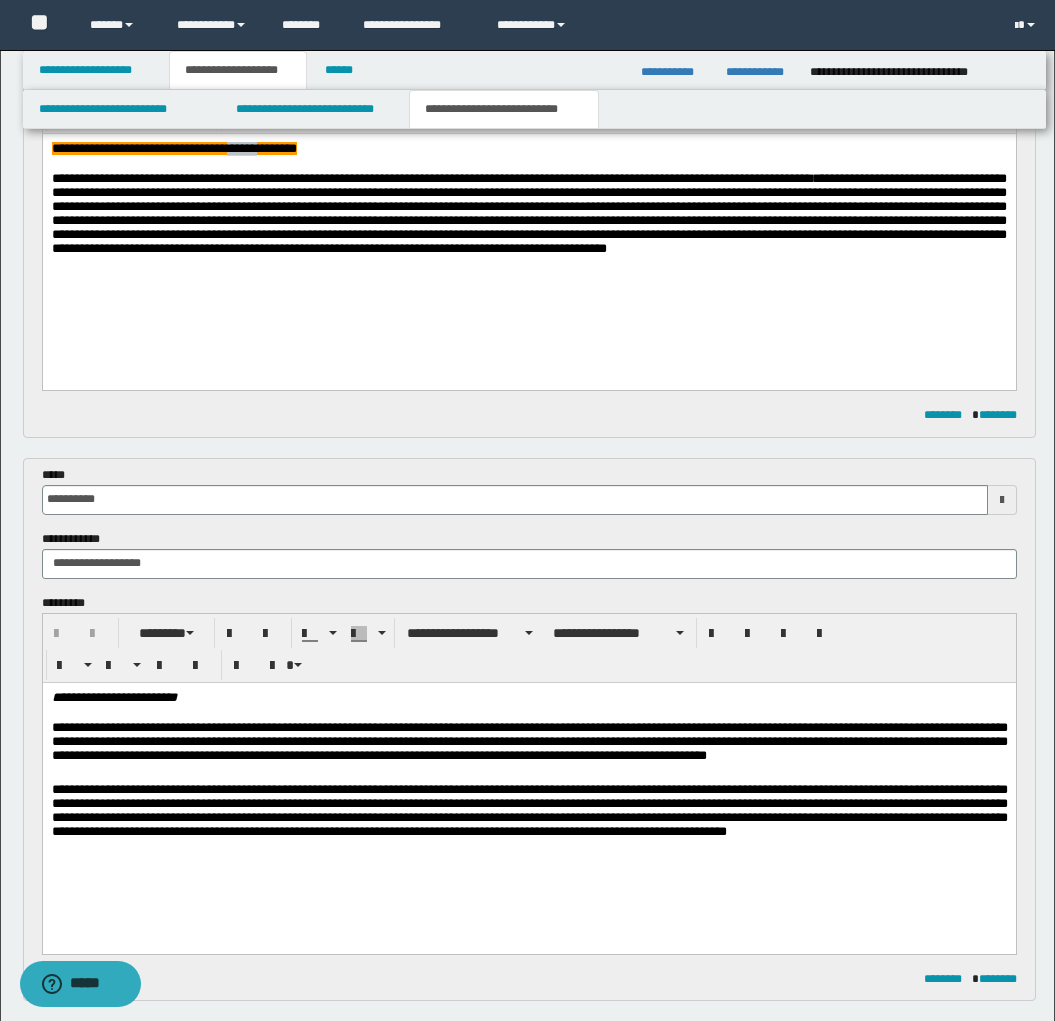 click on "**********" at bounding box center [173, 148] 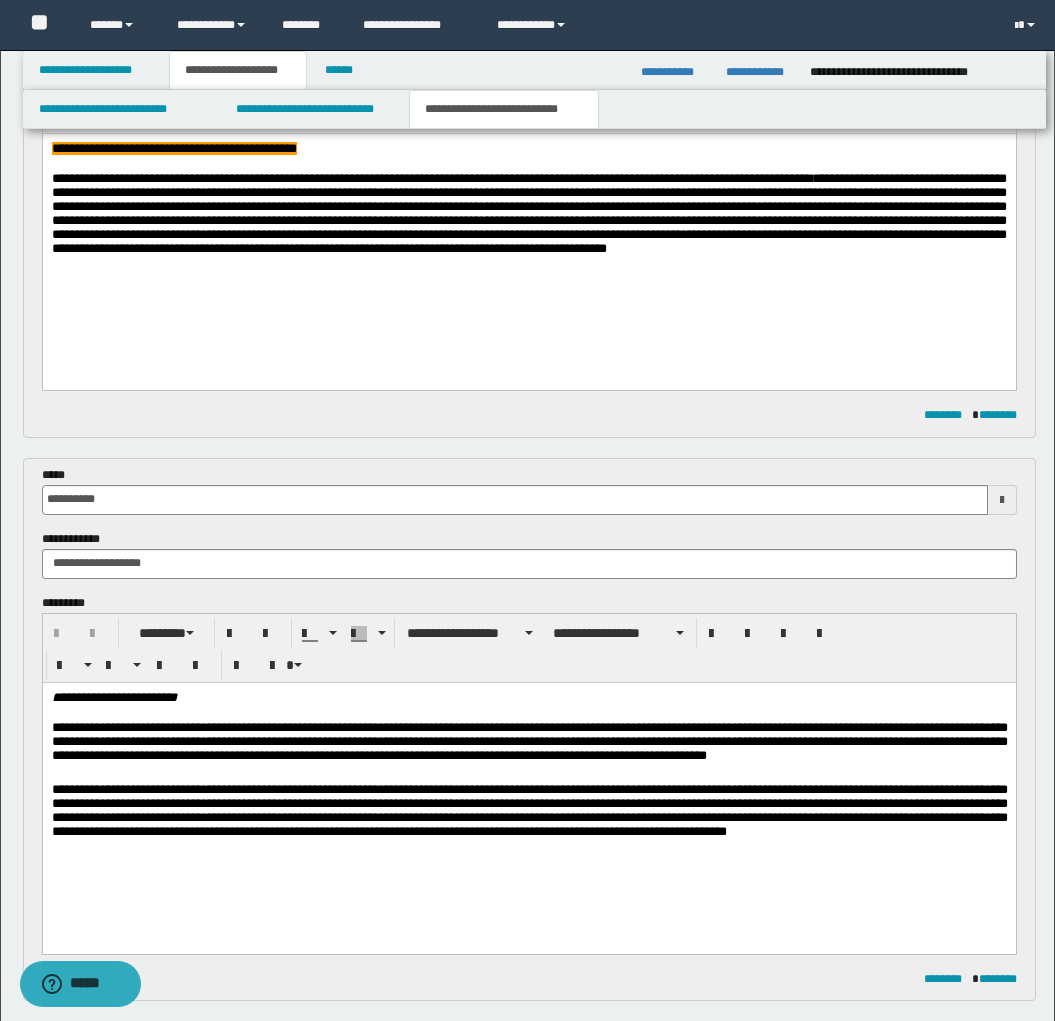 click on "**********" at bounding box center [173, 148] 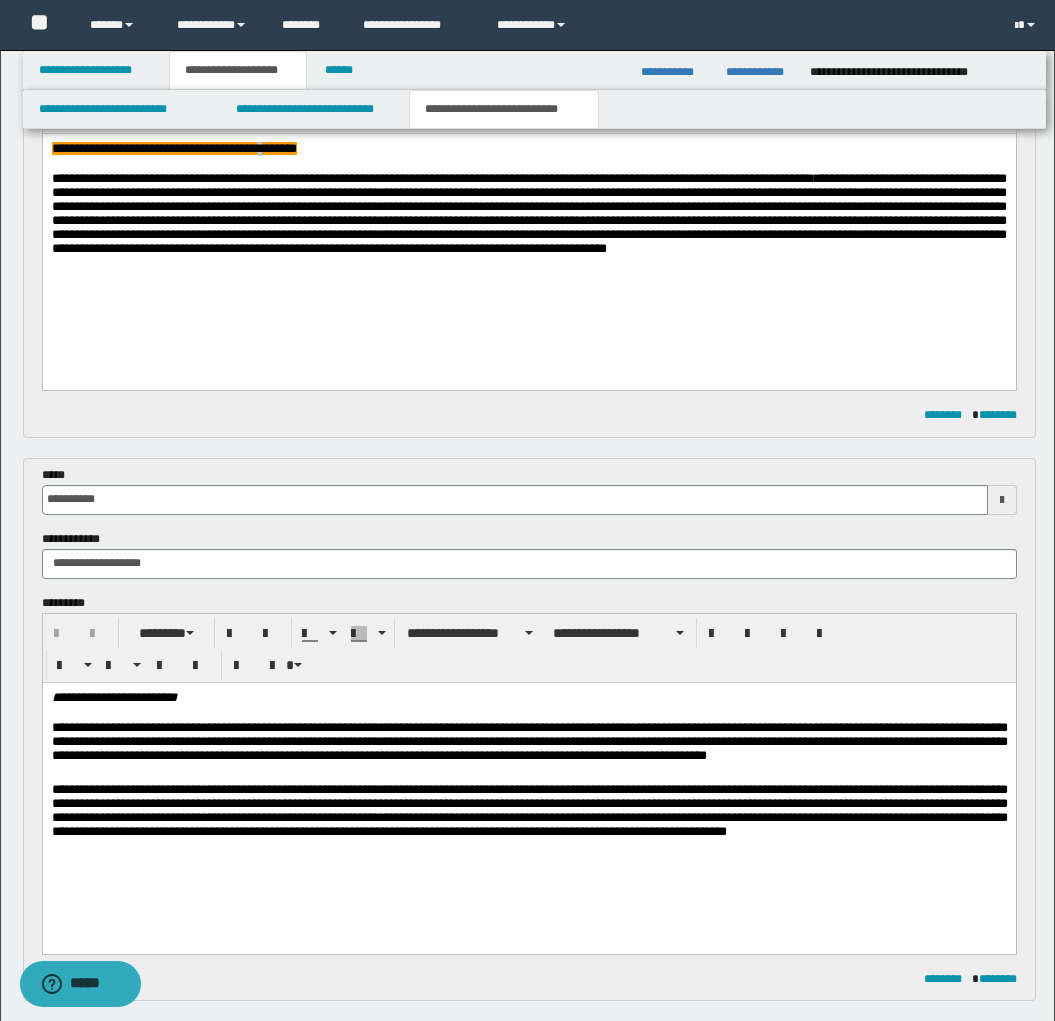 click on "**********" at bounding box center (173, 148) 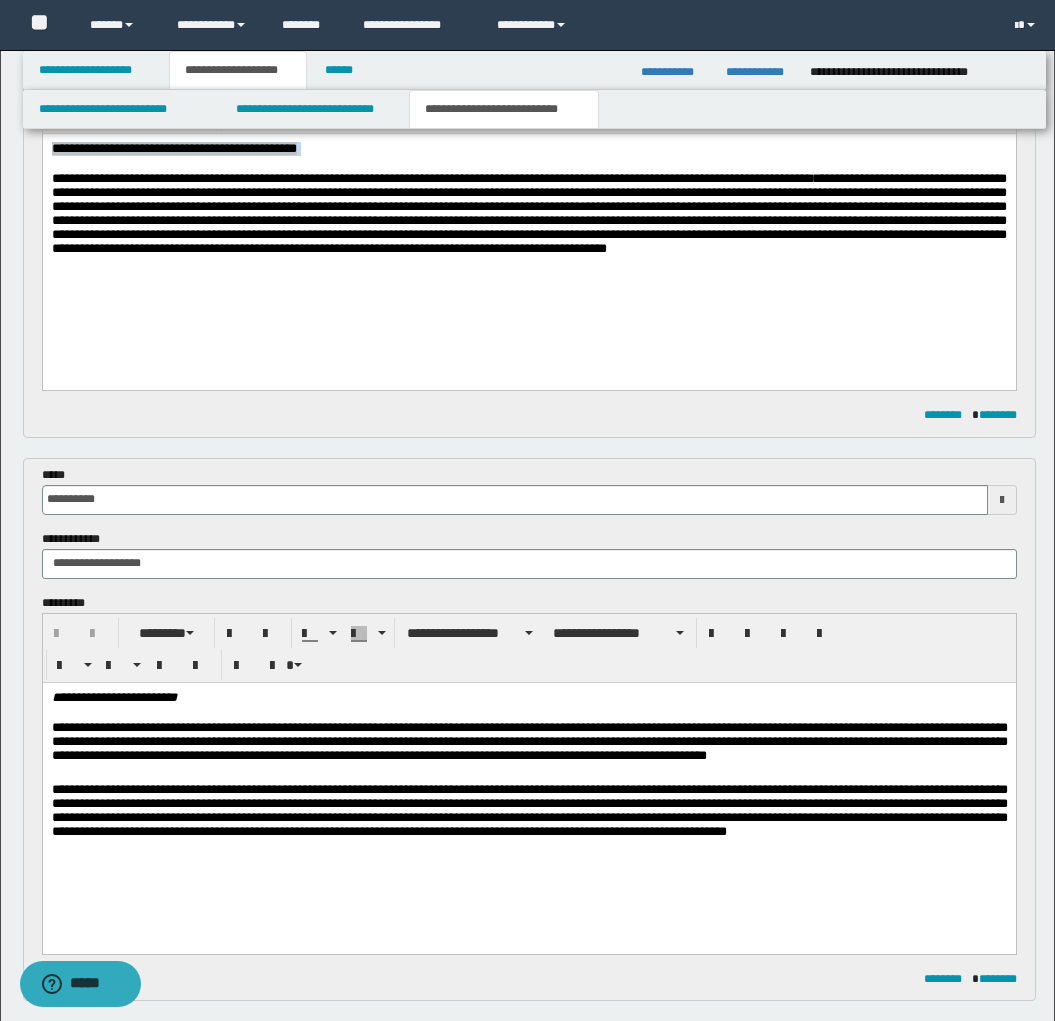 click on "**********" at bounding box center [173, 148] 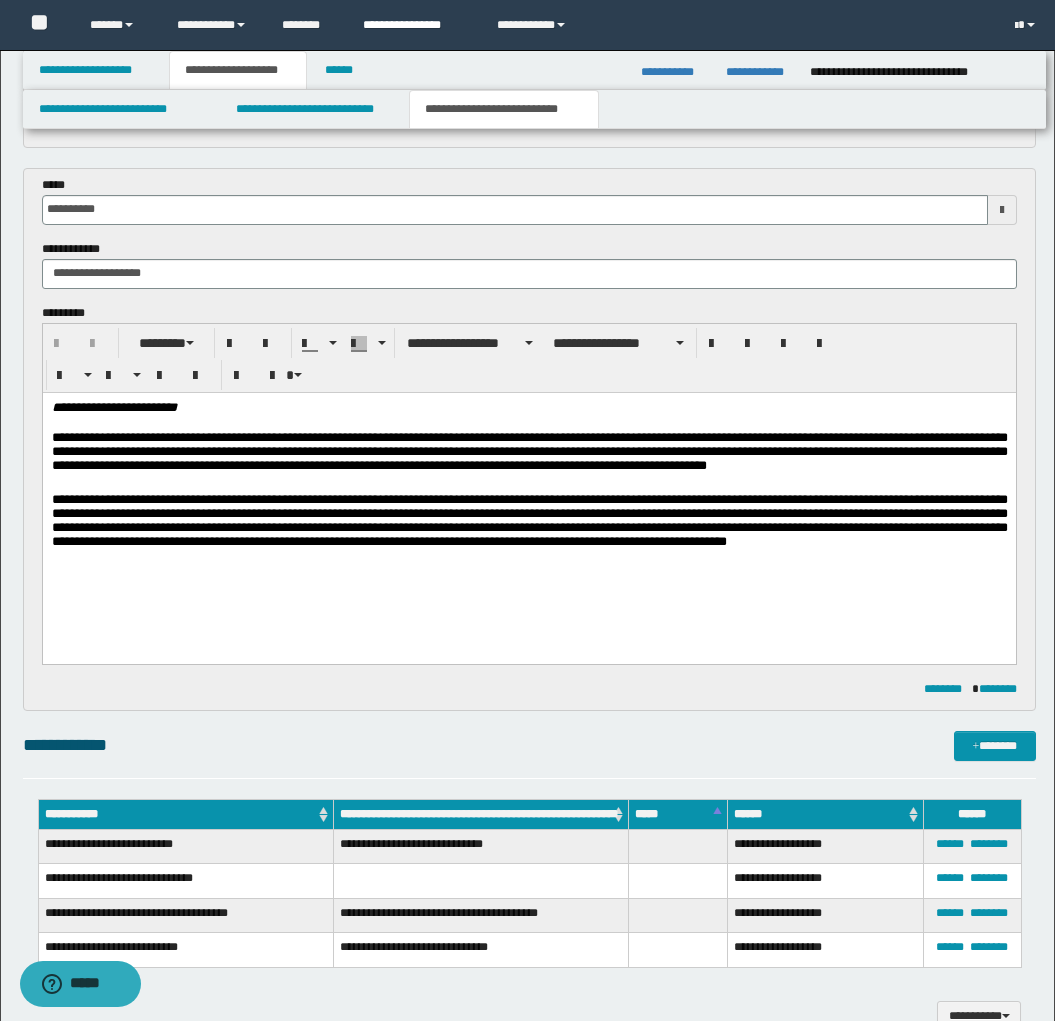 scroll, scrollTop: 567, scrollLeft: 0, axis: vertical 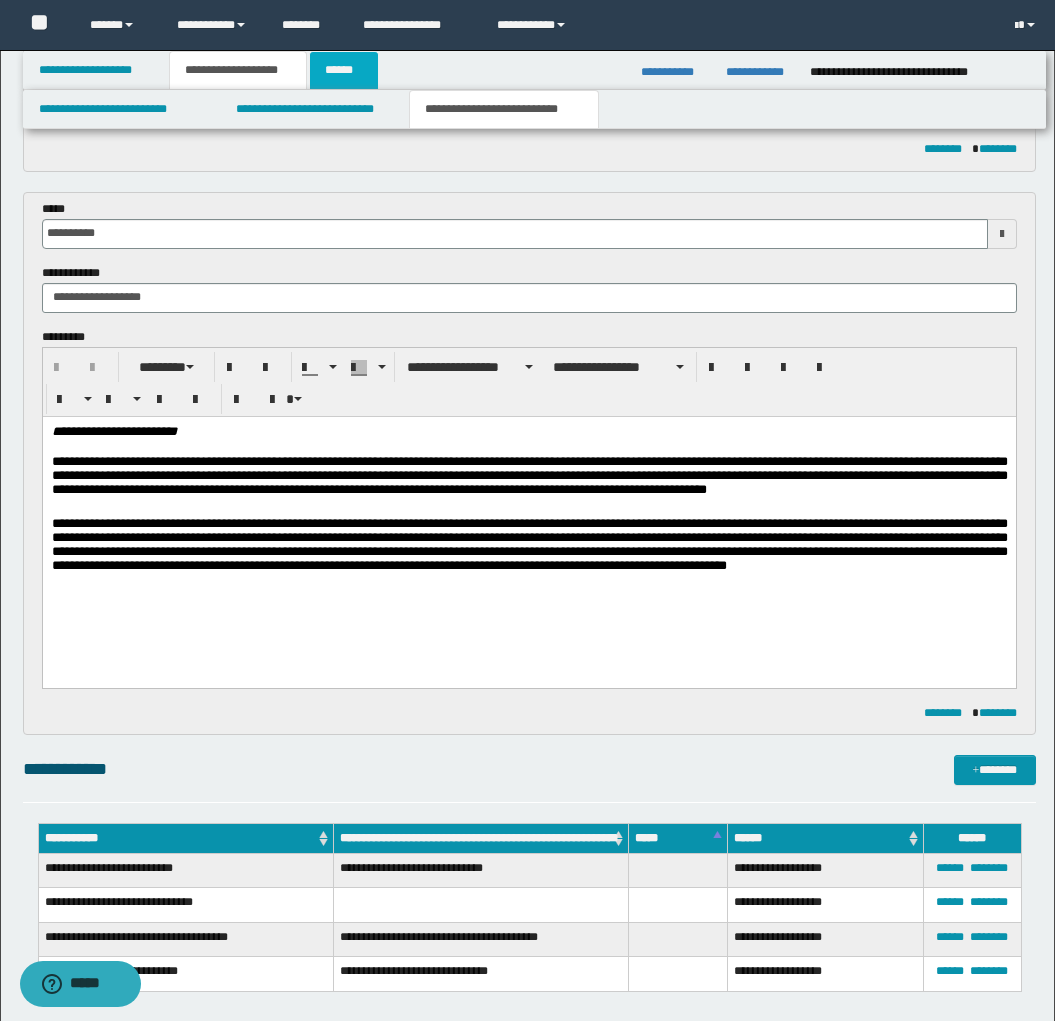 drag, startPoint x: 355, startPoint y: 74, endPoint x: 364, endPoint y: 65, distance: 12.727922 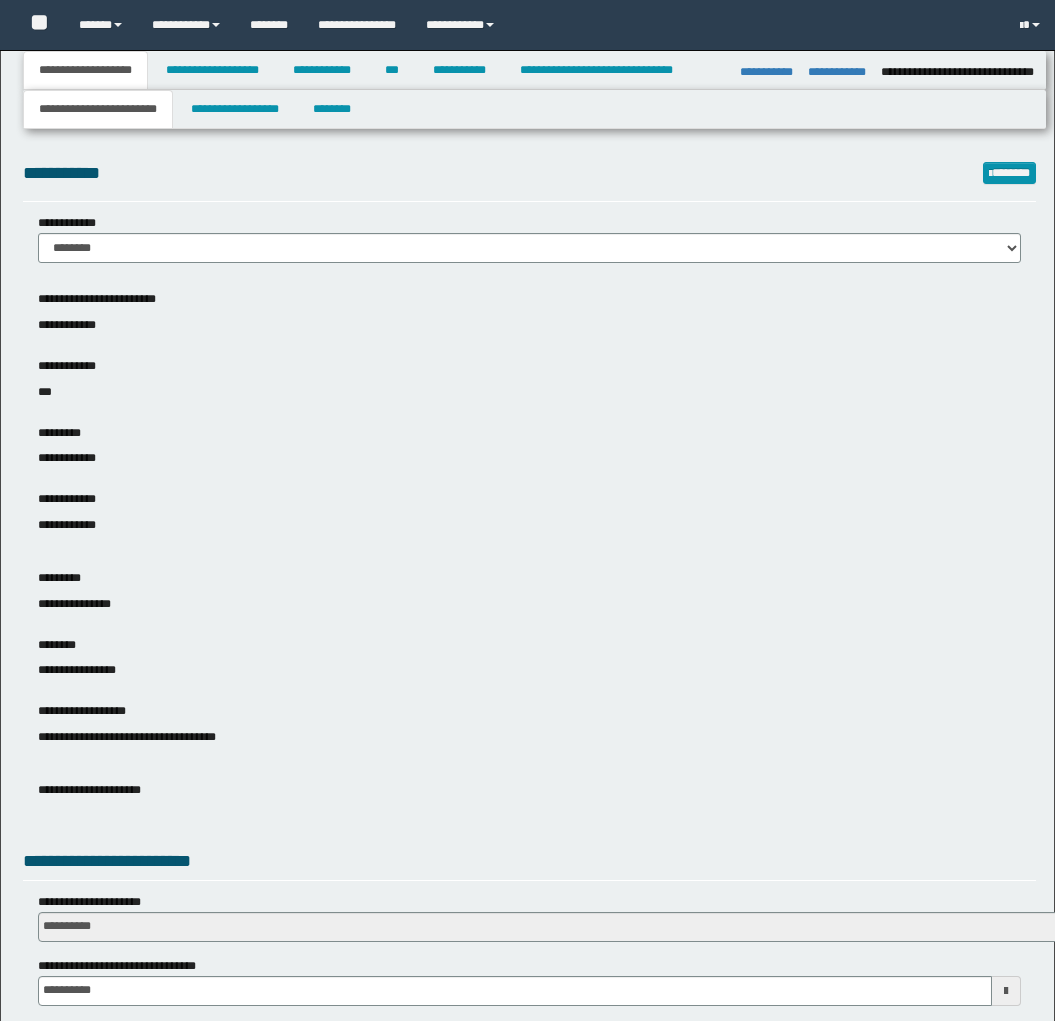 select on "*" 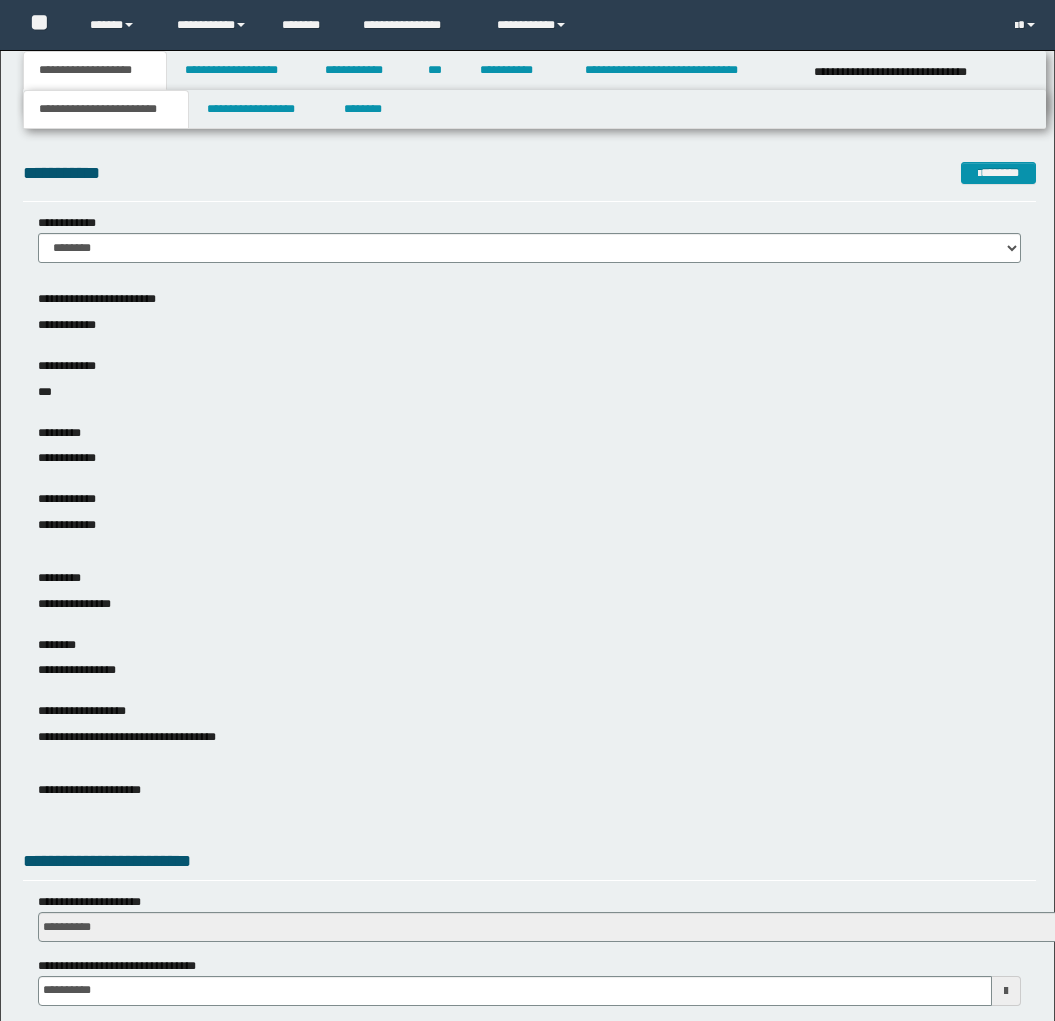 scroll, scrollTop: 0, scrollLeft: 0, axis: both 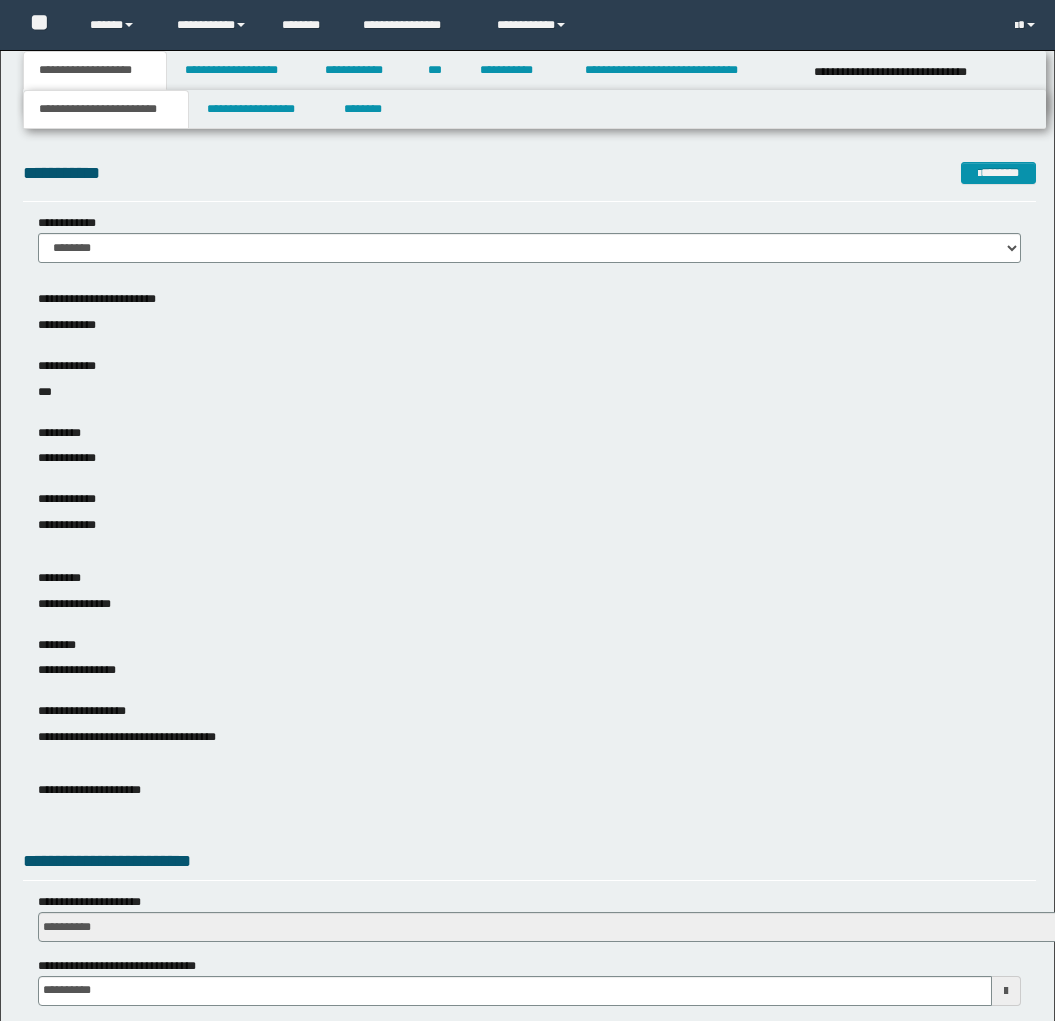 click on "**********" at bounding box center (238, 70) 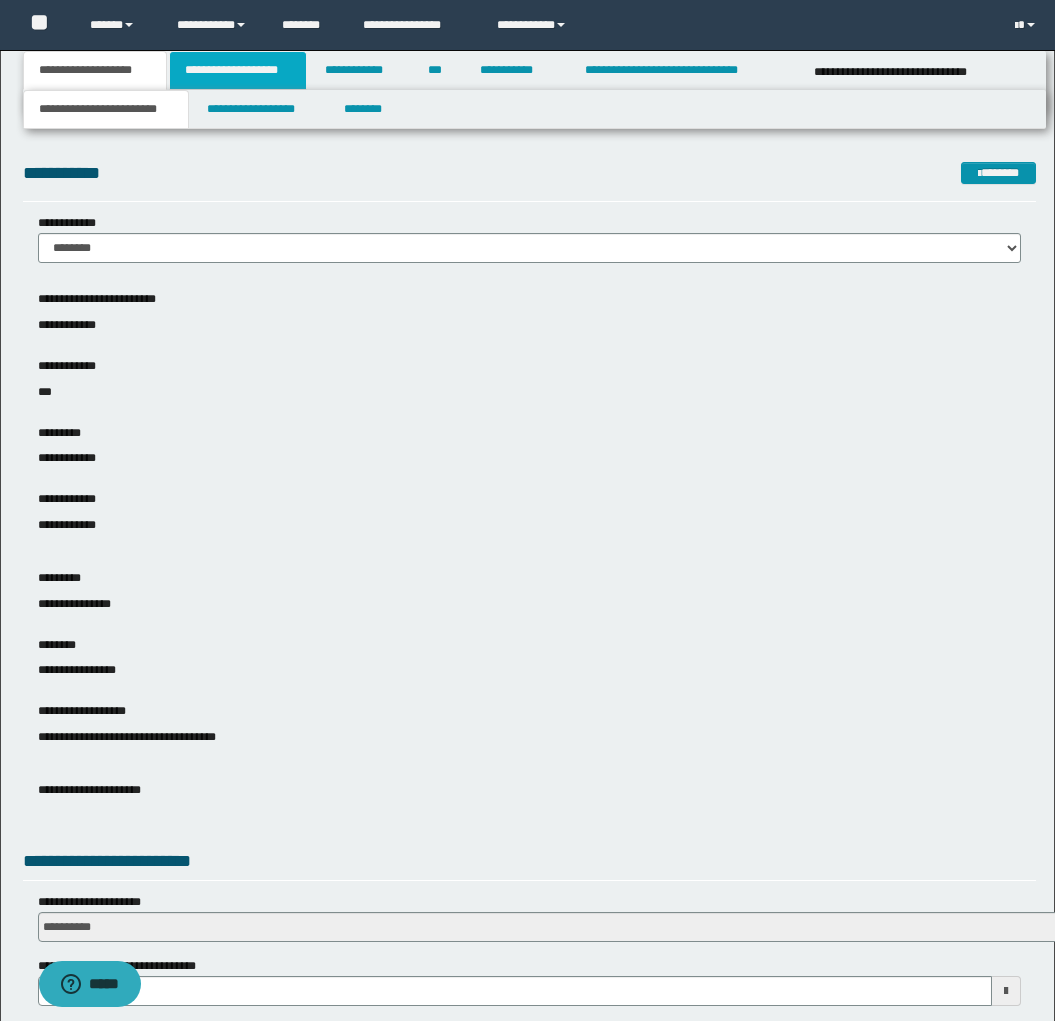 scroll, scrollTop: 0, scrollLeft: 0, axis: both 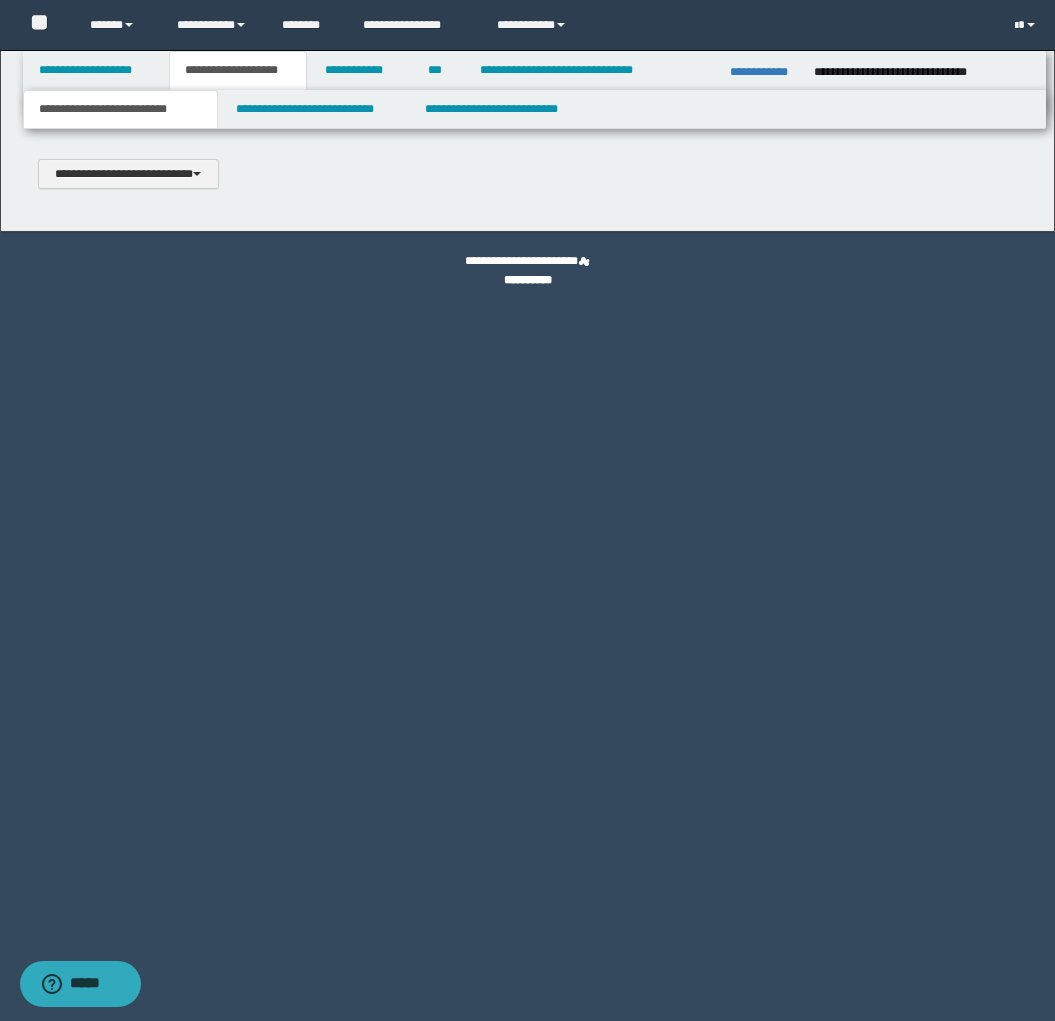 type 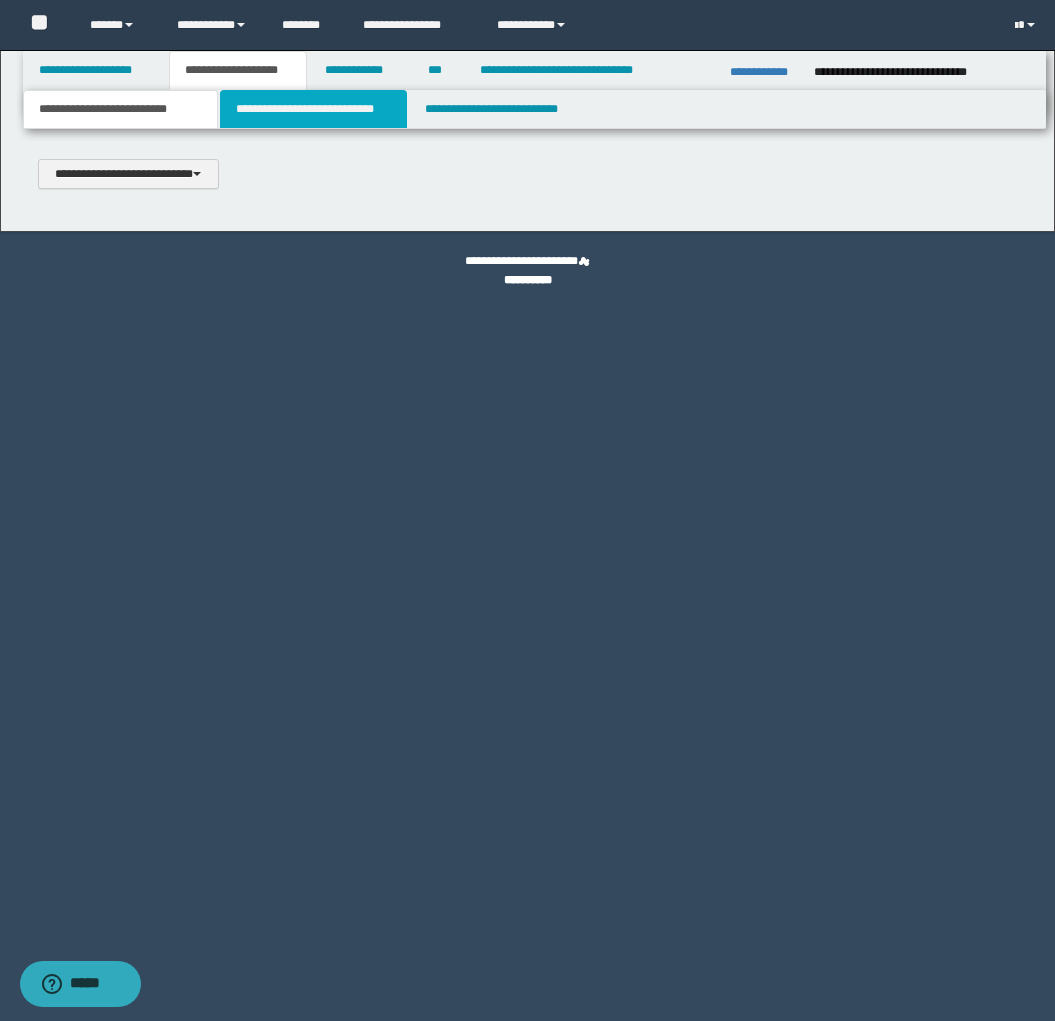 click on "**********" at bounding box center (314, 109) 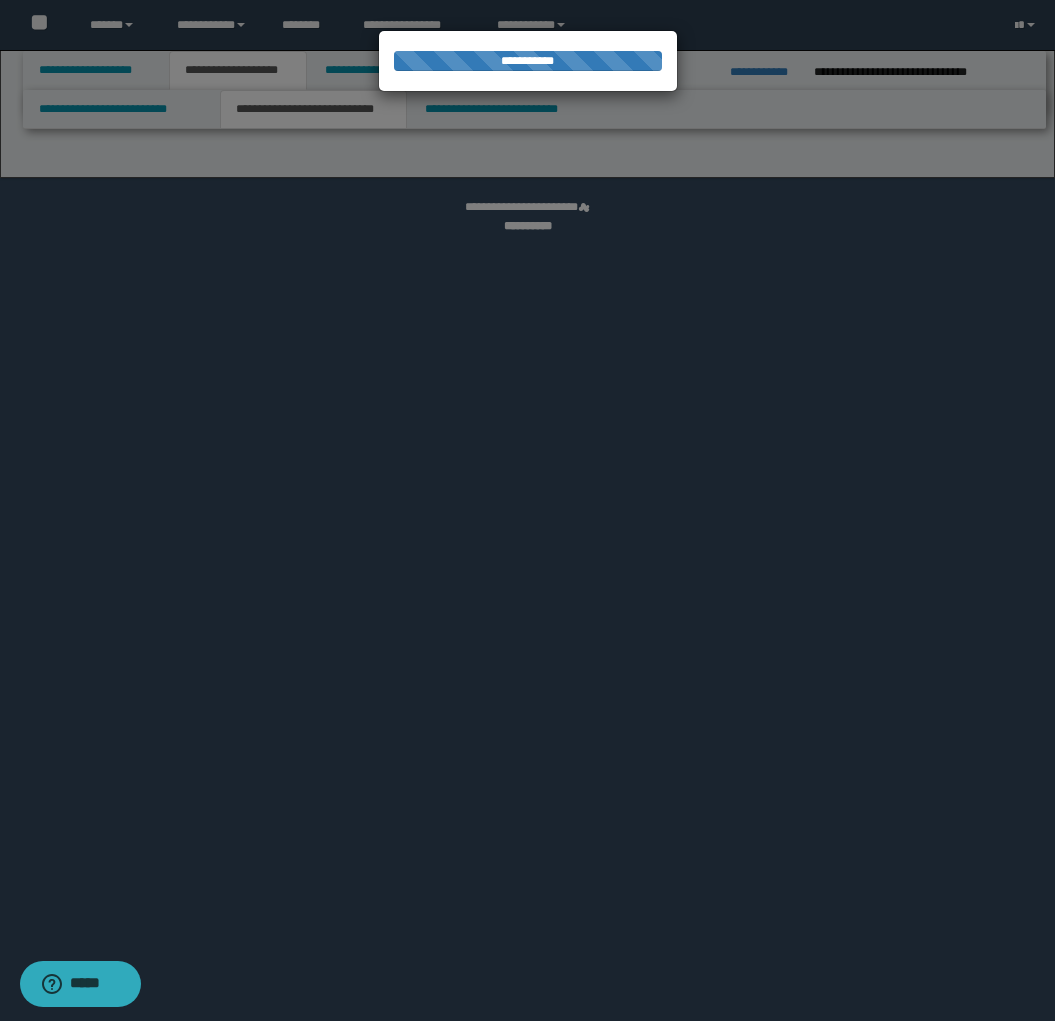 select on "*" 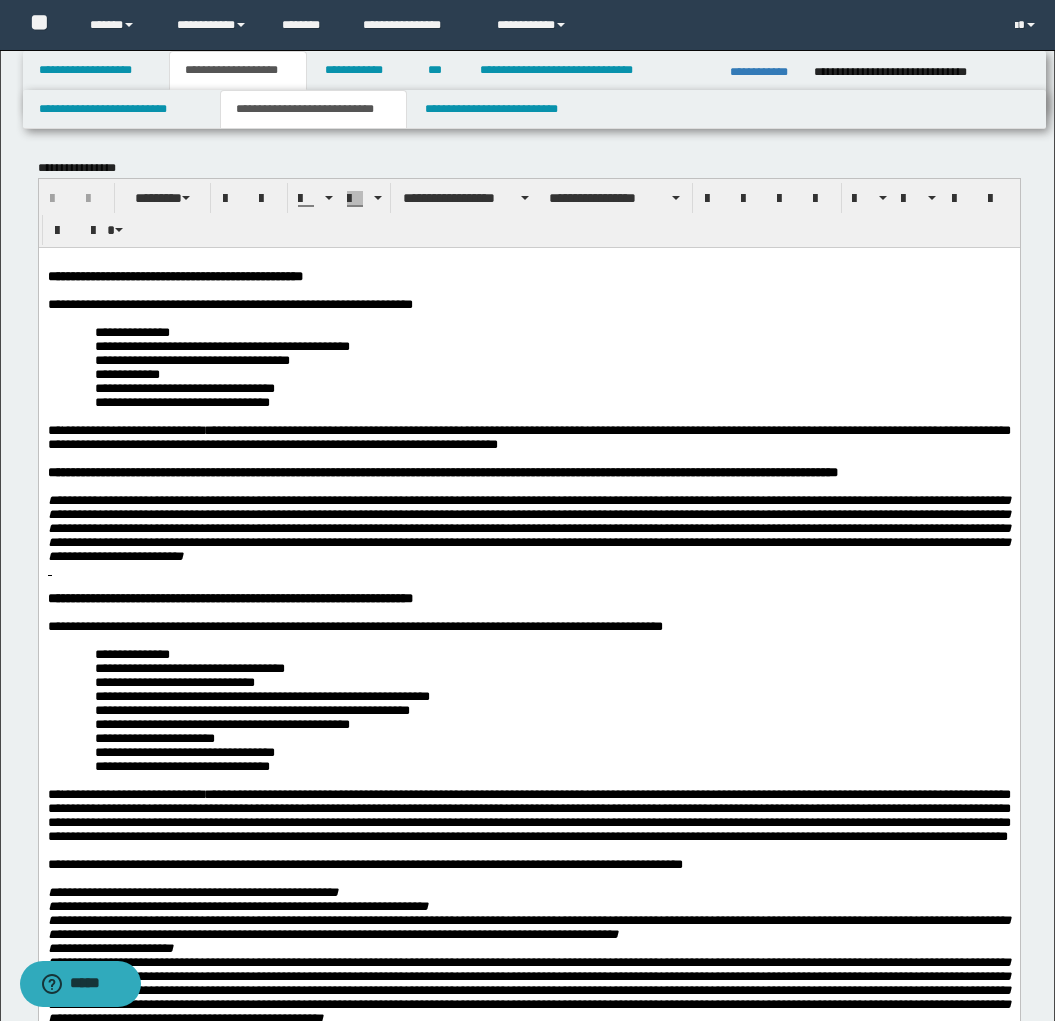 scroll, scrollTop: 0, scrollLeft: 0, axis: both 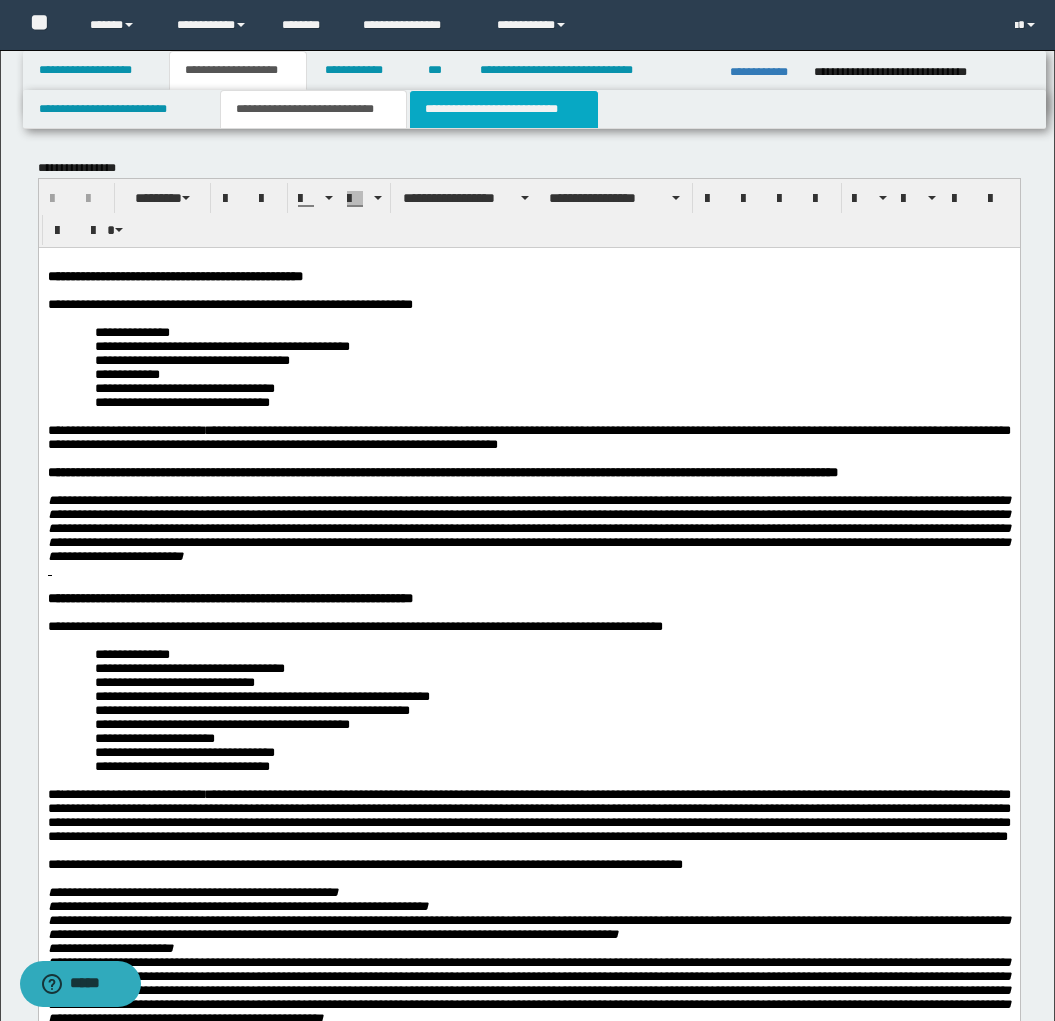 click on "**********" at bounding box center (504, 109) 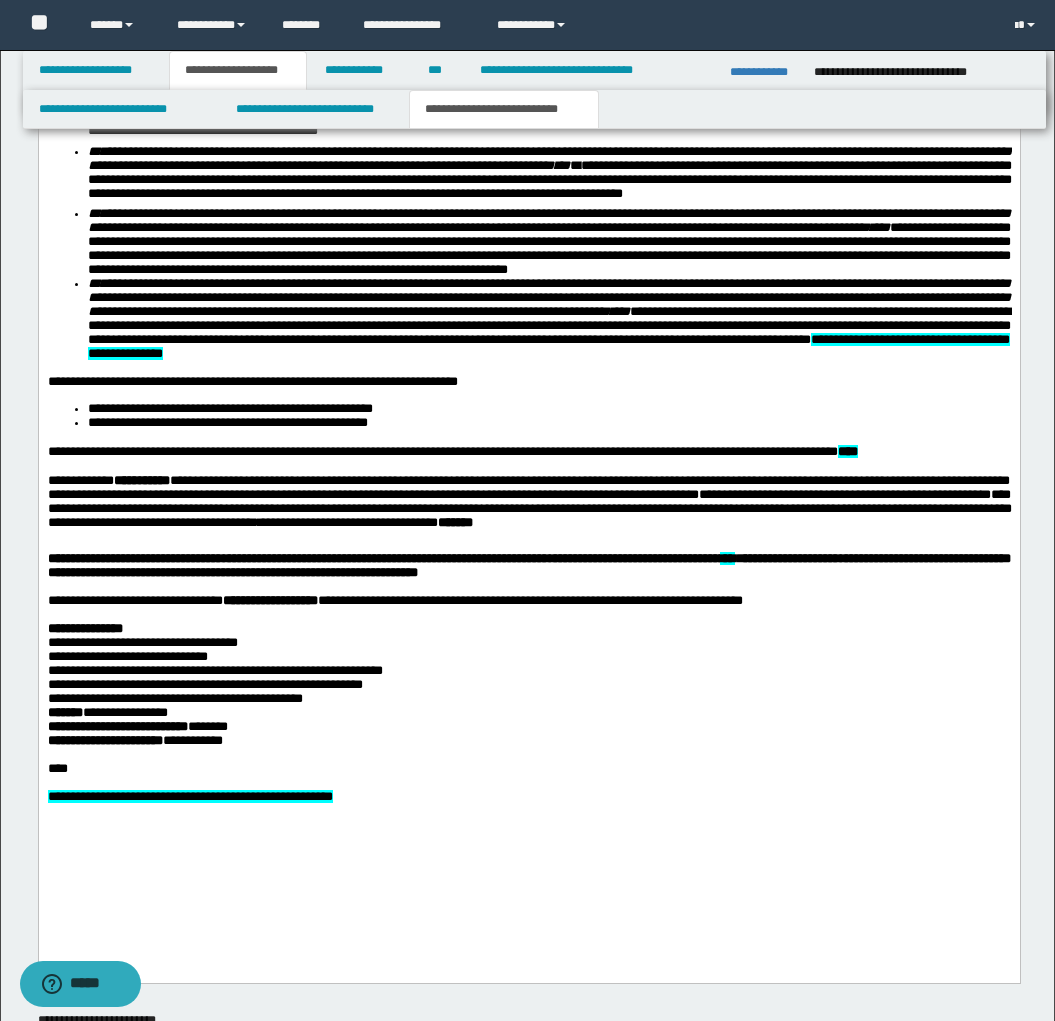 scroll, scrollTop: 2128, scrollLeft: 0, axis: vertical 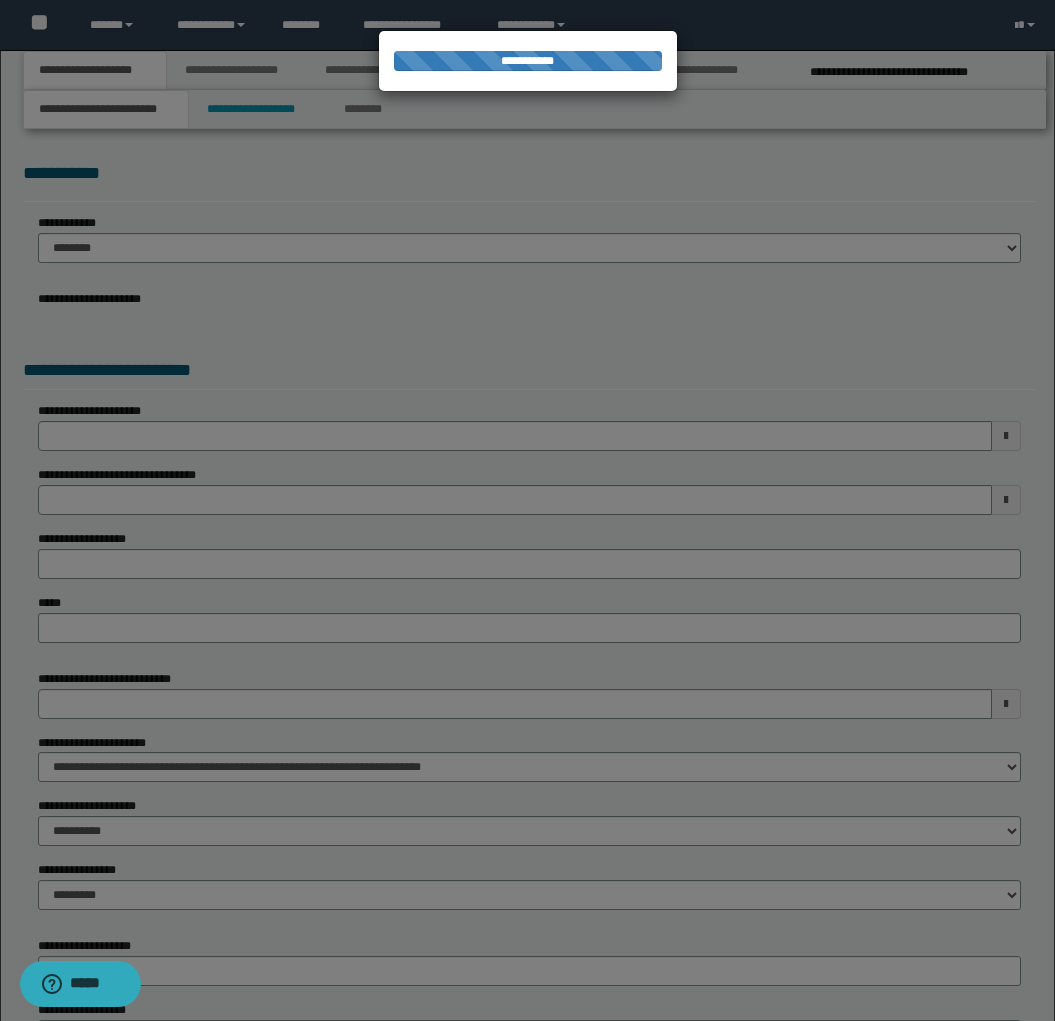 select on "*" 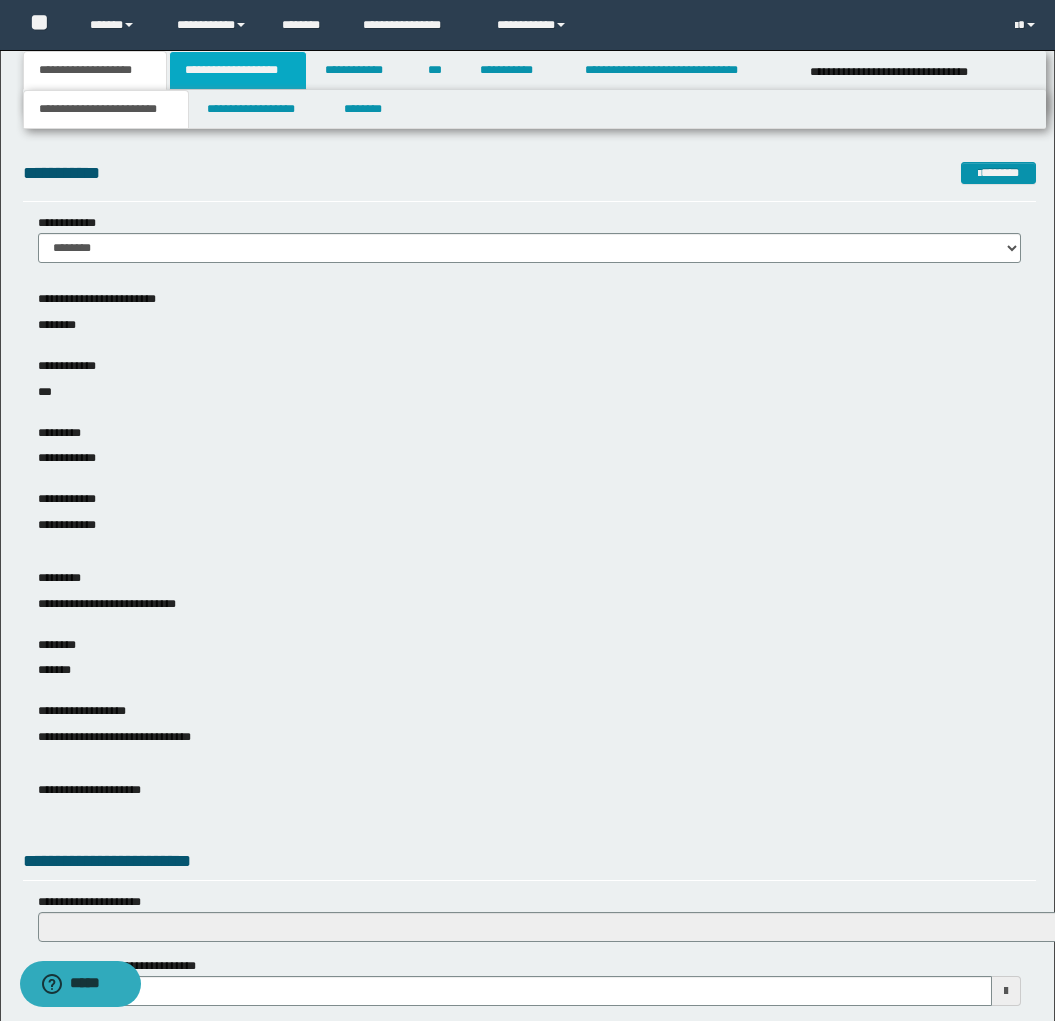 click on "**********" at bounding box center [238, 70] 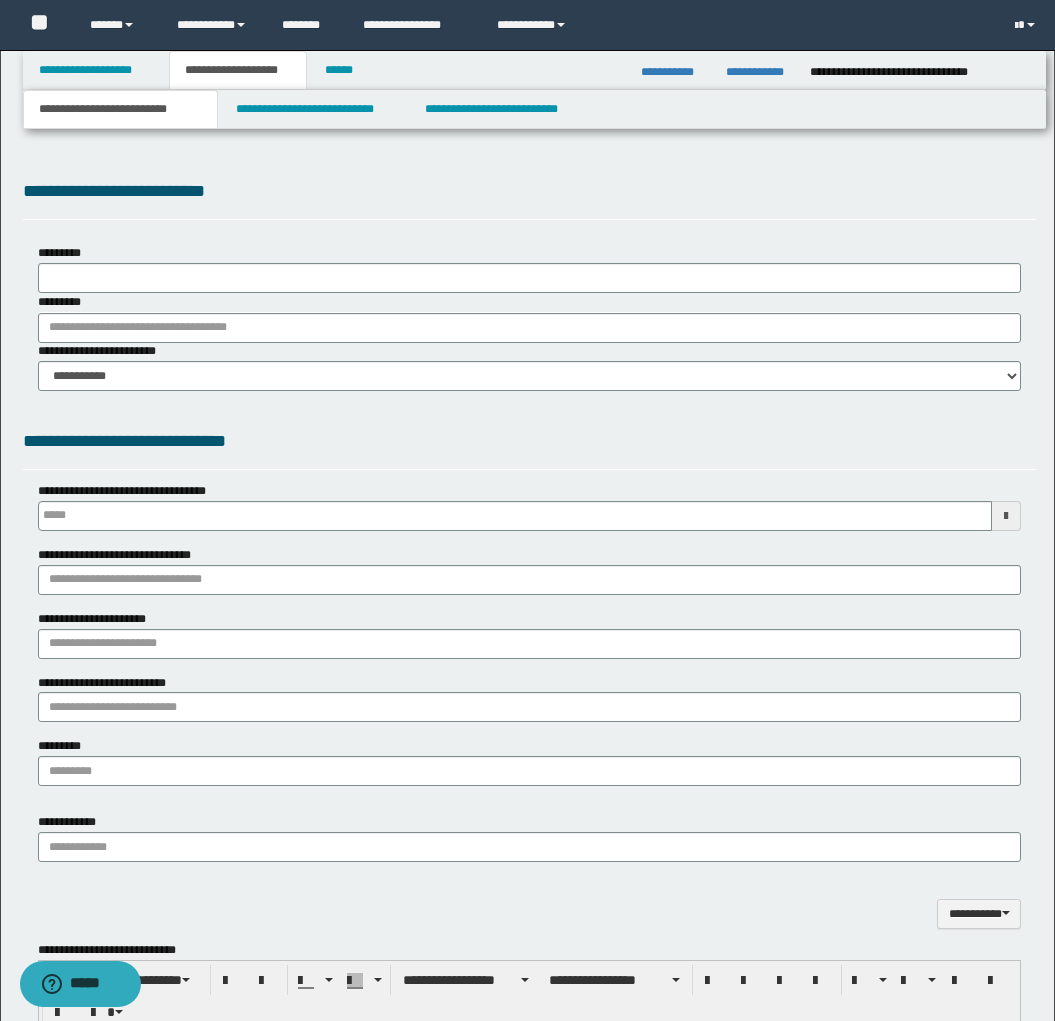 scroll, scrollTop: 0, scrollLeft: 0, axis: both 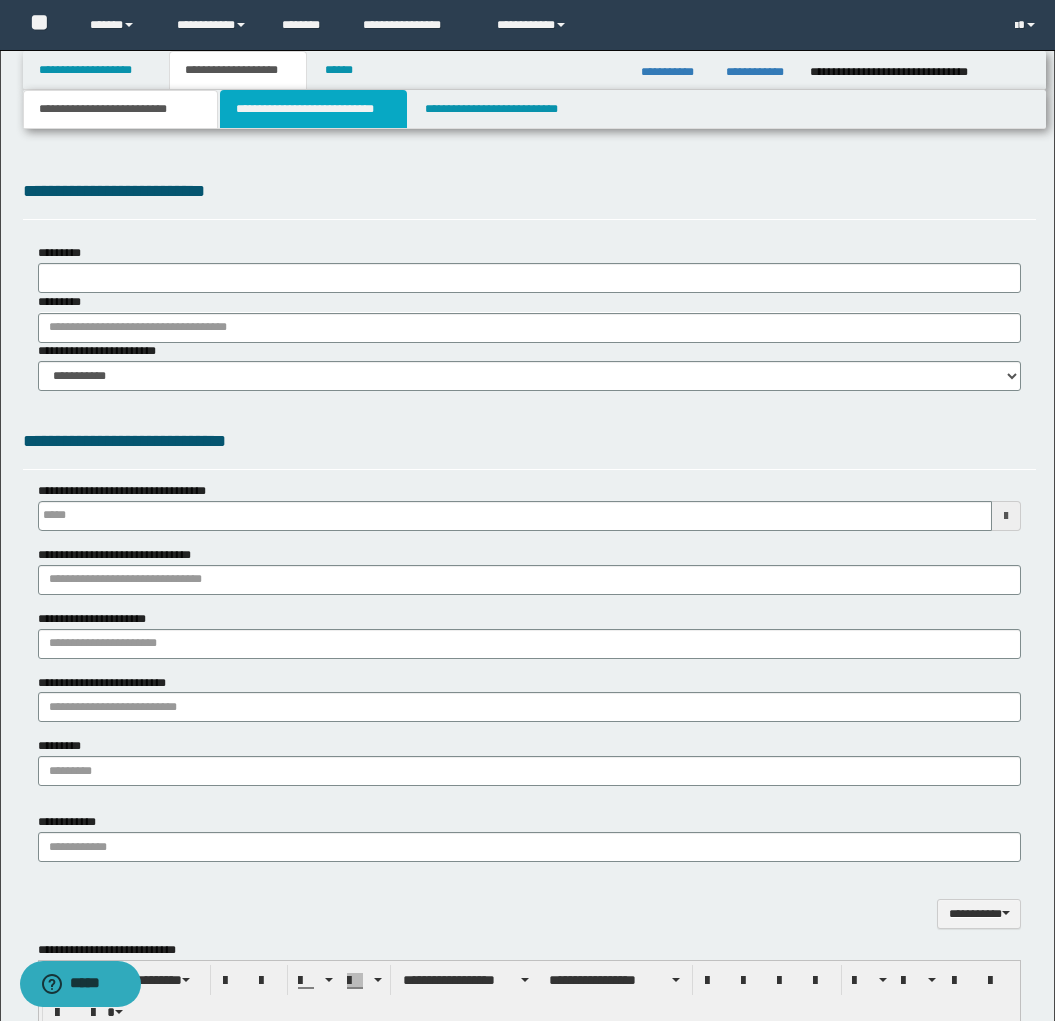 click on "**********" at bounding box center [314, 109] 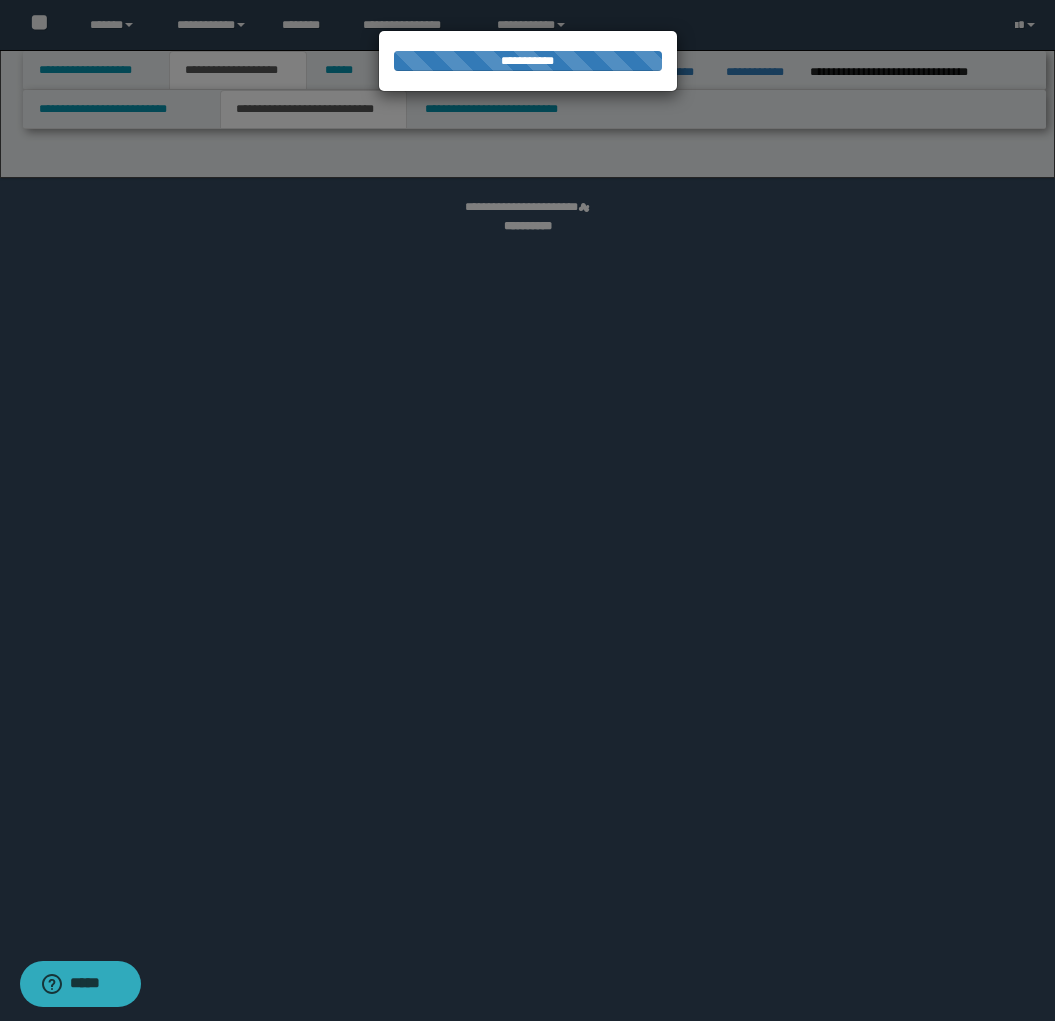 select on "*" 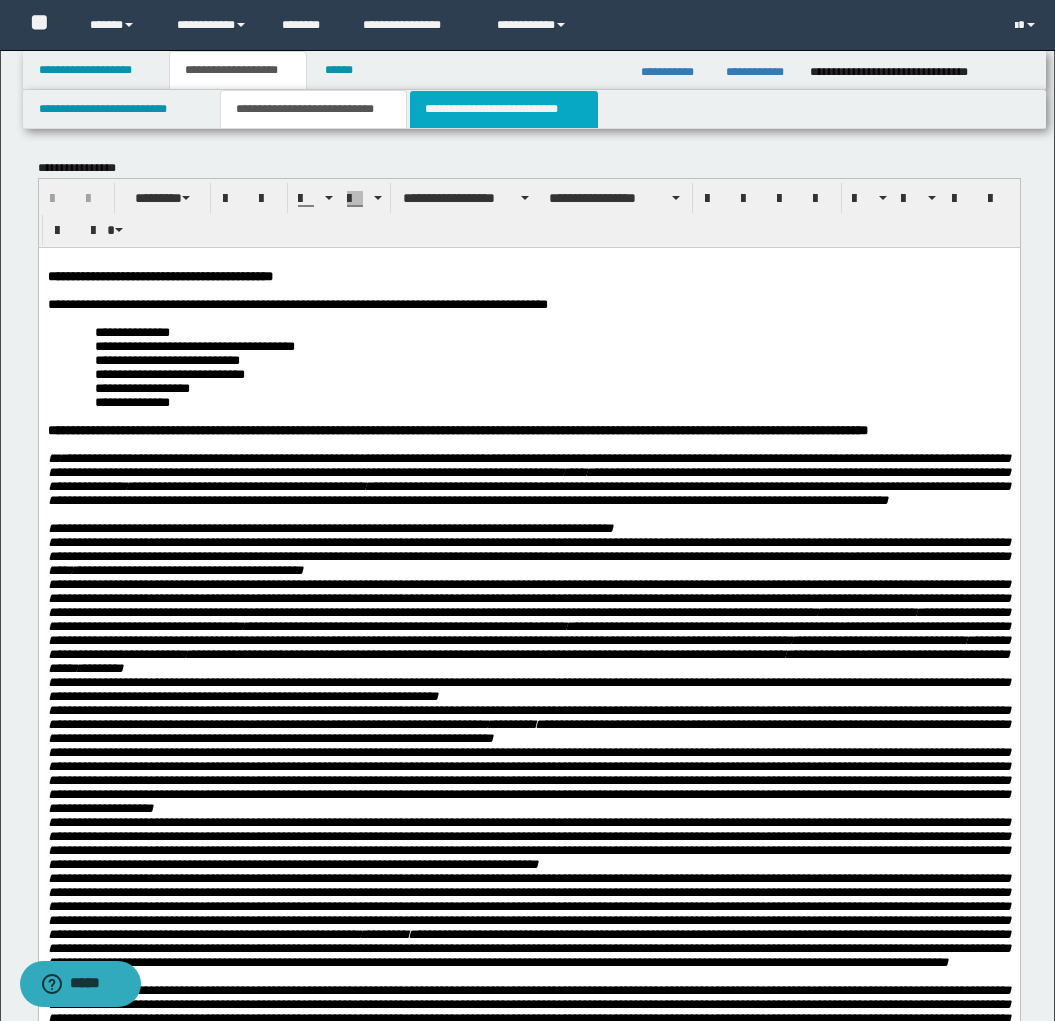 scroll, scrollTop: 0, scrollLeft: 0, axis: both 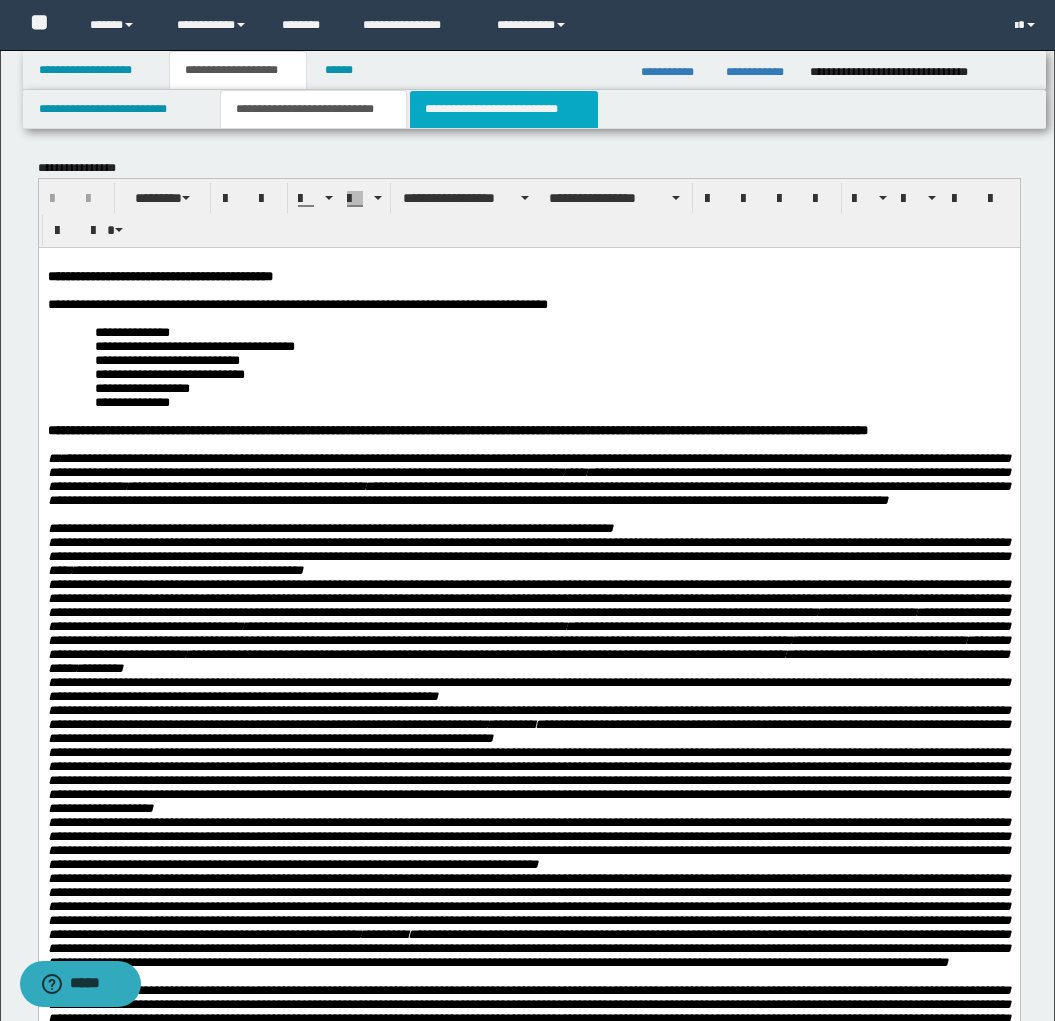 click on "**********" at bounding box center [504, 109] 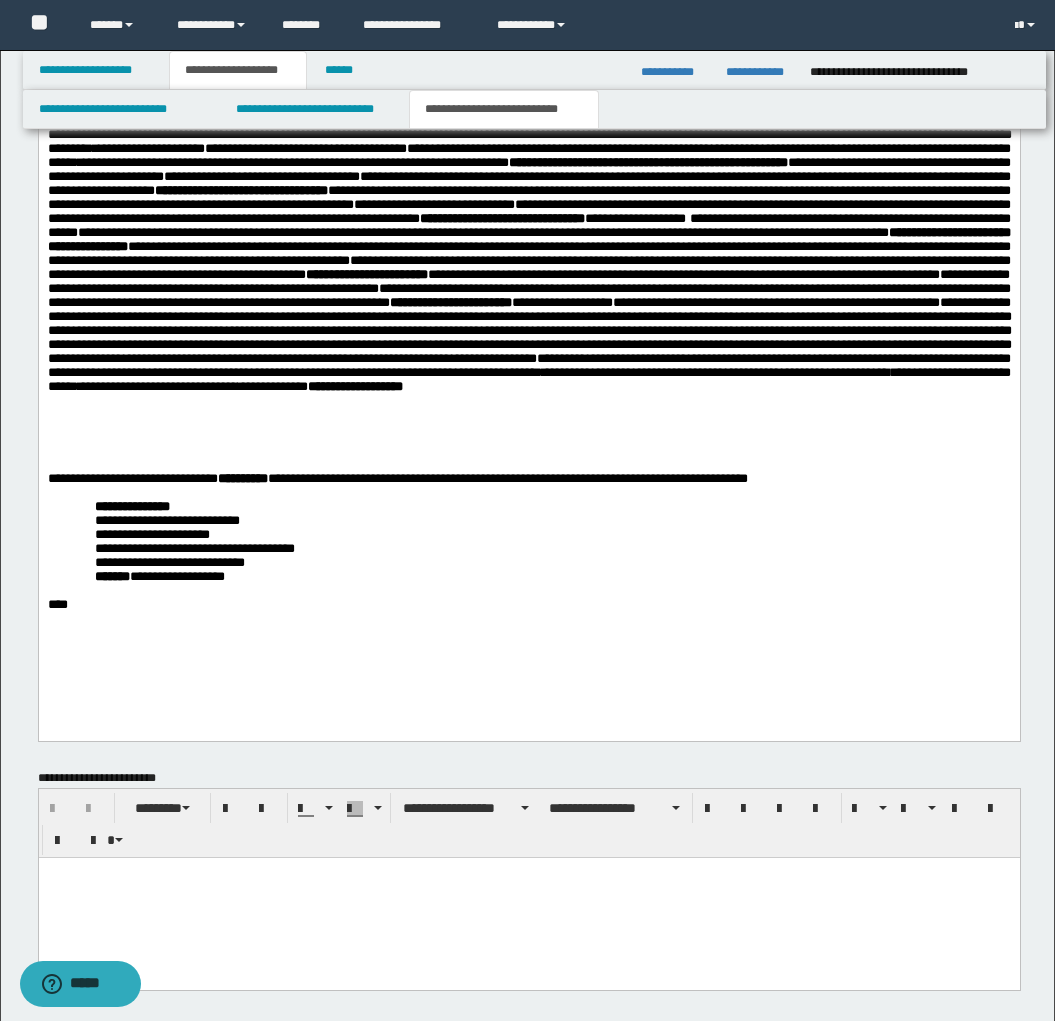 scroll, scrollTop: 1940, scrollLeft: 0, axis: vertical 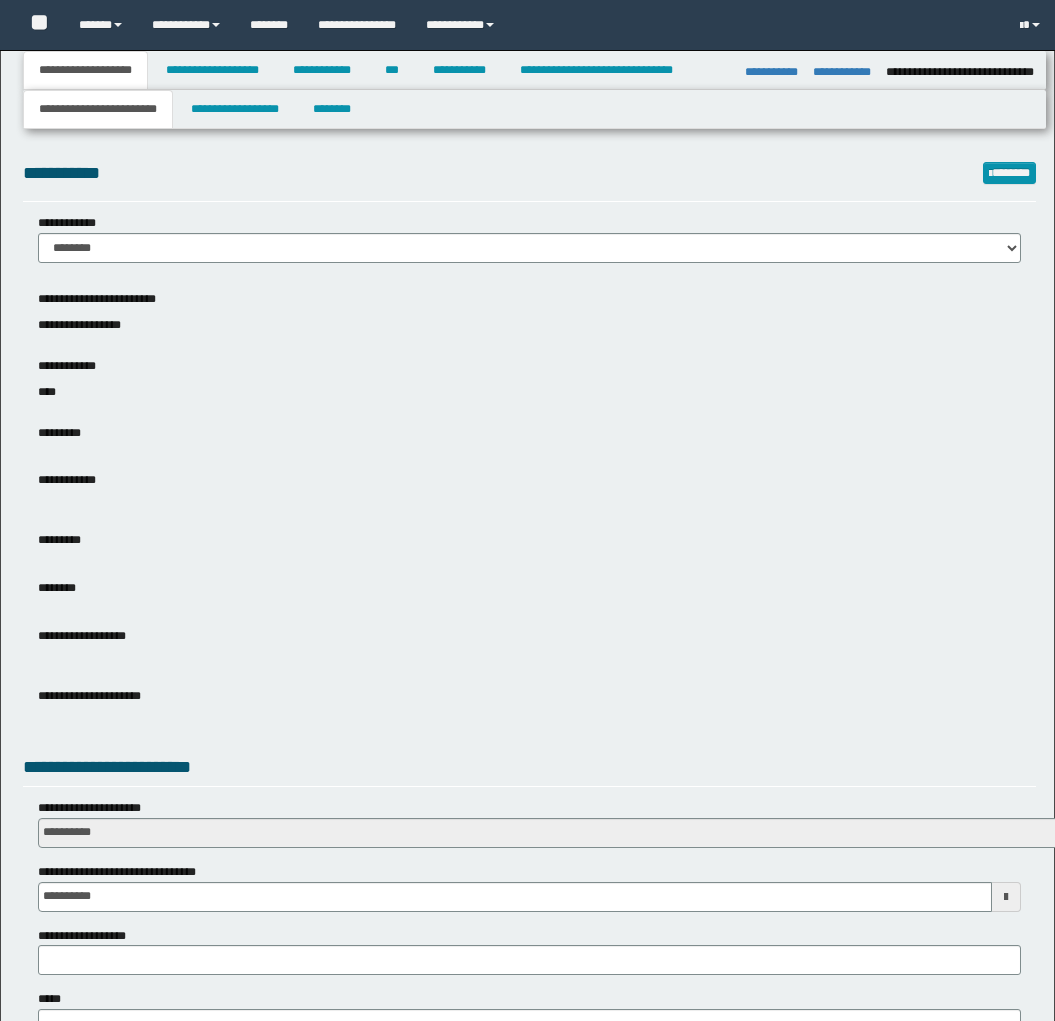 select on "*" 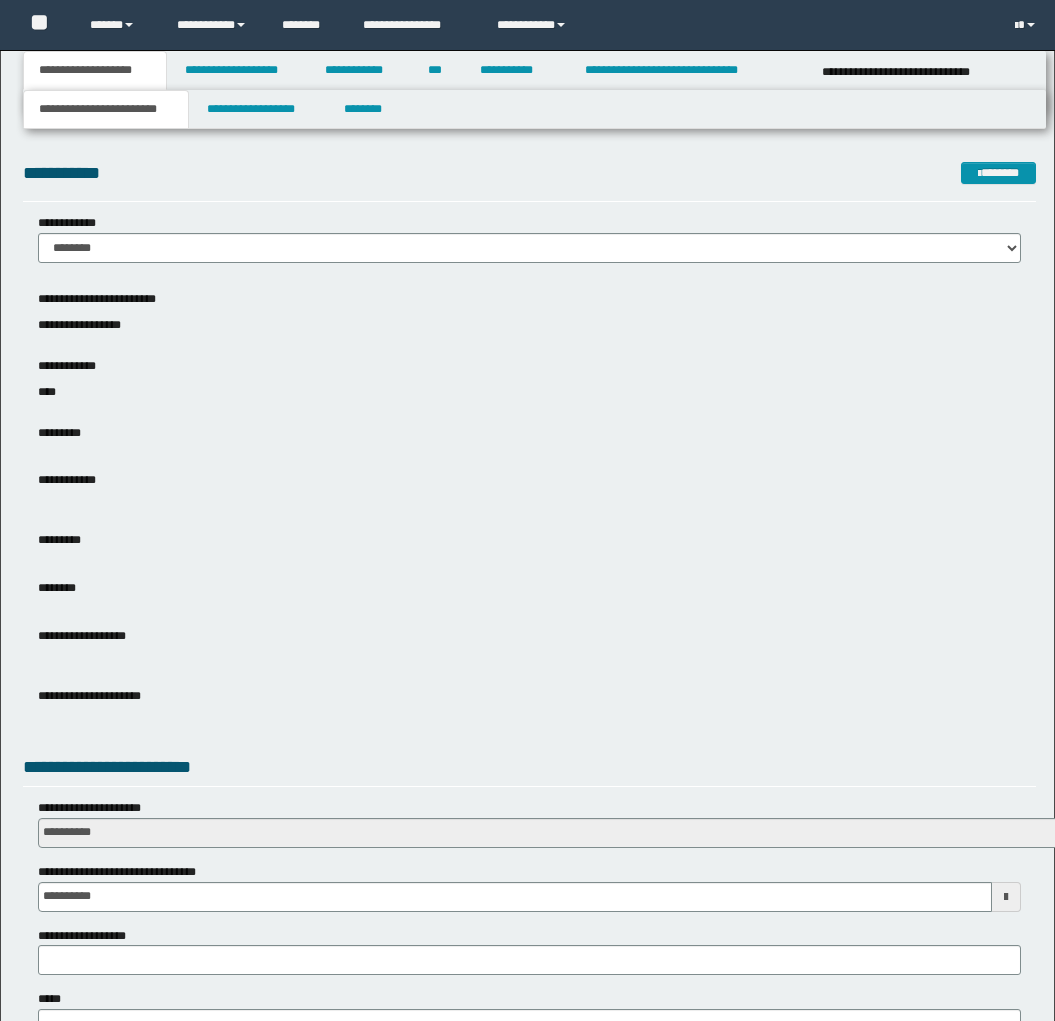 scroll, scrollTop: 0, scrollLeft: 0, axis: both 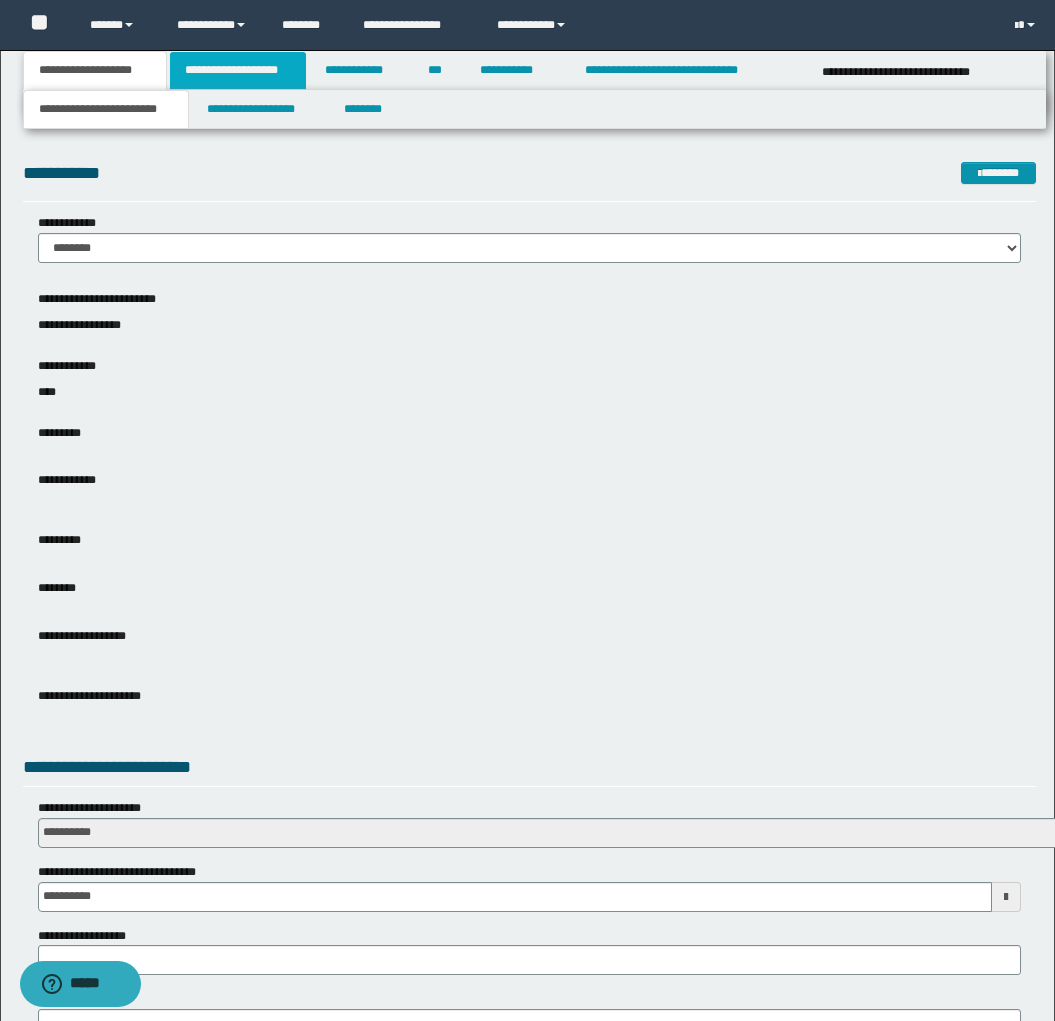 drag, startPoint x: 0, startPoint y: 0, endPoint x: 216, endPoint y: 66, distance: 225.85837 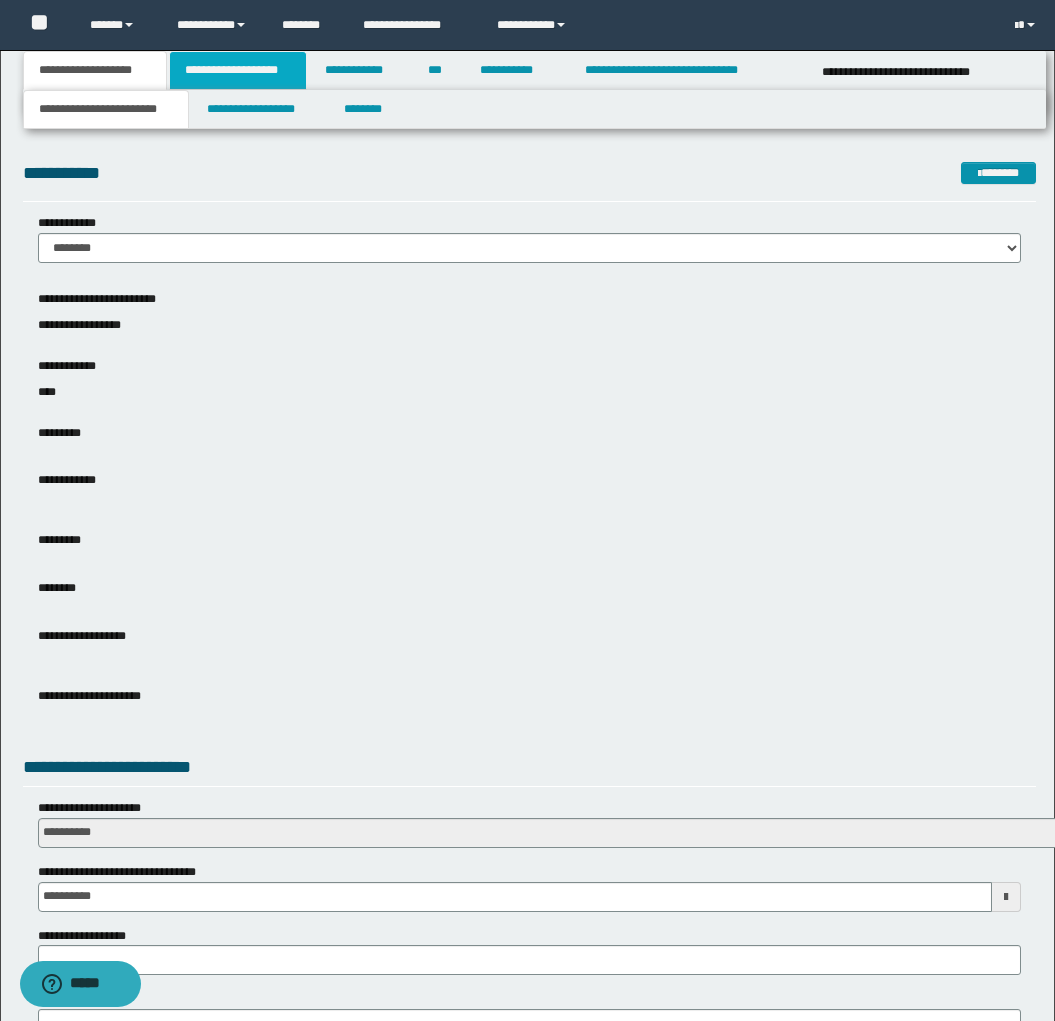 click on "**********" at bounding box center [238, 70] 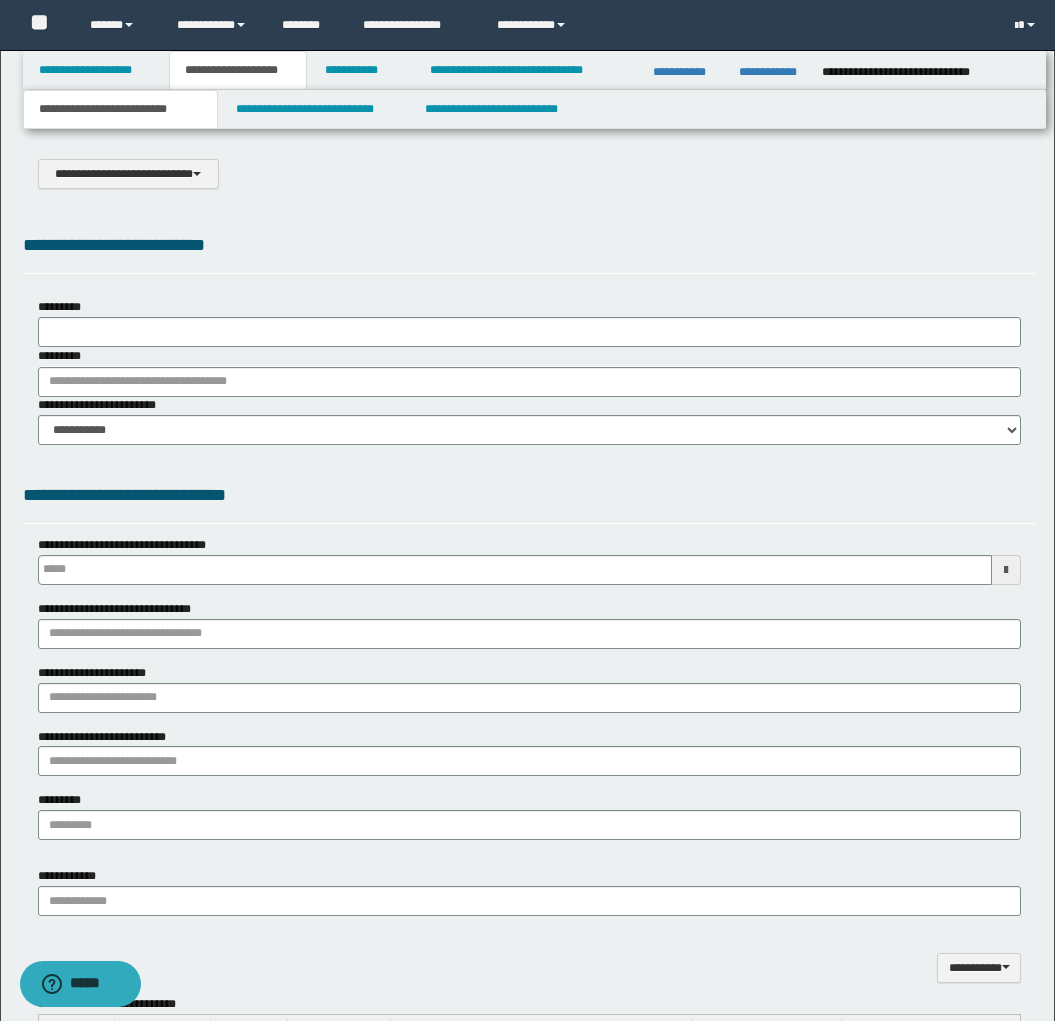scroll, scrollTop: 0, scrollLeft: 0, axis: both 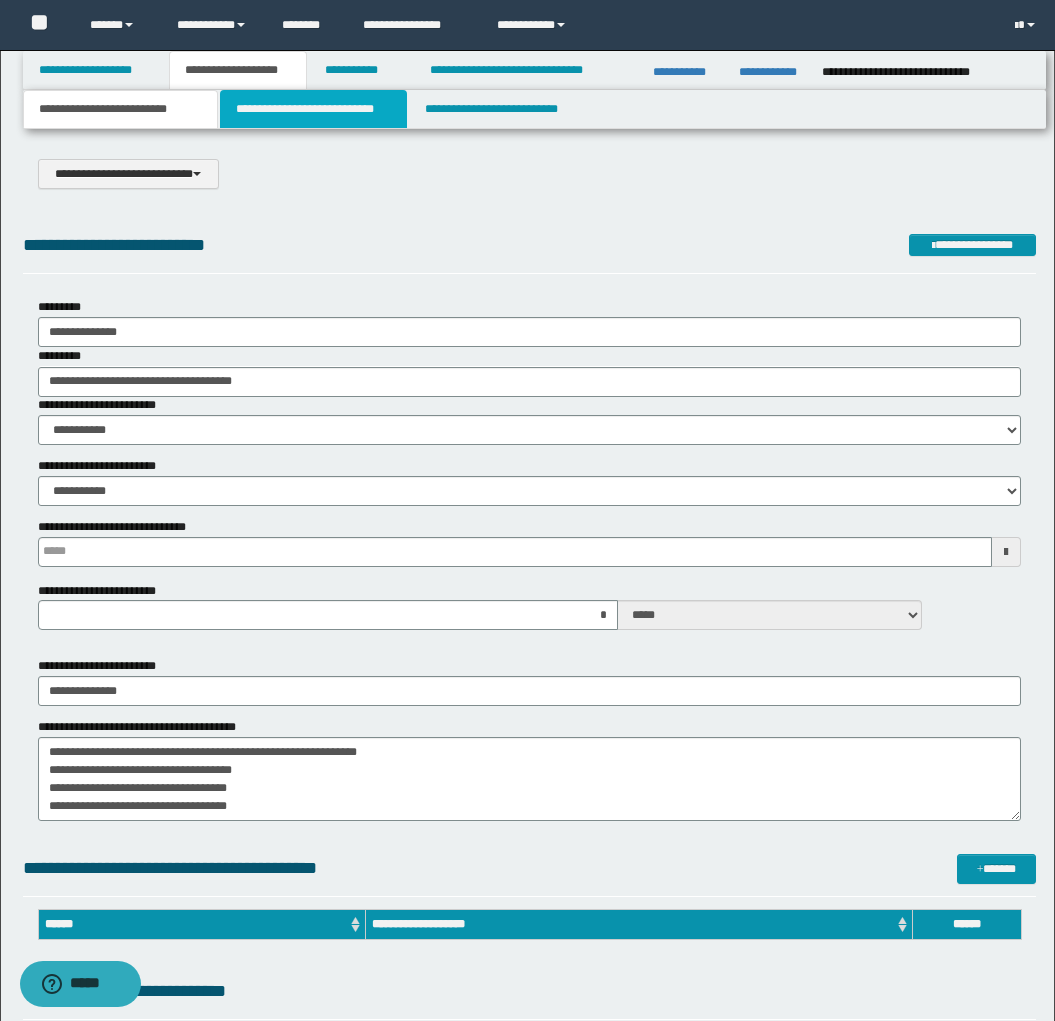 click on "**********" at bounding box center (314, 109) 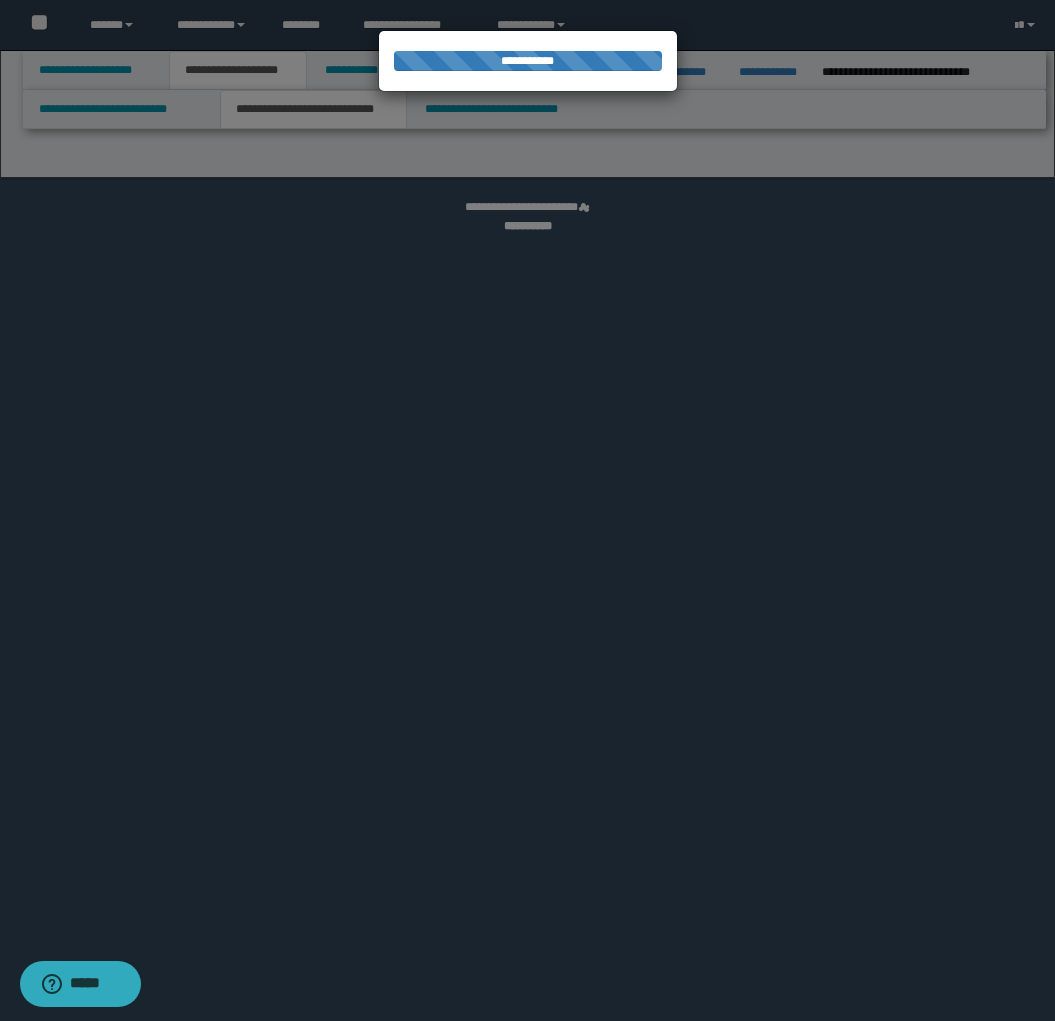select on "*" 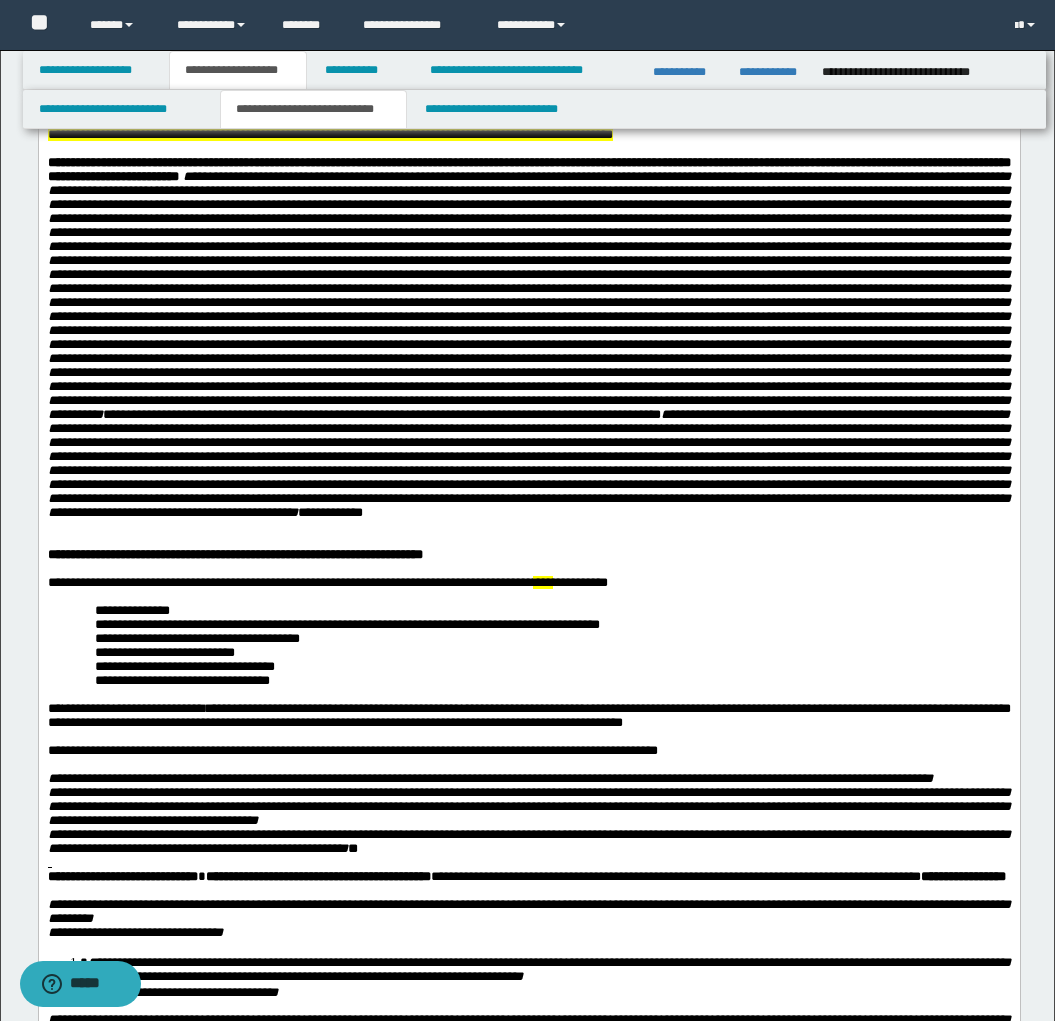 scroll, scrollTop: 0, scrollLeft: 0, axis: both 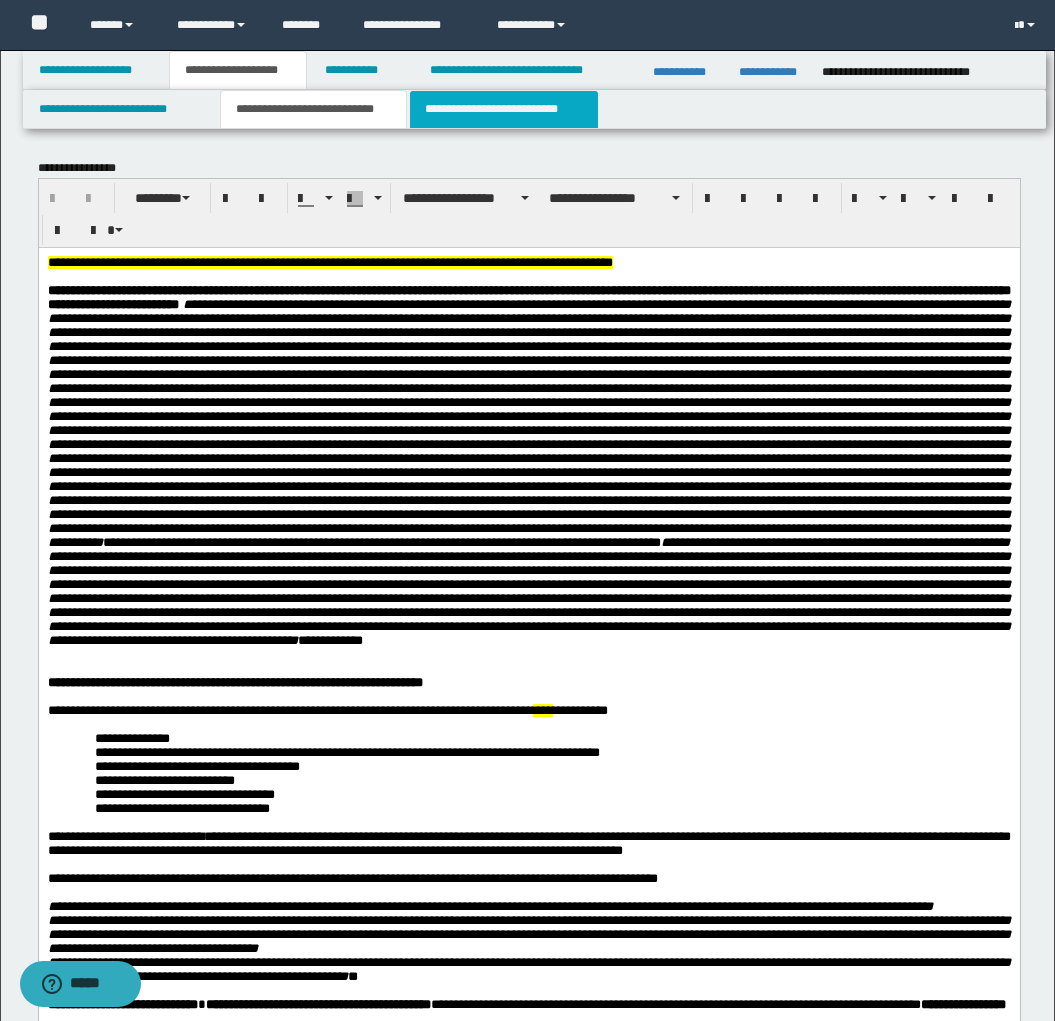 click on "**********" at bounding box center [504, 109] 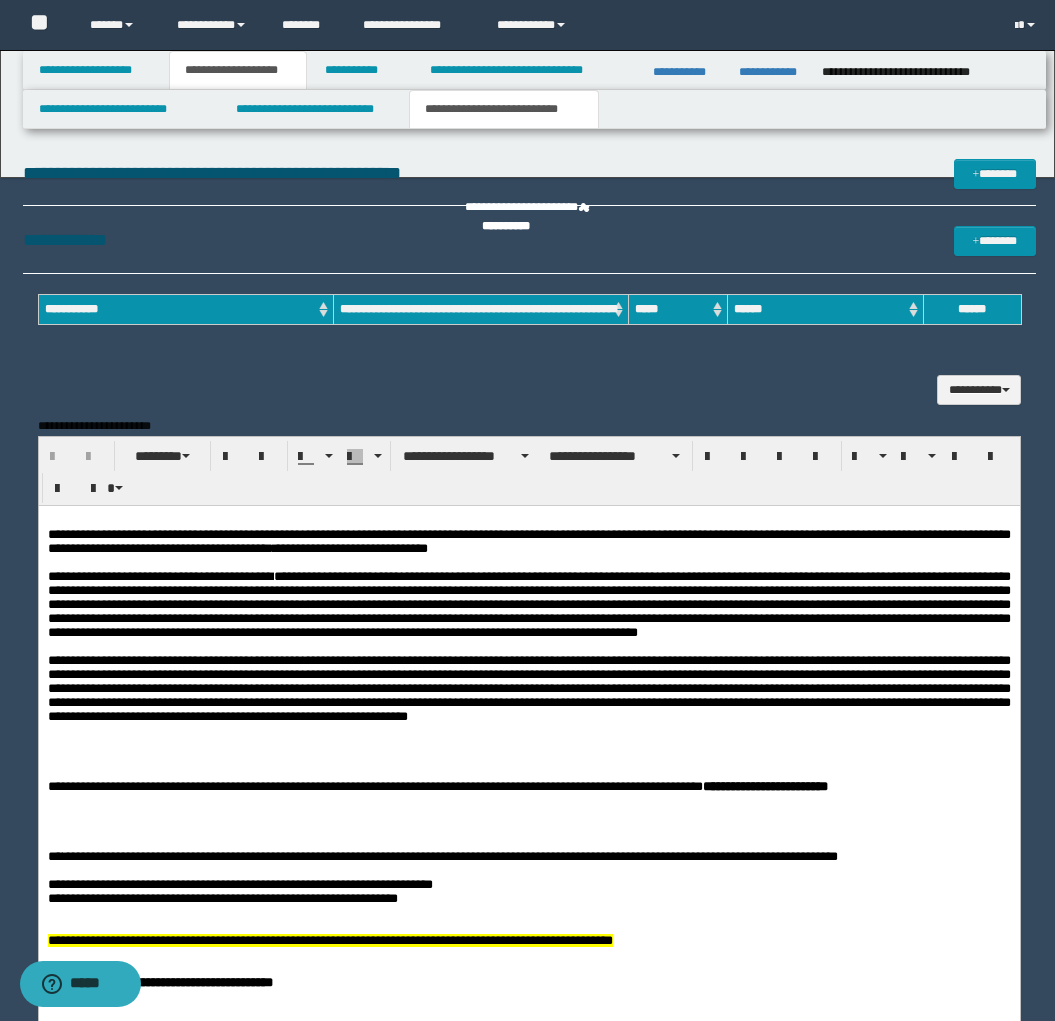 scroll, scrollTop: 0, scrollLeft: 0, axis: both 